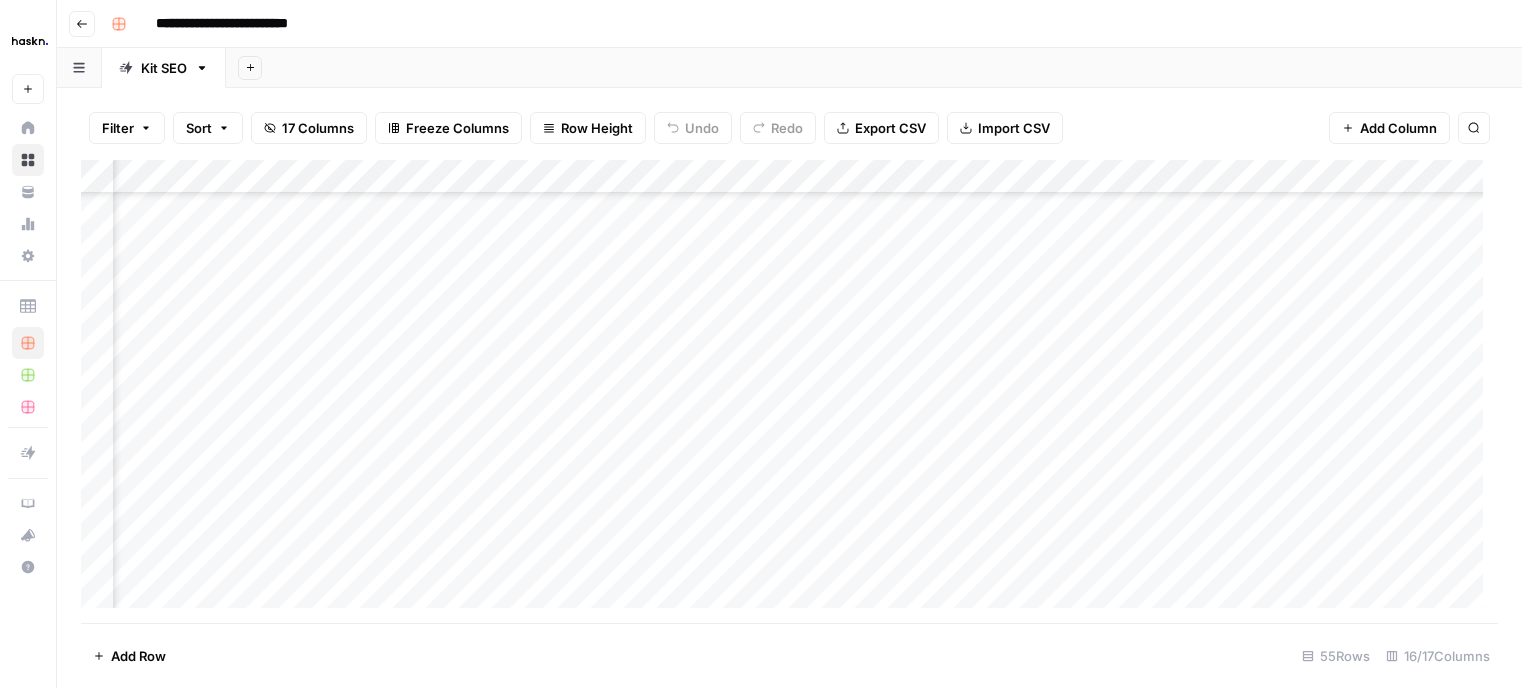 scroll, scrollTop: 0, scrollLeft: 0, axis: both 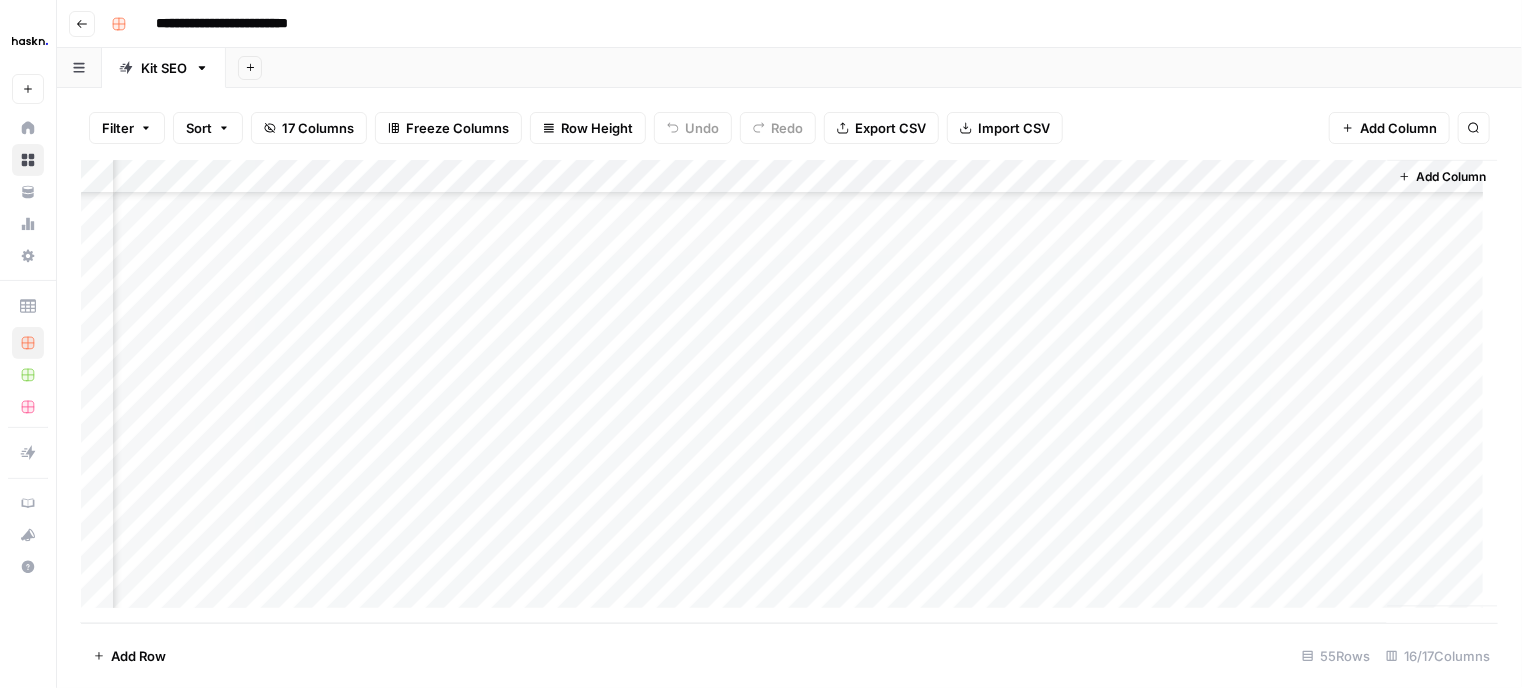 click on "Go back" at bounding box center (82, 24) 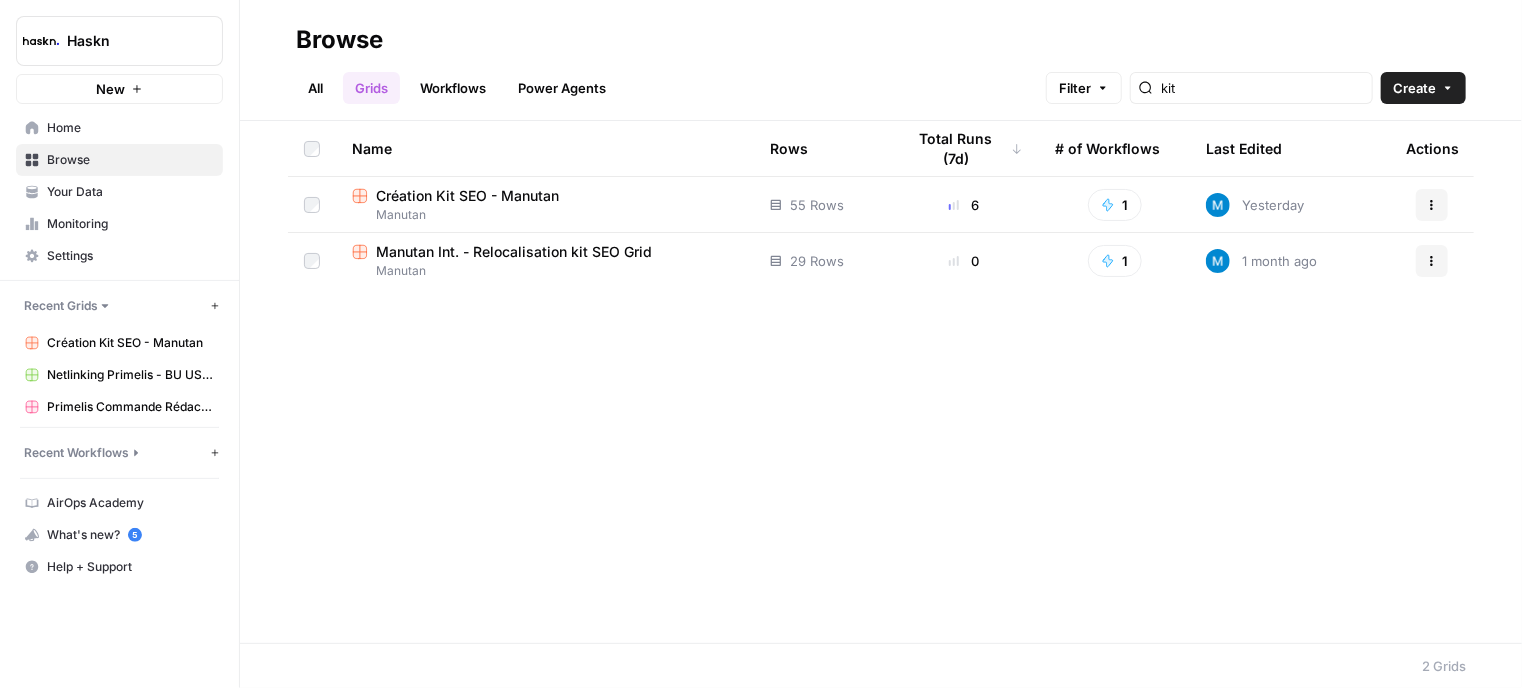 click on "Manutan Int. - Relocalisation kit SEO Grid" at bounding box center [514, 252] 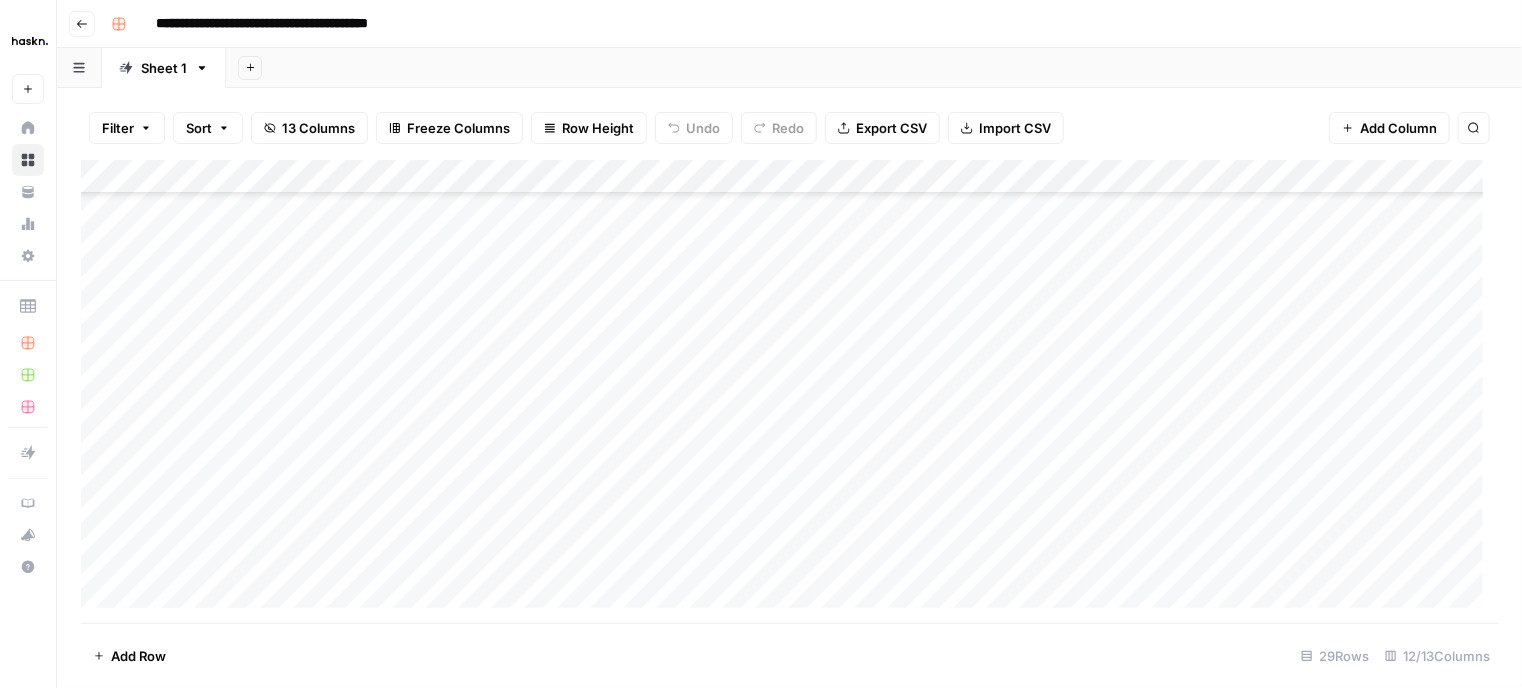 scroll, scrollTop: 604, scrollLeft: 0, axis: vertical 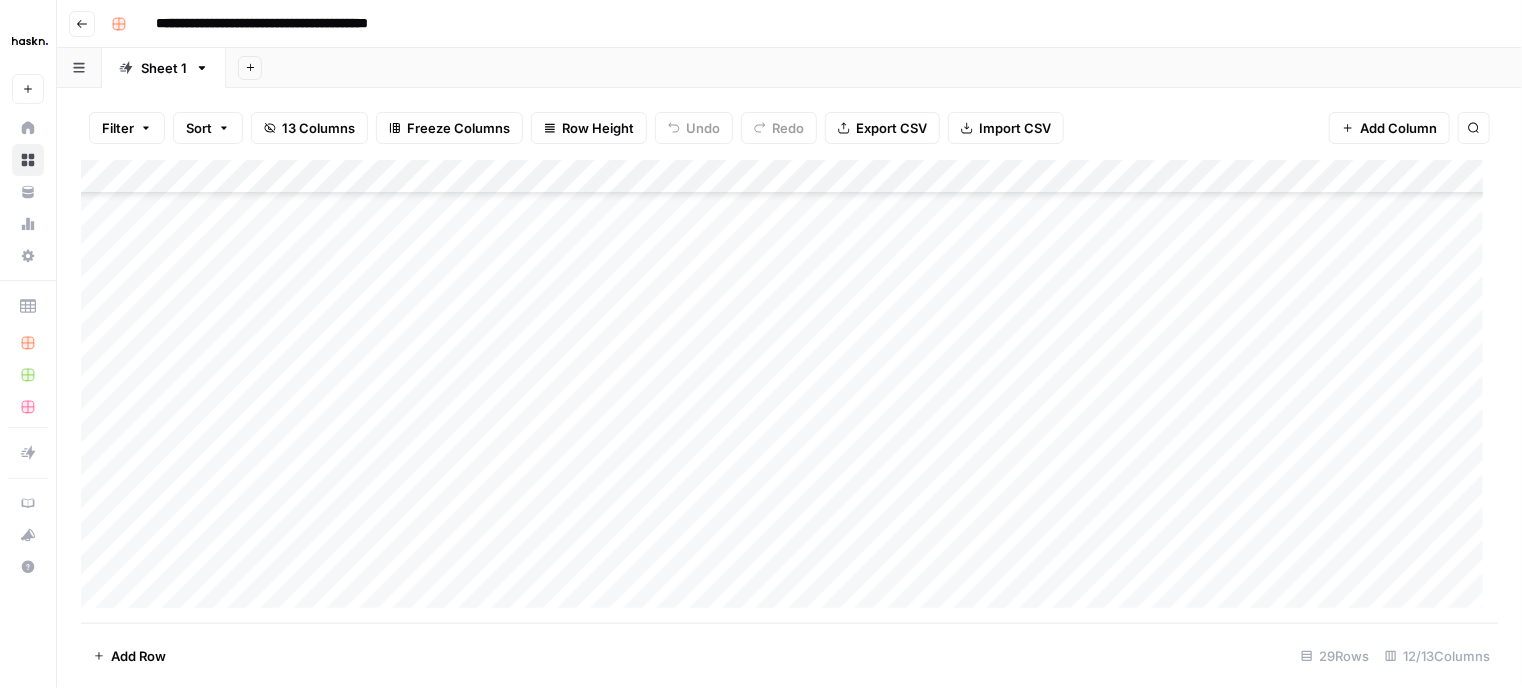 click on "Add Column" at bounding box center (789, 392) 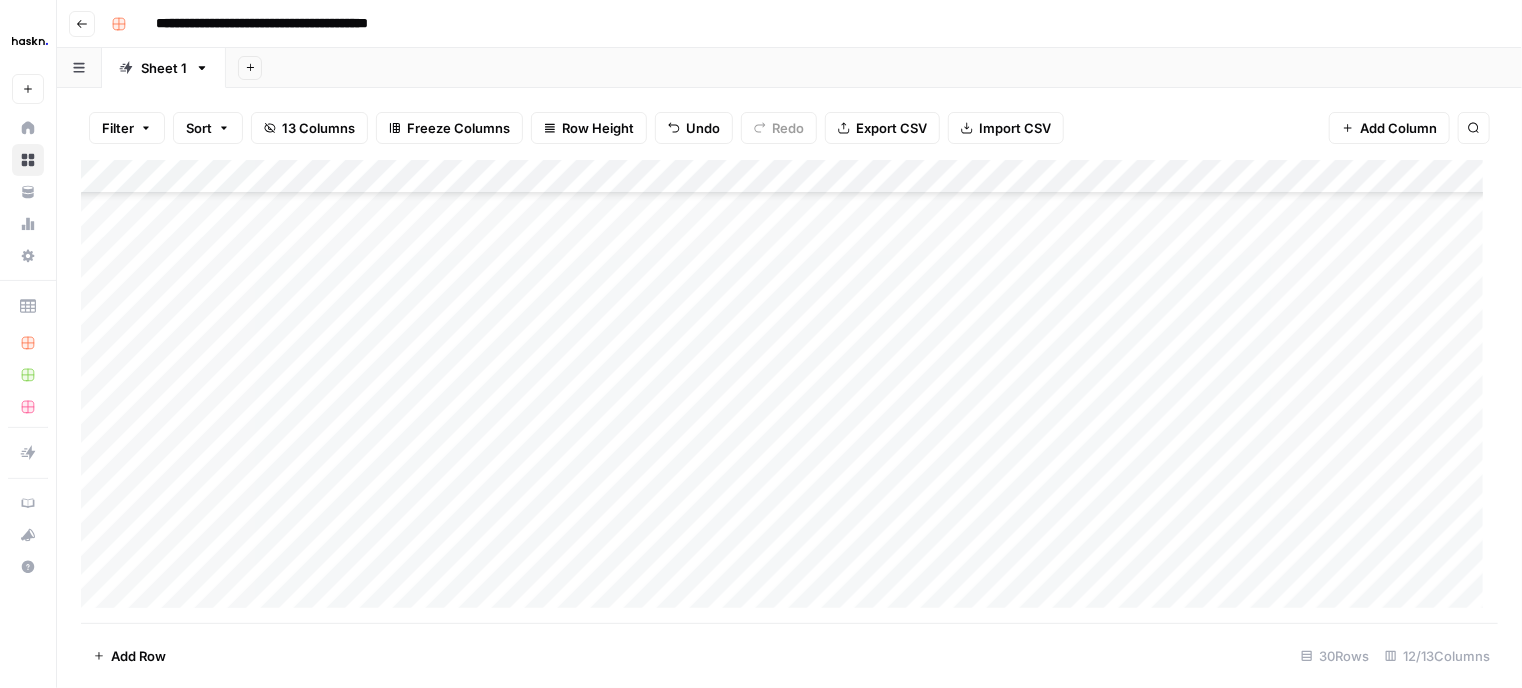 scroll, scrollTop: 637, scrollLeft: 0, axis: vertical 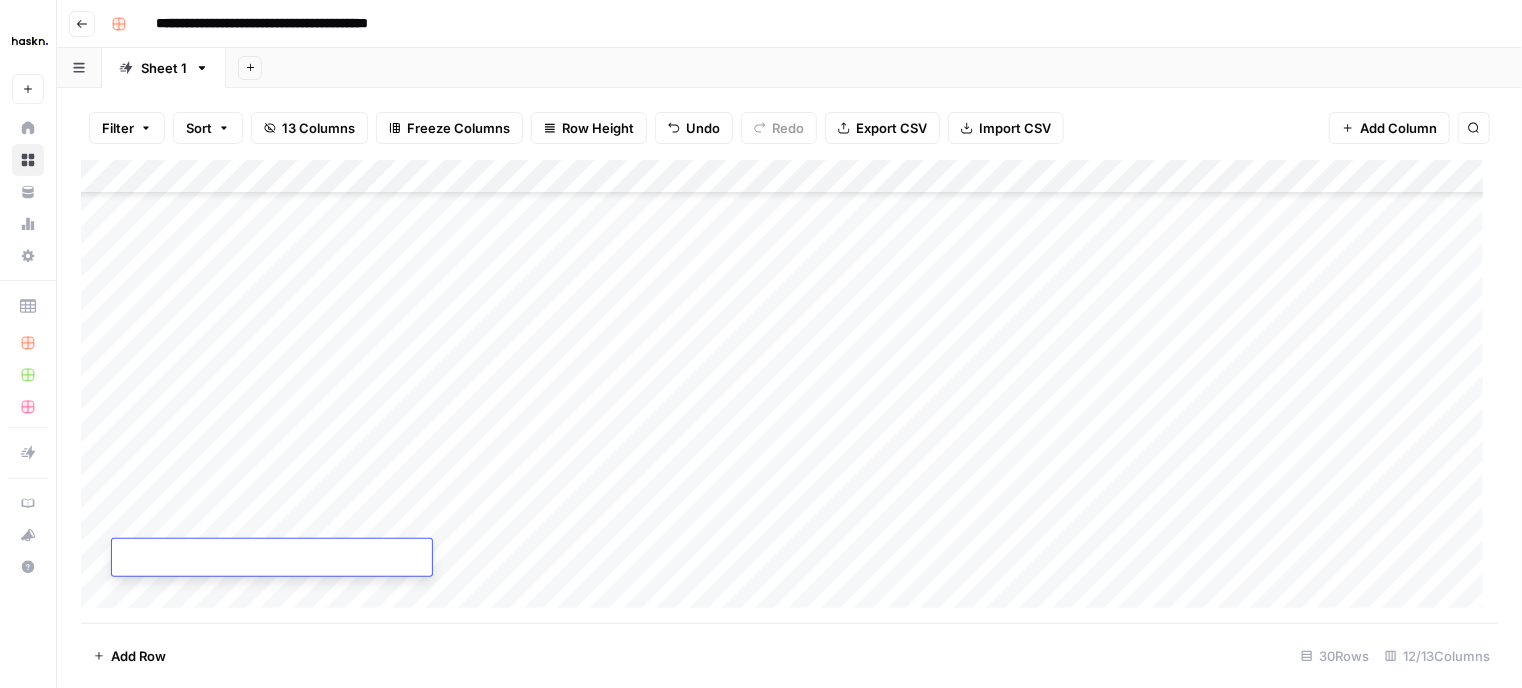 click on "Add Column" at bounding box center [789, 392] 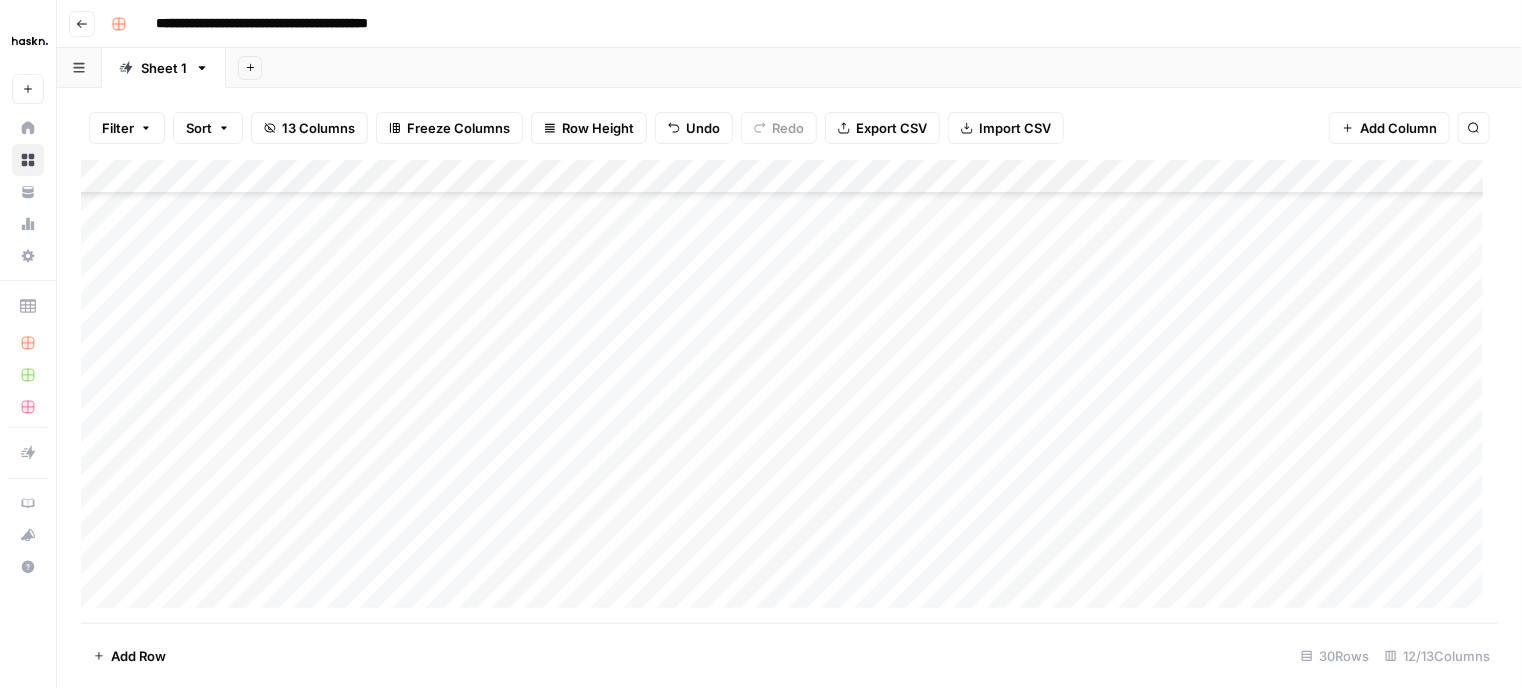 click on "Add Column" at bounding box center [789, 392] 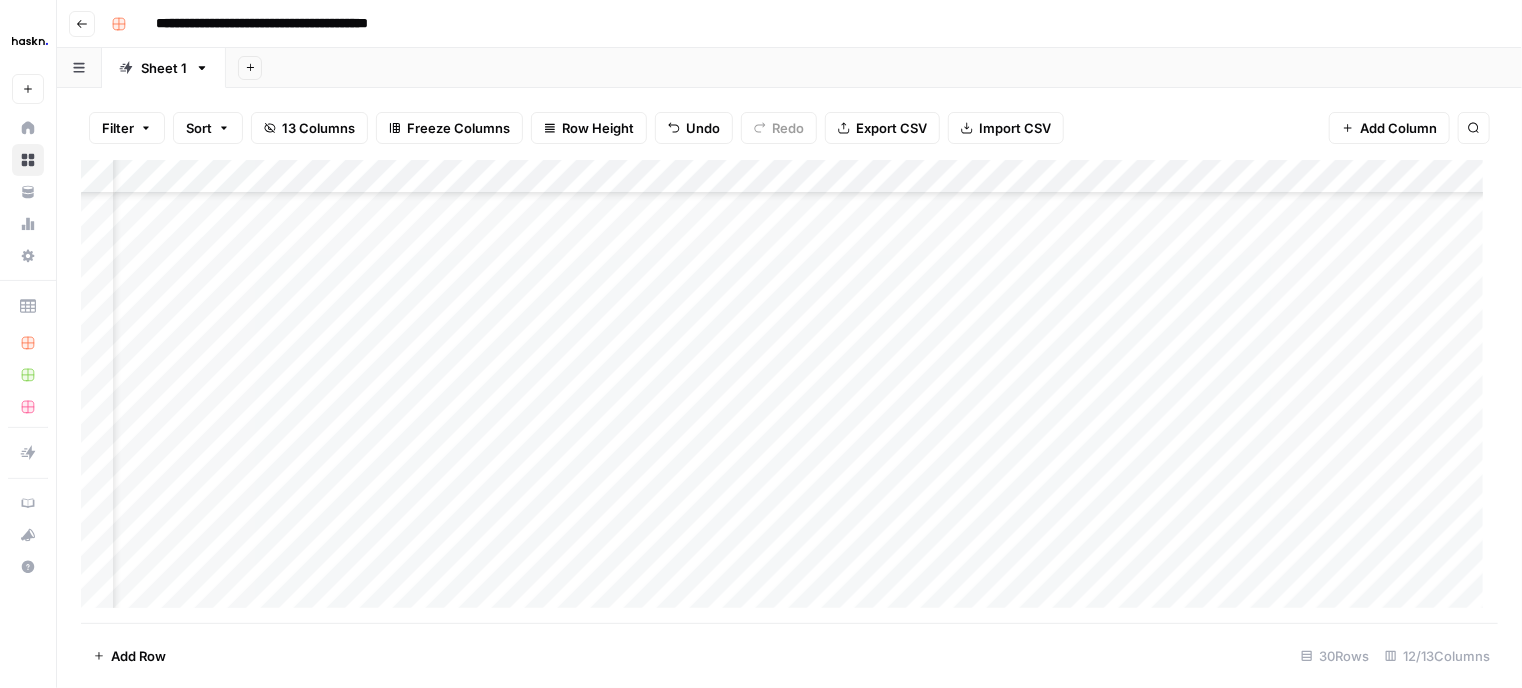 scroll, scrollTop: 620, scrollLeft: 80, axis: both 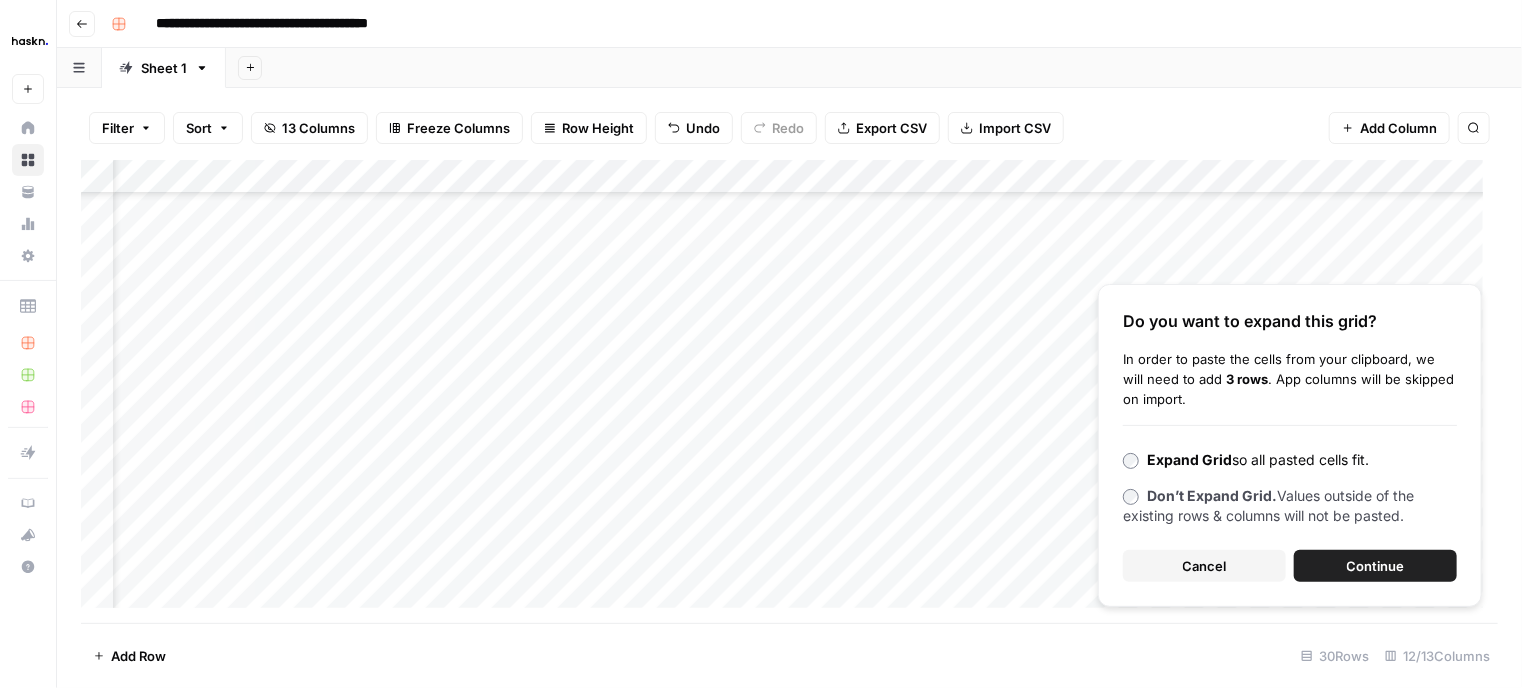 click on "Continue" at bounding box center (1376, 566) 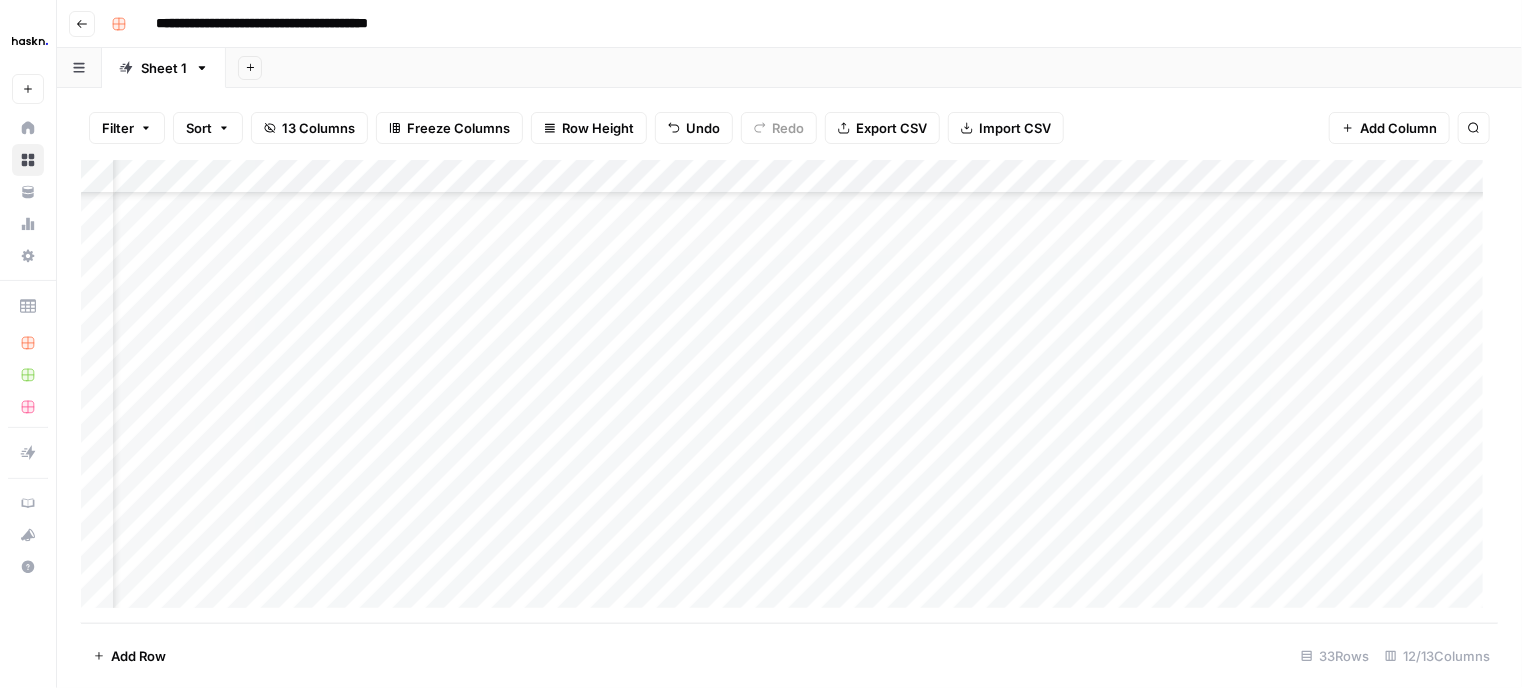 scroll, scrollTop: 740, scrollLeft: 80, axis: both 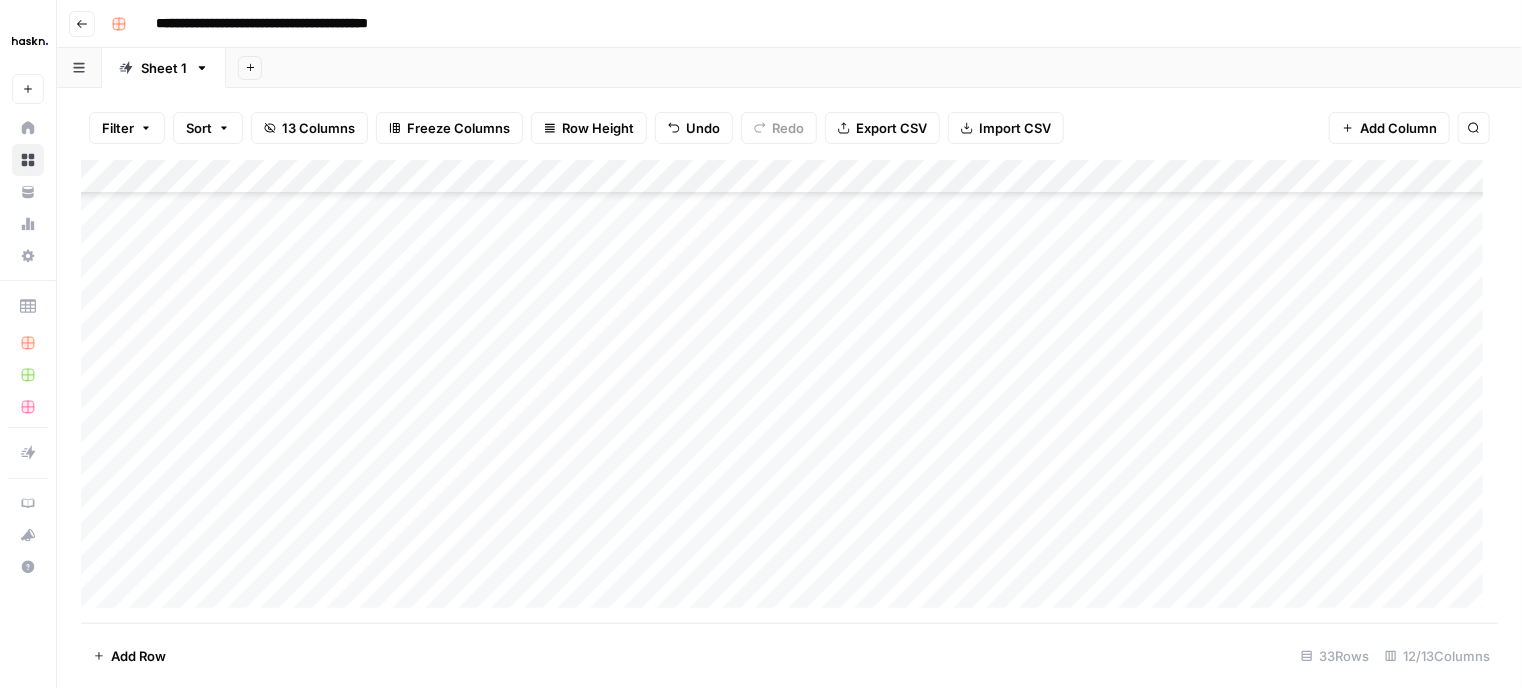 click on "Add Column" at bounding box center [789, 392] 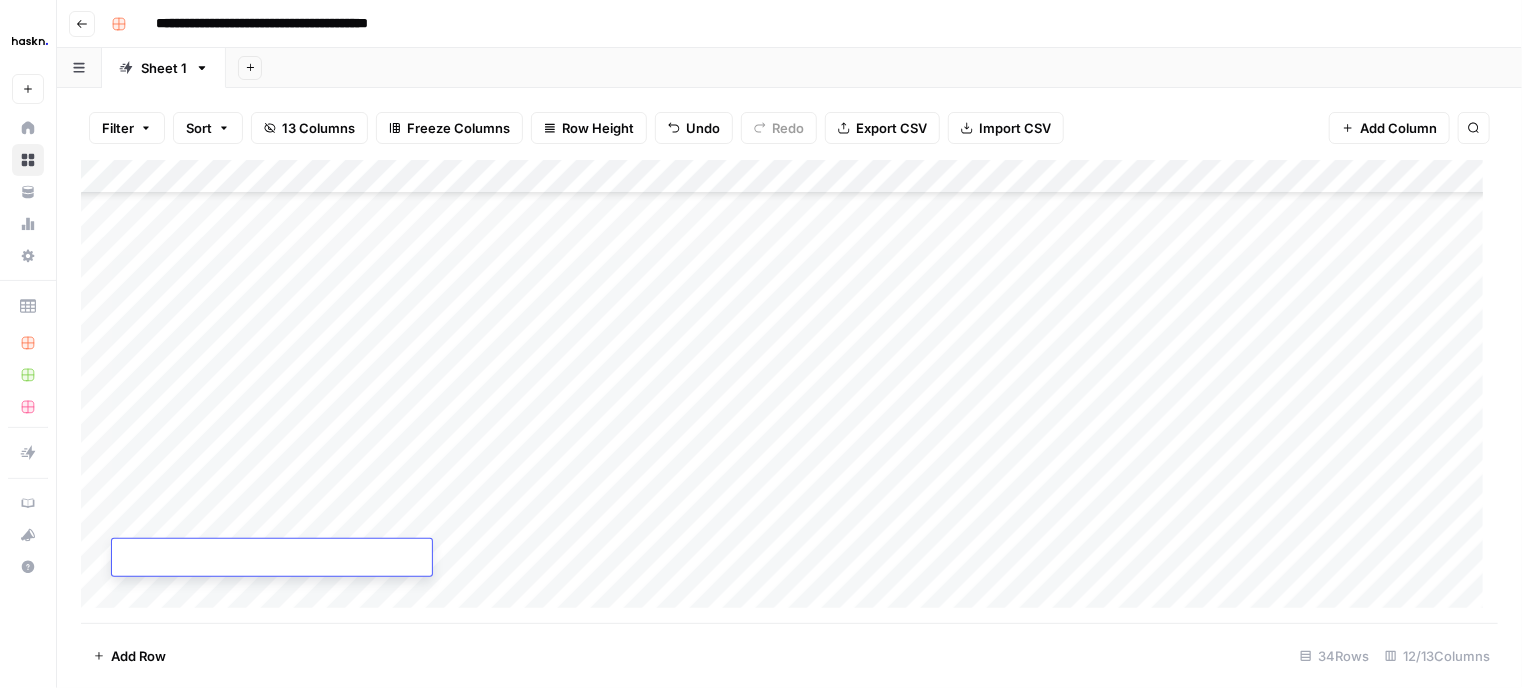 scroll, scrollTop: 773, scrollLeft: 0, axis: vertical 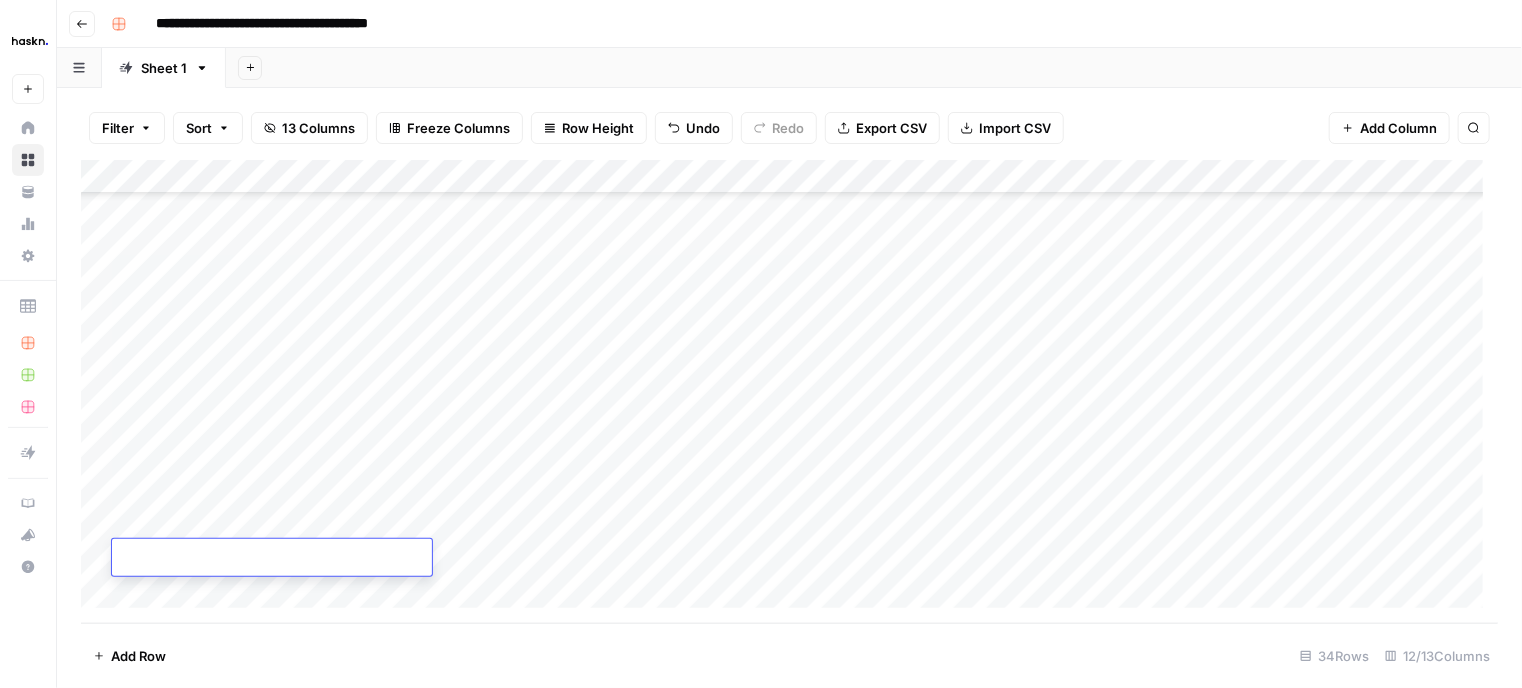 click on "Add Column" at bounding box center [789, 392] 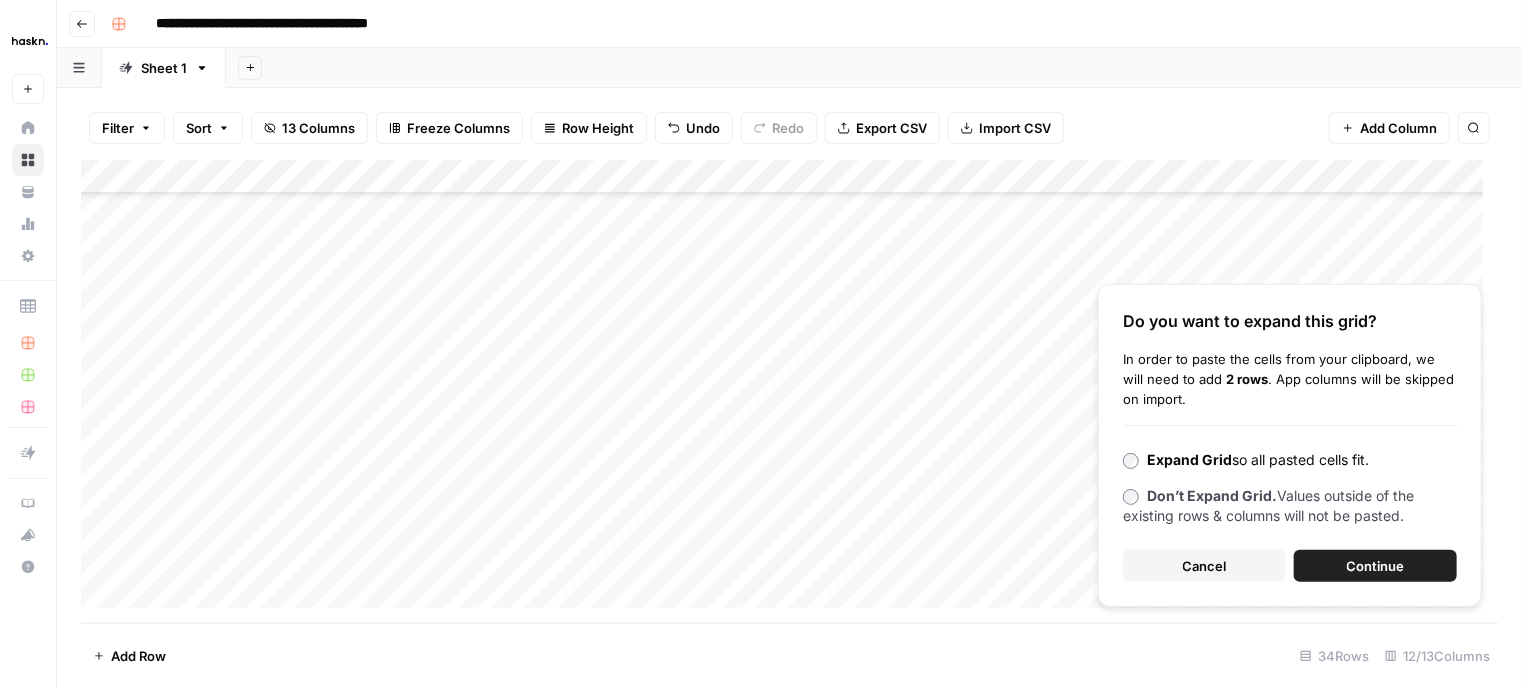 click on "Continue" at bounding box center [1376, 566] 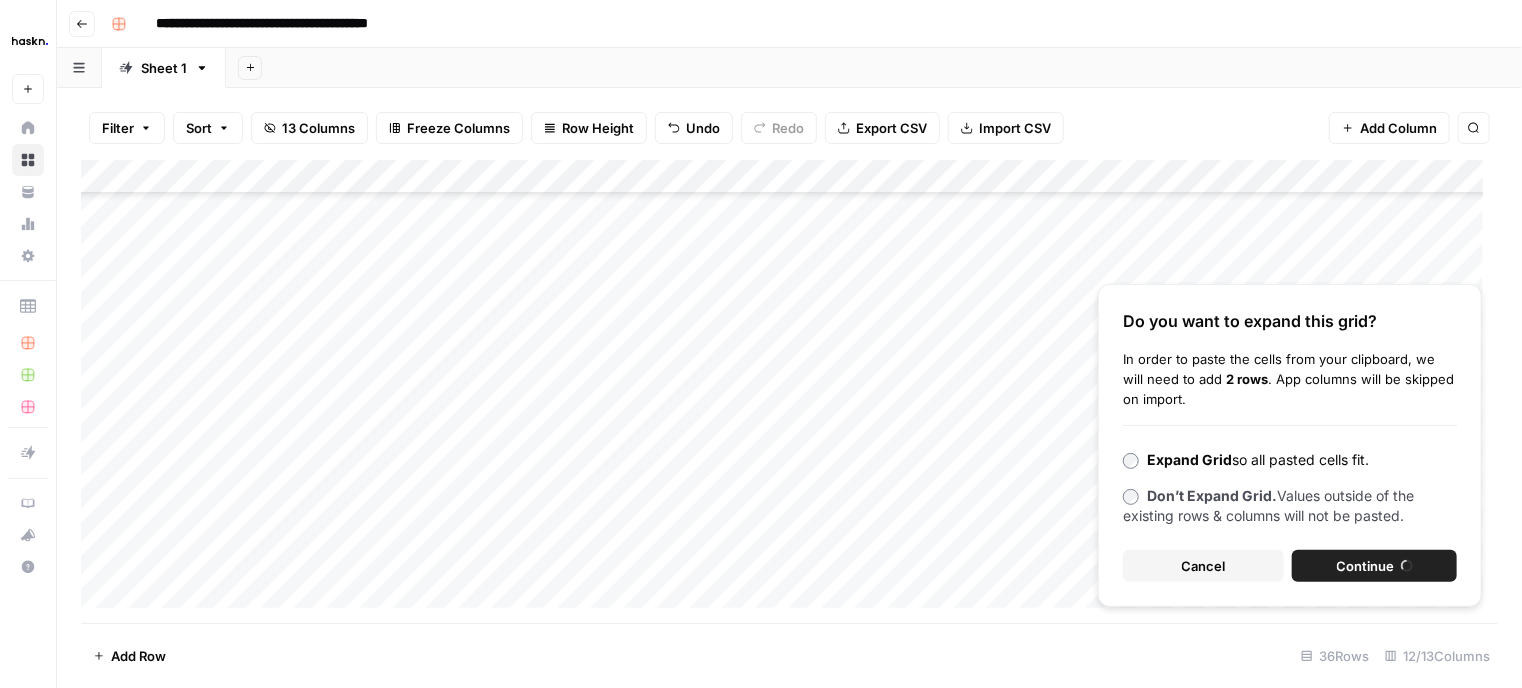 scroll, scrollTop: 841, scrollLeft: 0, axis: vertical 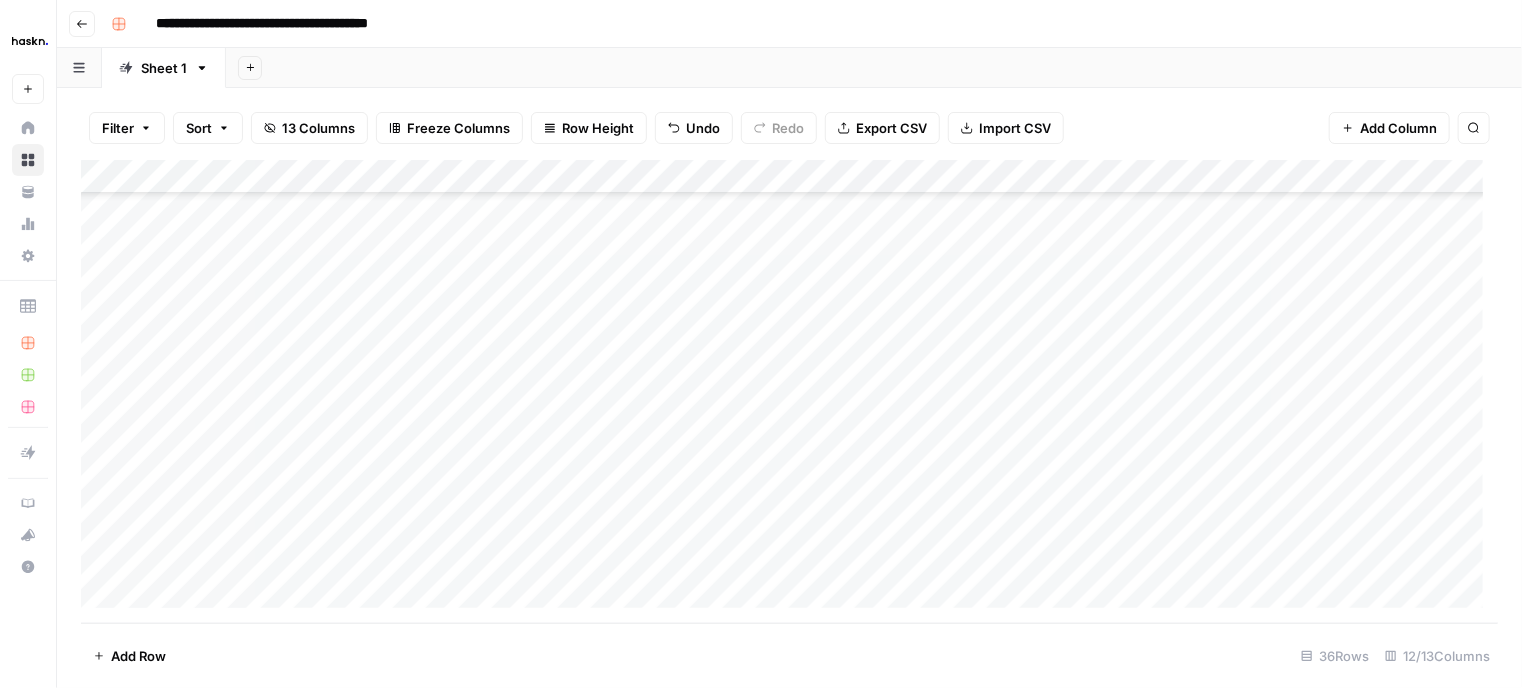click on "Add Column" at bounding box center [789, 392] 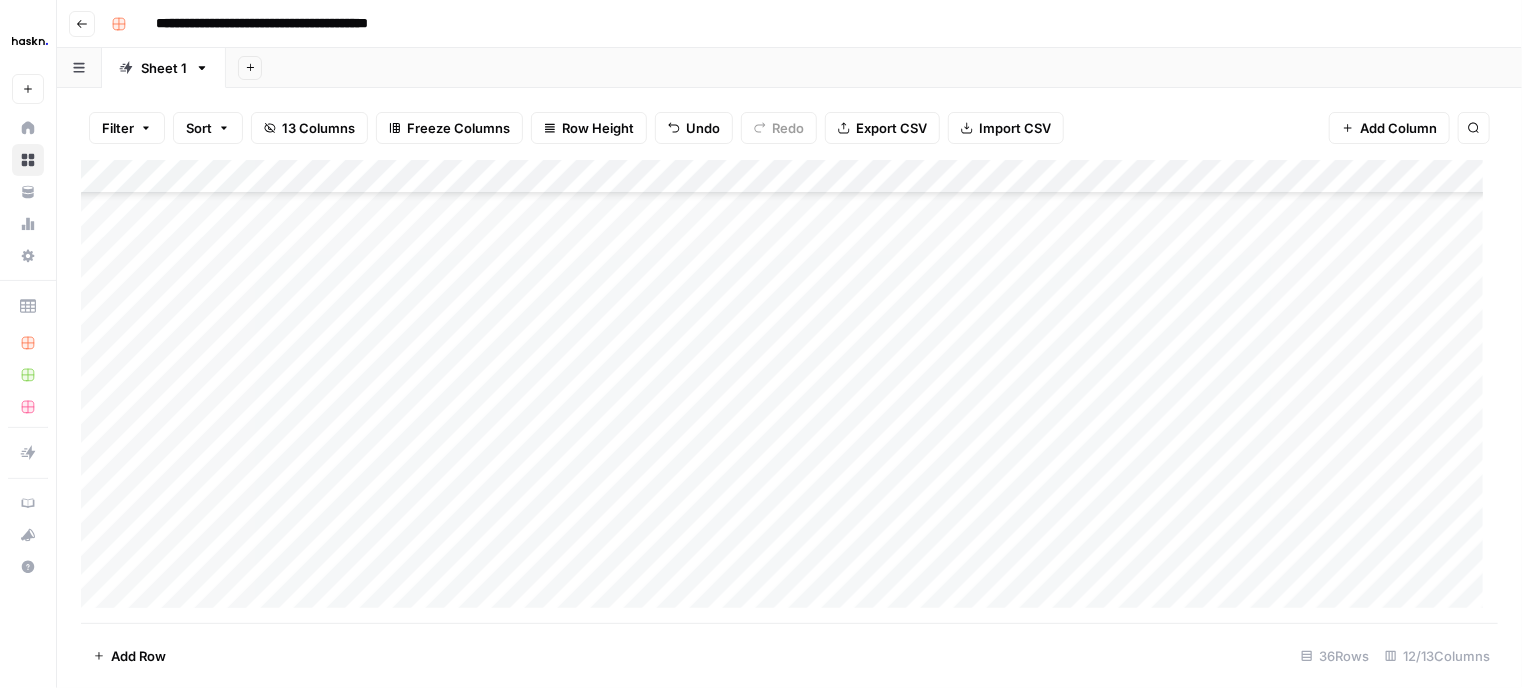 scroll, scrollTop: 788, scrollLeft: 0, axis: vertical 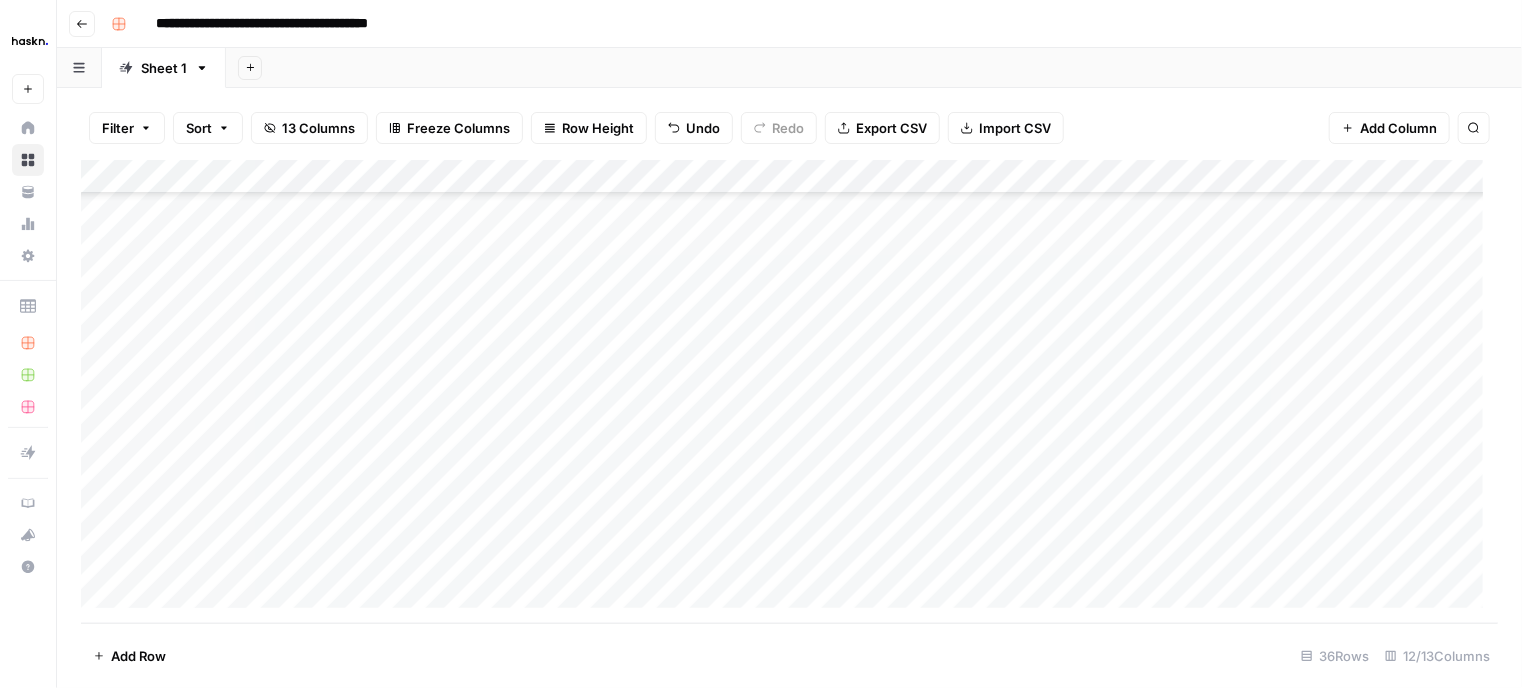 drag, startPoint x: 1269, startPoint y: 411, endPoint x: 1268, endPoint y: 587, distance: 176.00284 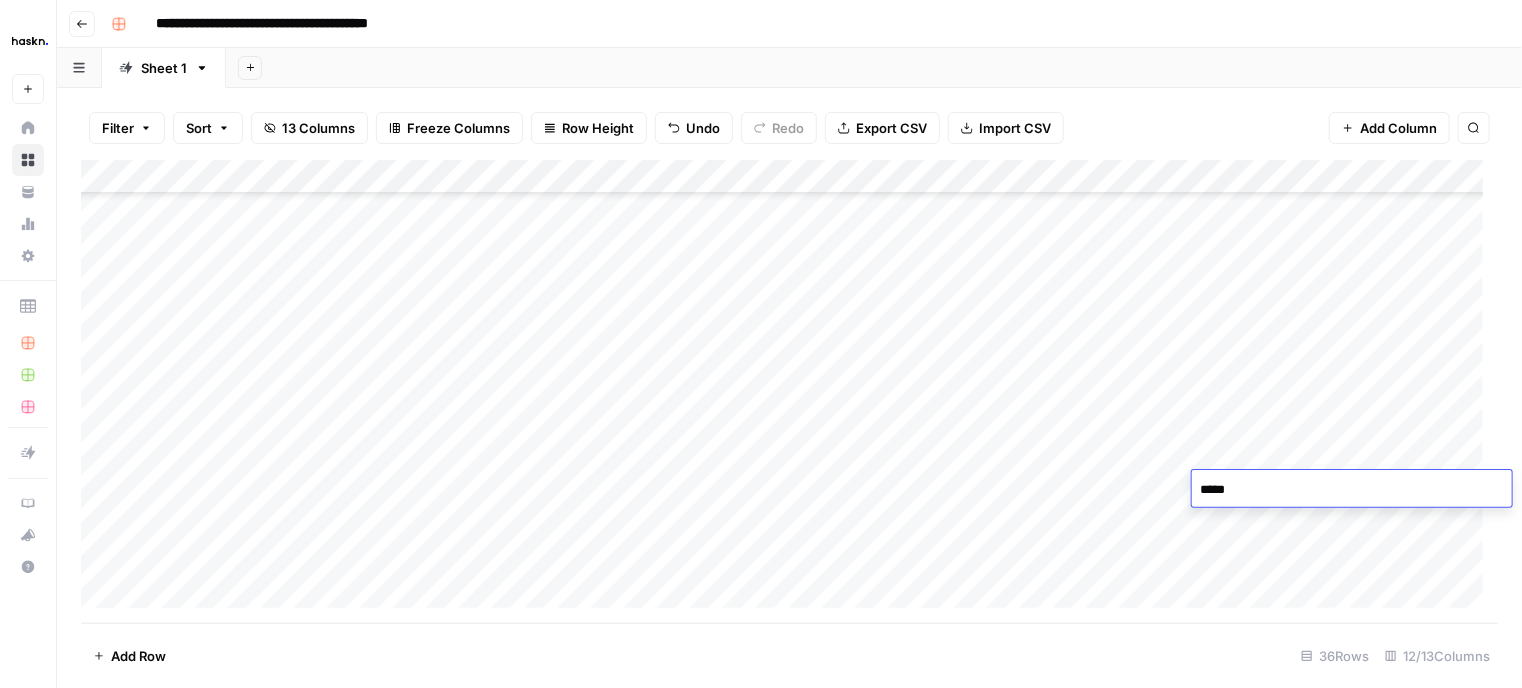 click on "*****" at bounding box center (1352, 490) 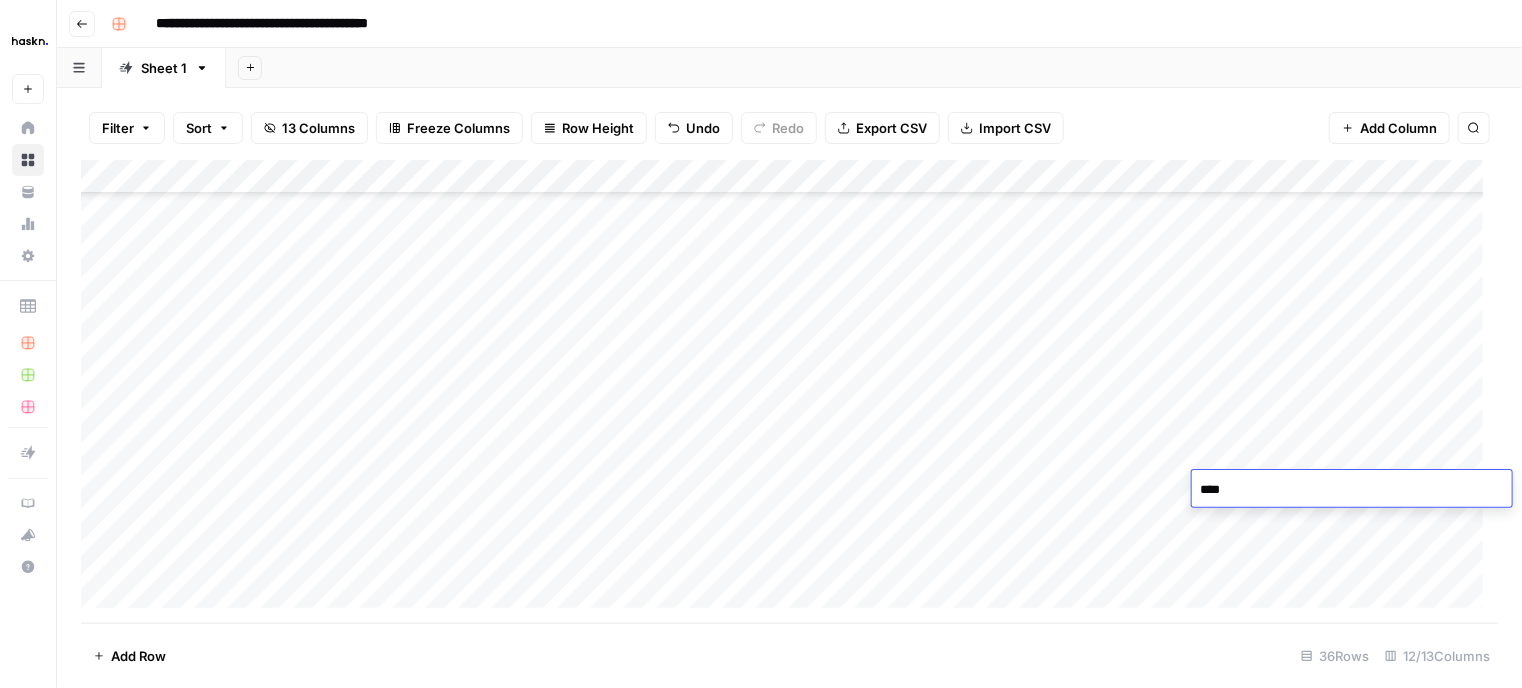 type on "*****" 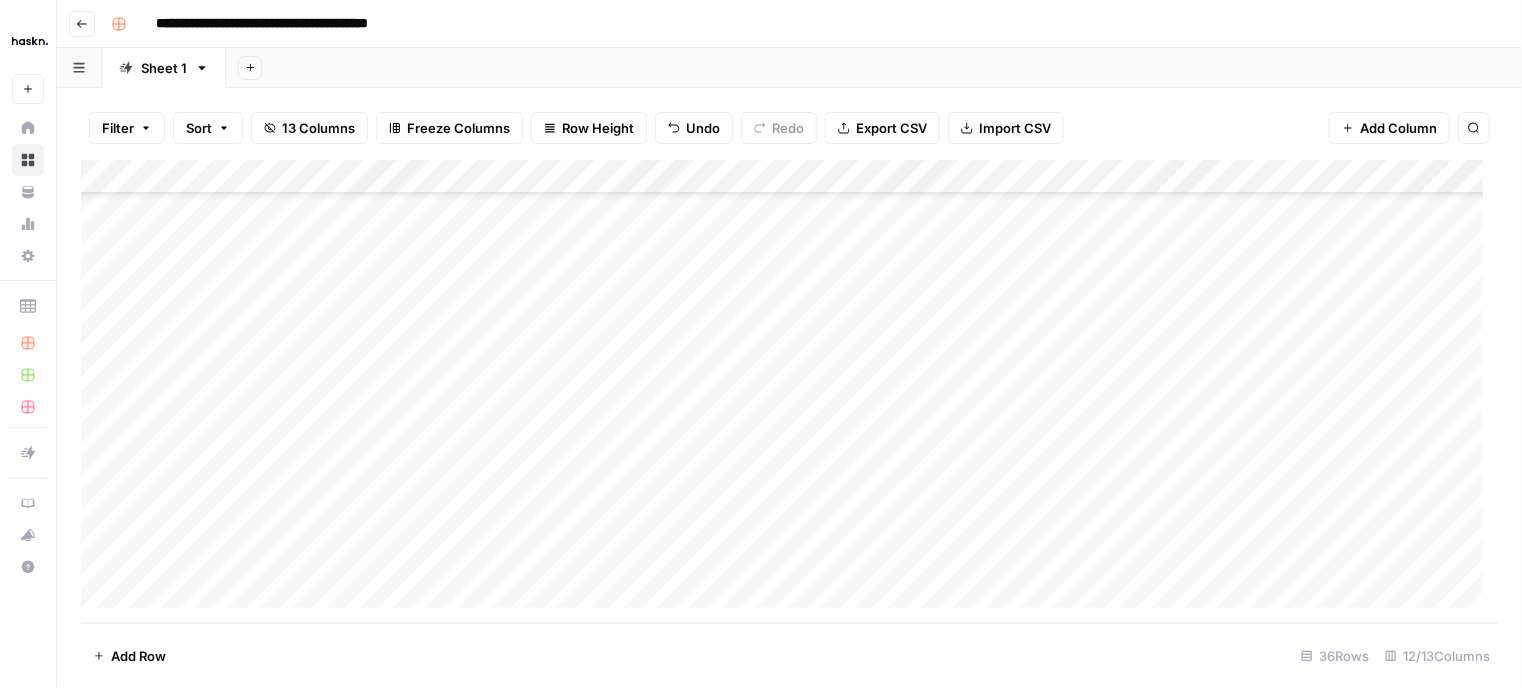 click on "Add Column" at bounding box center (789, 392) 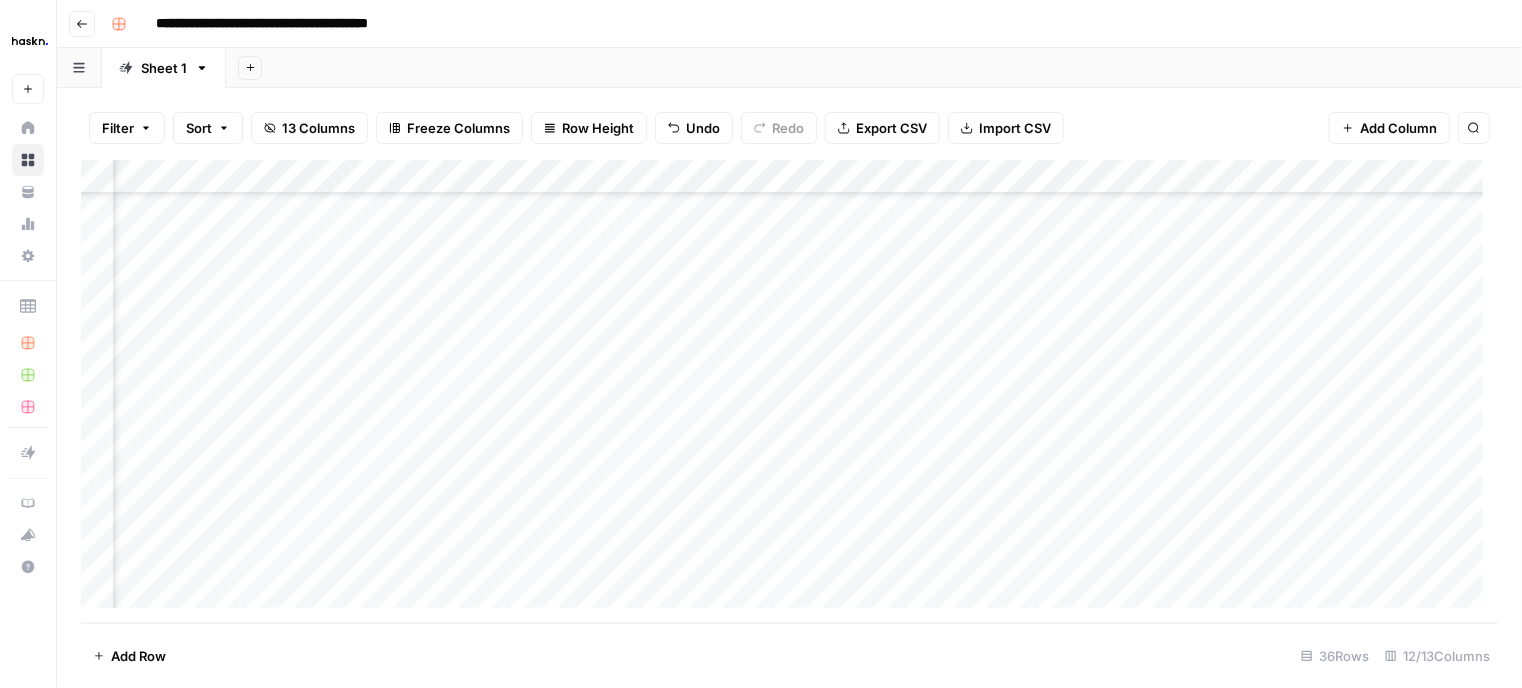 scroll, scrollTop: 841, scrollLeft: 160, axis: both 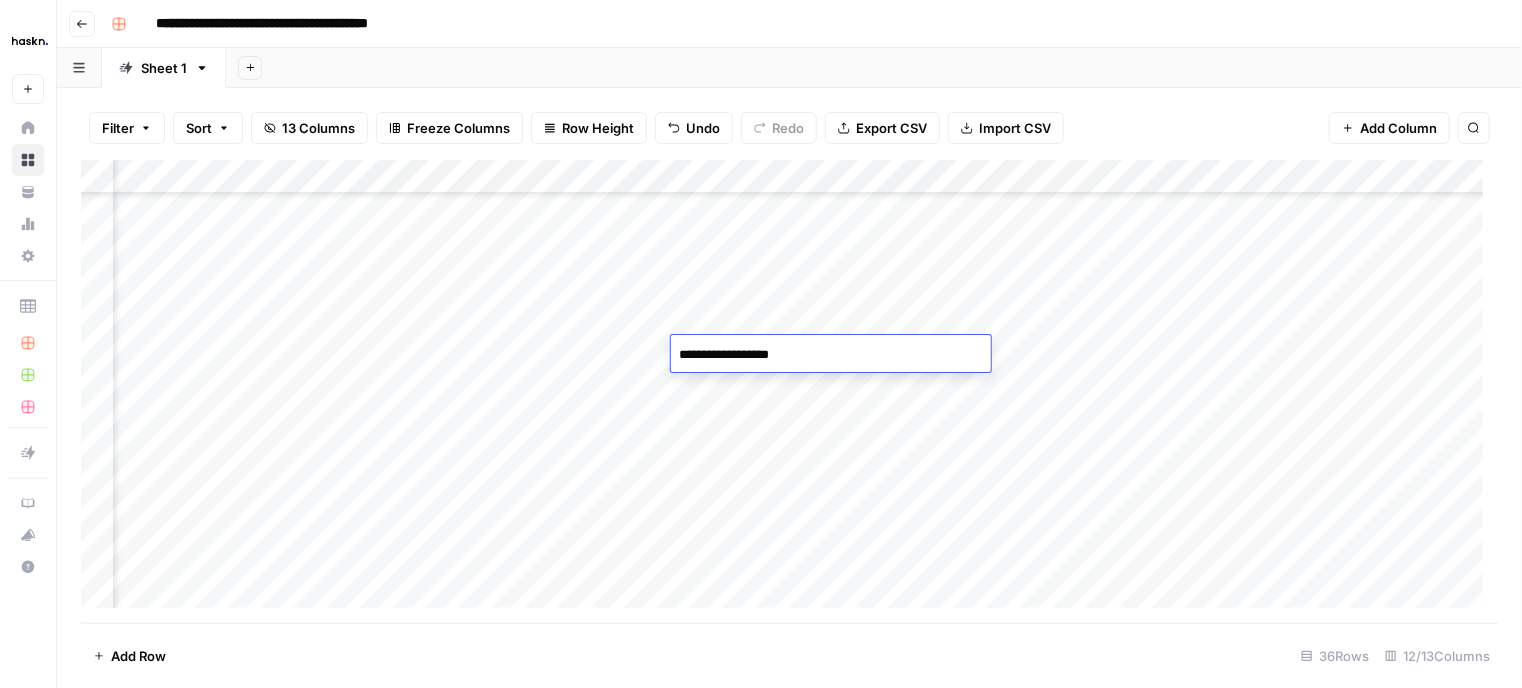 type on "**********" 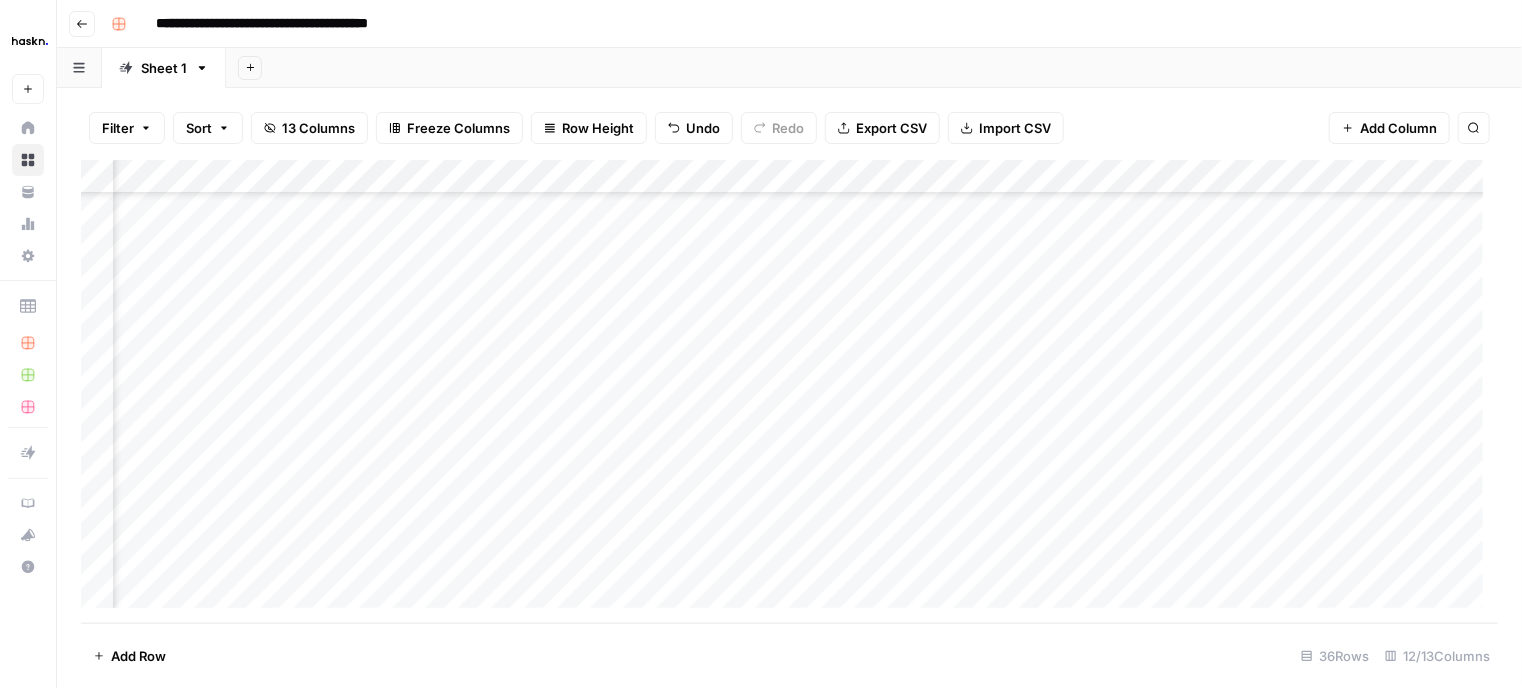 click on "Add Column" at bounding box center (789, 392) 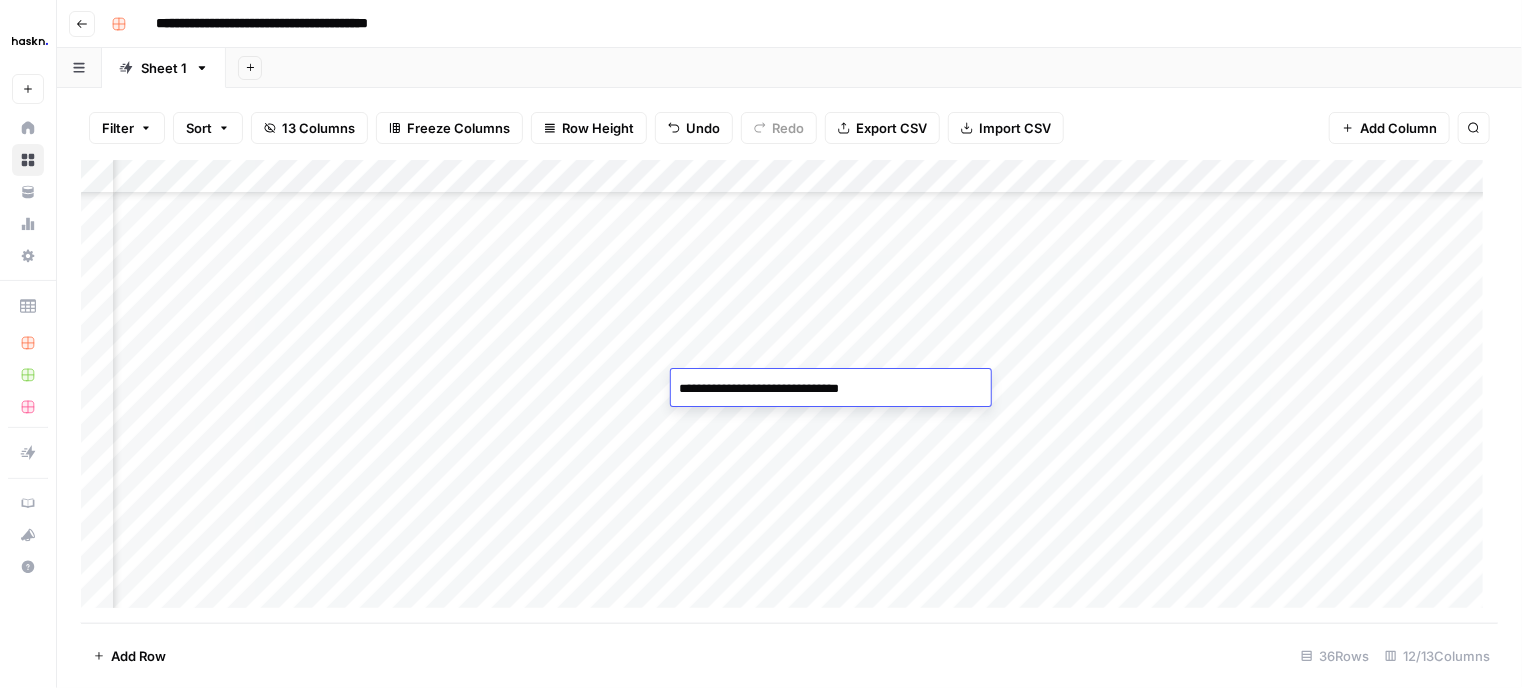 type on "**********" 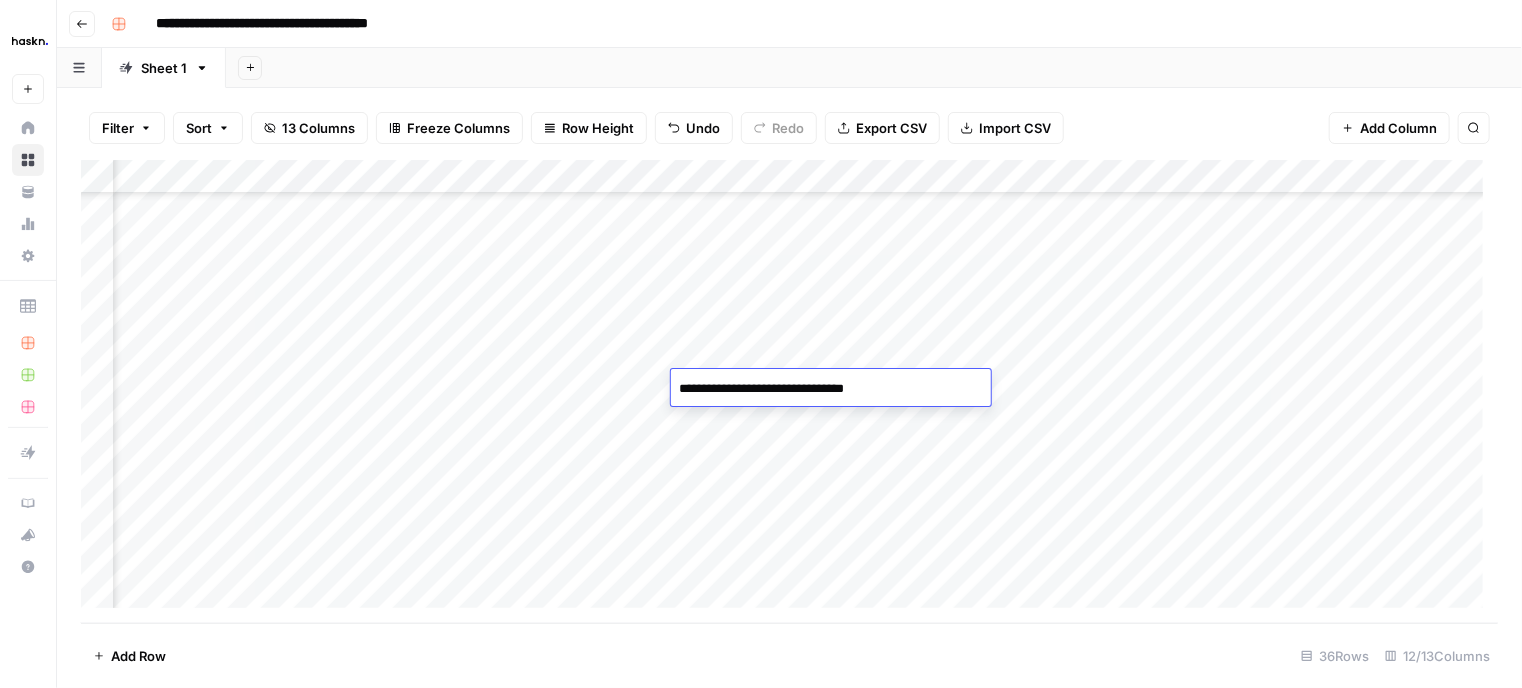 click on "Add Column" at bounding box center (789, 392) 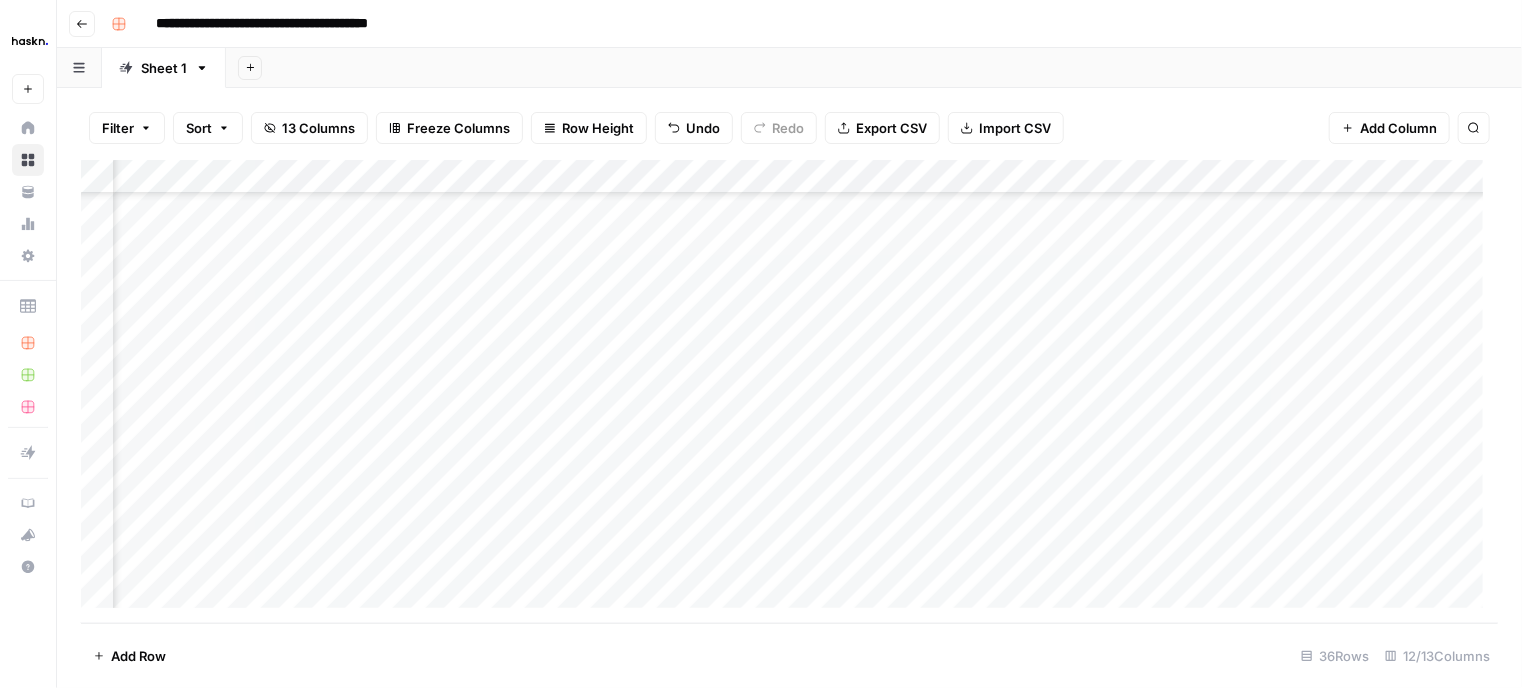 click on "Add Column" at bounding box center (789, 392) 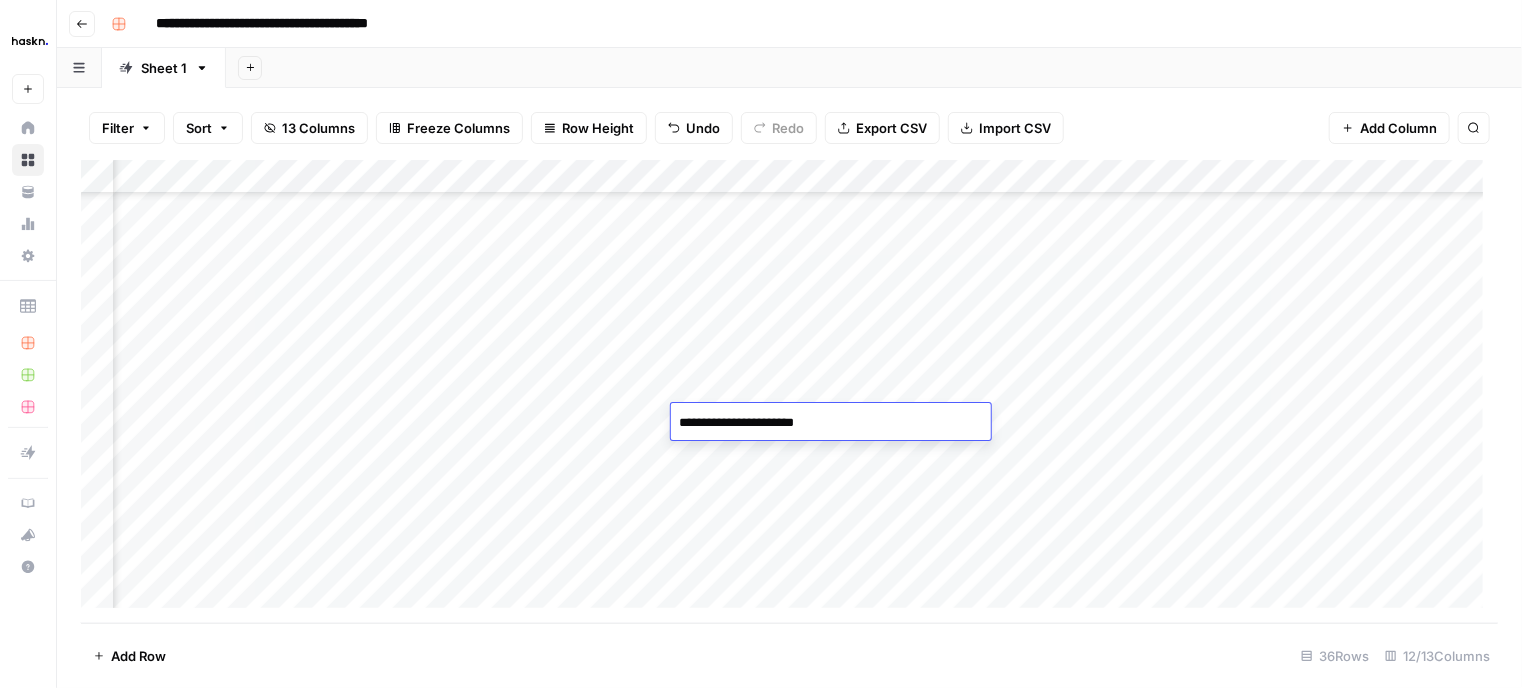 type on "**********" 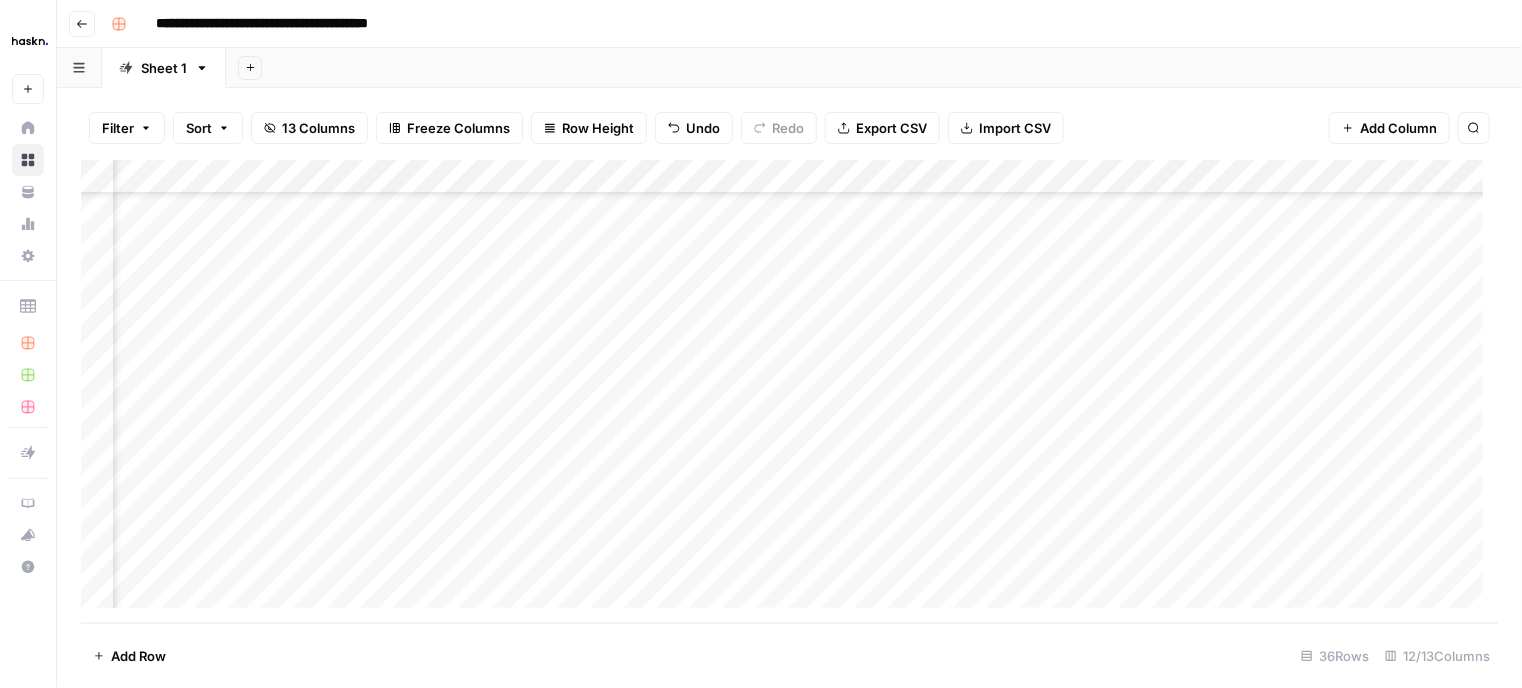 click on "Add Column" at bounding box center [789, 392] 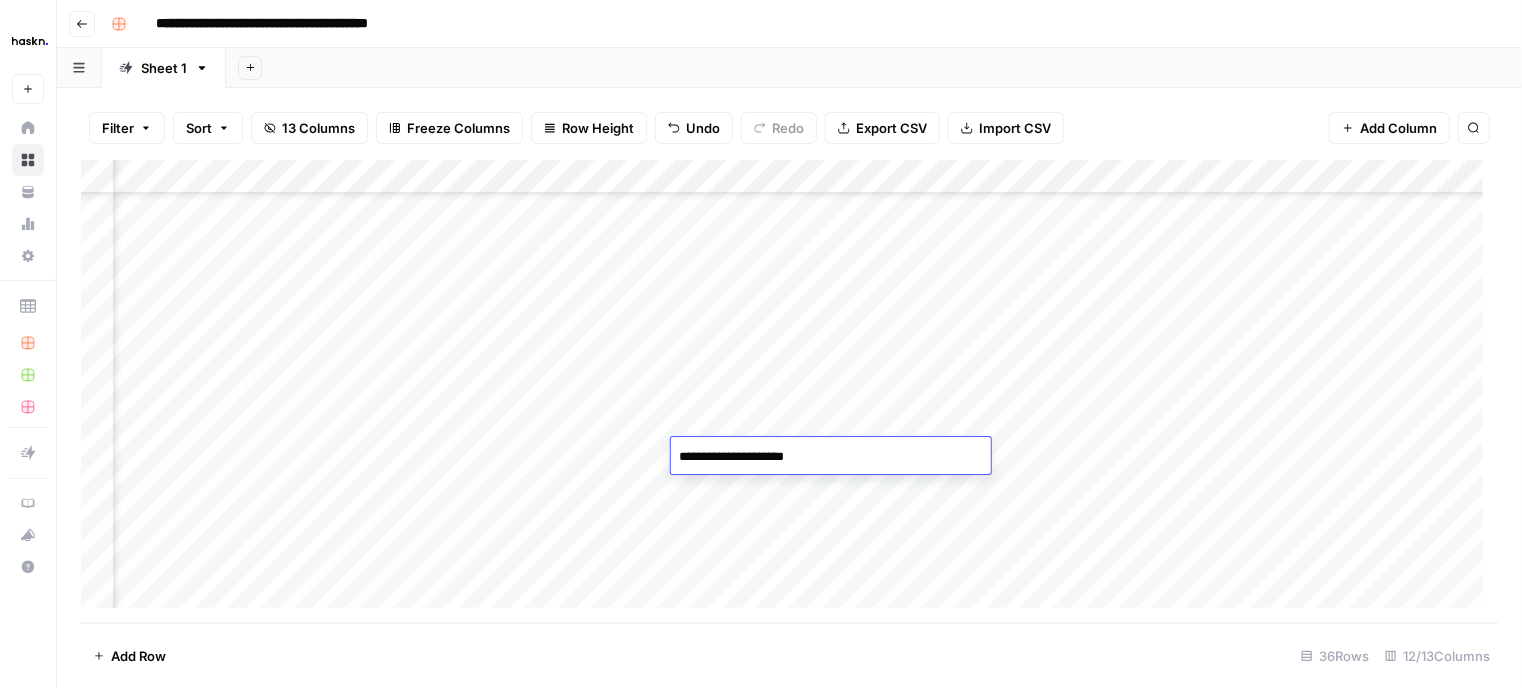 type on "**********" 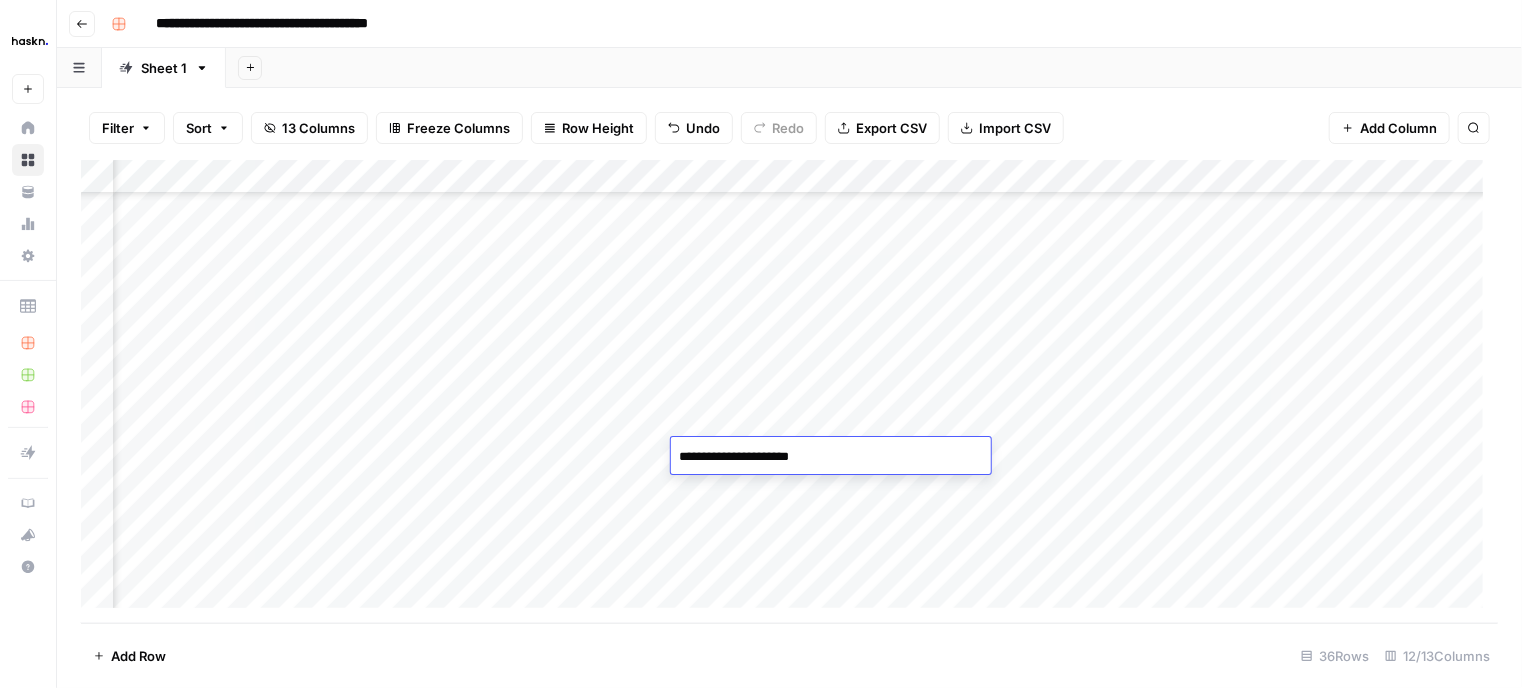click on "Add Column" at bounding box center [789, 392] 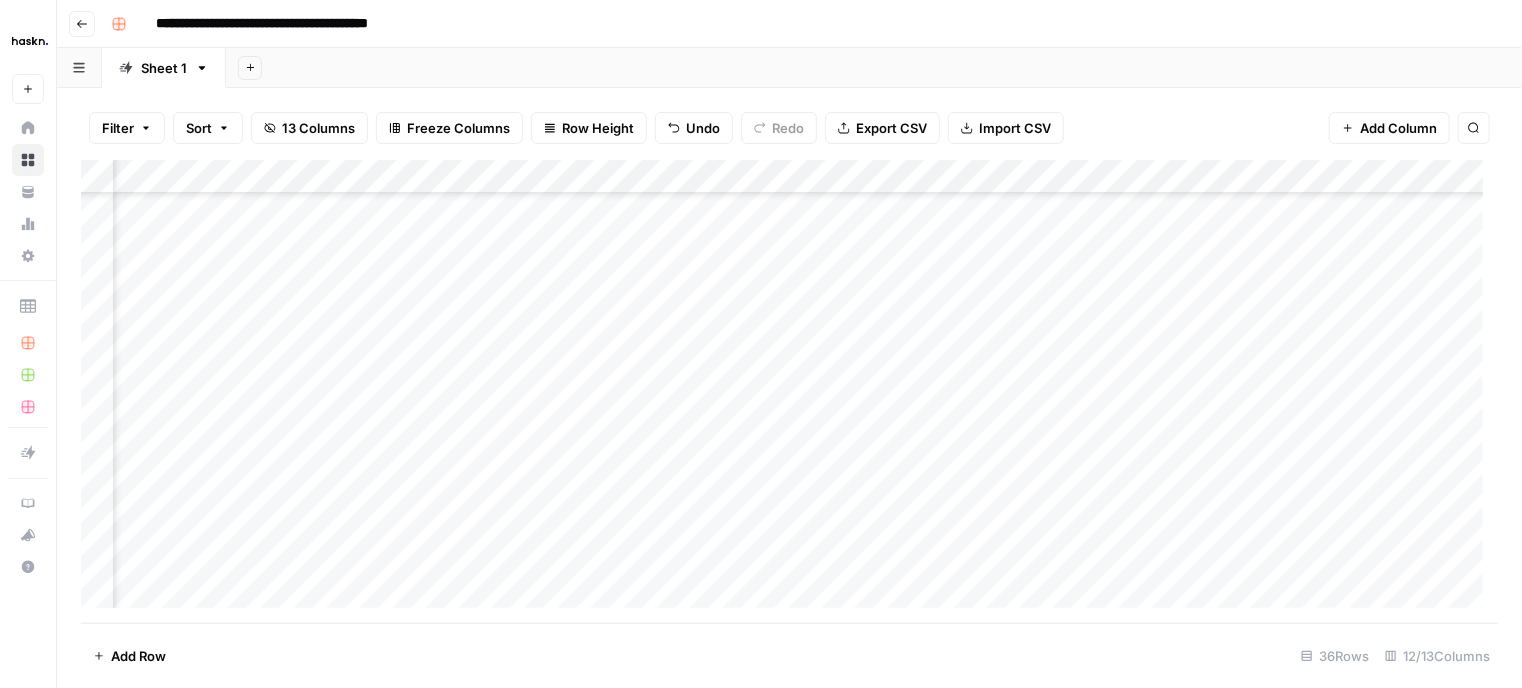 click on "Add Column" at bounding box center (789, 392) 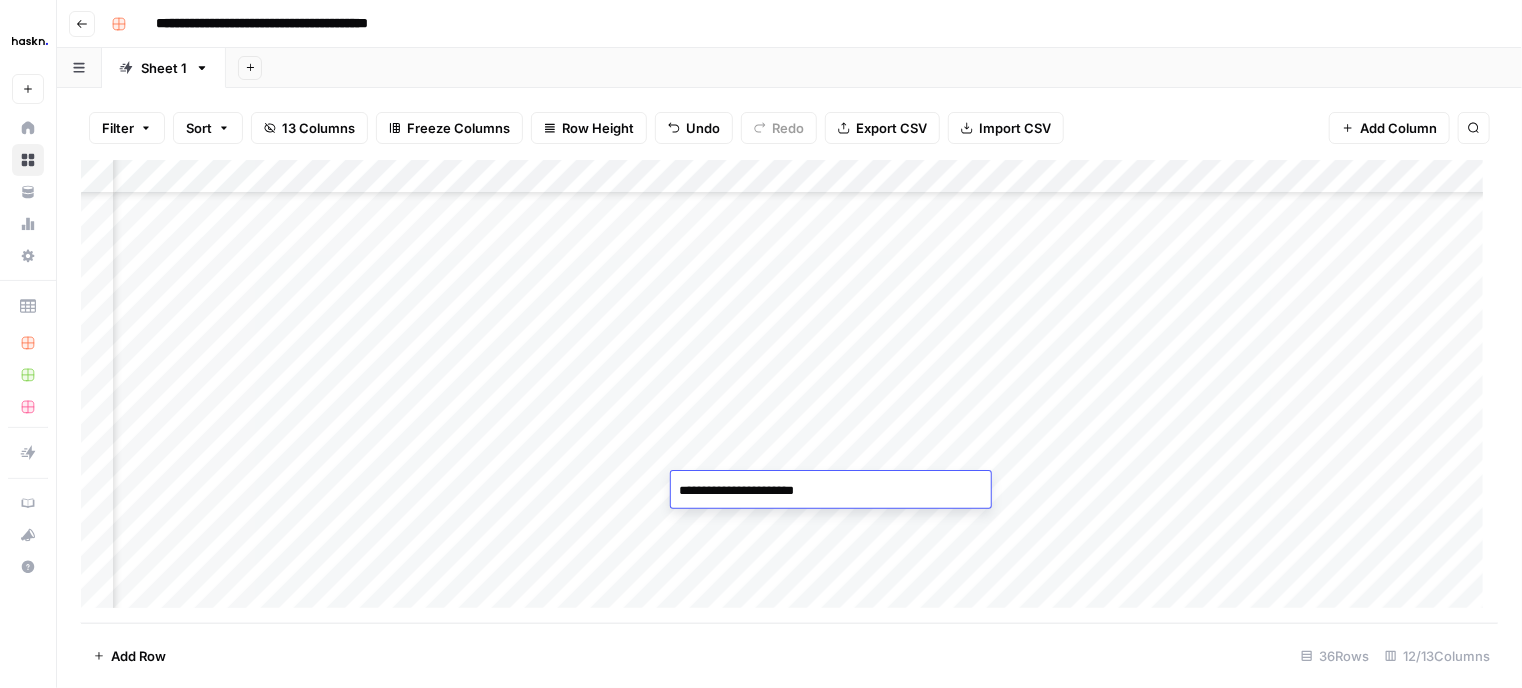 type on "**********" 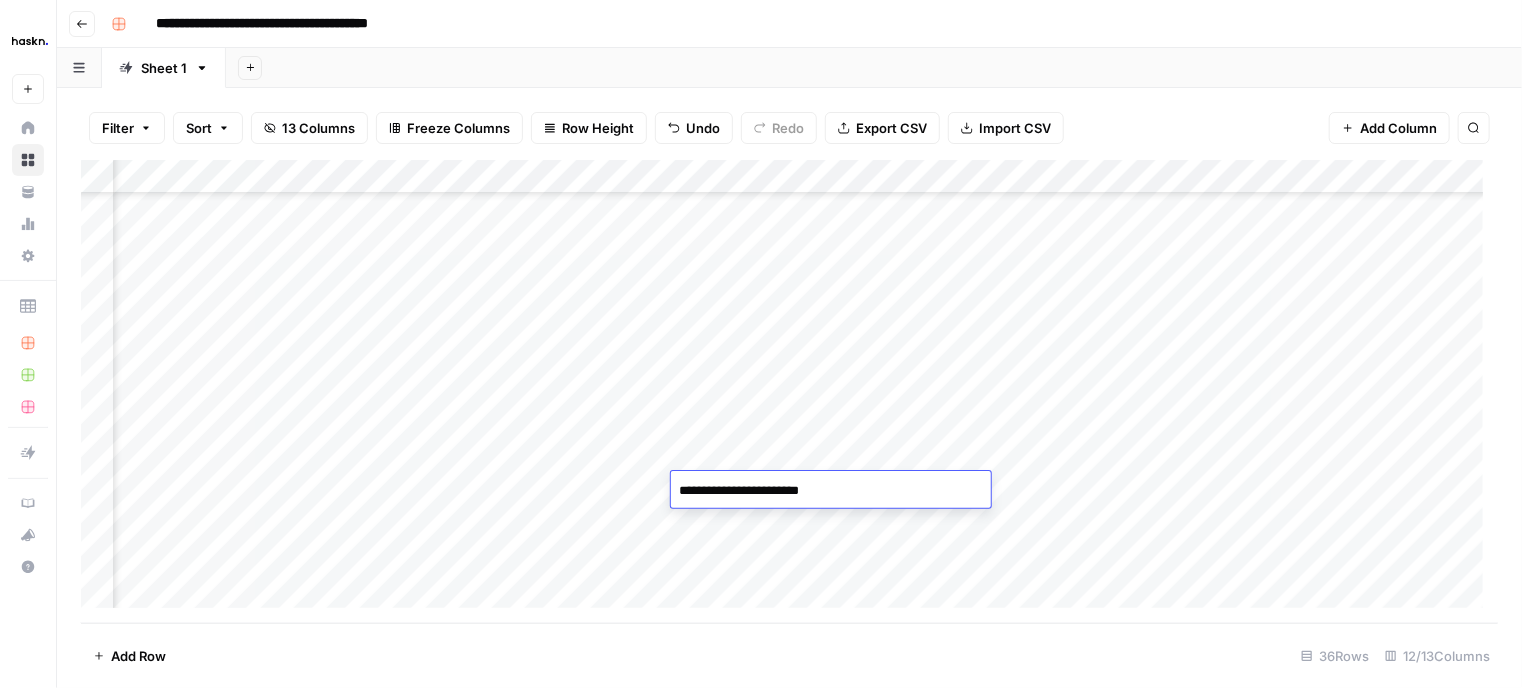 click on "Add Column" at bounding box center (789, 392) 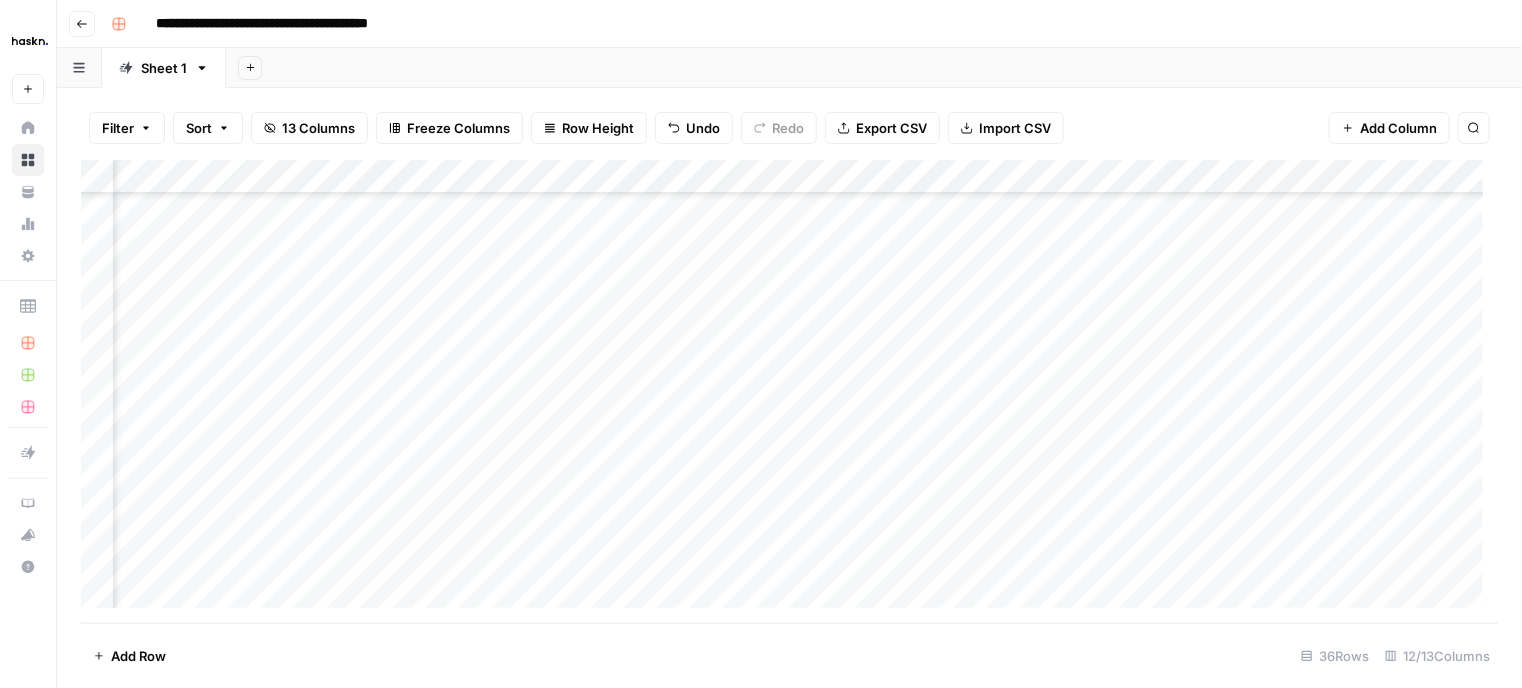 click on "Add Column" at bounding box center [789, 392] 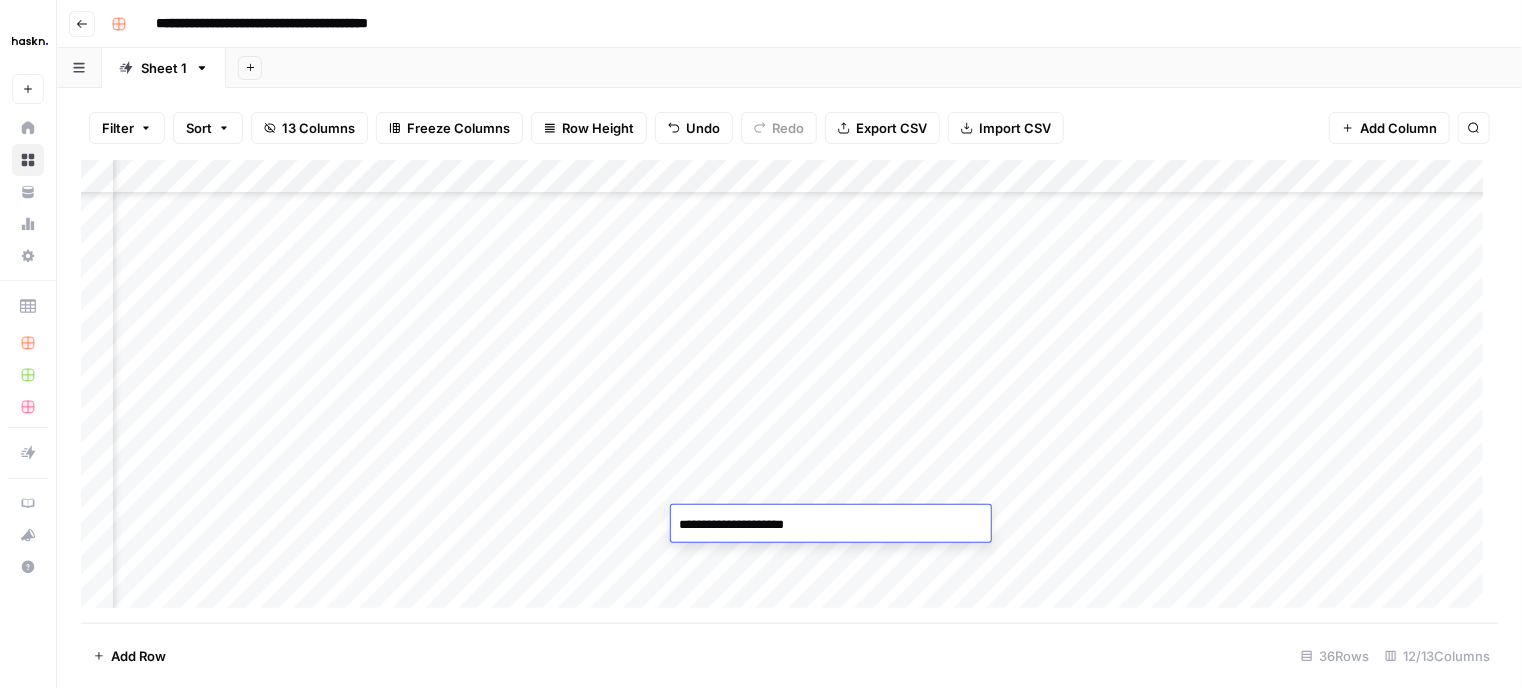 type on "**********" 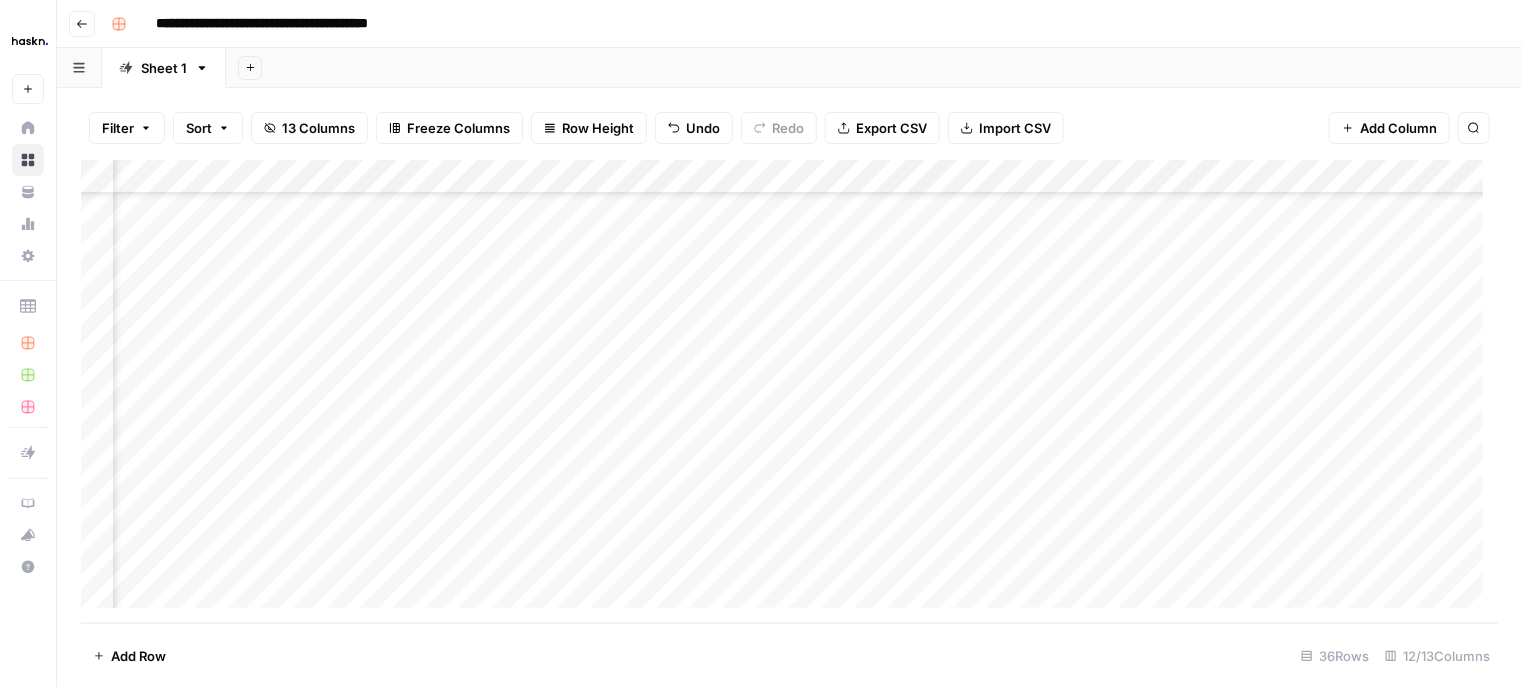 click on "Add Column" at bounding box center [789, 392] 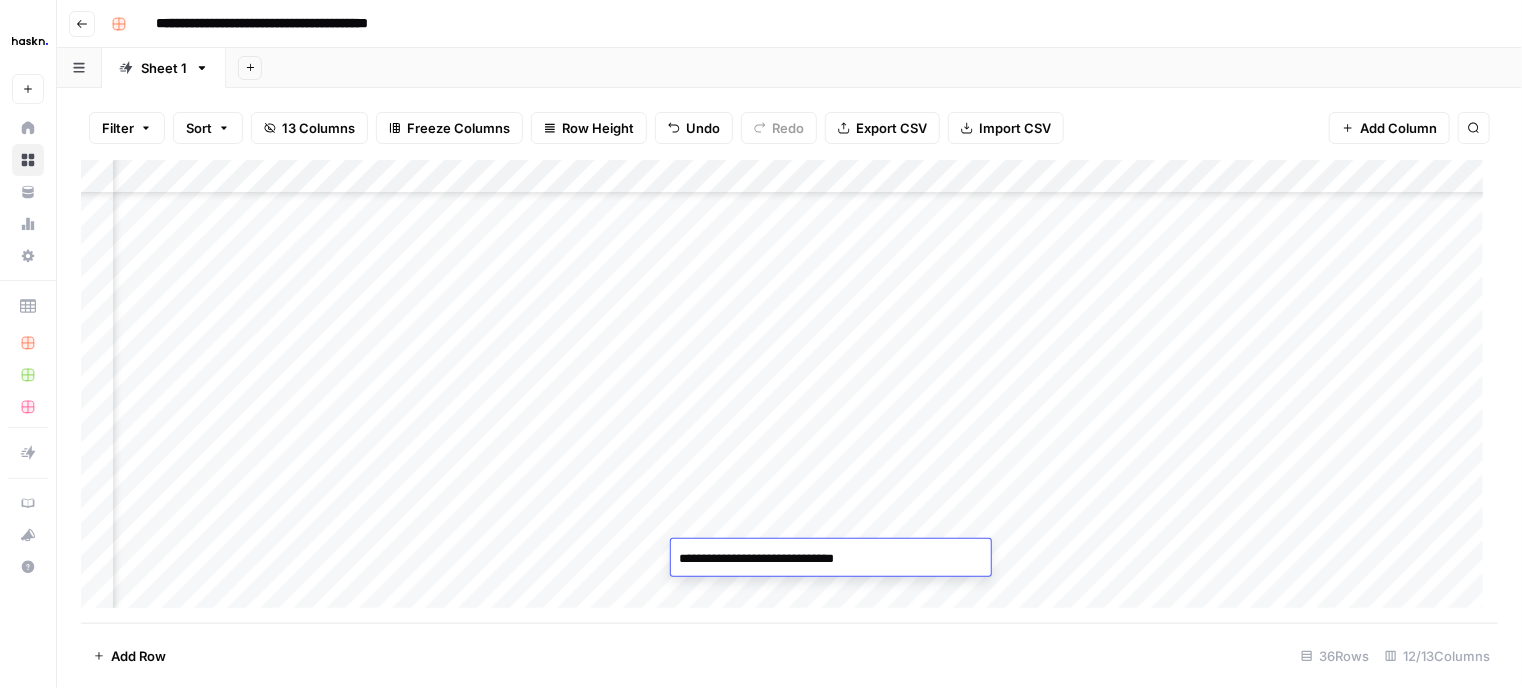type on "**********" 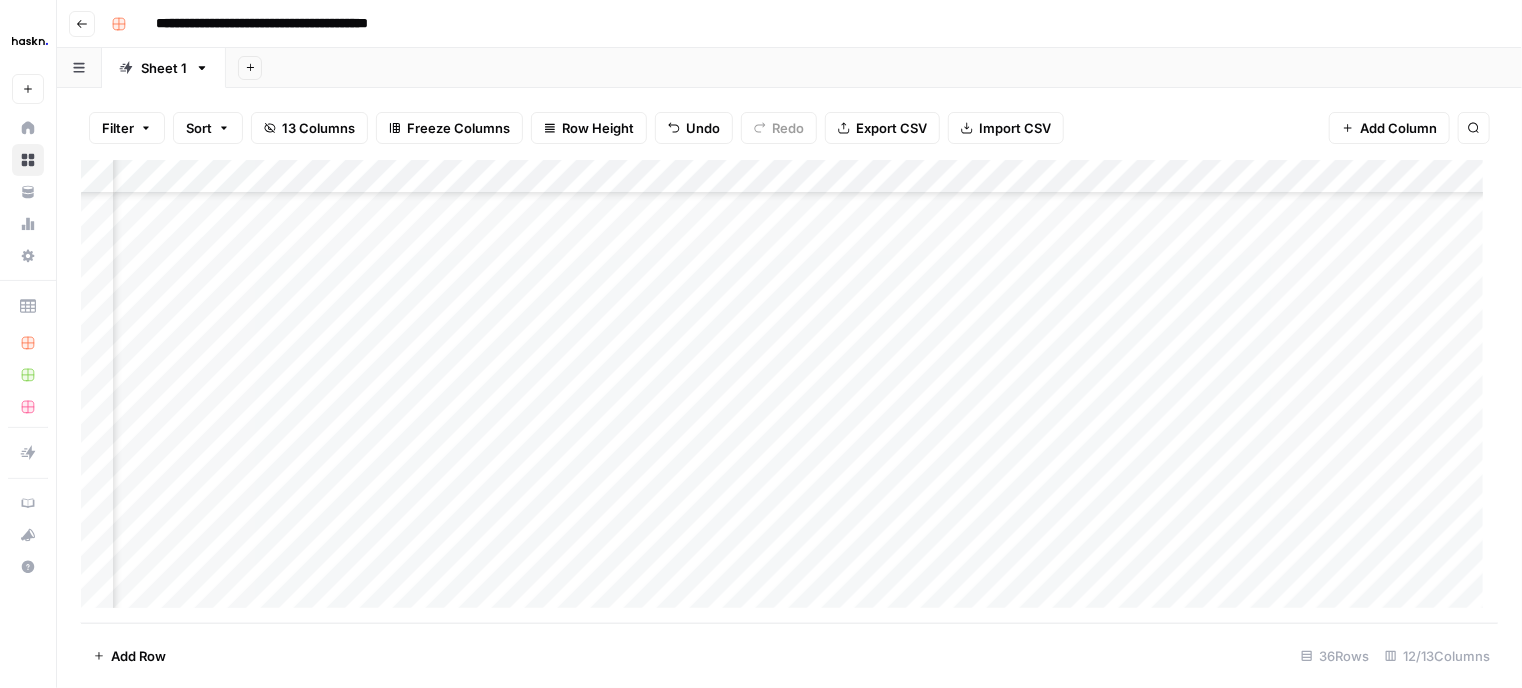 scroll, scrollTop: 842, scrollLeft: 160, axis: both 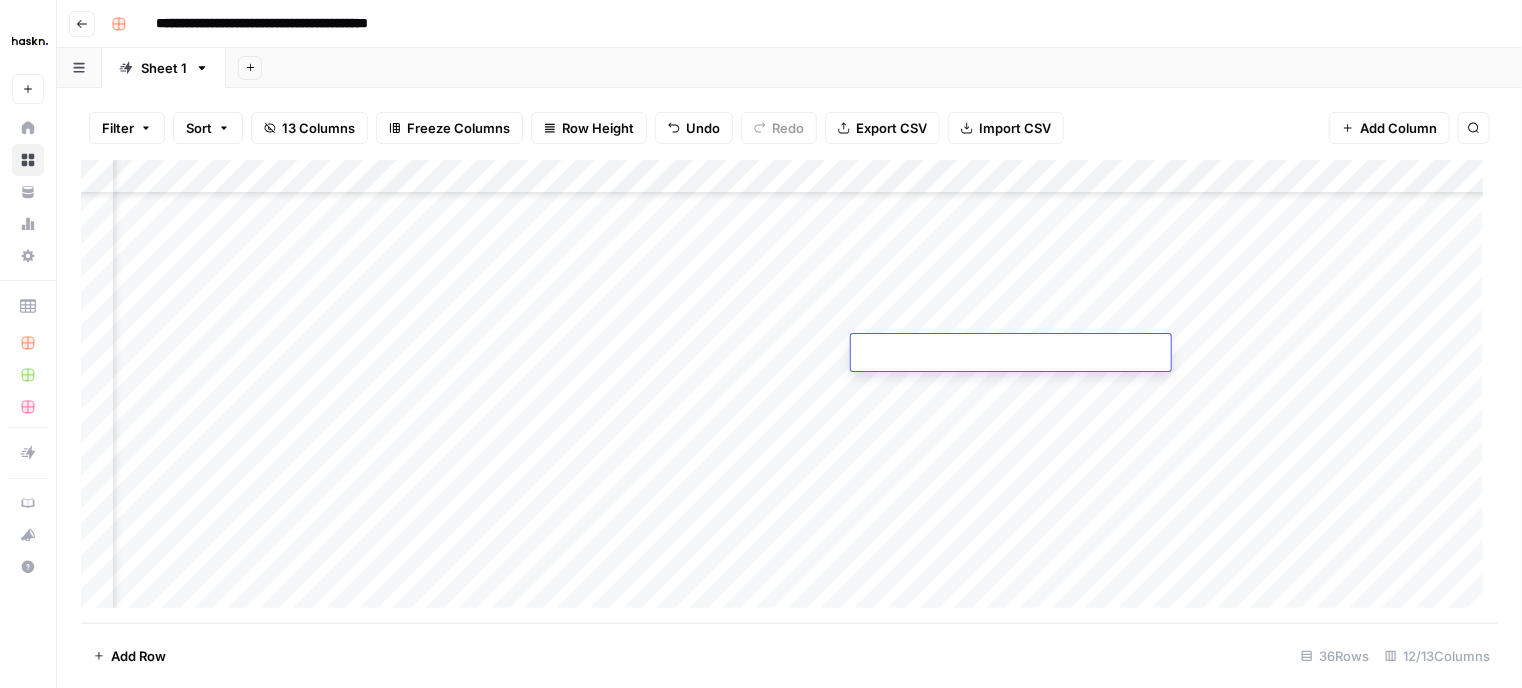 click on "Add Column" at bounding box center [789, 392] 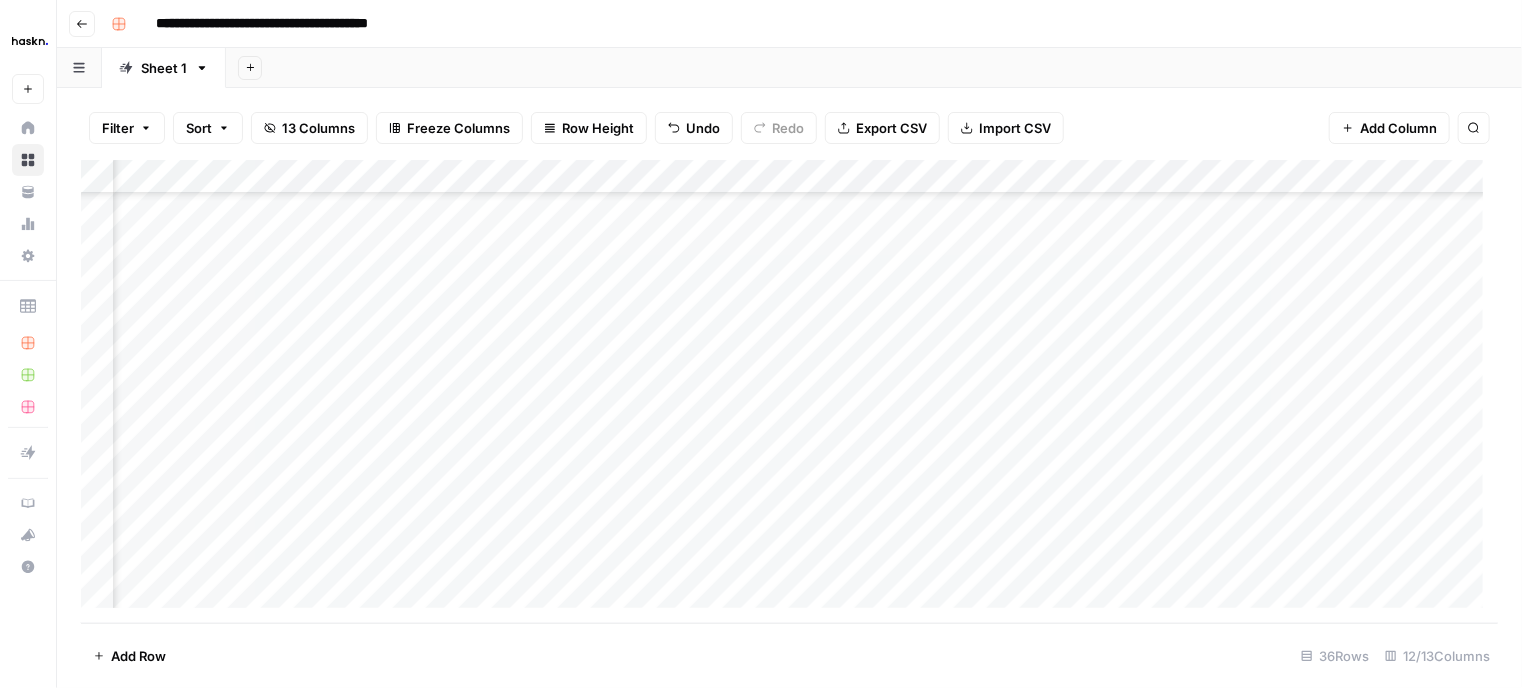 click on "Add Column" at bounding box center [789, 392] 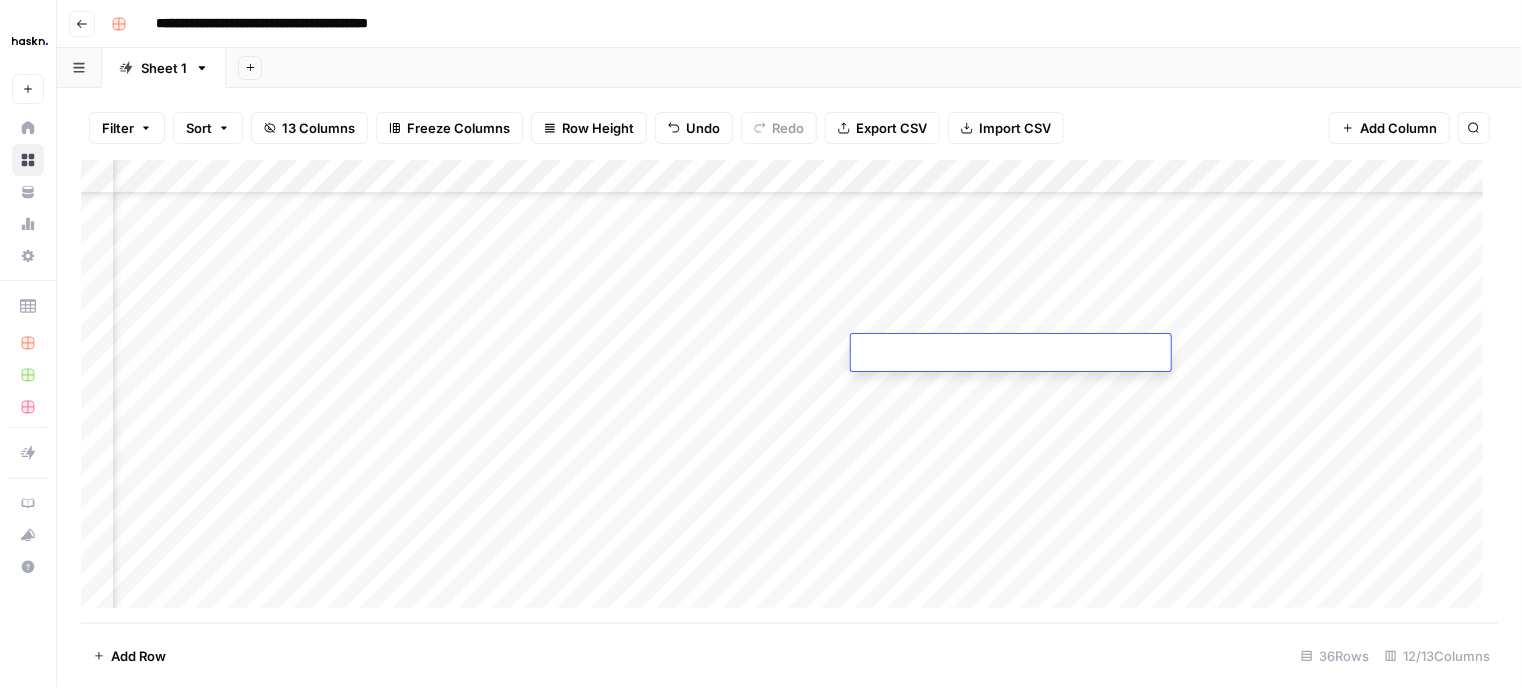 type on "**********" 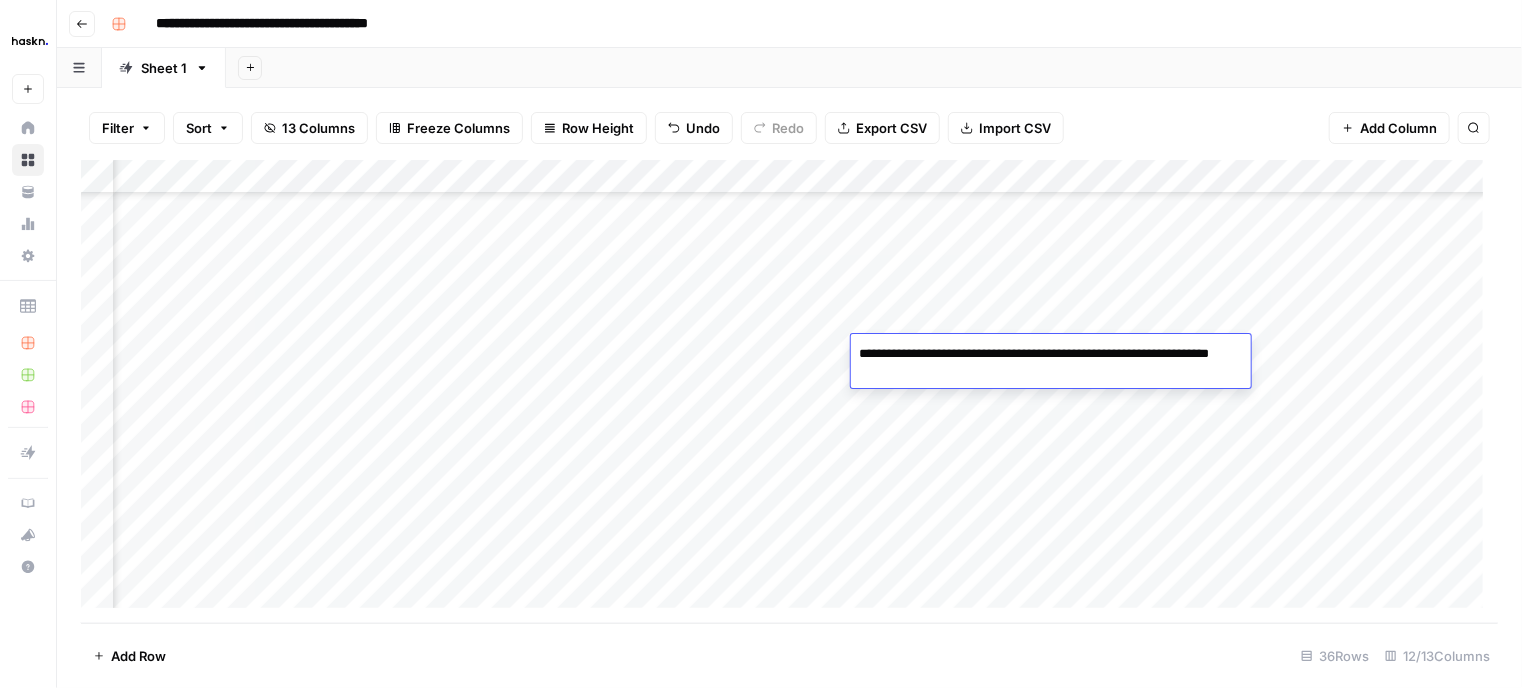 click on "Add Column" at bounding box center [789, 392] 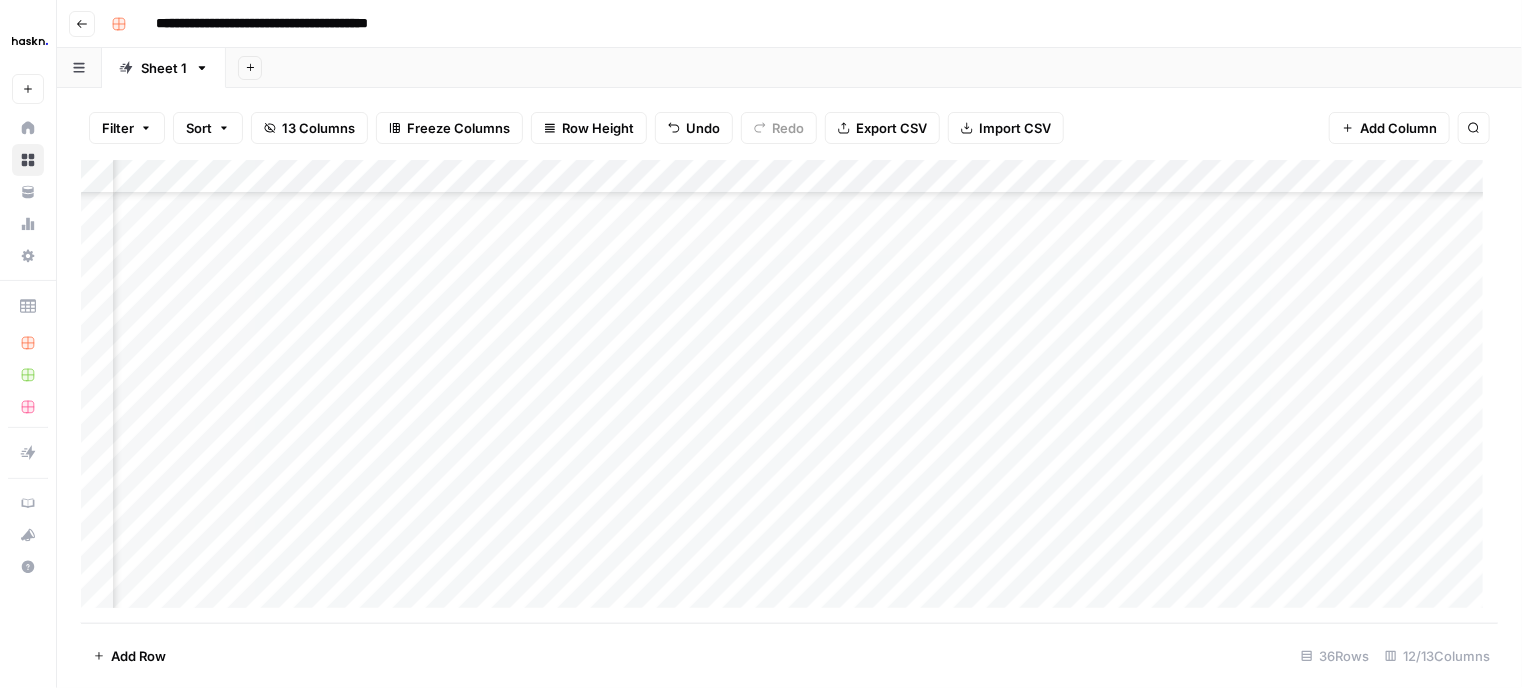 click on "Add Column" at bounding box center [789, 392] 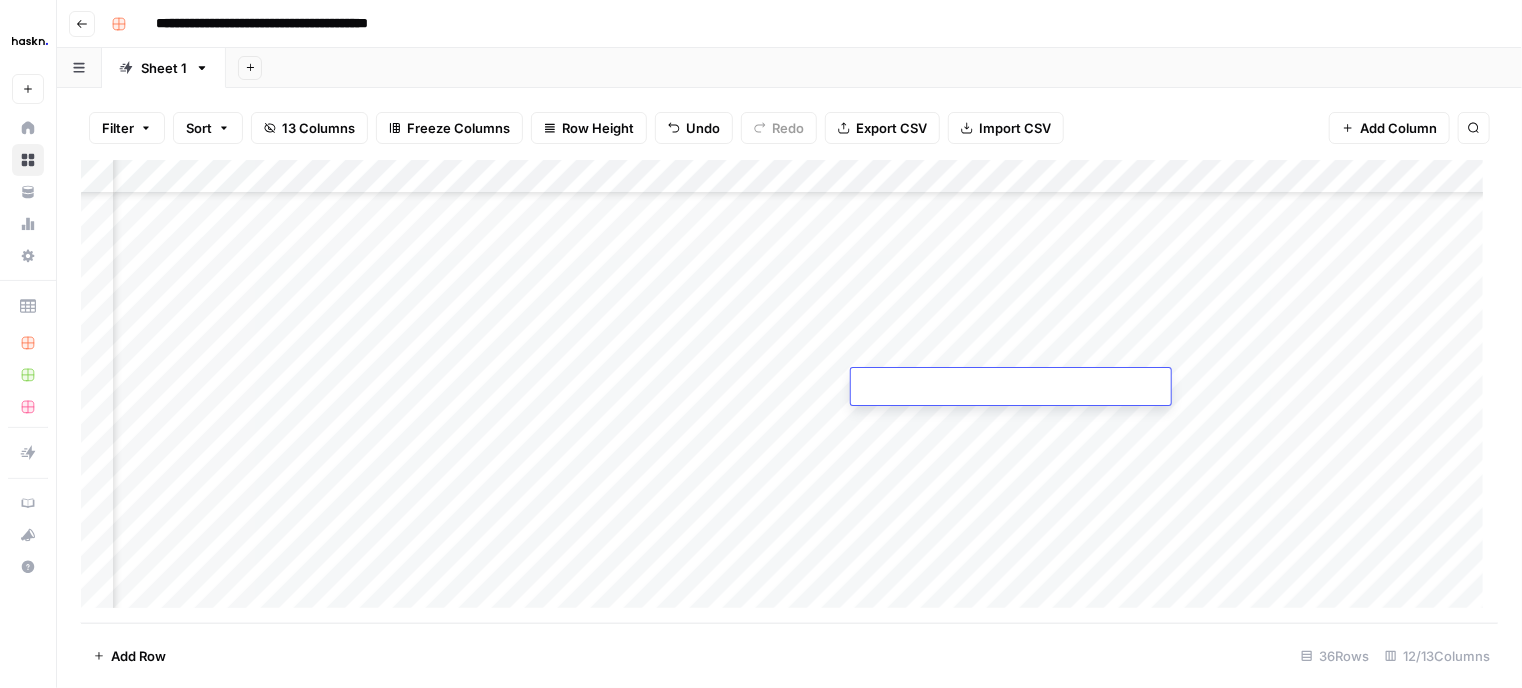 type on "**********" 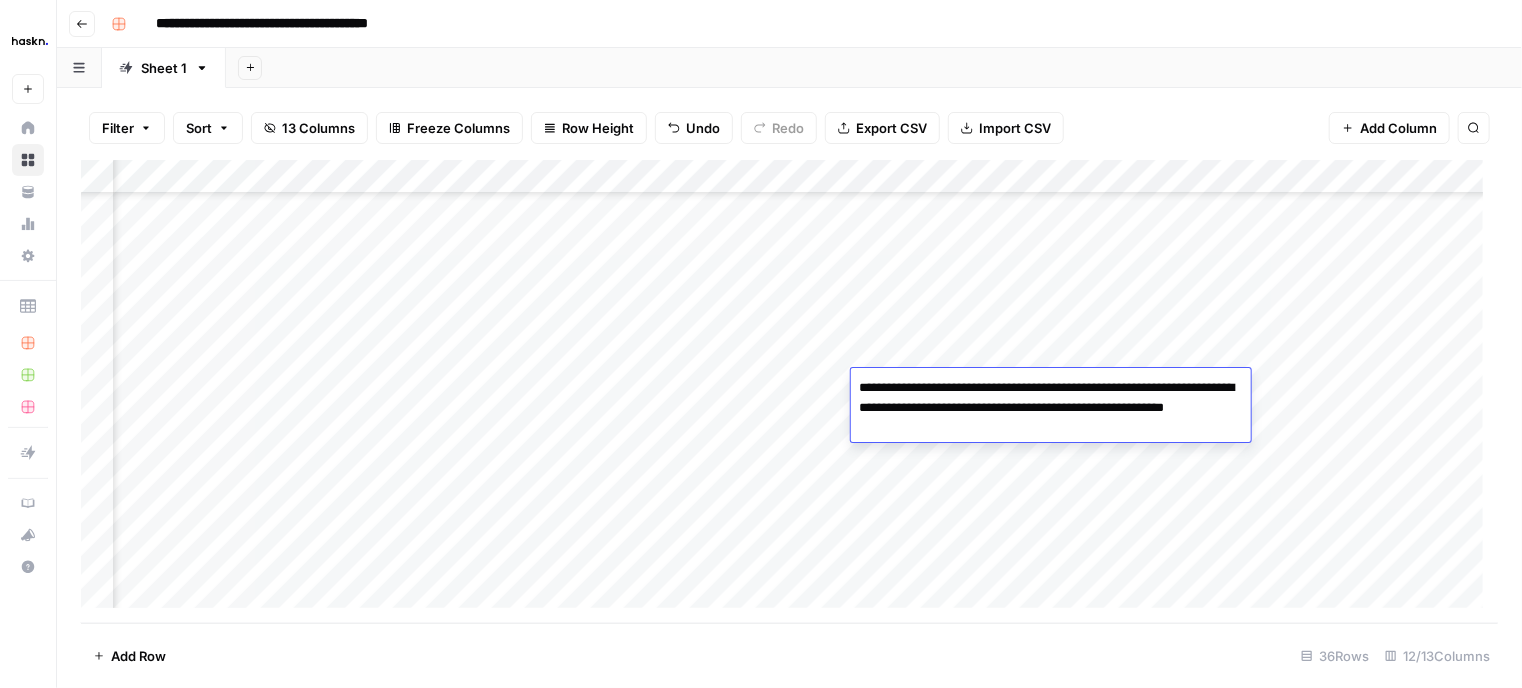 click on "Add Column" at bounding box center (789, 392) 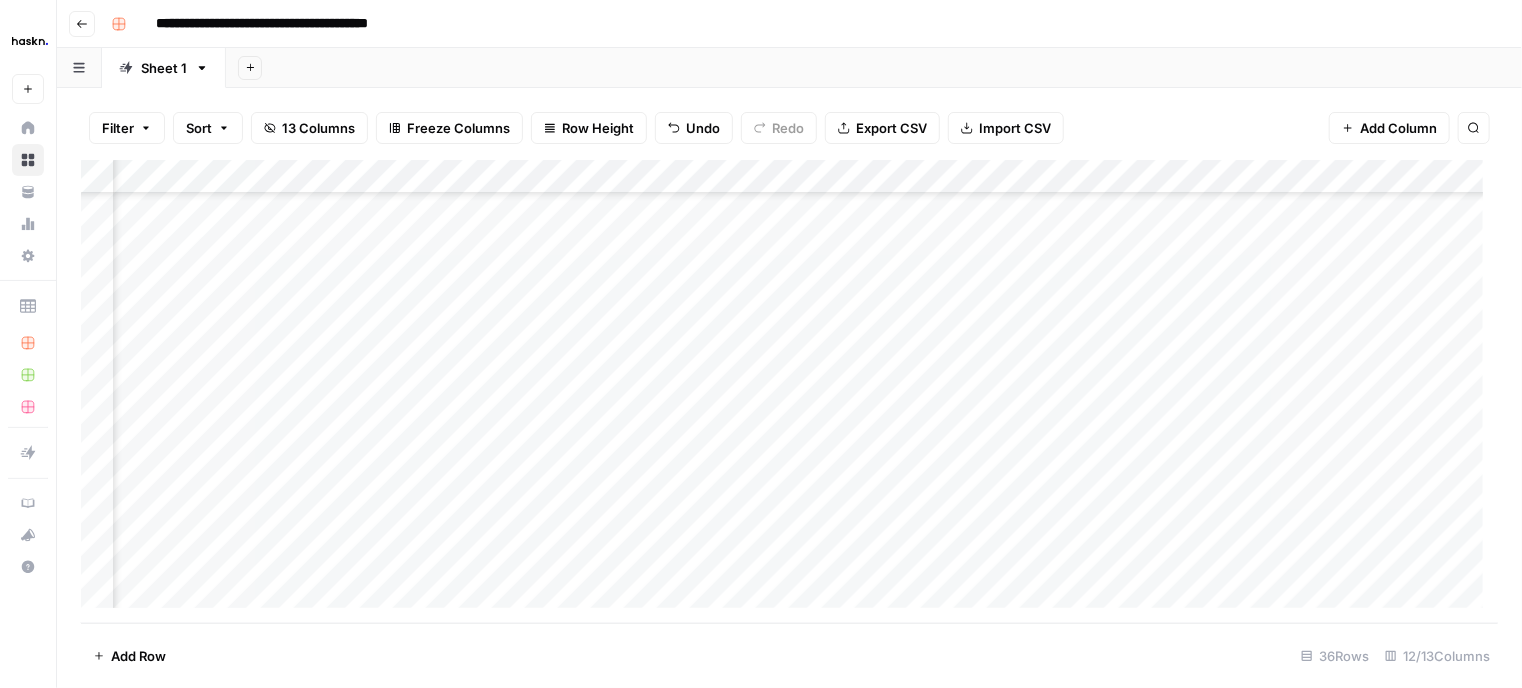click on "Add Column" at bounding box center (789, 392) 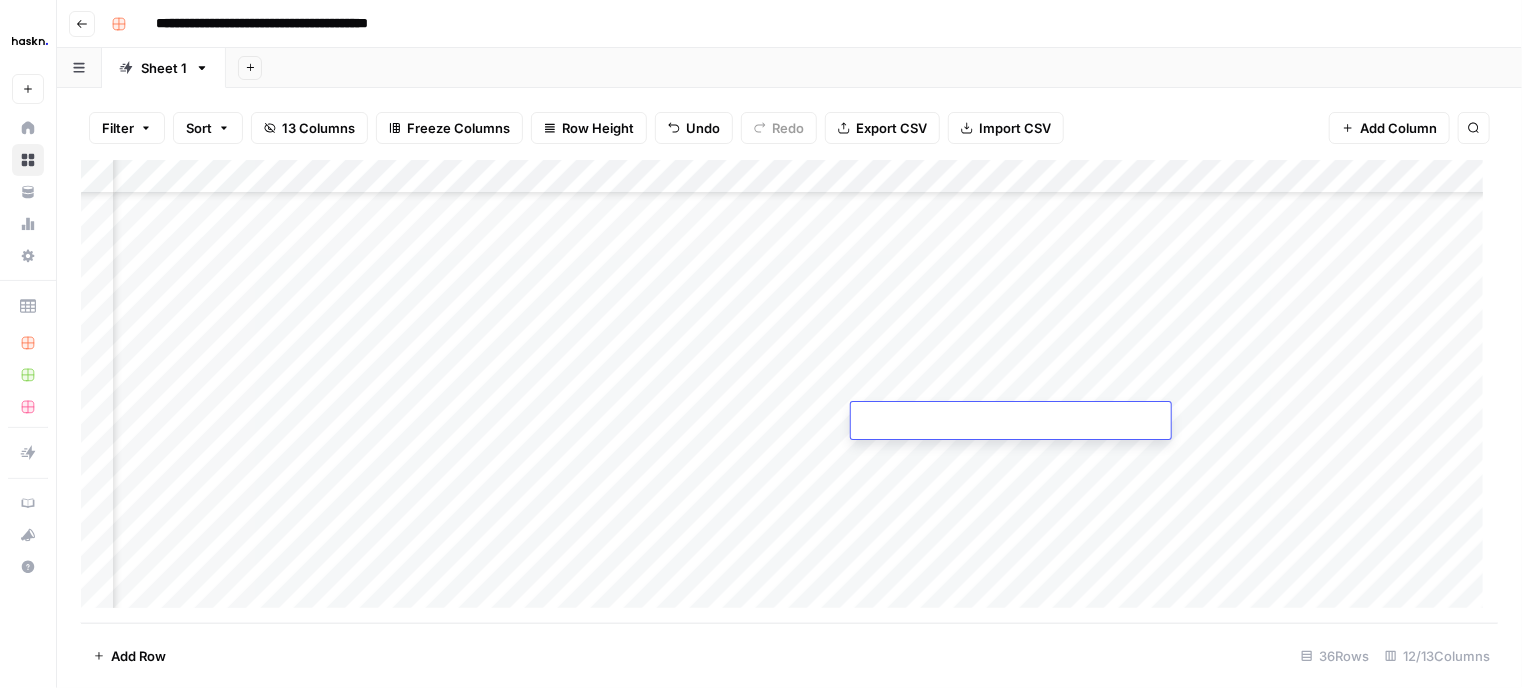 click on "Add Column" at bounding box center [789, 392] 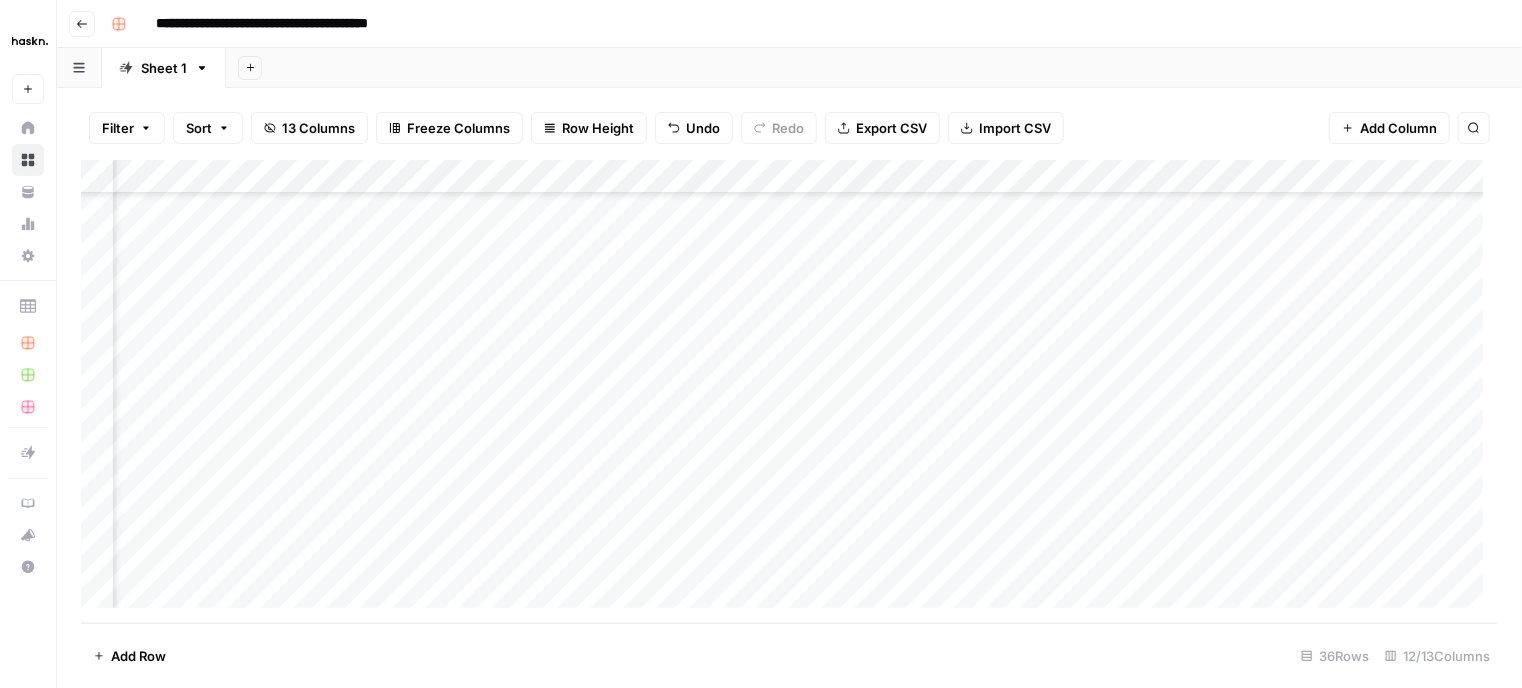 click on "Add Column" at bounding box center (789, 392) 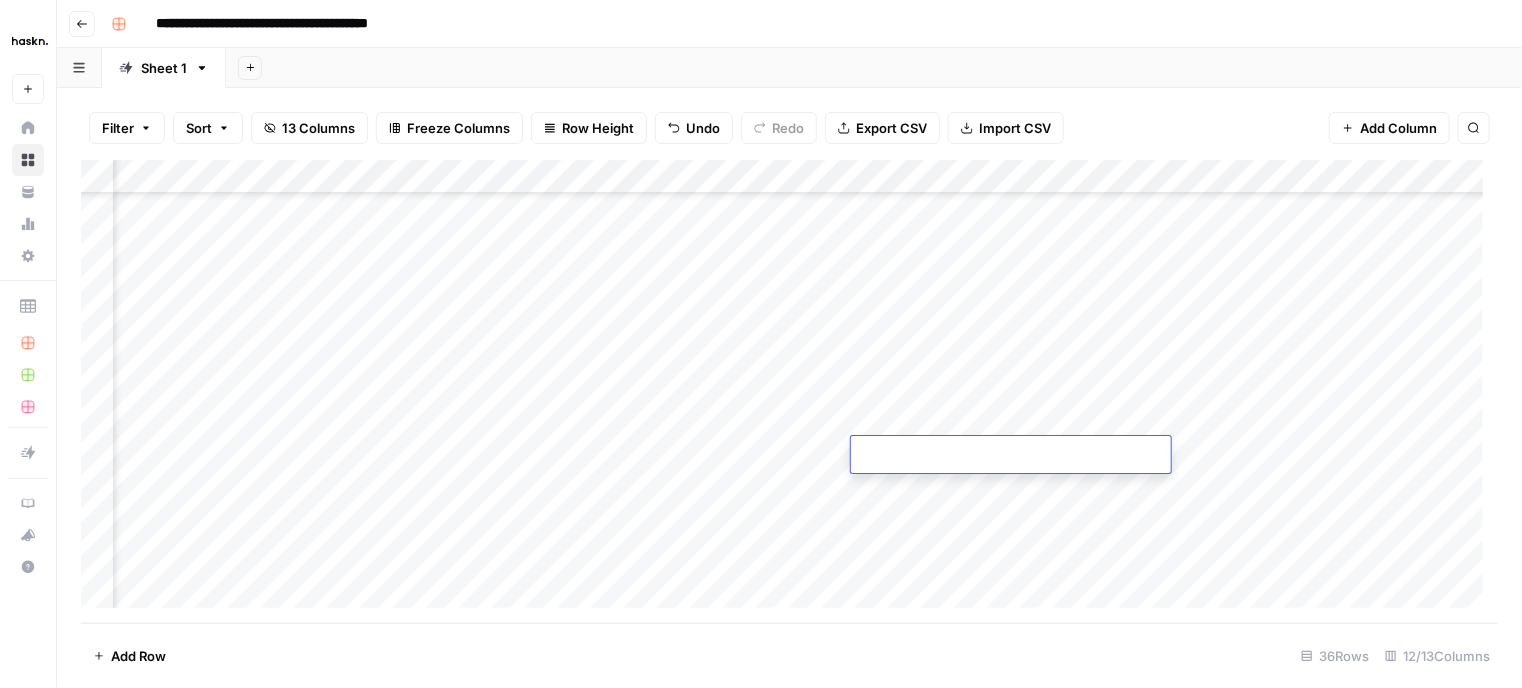 type on "**********" 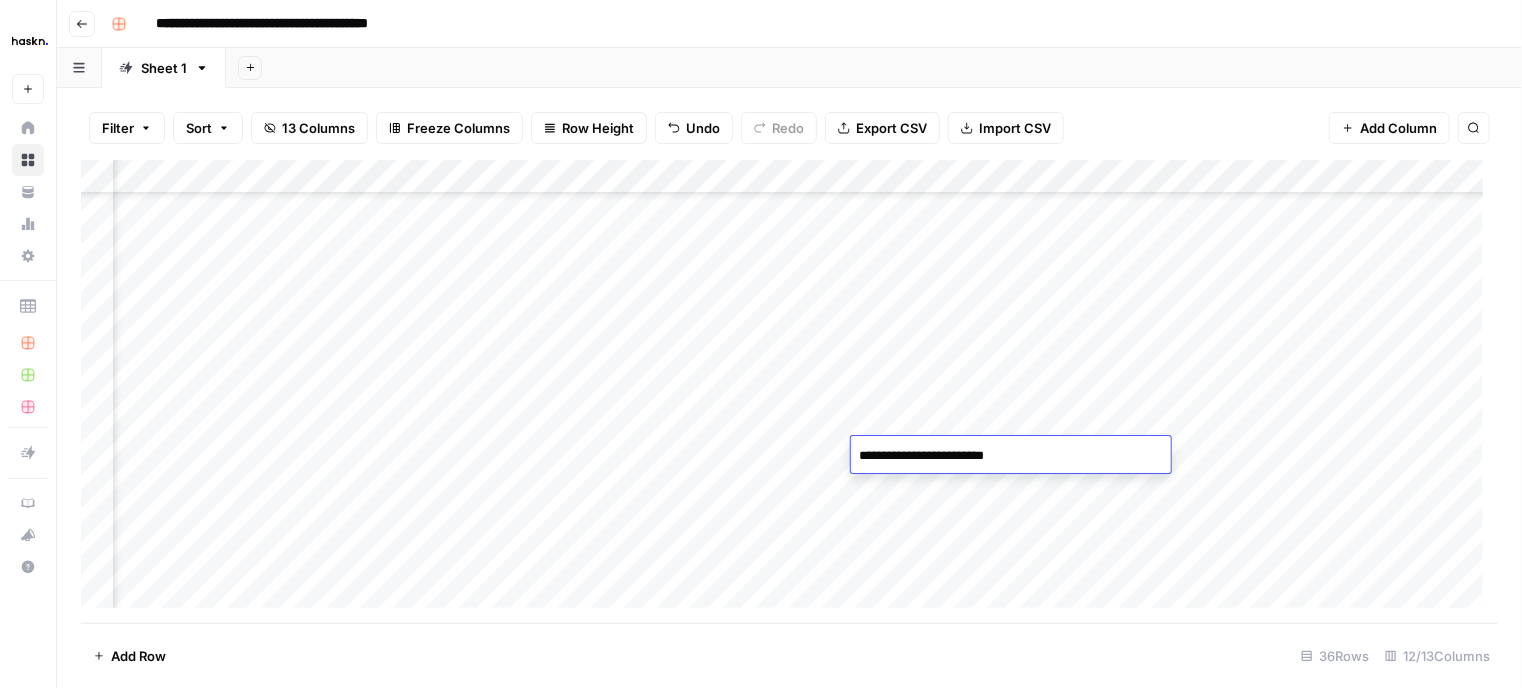 click on "Add Column" at bounding box center [789, 392] 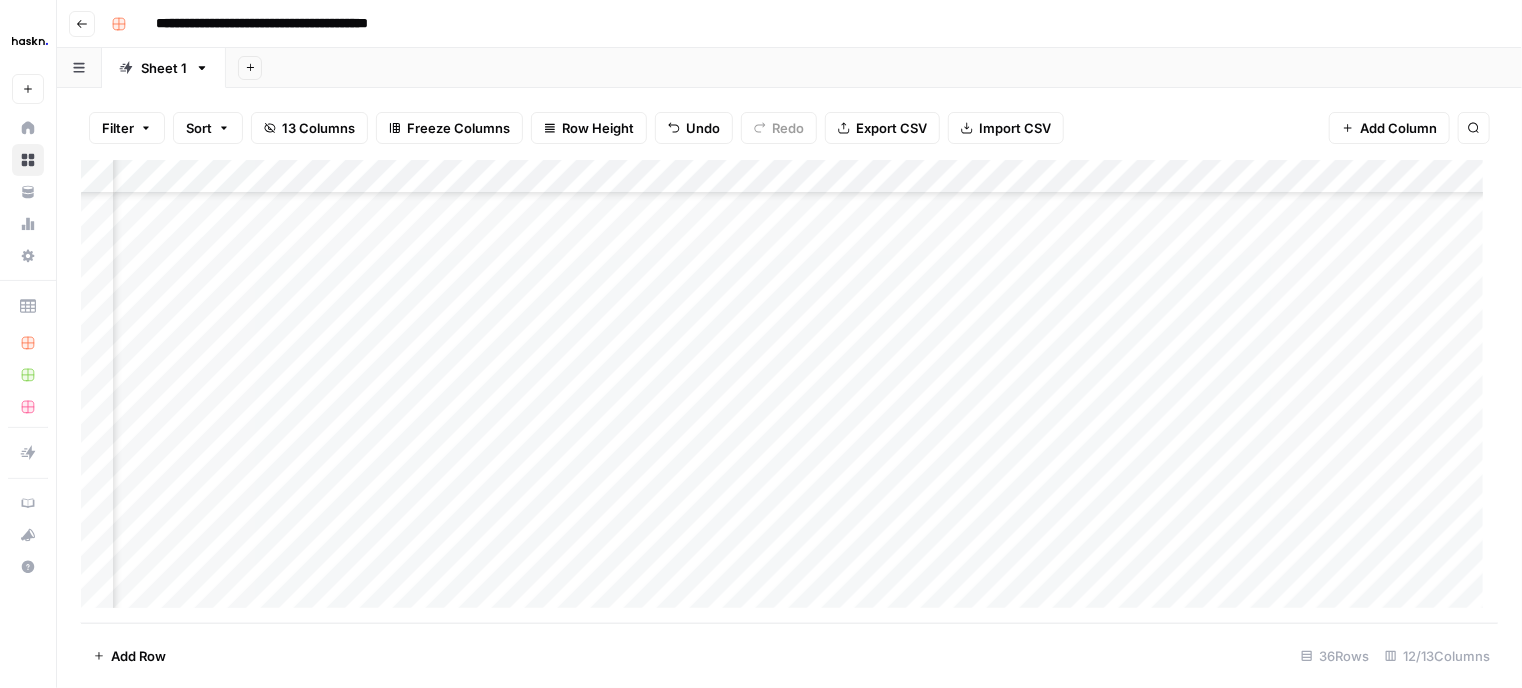 click on "Add Column" at bounding box center (789, 392) 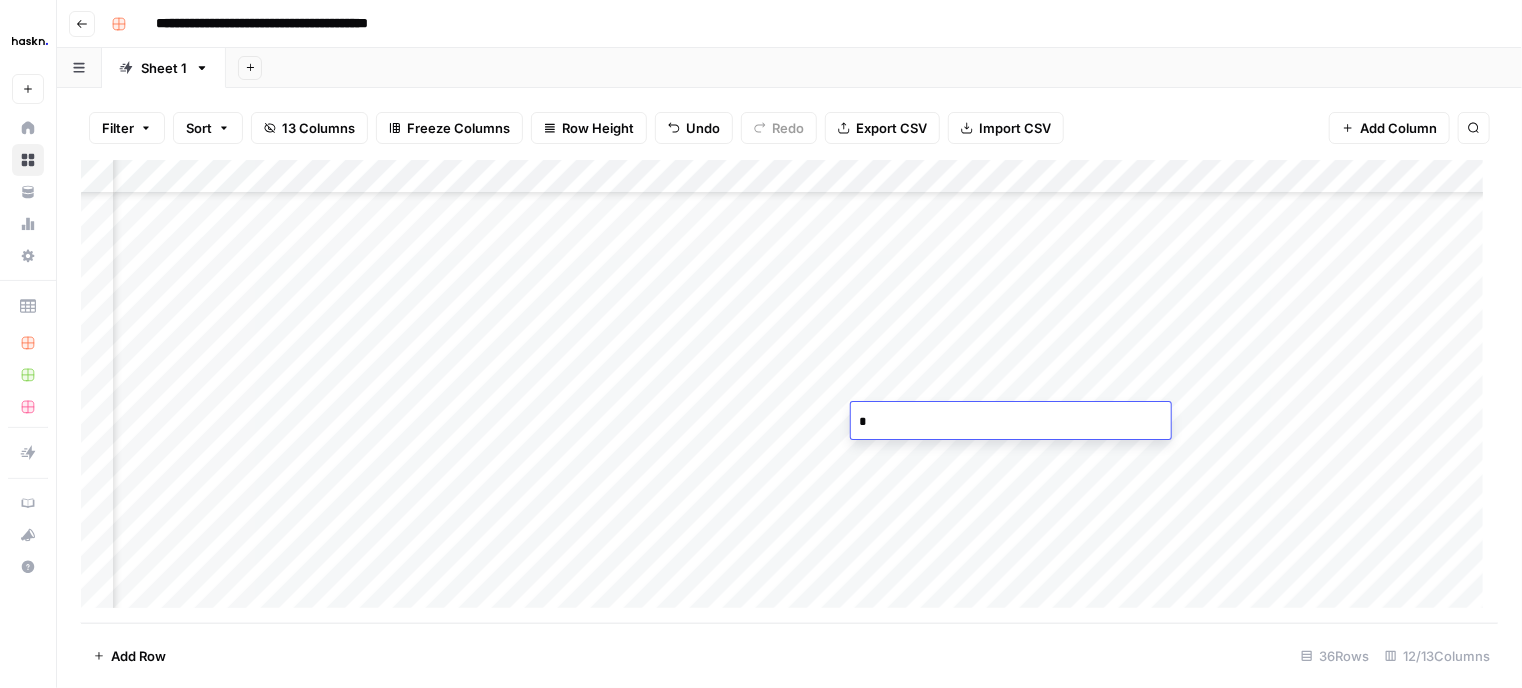 type on "**" 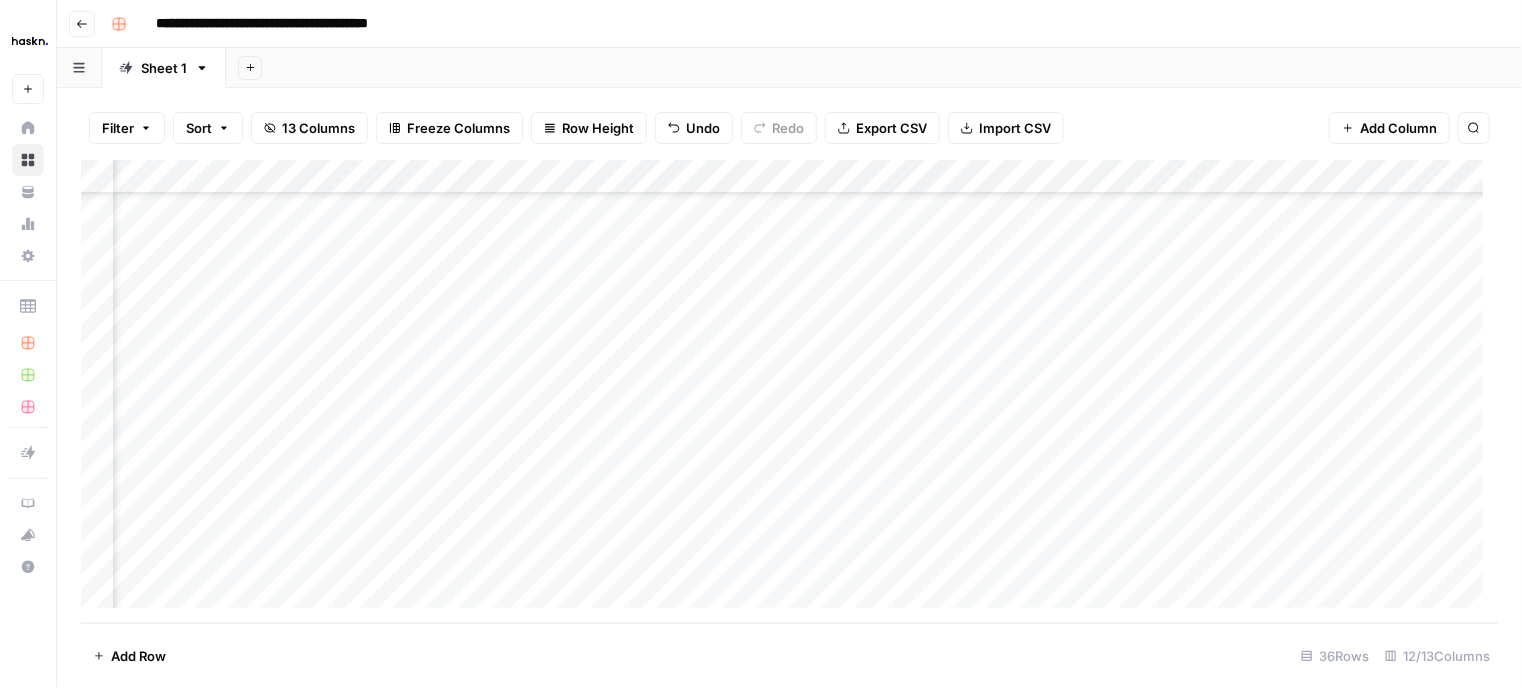 click on "Add Column" at bounding box center [789, 392] 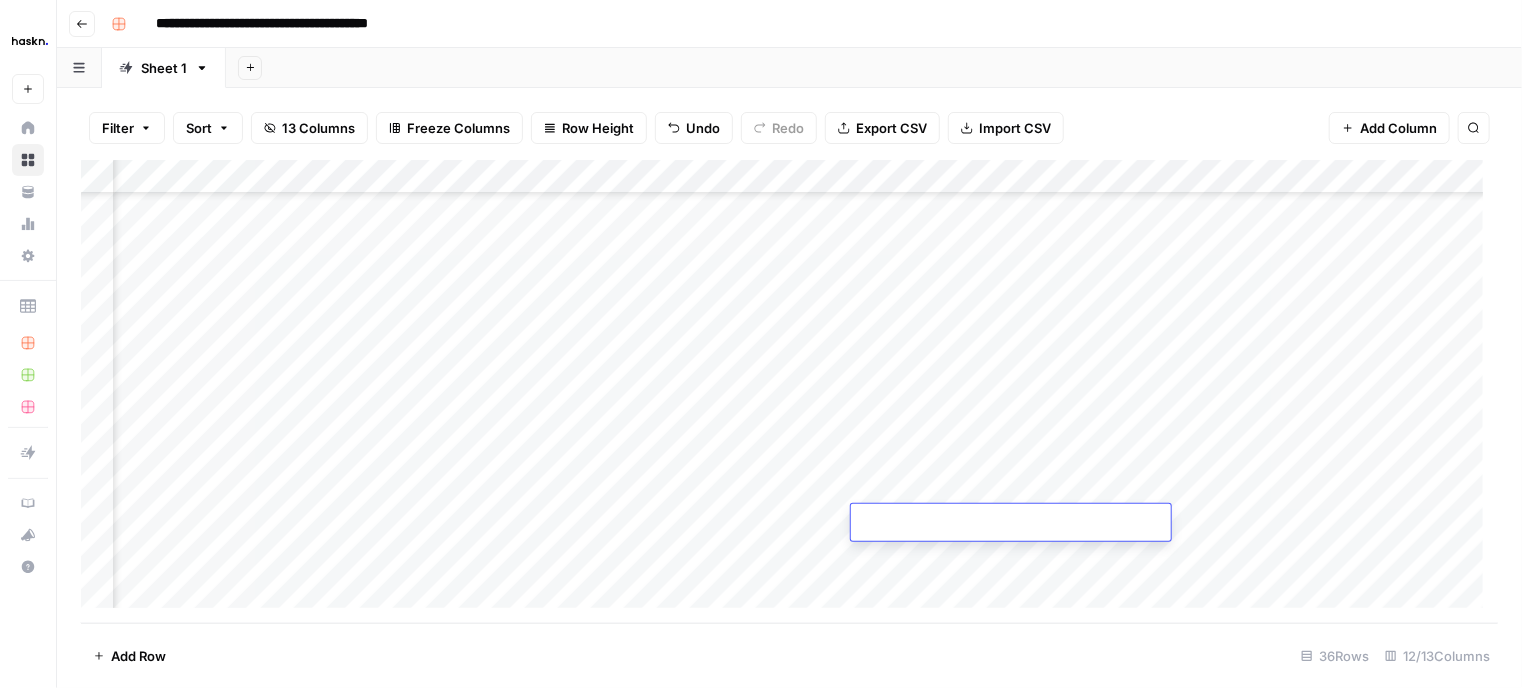 type on "**********" 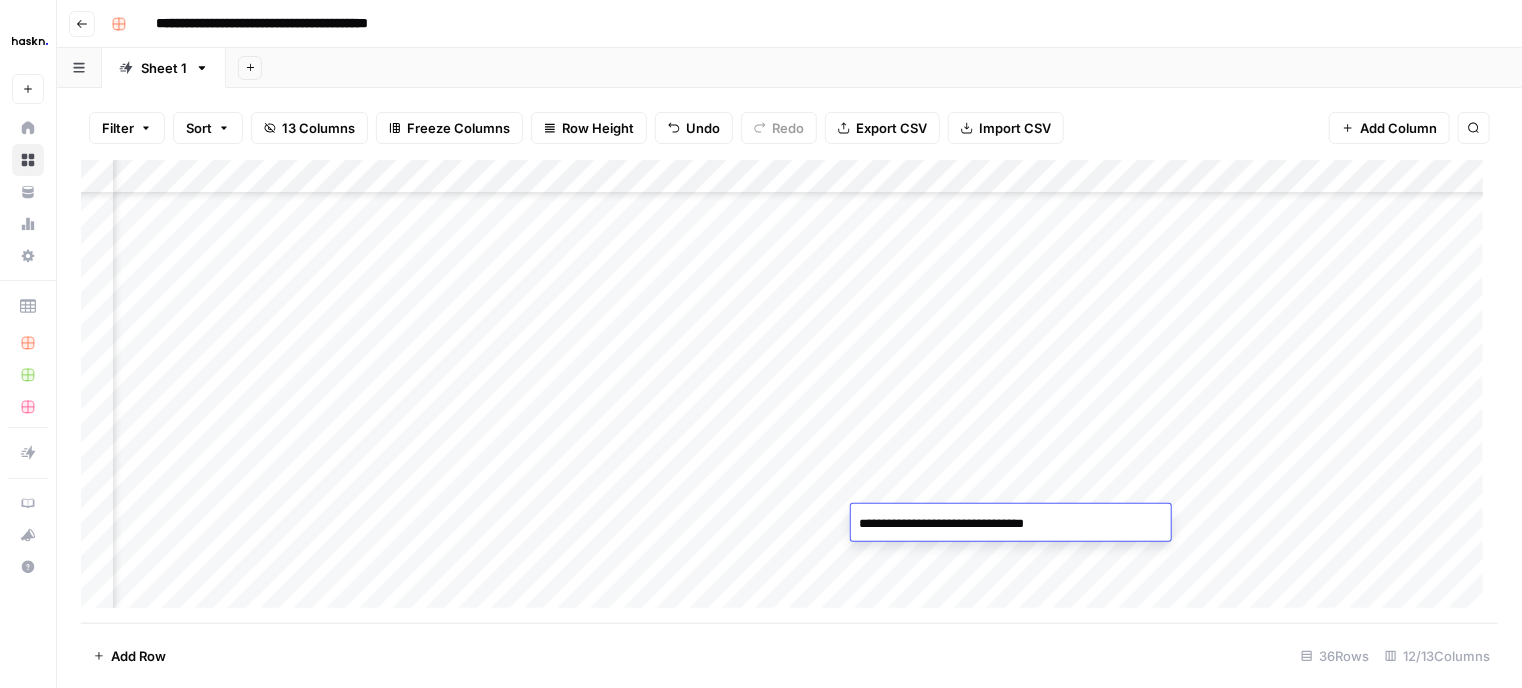 click on "Add Column" at bounding box center (789, 392) 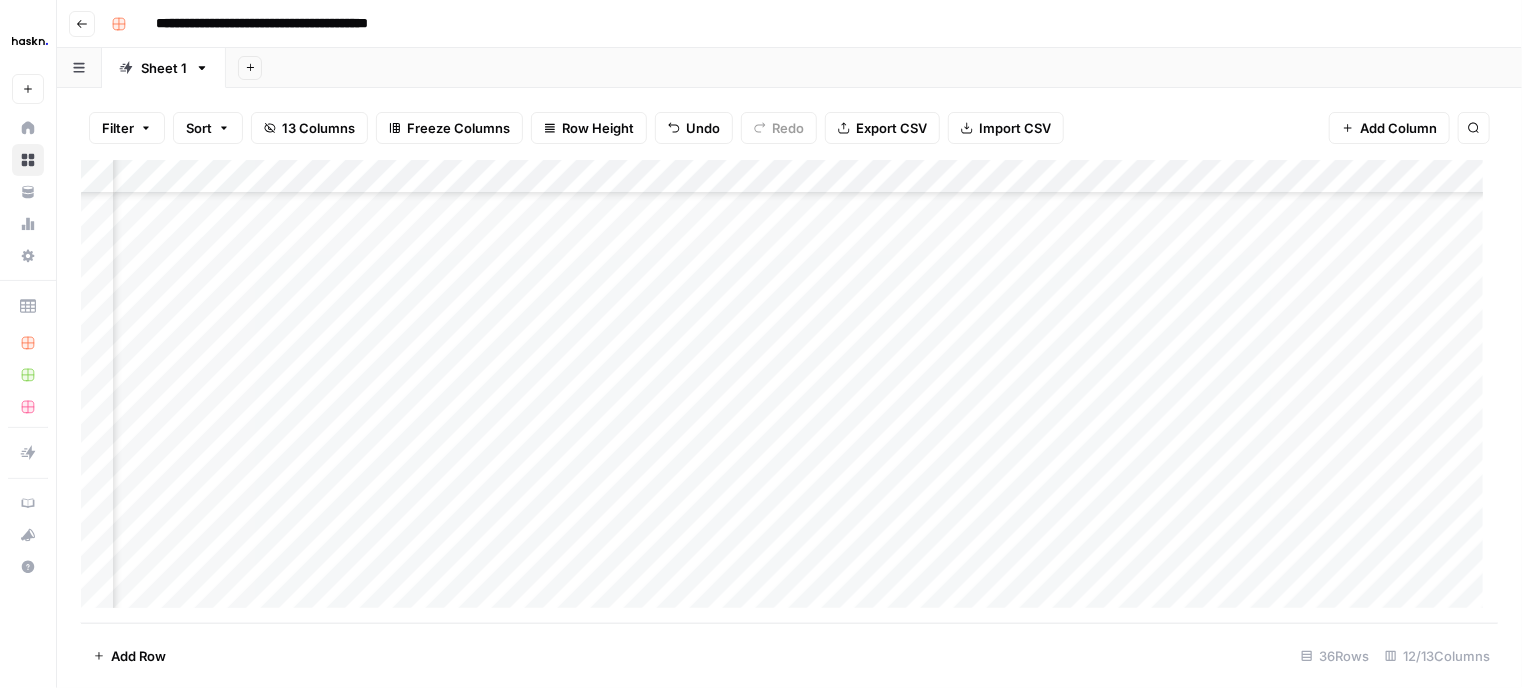 click on "Add Column" at bounding box center [789, 392] 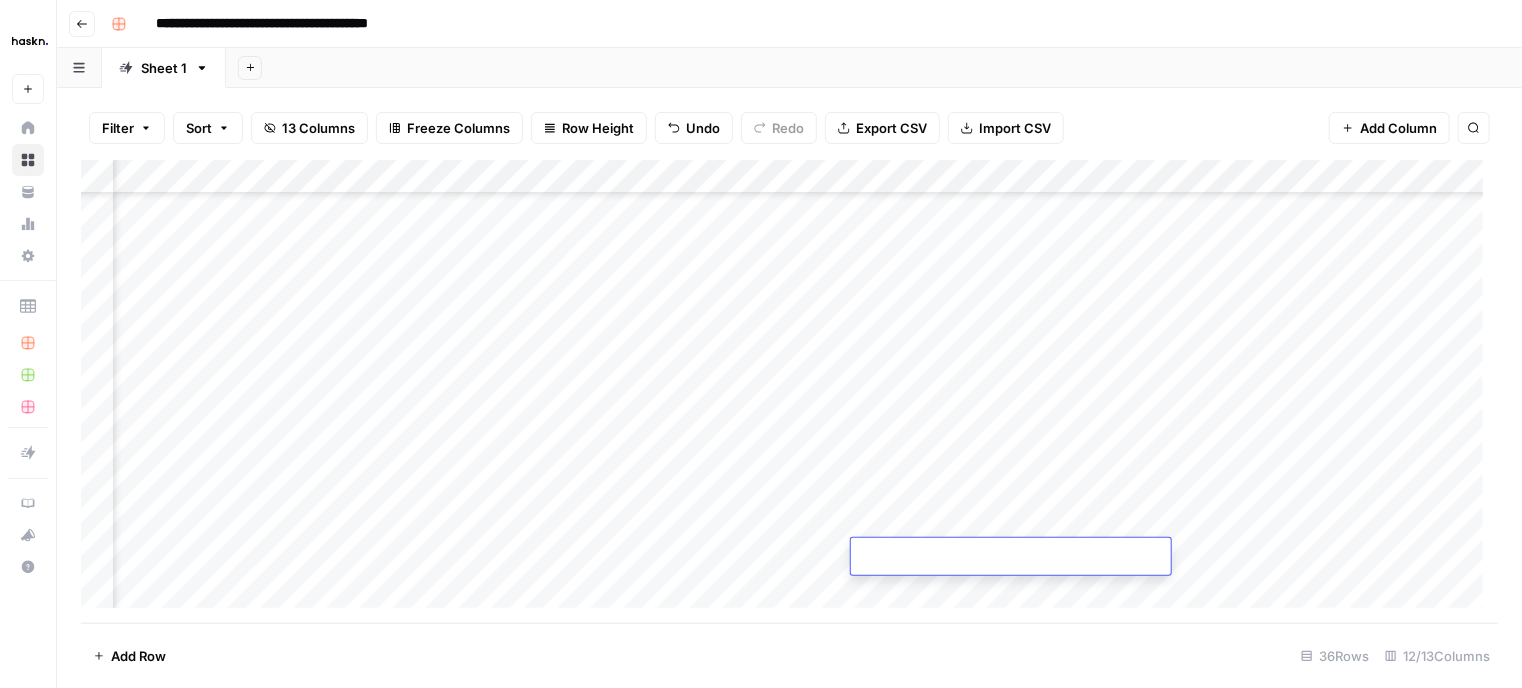 type on "**********" 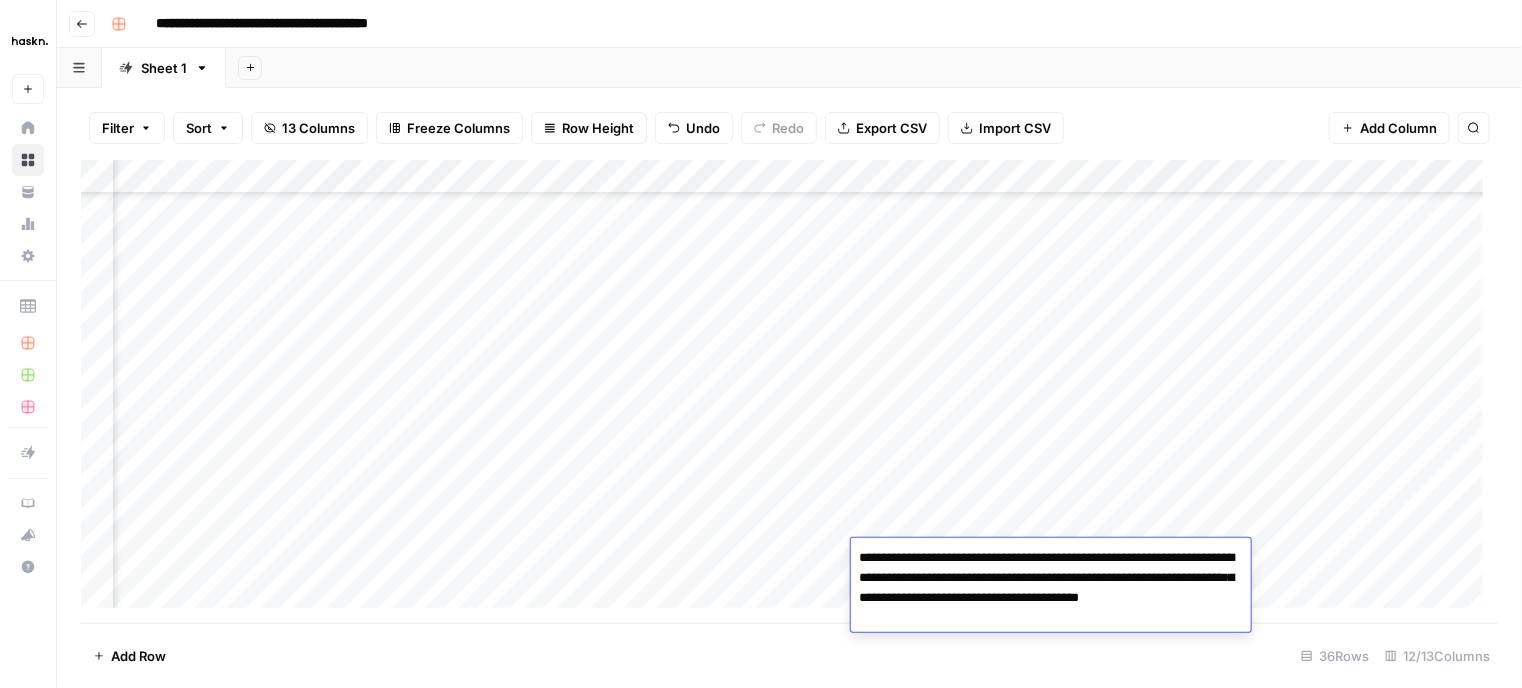 click on "Add Column" at bounding box center (789, 392) 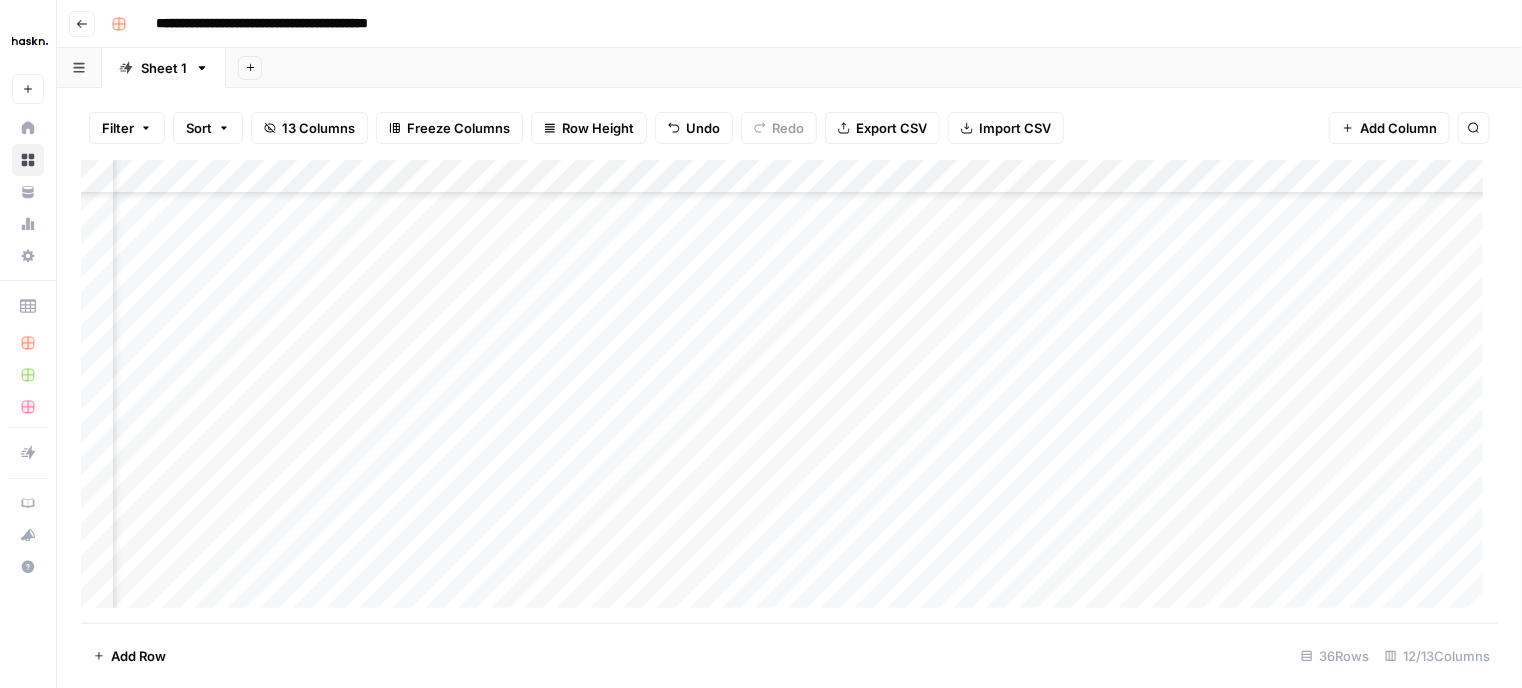 scroll, scrollTop: 841, scrollLeft: 901, axis: both 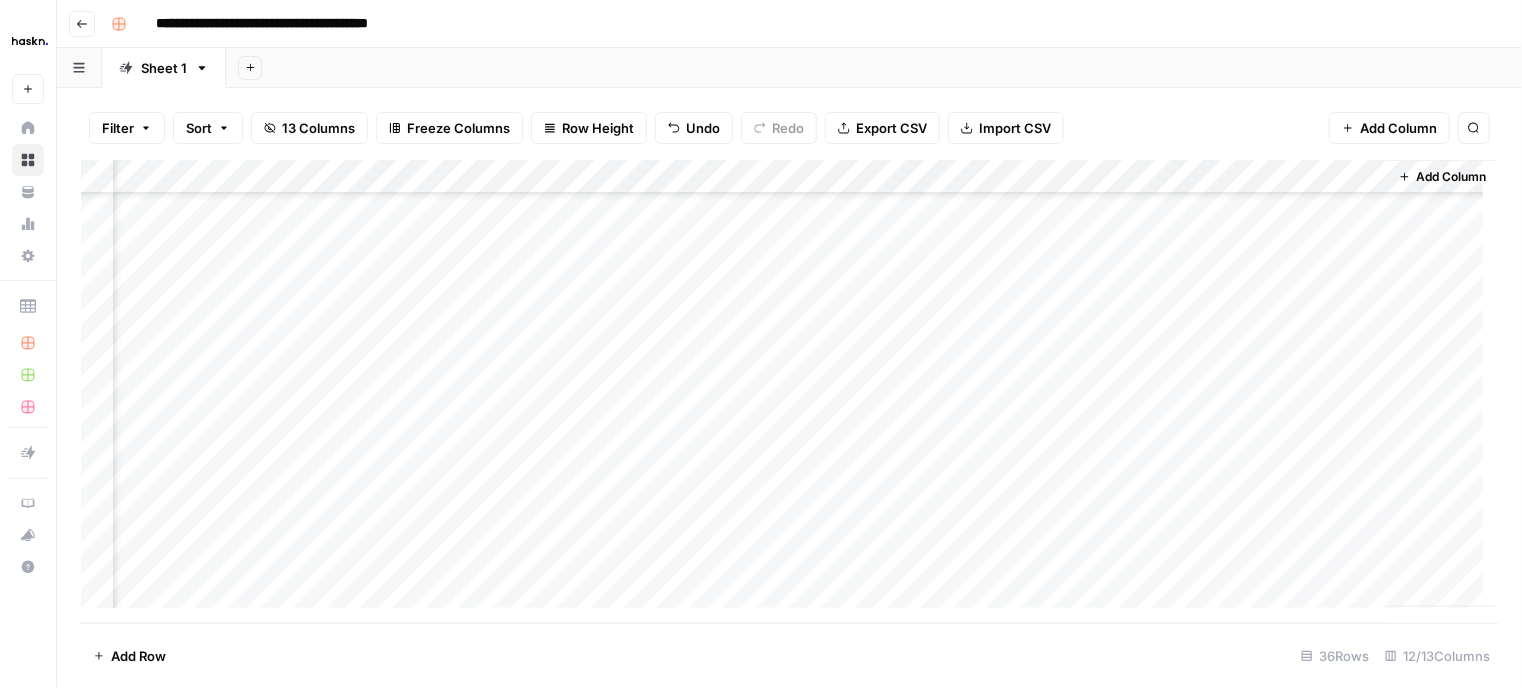 click on "Add Column" at bounding box center (789, 392) 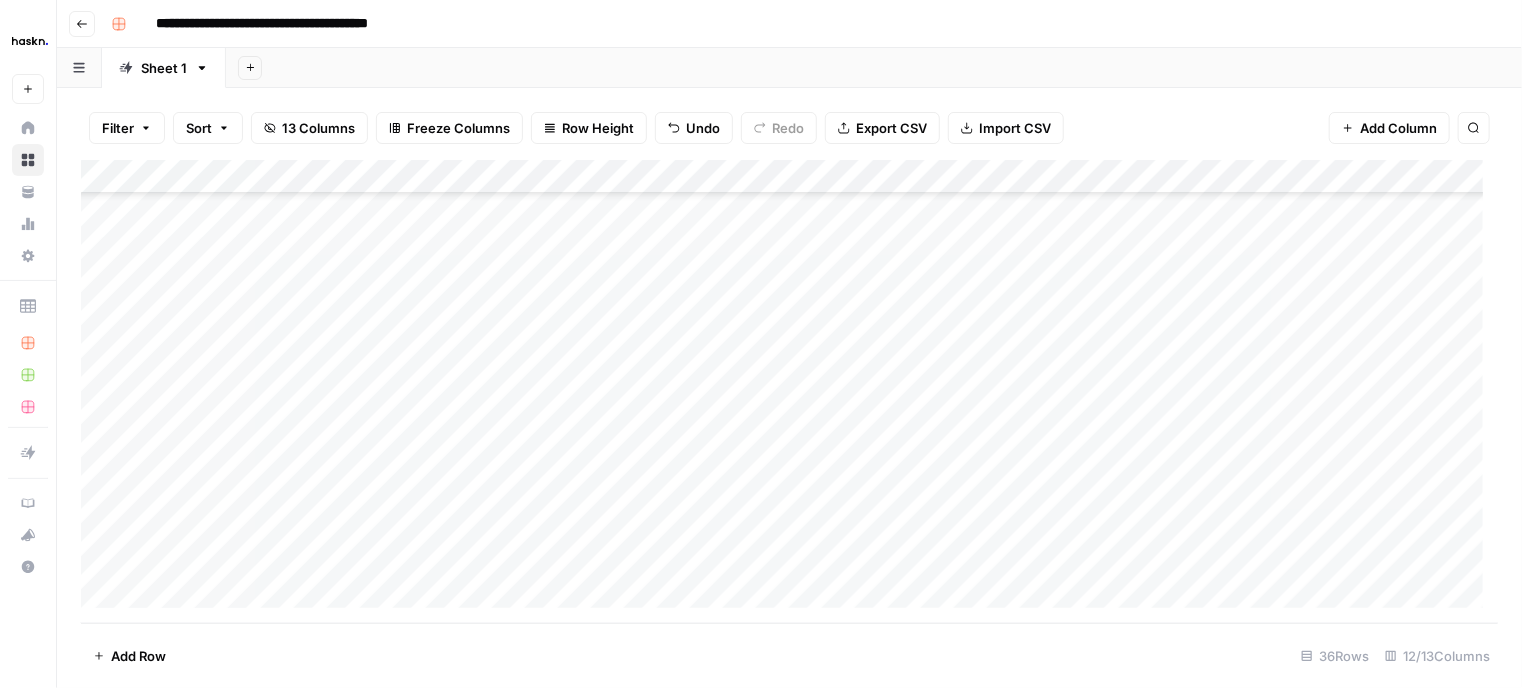 scroll, scrollTop: 841, scrollLeft: 0, axis: vertical 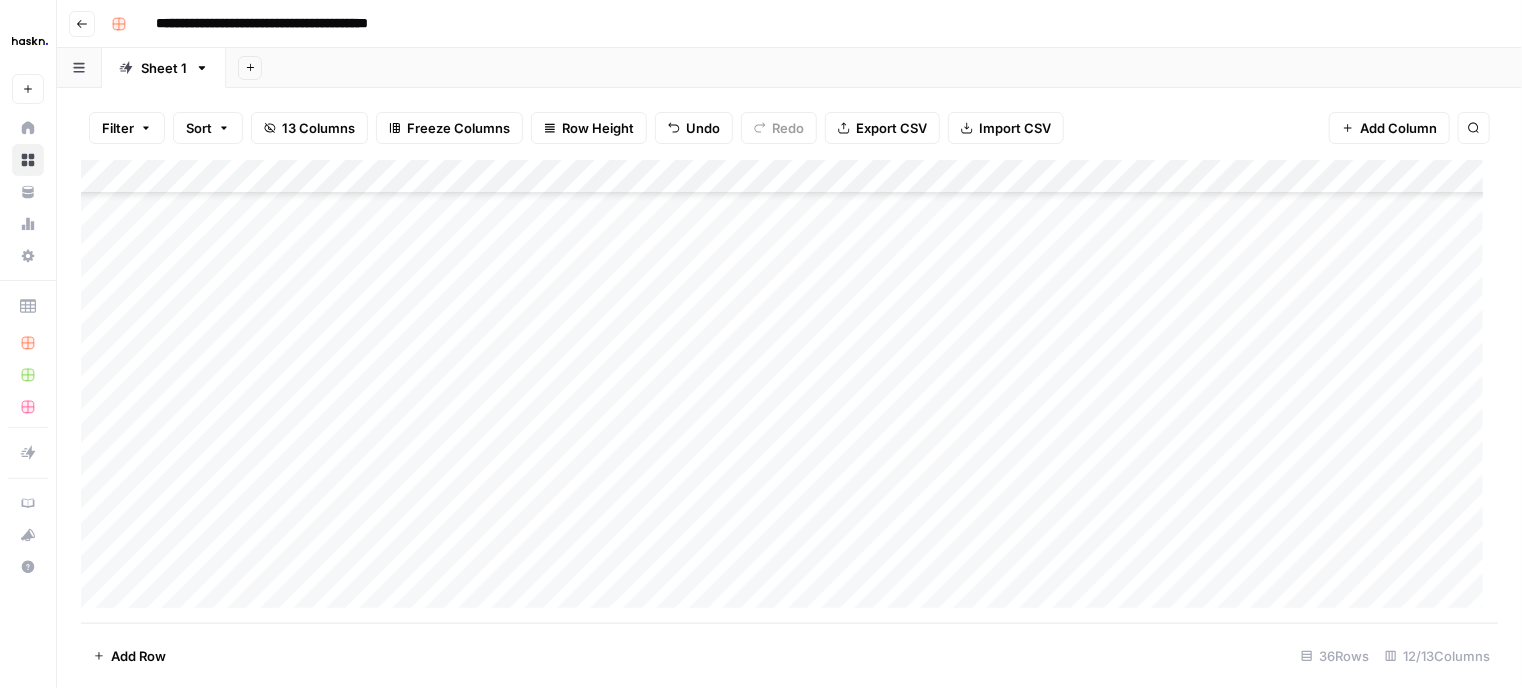 click on "Add Column" at bounding box center [789, 392] 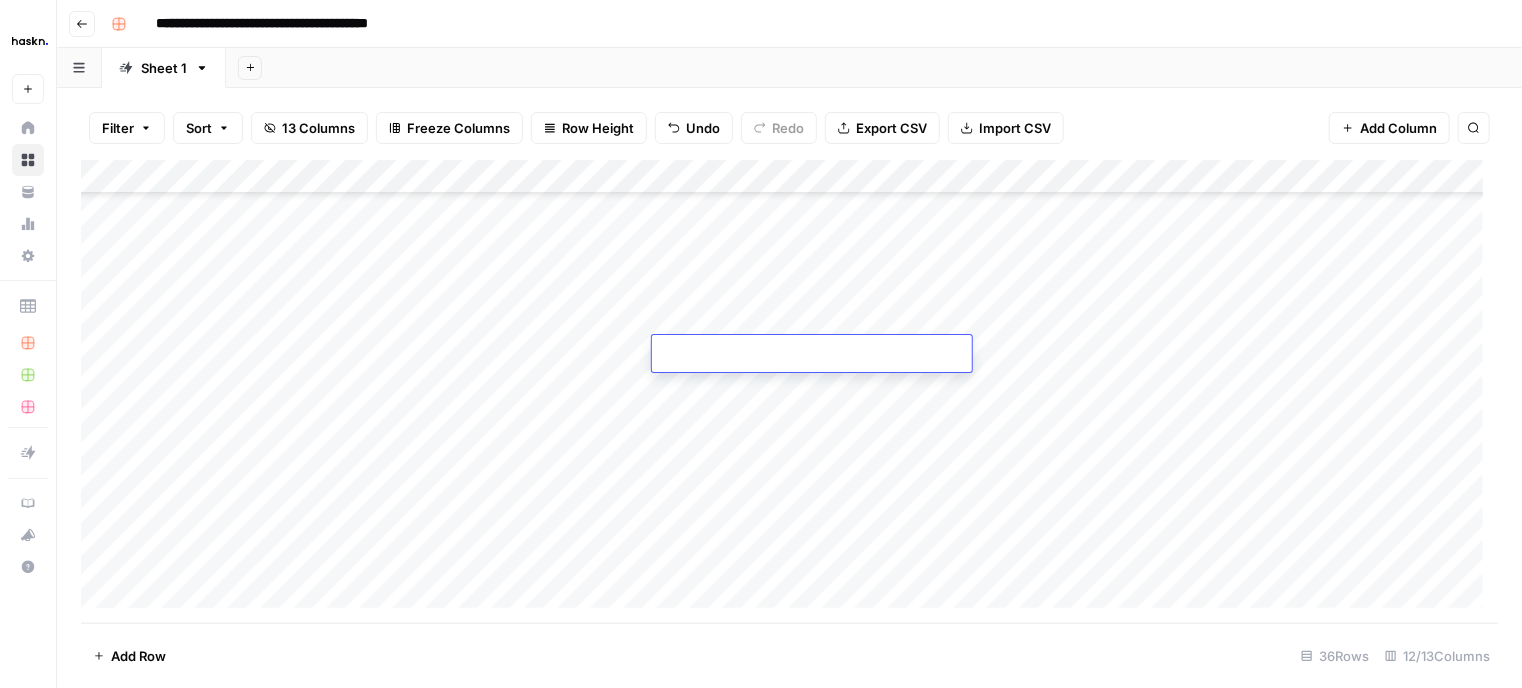 type on "**********" 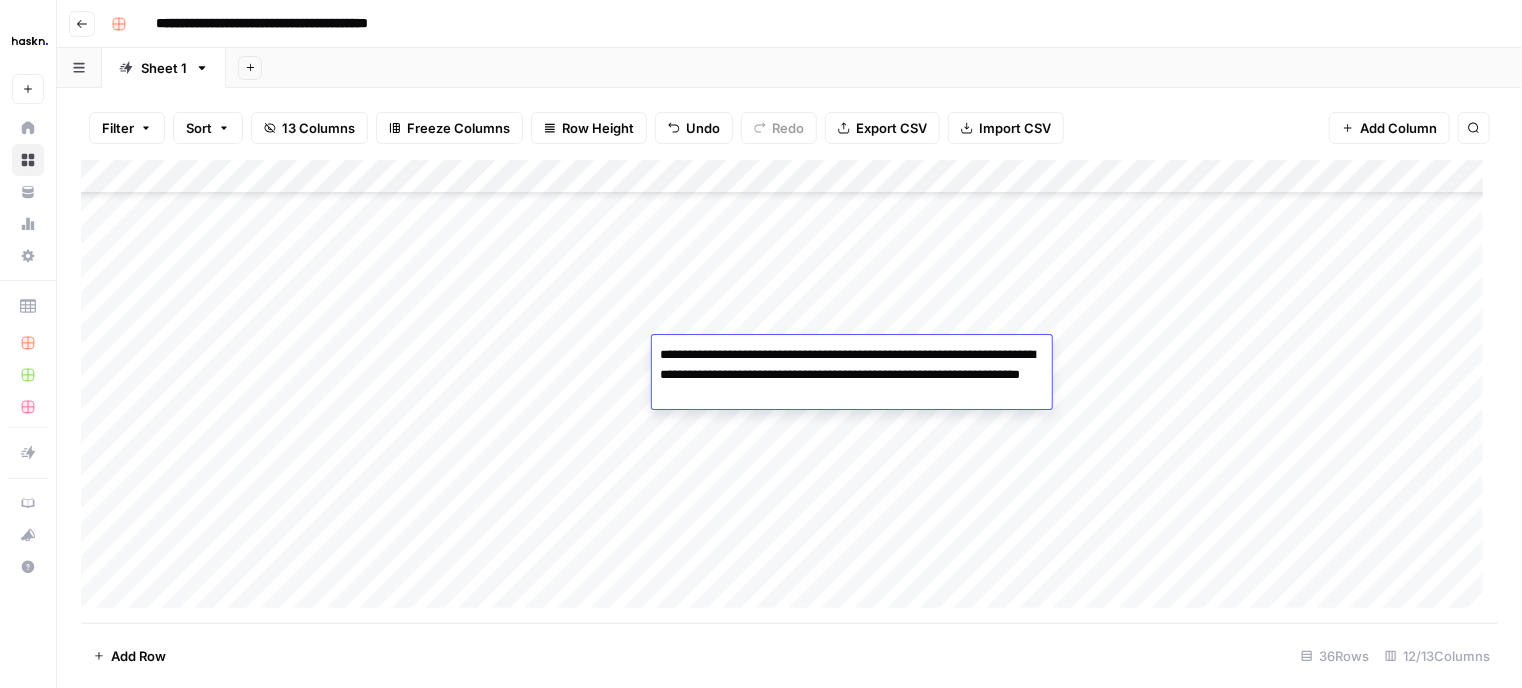click on "Add Column" at bounding box center [789, 392] 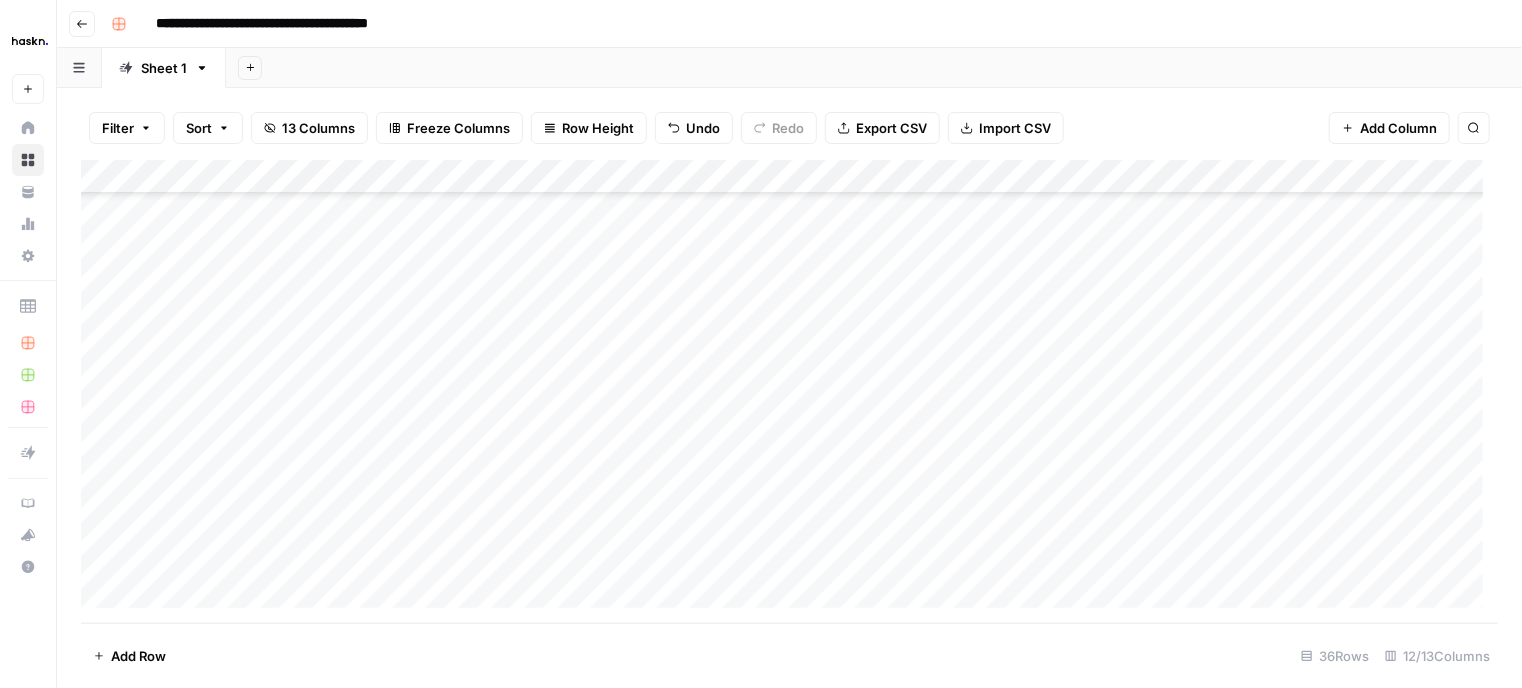click on "Add Column" at bounding box center [789, 392] 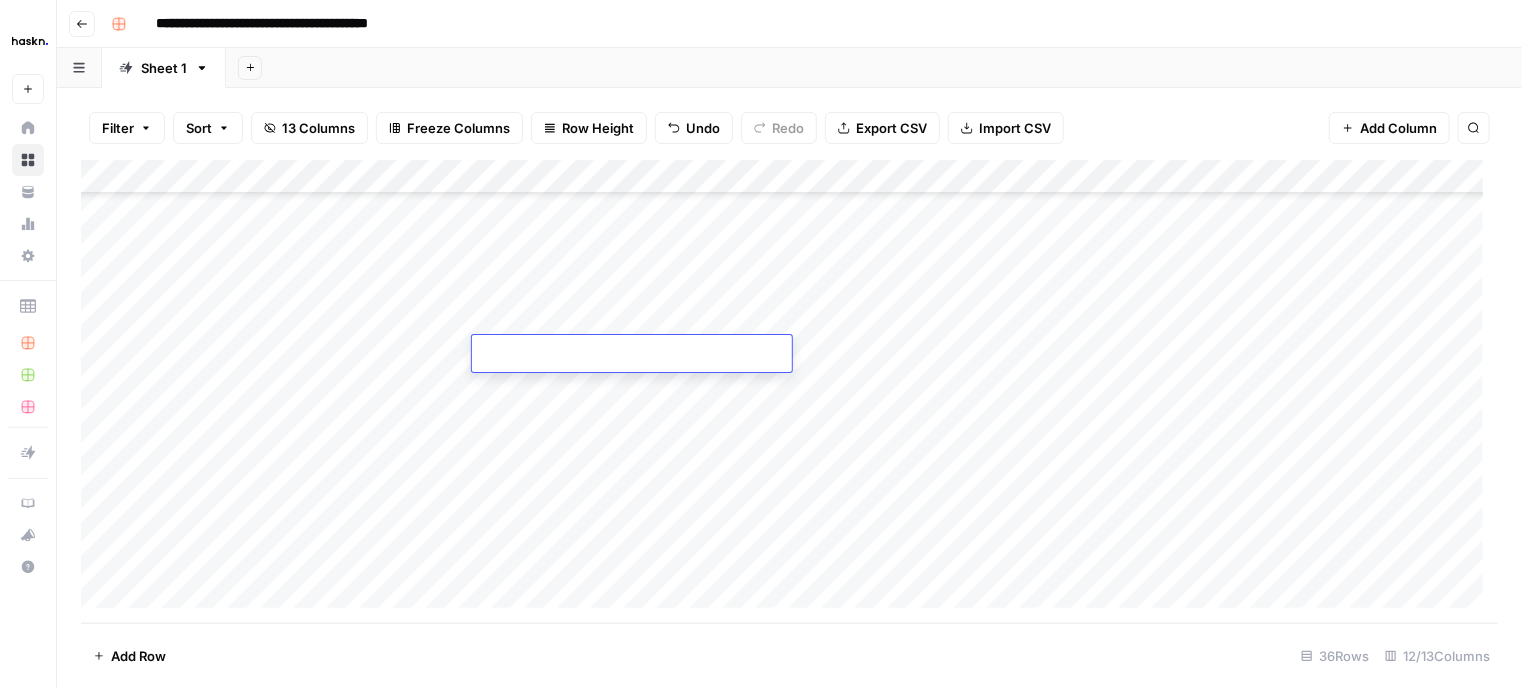 type on "**********" 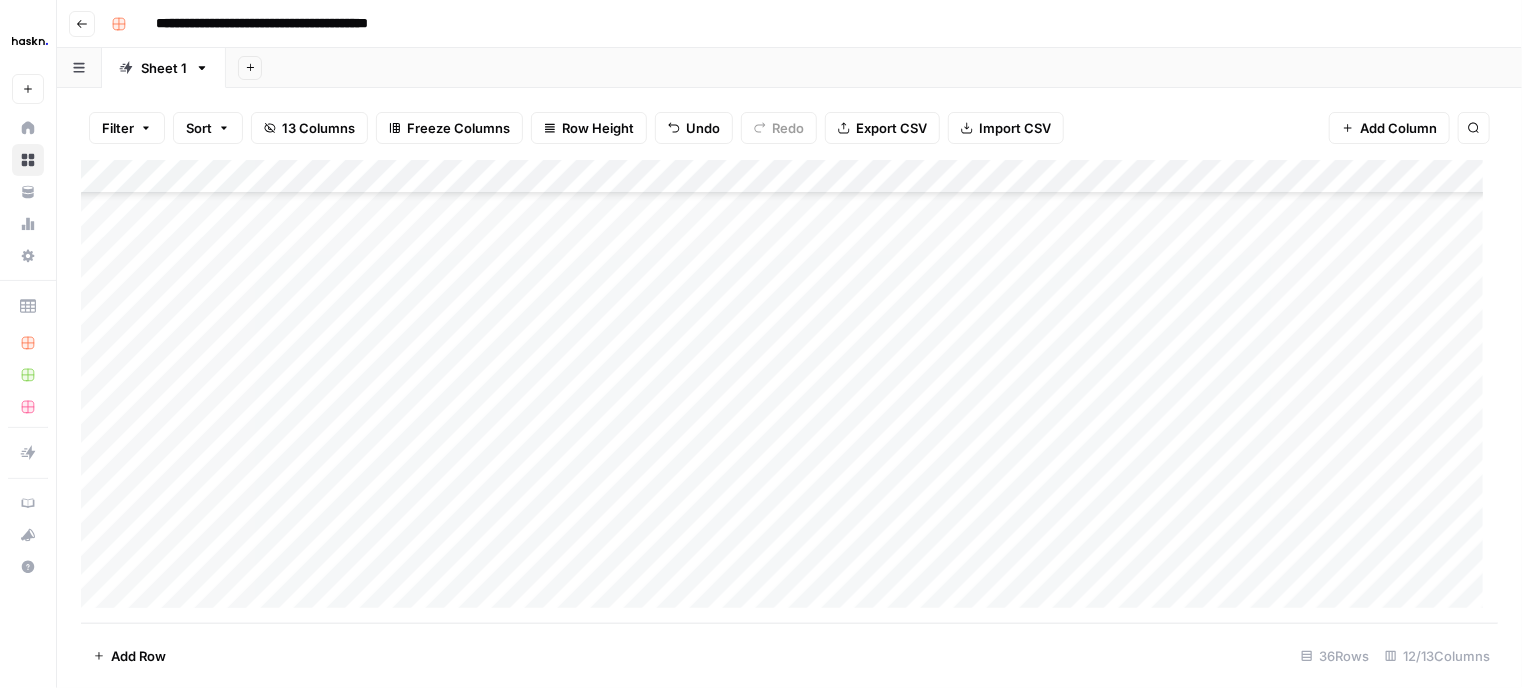 click on "Add Column" at bounding box center [789, 392] 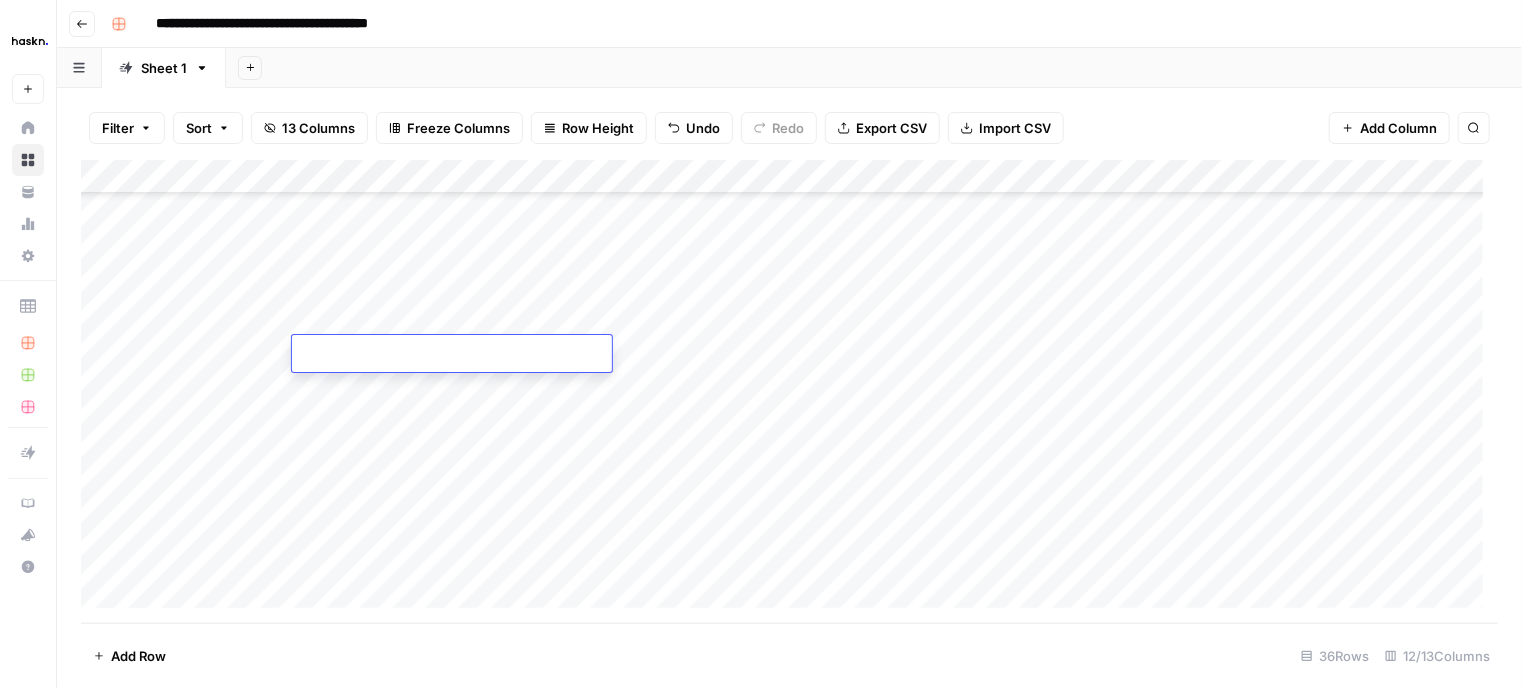 type on "**********" 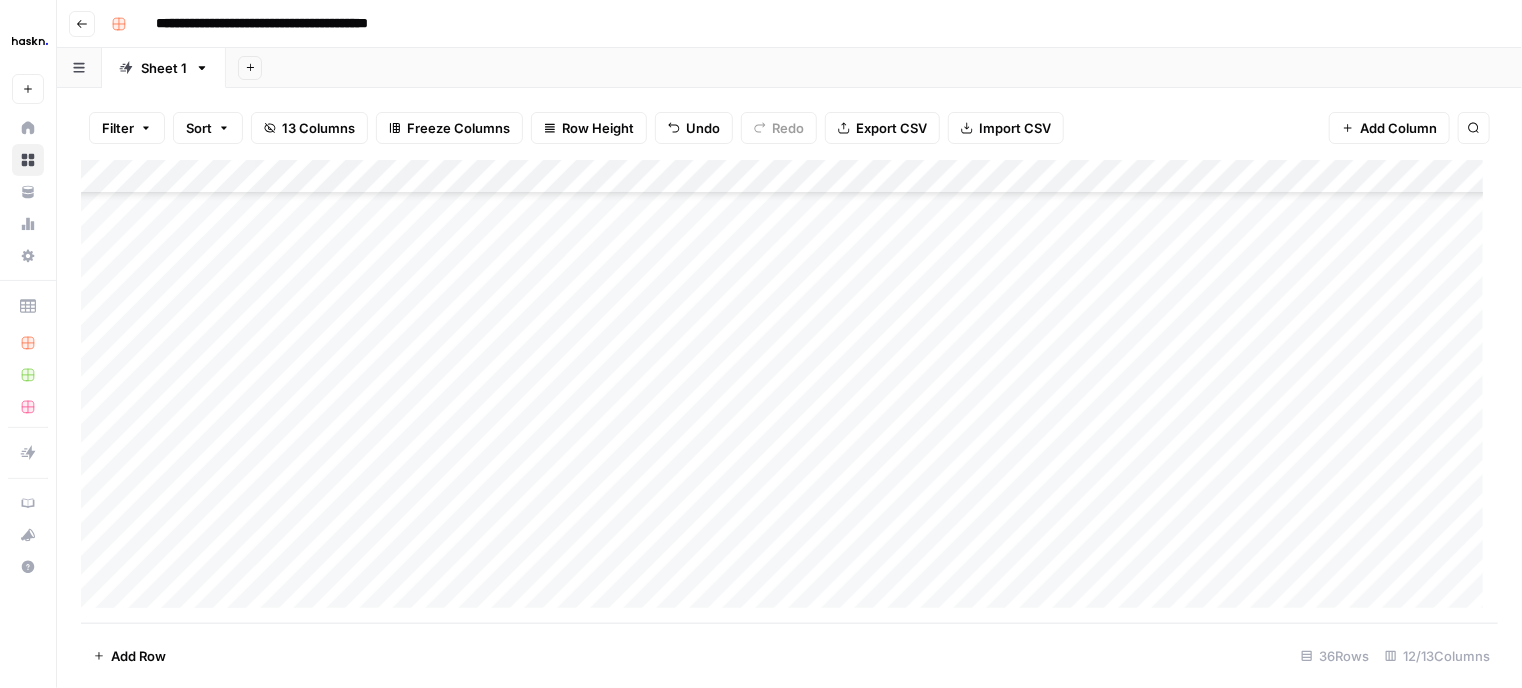 click on "Add Column" at bounding box center [789, 392] 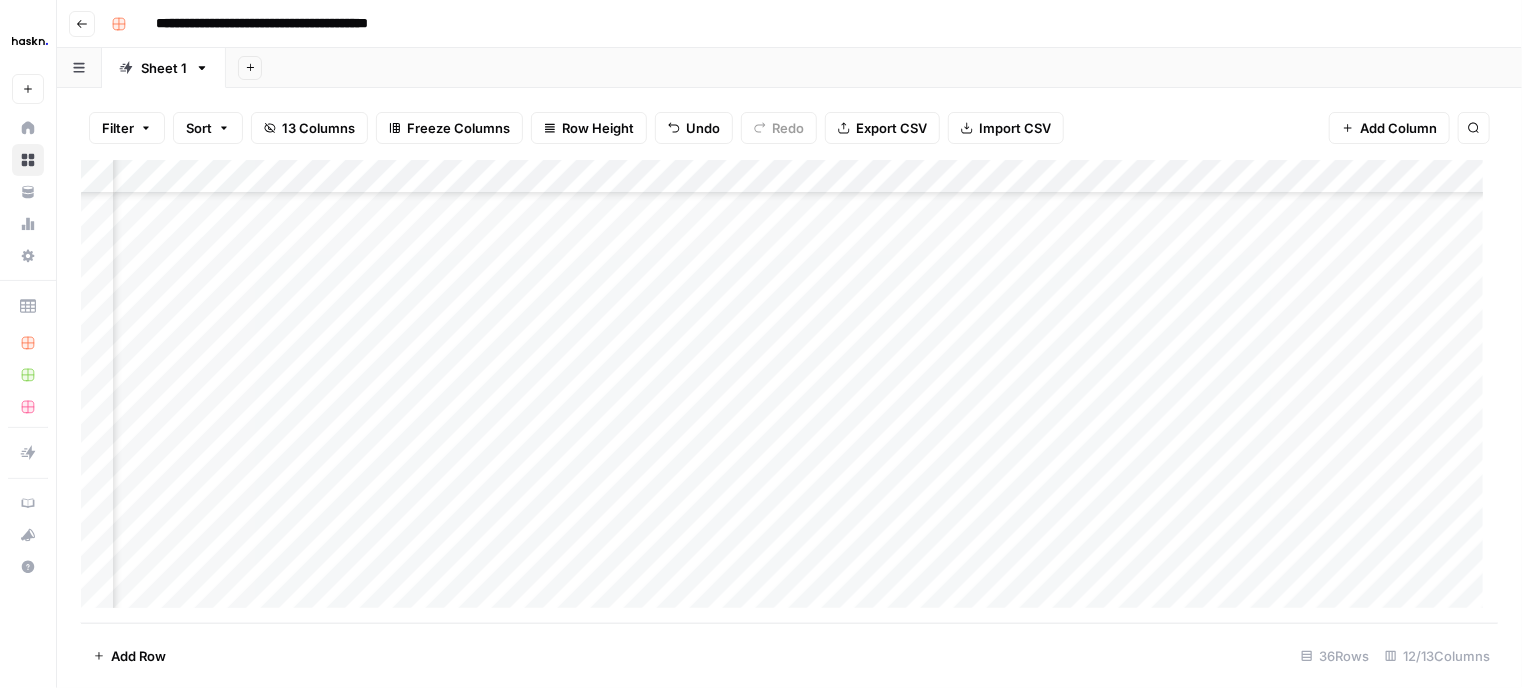 scroll, scrollTop: 841, scrollLeft: 656, axis: both 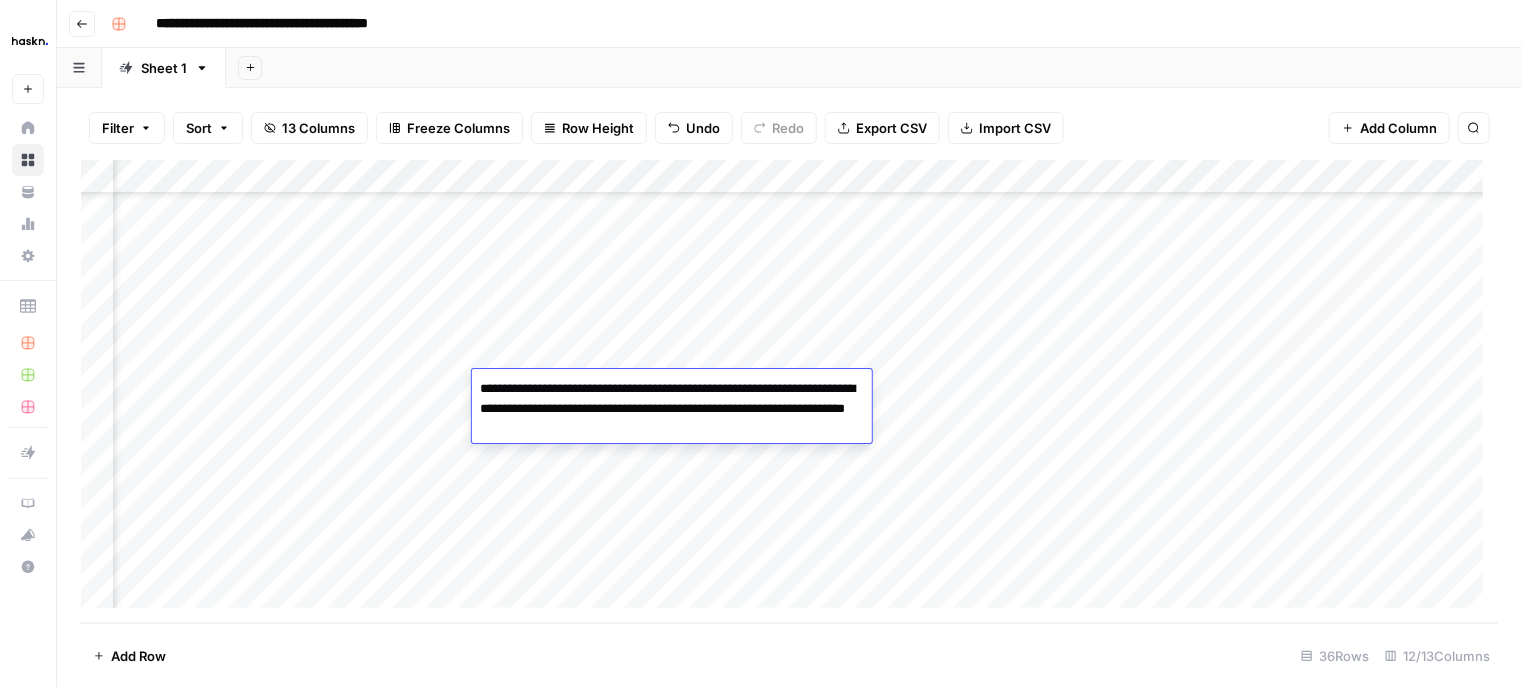 click on "Add Column" at bounding box center [789, 392] 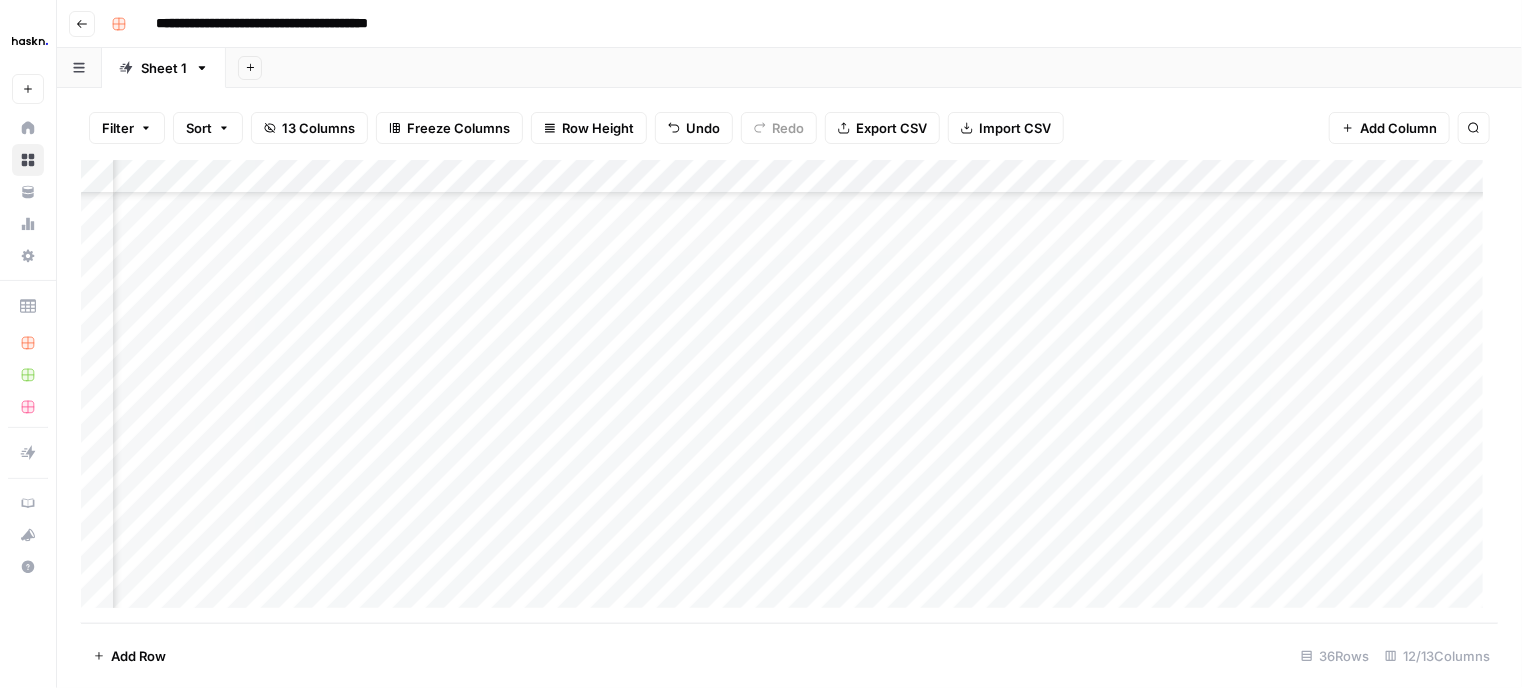 click on "Add Column" at bounding box center (789, 392) 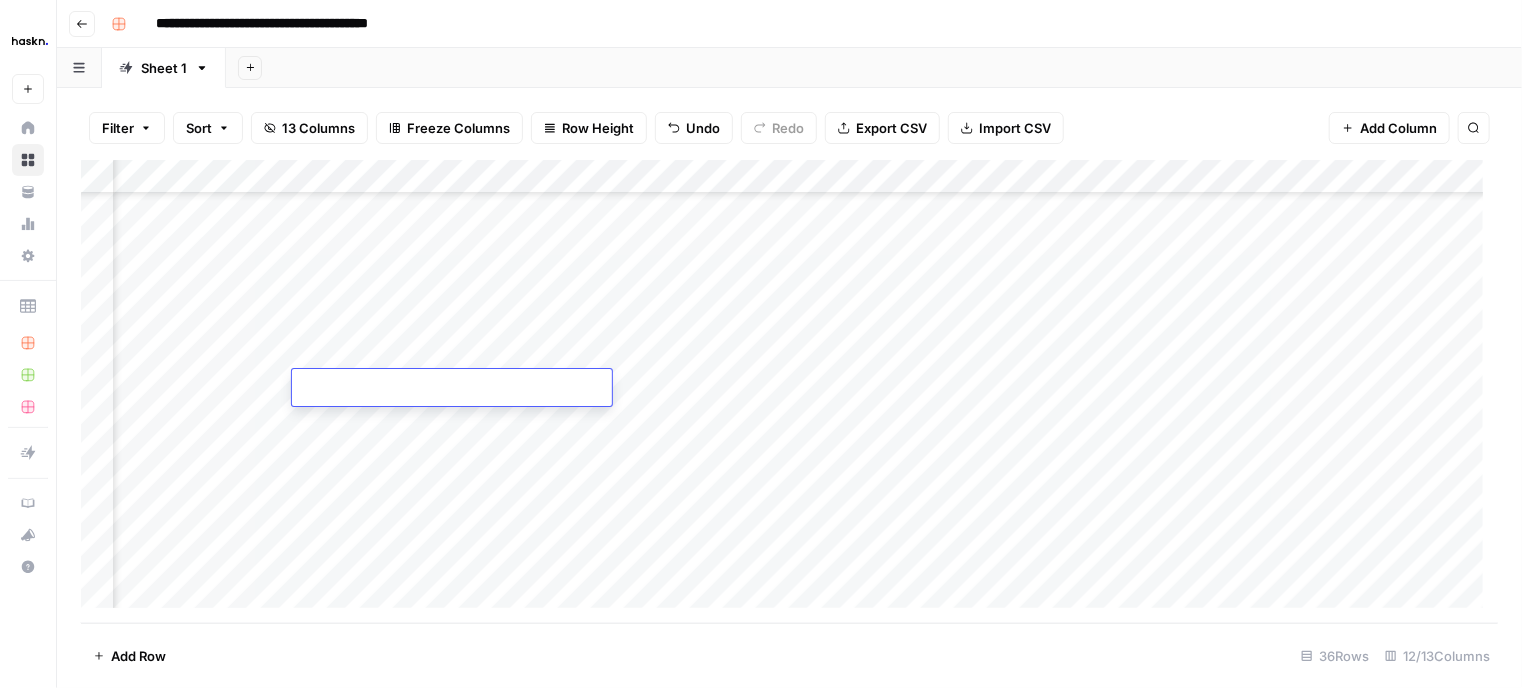type on "**********" 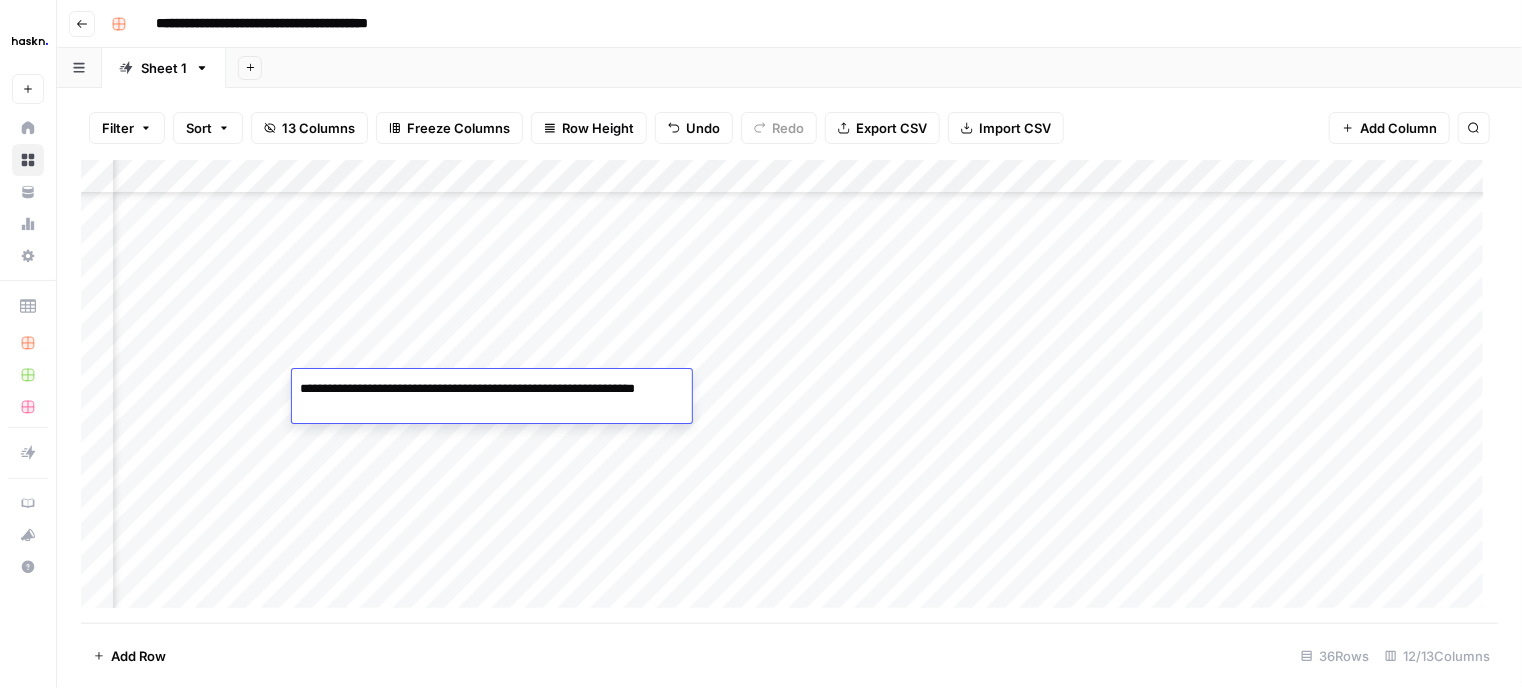click on "Add Column" at bounding box center [789, 392] 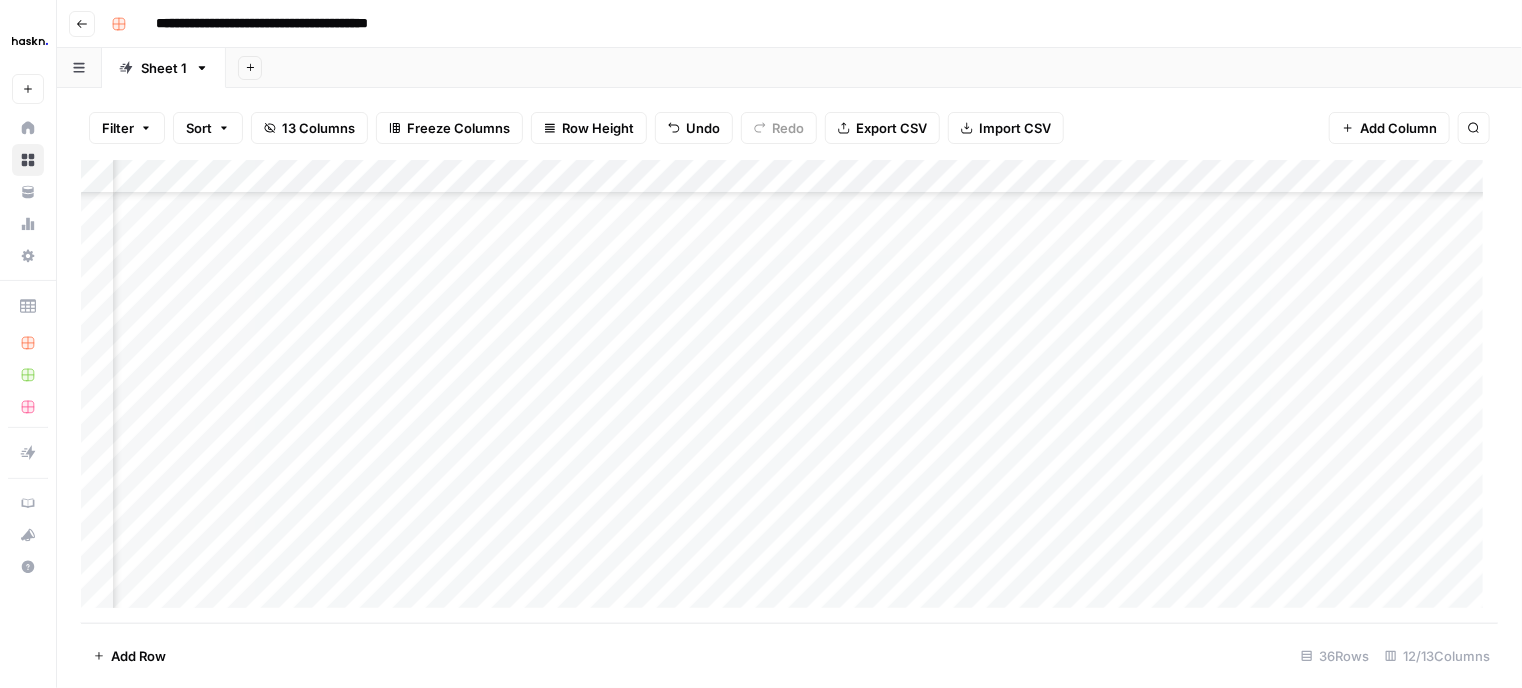 click on "Add Column" at bounding box center (789, 392) 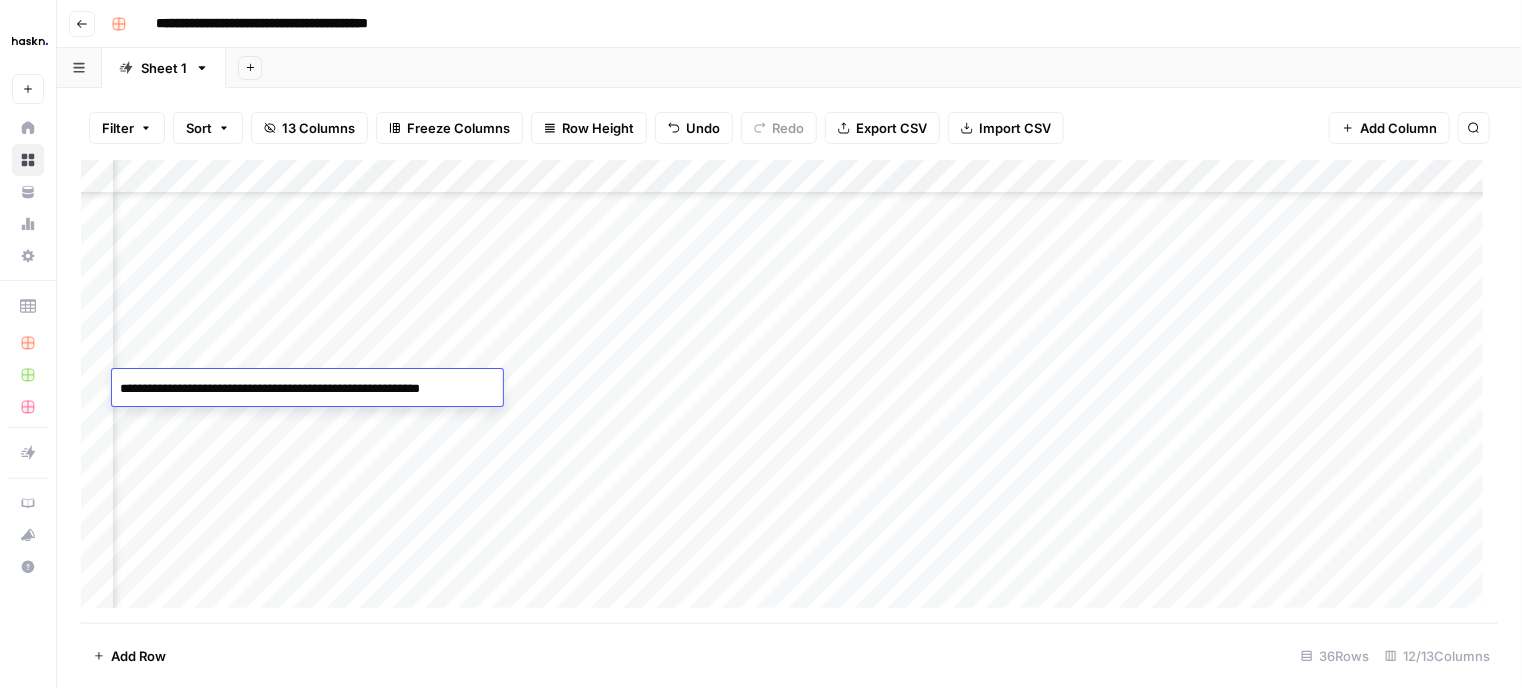 type on "**********" 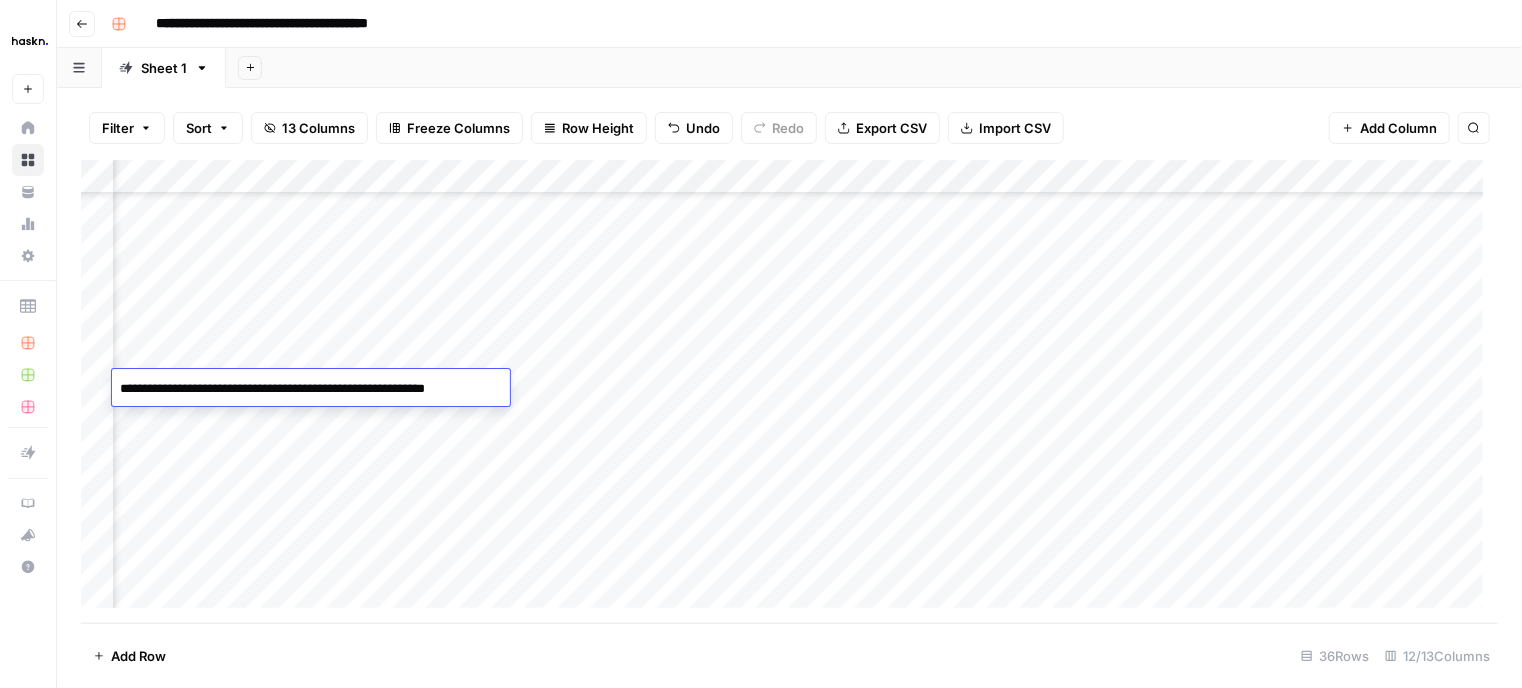 click on "Add Column" at bounding box center [789, 392] 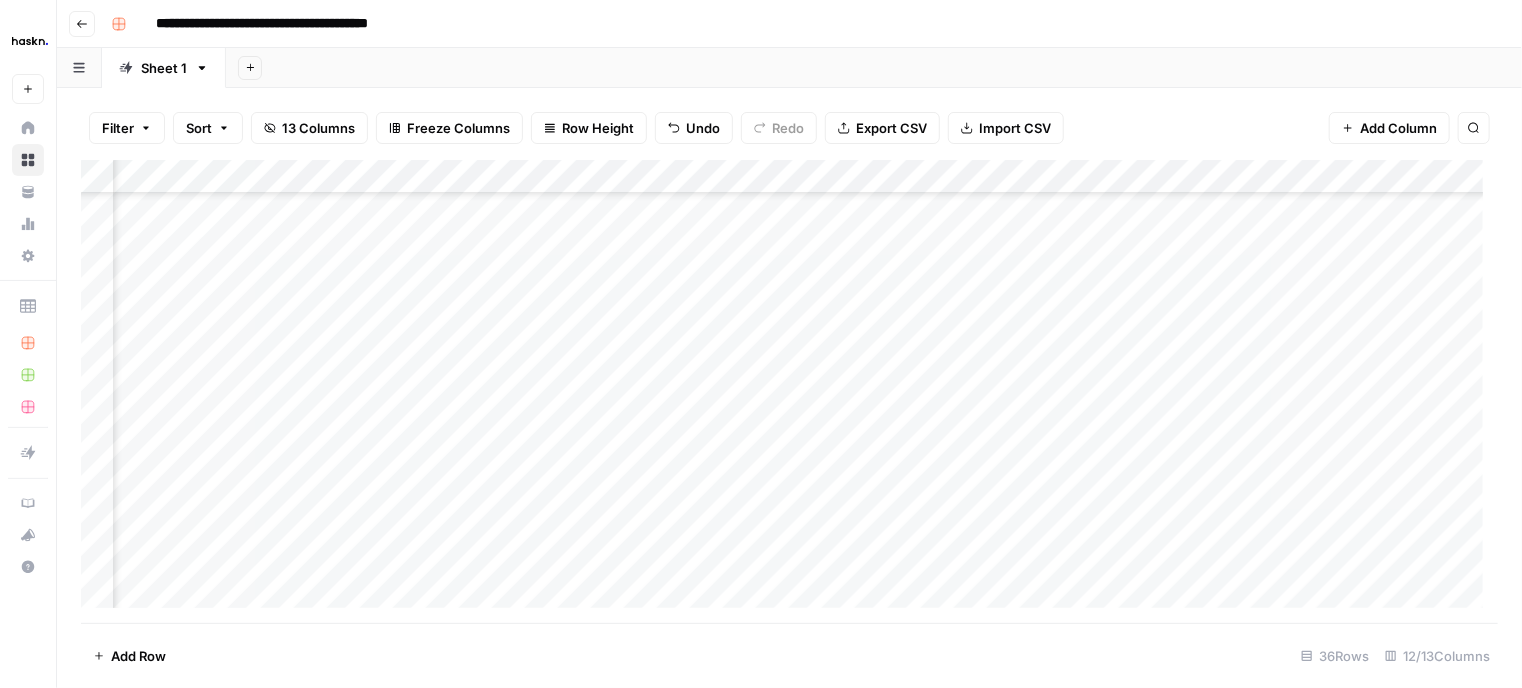 scroll, scrollTop: 816, scrollLeft: 536, axis: both 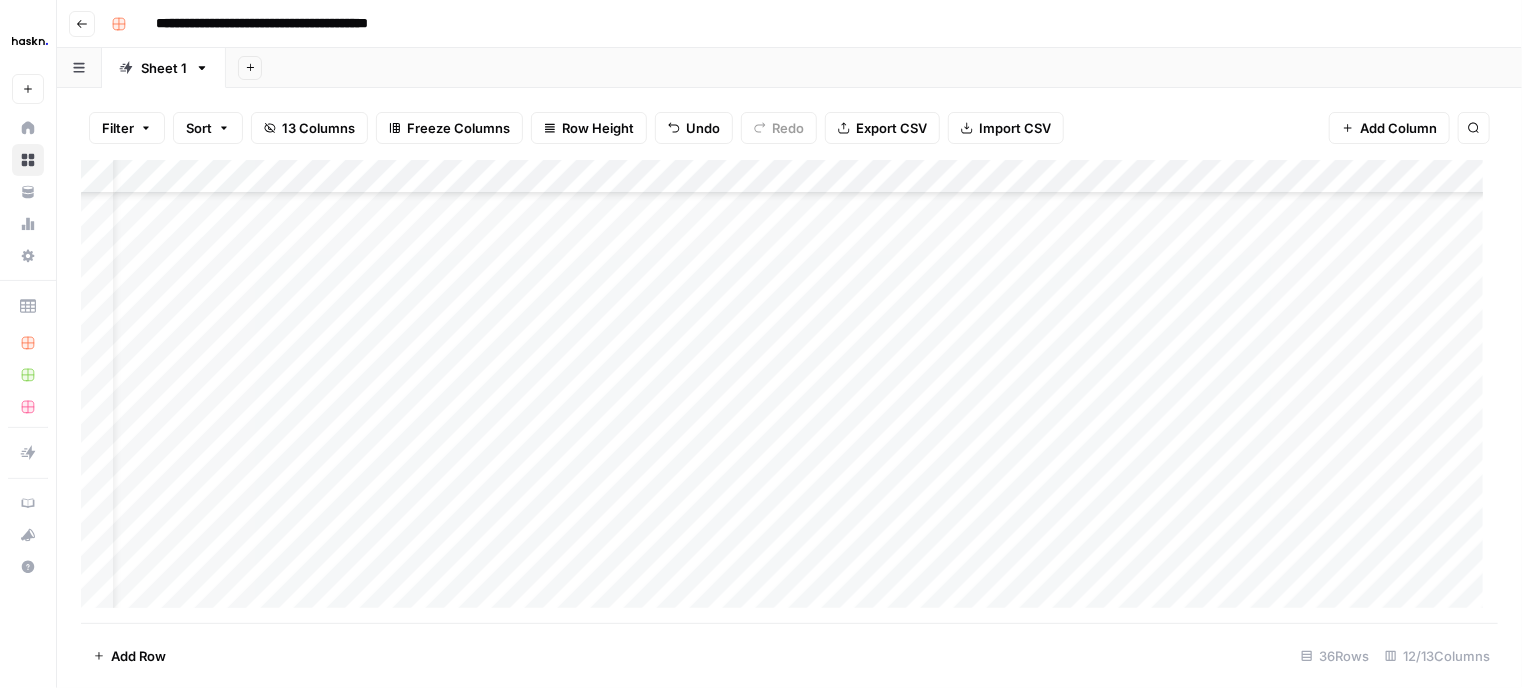 click on "Add Column" at bounding box center (789, 392) 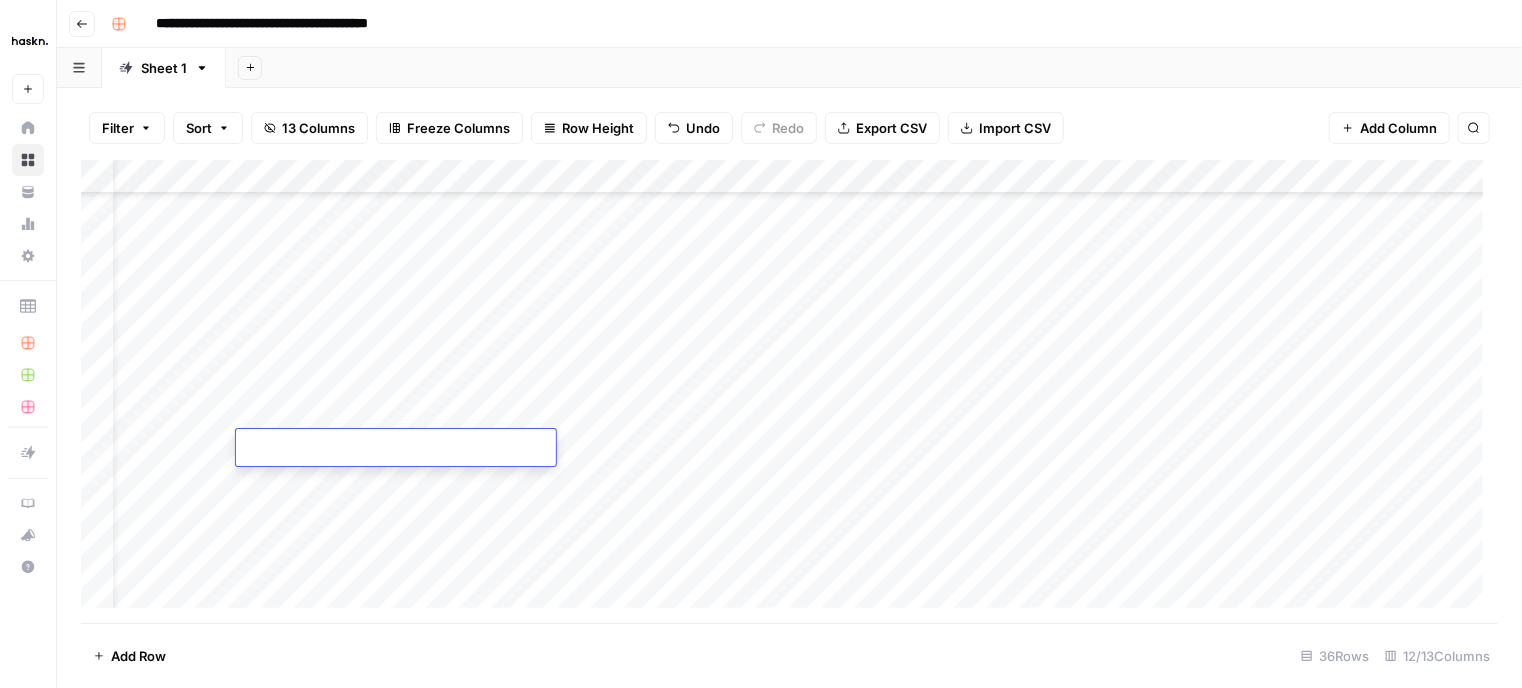 type on "**********" 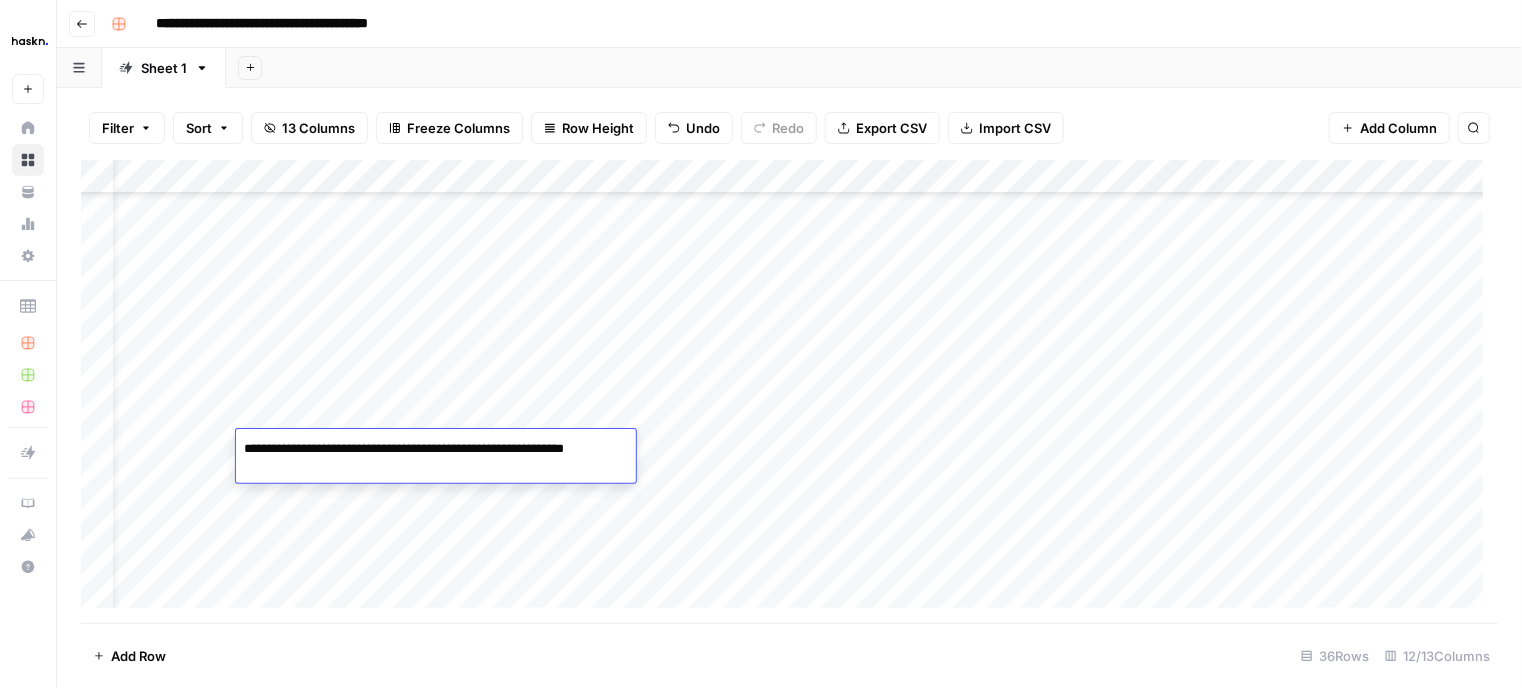click on "Add Column" at bounding box center [789, 392] 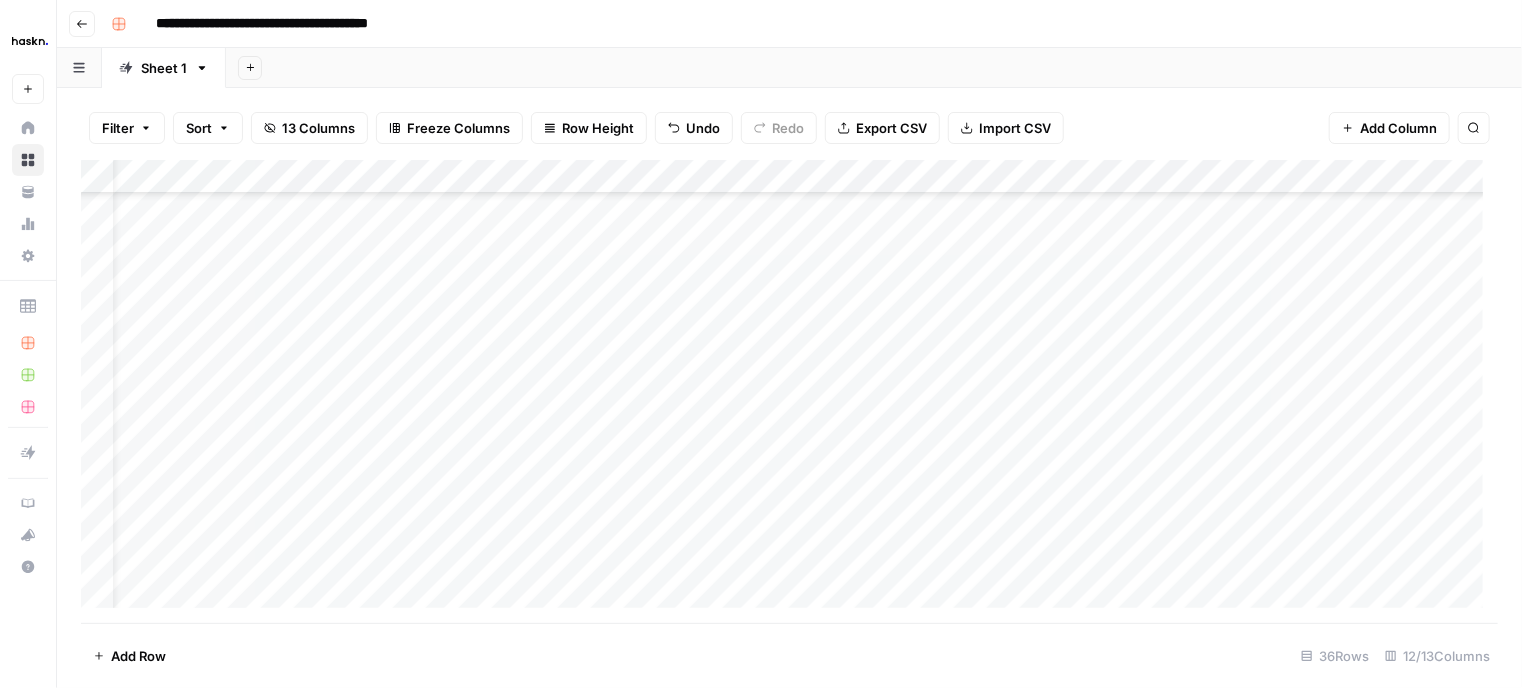 click on "Add Column" at bounding box center [789, 392] 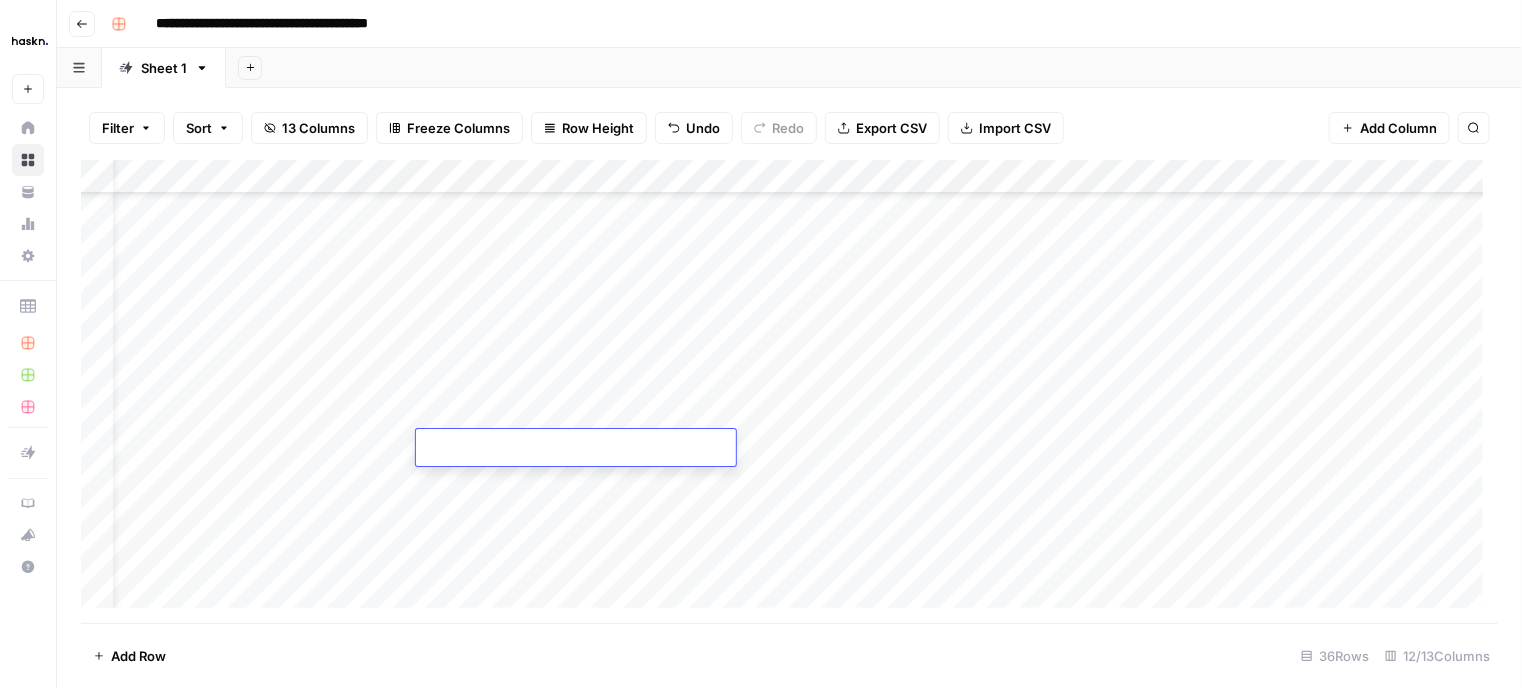 type on "**********" 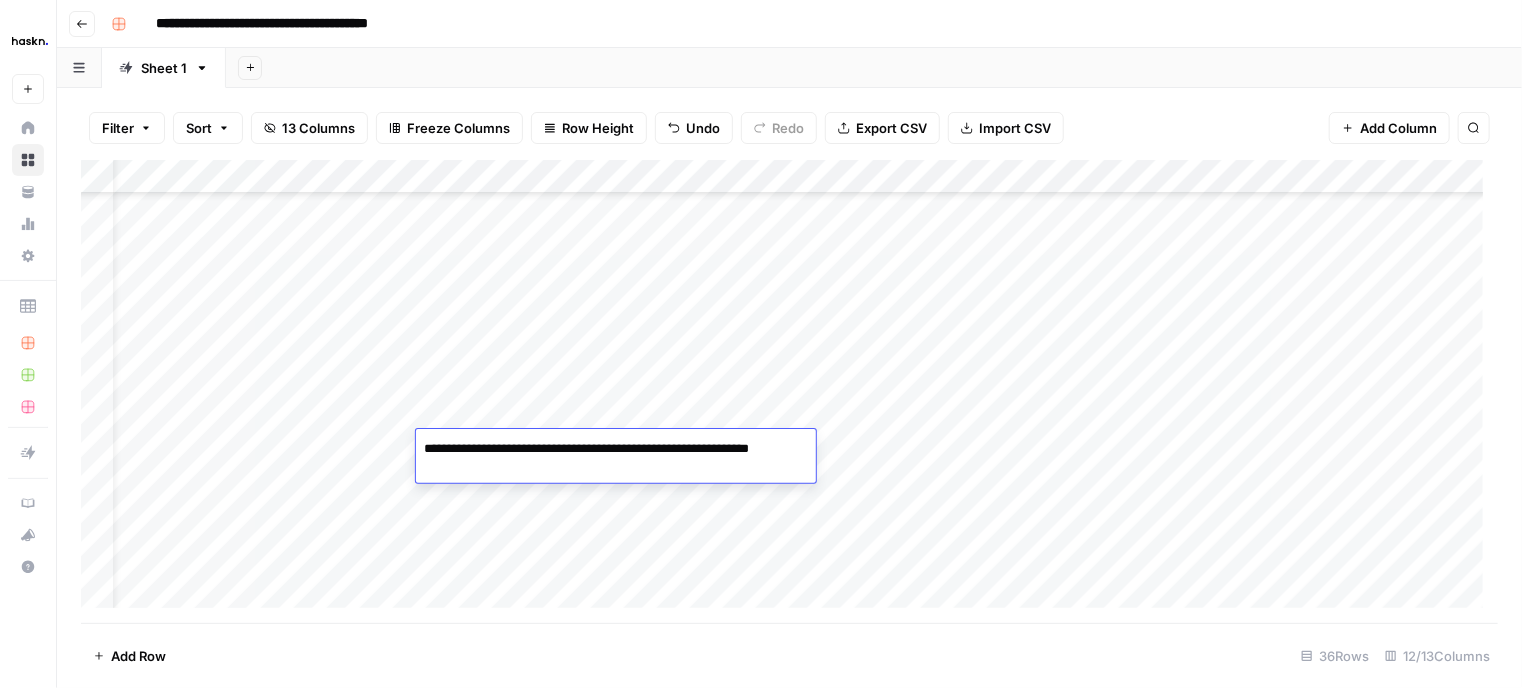 click on "Add Column" at bounding box center [789, 392] 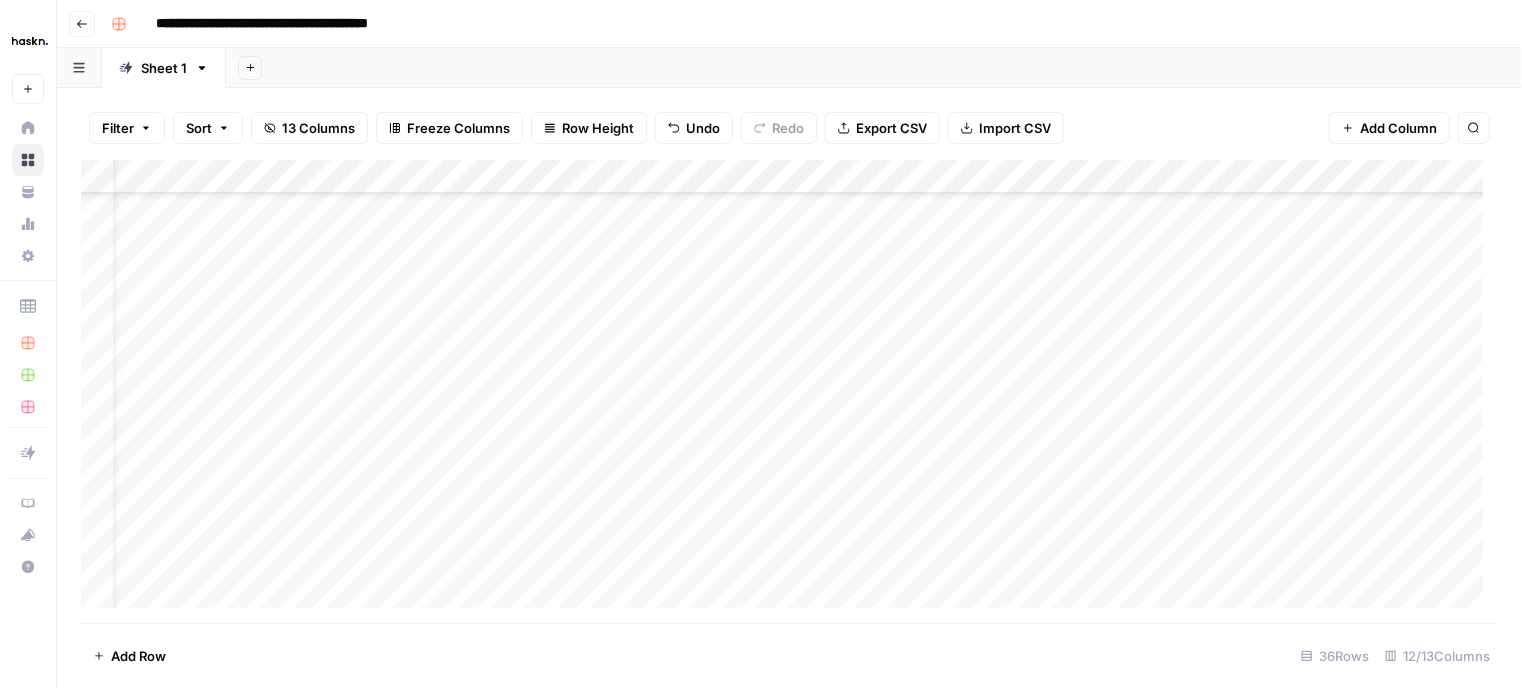 click on "Add Column" at bounding box center [789, 392] 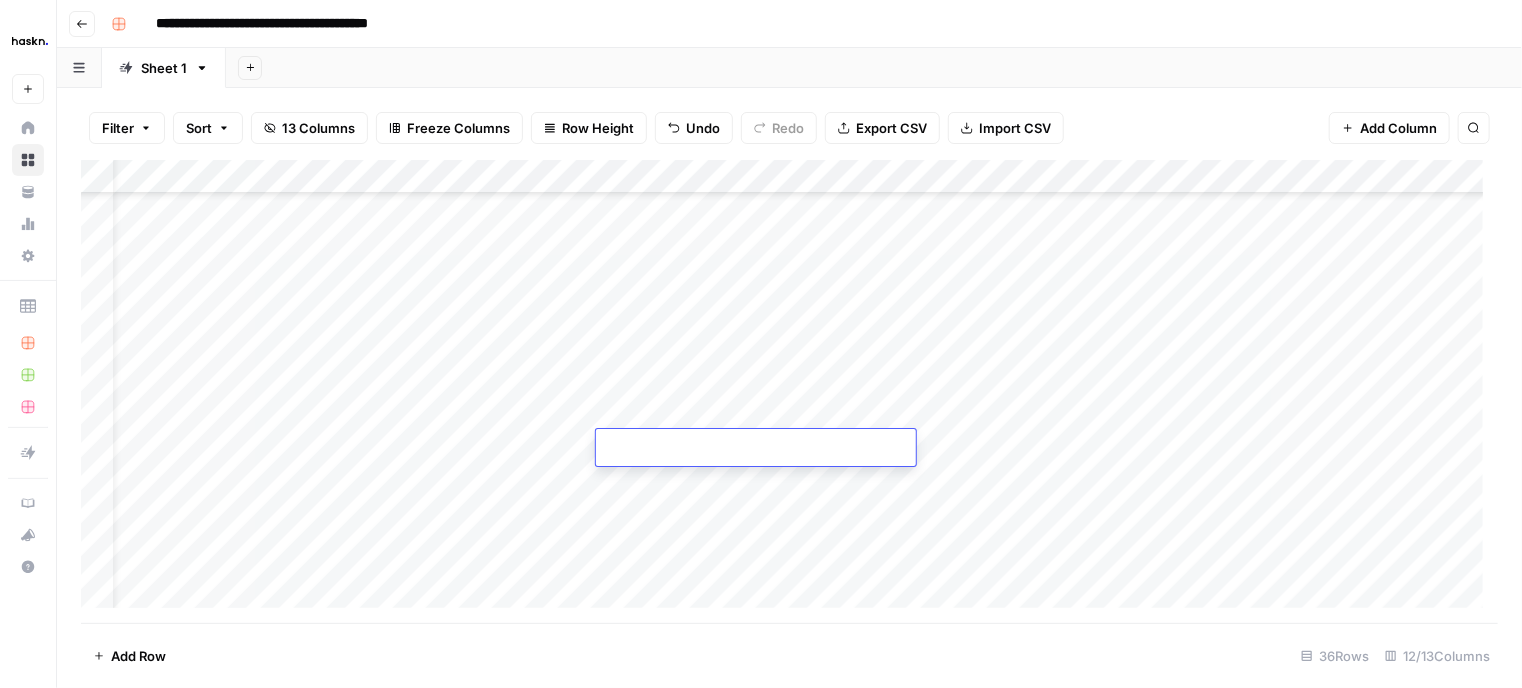 click at bounding box center (756, 449) 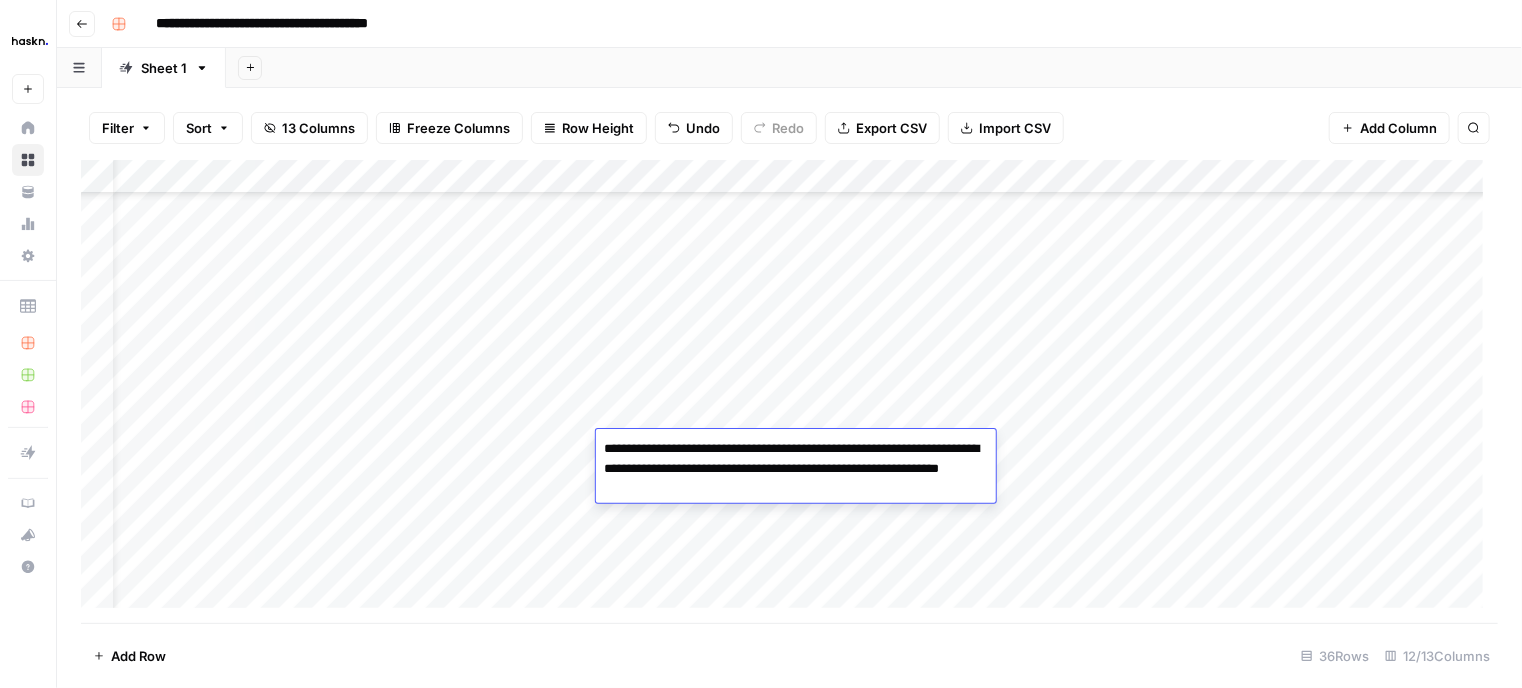 click on "Add Column" at bounding box center (789, 392) 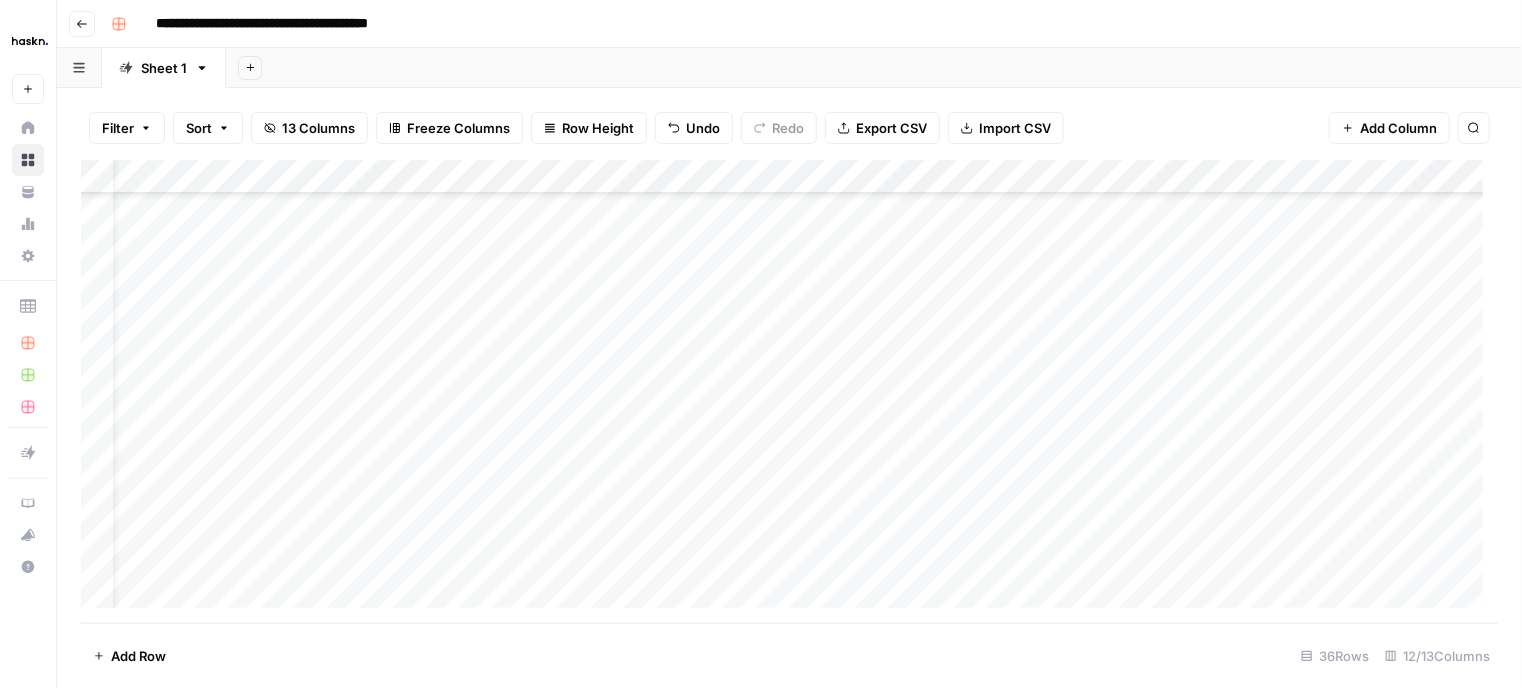 scroll, scrollTop: 841, scrollLeft: 56, axis: both 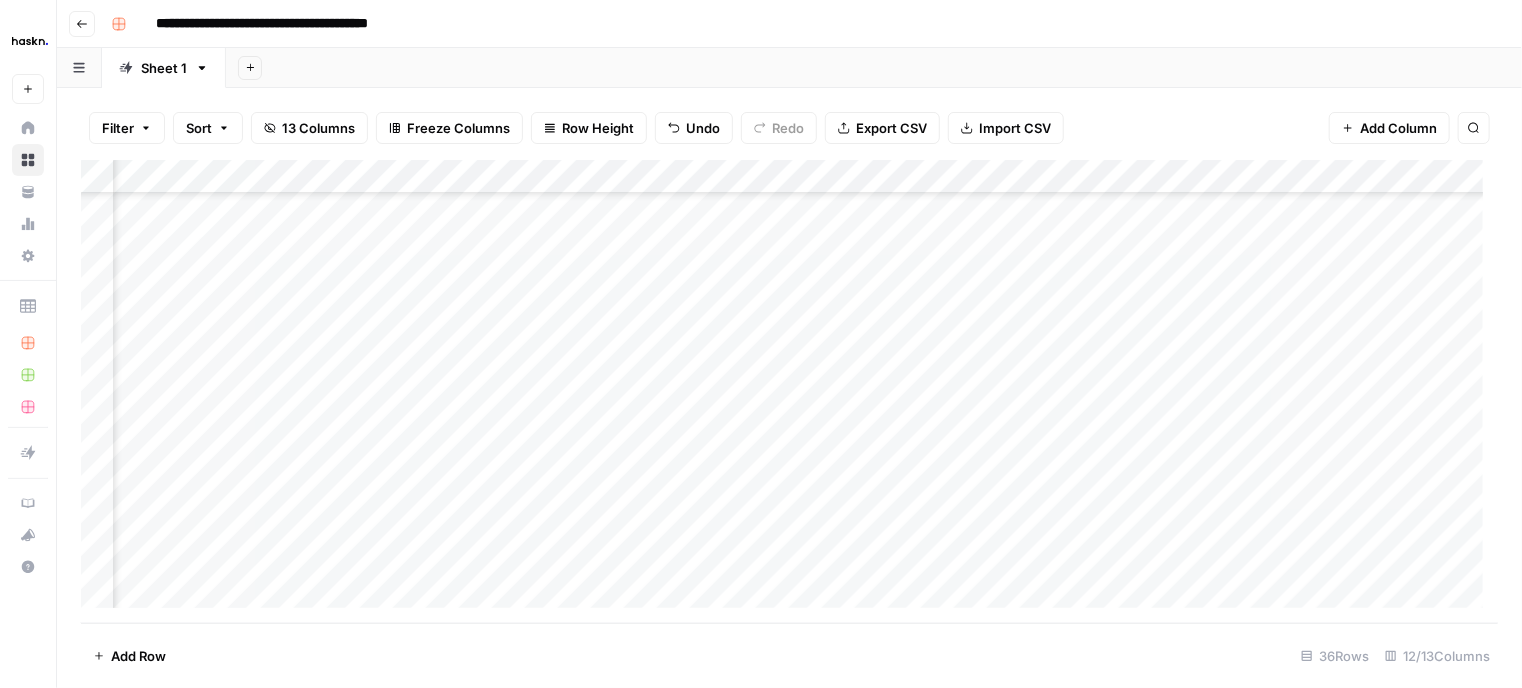 click on "Add Column" at bounding box center [789, 392] 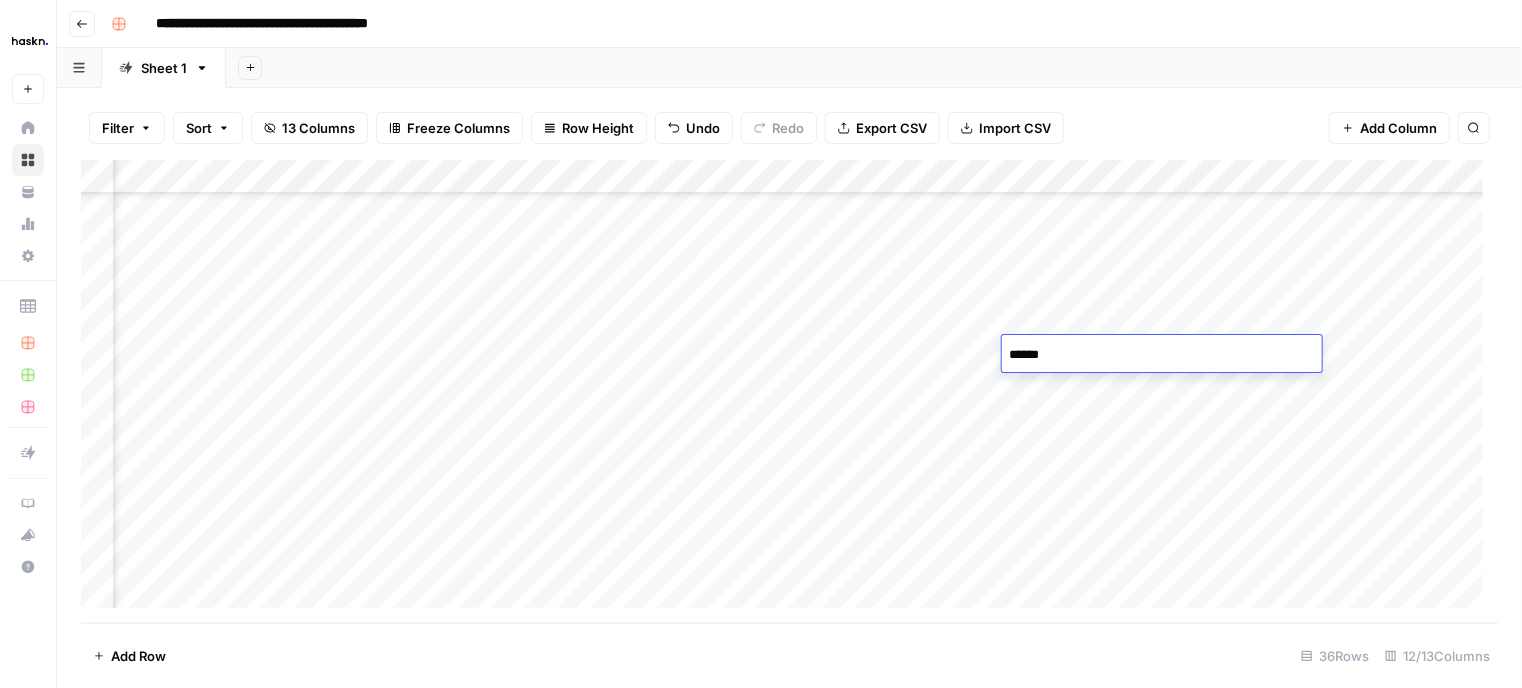type on "*******" 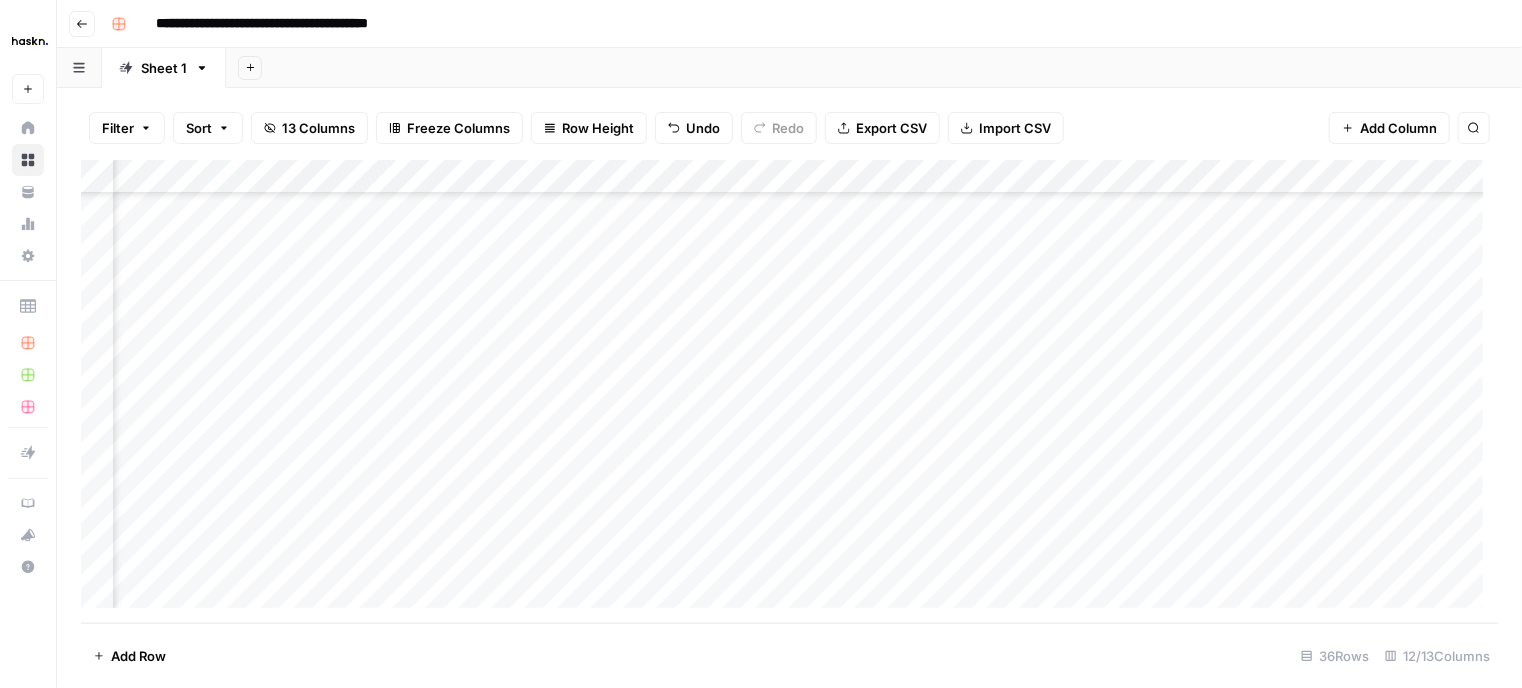 click on "Add Column" at bounding box center [789, 392] 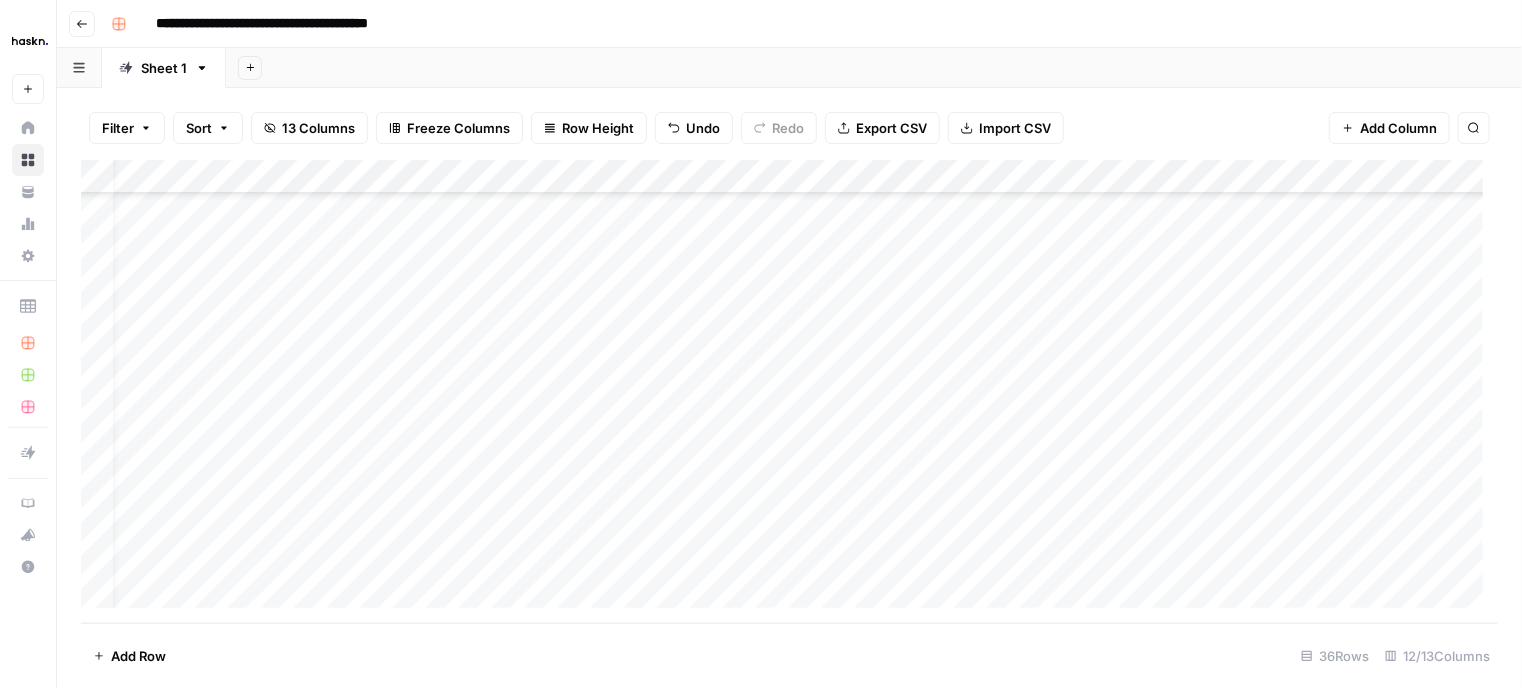 scroll, scrollTop: 841, scrollLeft: 34, axis: both 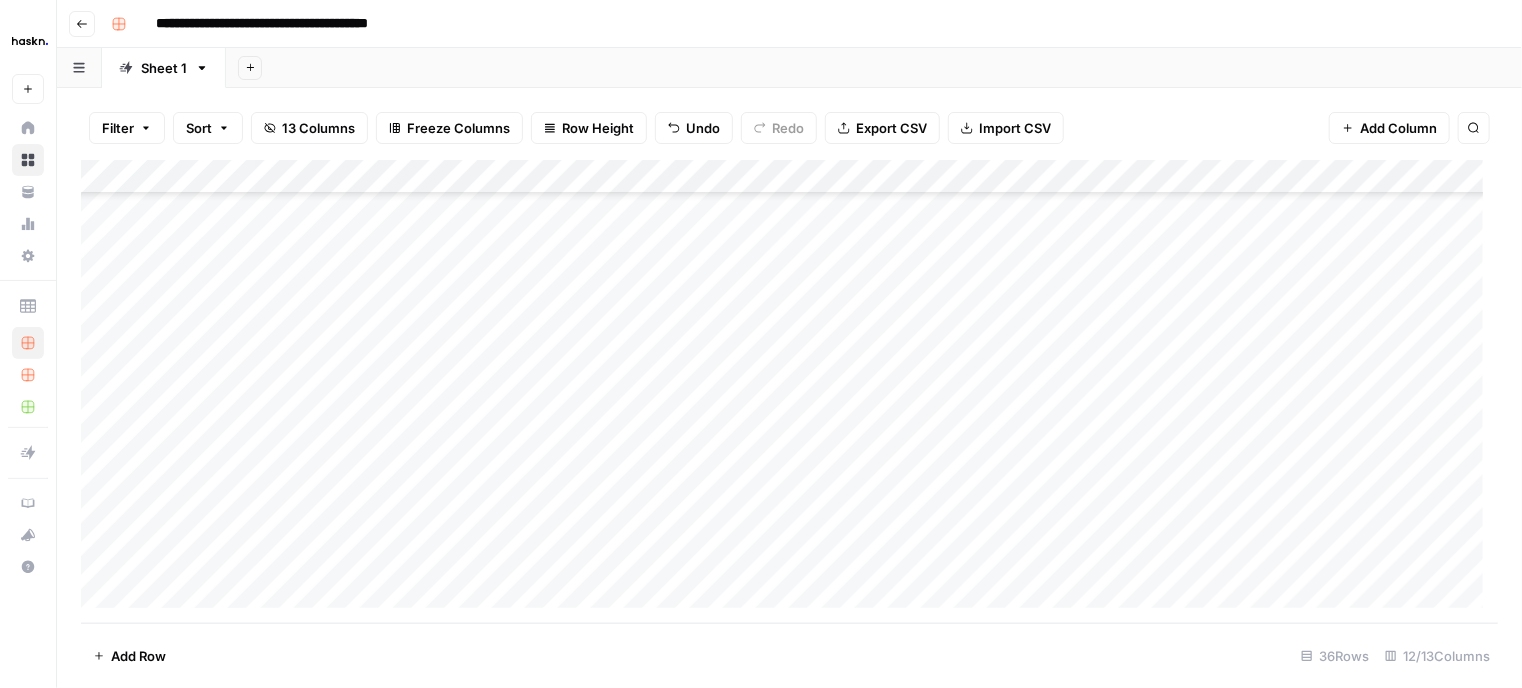 click on "Add Column" at bounding box center [789, 392] 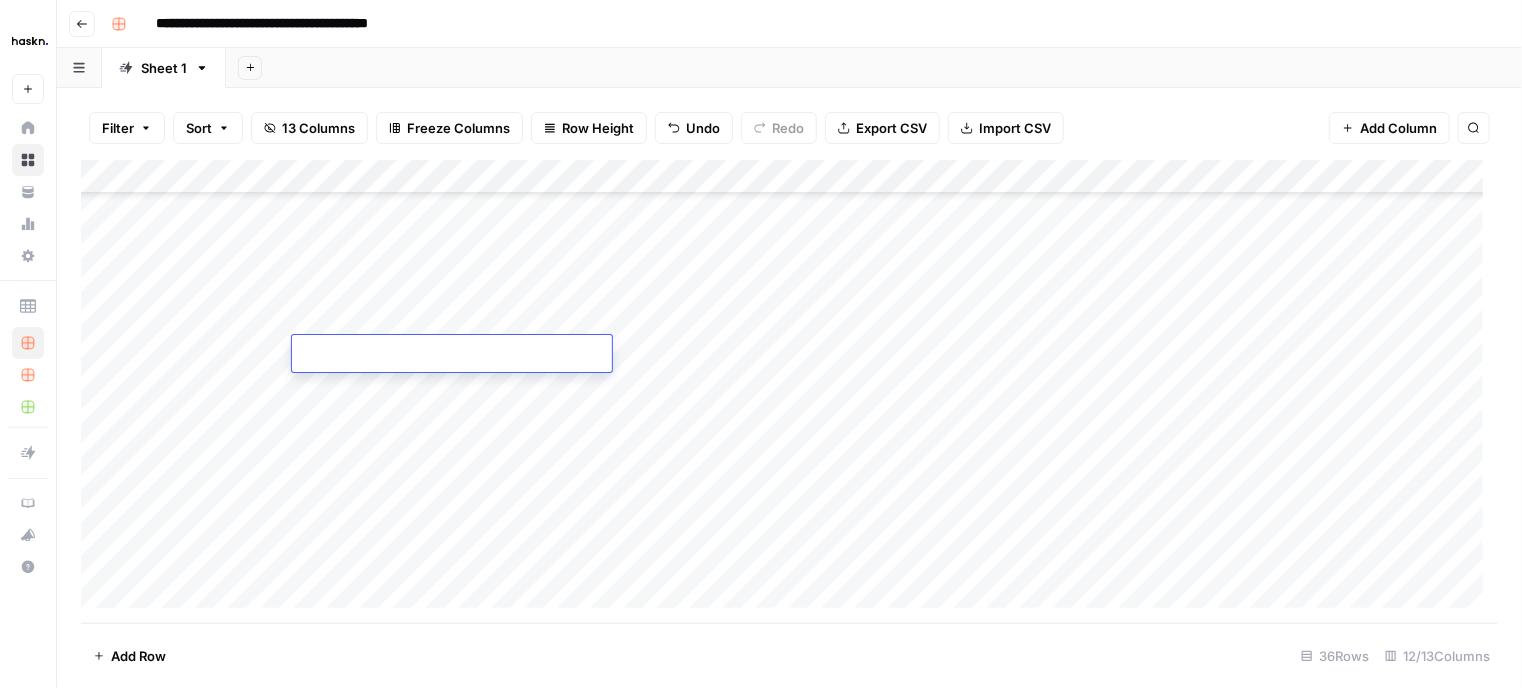 type on "**********" 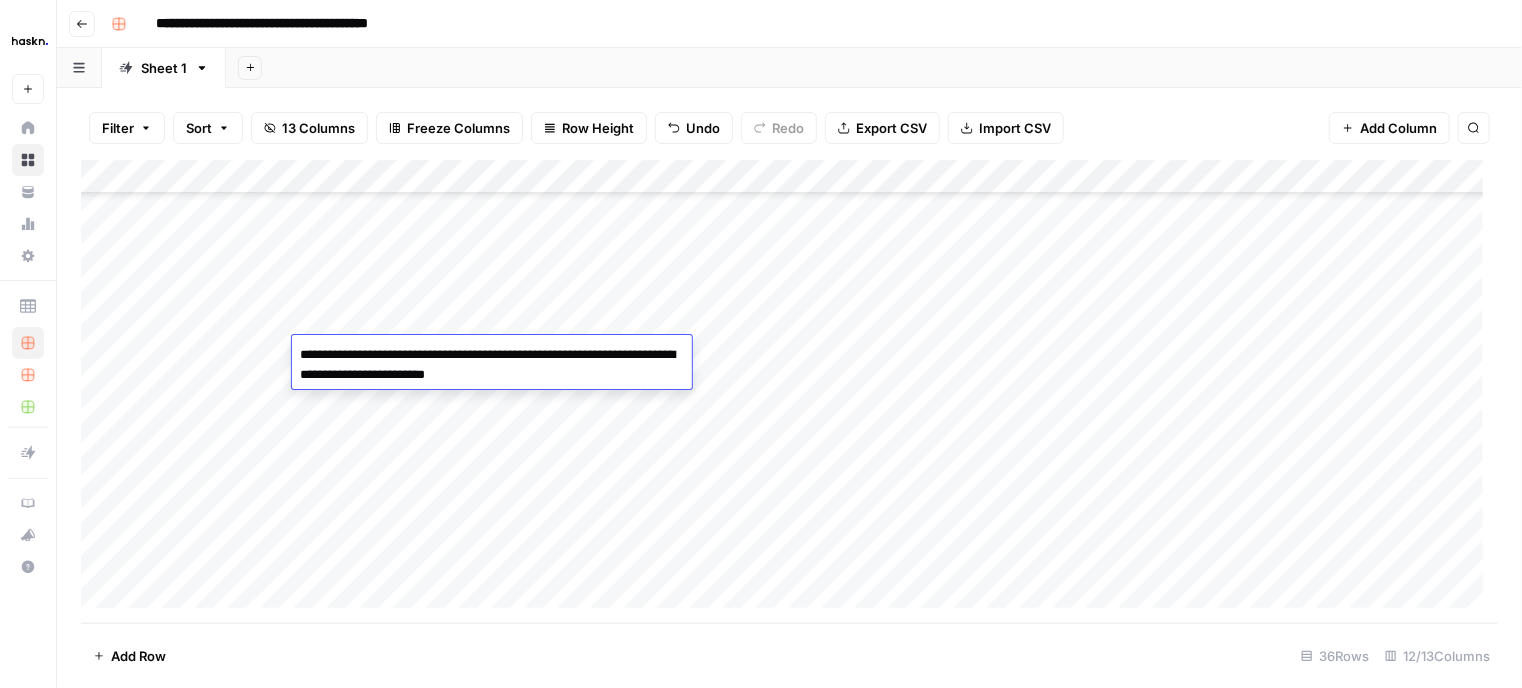 click on "Add Column" at bounding box center [789, 392] 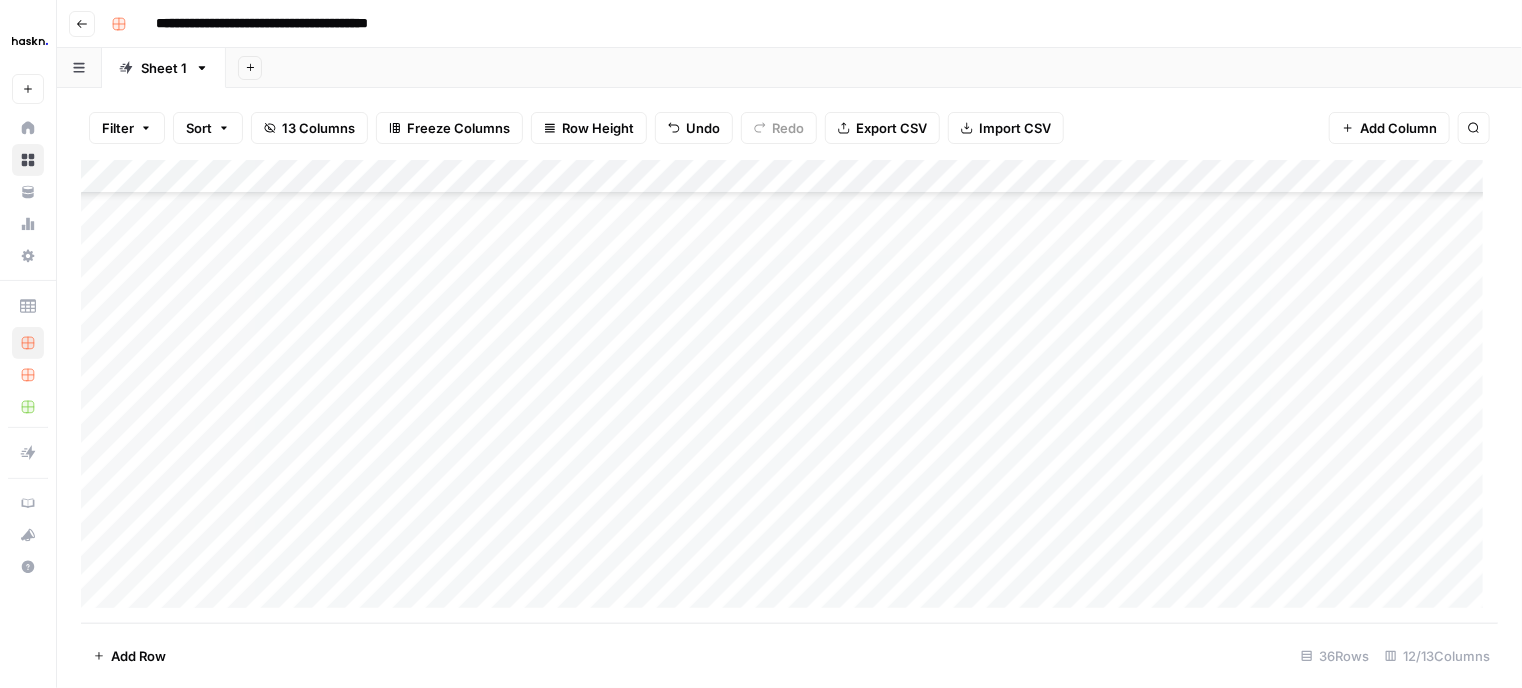 click on "Add Column" at bounding box center [789, 392] 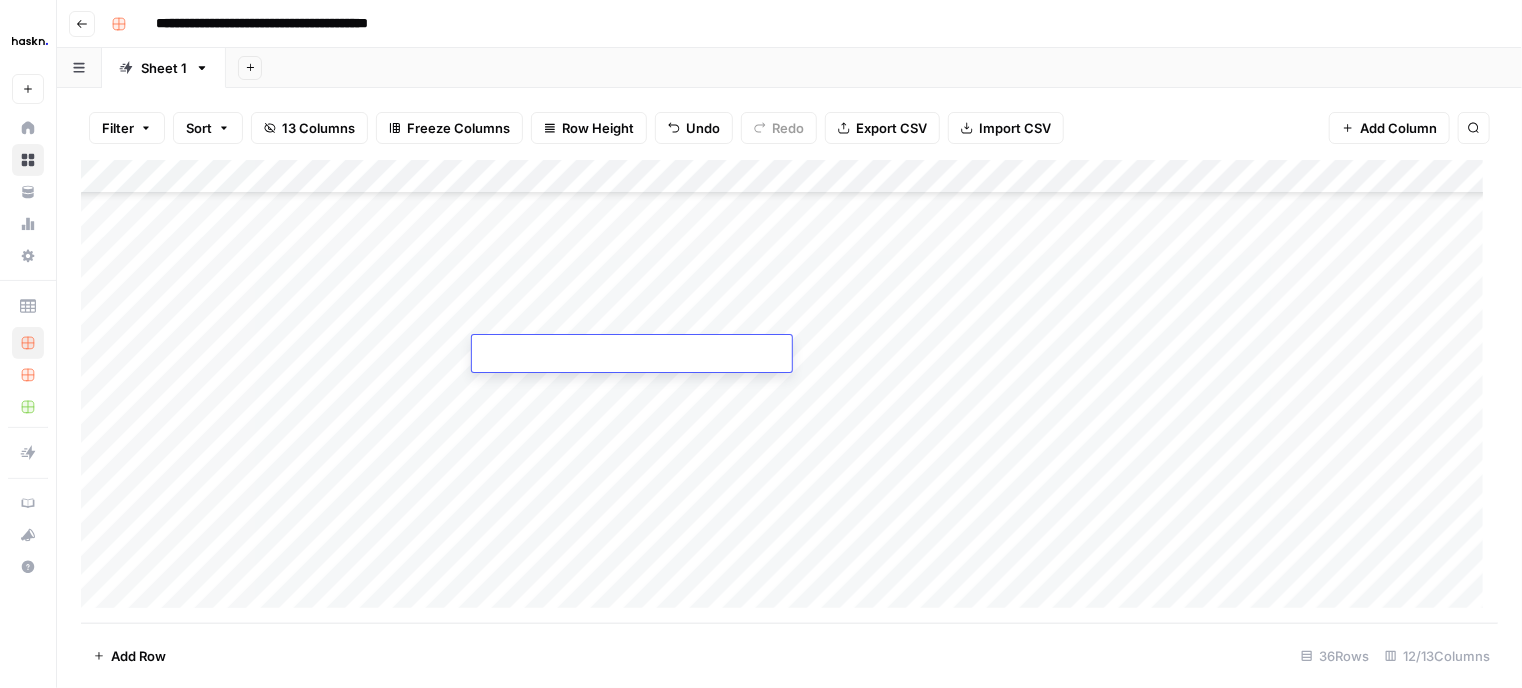 click at bounding box center [632, 355] 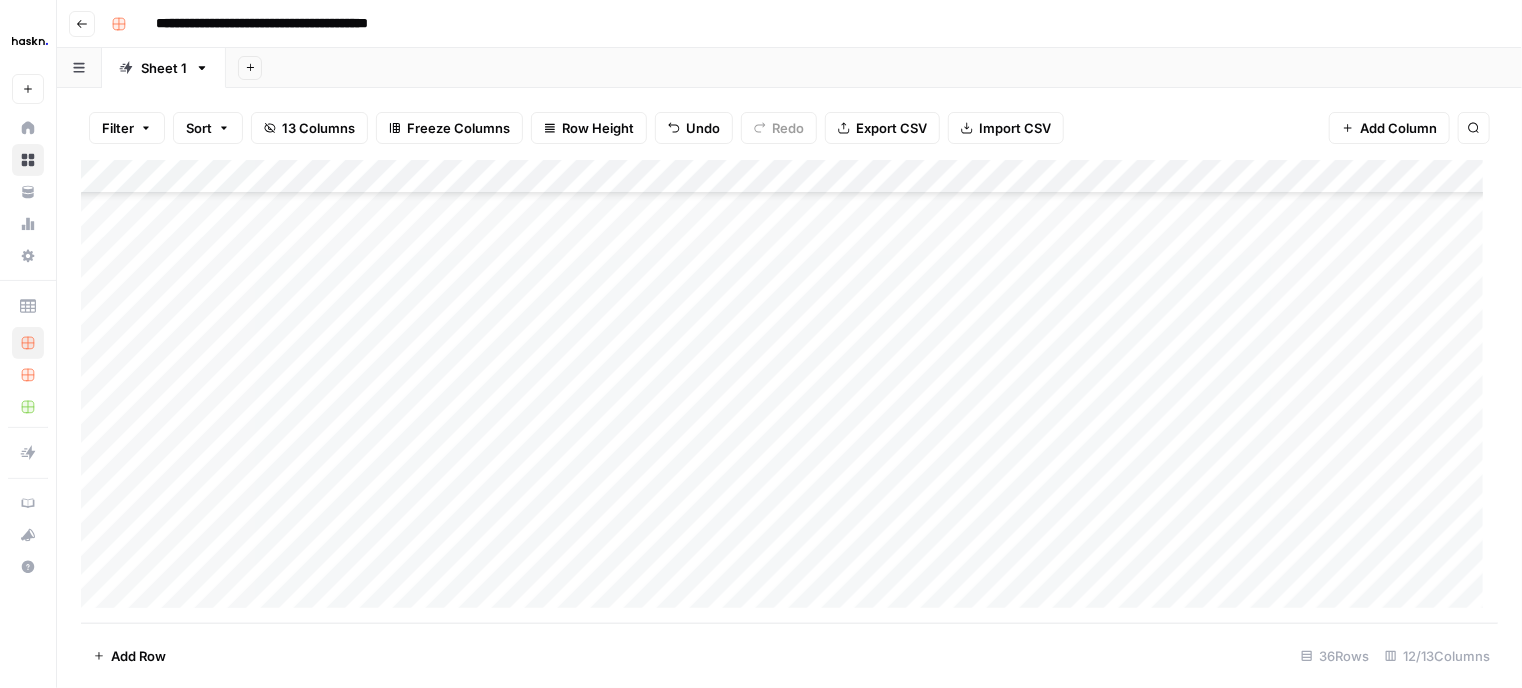 drag, startPoint x: 404, startPoint y: 378, endPoint x: 586, endPoint y: 376, distance: 182.01099 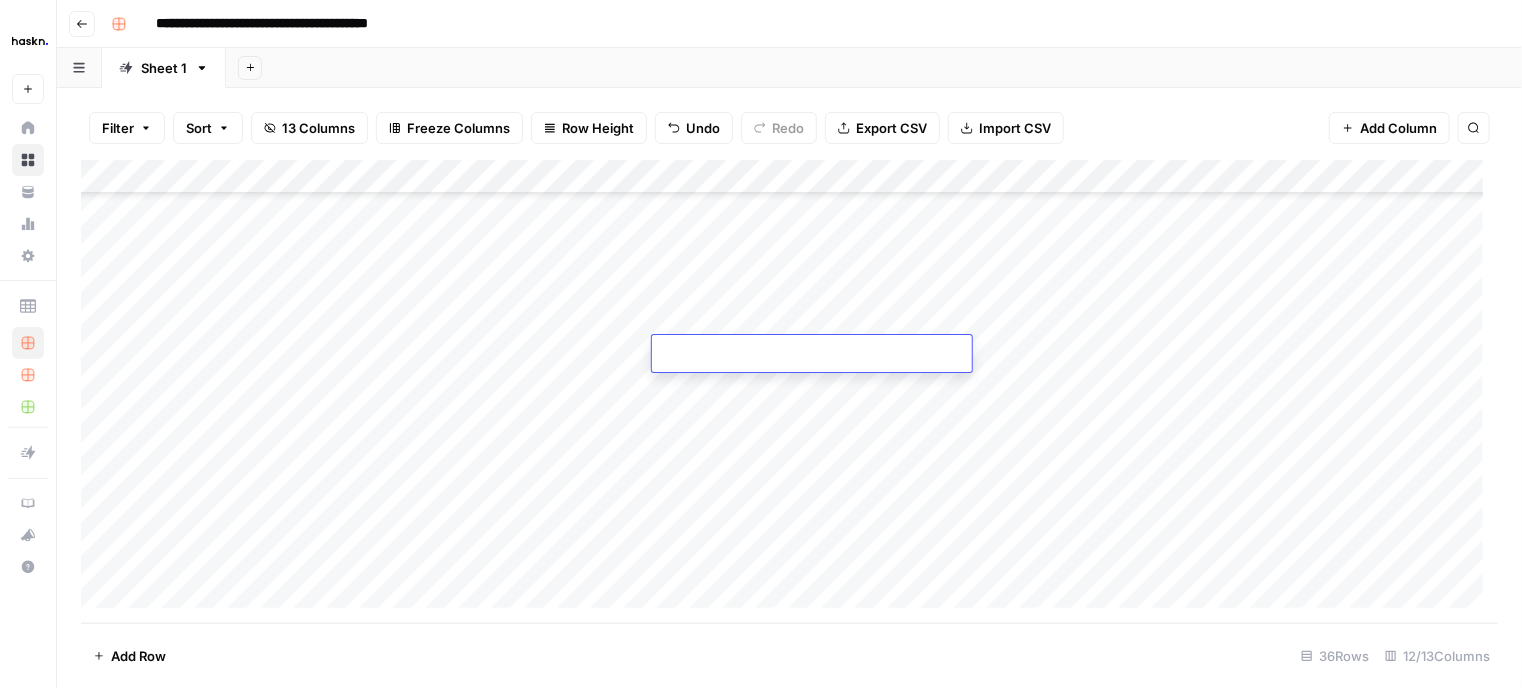 type on "**********" 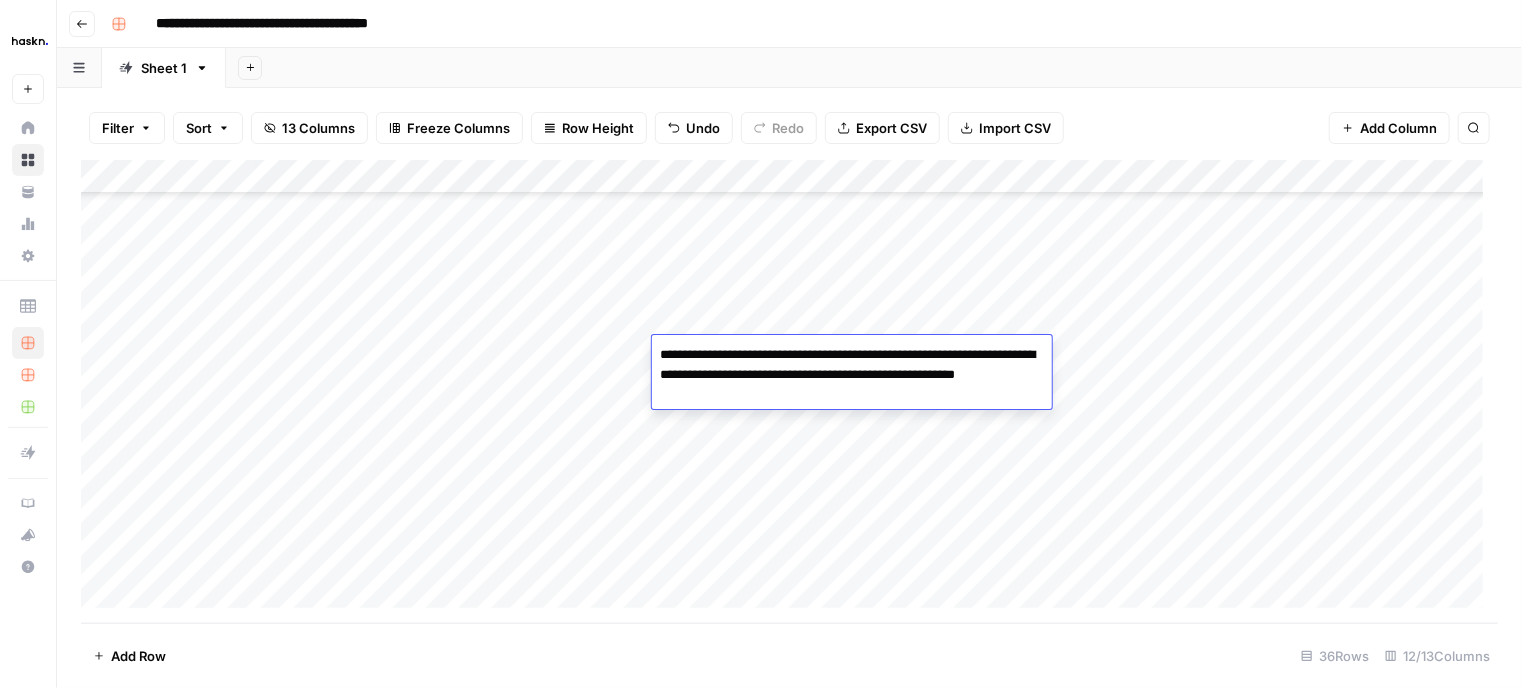 click on "Add Column" at bounding box center [789, 392] 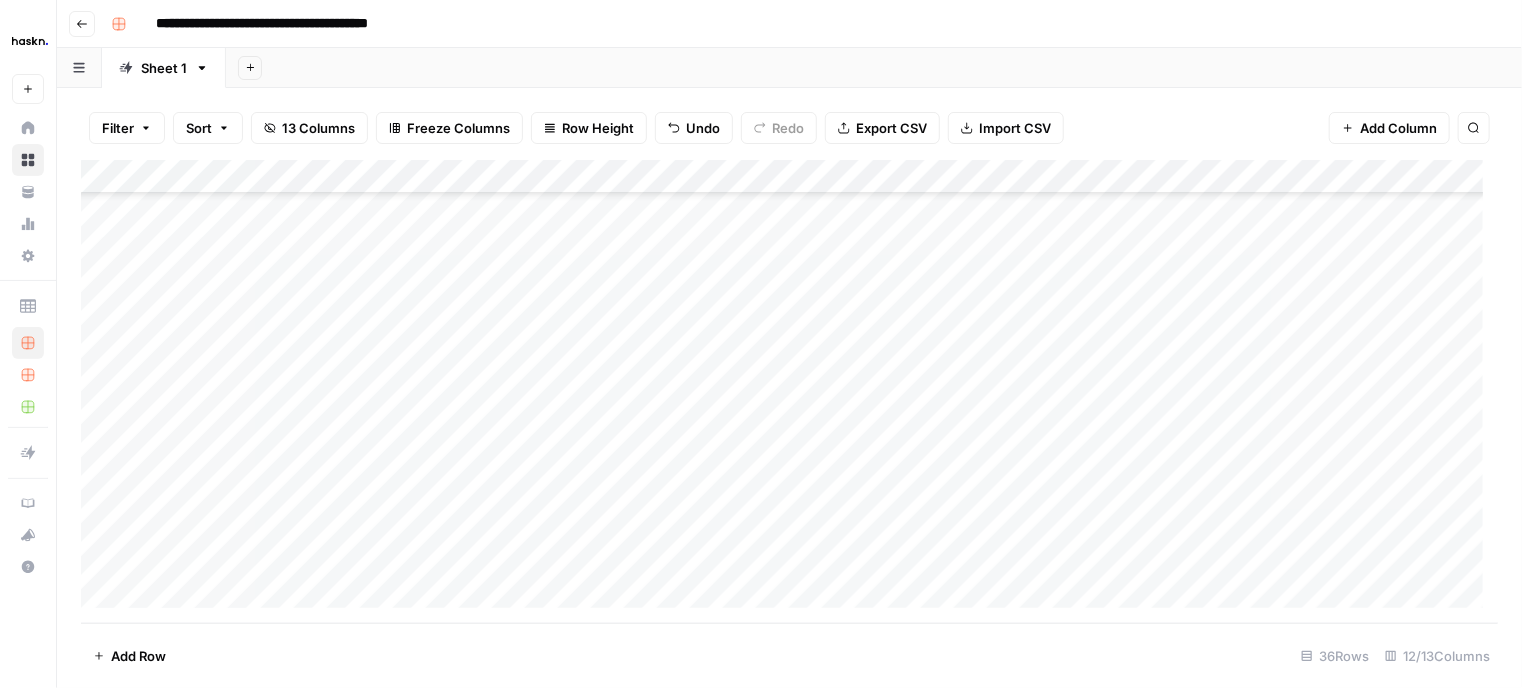click on "Add Column" at bounding box center [789, 392] 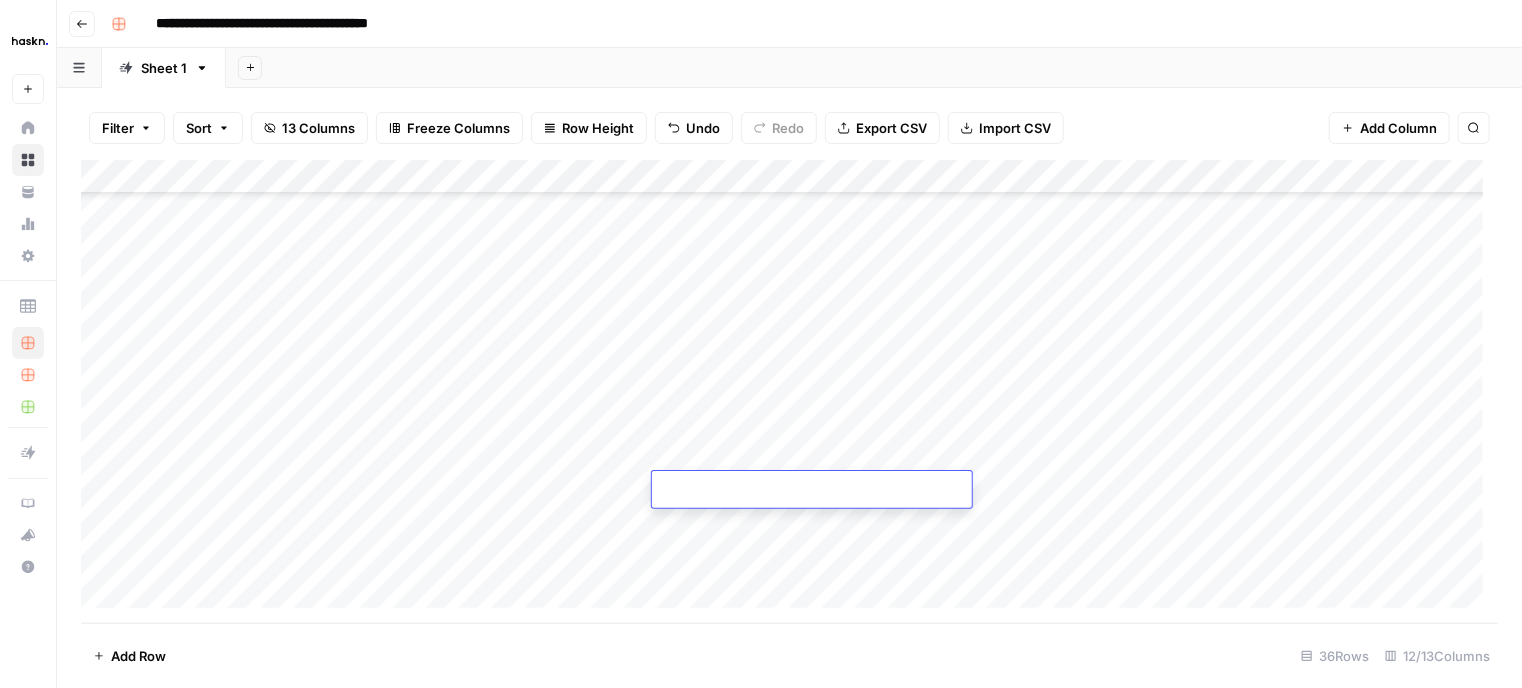 type on "**********" 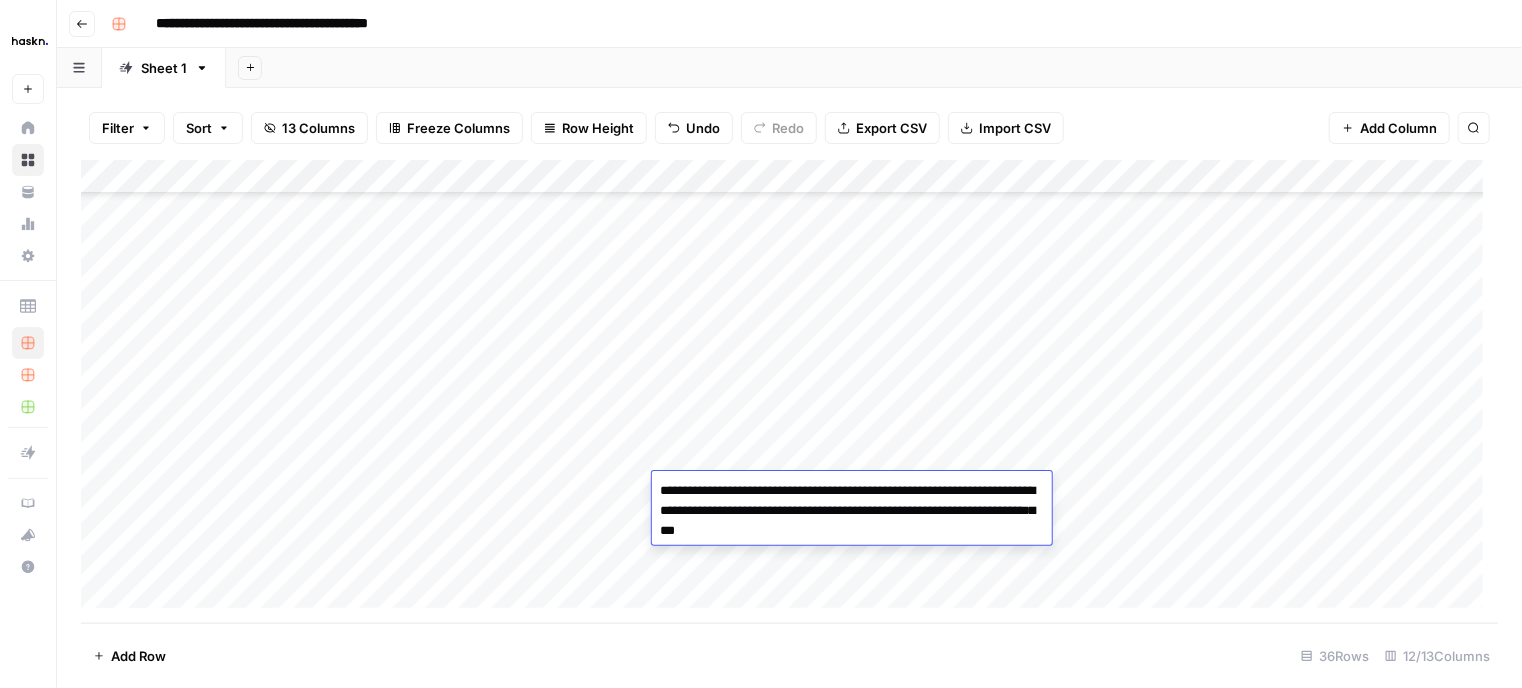 click on "Add Column" at bounding box center (789, 392) 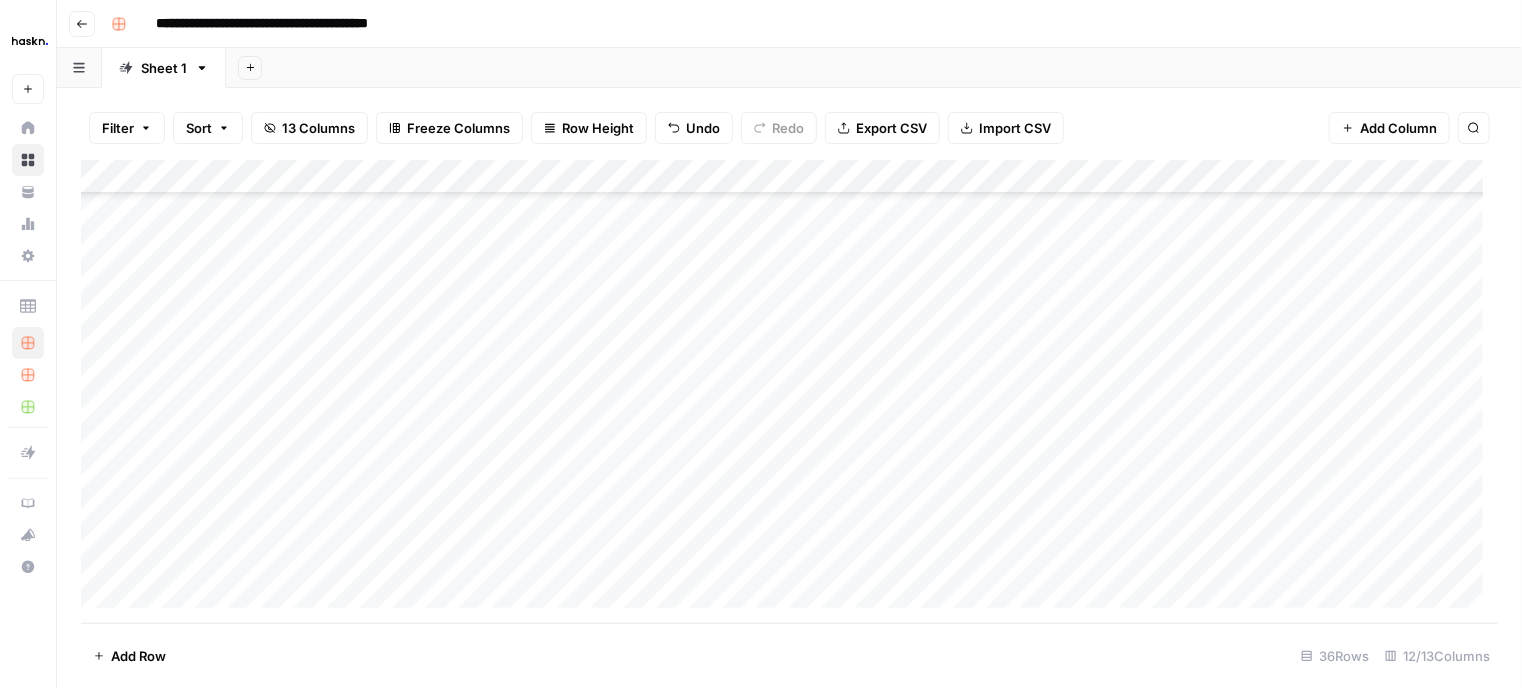 click on "Add Column" at bounding box center (789, 392) 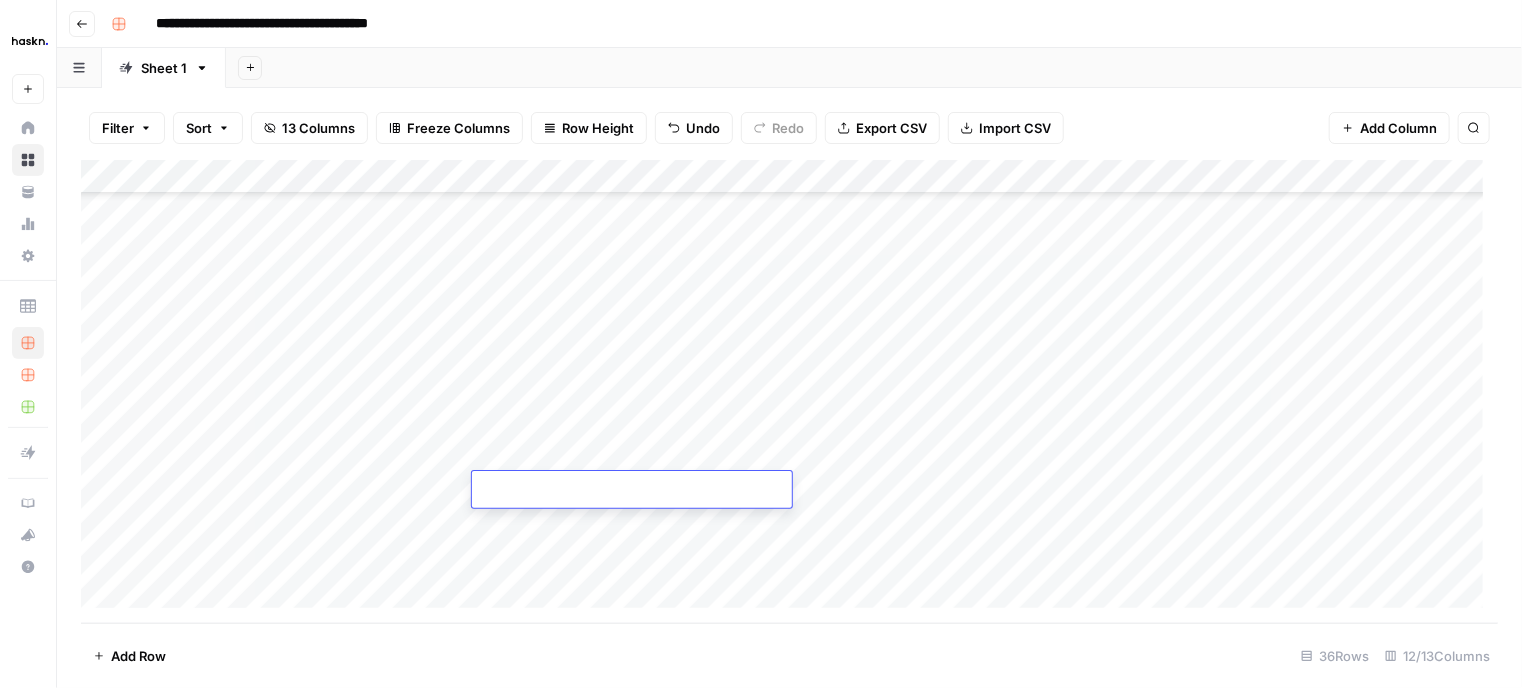 type on "**********" 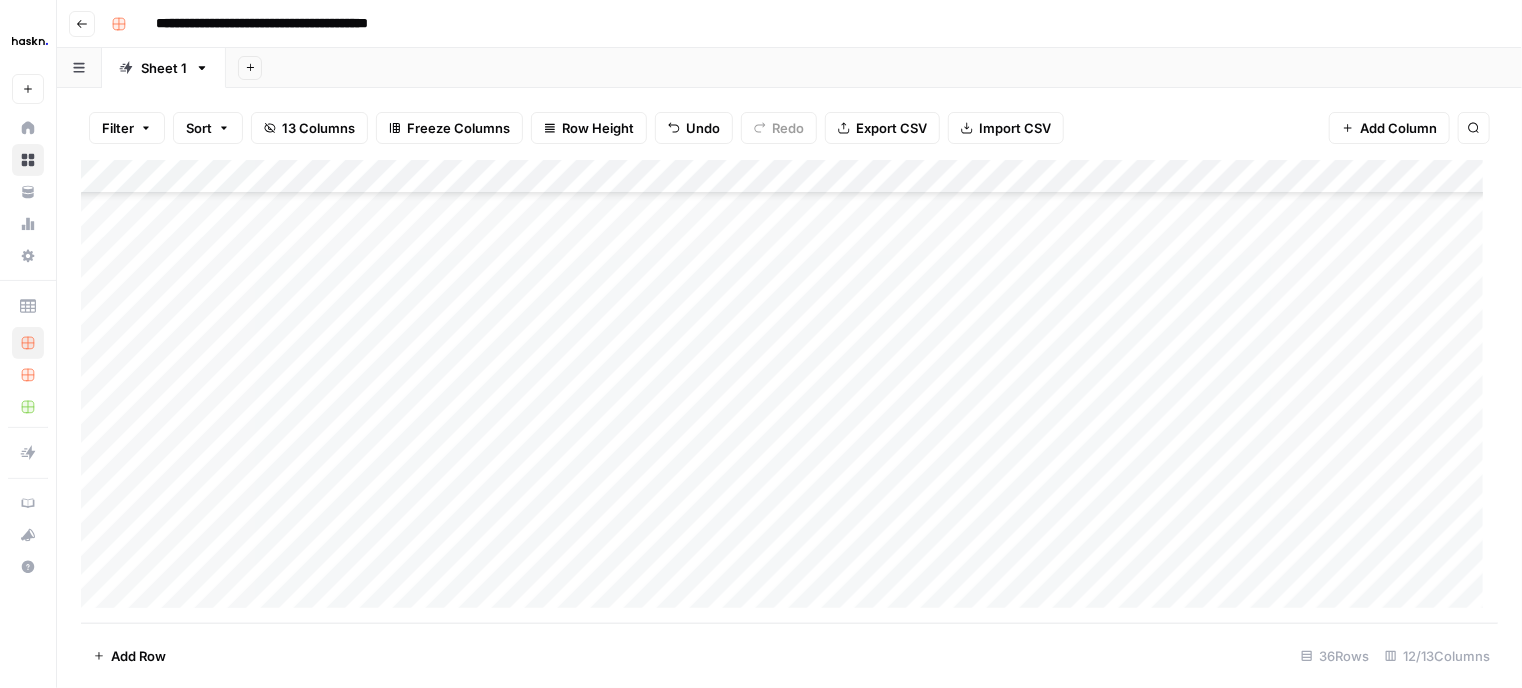 click on "Add Column" at bounding box center [789, 392] 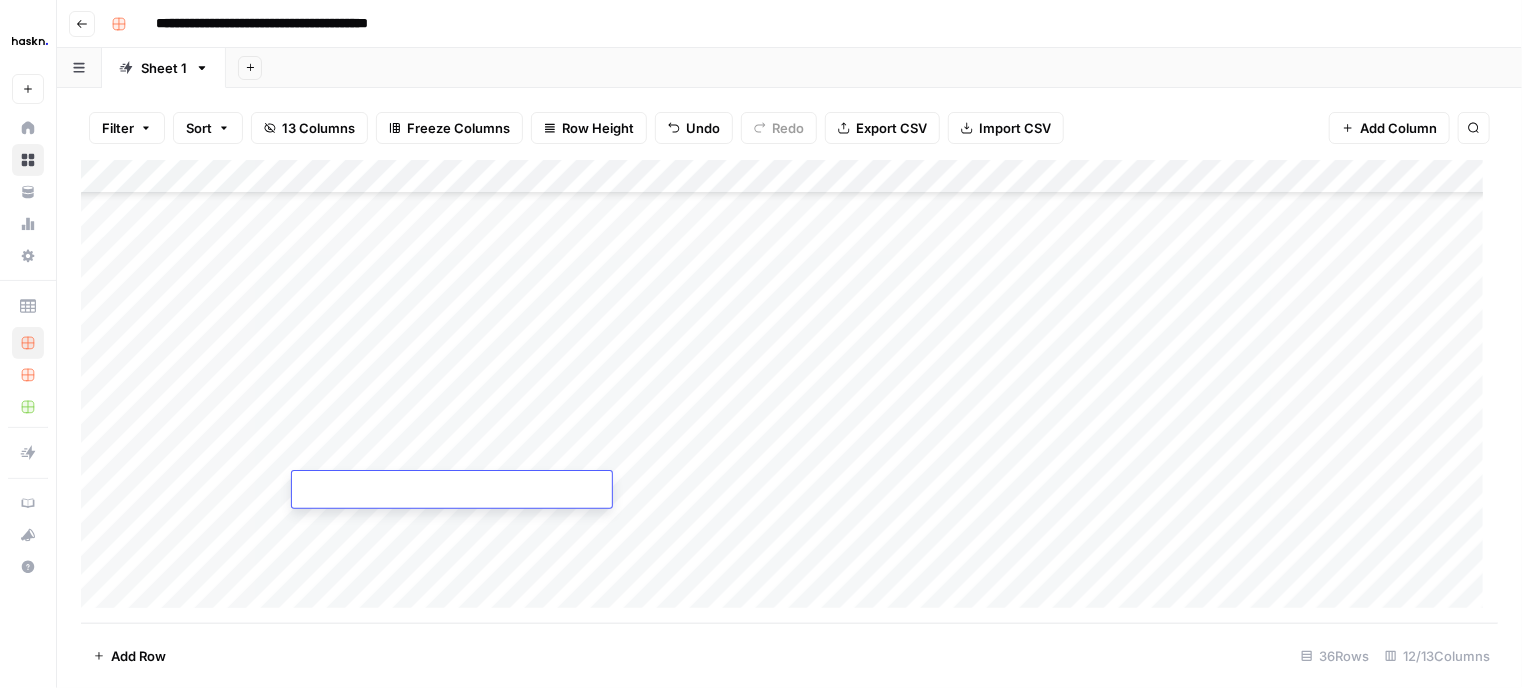 type on "**********" 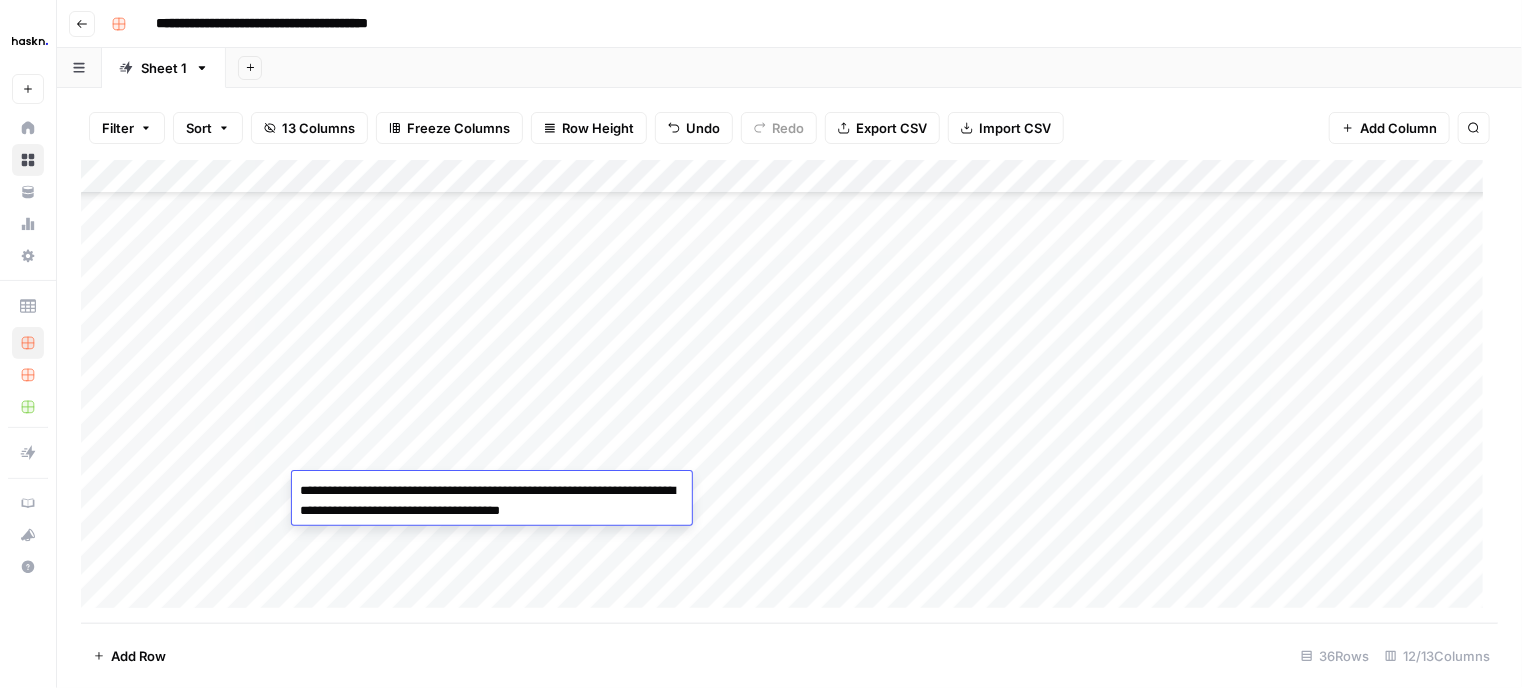 click on "Add Column" at bounding box center [789, 392] 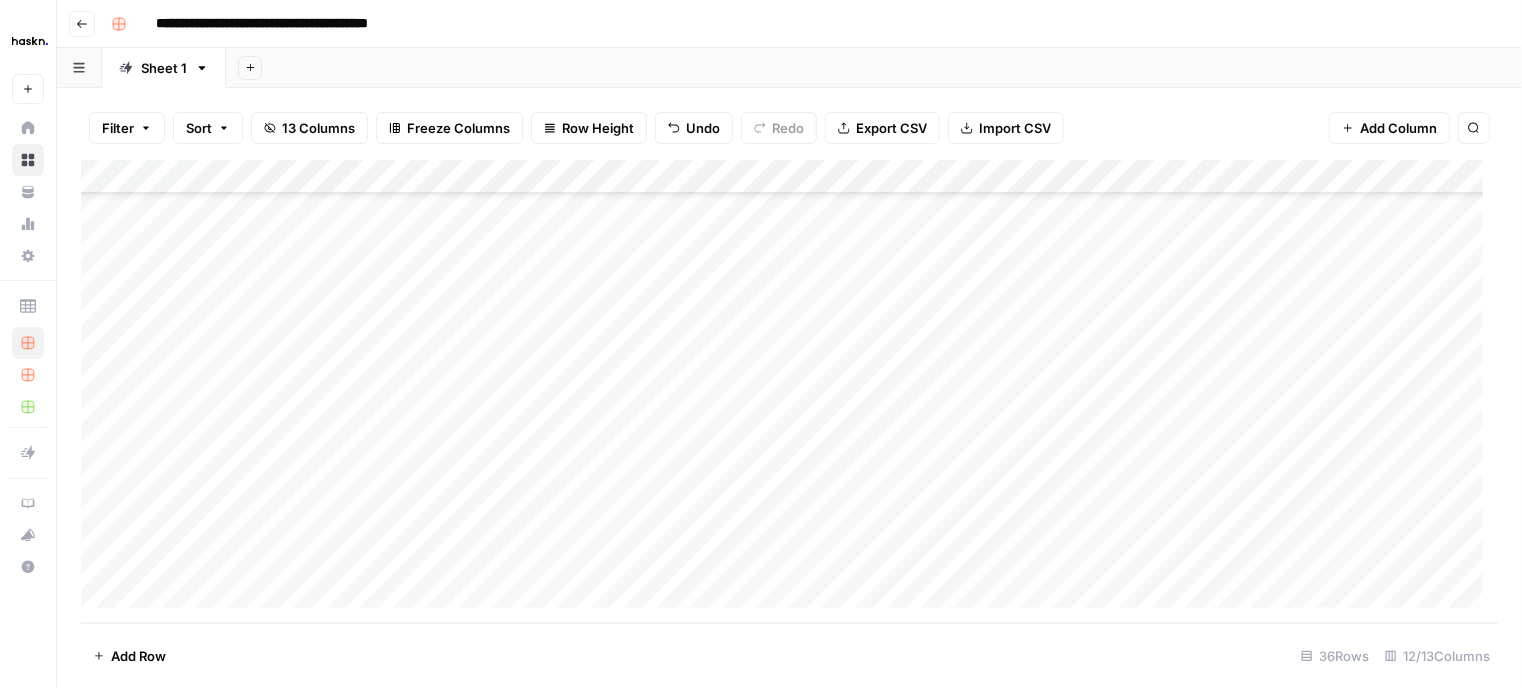 click on "Add Column" at bounding box center [789, 392] 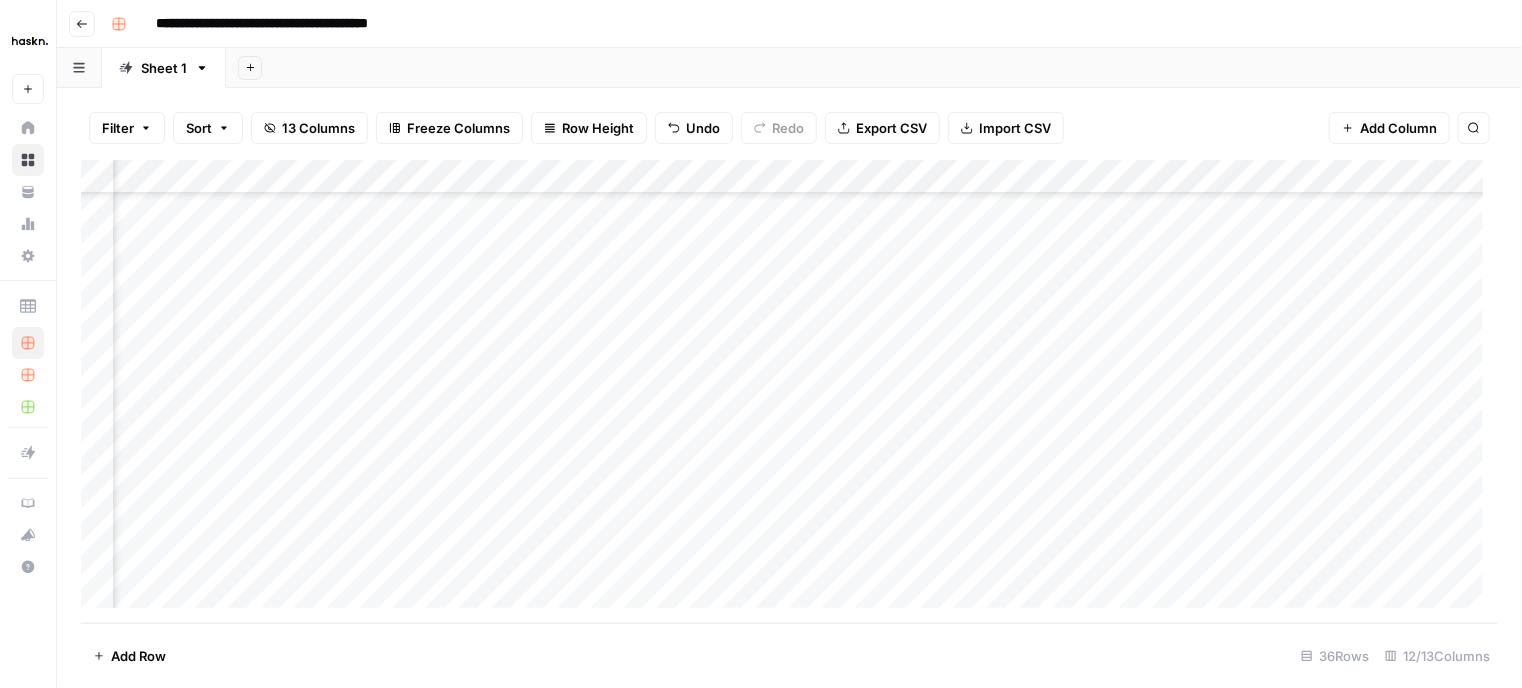 scroll, scrollTop: 841, scrollLeft: 355, axis: both 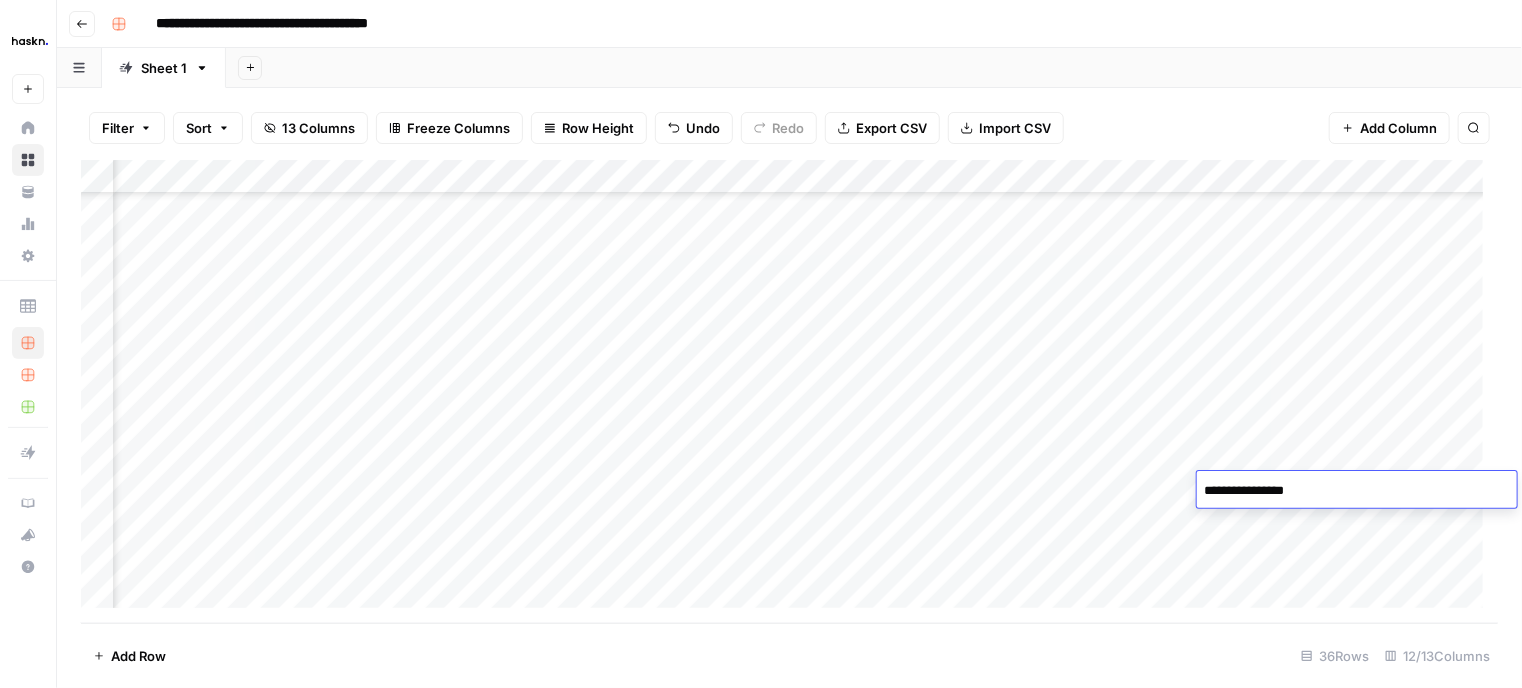 type on "**********" 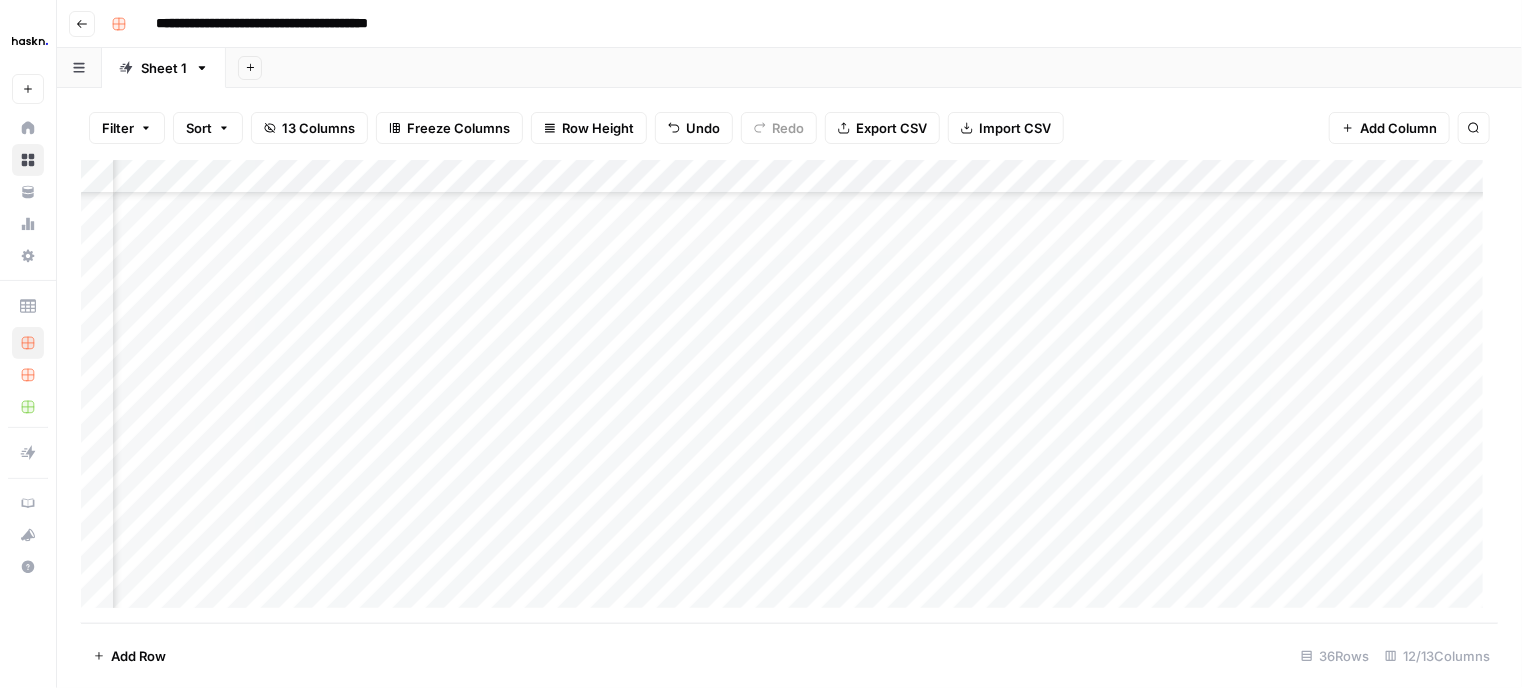 click on "Add Column" at bounding box center (789, 392) 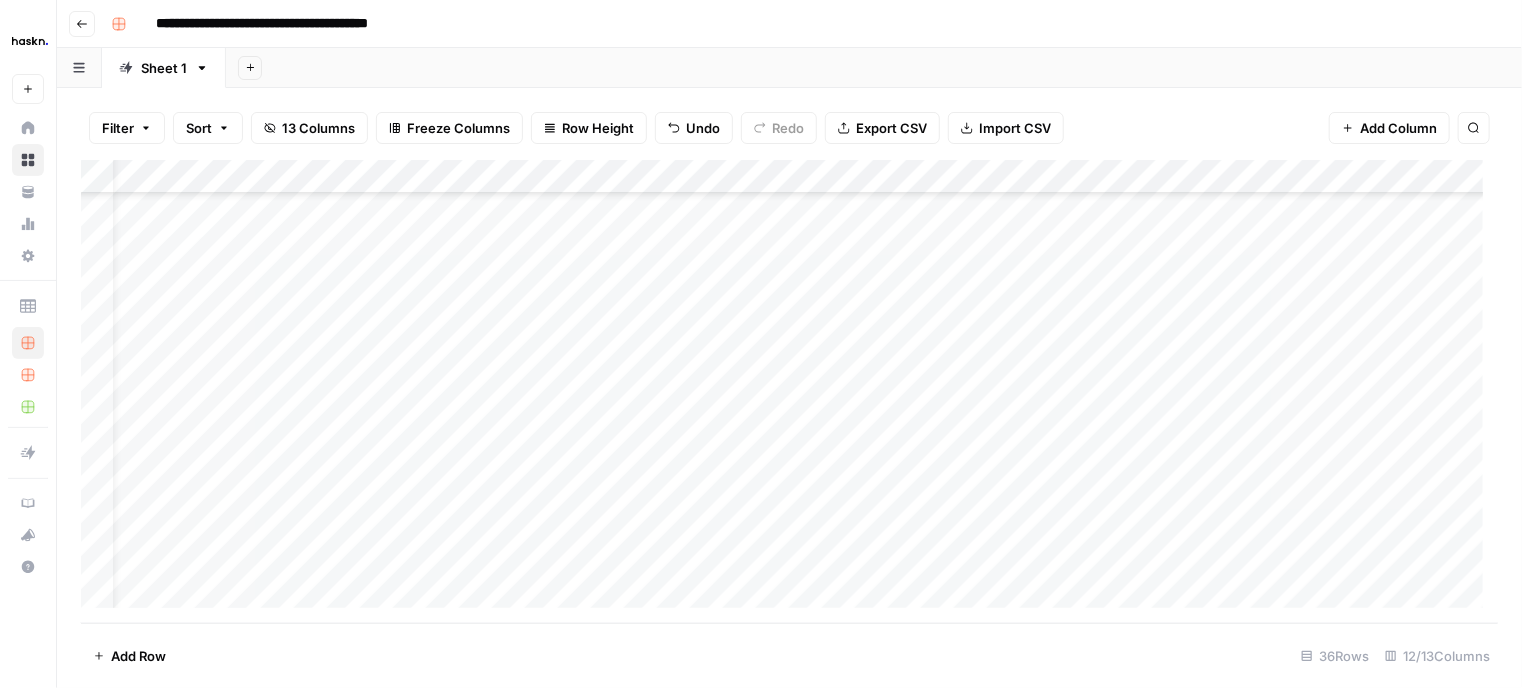 scroll, scrollTop: 841, scrollLeft: 48, axis: both 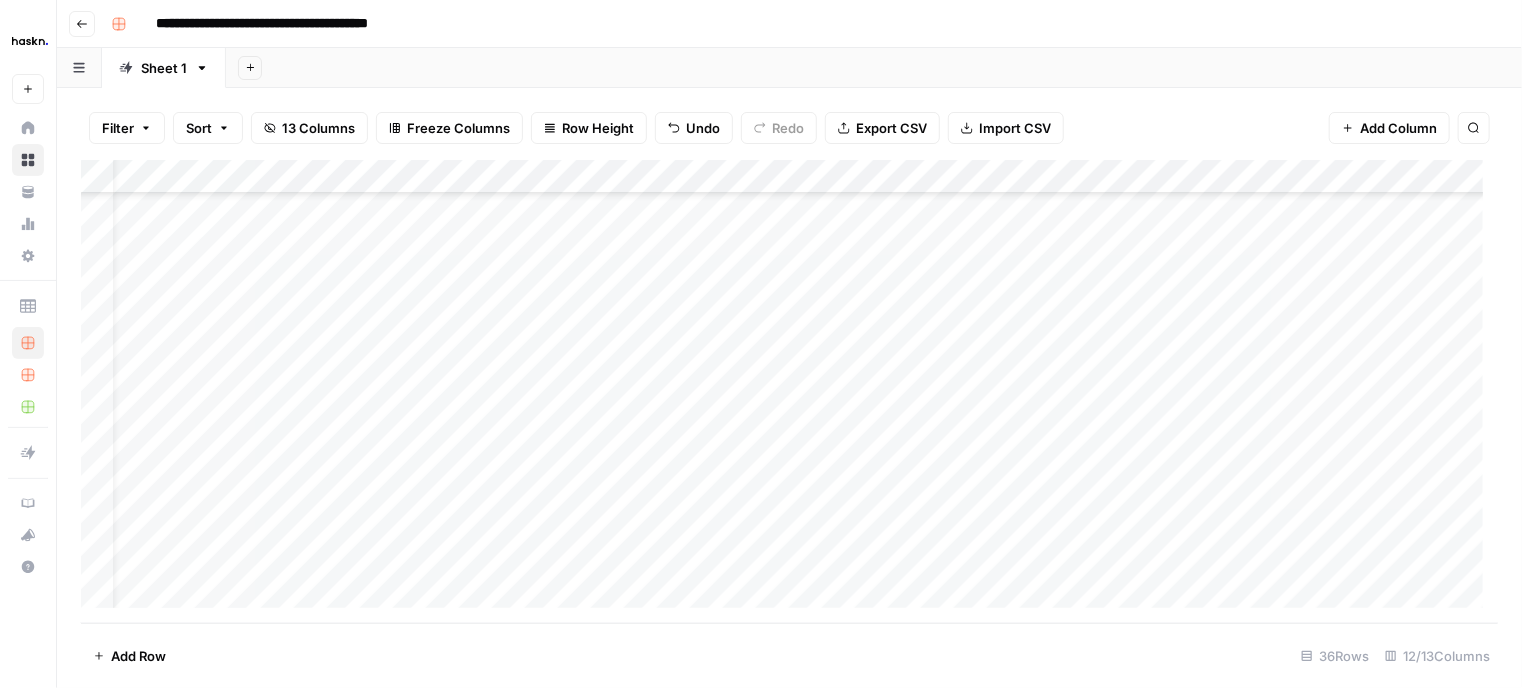click on "Add Column" at bounding box center (789, 392) 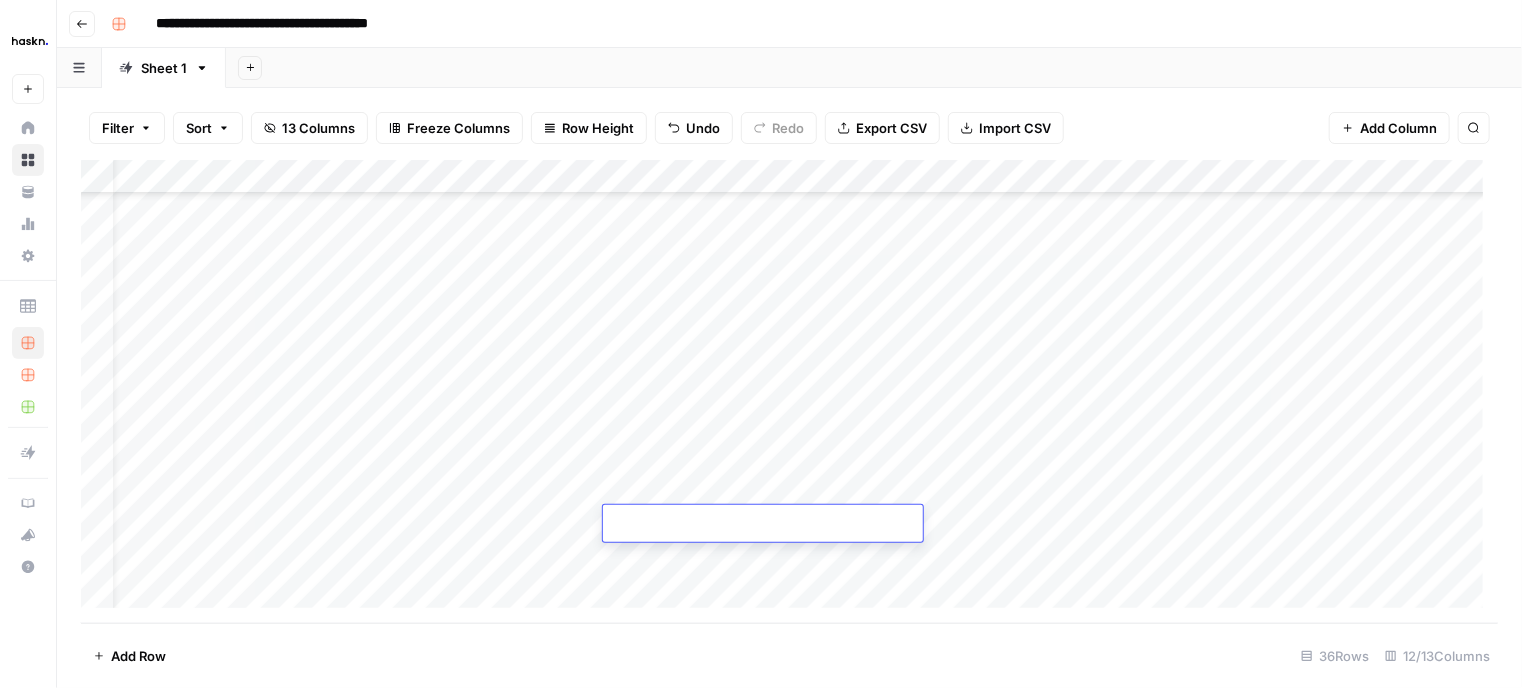 click at bounding box center [763, 523] 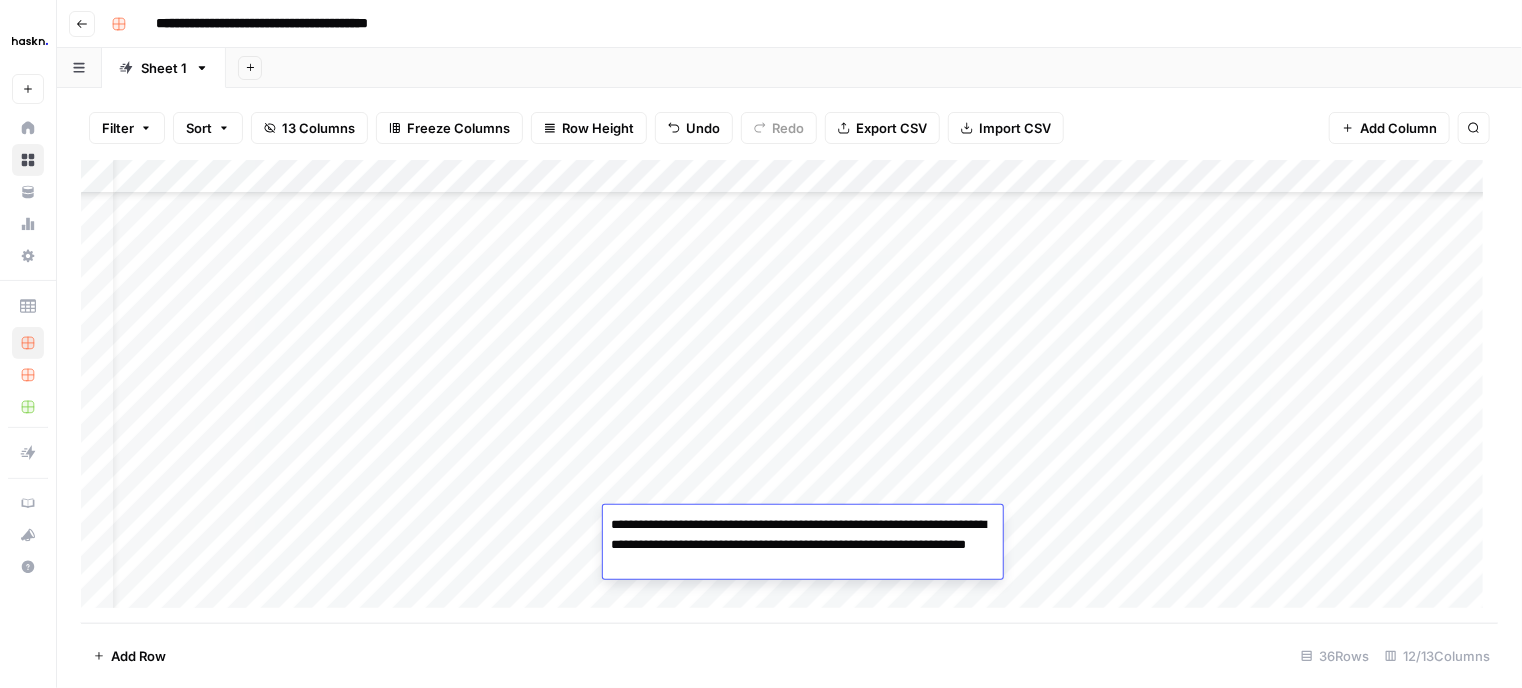 click on "Add Column" at bounding box center [789, 392] 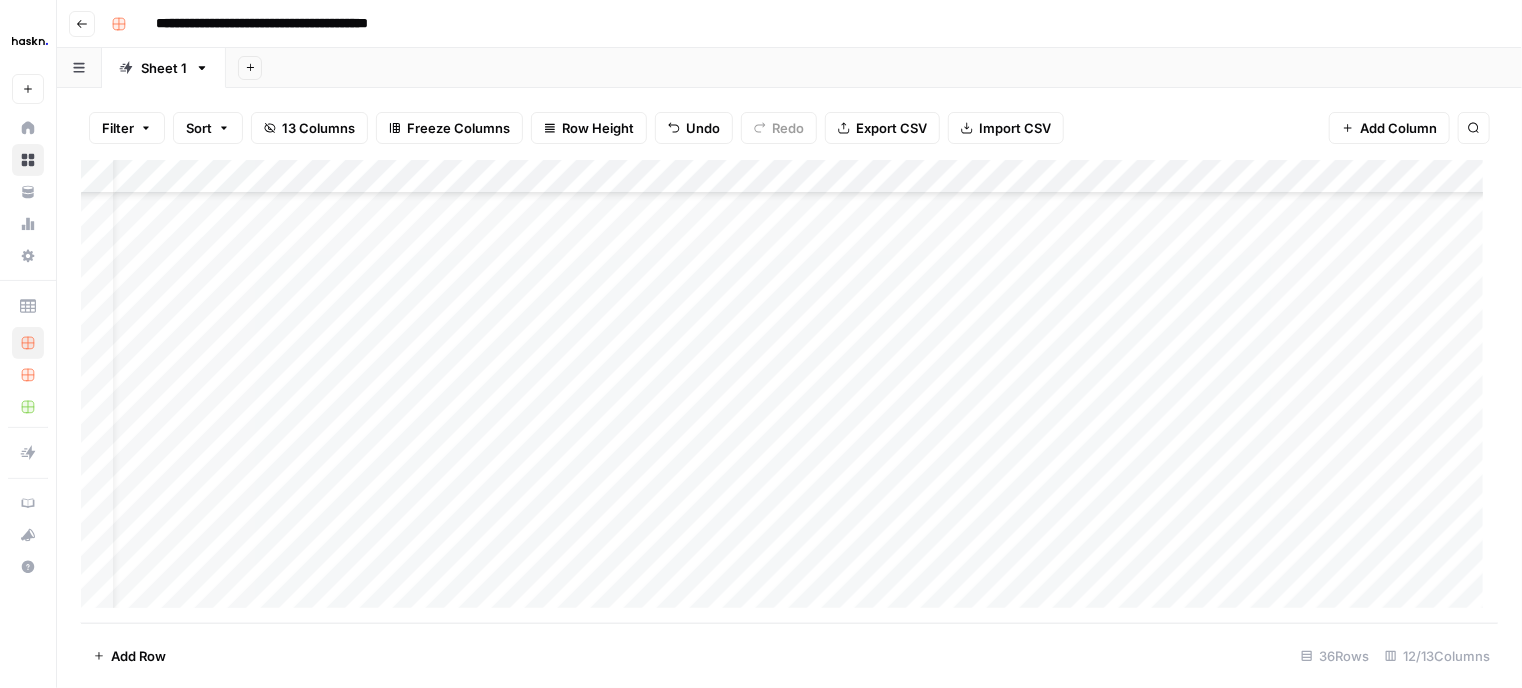 click on "Add Column" at bounding box center (789, 392) 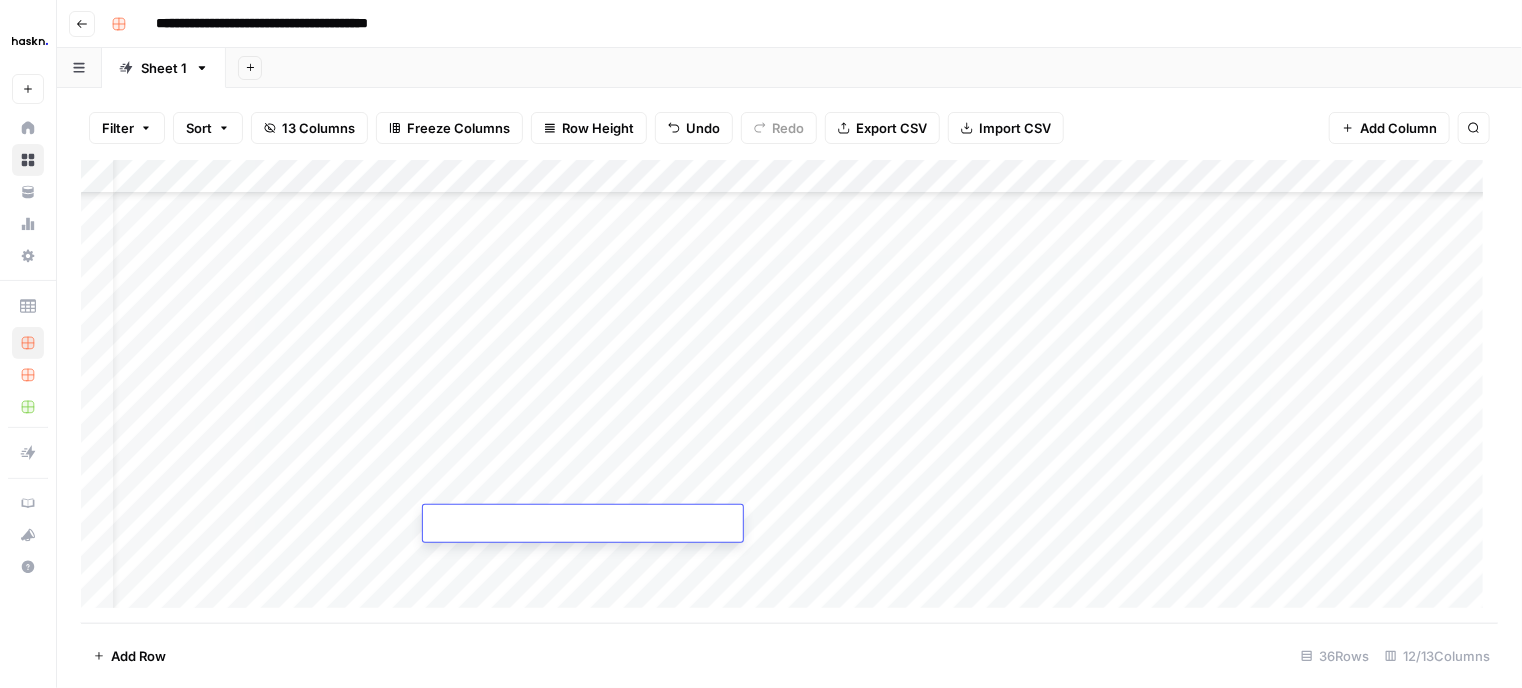 type on "**********" 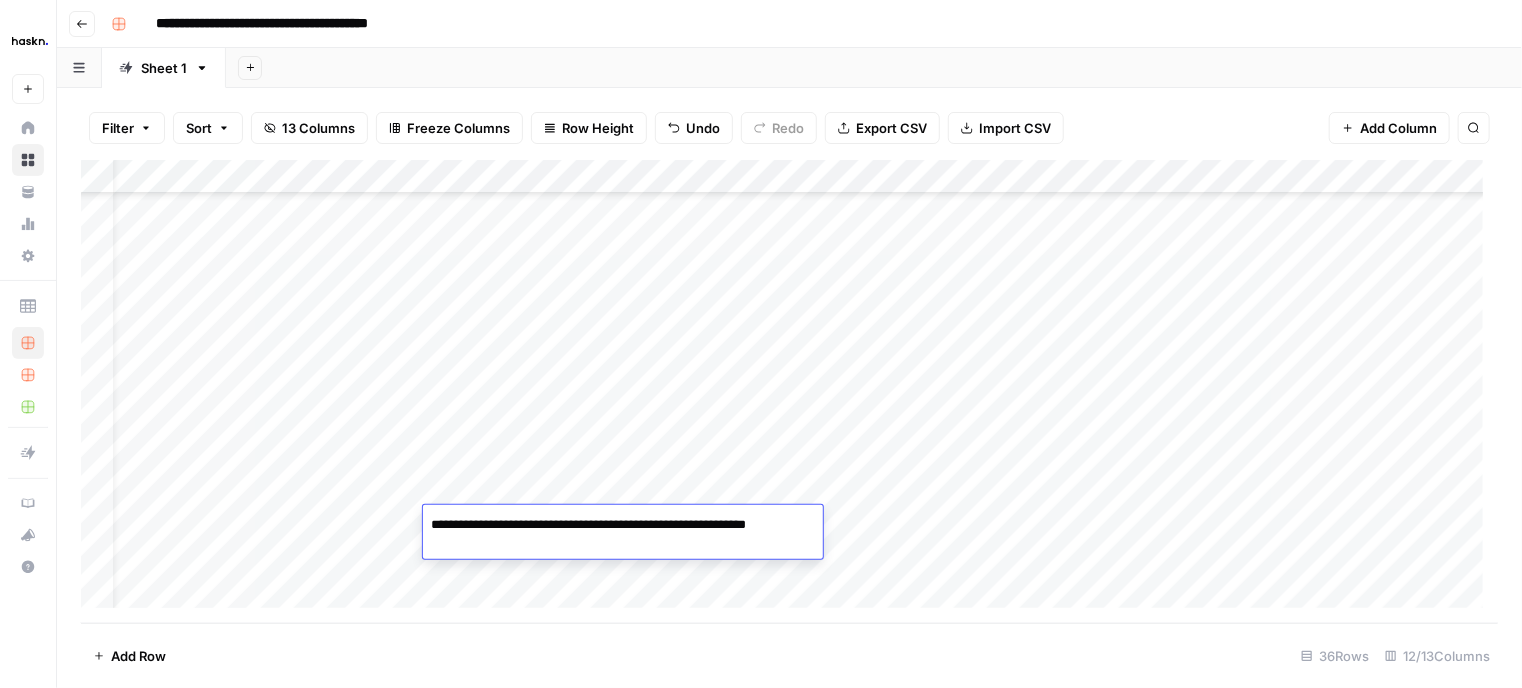 click on "Add Column" at bounding box center (789, 392) 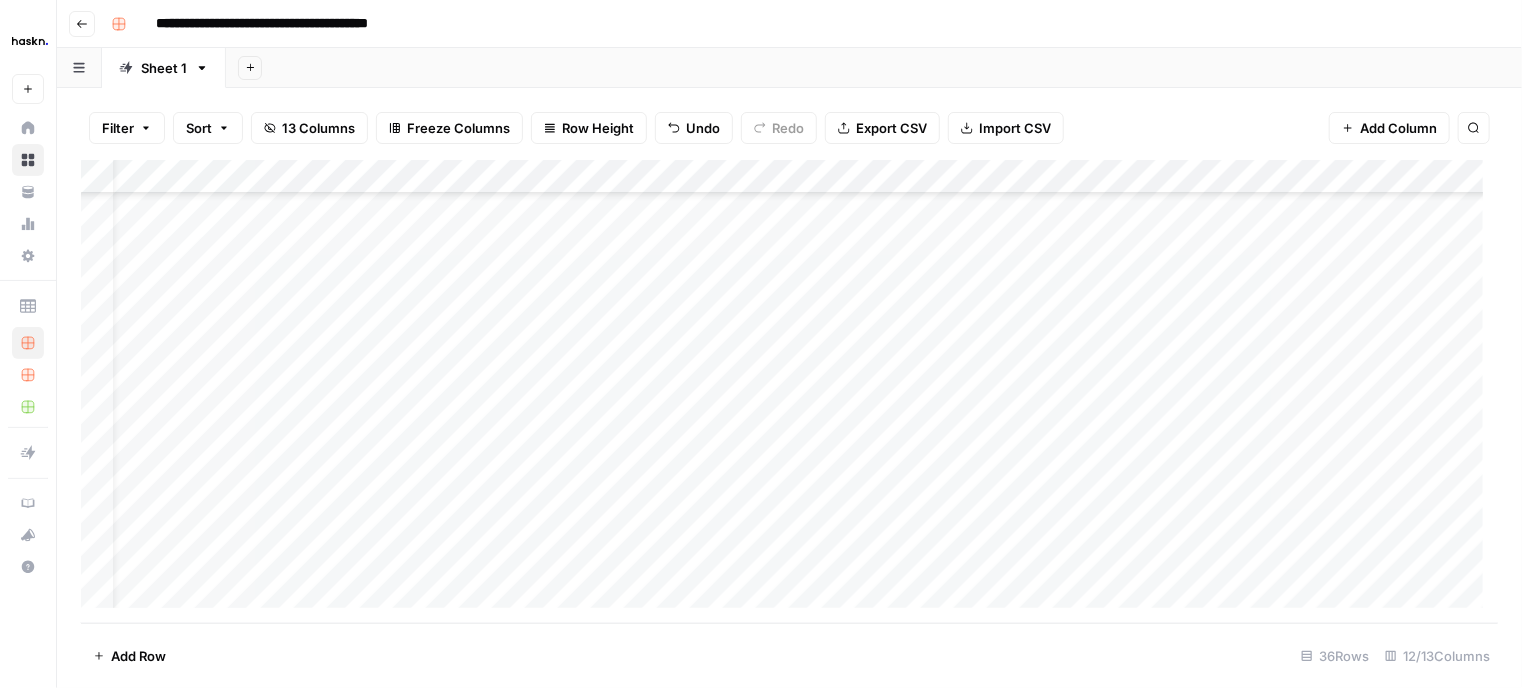 click on "Add Column" at bounding box center (789, 392) 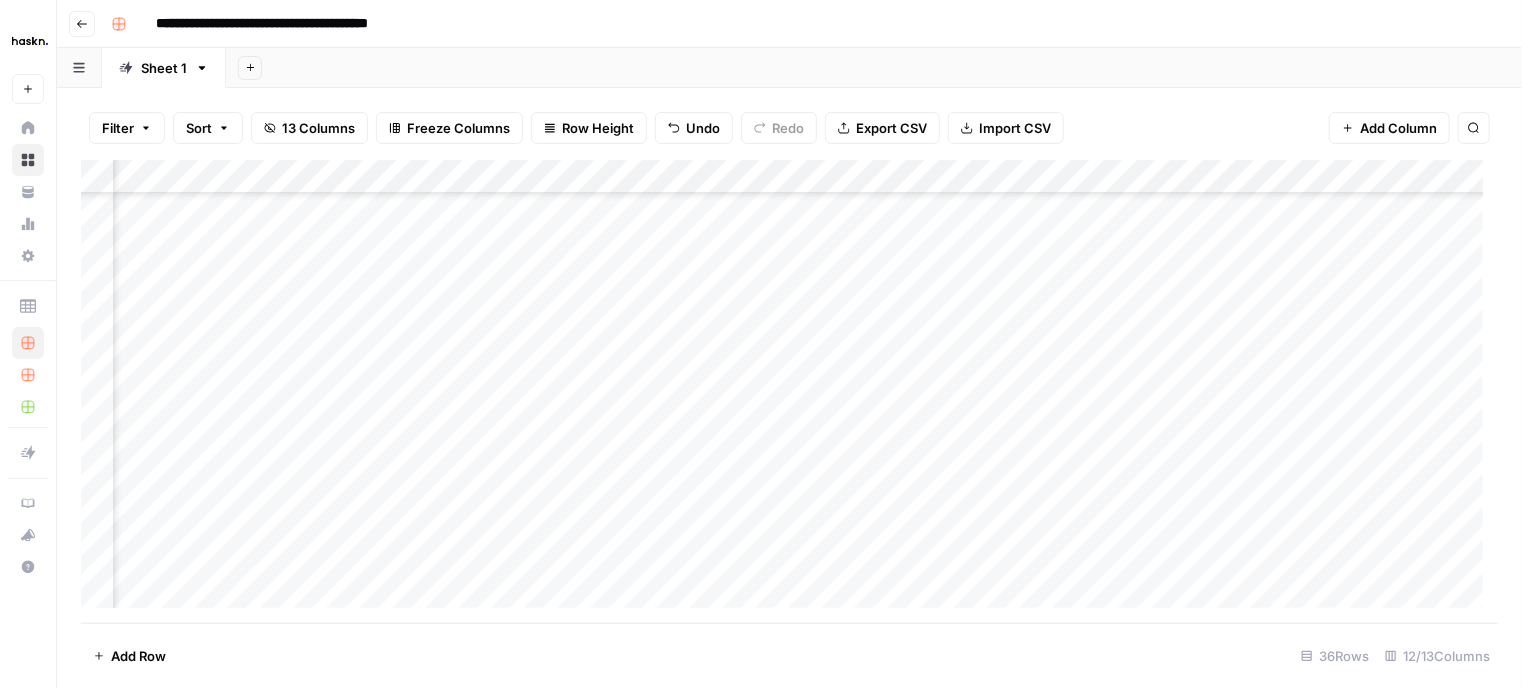 scroll, scrollTop: 840, scrollLeft: 460, axis: both 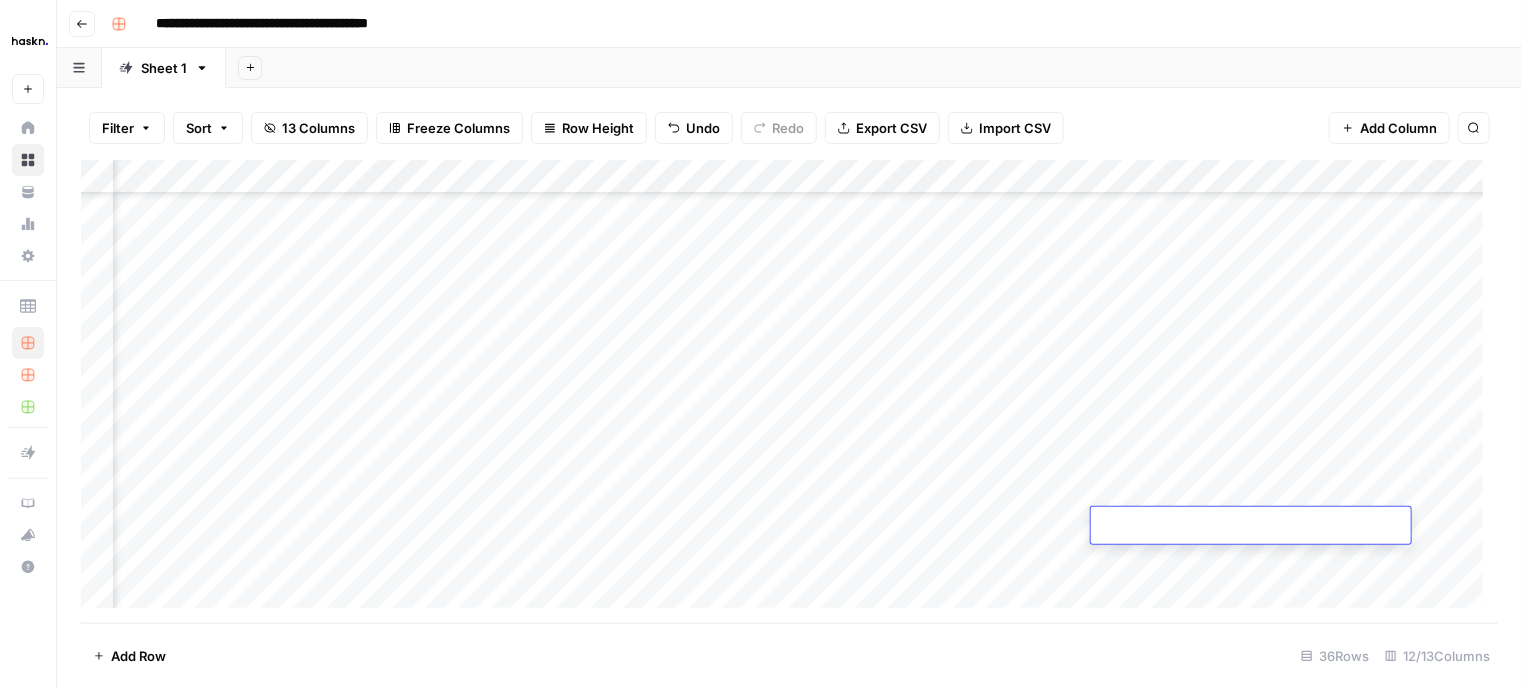 click at bounding box center (1251, 527) 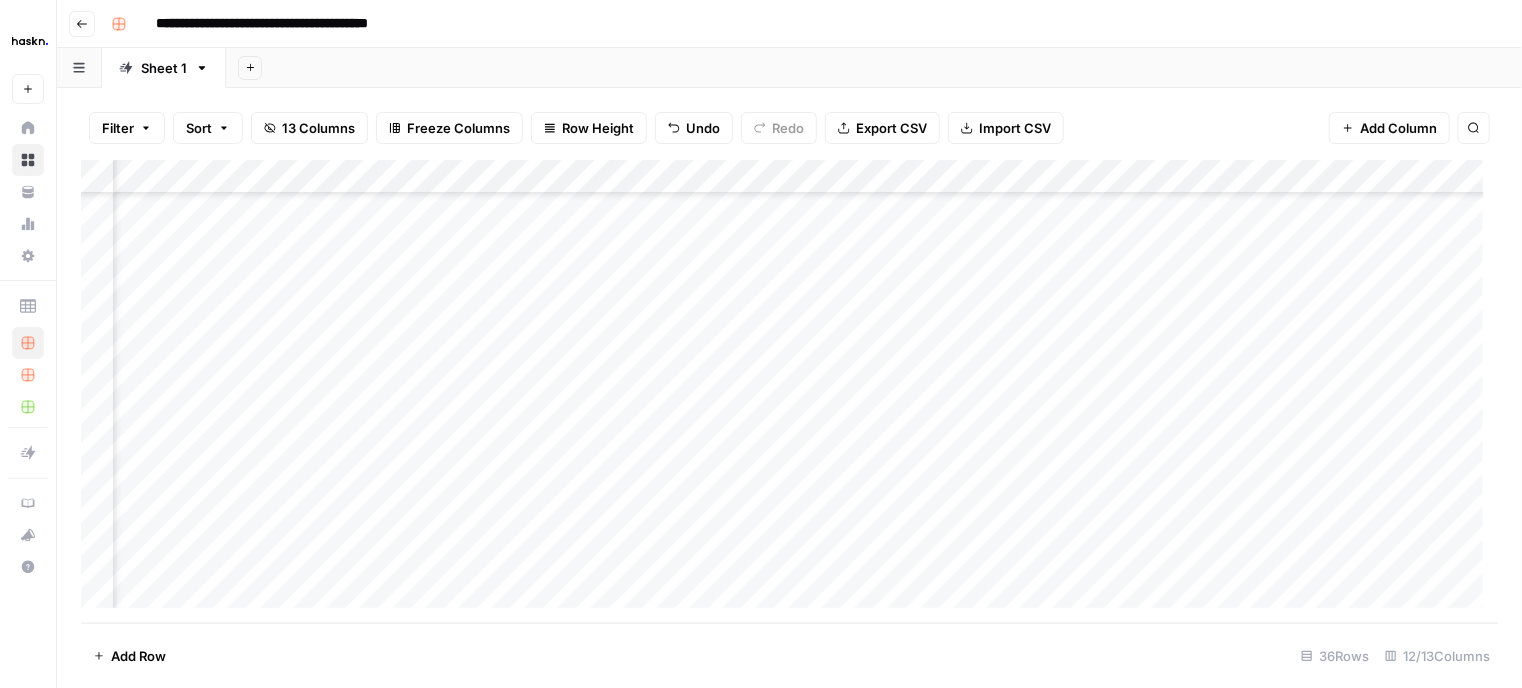 drag, startPoint x: 988, startPoint y: 503, endPoint x: 1119, endPoint y: 535, distance: 134.85178 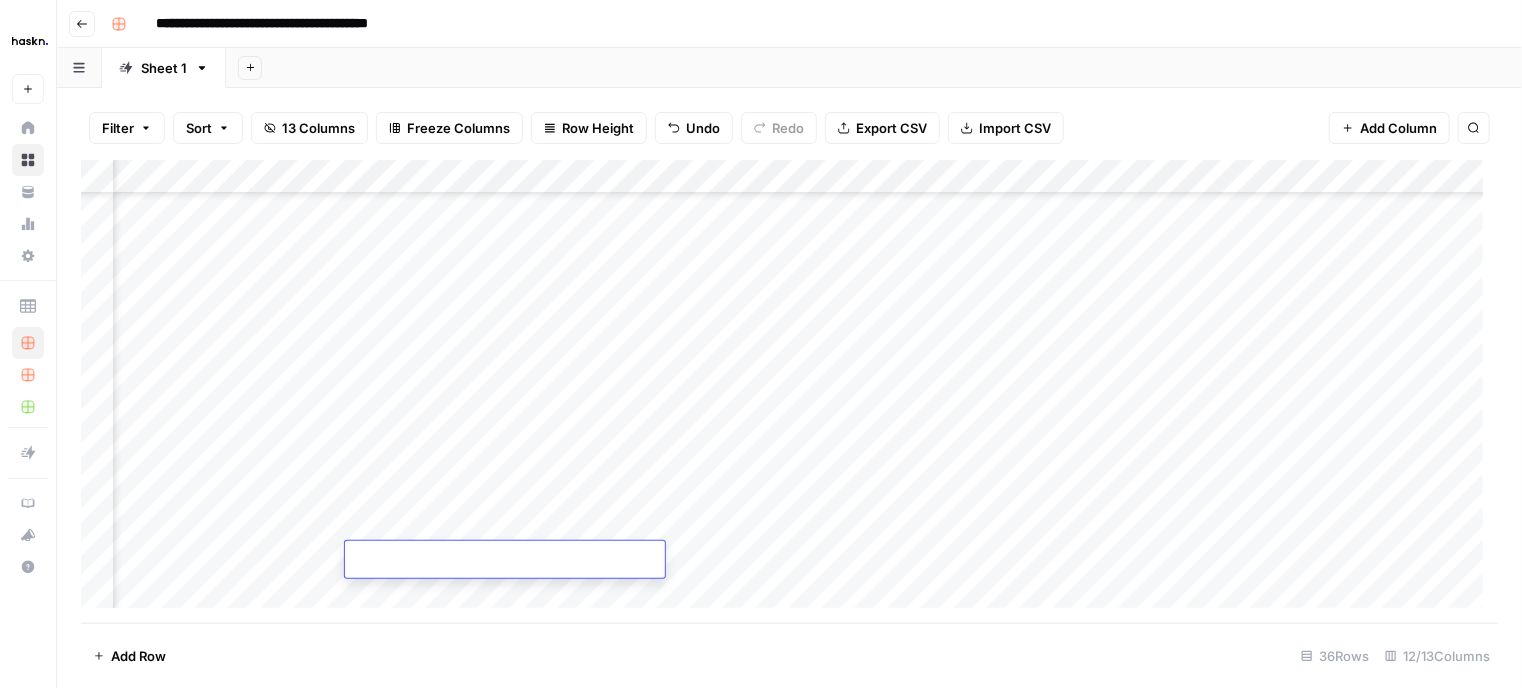 click at bounding box center (505, 561) 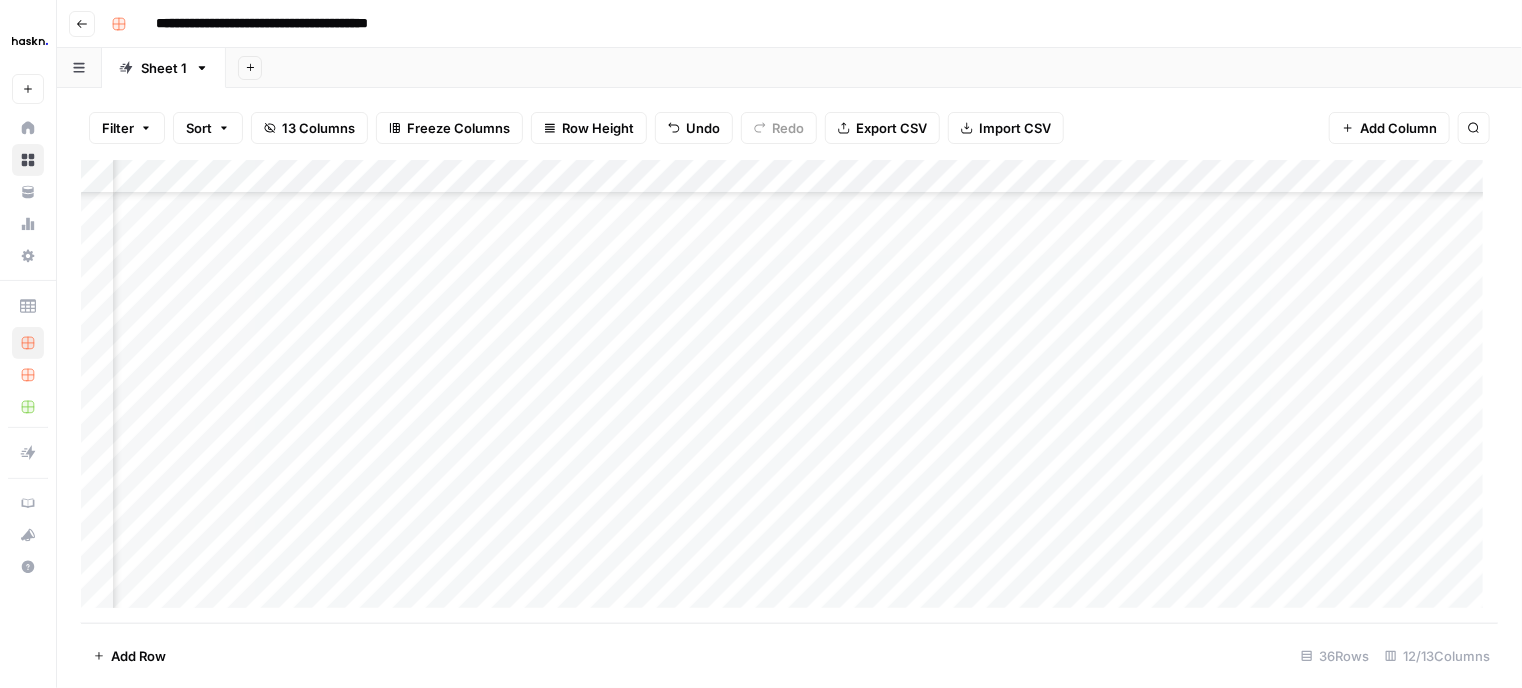 click on "Add Column" at bounding box center [789, 392] 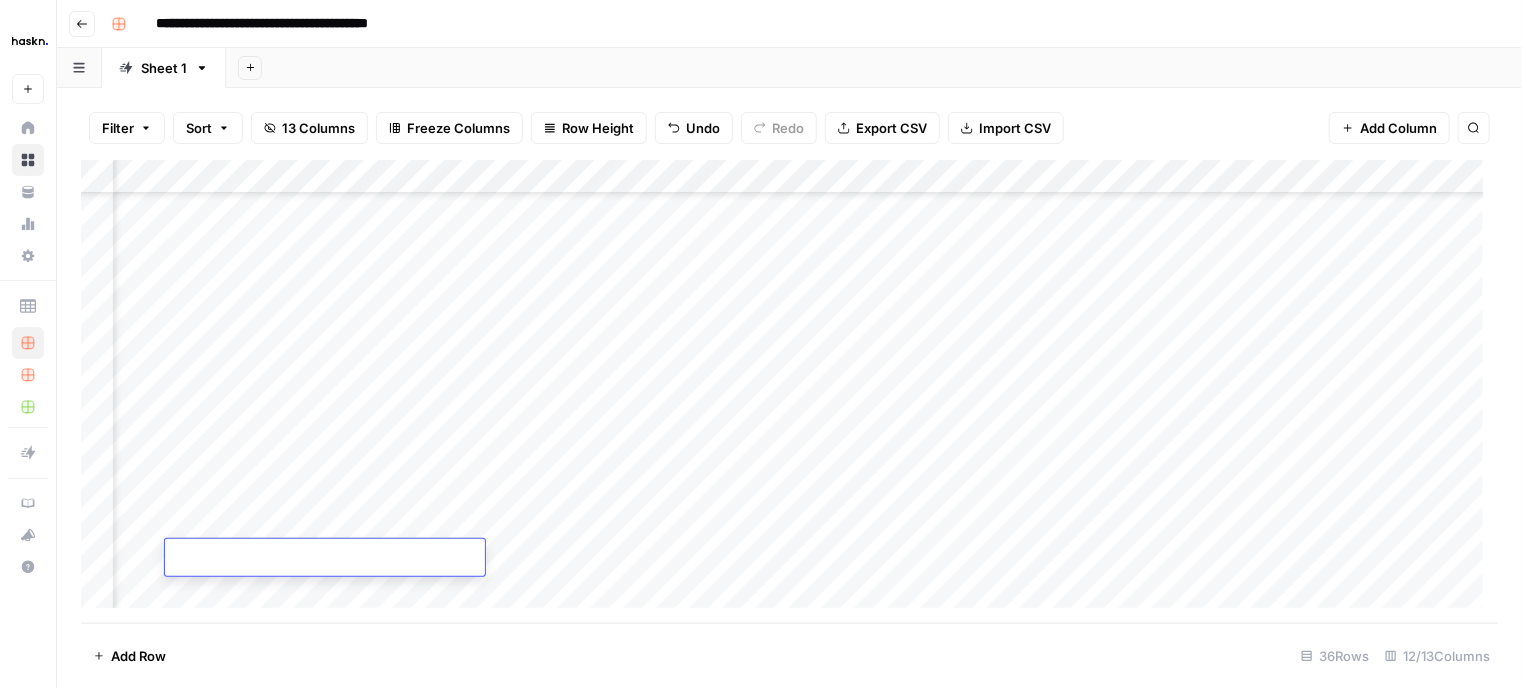 click at bounding box center (325, 559) 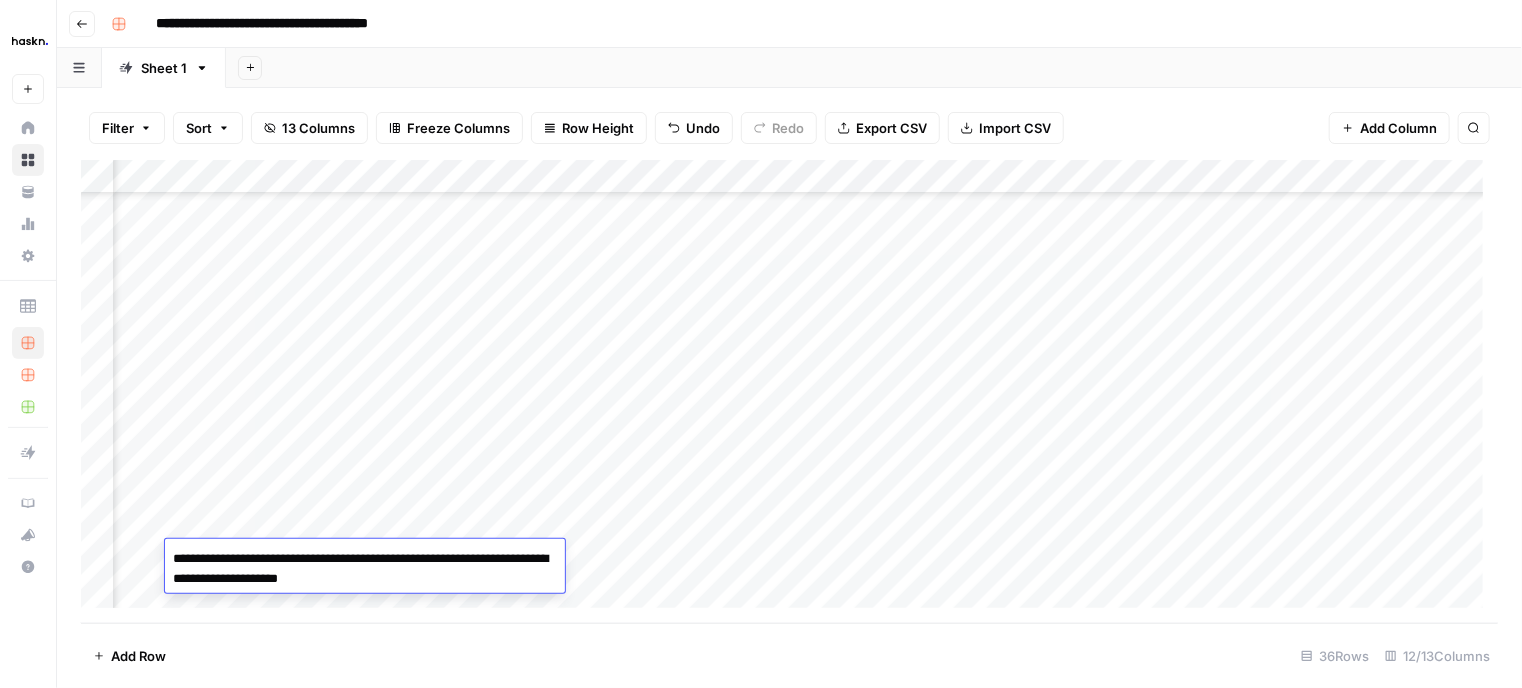 click on "Add Column" at bounding box center (789, 392) 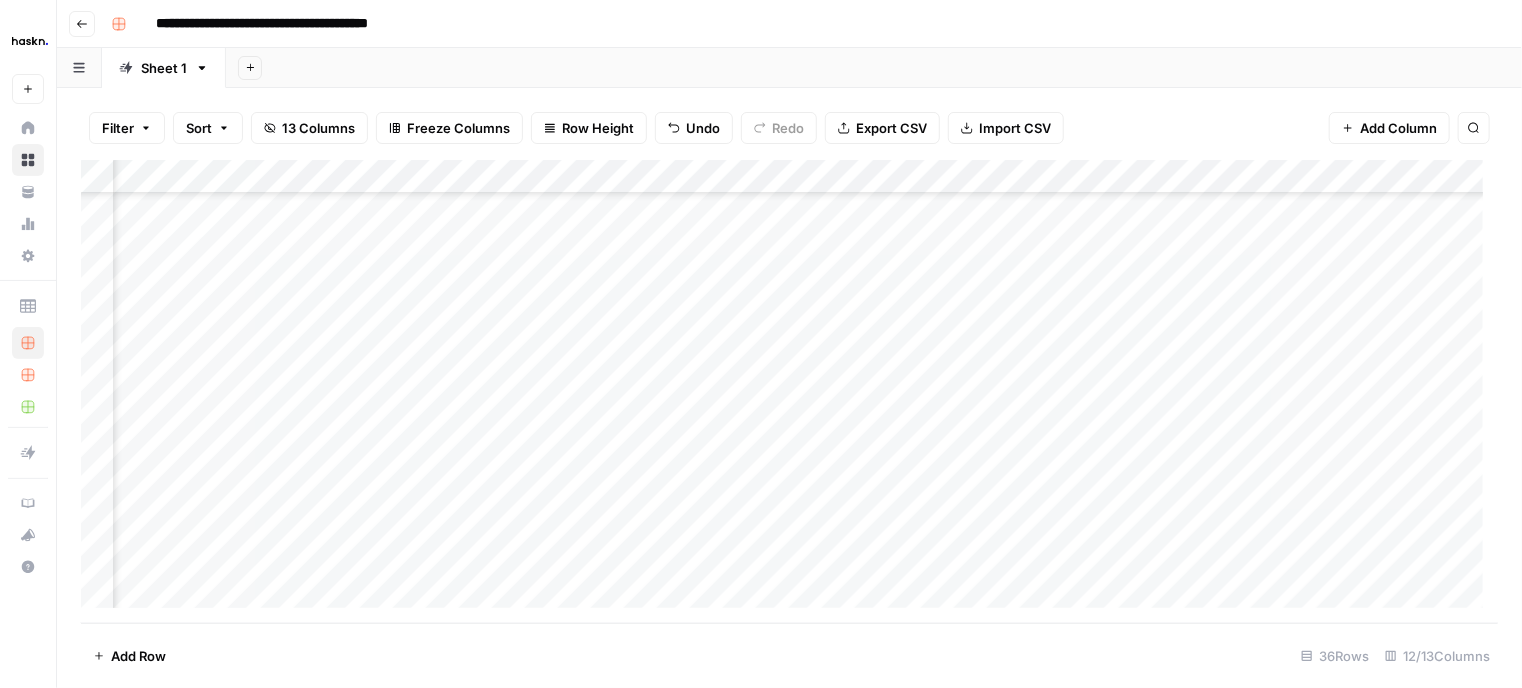 scroll, scrollTop: 841, scrollLeft: 387, axis: both 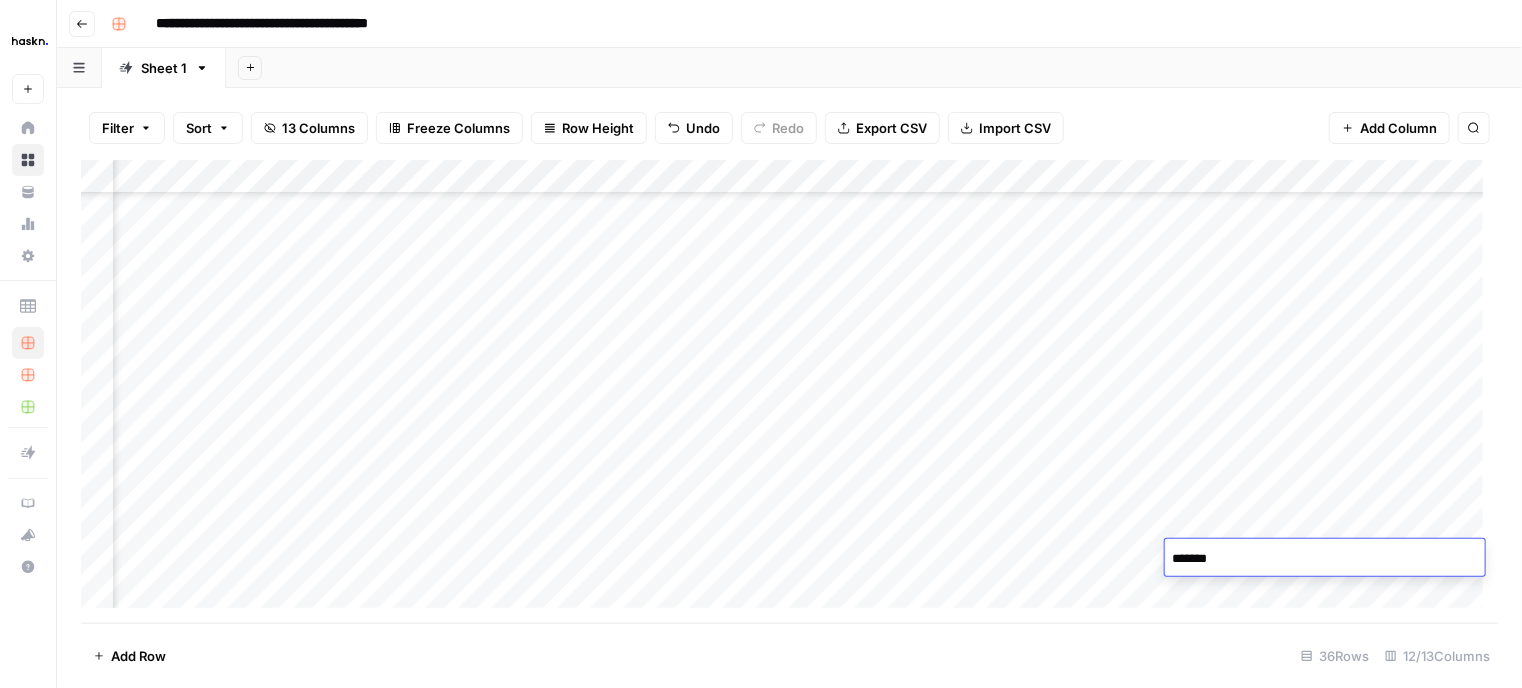 type on "********" 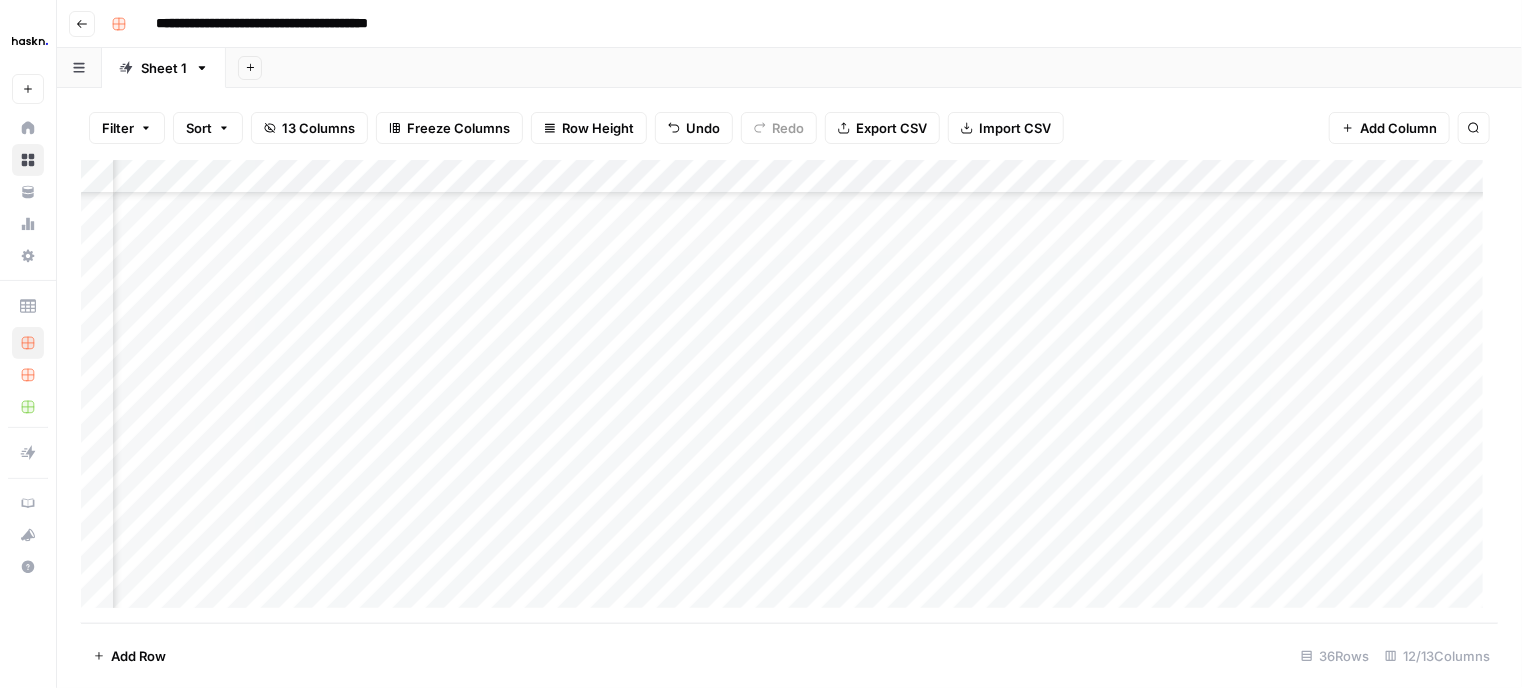 scroll, scrollTop: 842, scrollLeft: 387, axis: both 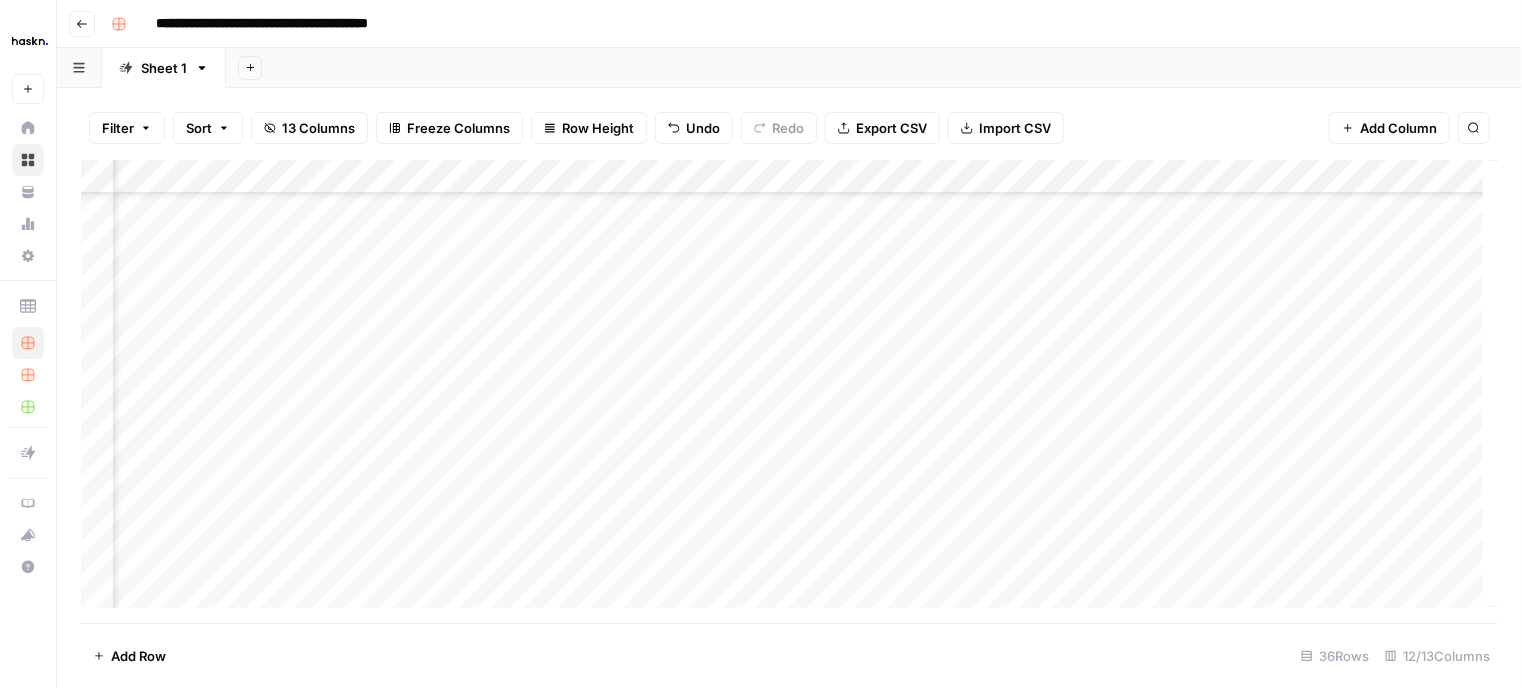 click on "Add Column" at bounding box center [789, 392] 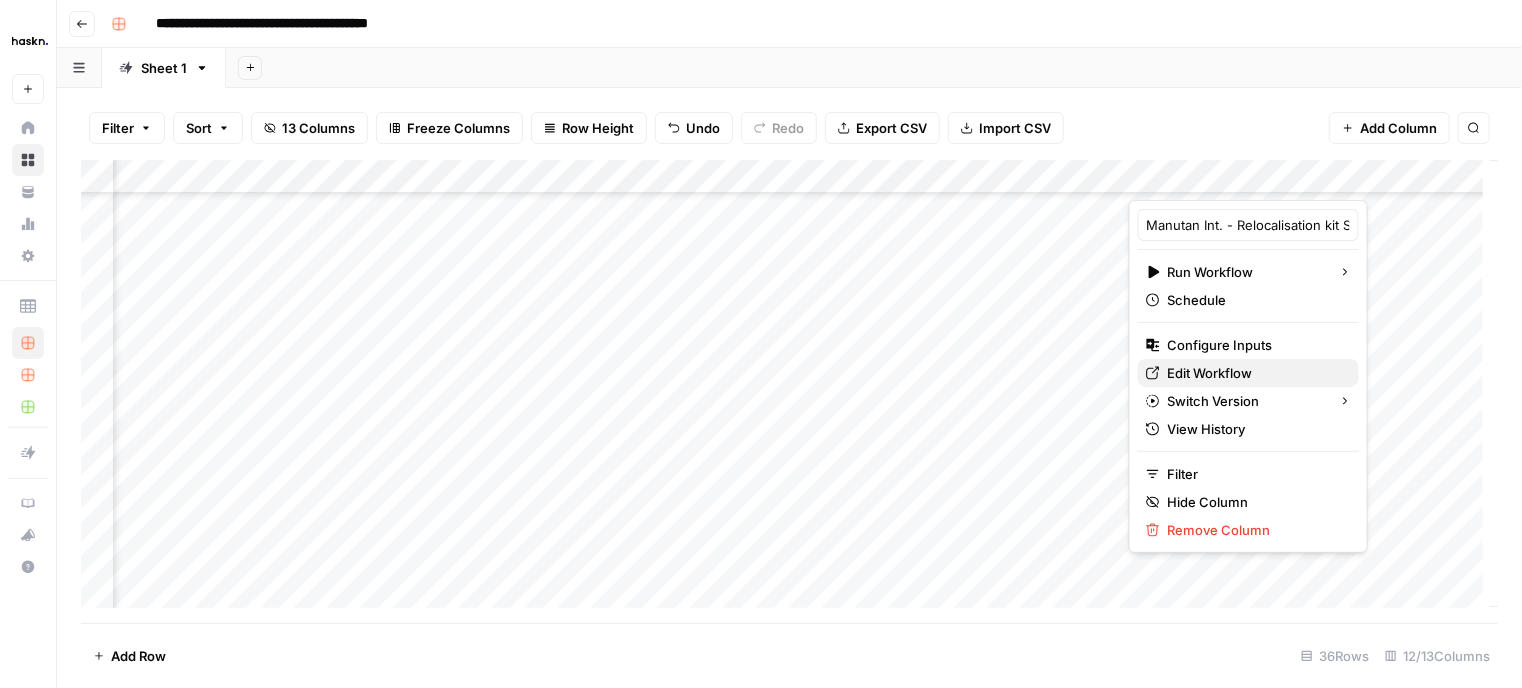 click on "Edit Workflow" at bounding box center (1255, 373) 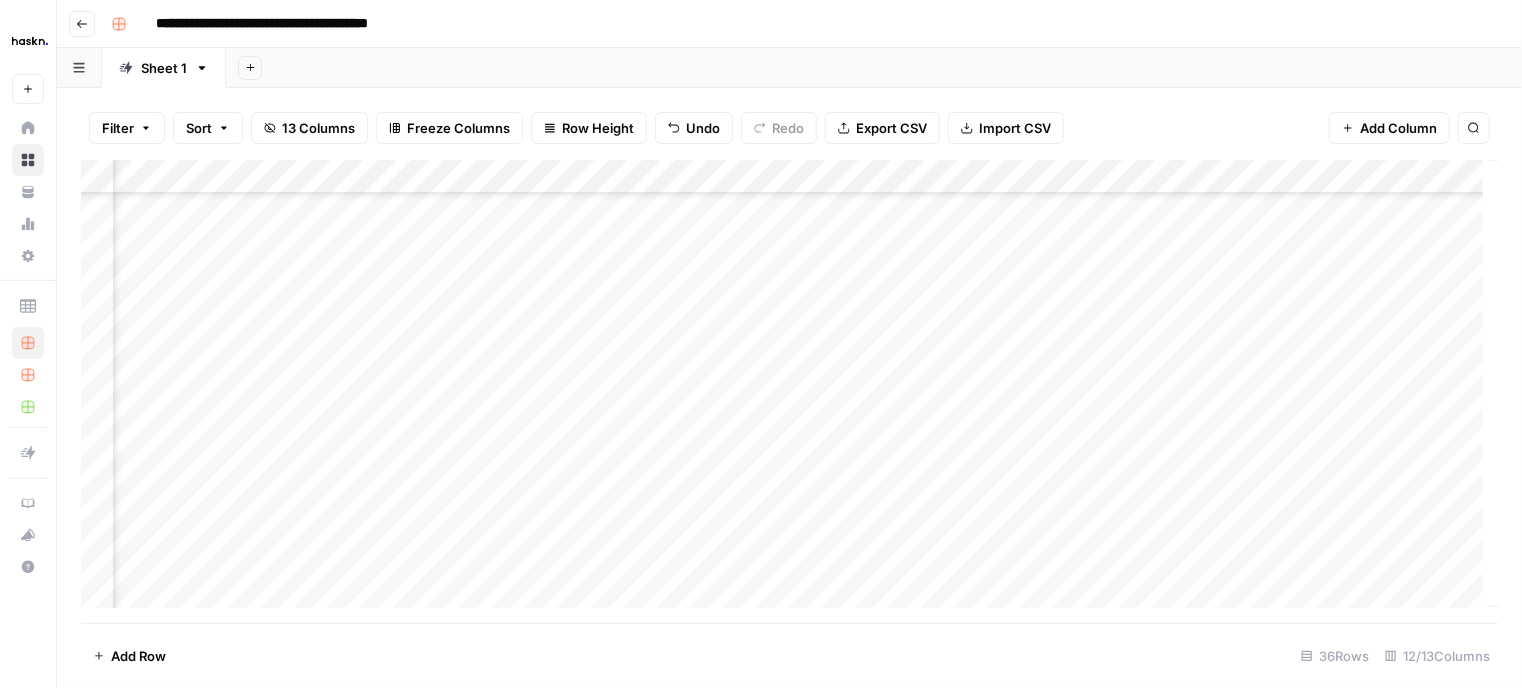 scroll, scrollTop: 841, scrollLeft: 784, axis: both 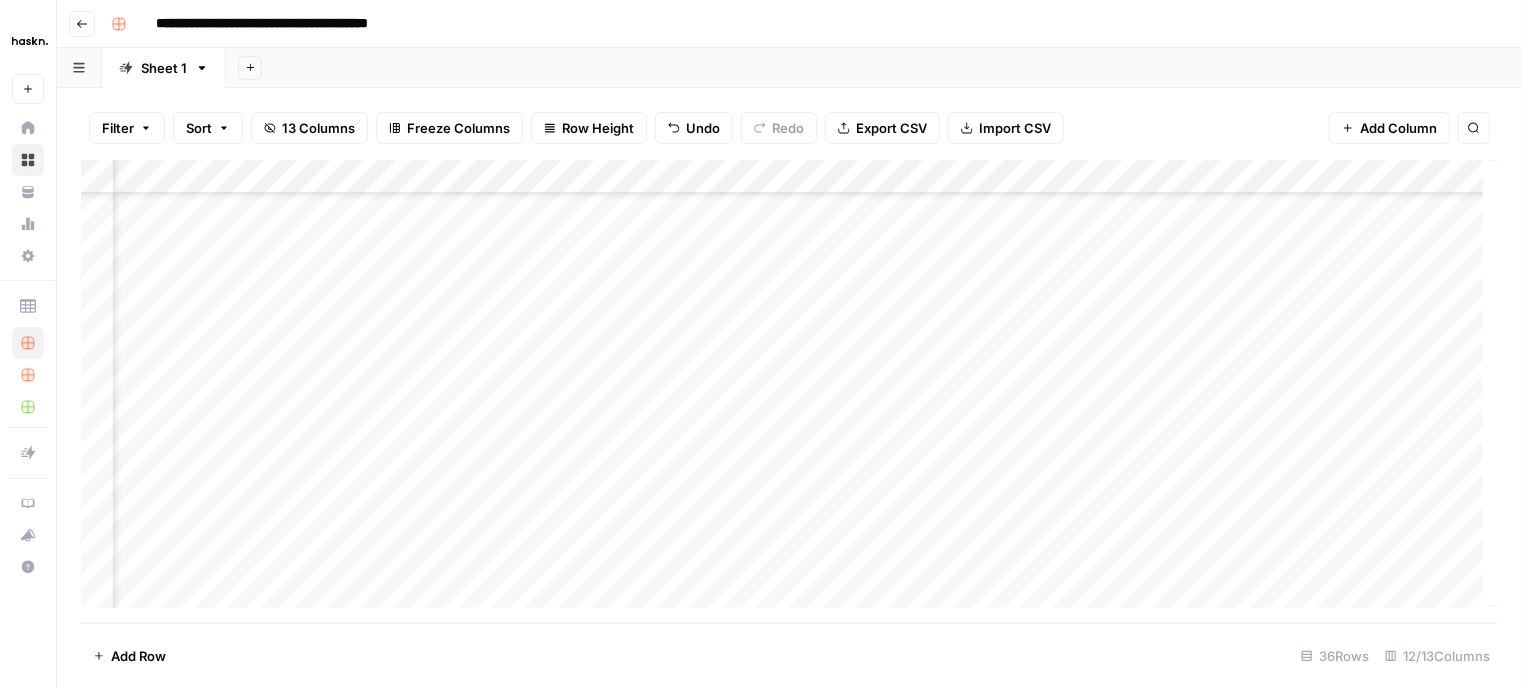 click on "Add Column" at bounding box center (789, 392) 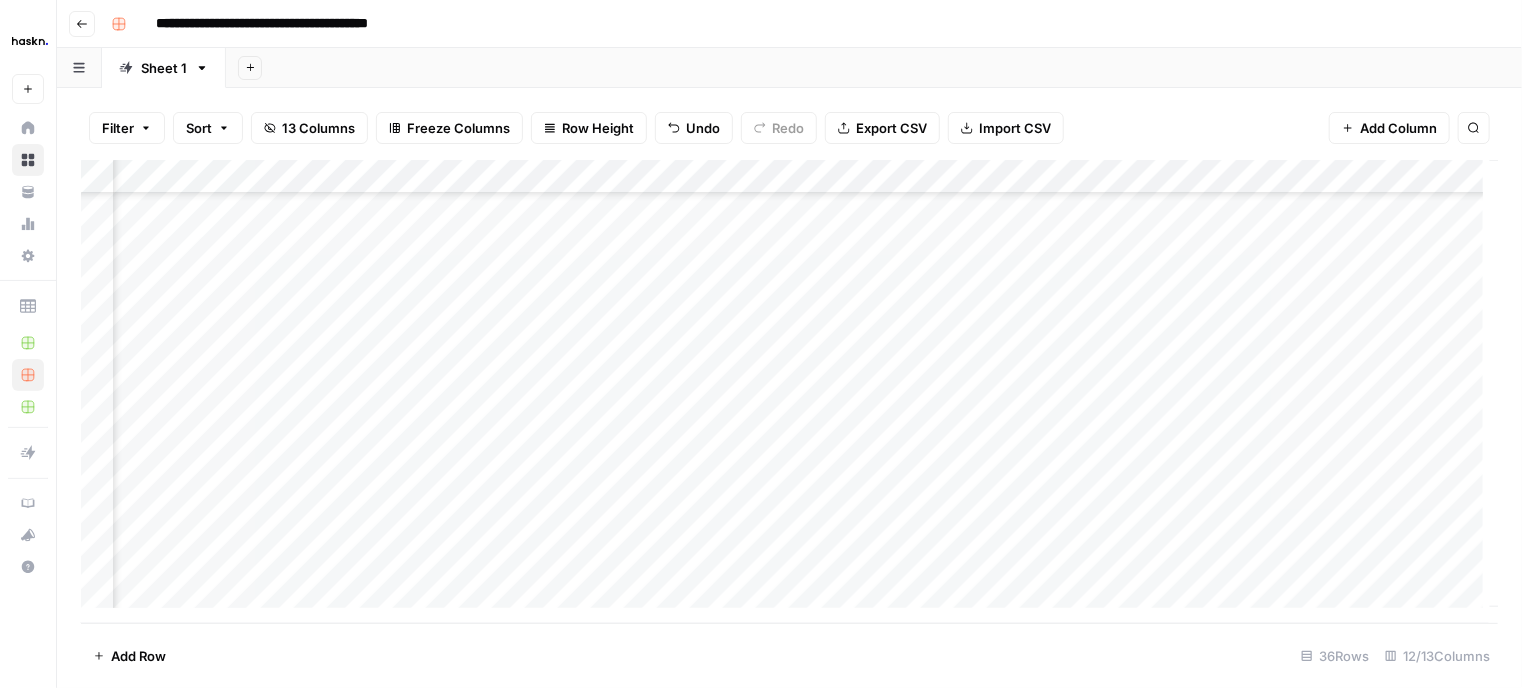 click on "Add Column" at bounding box center [789, 392] 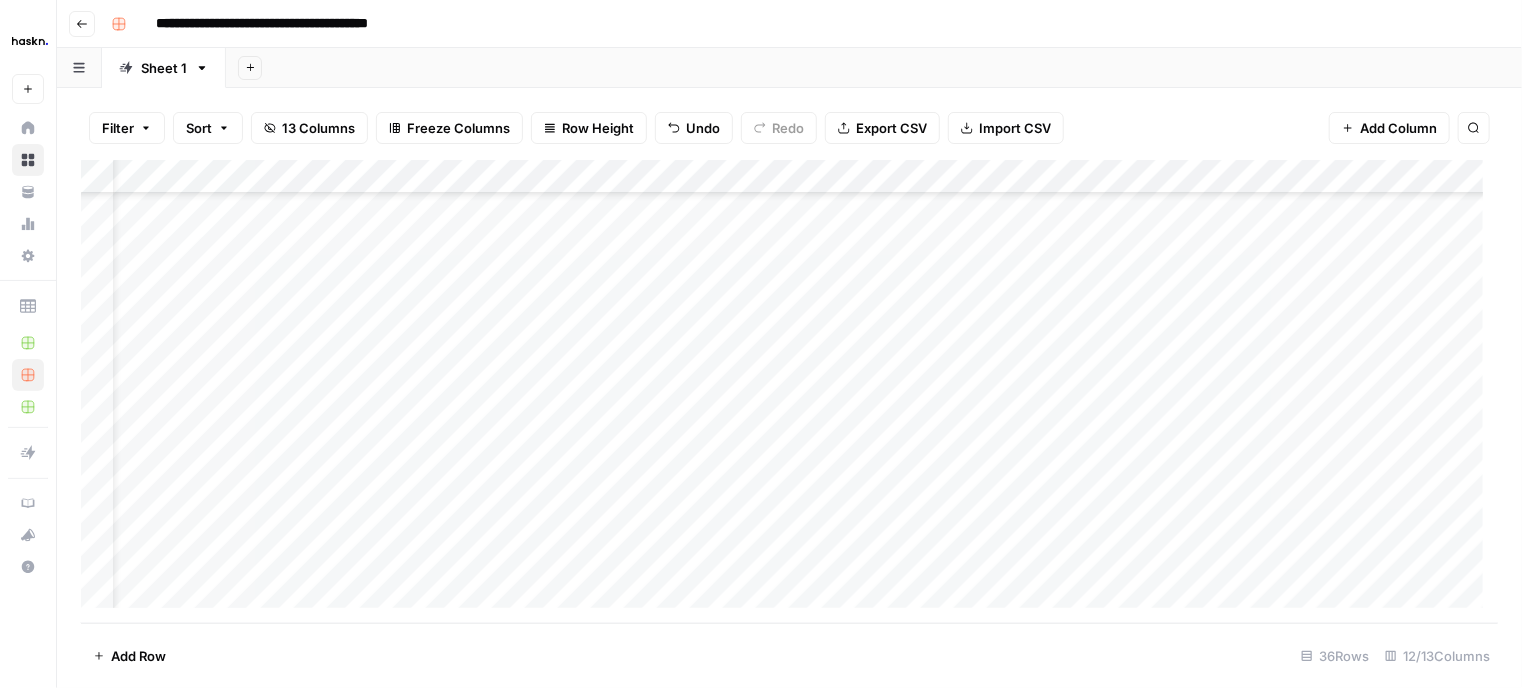 scroll, scrollTop: 841, scrollLeft: 64, axis: both 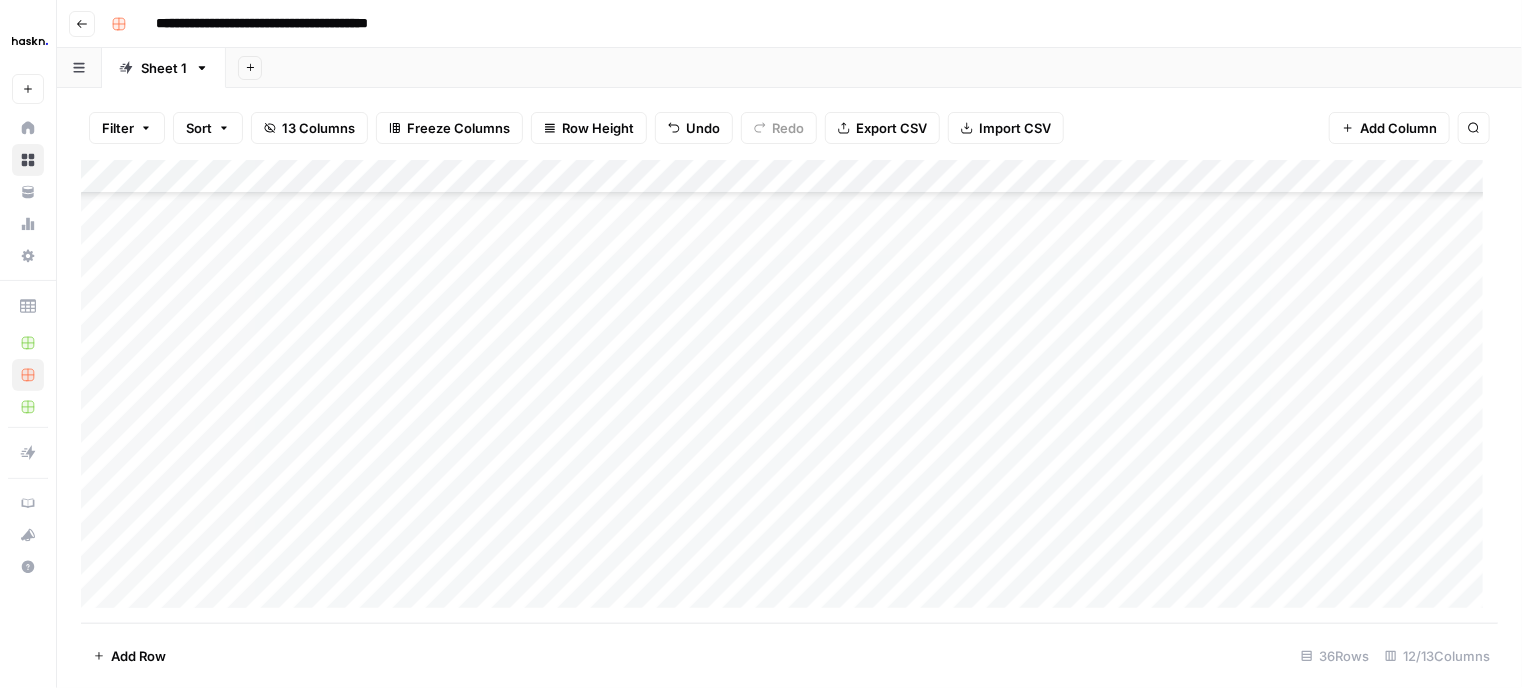 click on "Add Column" at bounding box center (789, 392) 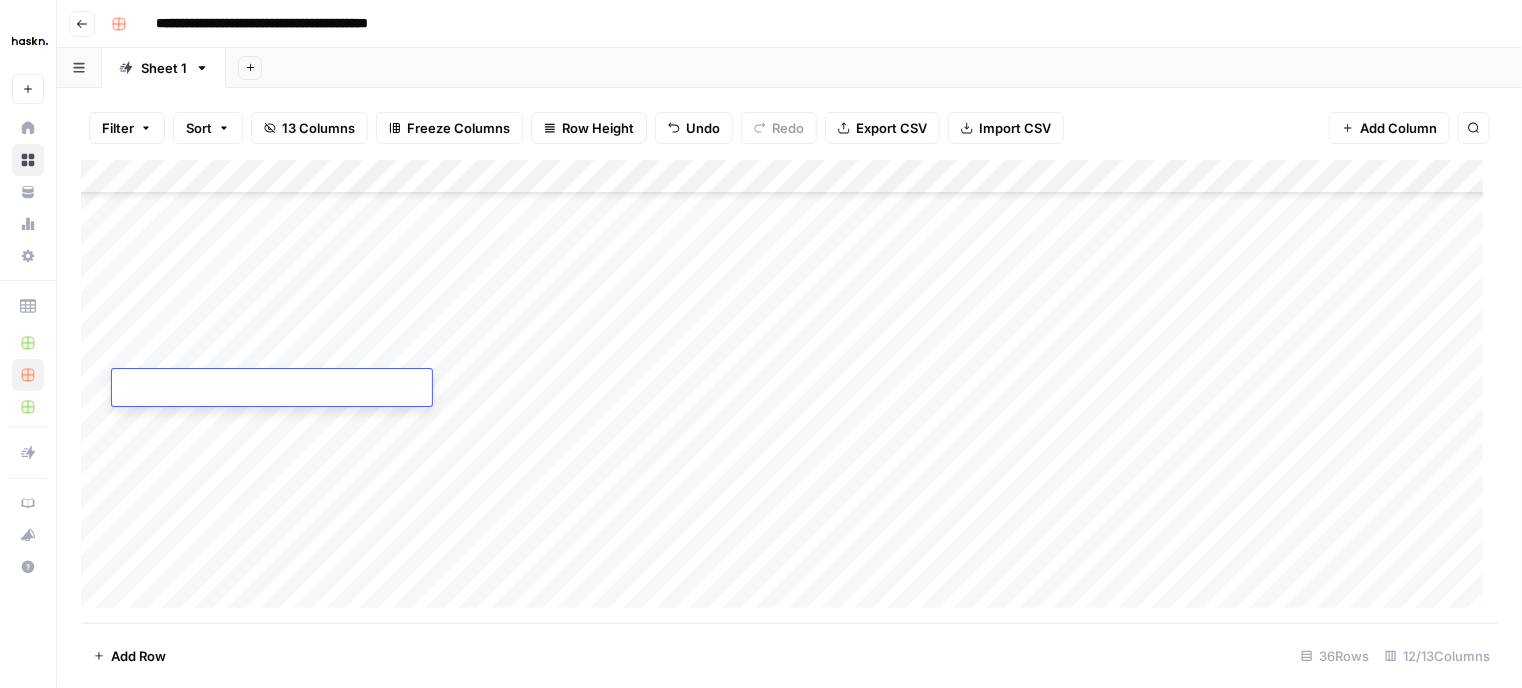 type on "**********" 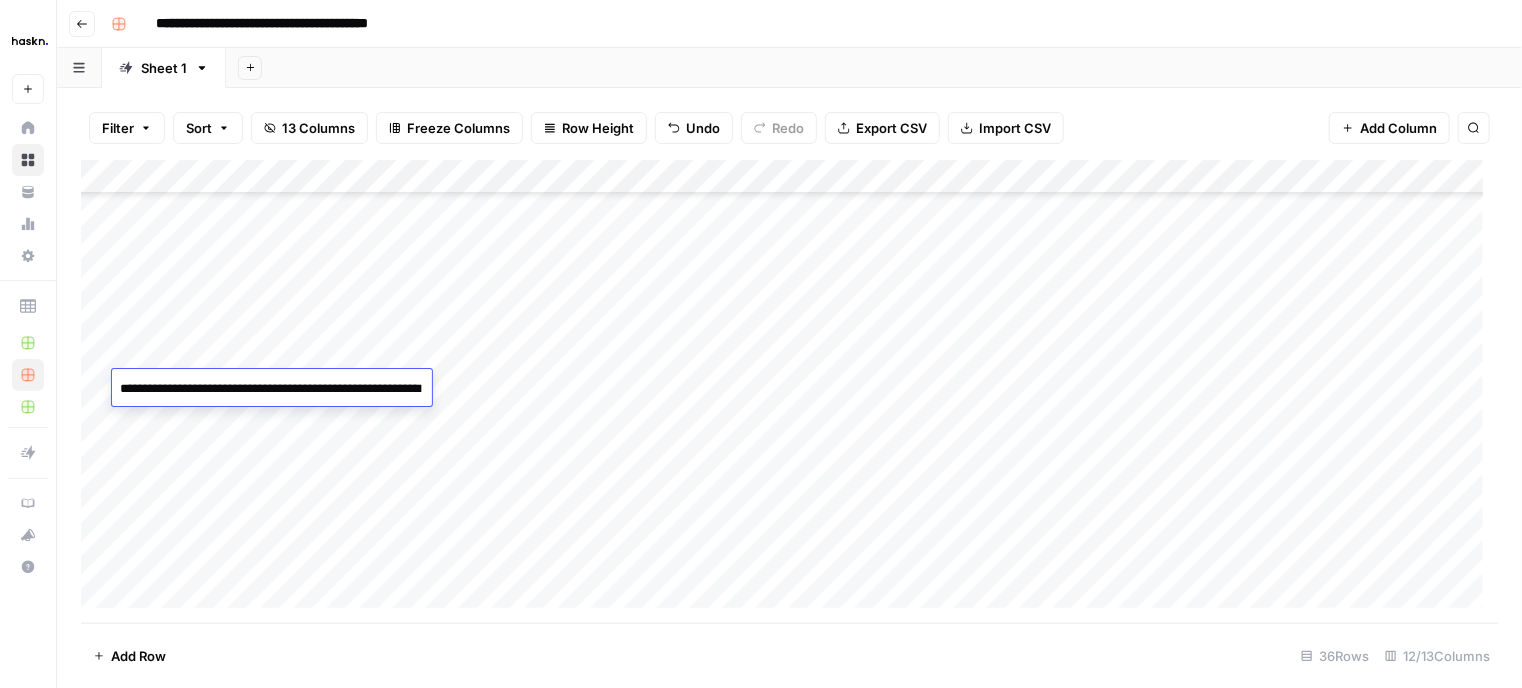 scroll, scrollTop: 279, scrollLeft: 0, axis: vertical 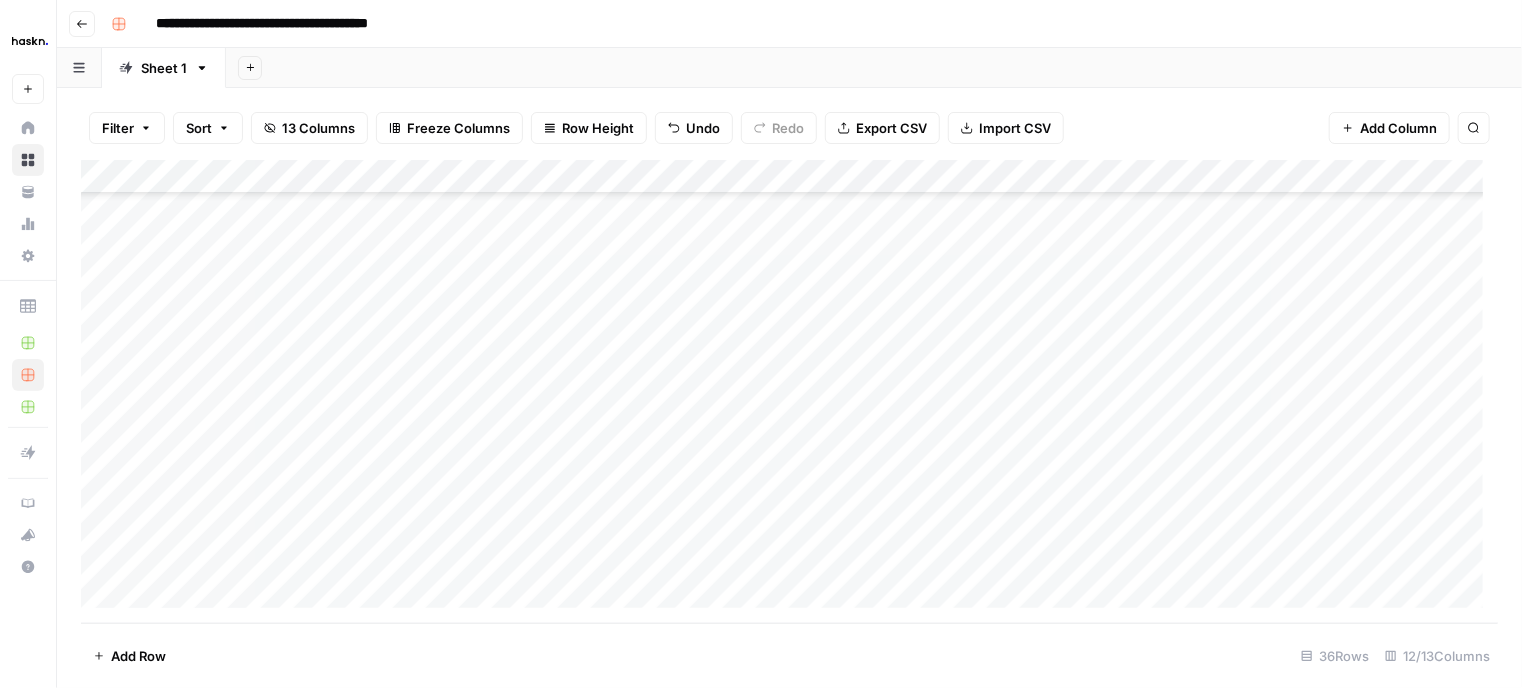 click on "Add Column" at bounding box center [789, 392] 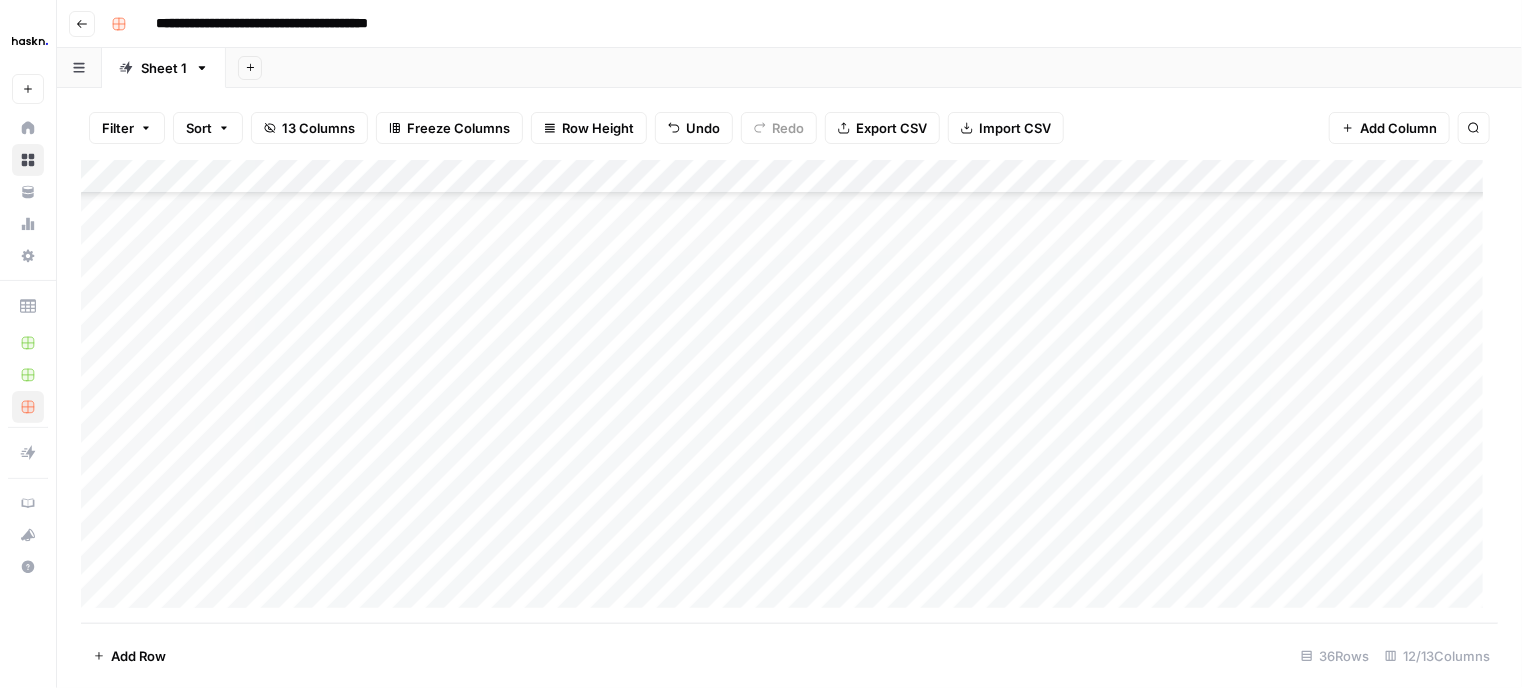 click on "Add Column" at bounding box center (789, 392) 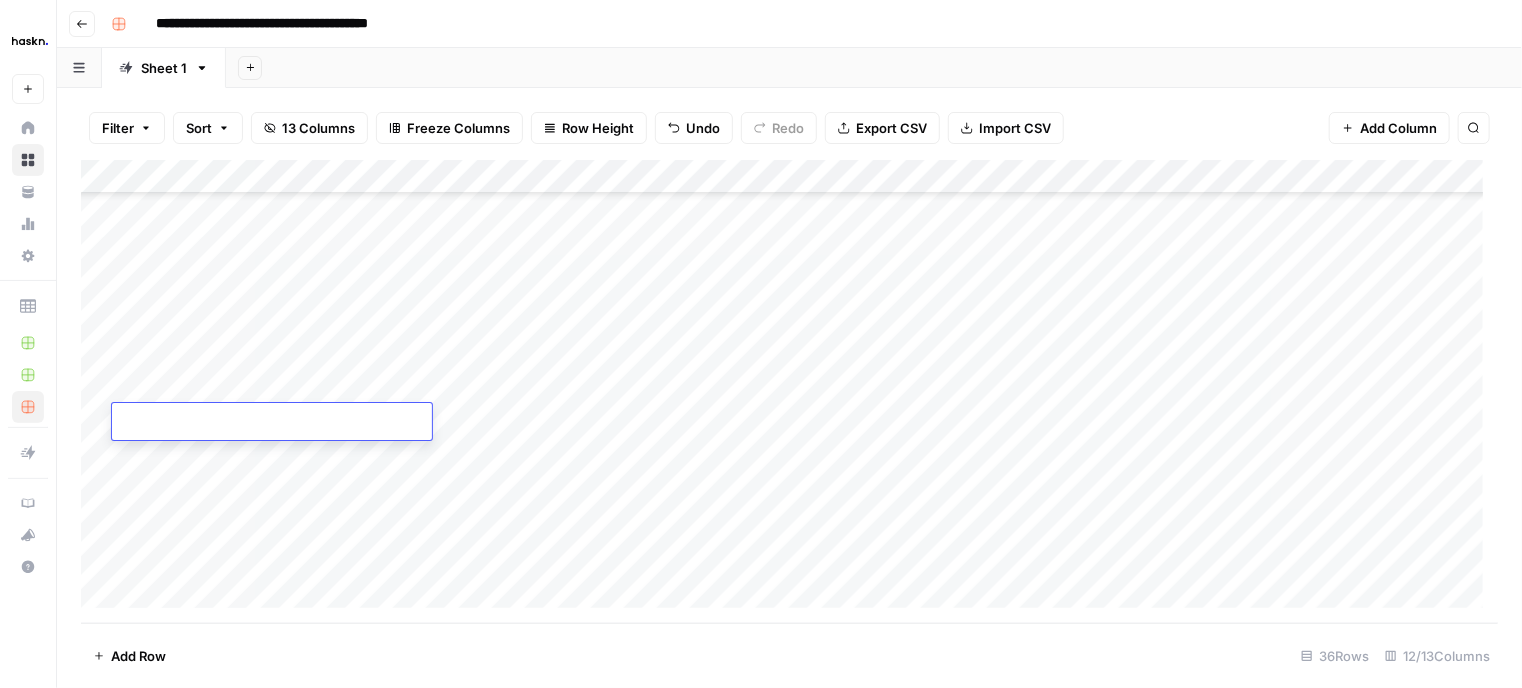 type on "**********" 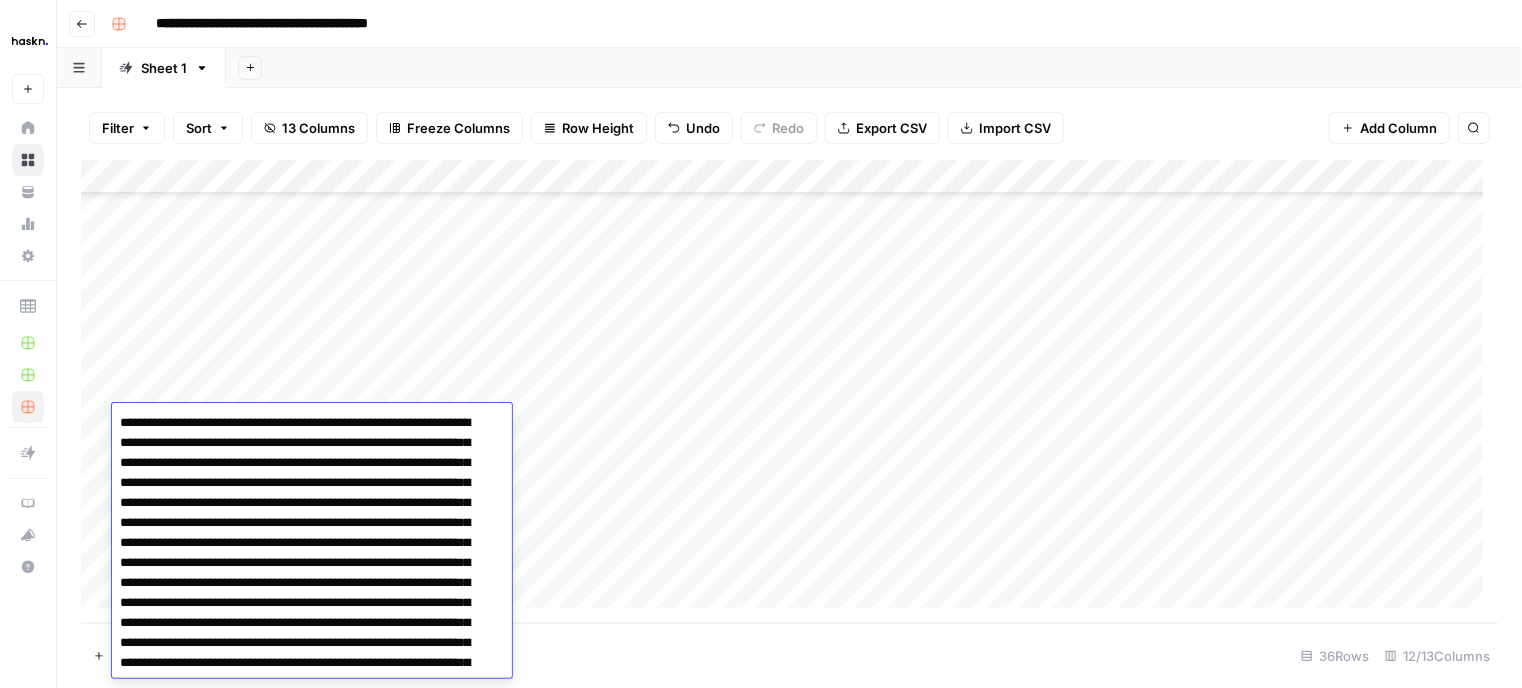scroll, scrollTop: 333, scrollLeft: 0, axis: vertical 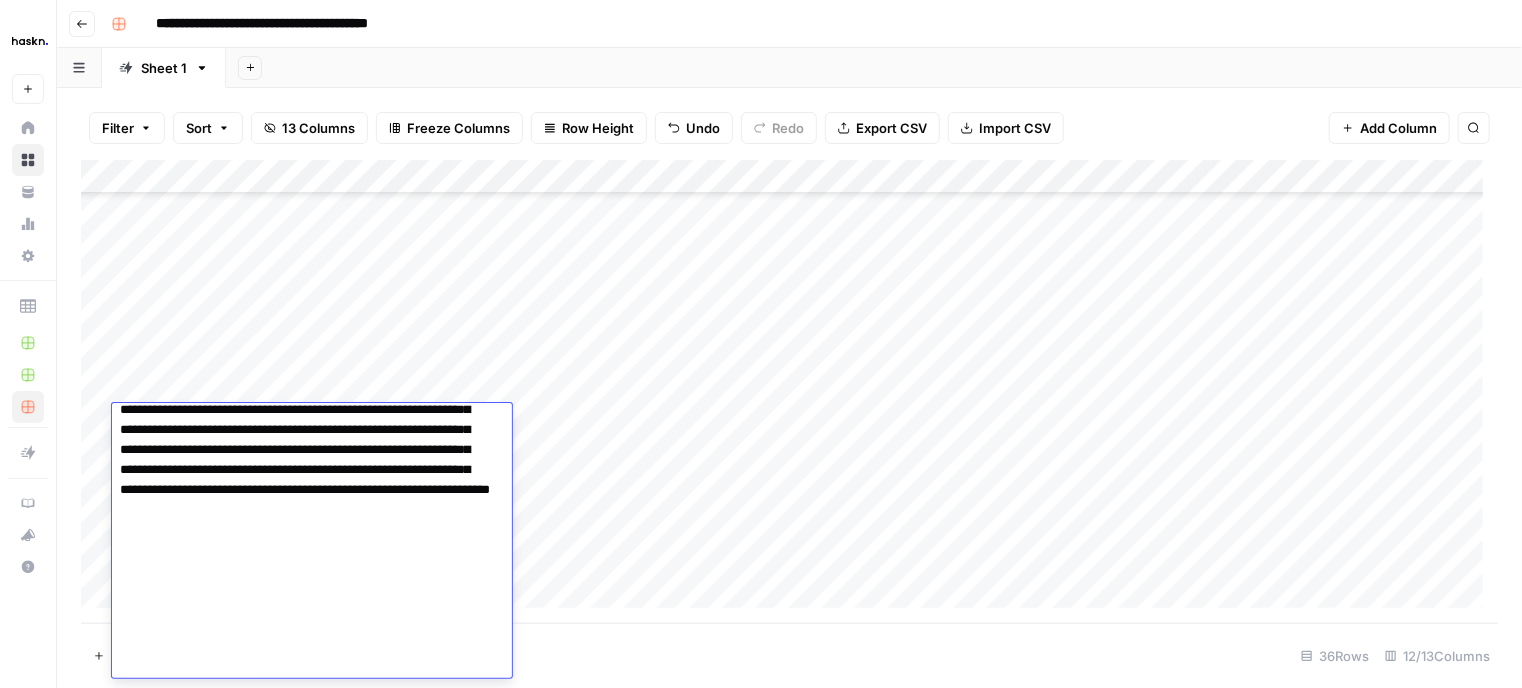click on "Add Column" at bounding box center (789, 392) 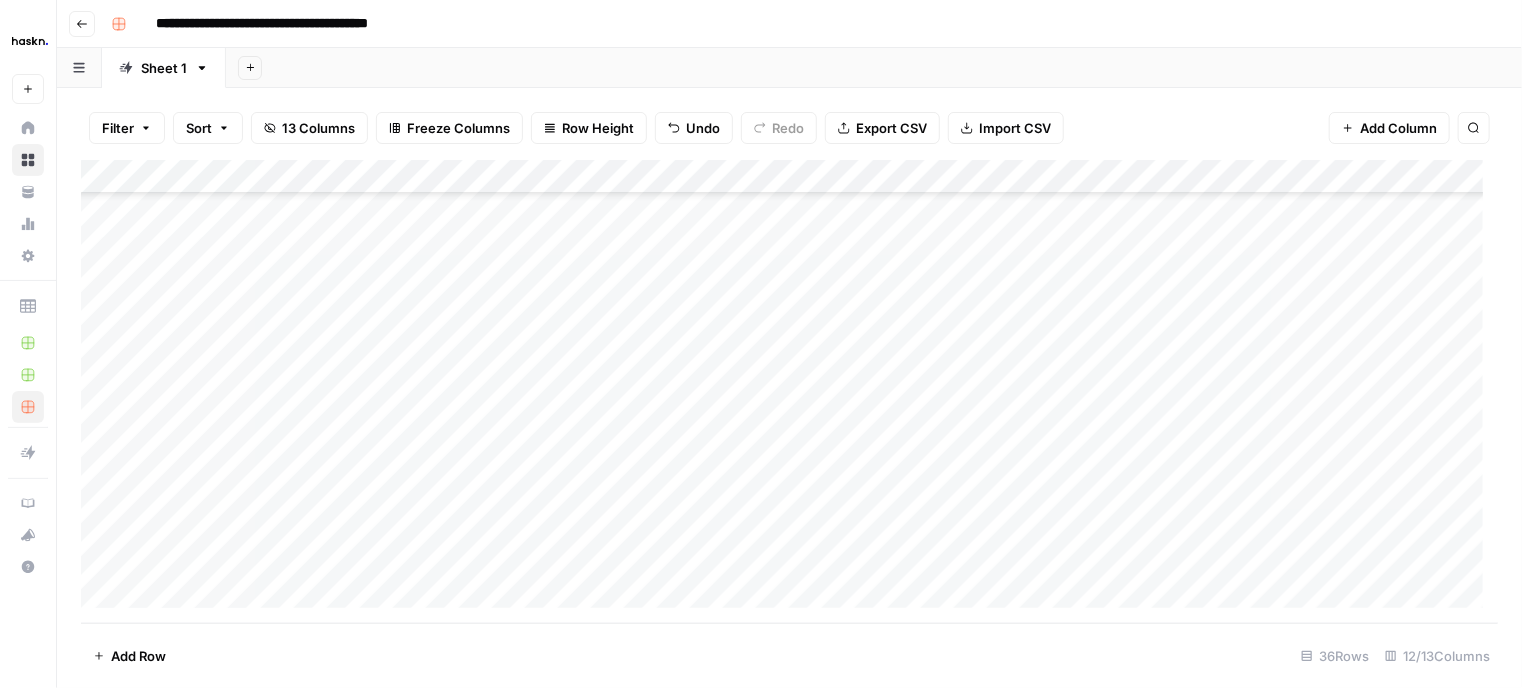 drag, startPoint x: 251, startPoint y: 441, endPoint x: 308, endPoint y: 446, distance: 57.21888 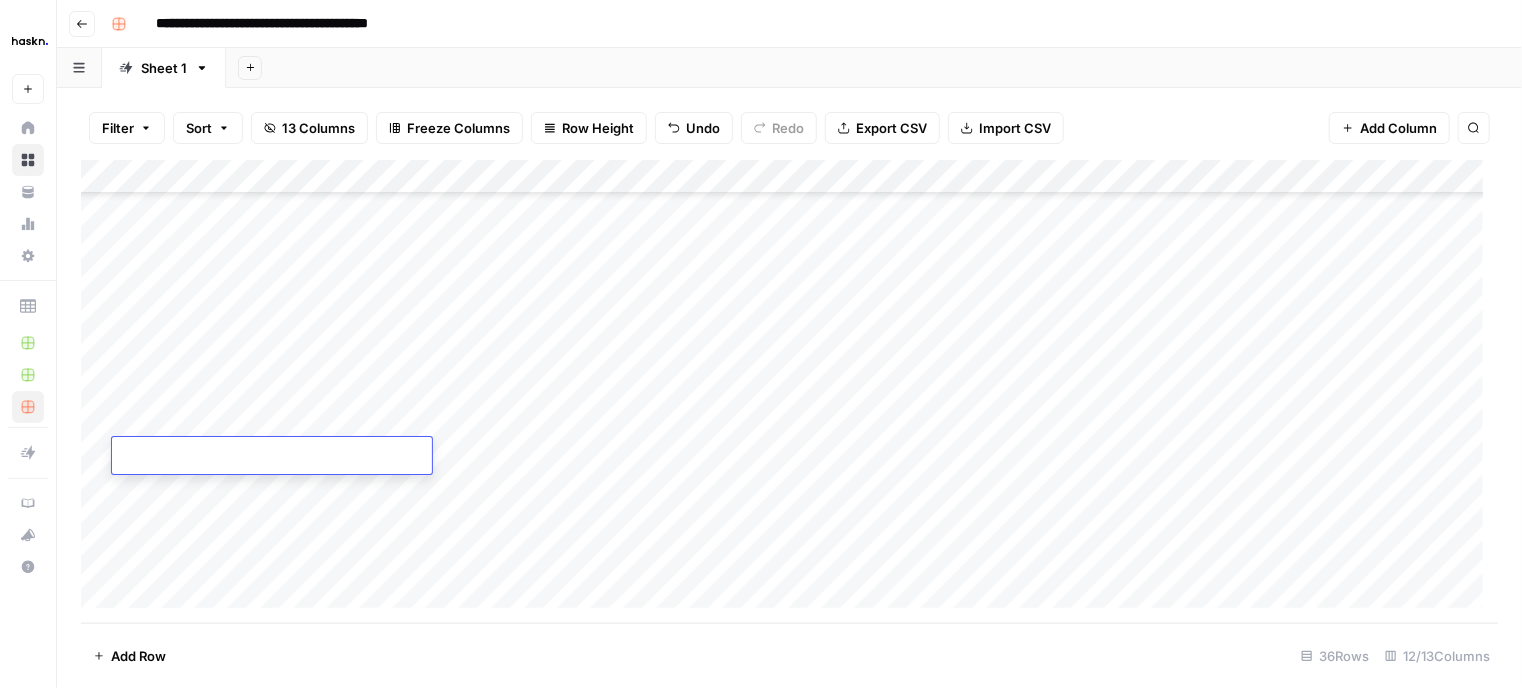 type on "**********" 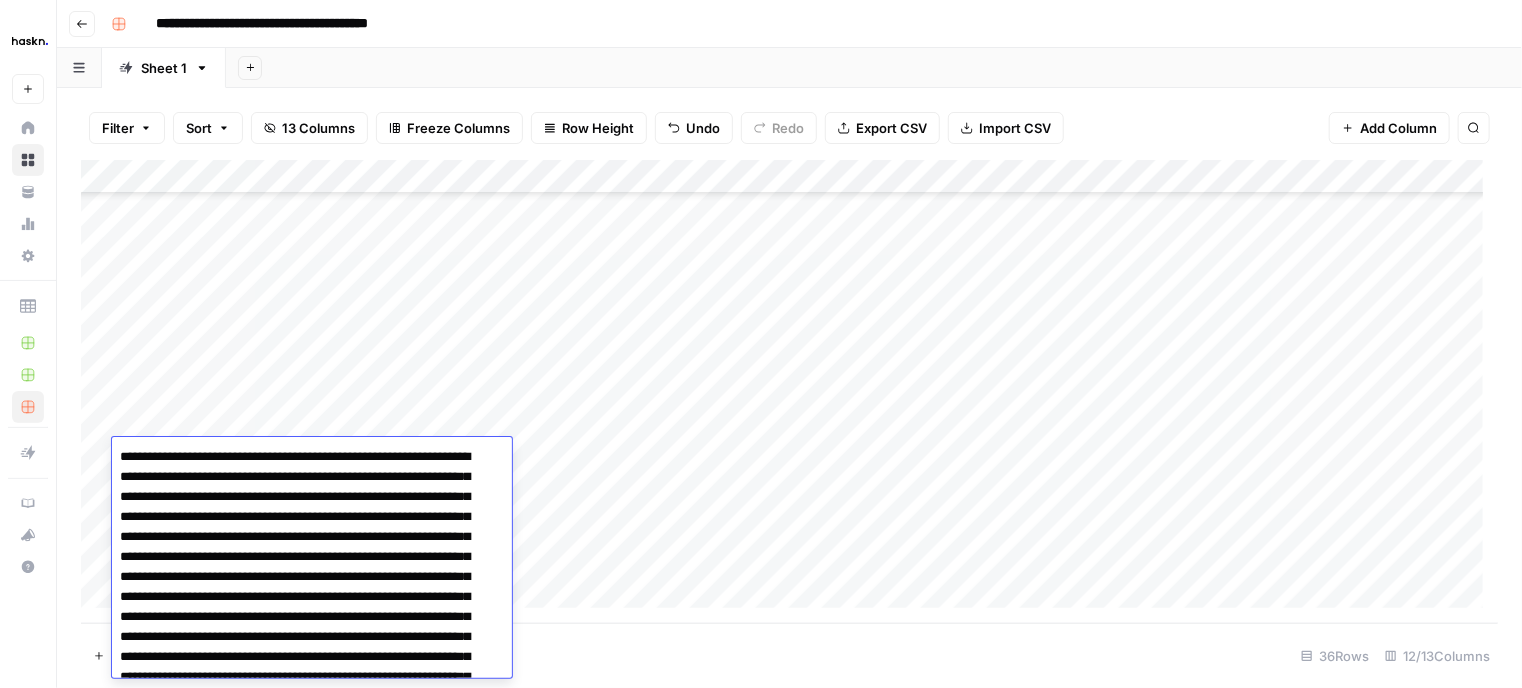 scroll, scrollTop: 367, scrollLeft: 0, axis: vertical 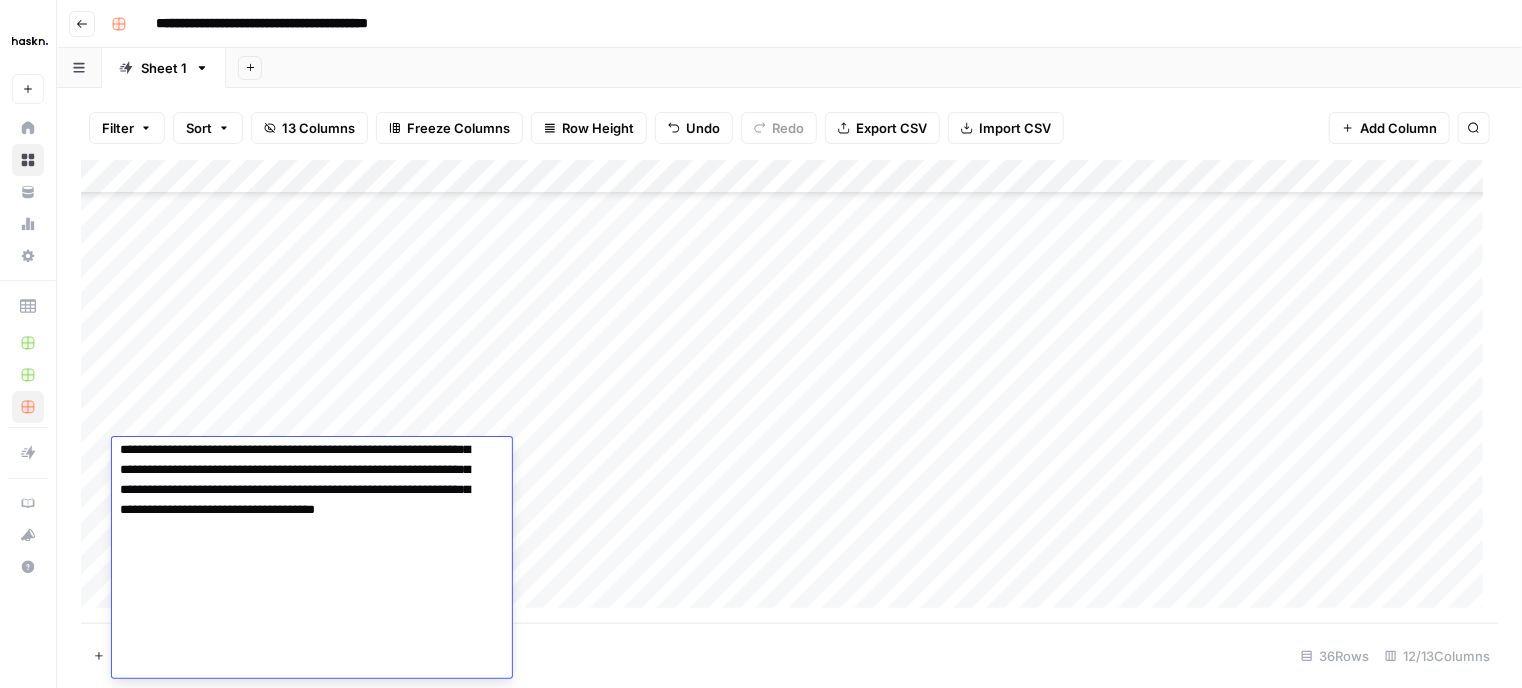 click on "Add Column" at bounding box center (789, 392) 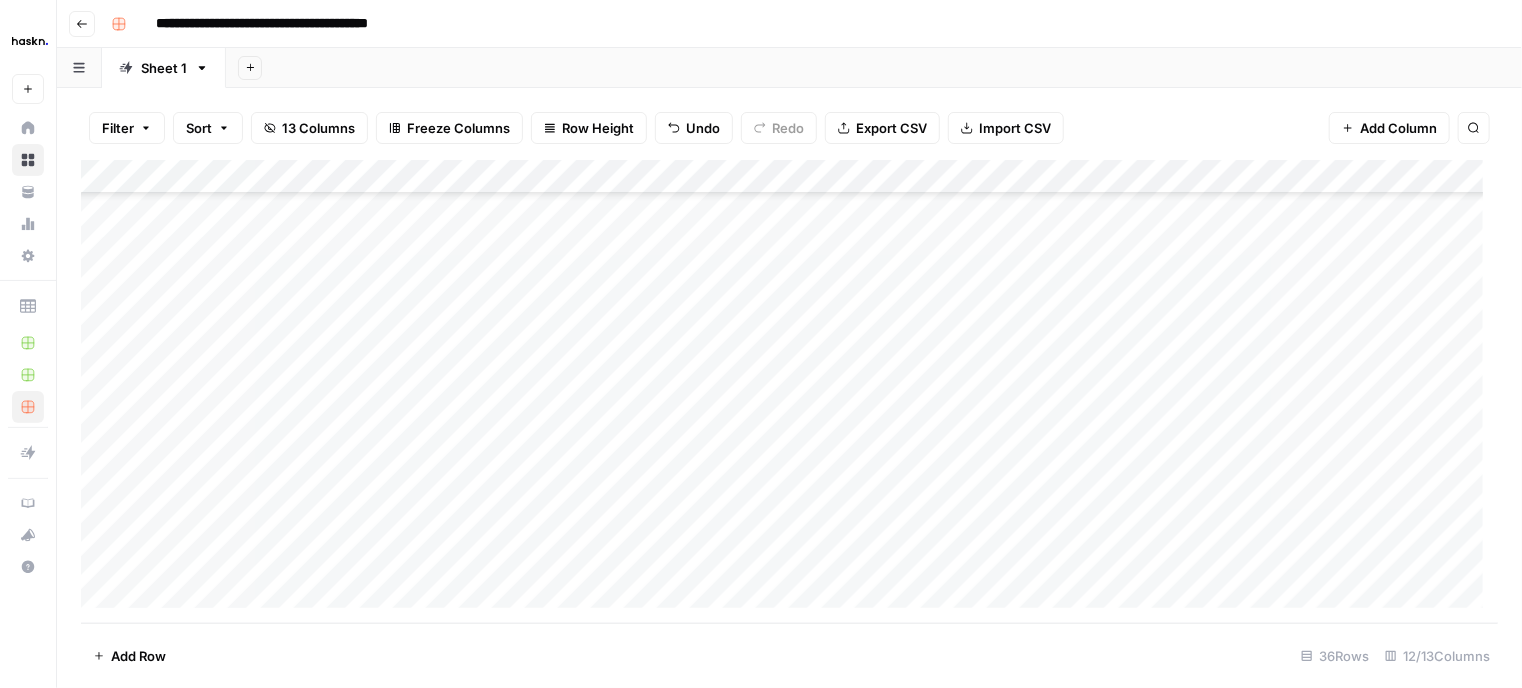 click on "Add Column" at bounding box center [789, 392] 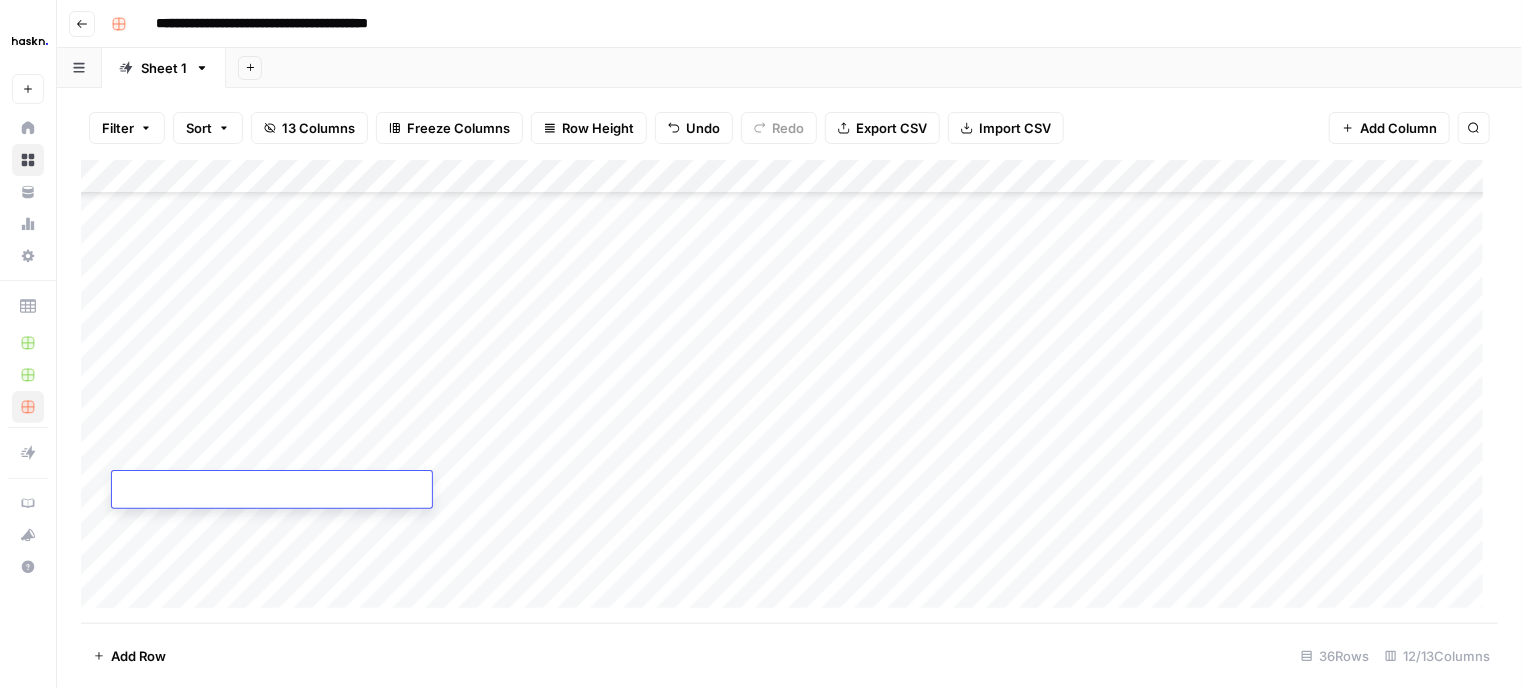 type on "**********" 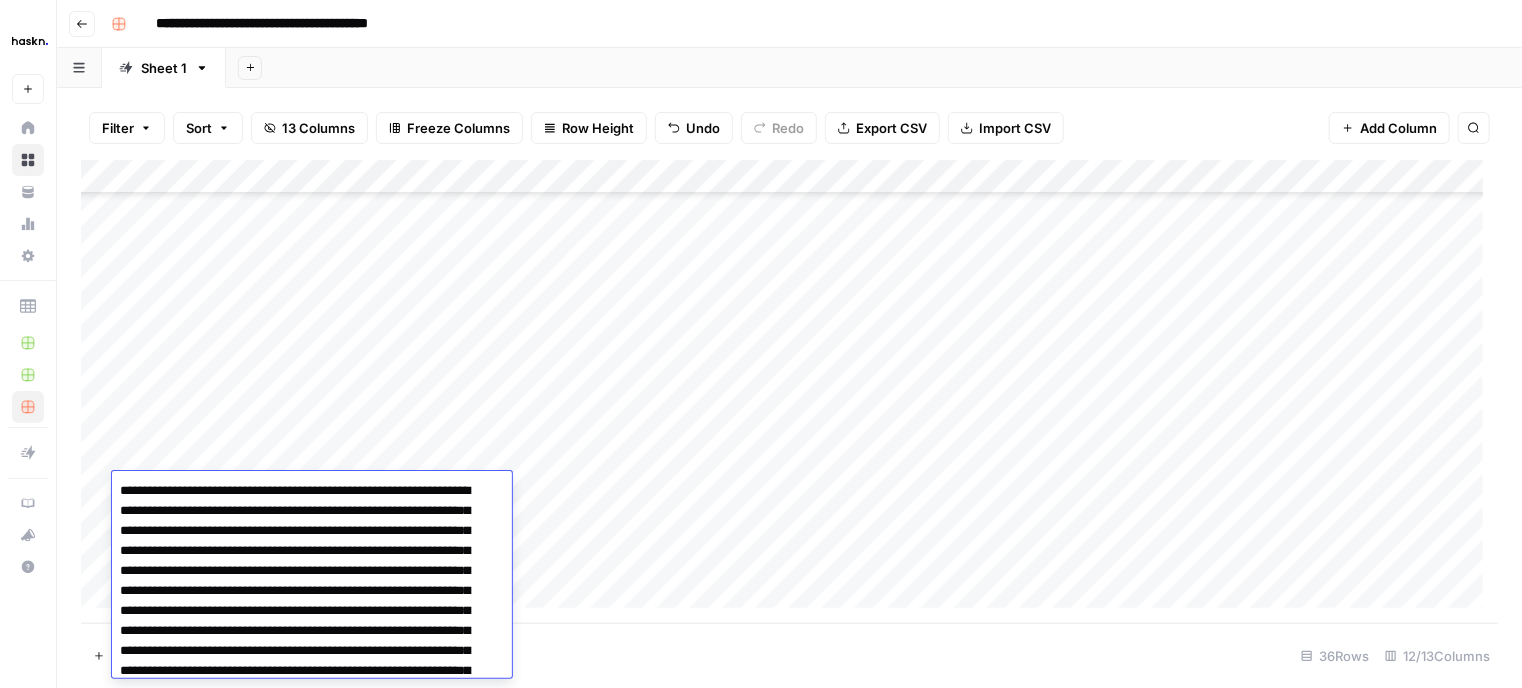 scroll, scrollTop: 381, scrollLeft: 0, axis: vertical 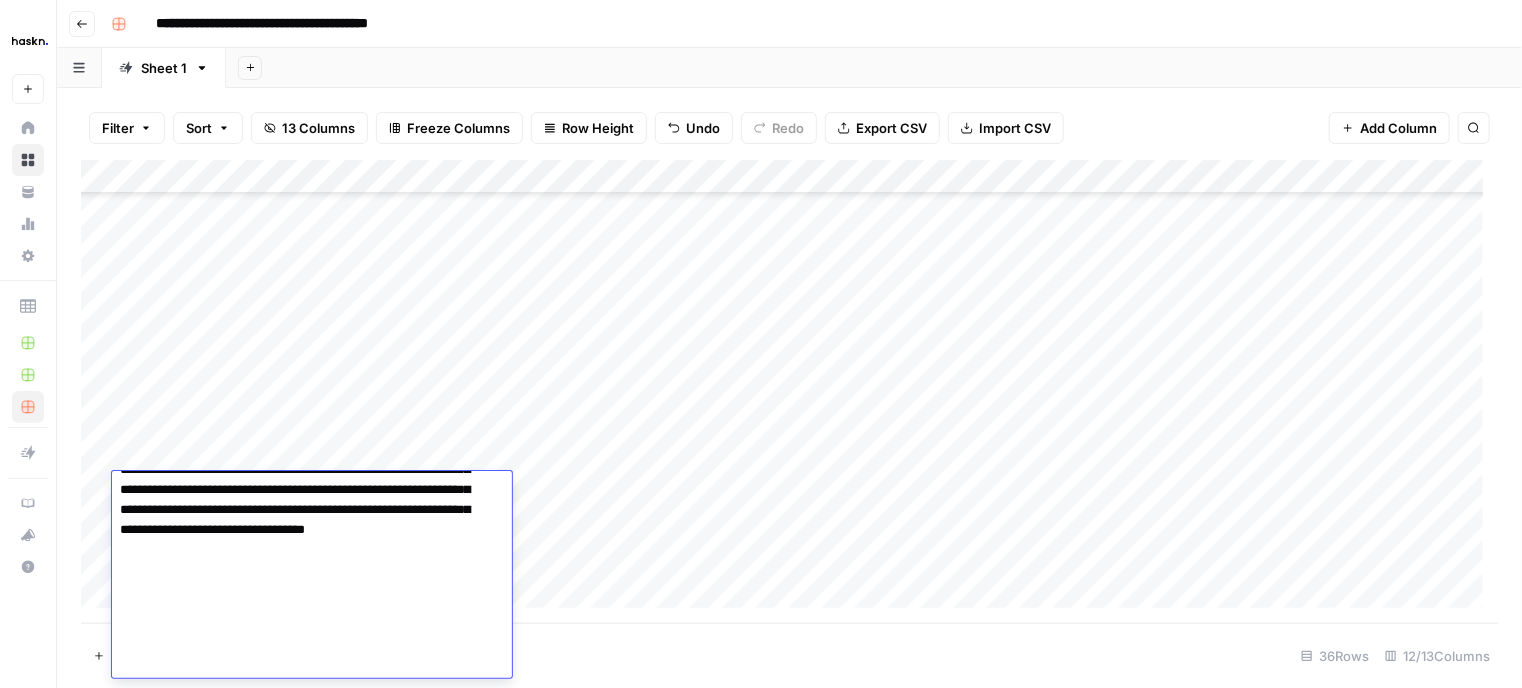 click on "Add Column" at bounding box center (789, 392) 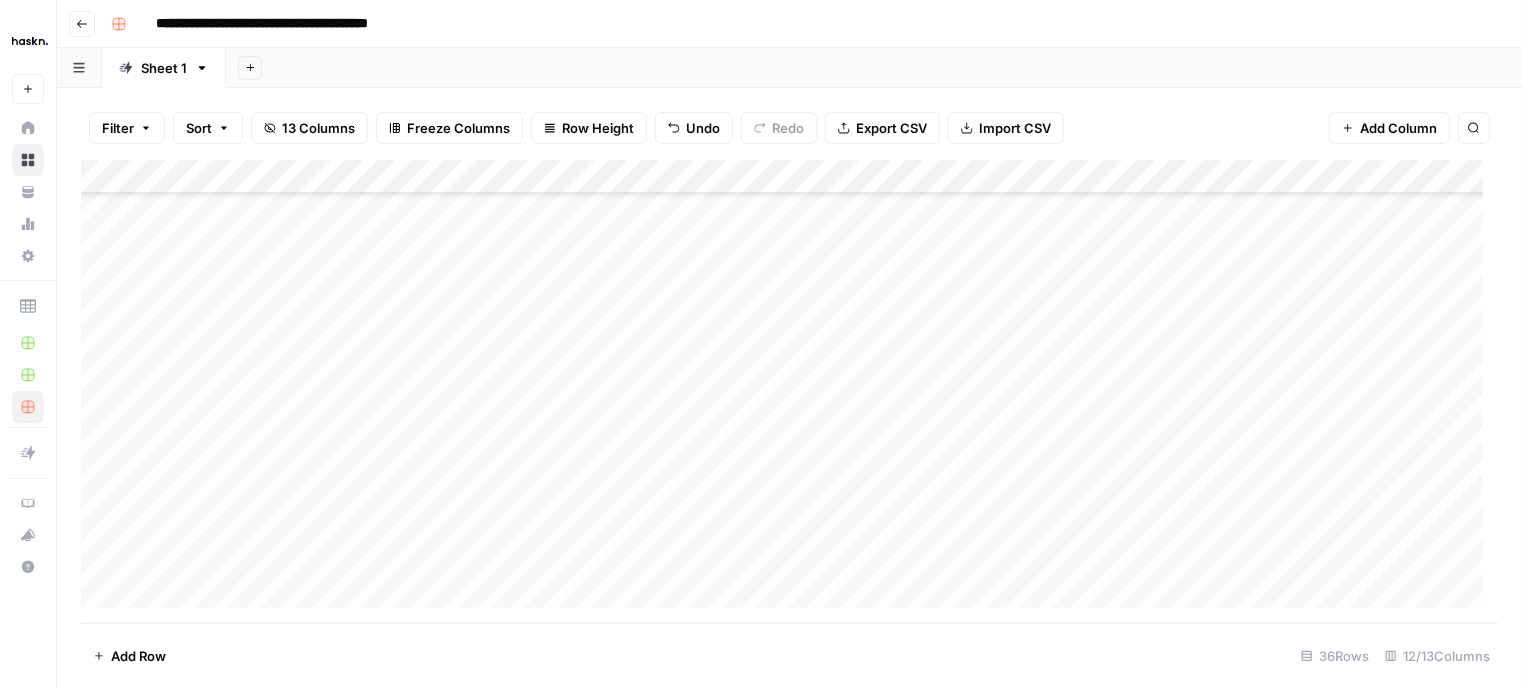 click on "Add Column" at bounding box center (789, 392) 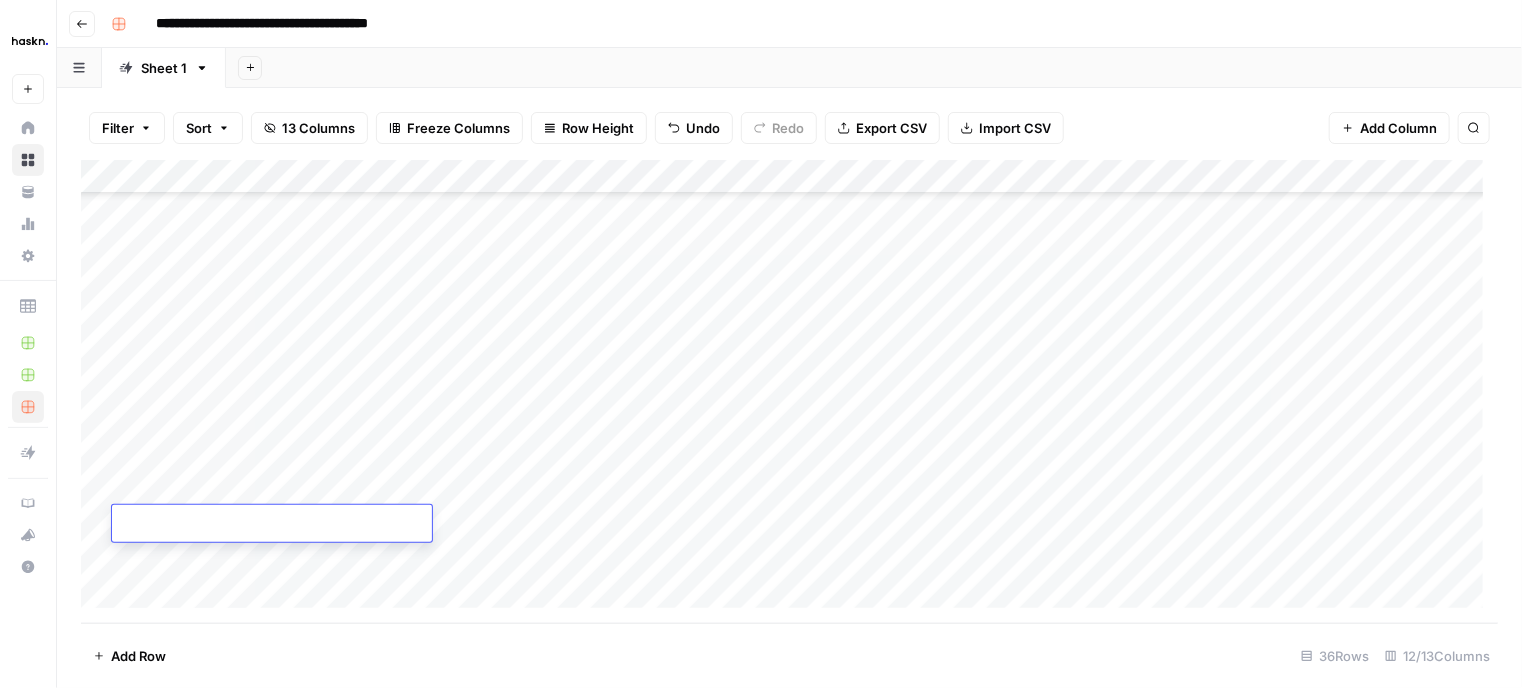 type on "**********" 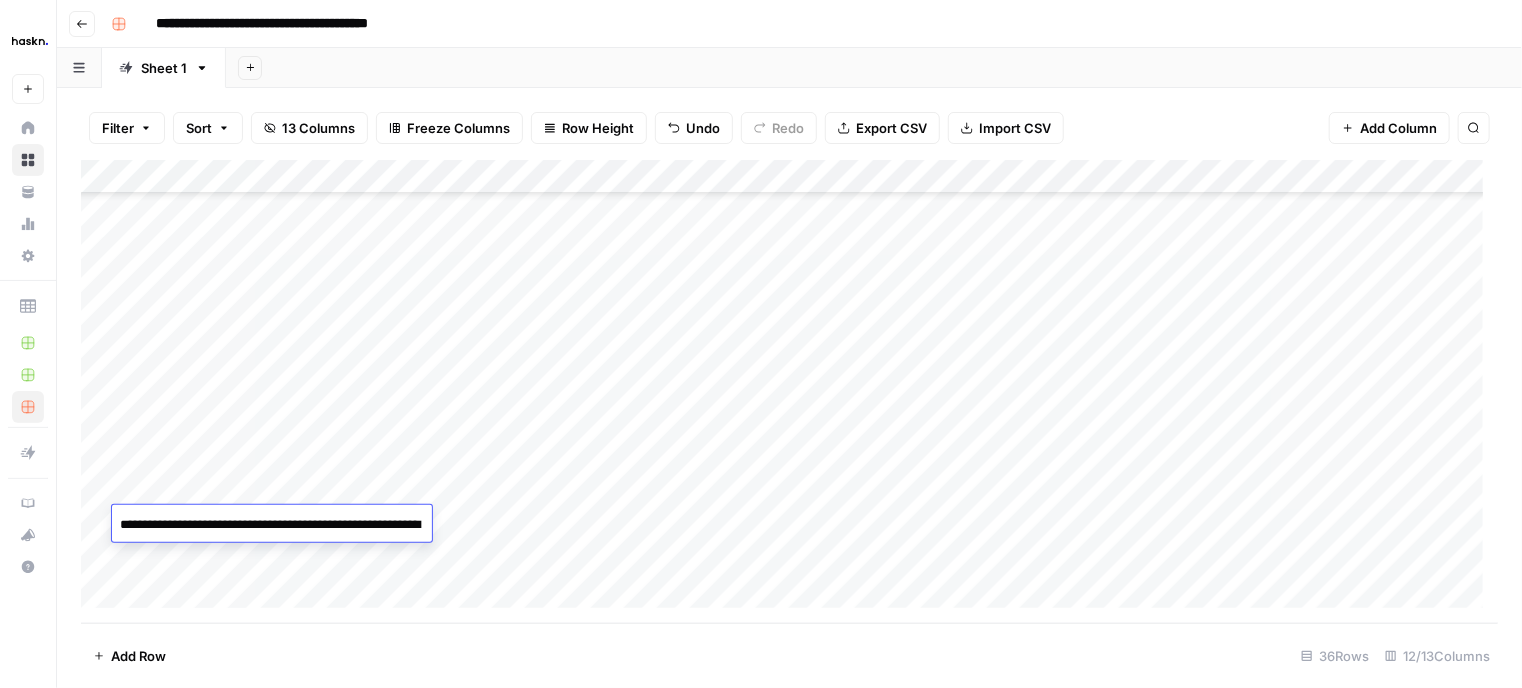 scroll, scrollTop: 435, scrollLeft: 0, axis: vertical 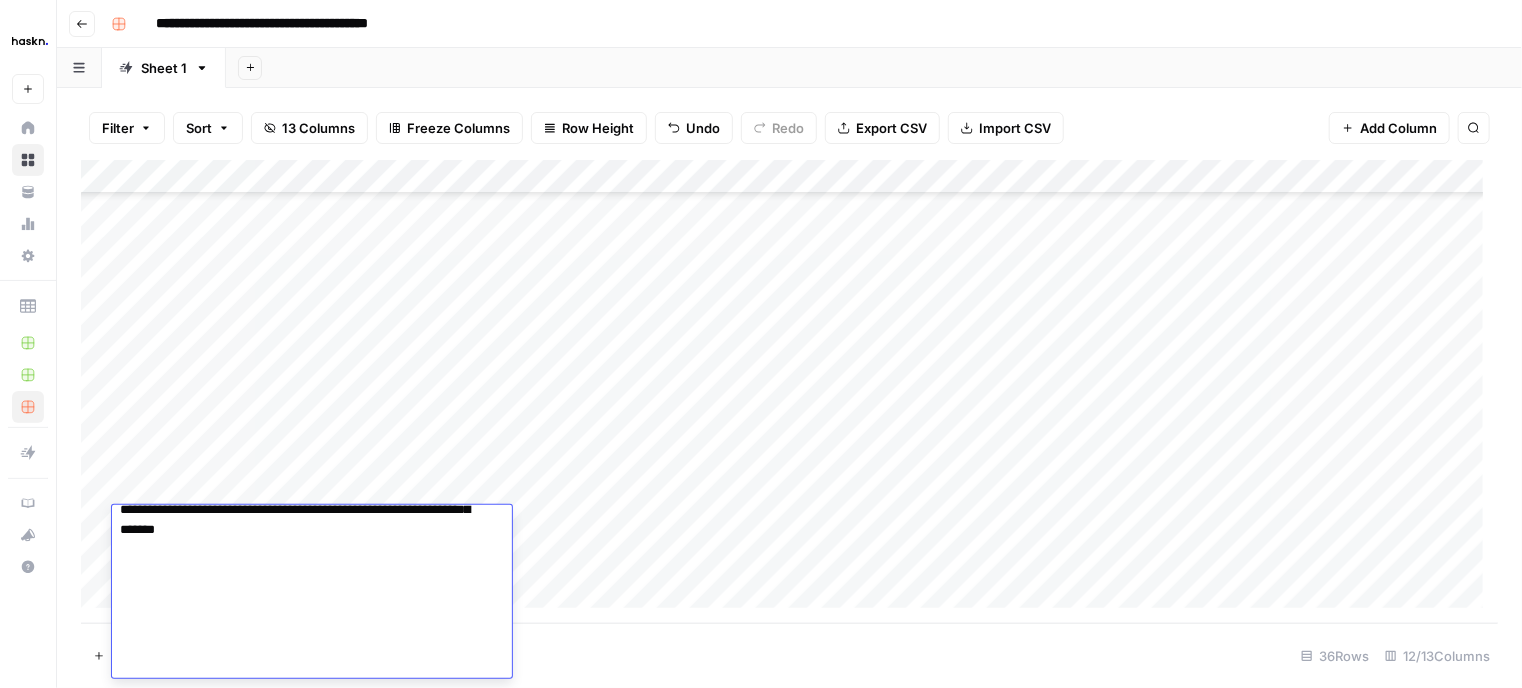 click on "Add Column" at bounding box center [789, 392] 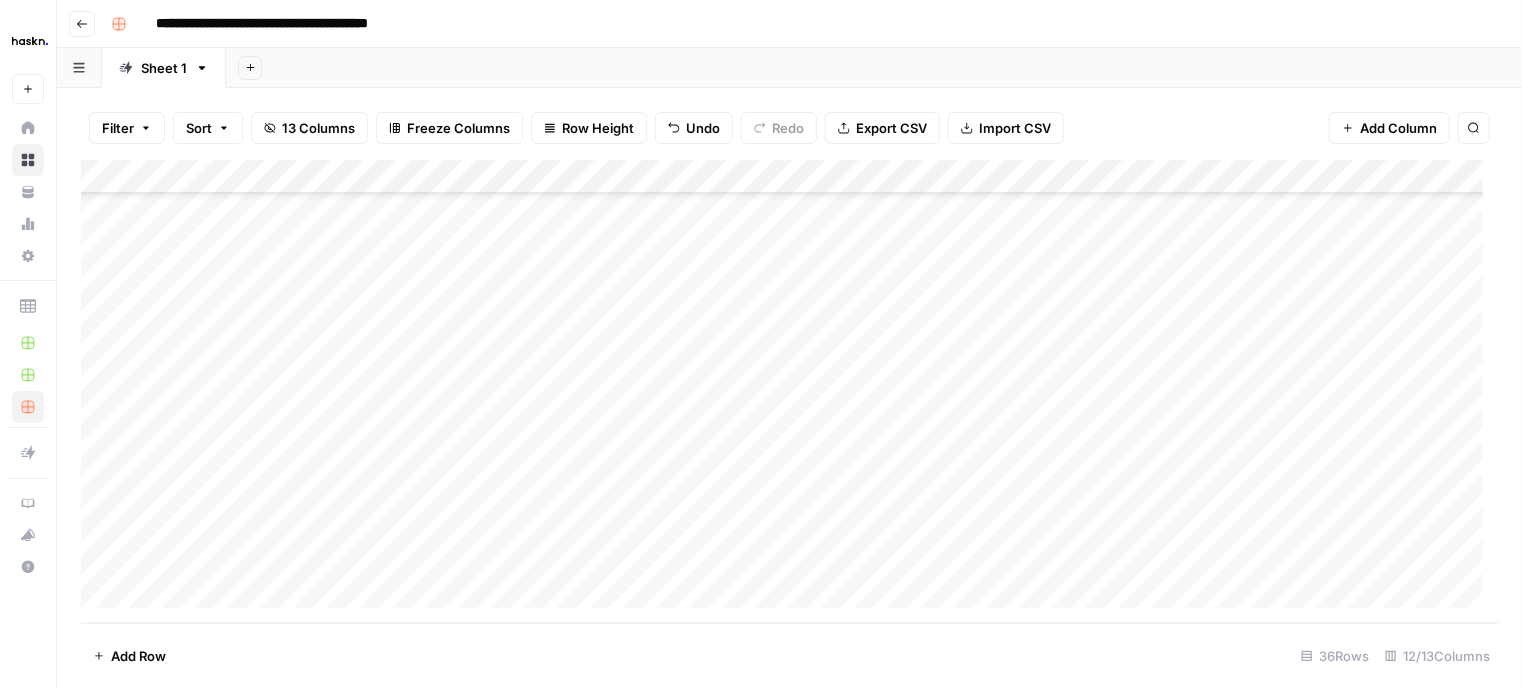 click on "Add Column" at bounding box center (789, 392) 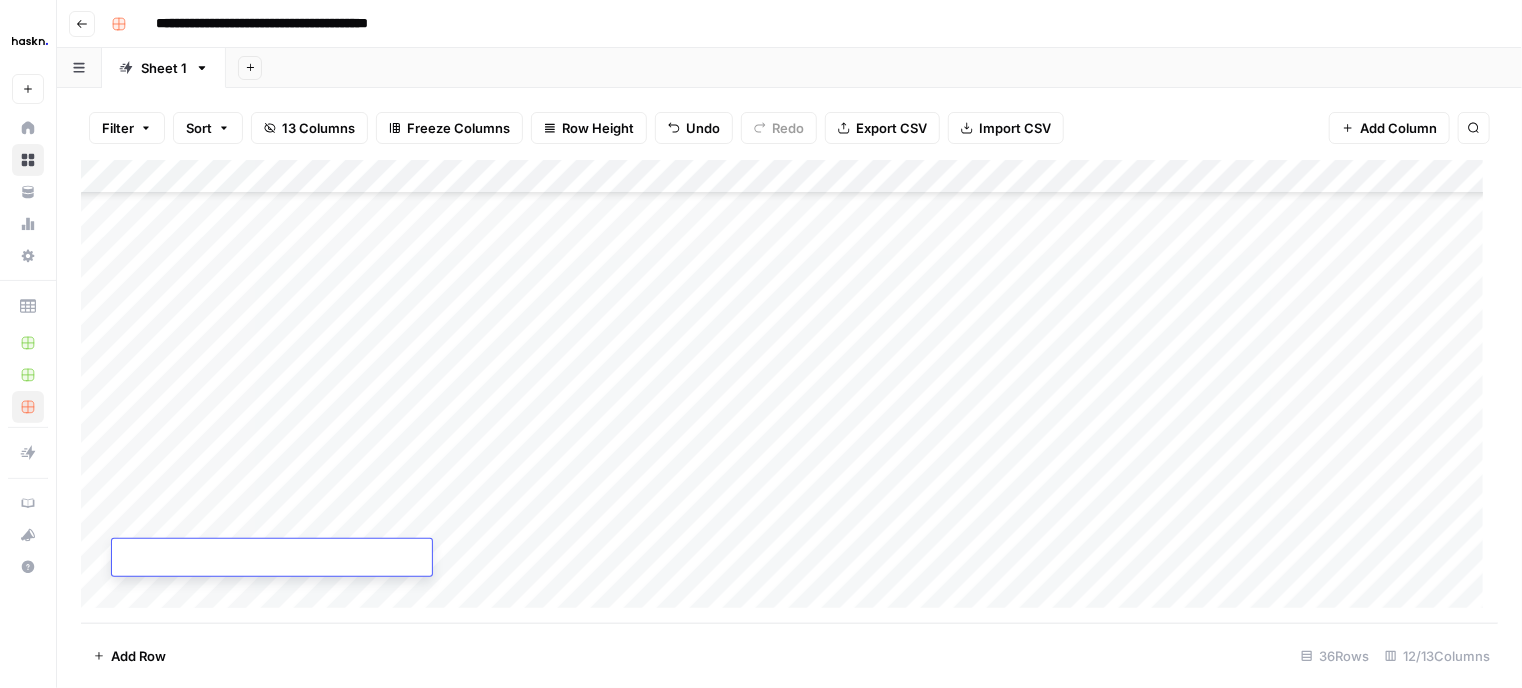 type on "**********" 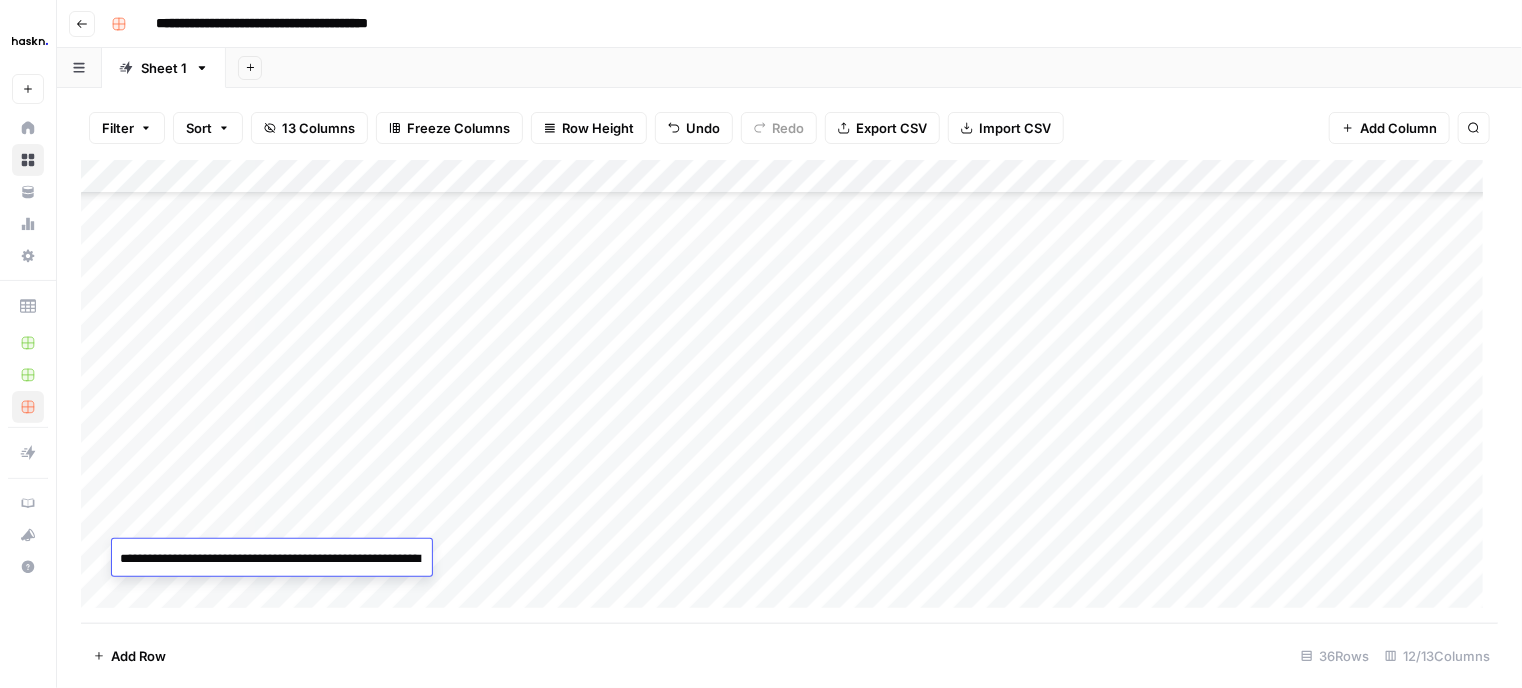 scroll, scrollTop: 489, scrollLeft: 0, axis: vertical 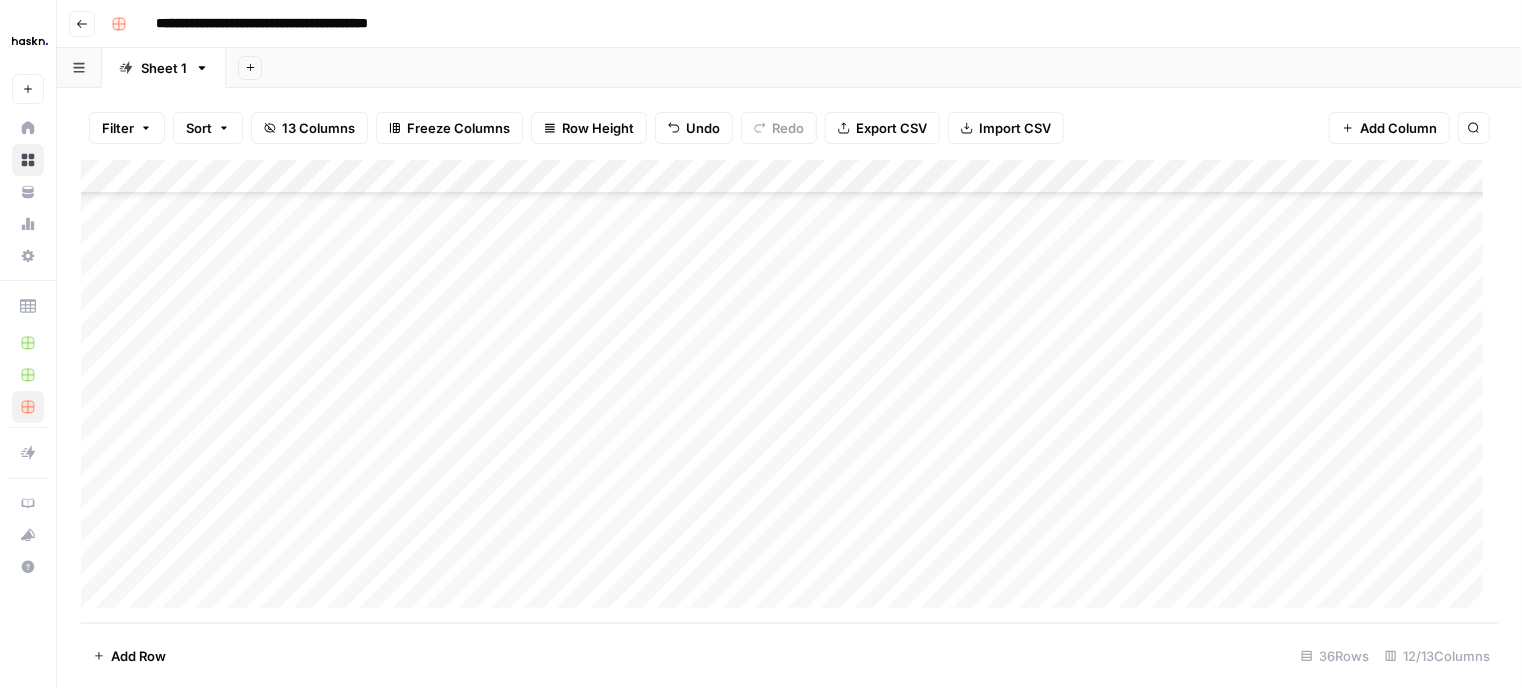 click on "Add Column" at bounding box center [789, 392] 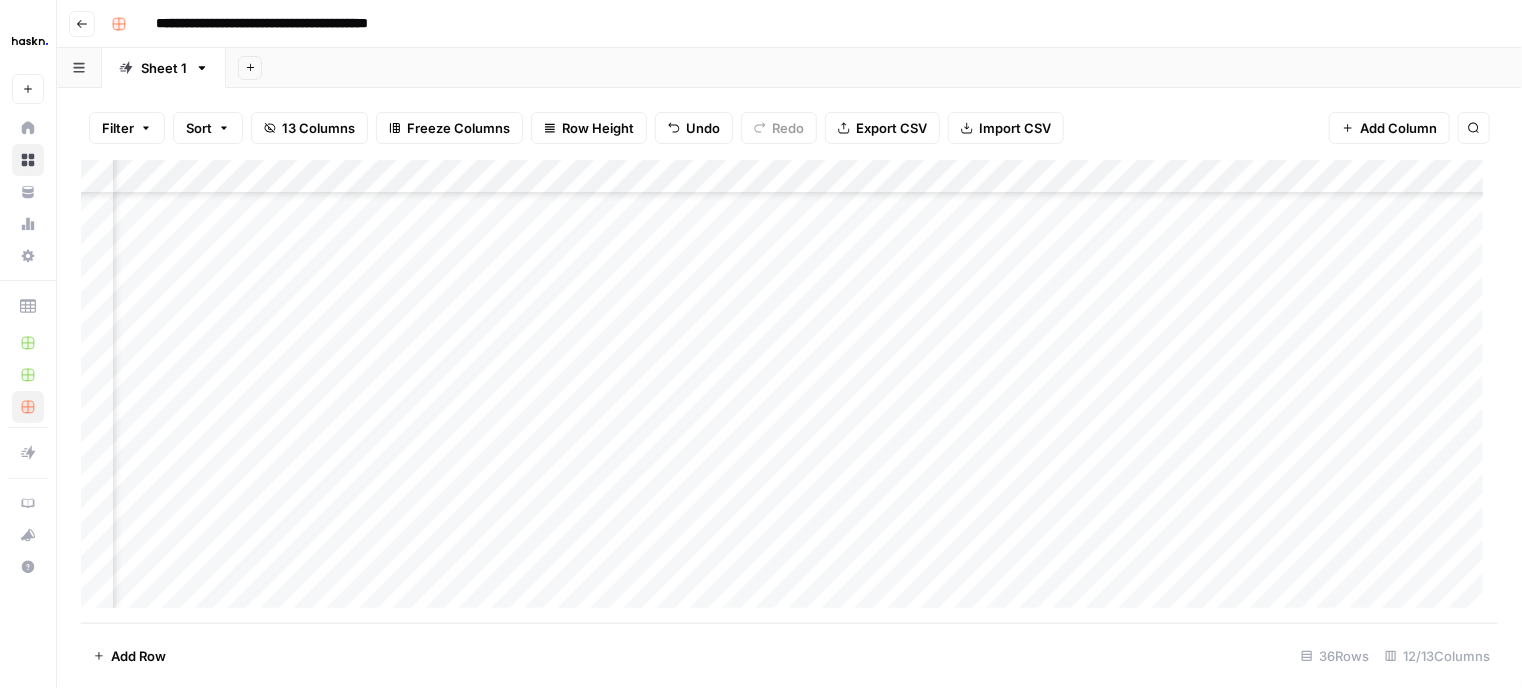 scroll, scrollTop: 841, scrollLeft: 716, axis: both 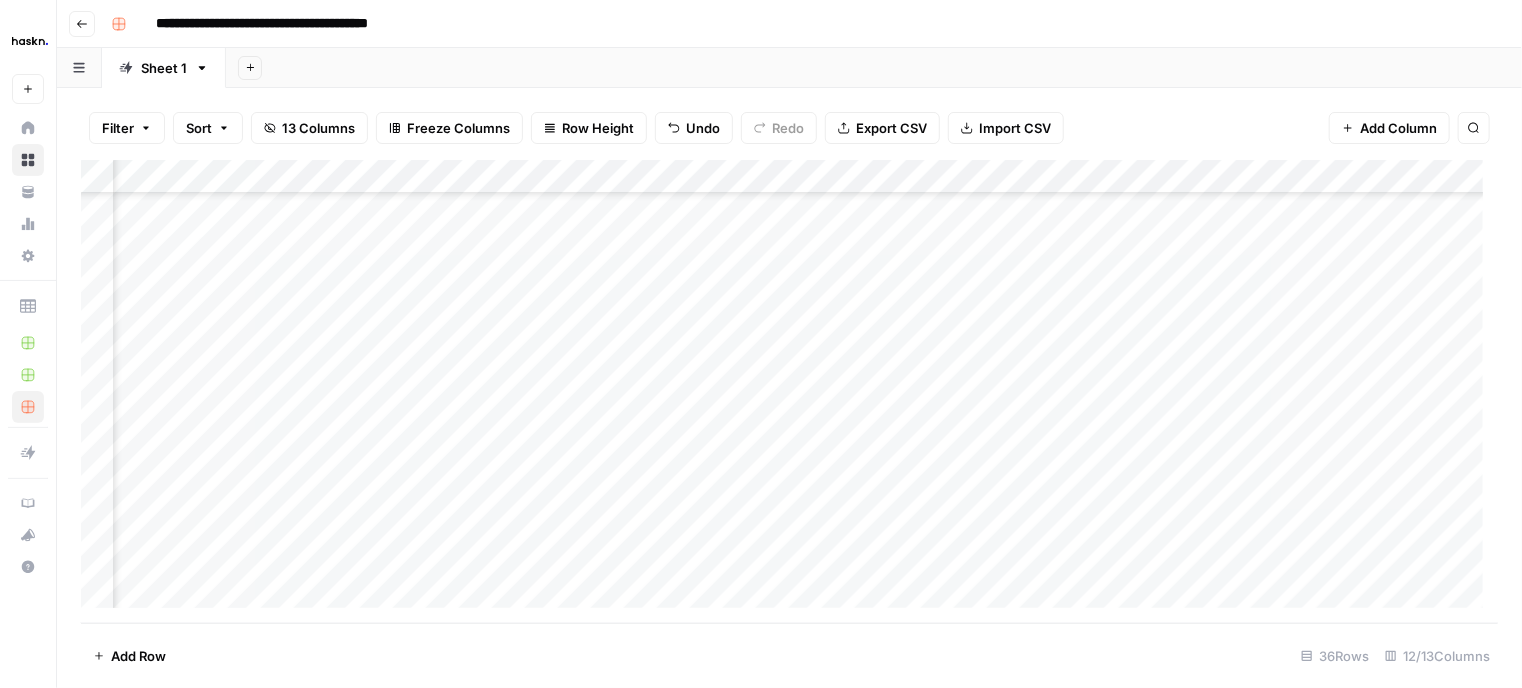 click on "Add Column" at bounding box center [789, 392] 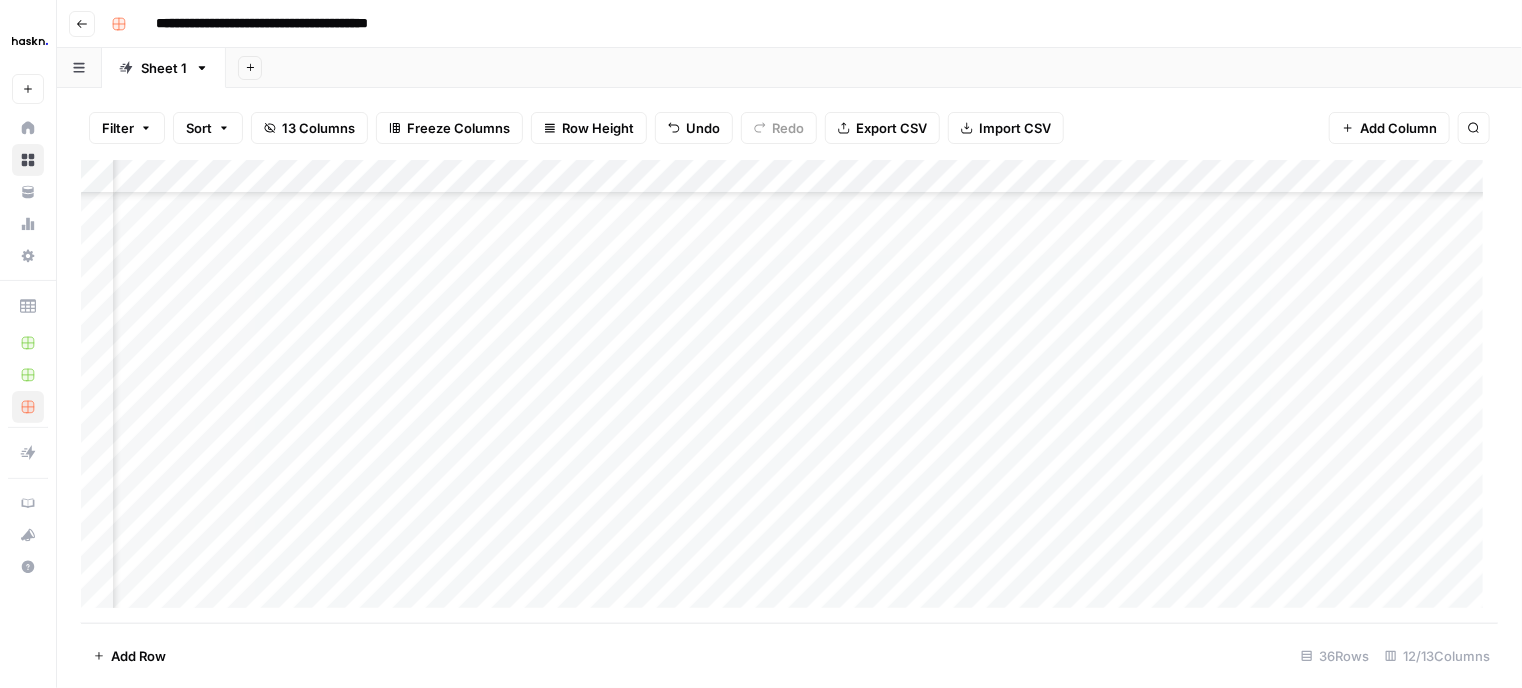 scroll, scrollTop: 841, scrollLeft: 0, axis: vertical 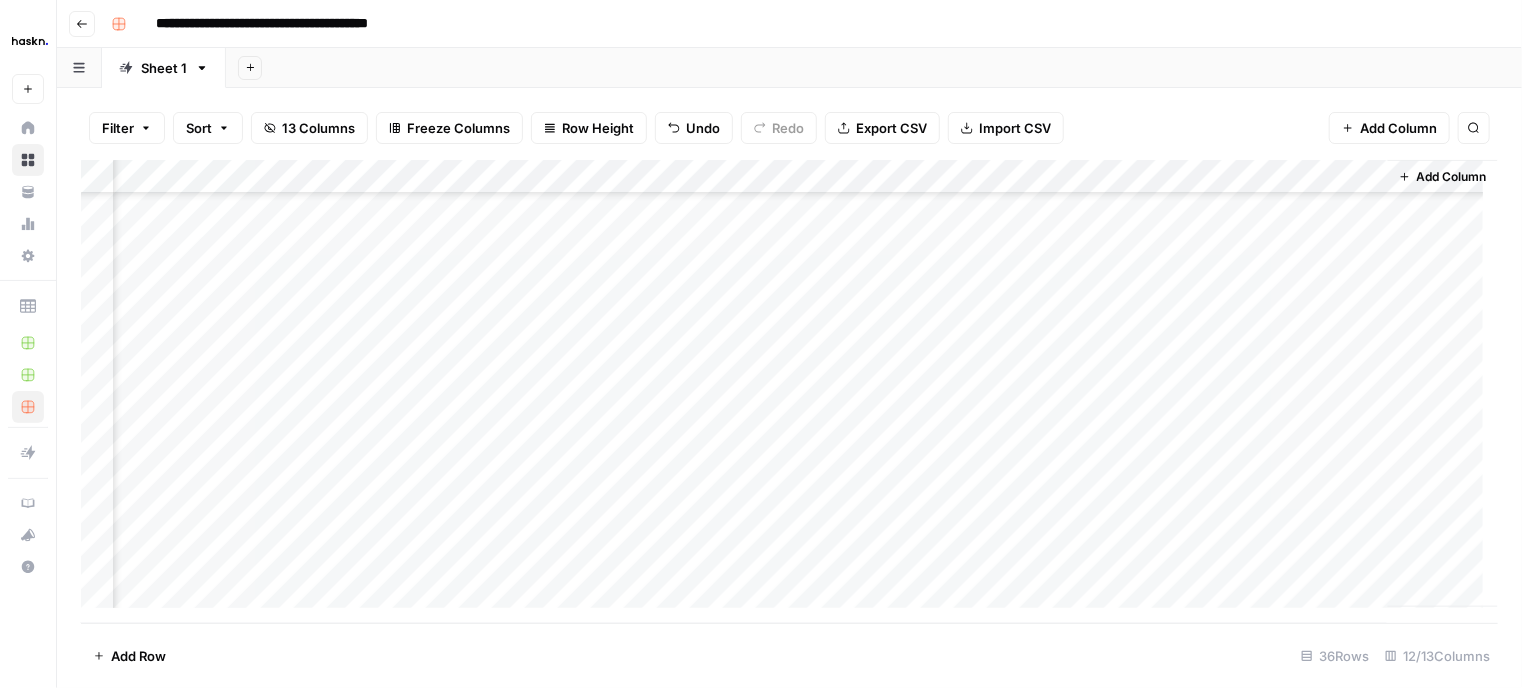 click on "Add Column" at bounding box center (789, 392) 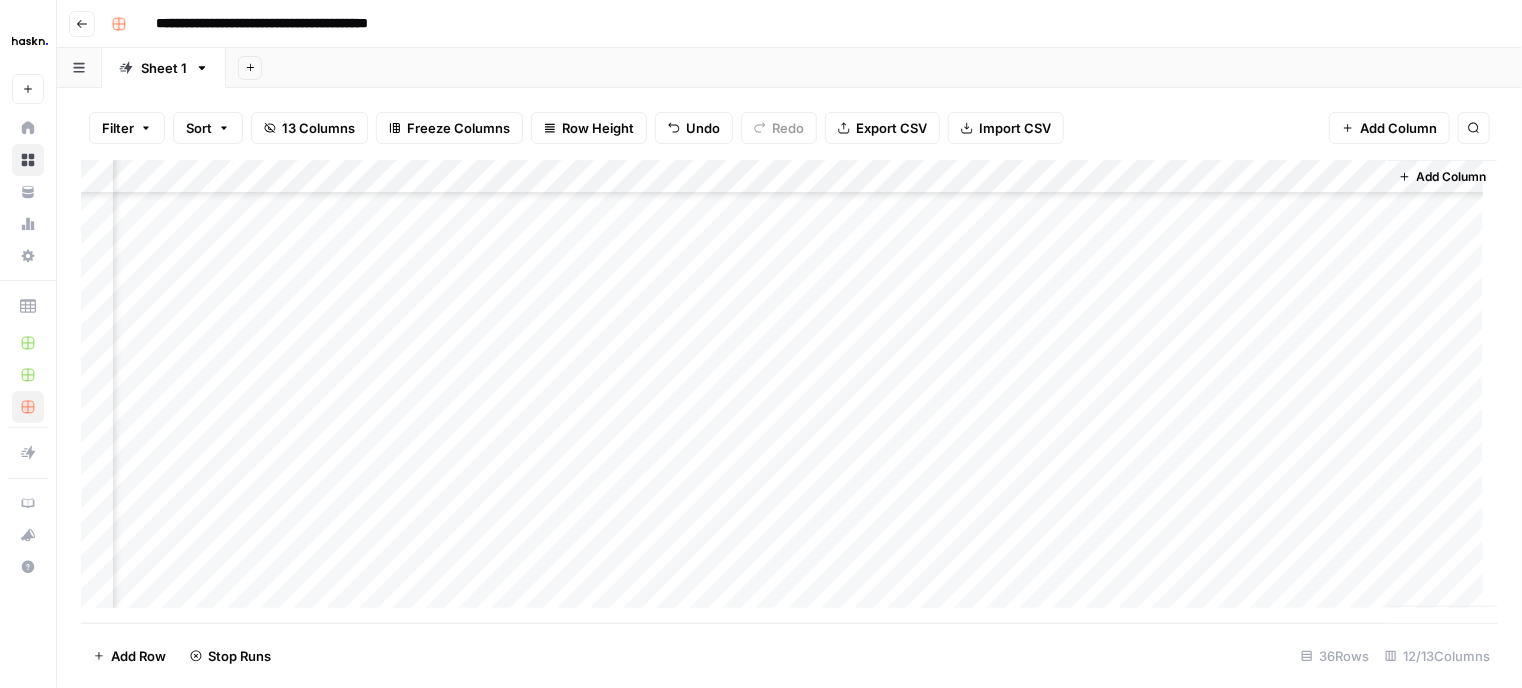 click on "Add Column" at bounding box center (789, 392) 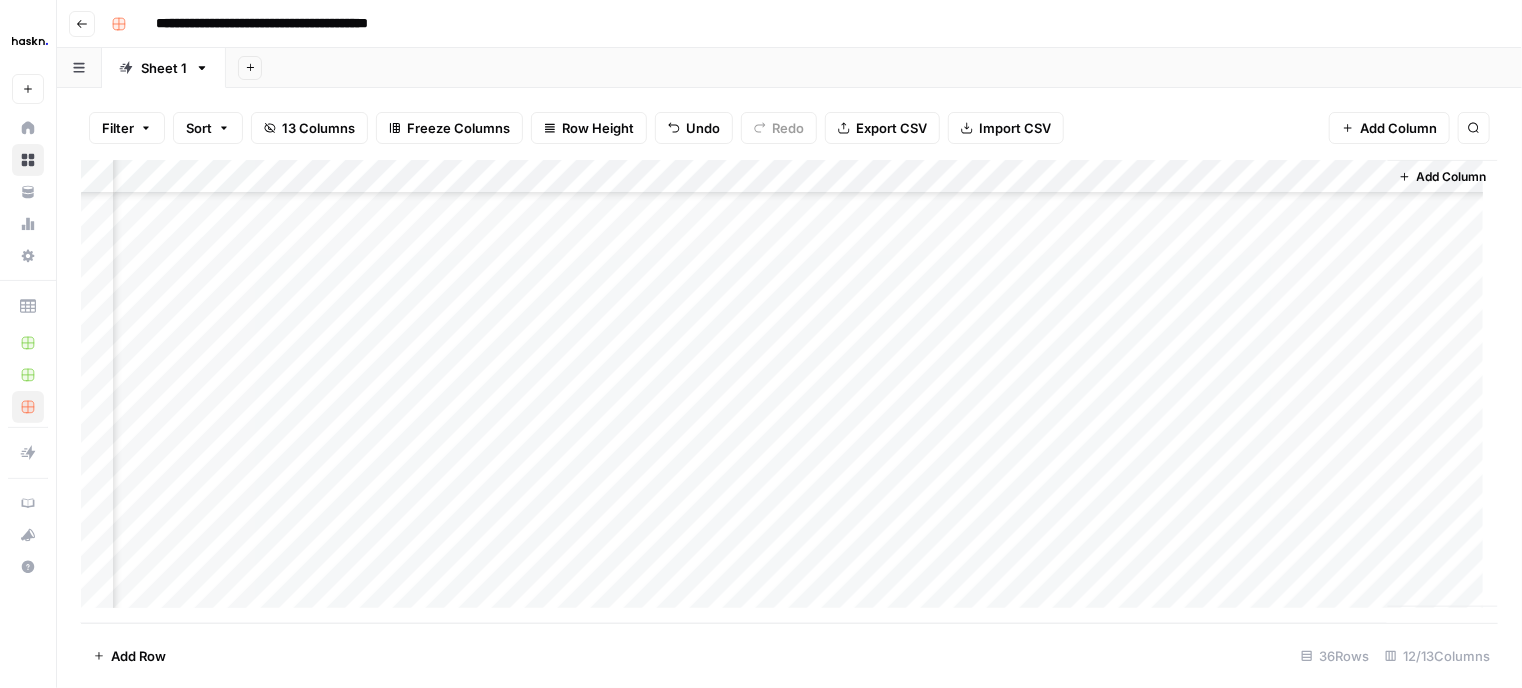 click on "Add Column" at bounding box center (789, 392) 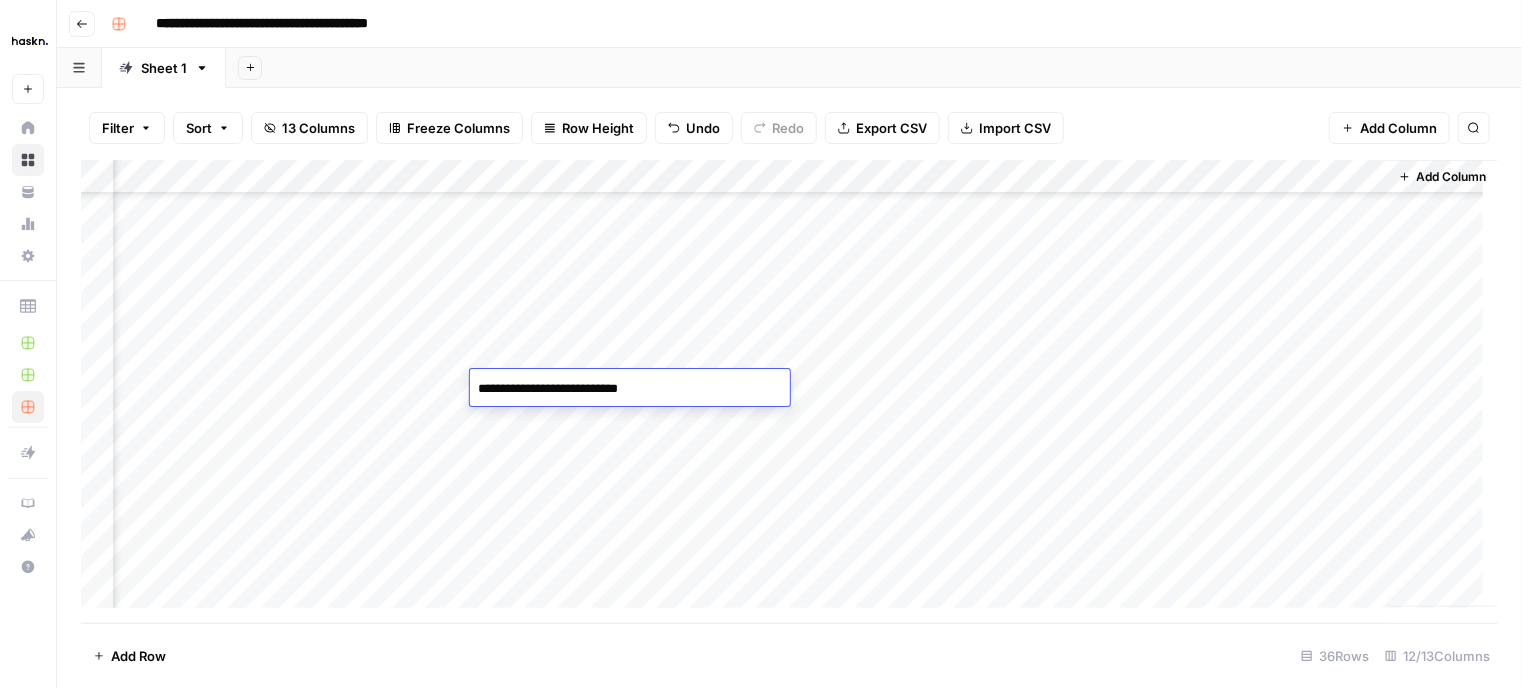 drag, startPoint x: 546, startPoint y: 384, endPoint x: 571, endPoint y: 399, distance: 29.15476 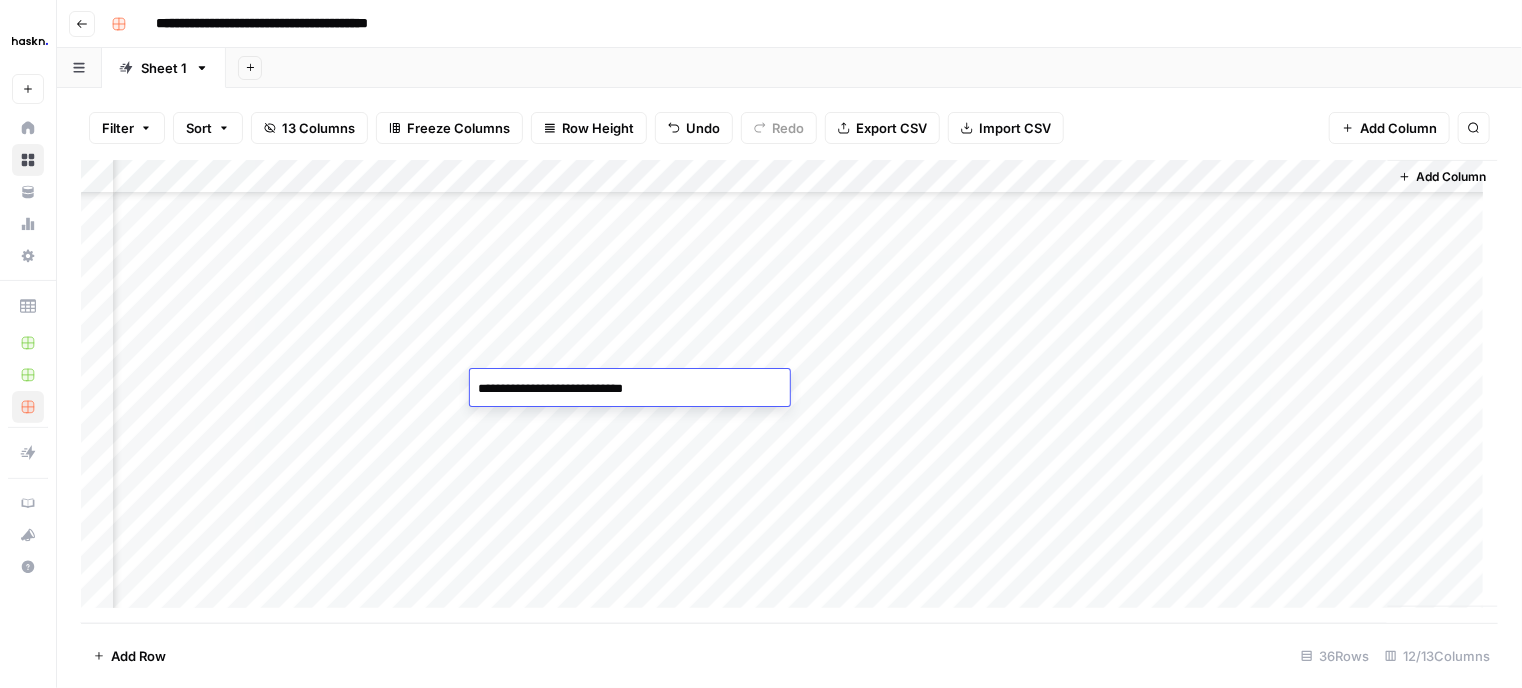 drag, startPoint x: 480, startPoint y: 383, endPoint x: 696, endPoint y: 389, distance: 216.08331 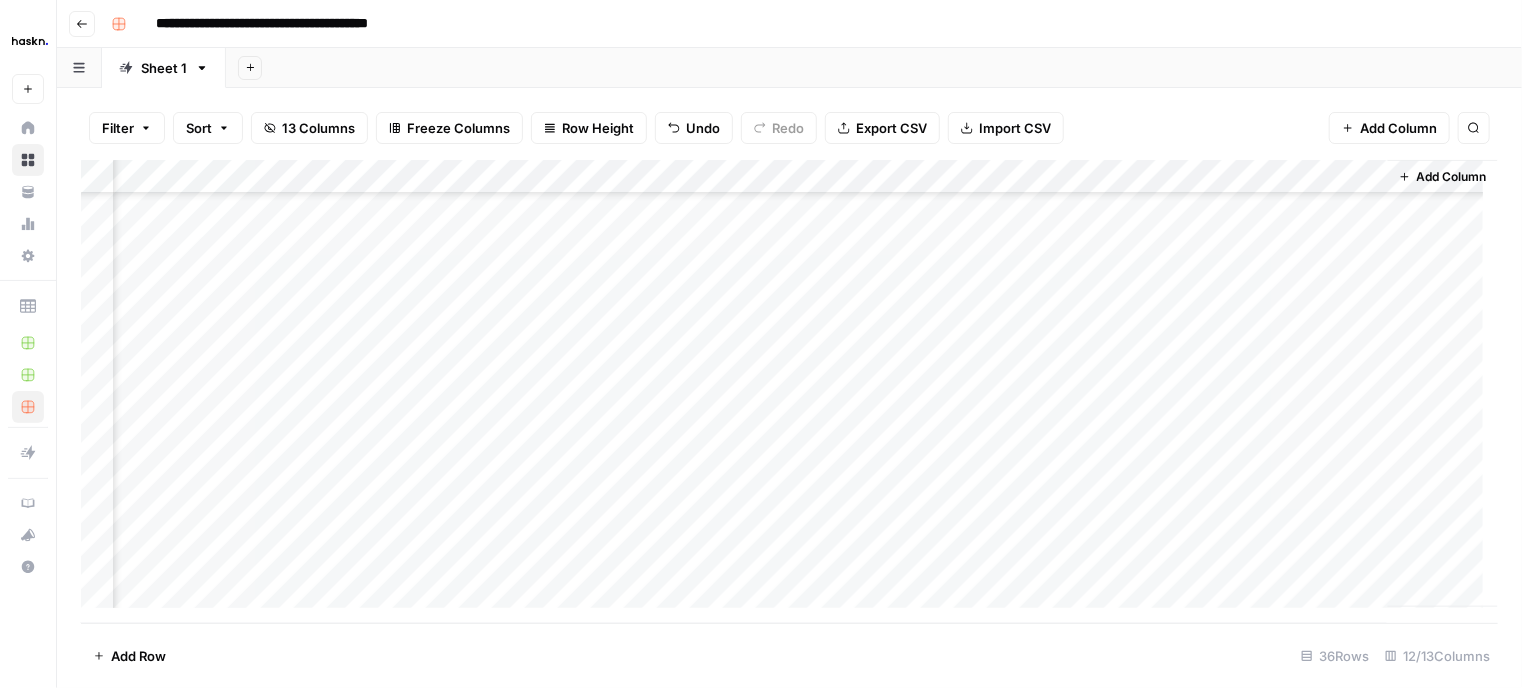 click on "Add Column" at bounding box center [789, 392] 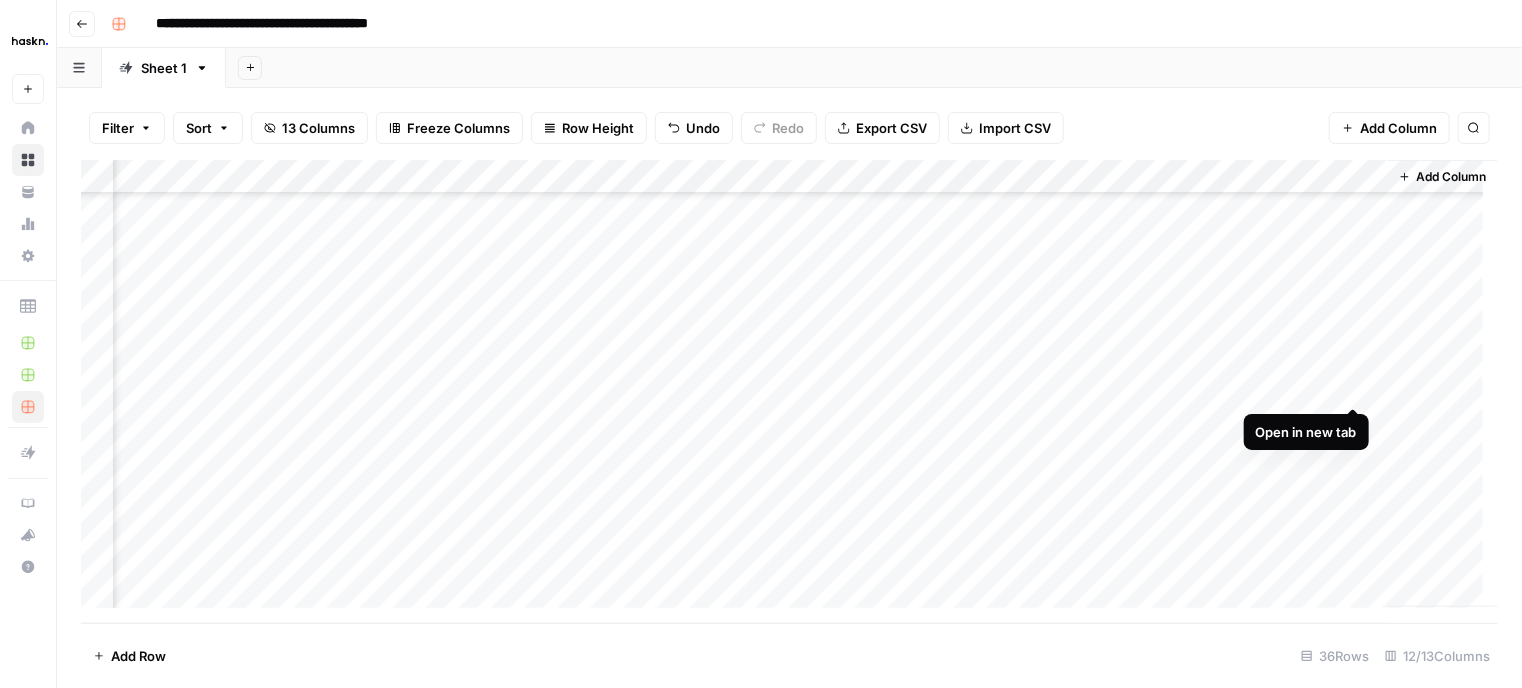 click on "Add Column" at bounding box center (789, 392) 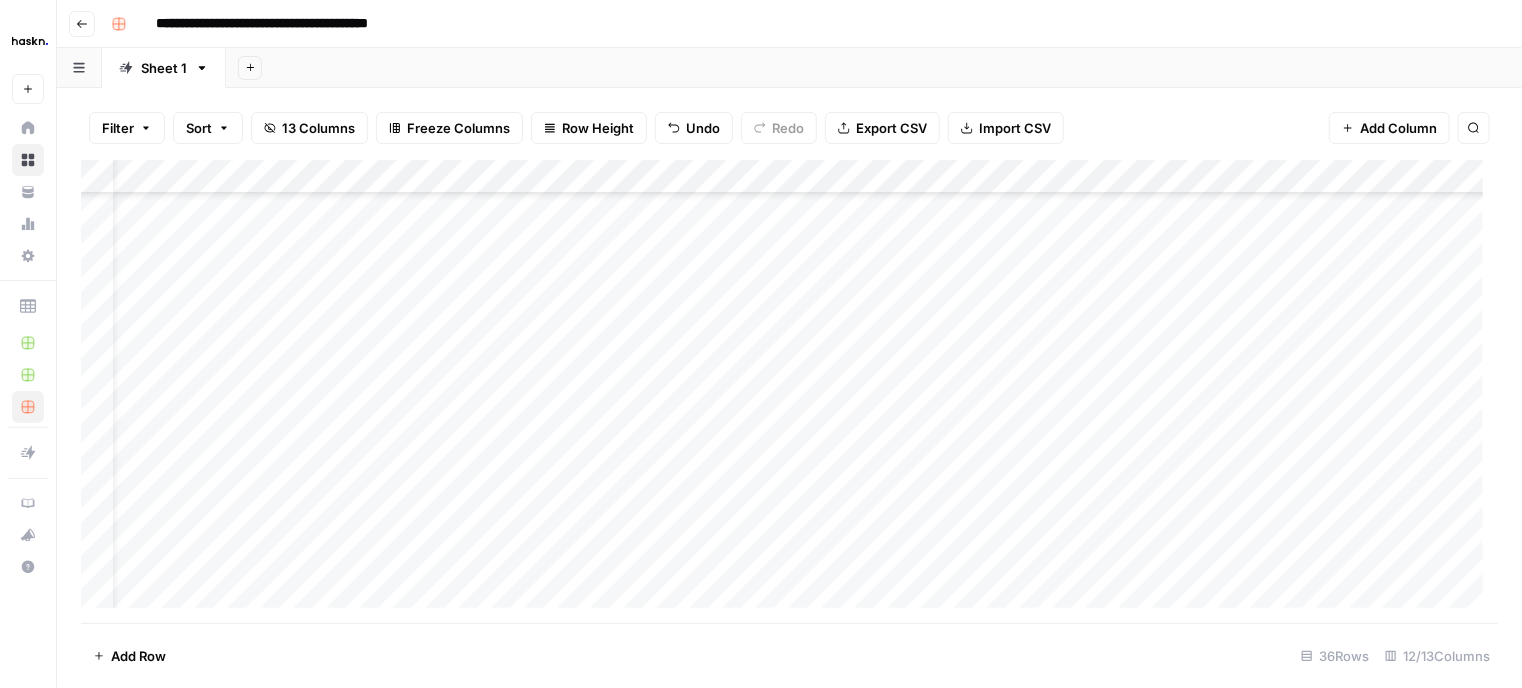 scroll, scrollTop: 809, scrollLeft: 56, axis: both 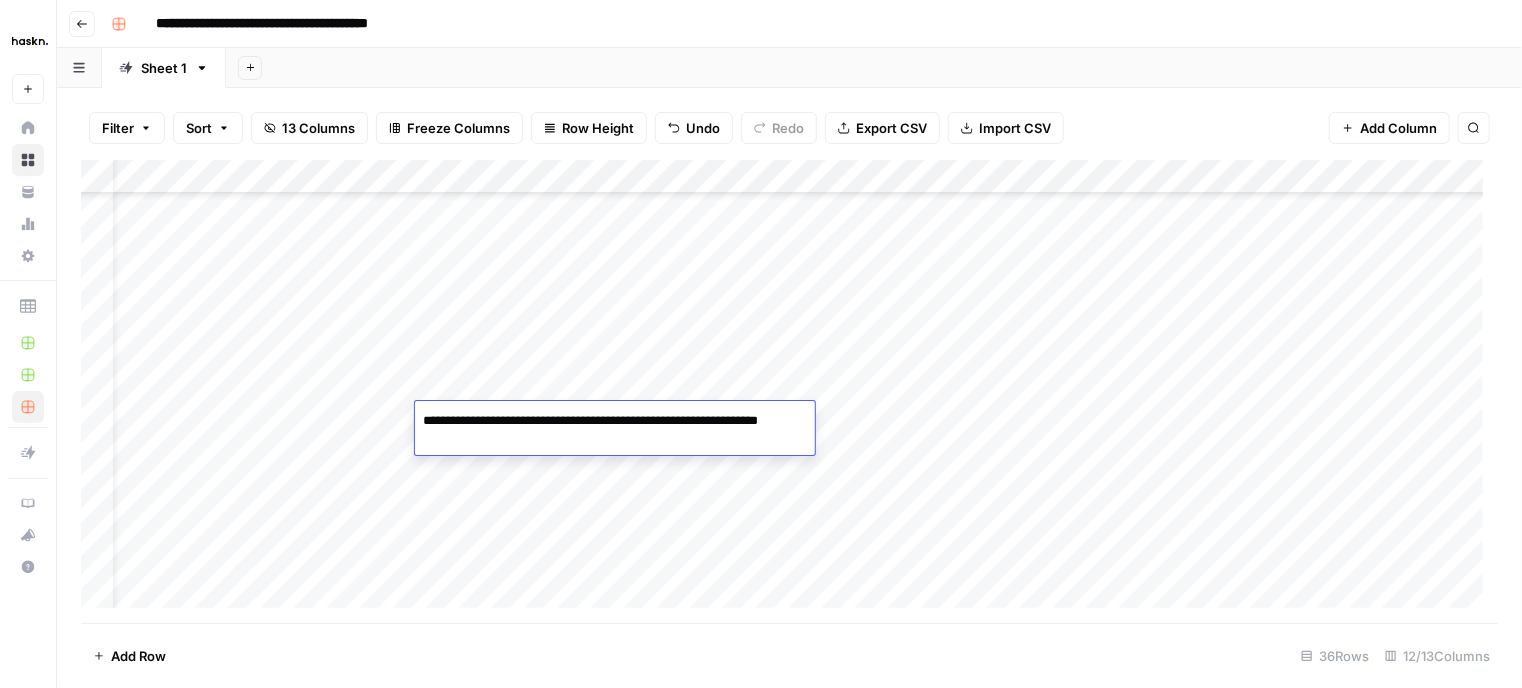 click on "Add Column" at bounding box center [789, 392] 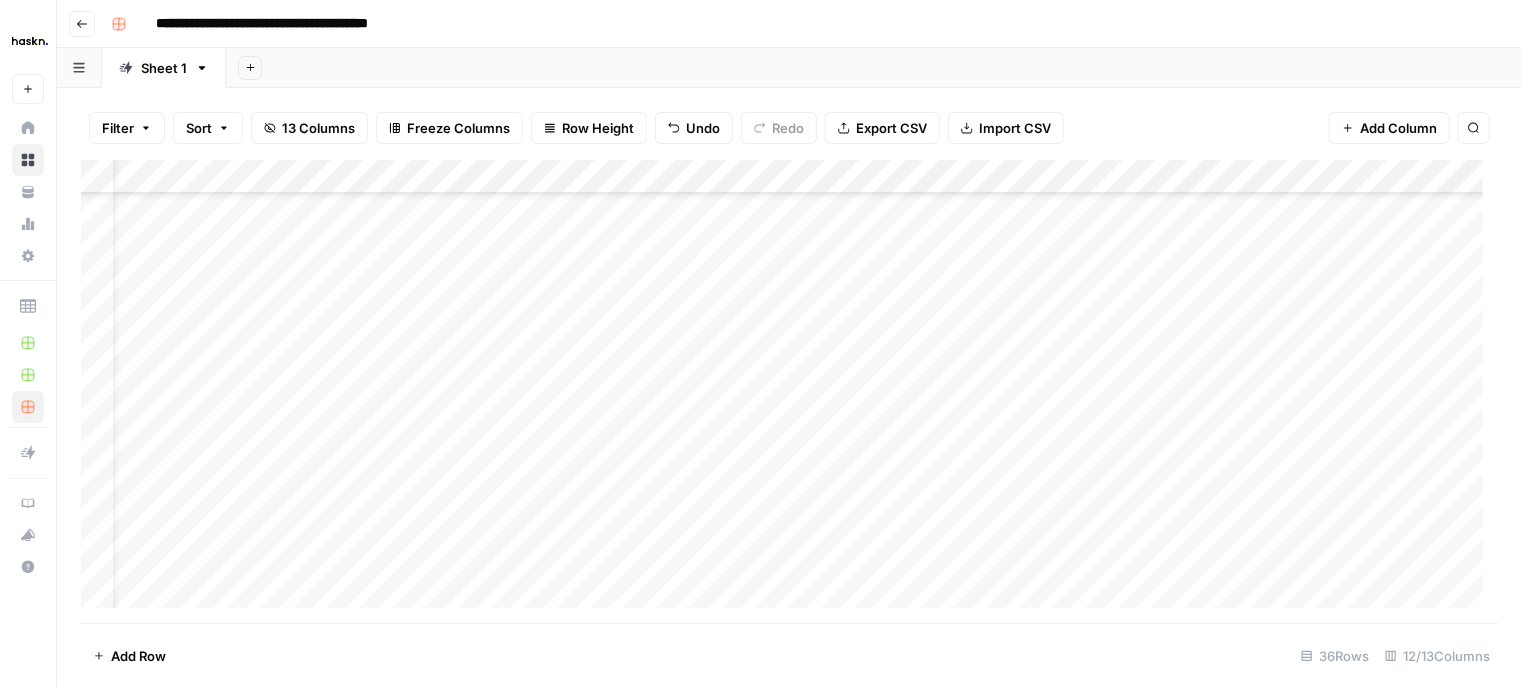 click on "Add Column" at bounding box center (789, 392) 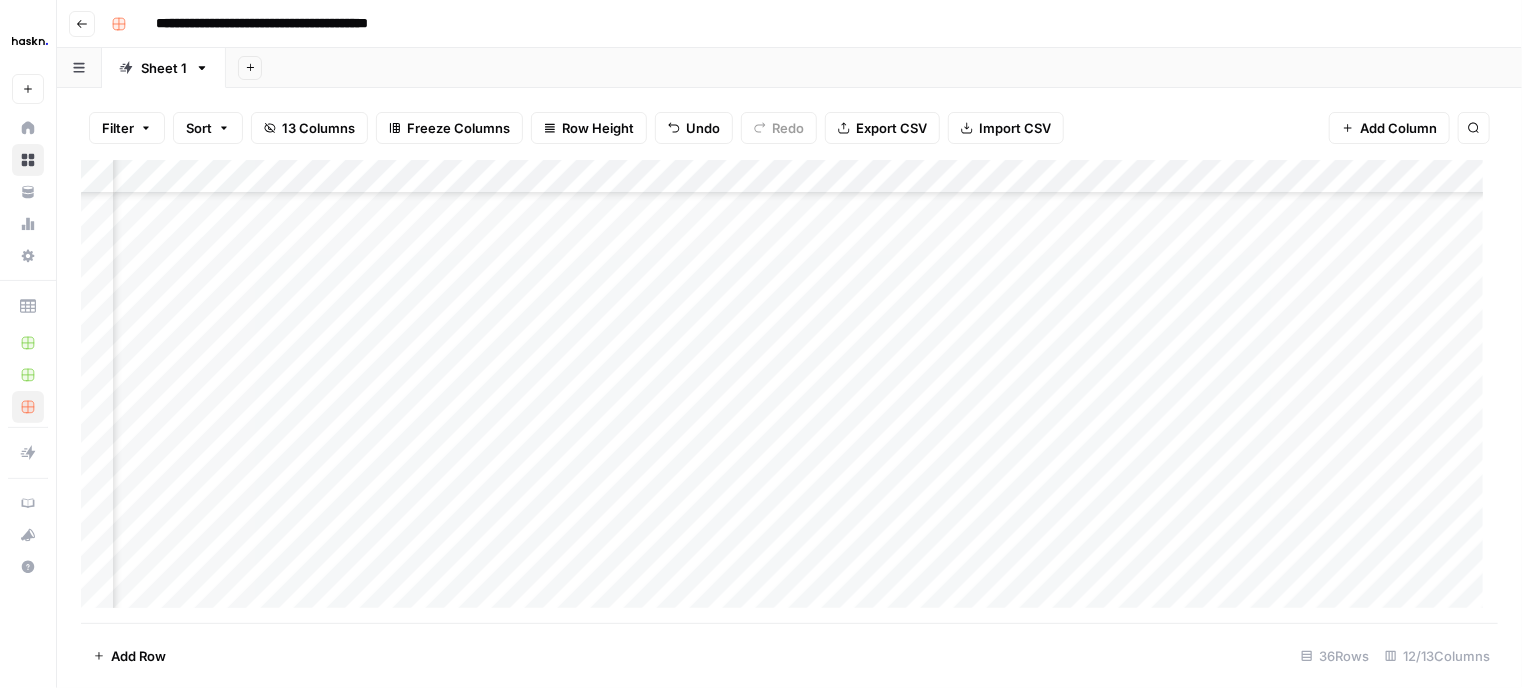 scroll, scrollTop: 809, scrollLeft: 115, axis: both 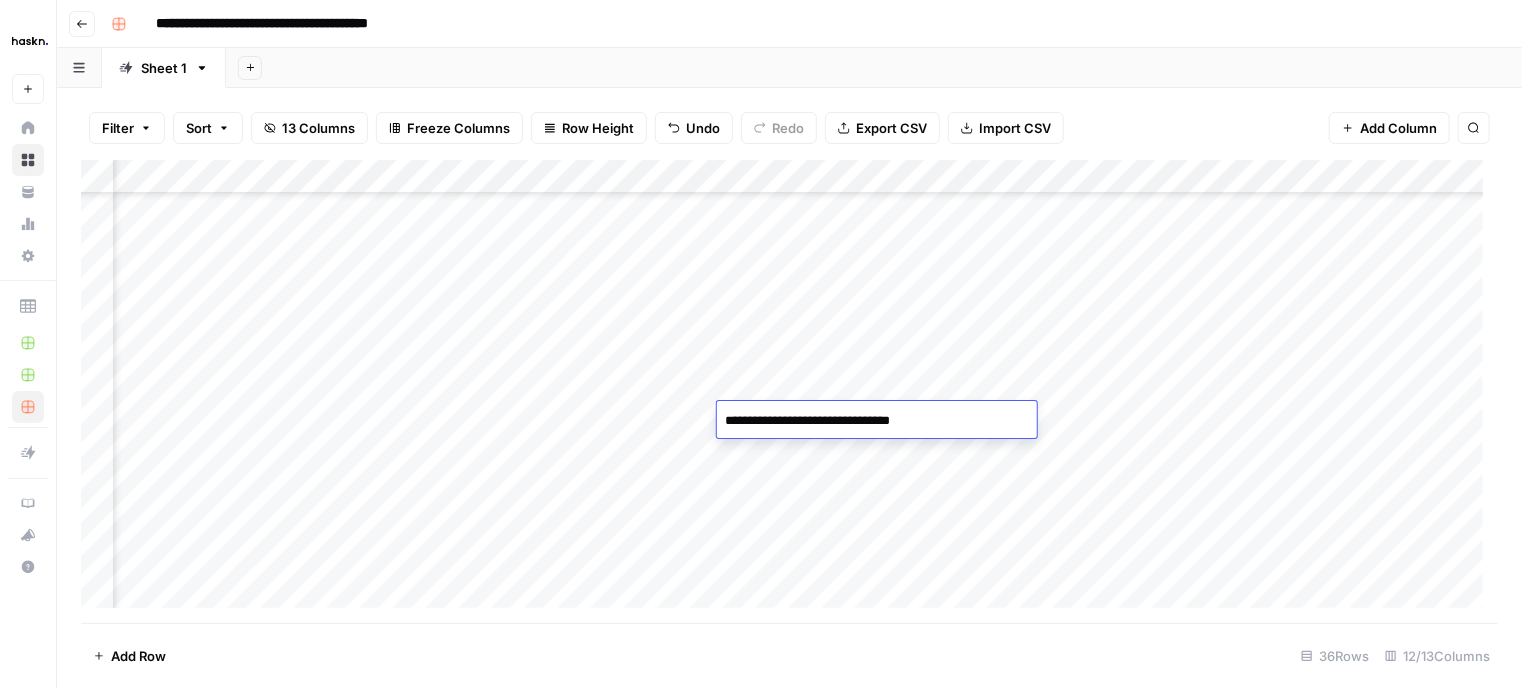 click on "Add Column" at bounding box center [789, 392] 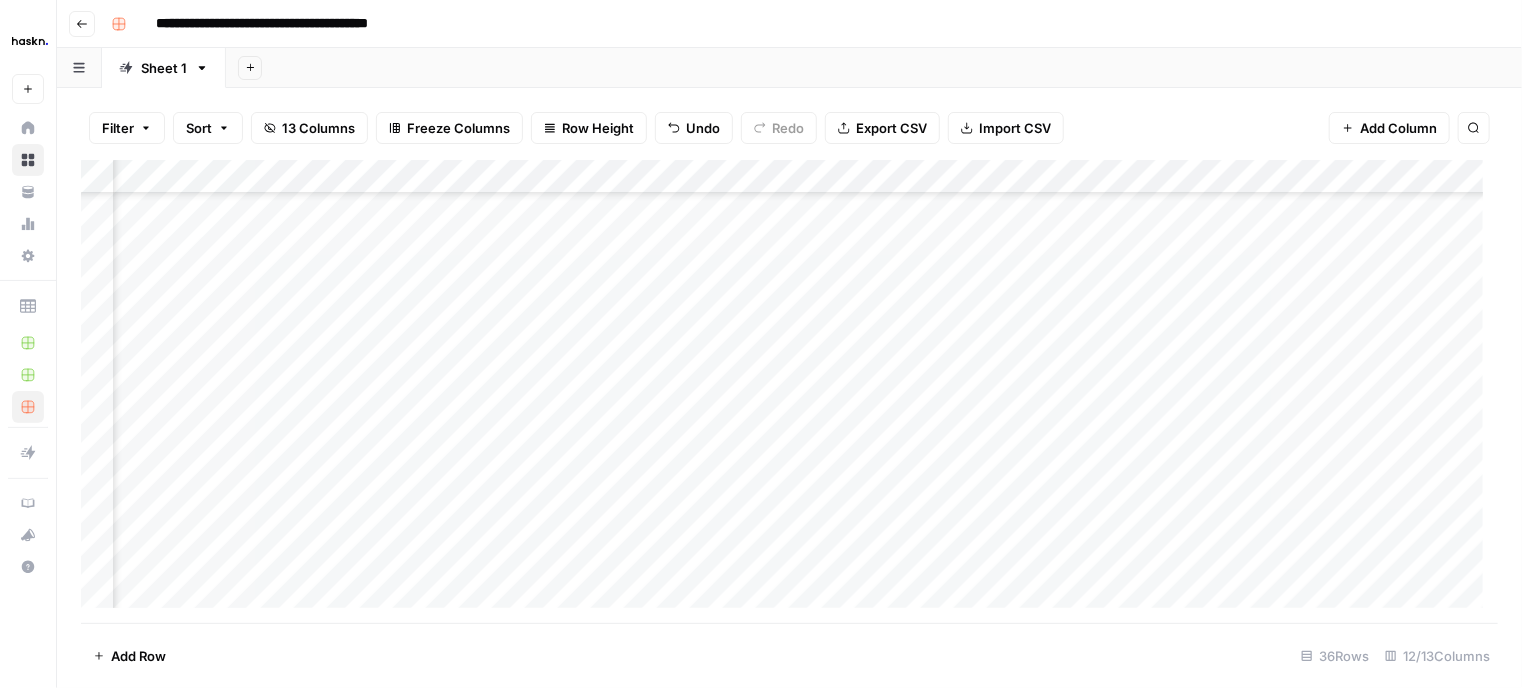 click on "Add Column" at bounding box center [789, 392] 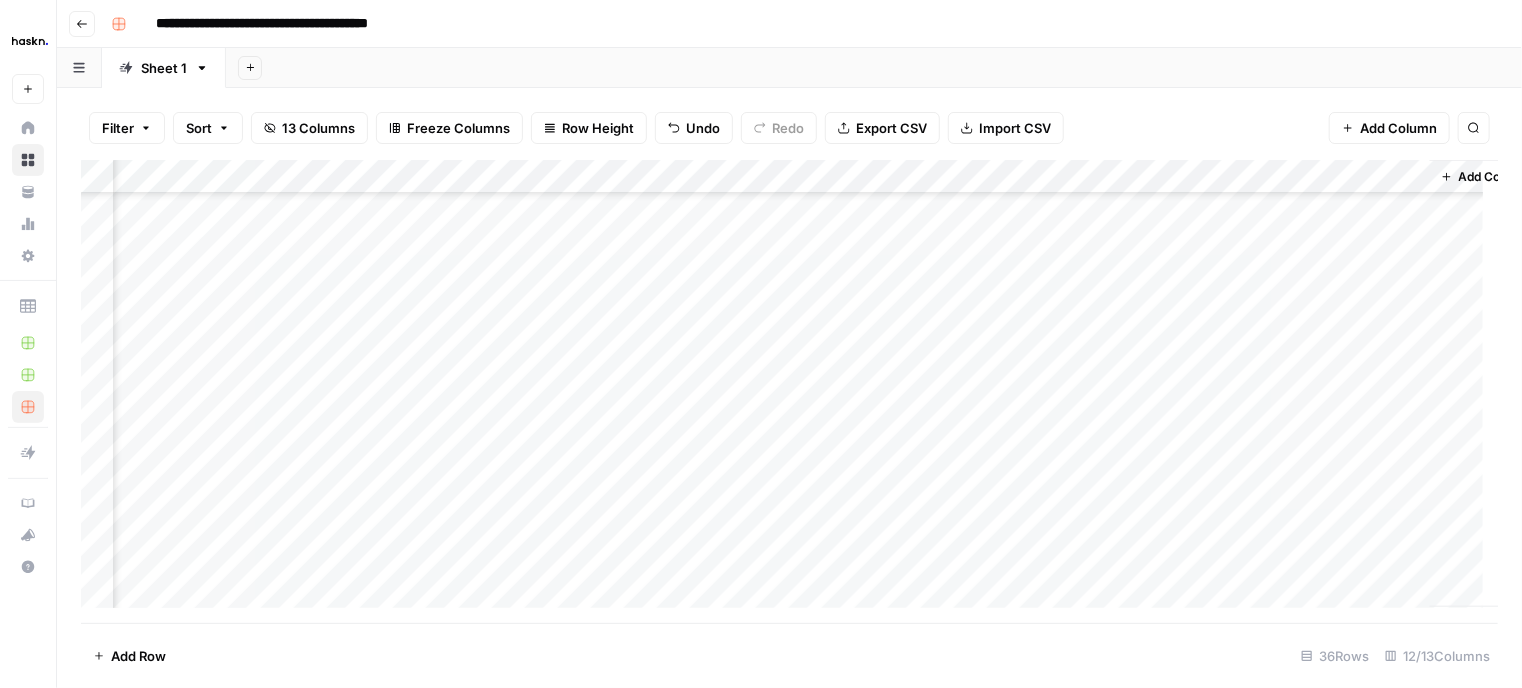 scroll, scrollTop: 809, scrollLeft: 876, axis: both 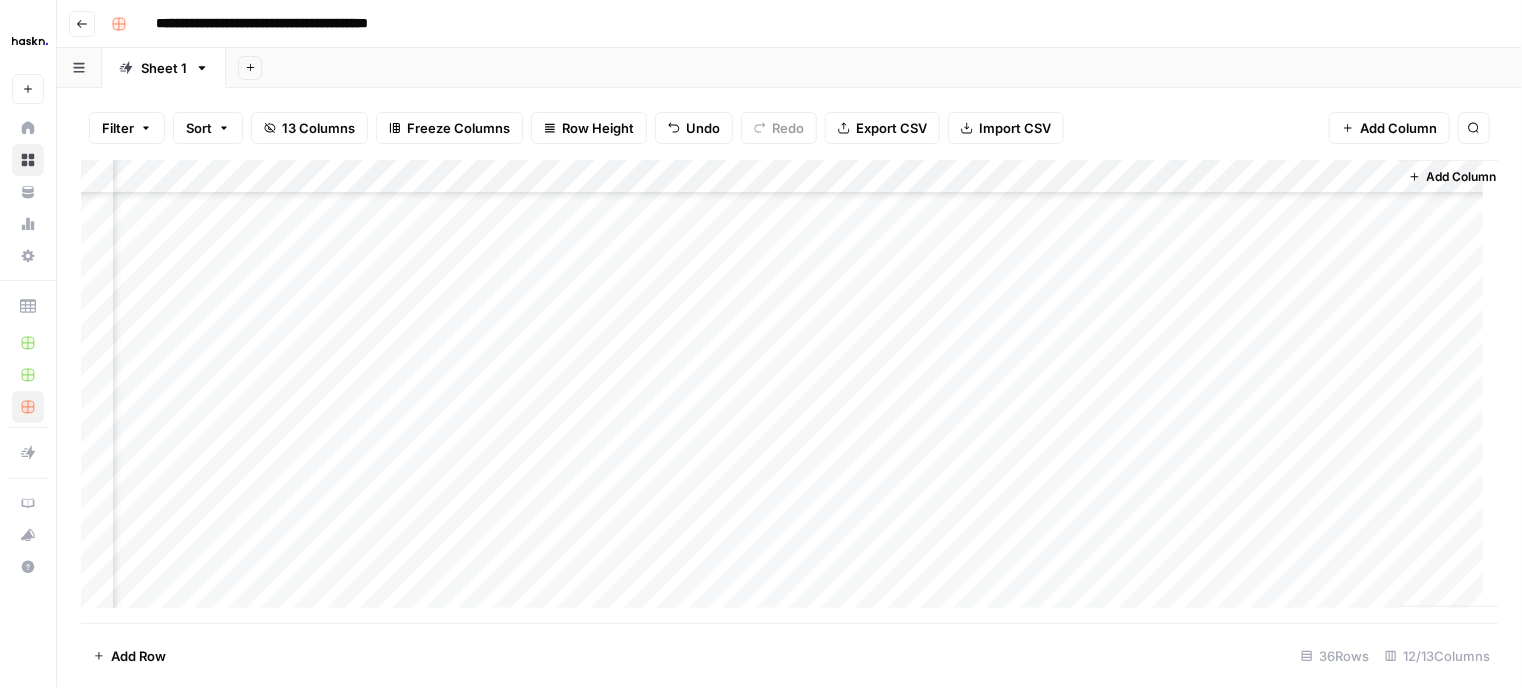 click on "Add Column" at bounding box center [789, 392] 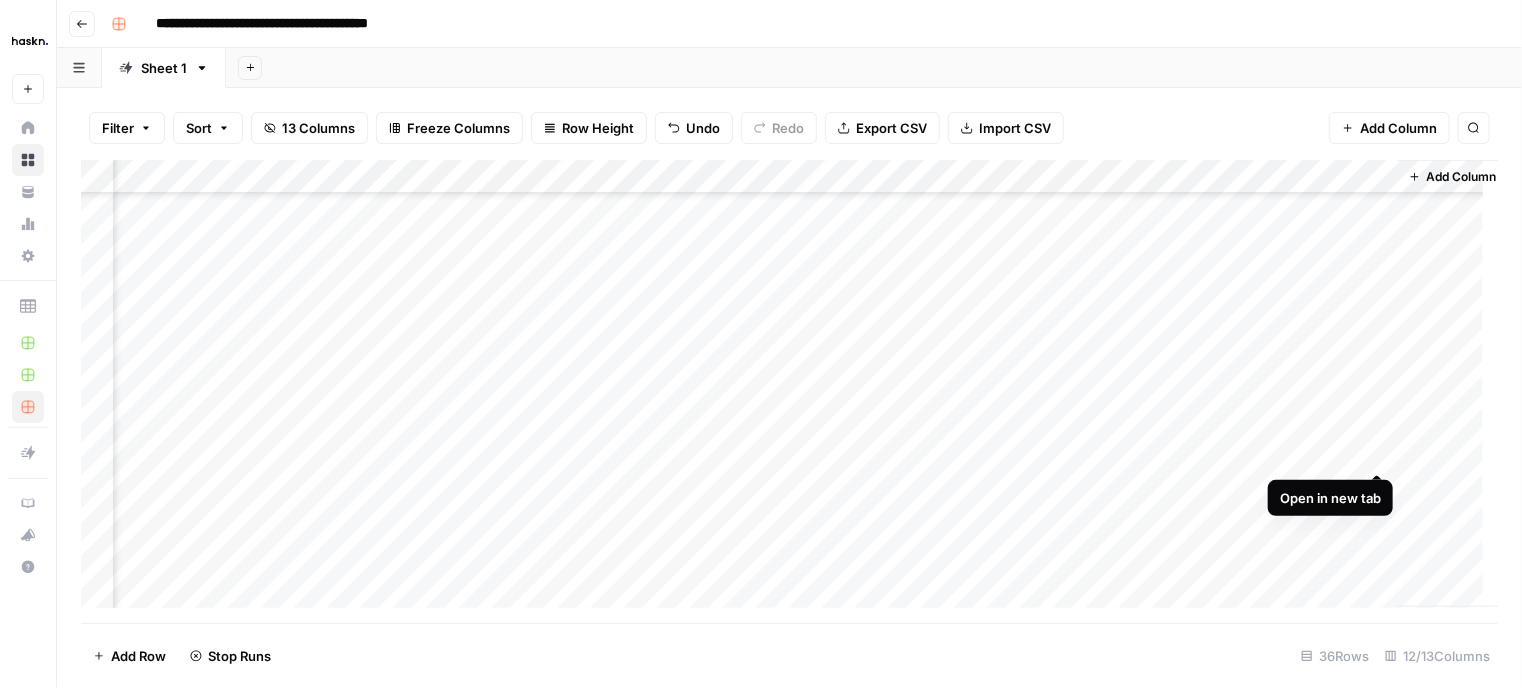 click on "Add Column" at bounding box center [789, 392] 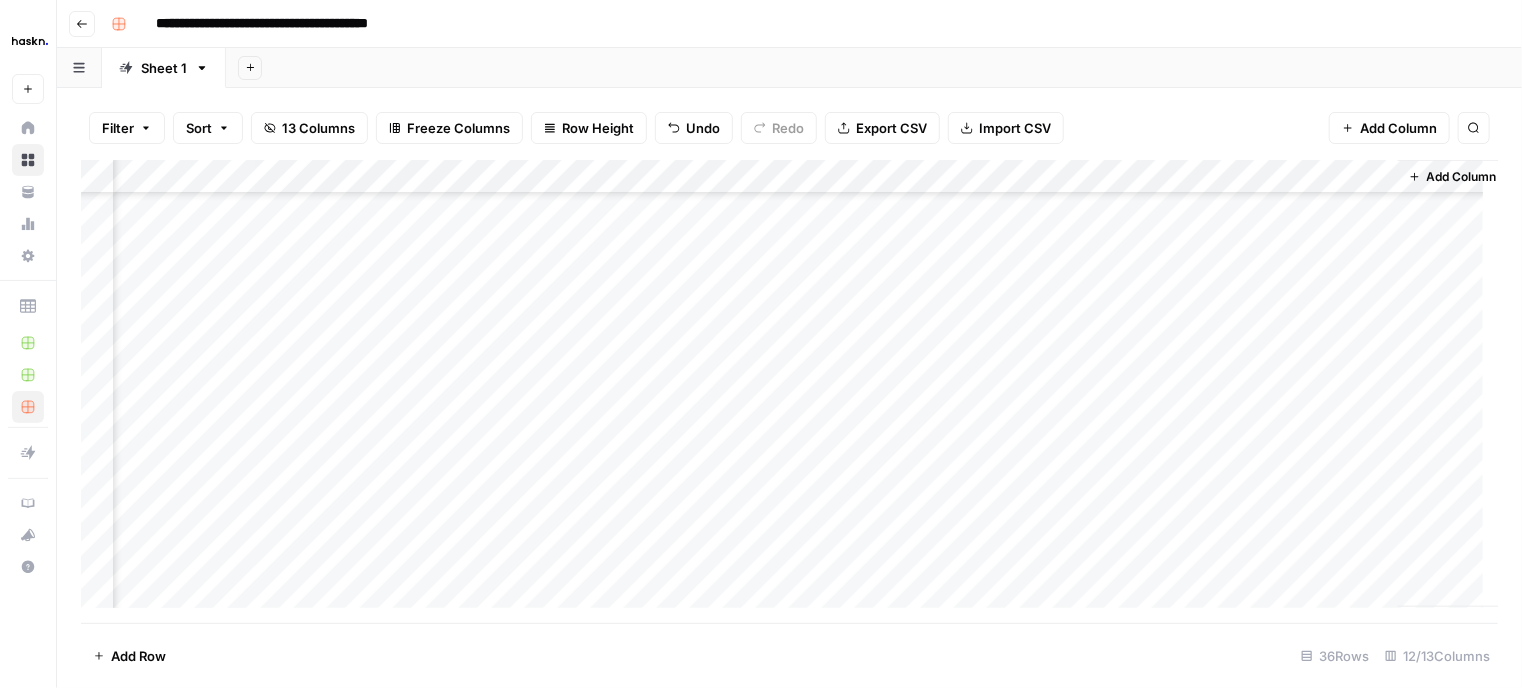 click on "Add Column" at bounding box center (789, 392) 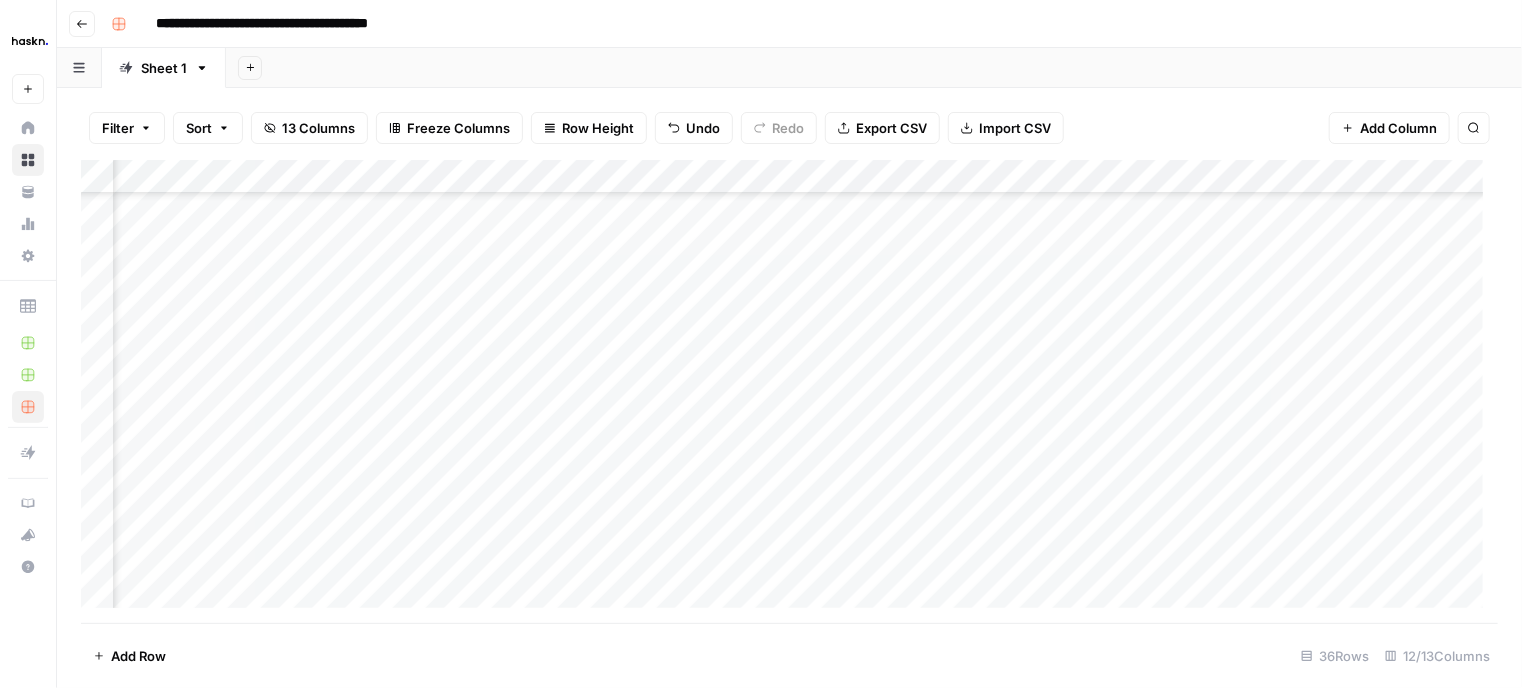 scroll, scrollTop: 809, scrollLeft: 300, axis: both 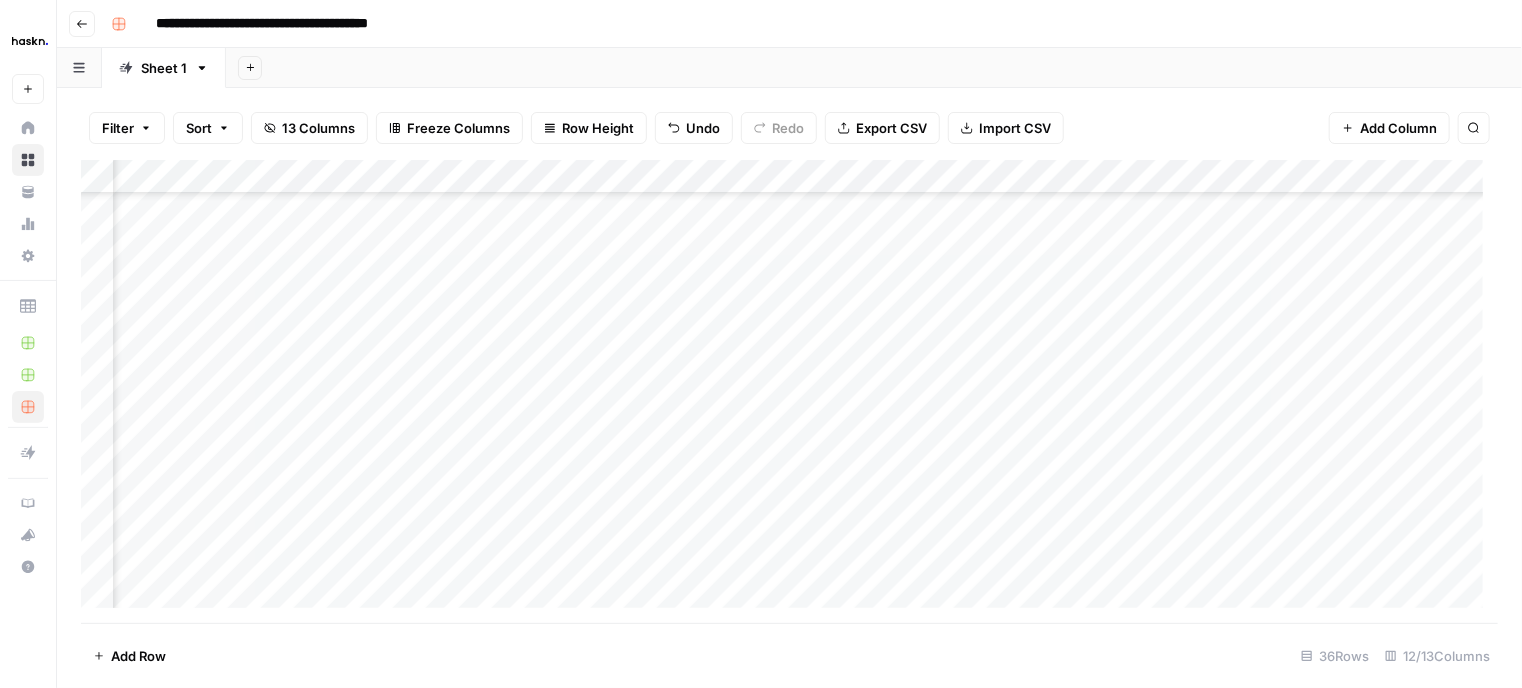 click on "Add Column" at bounding box center (789, 392) 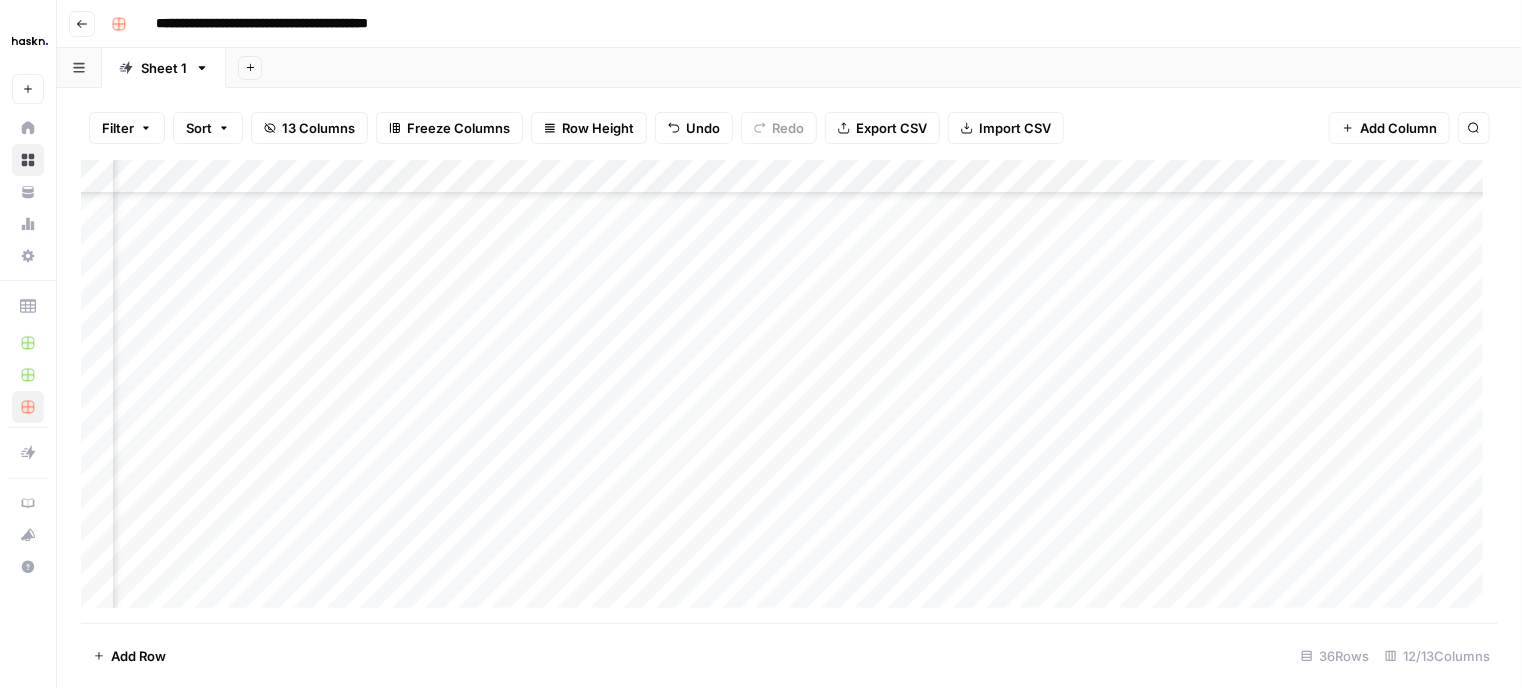 click on "Add Column" at bounding box center (789, 392) 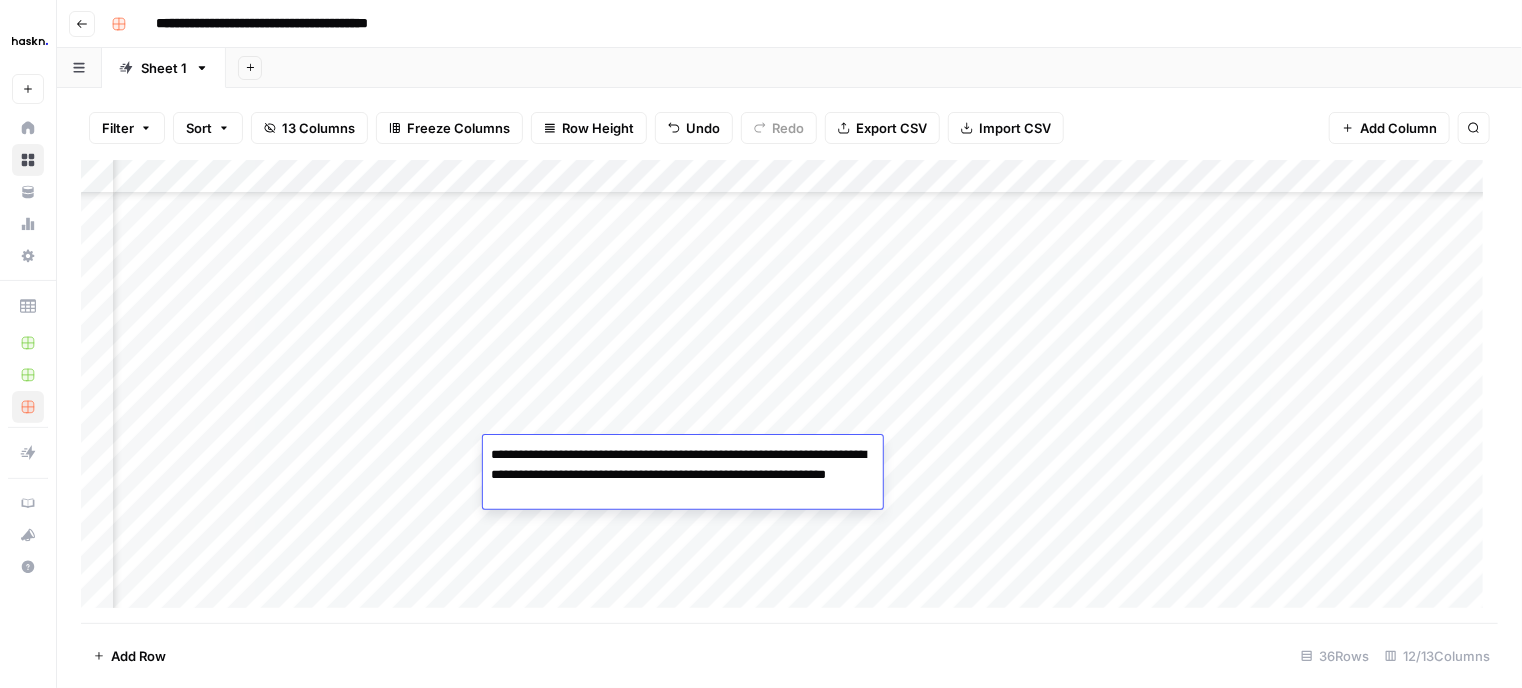 click on "Add Column" at bounding box center (789, 392) 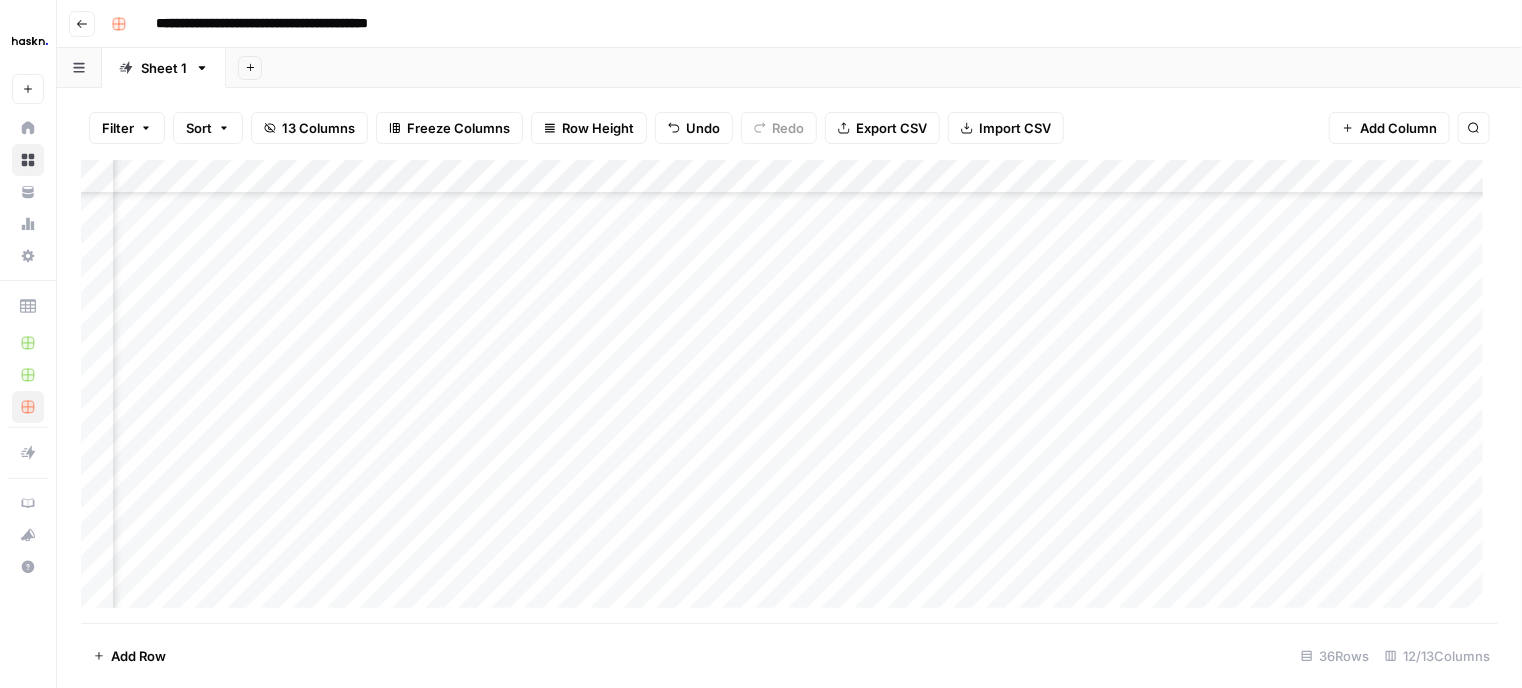 click on "Add Column" at bounding box center (789, 392) 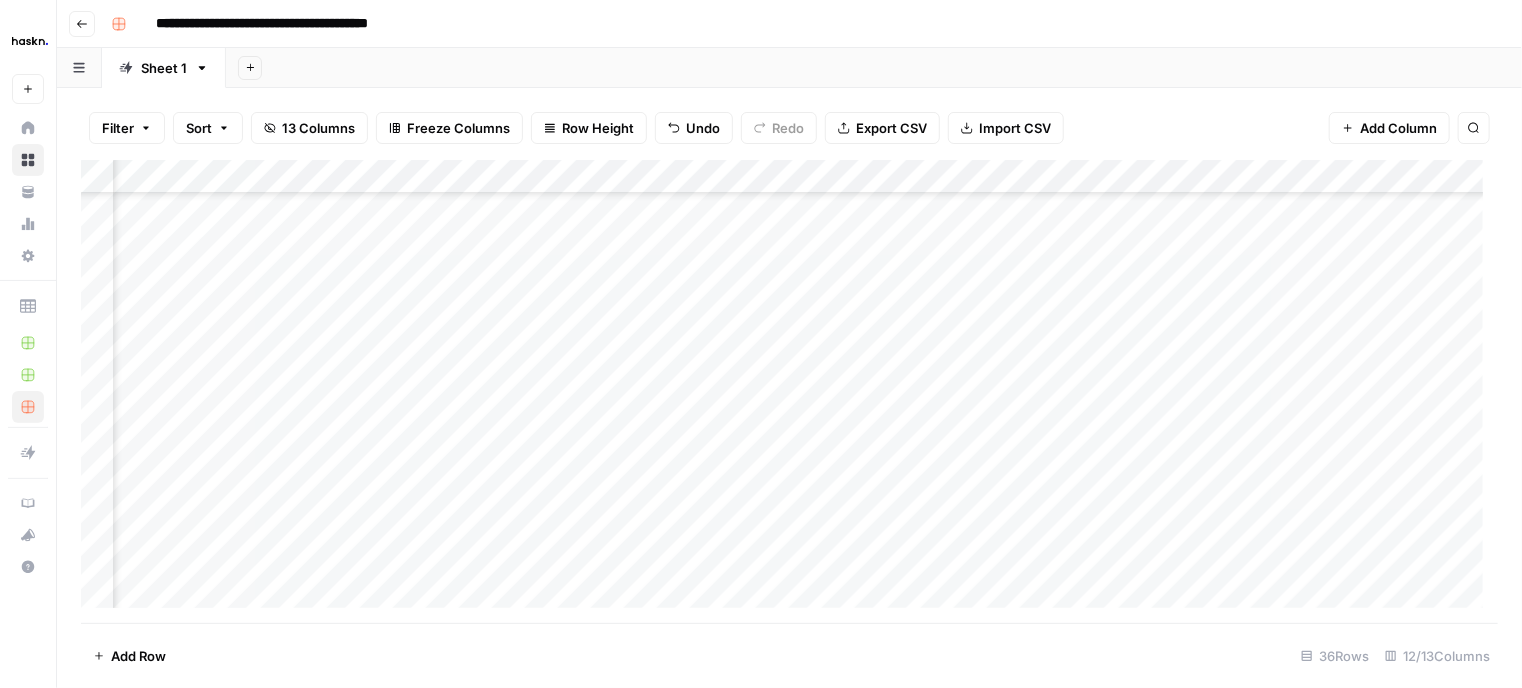 click on "Add Column" at bounding box center [789, 392] 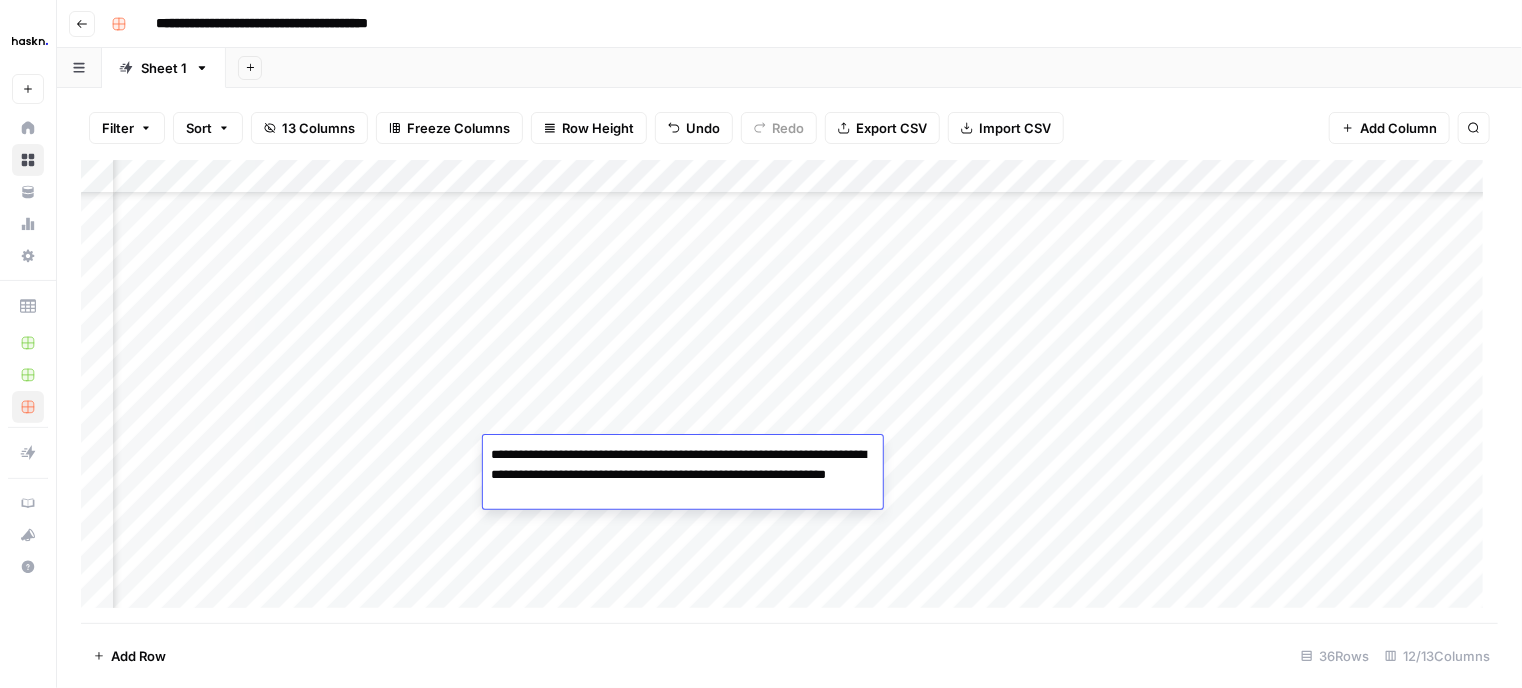 click on "**********" at bounding box center [683, 475] 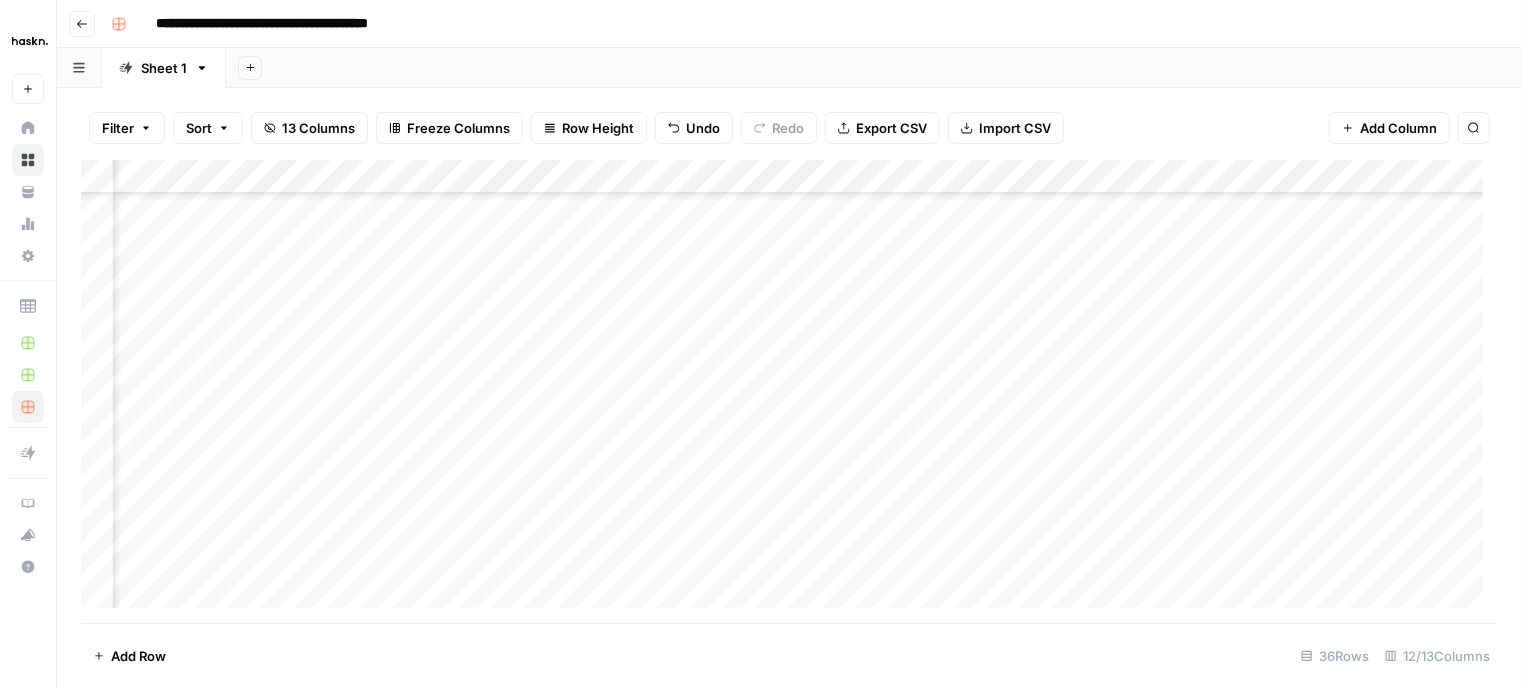 click on "Add Column" at bounding box center (789, 392) 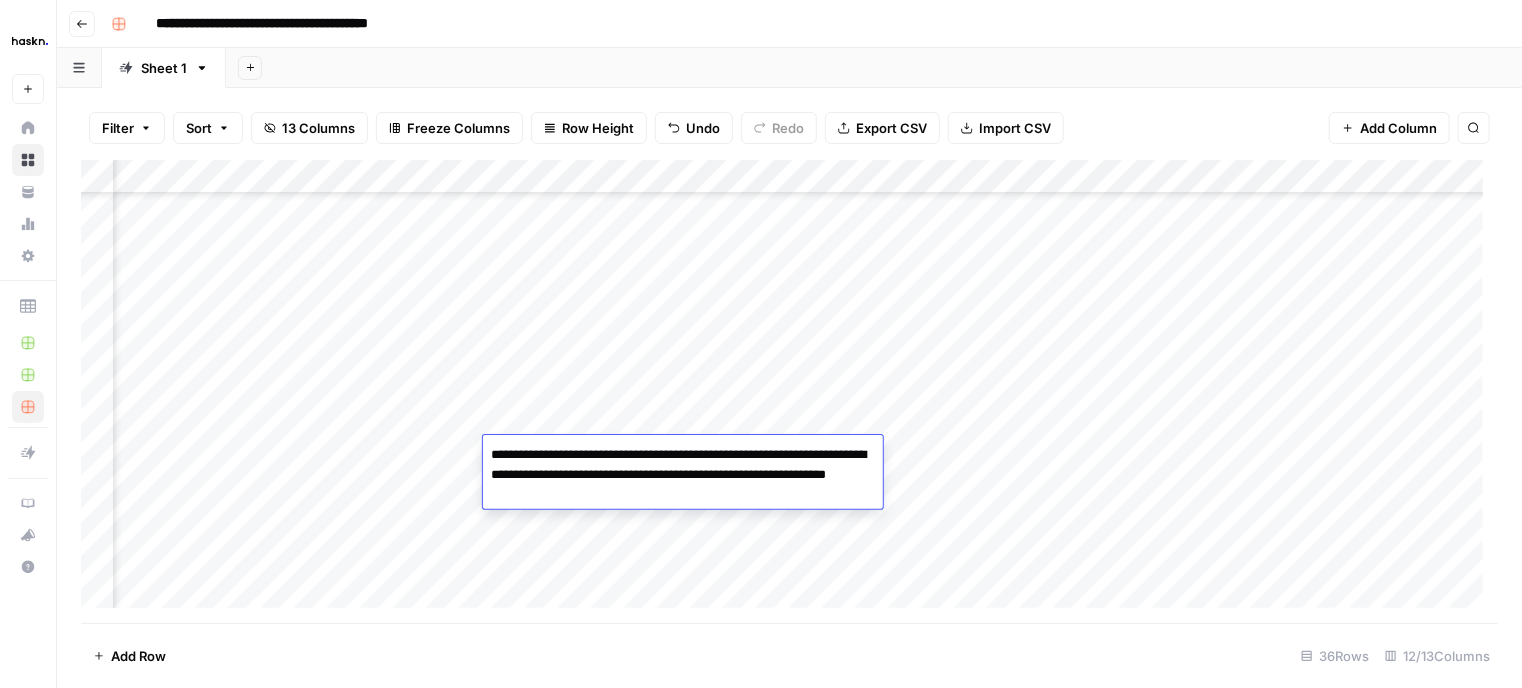 click on "Add Column" at bounding box center (789, 392) 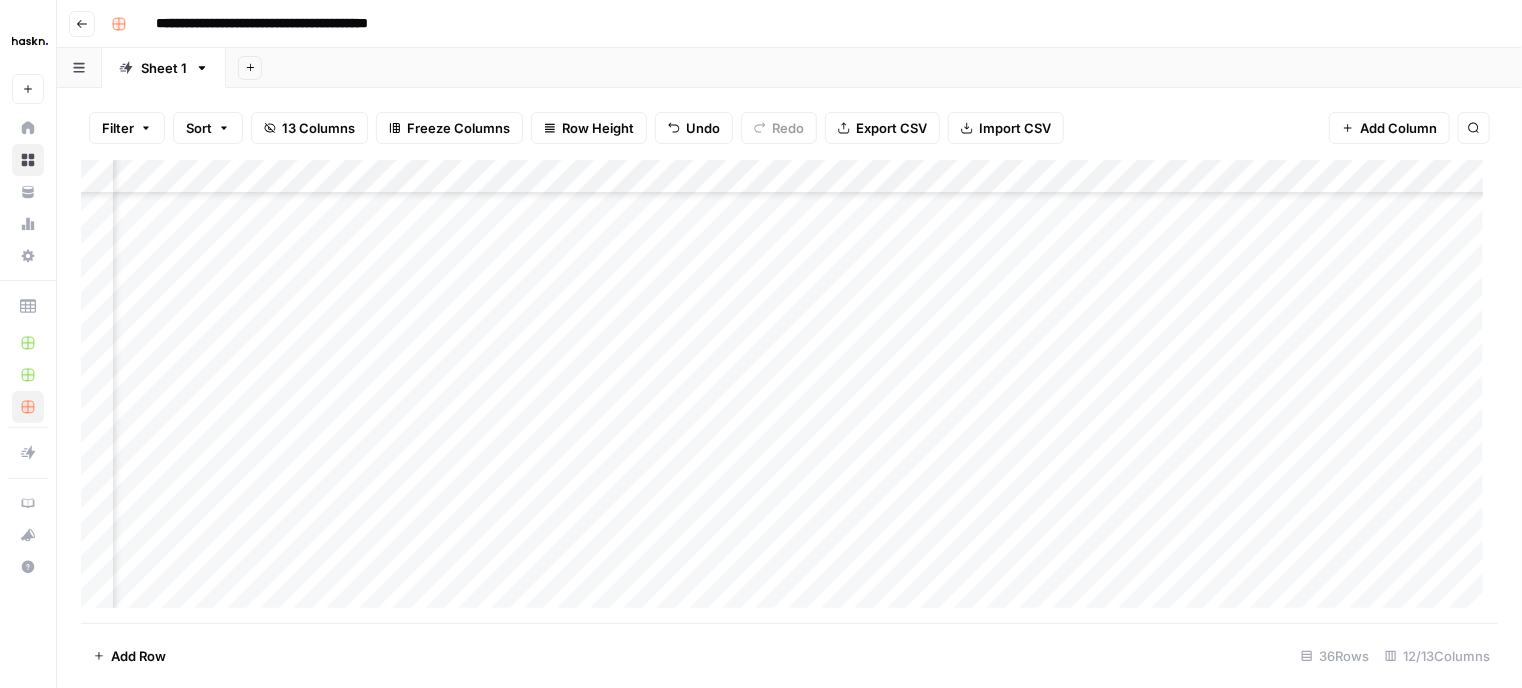 click on "Add Column" at bounding box center (789, 392) 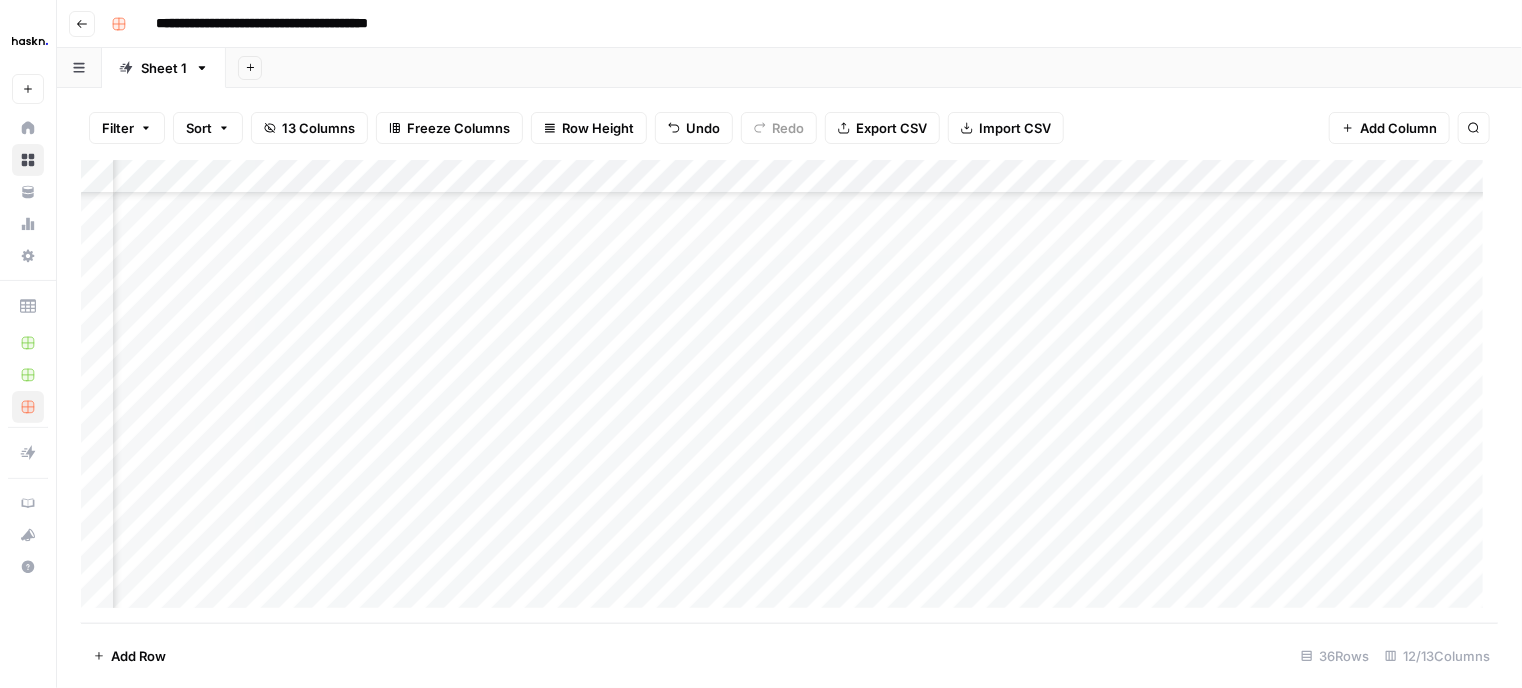 scroll, scrollTop: 841, scrollLeft: 564, axis: both 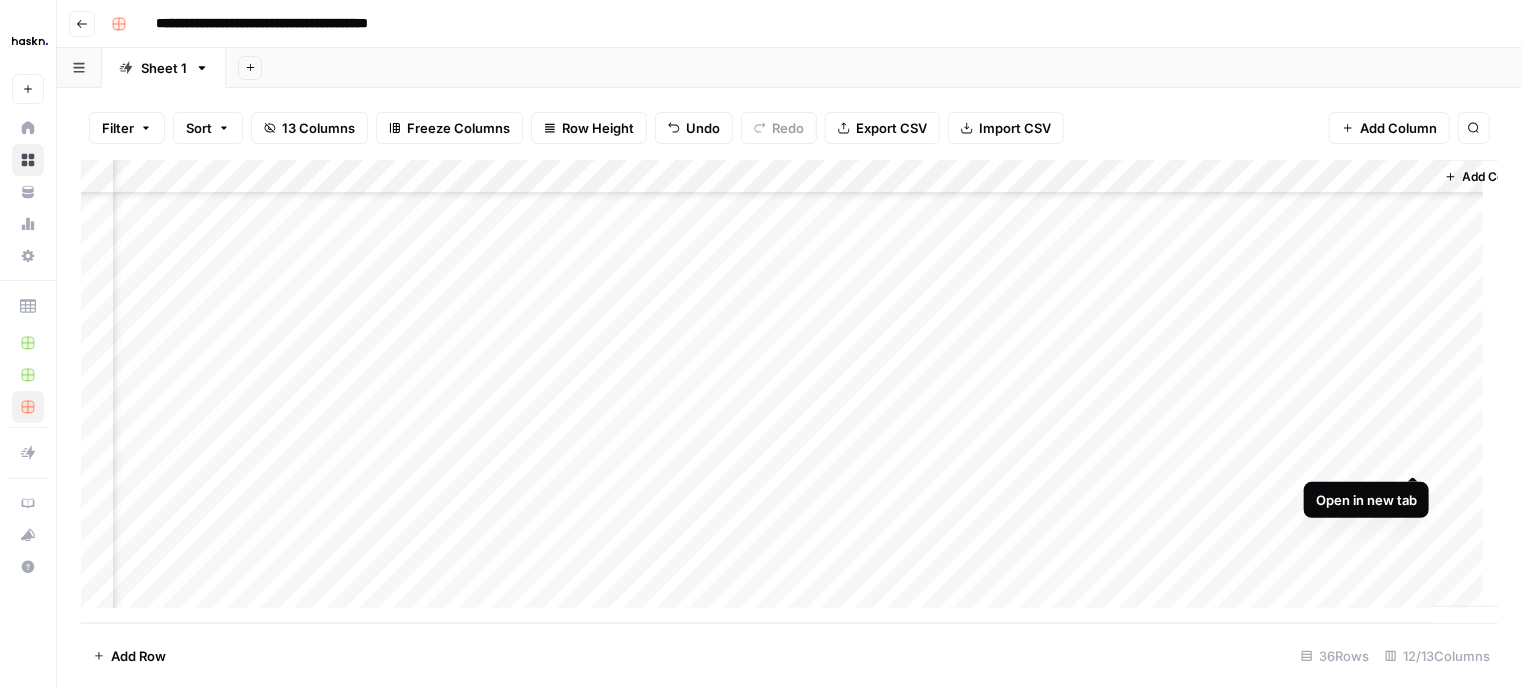 click on "Add Column" at bounding box center [789, 392] 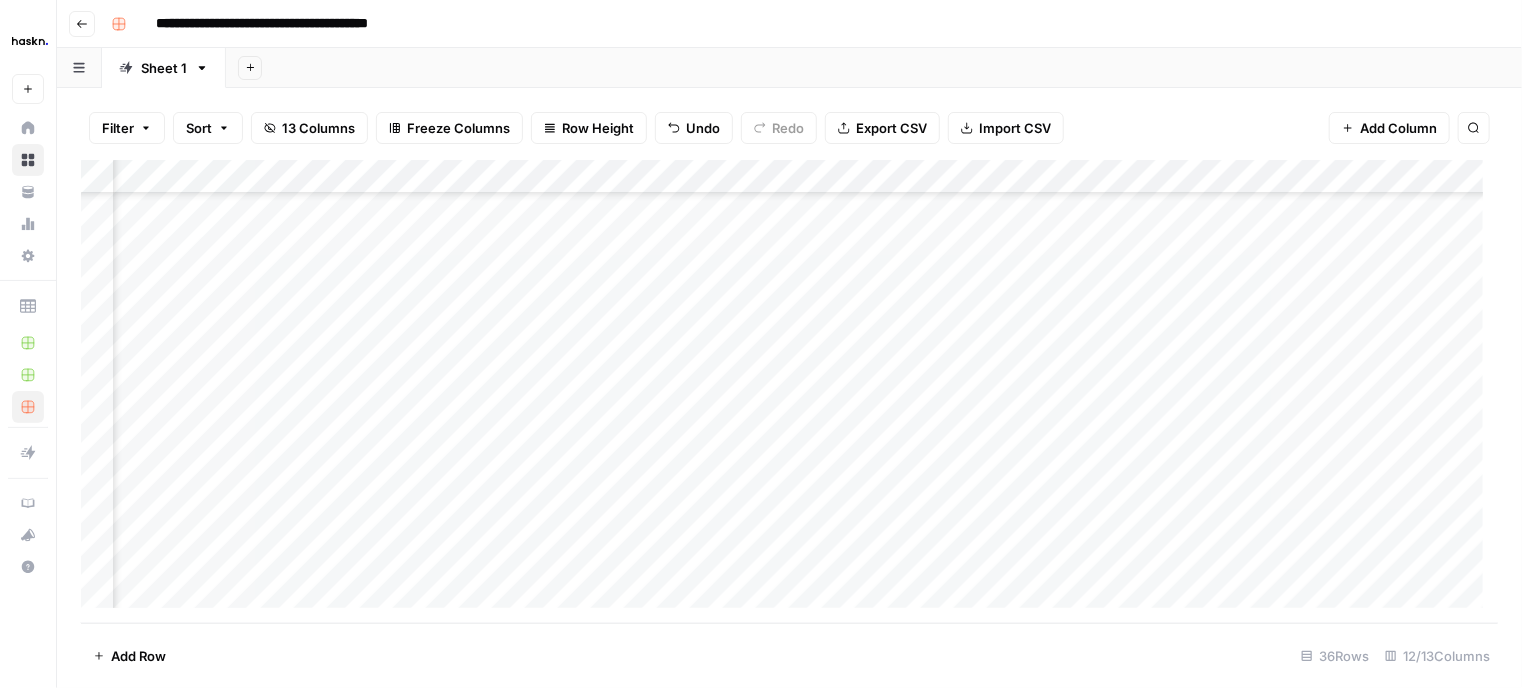 scroll, scrollTop: 841, scrollLeft: 405, axis: both 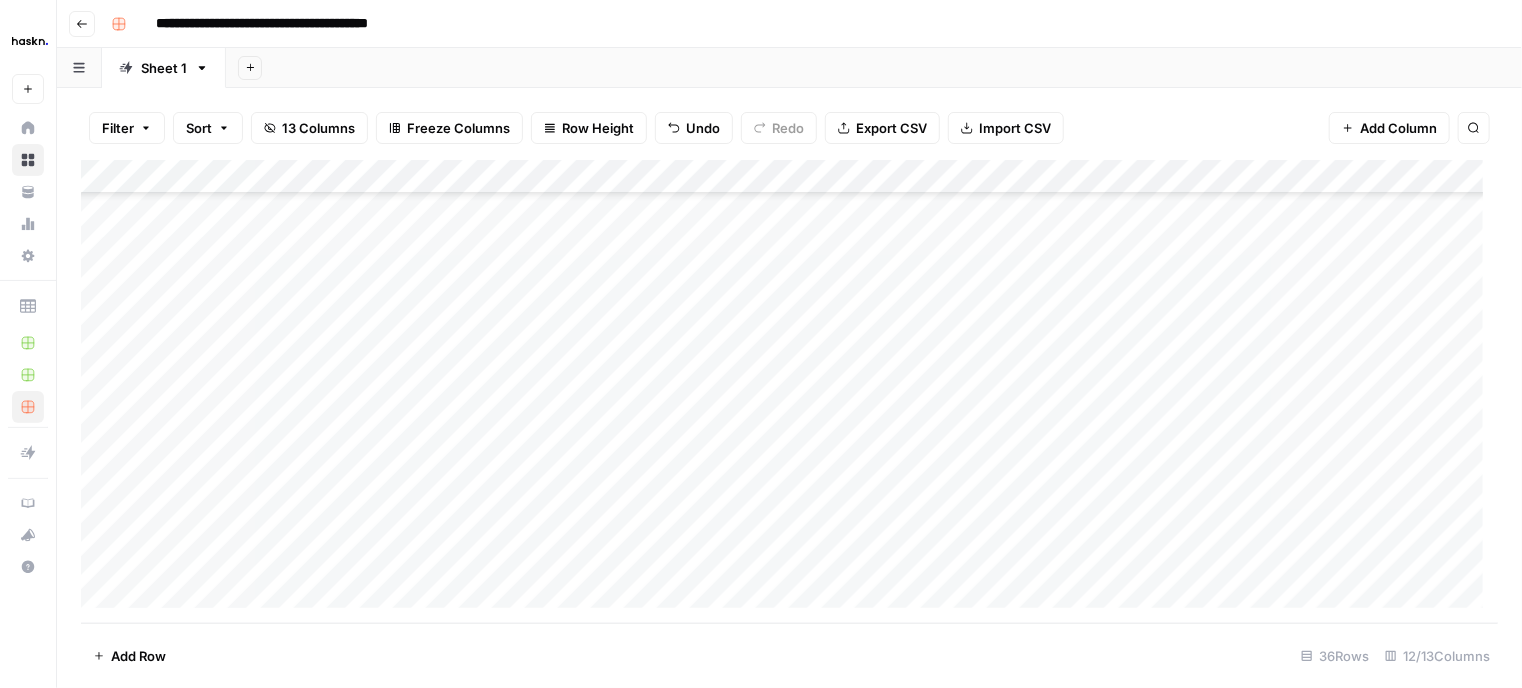 click on "Add Column" at bounding box center [789, 392] 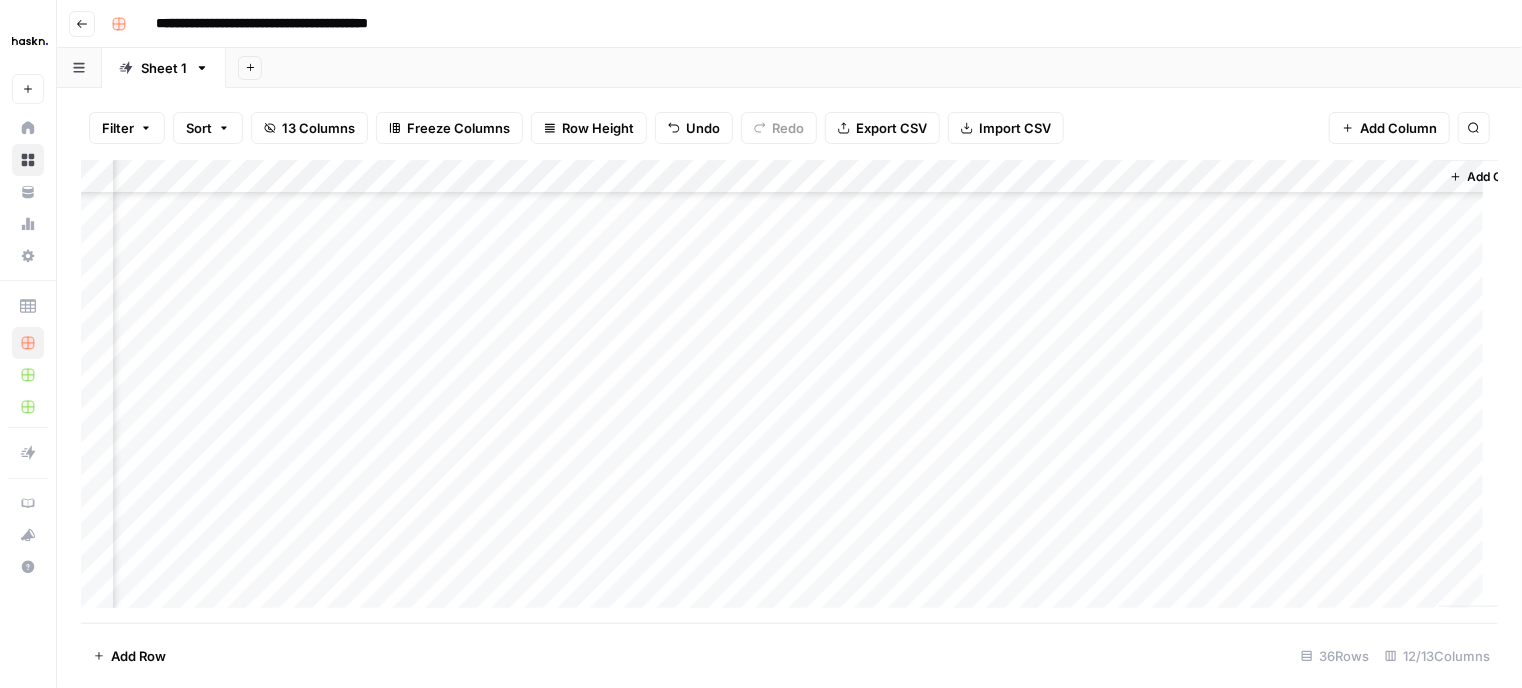 scroll, scrollTop: 841, scrollLeft: 901, axis: both 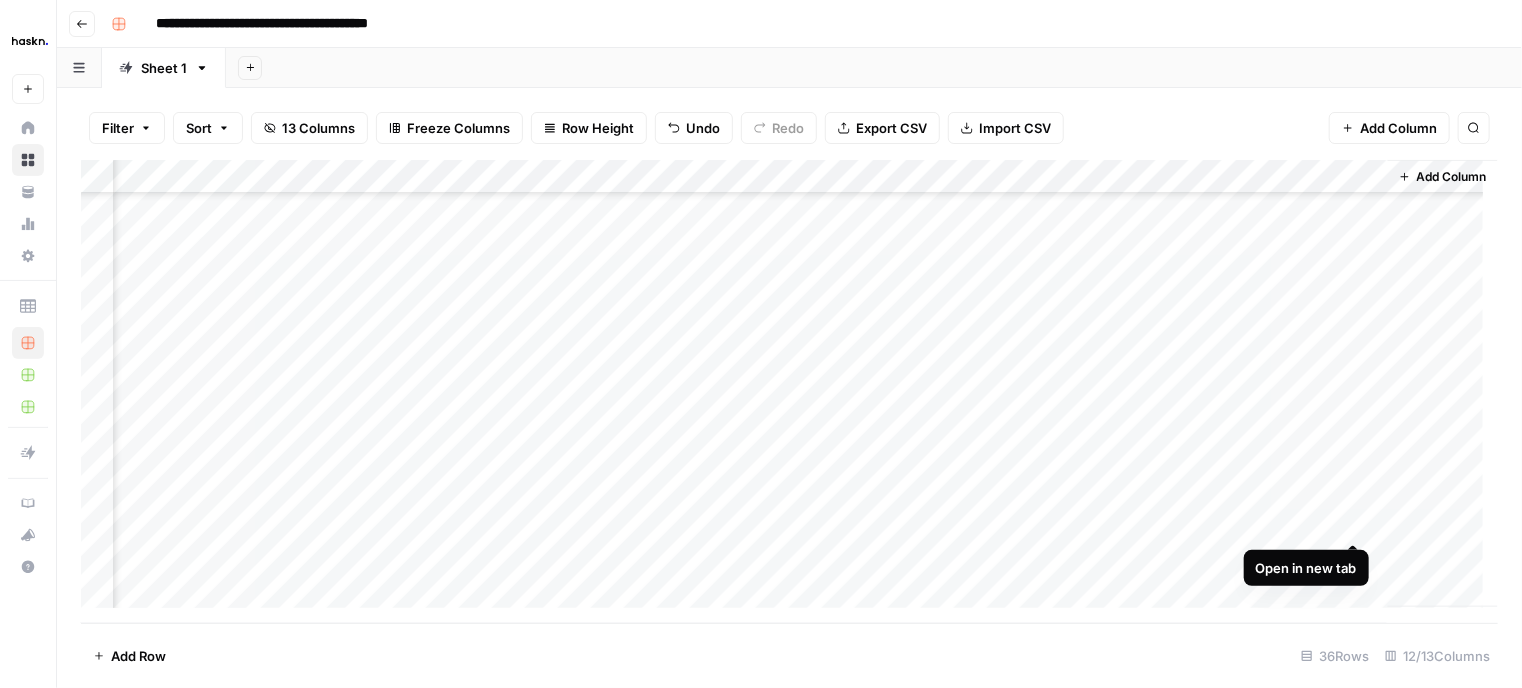 click on "Add Column" at bounding box center [789, 392] 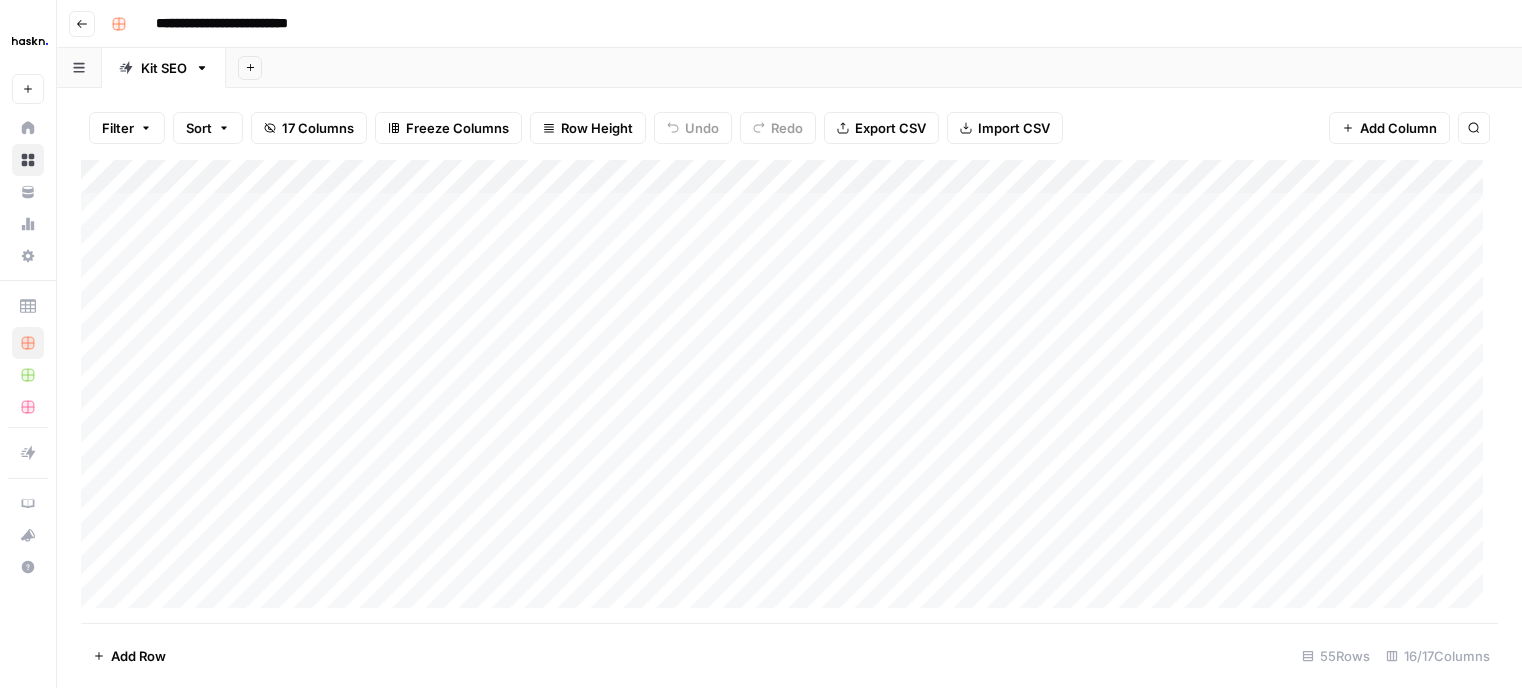 scroll, scrollTop: 0, scrollLeft: 0, axis: both 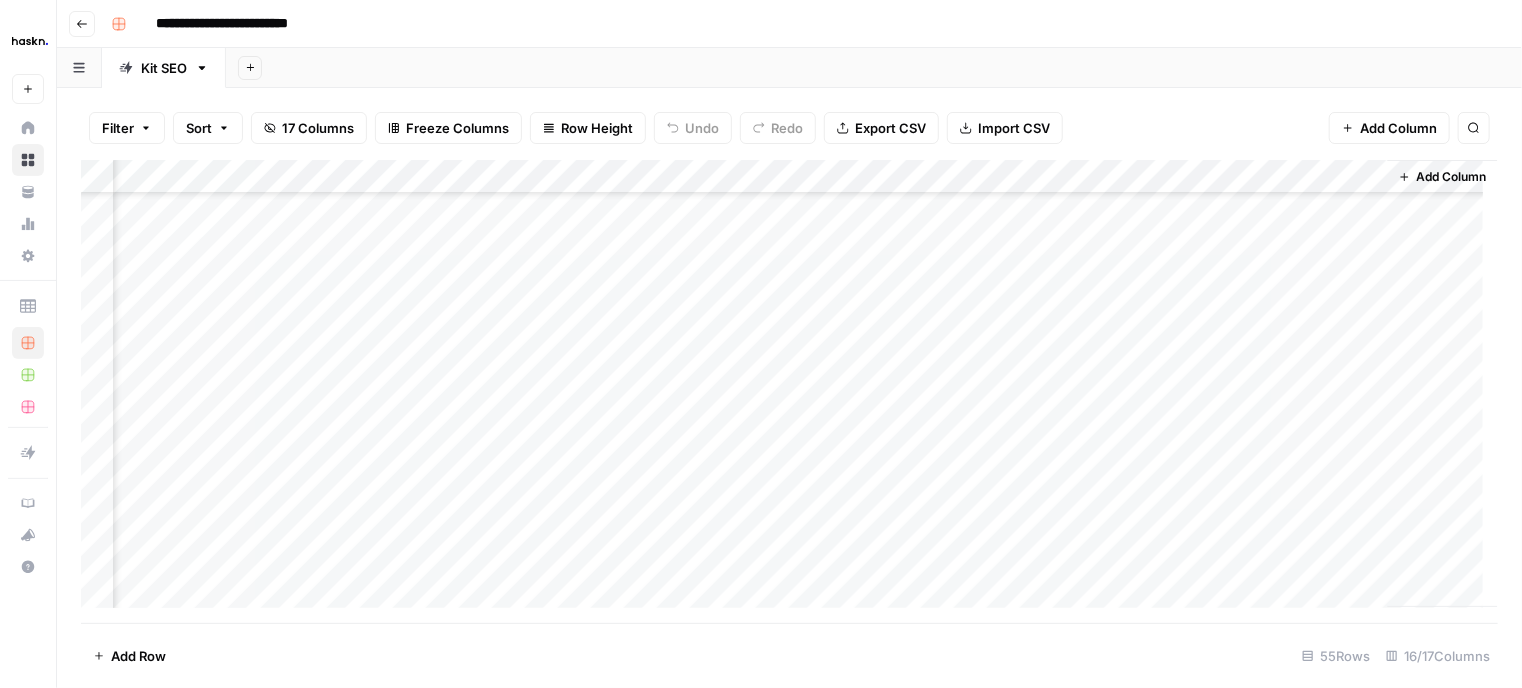 click on "Add Column" at bounding box center [789, 392] 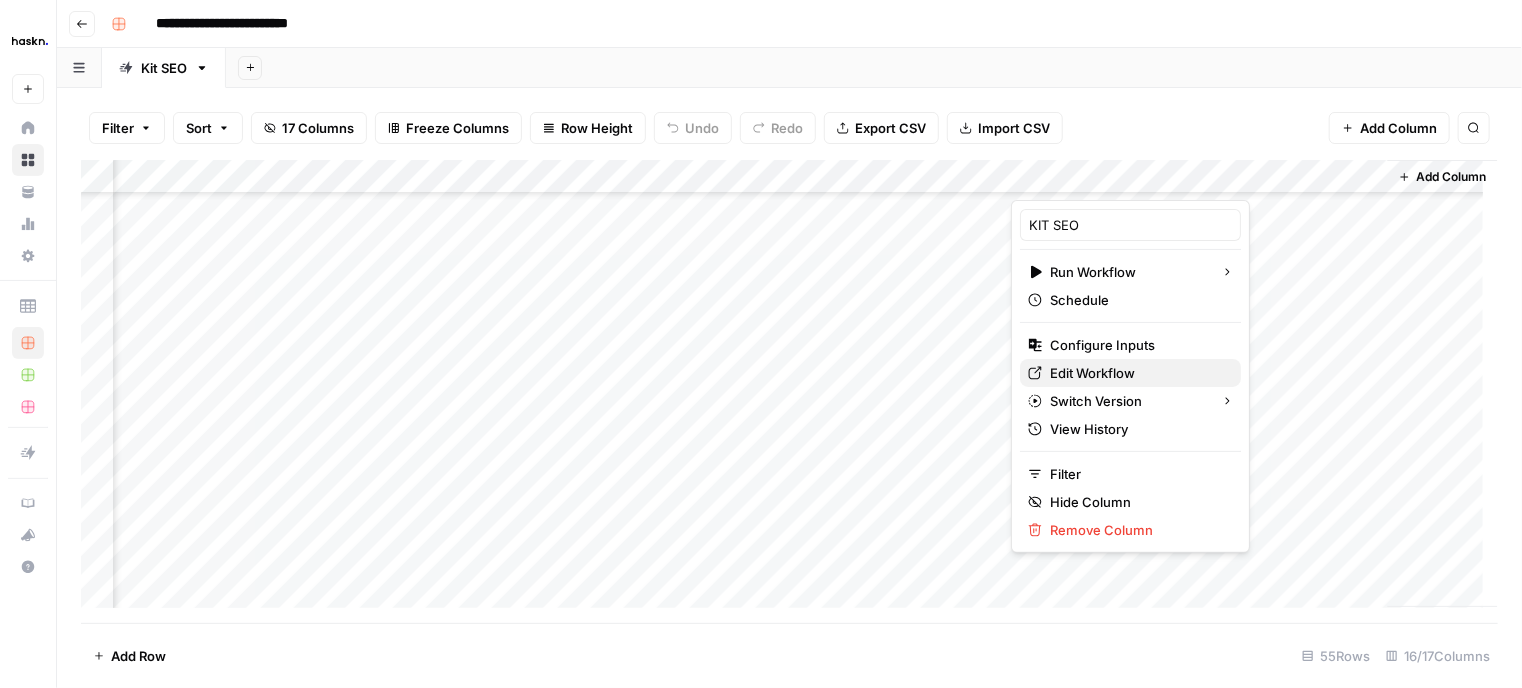 click on "Edit Workflow" at bounding box center (1137, 373) 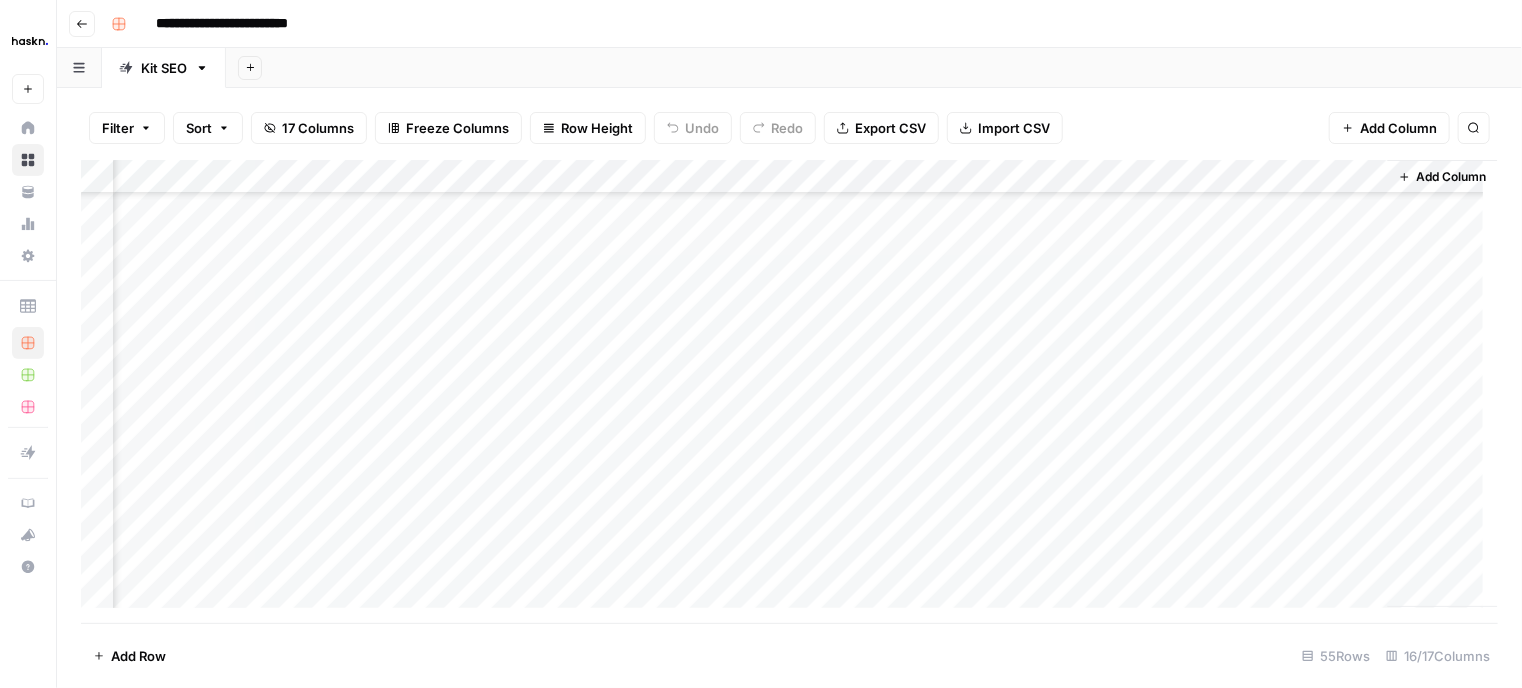 click on "Add Column" at bounding box center [789, 392] 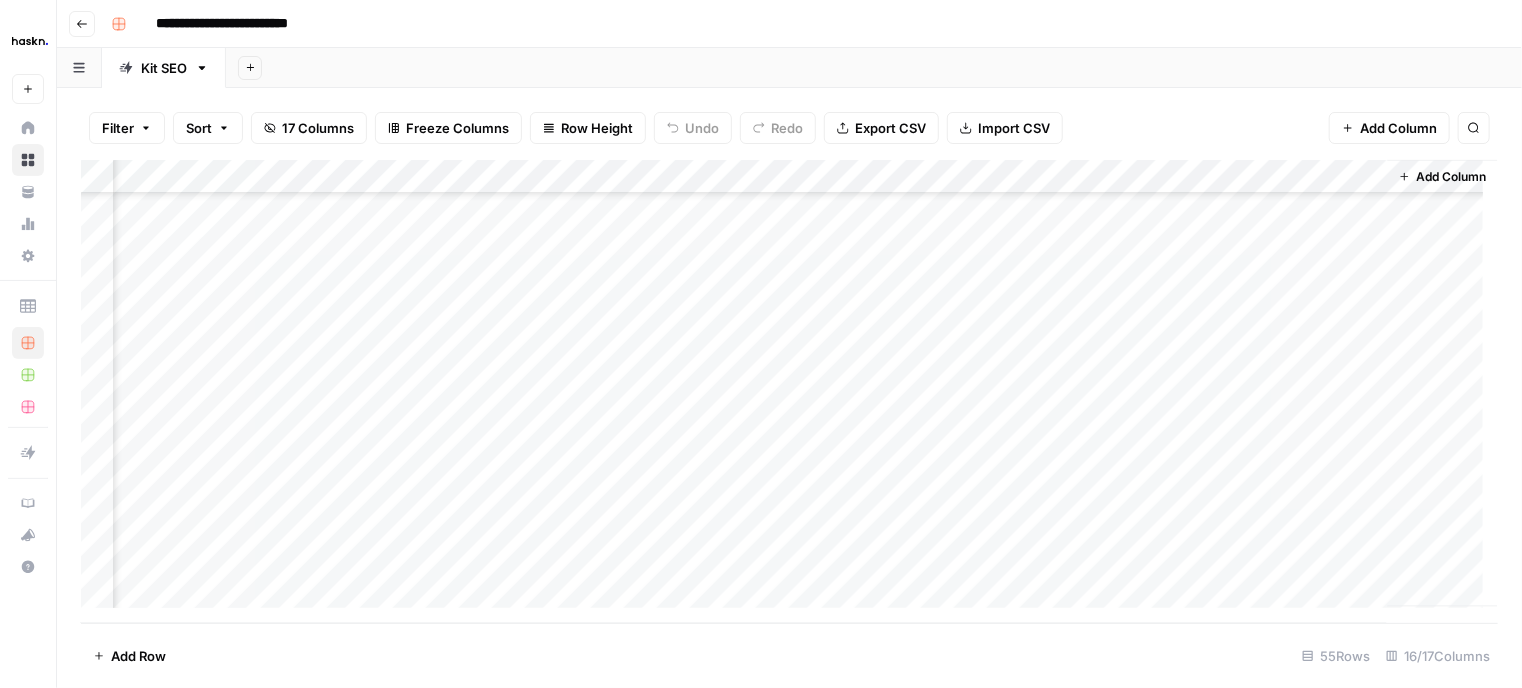 scroll, scrollTop: 1488, scrollLeft: 1541, axis: both 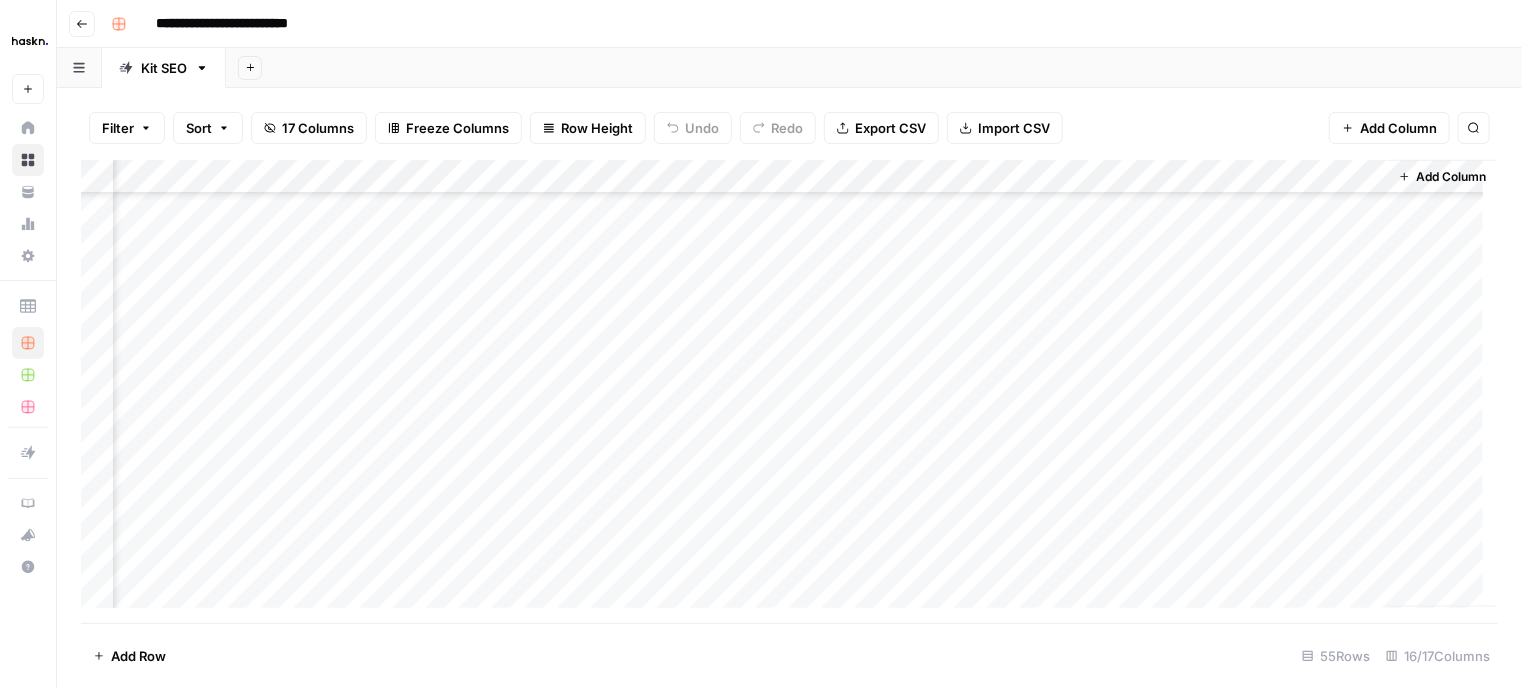click on "Add Column" at bounding box center [789, 392] 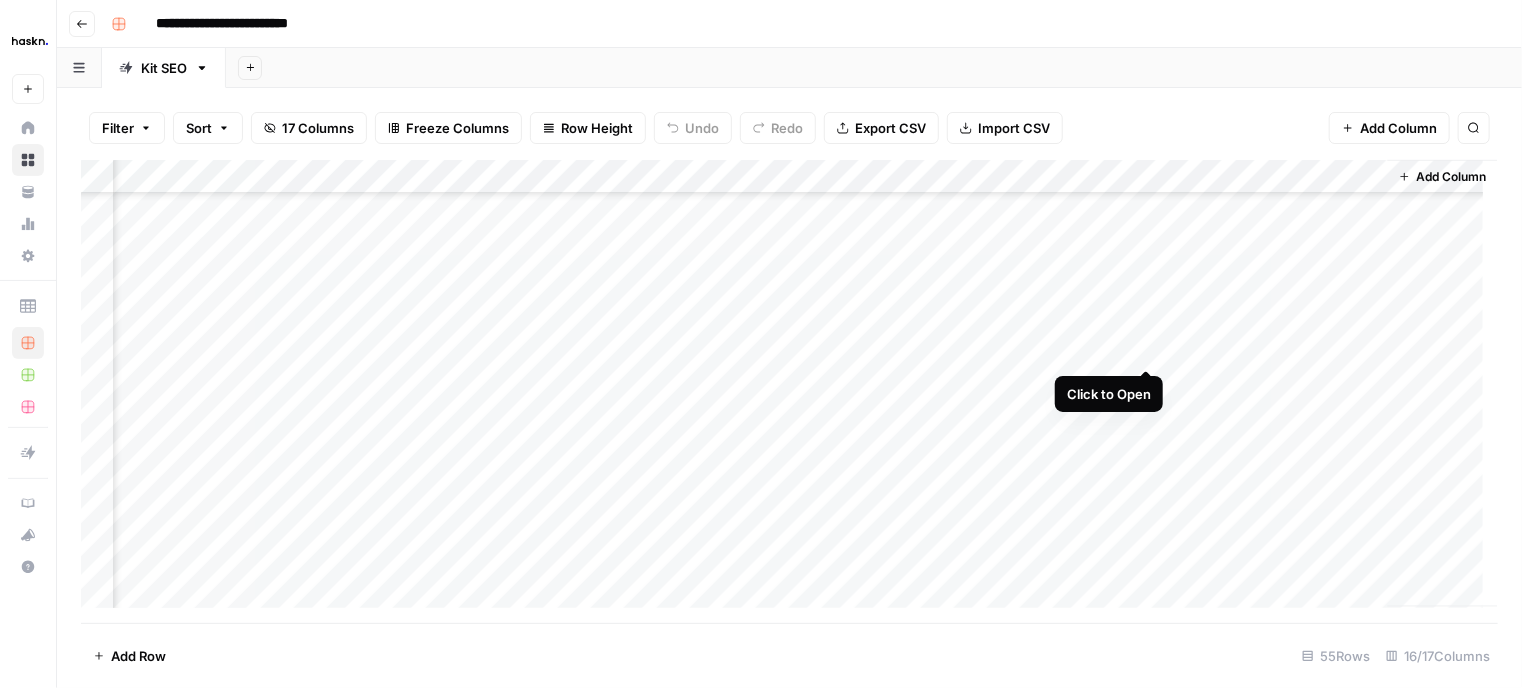 click on "Add Column" at bounding box center (789, 392) 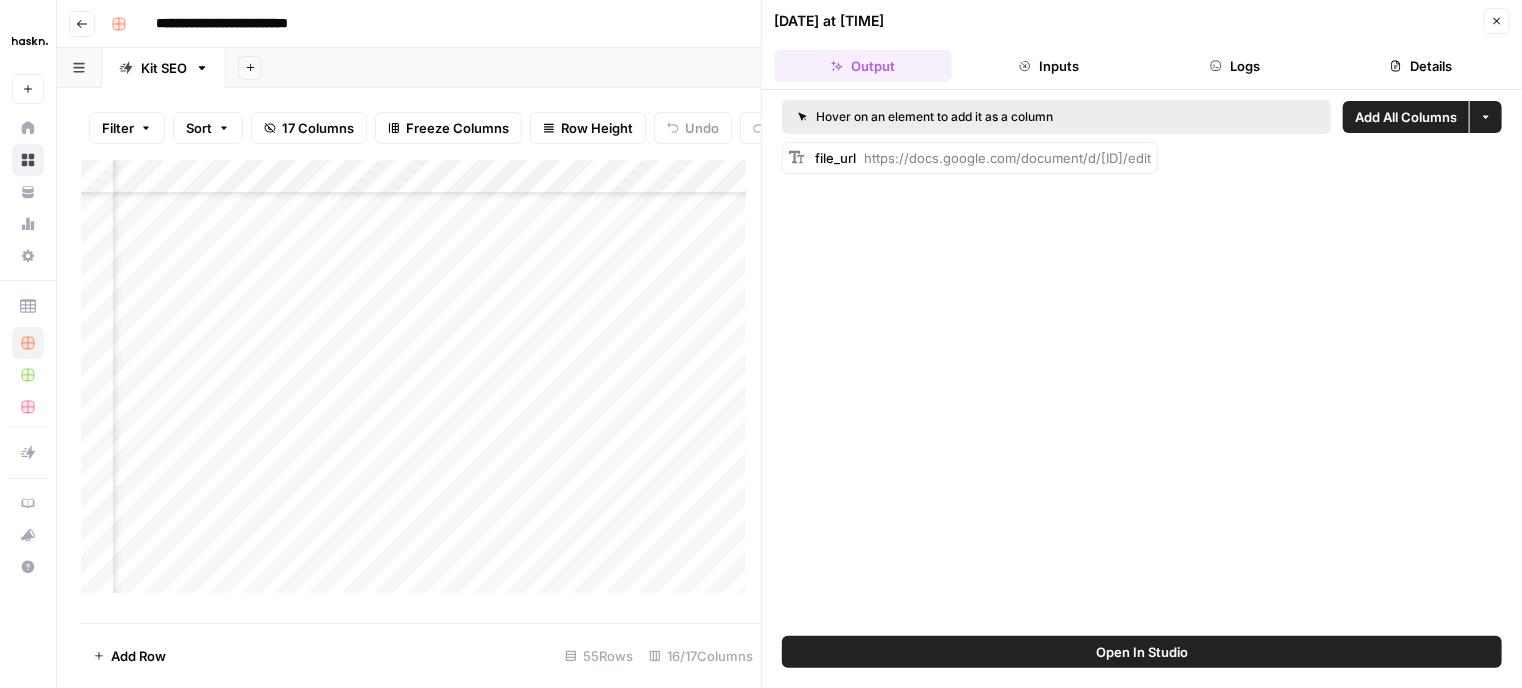 click on "Logs" at bounding box center (1235, 66) 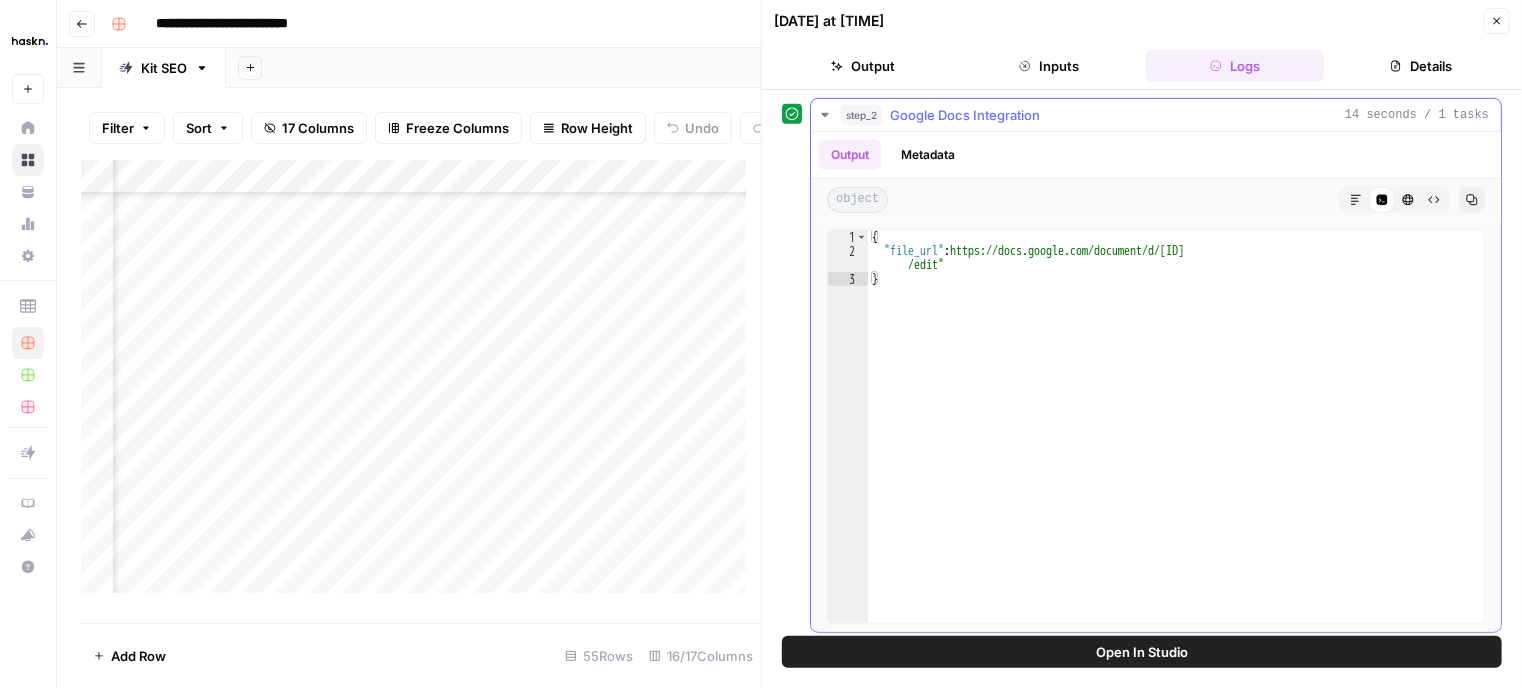 scroll, scrollTop: 432, scrollLeft: 0, axis: vertical 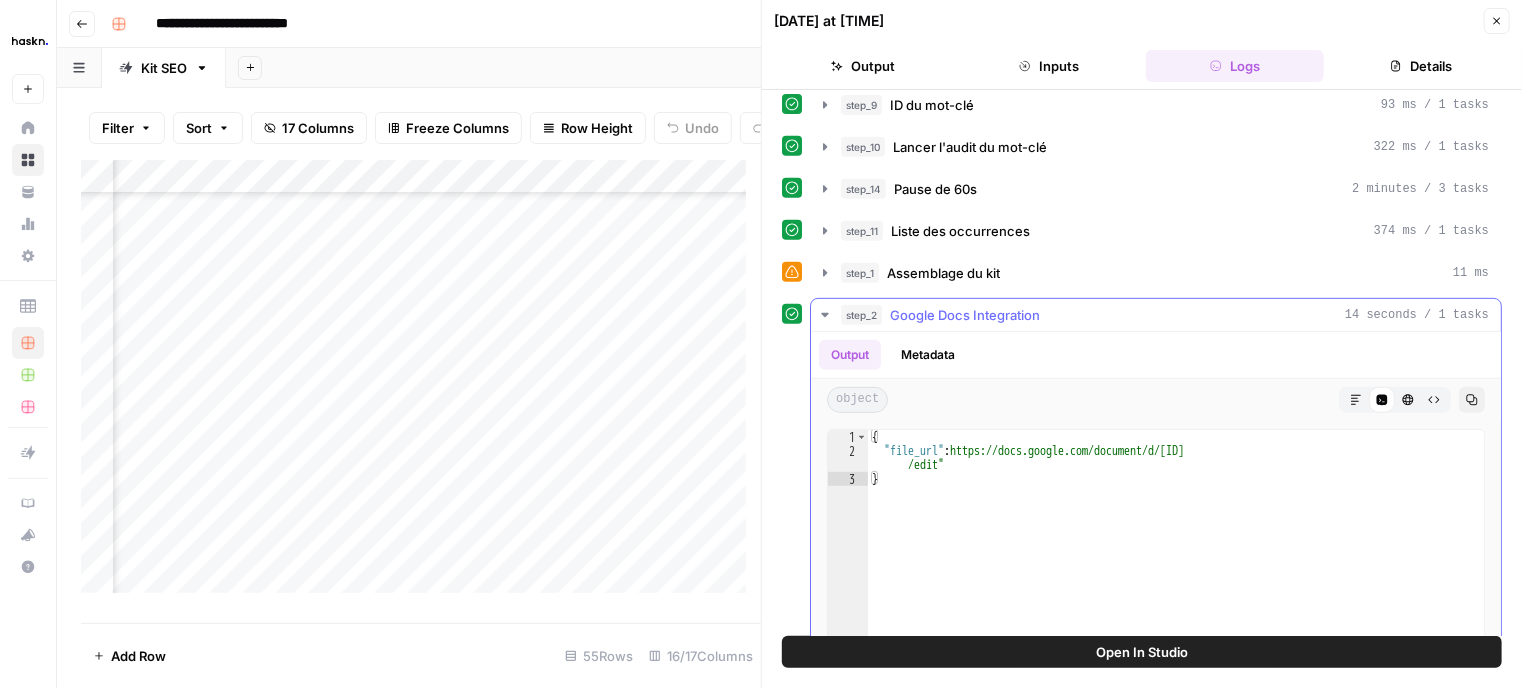 click 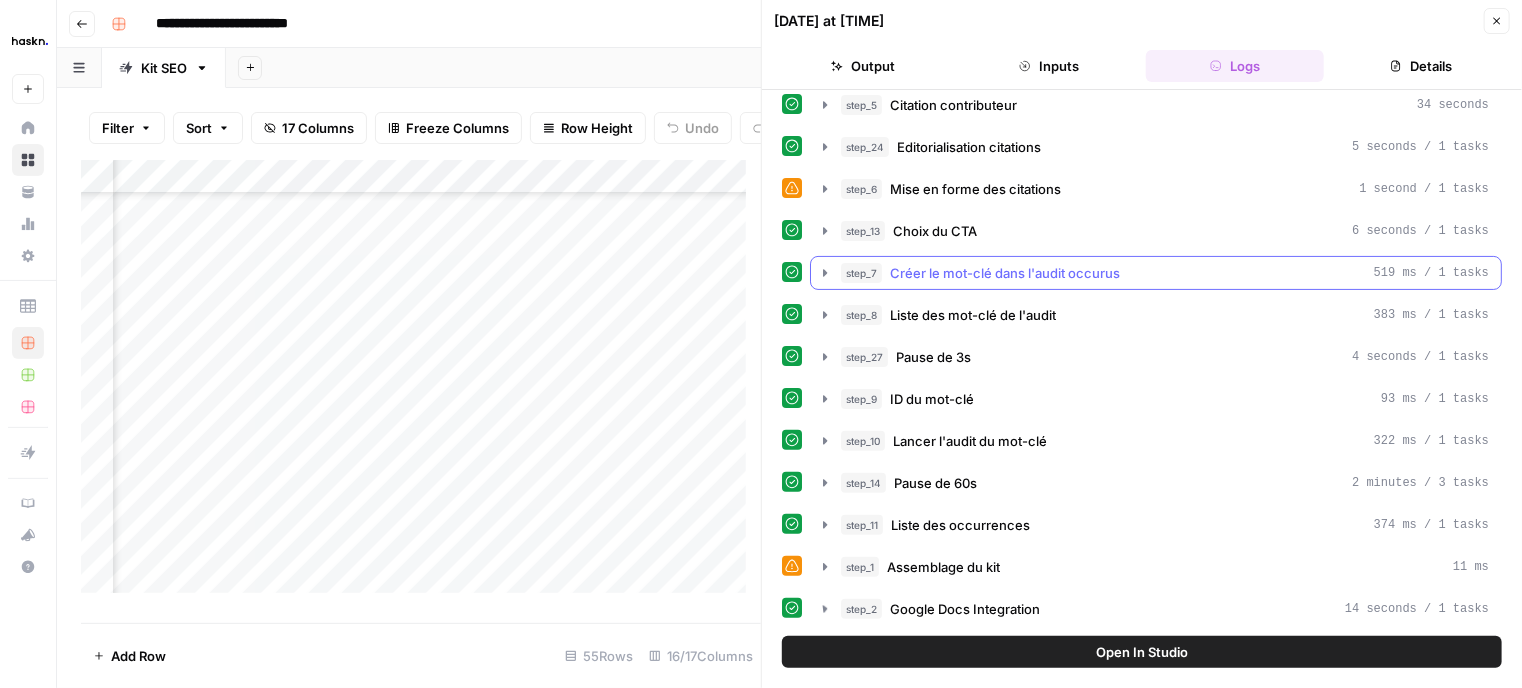 scroll, scrollTop: 131, scrollLeft: 0, axis: vertical 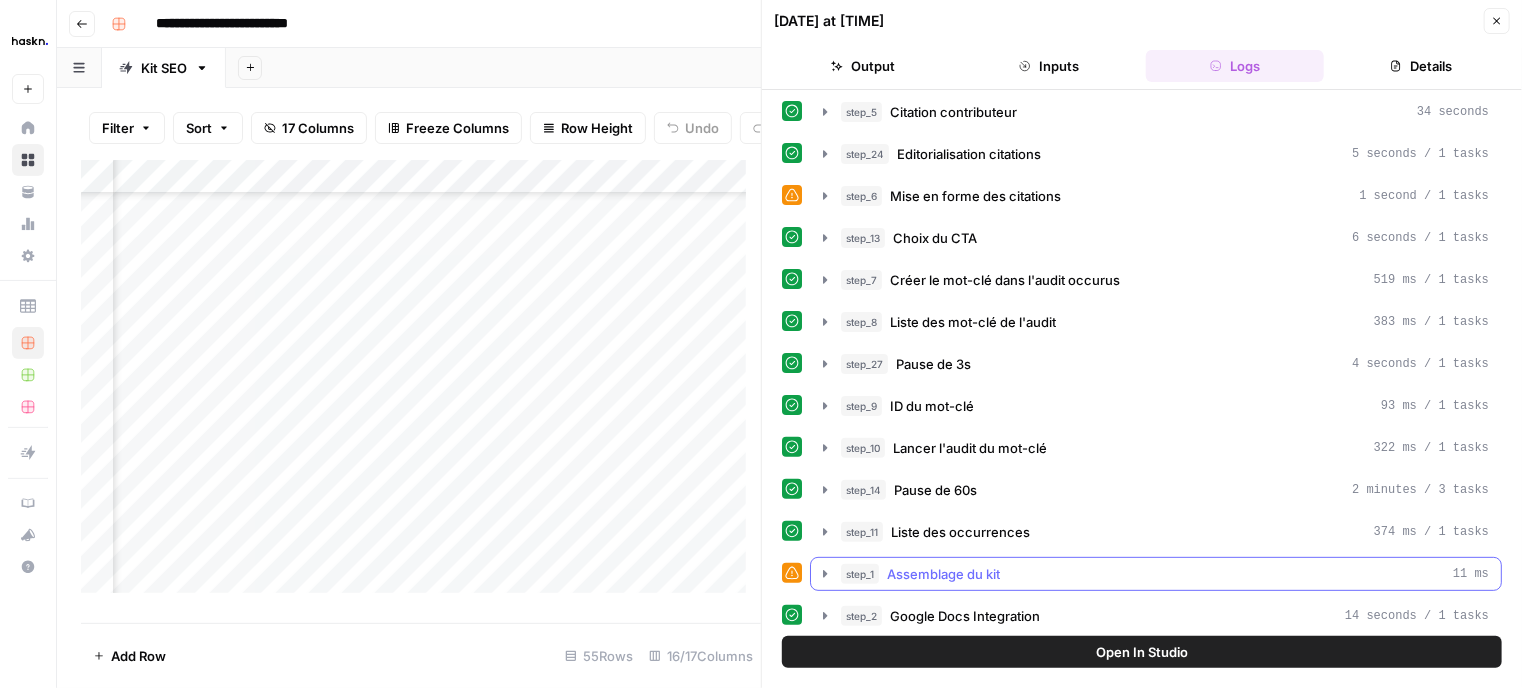 click 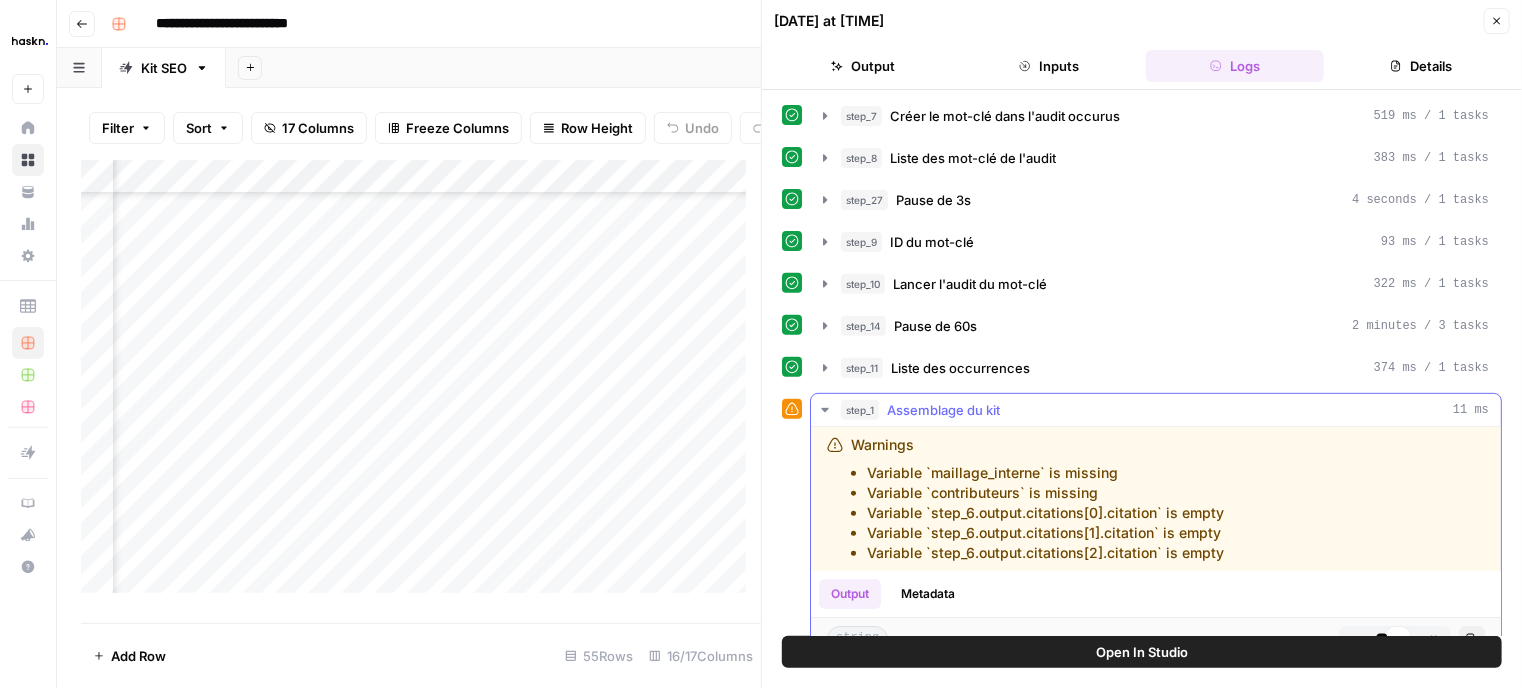 scroll, scrollTop: 431, scrollLeft: 0, axis: vertical 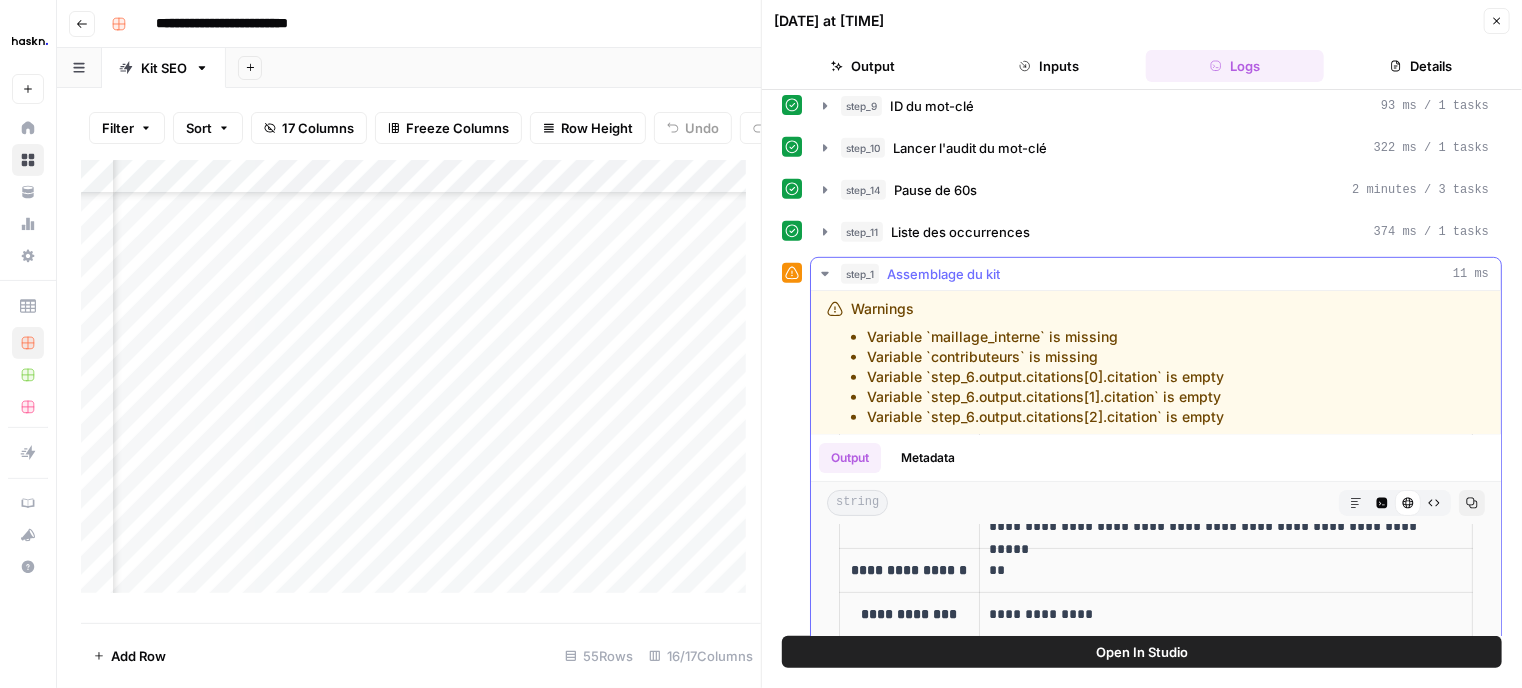 click 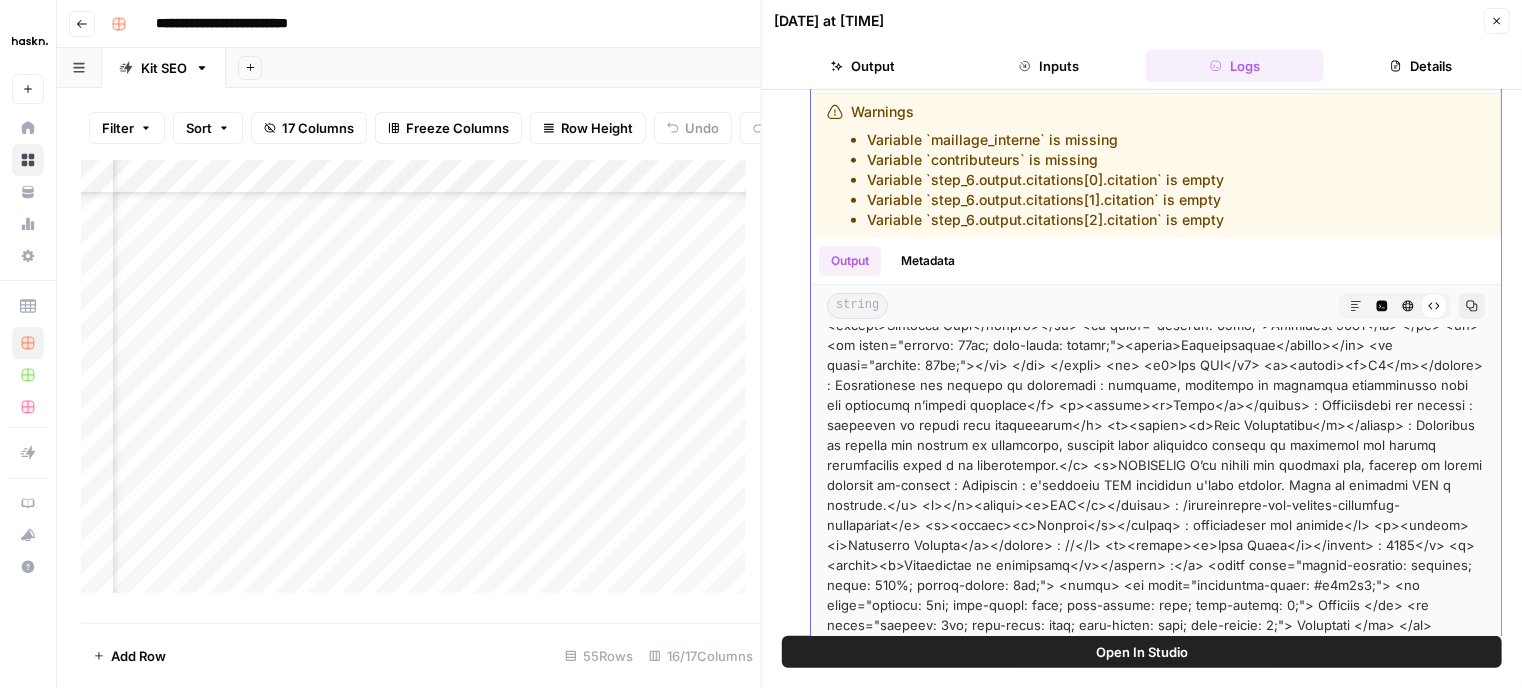 scroll, scrollTop: 631, scrollLeft: 0, axis: vertical 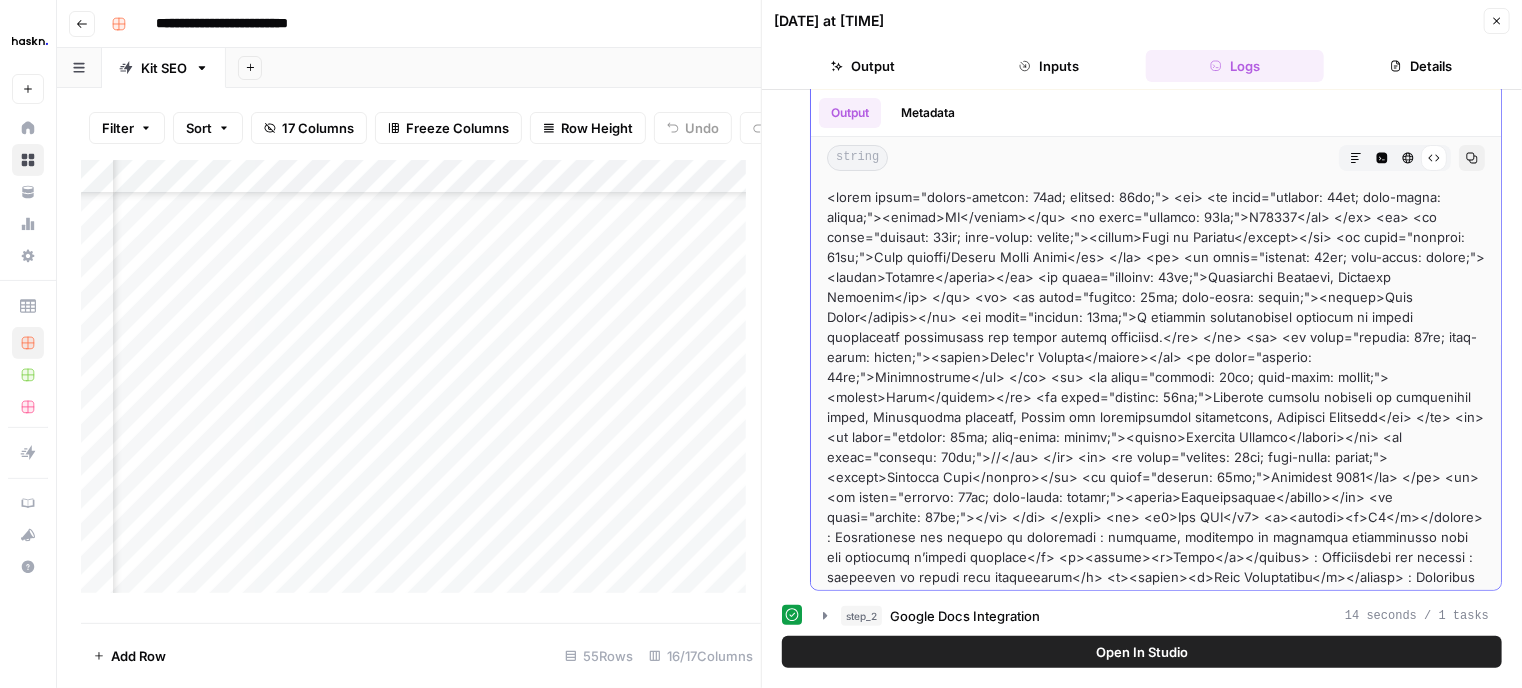 drag, startPoint x: 1096, startPoint y: 510, endPoint x: 824, endPoint y: 194, distance: 416.94125 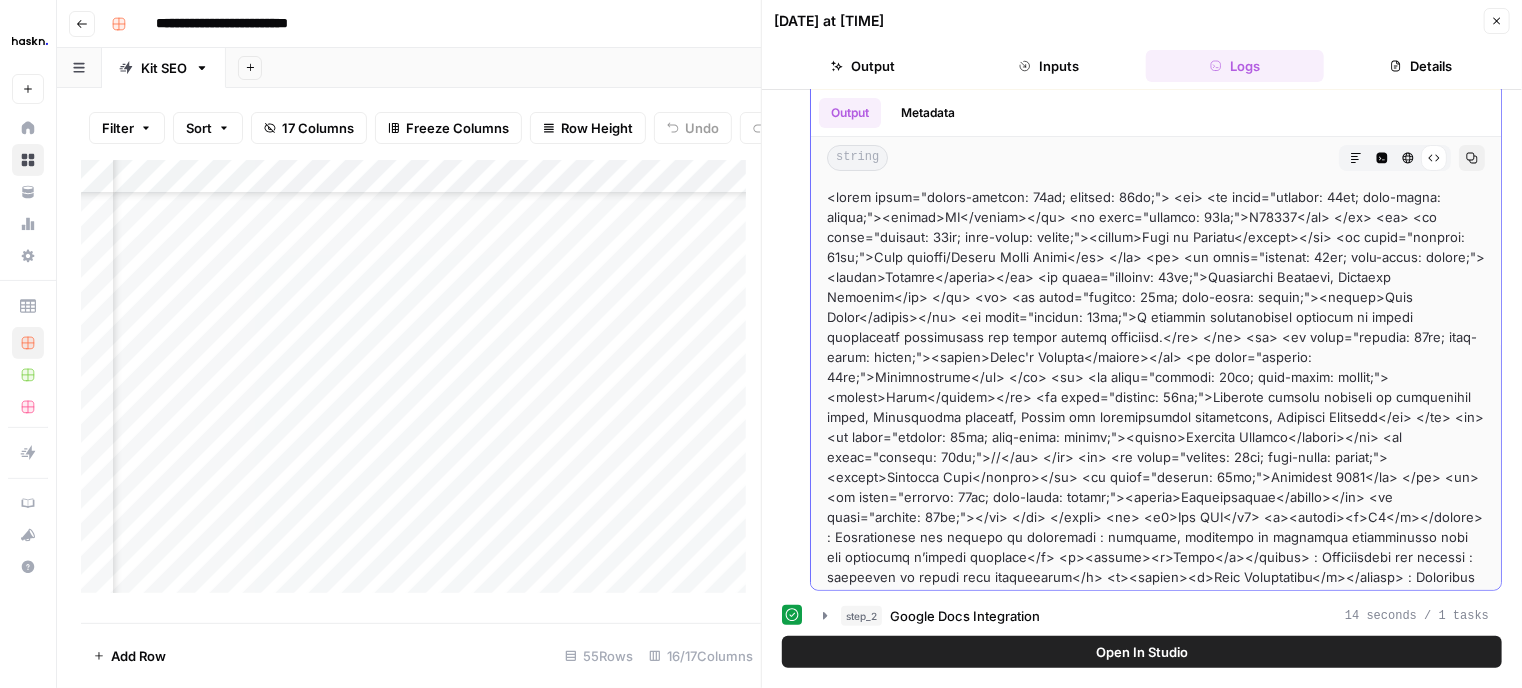 copy on "<table style="border-spacing: 10px; padding: 15px;">
<tr>
<td style="padding: 10px; text-align: center;"><strong>ID</strong></td>
<td style="padding: 10px;">[ID]</td>
</tr>
<tr>
<td style="padding: 10px; text-align: center;"><strong>Type of Content</strong></td>
<td style="padding: 10px;">Blog article/Social Media Posts</td>
</tr>
<tr>
<td style="padding: 10px; text-align: center;"><strong>Persona</strong></td>
<td style="padding: 10px;">Purchasing Director, Managing Director</td>
</tr>
<tr>
<td style="padding: 10px; text-align: center;"><strong>Pain Point</strong></td>
<td style="padding: 10px;">I increase environmental pressure to ensure sustainable procurement and reduce carbon footprint.</td>
</tr>
<tr>
<td style="padding: 10px; text-align: center;"><strong>Buyer's Journey</strong></td>
<td style="padding: 10px;">Consideration</td>
</tr>
<tr>
<td style="padding: 10px; text-align: center;"><strong>Proof</strong></td>
<td style="padd..." 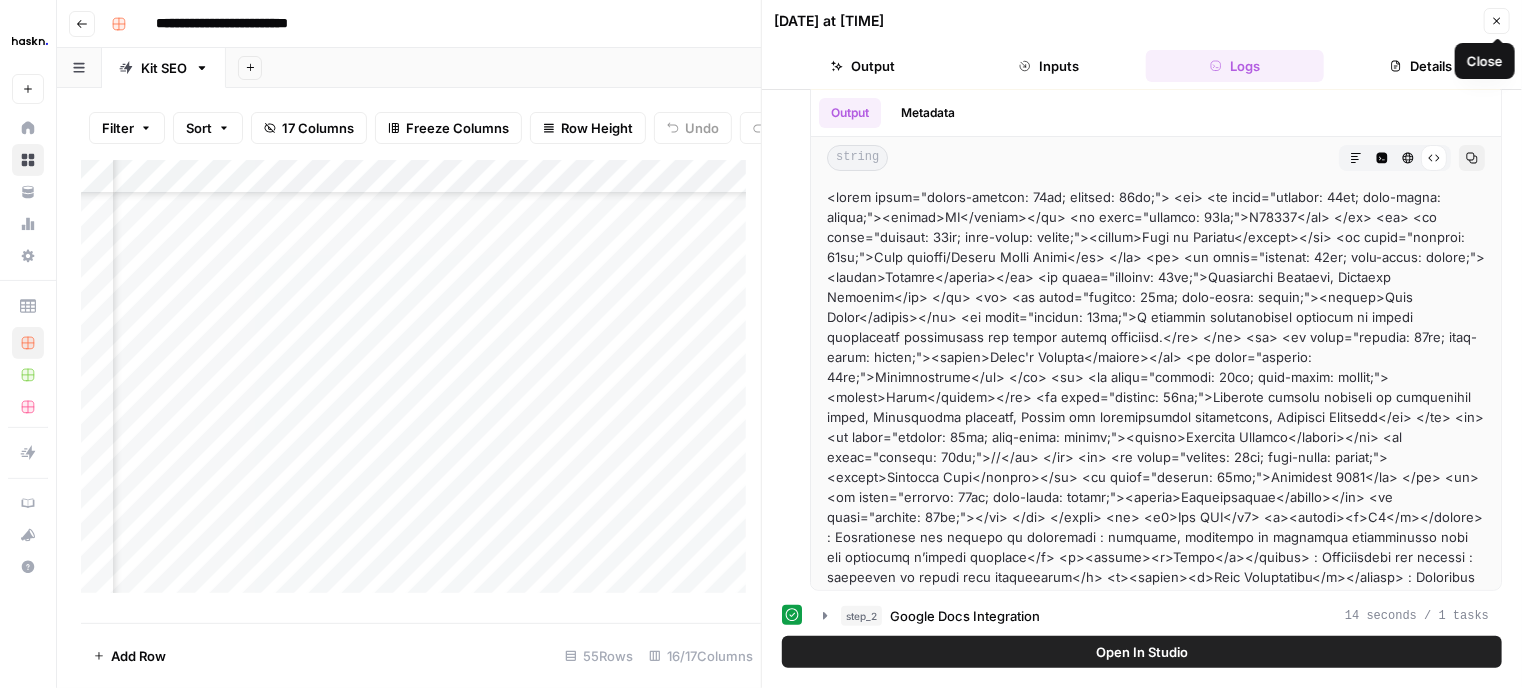 click on "Close" at bounding box center (1497, 21) 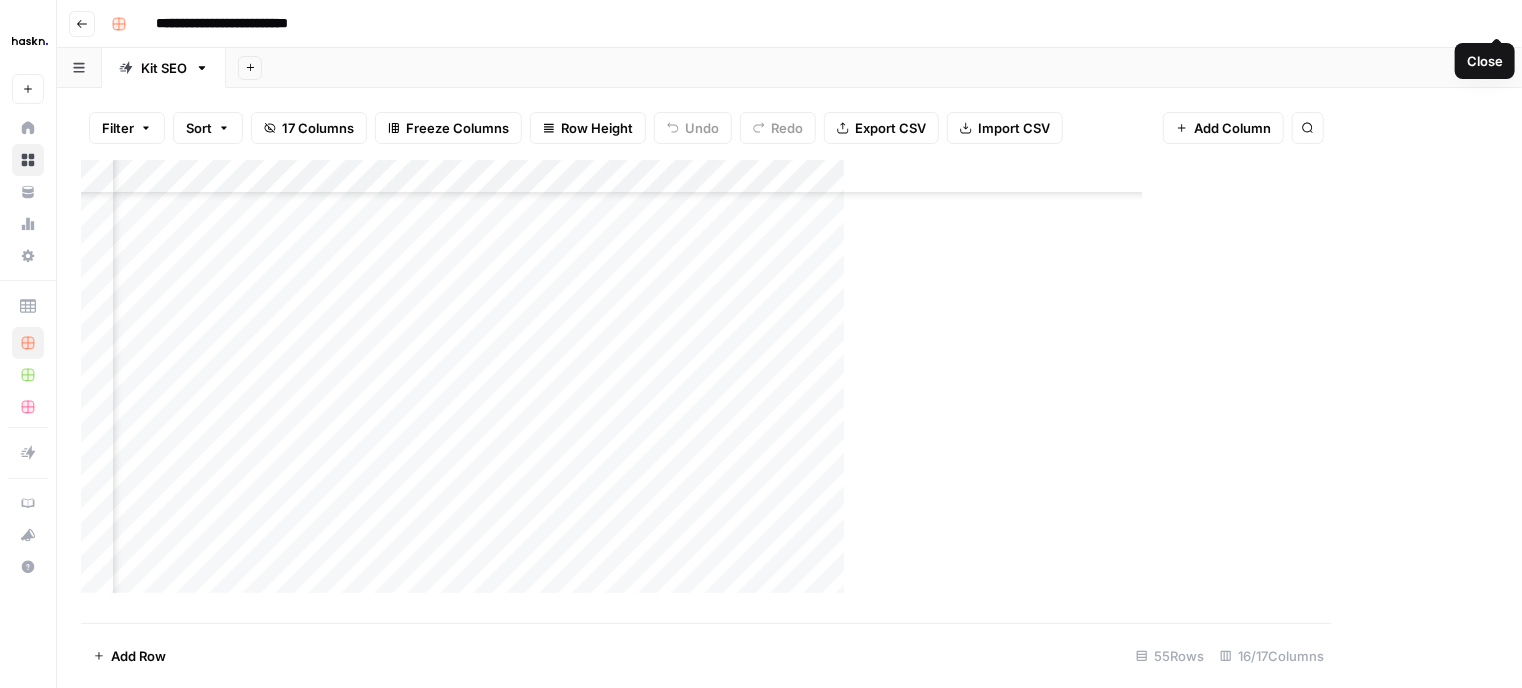 scroll, scrollTop: 1288, scrollLeft: 1517, axis: both 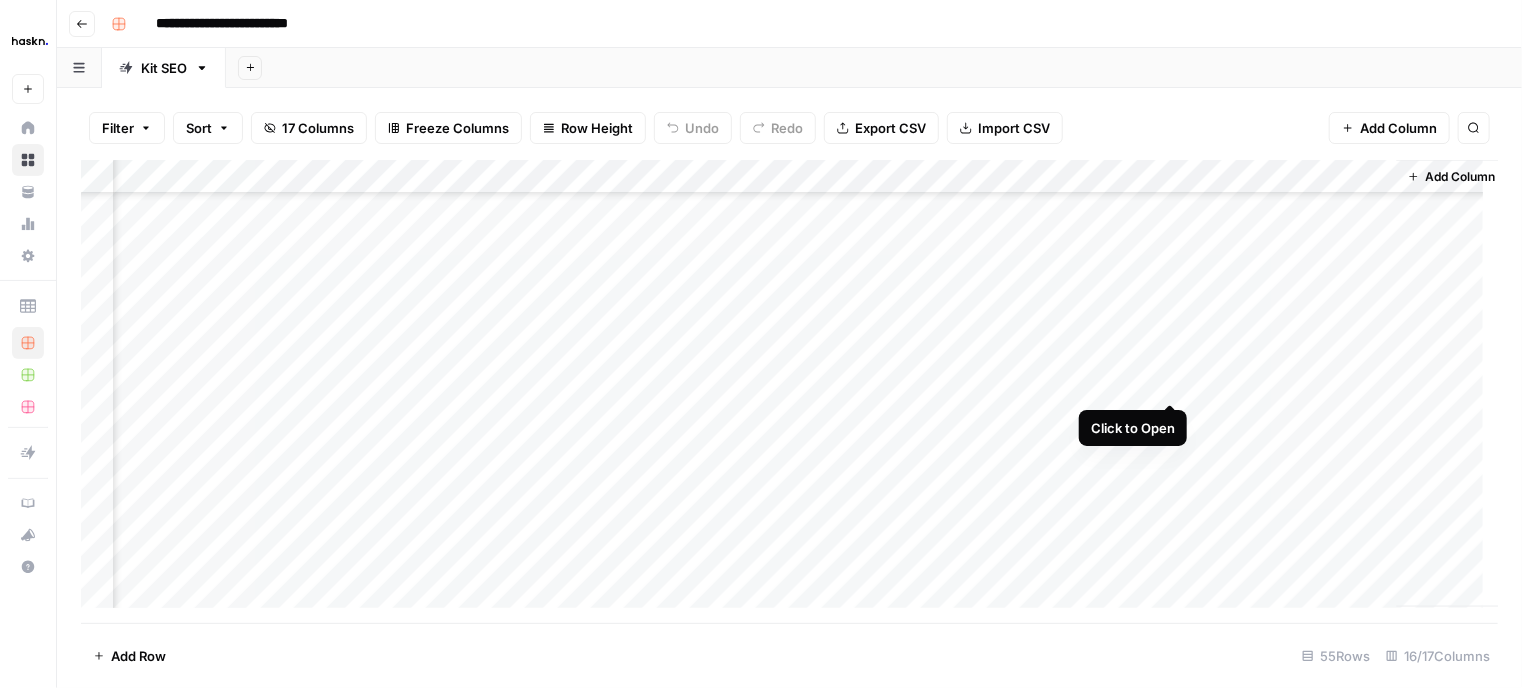 click on "Add Column" at bounding box center (789, 392) 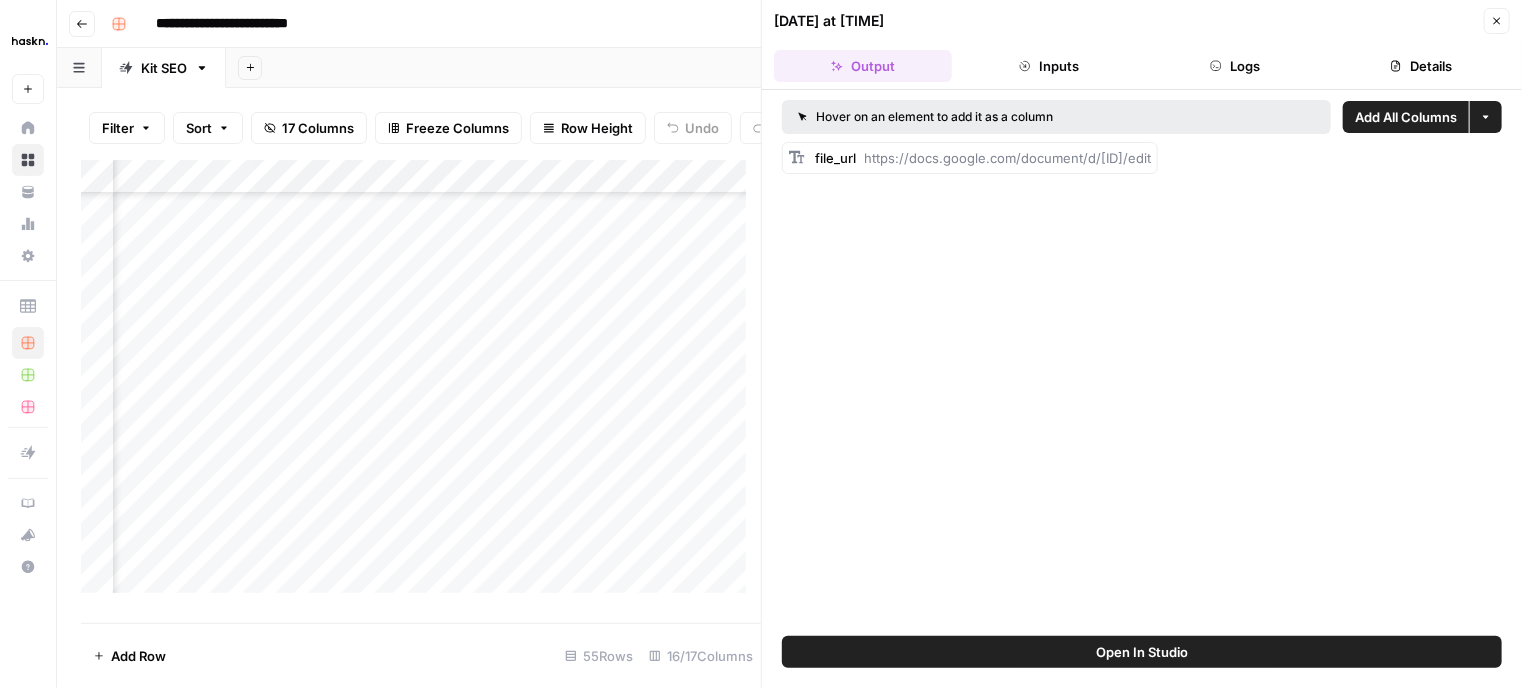 click on "Logs" at bounding box center [1235, 66] 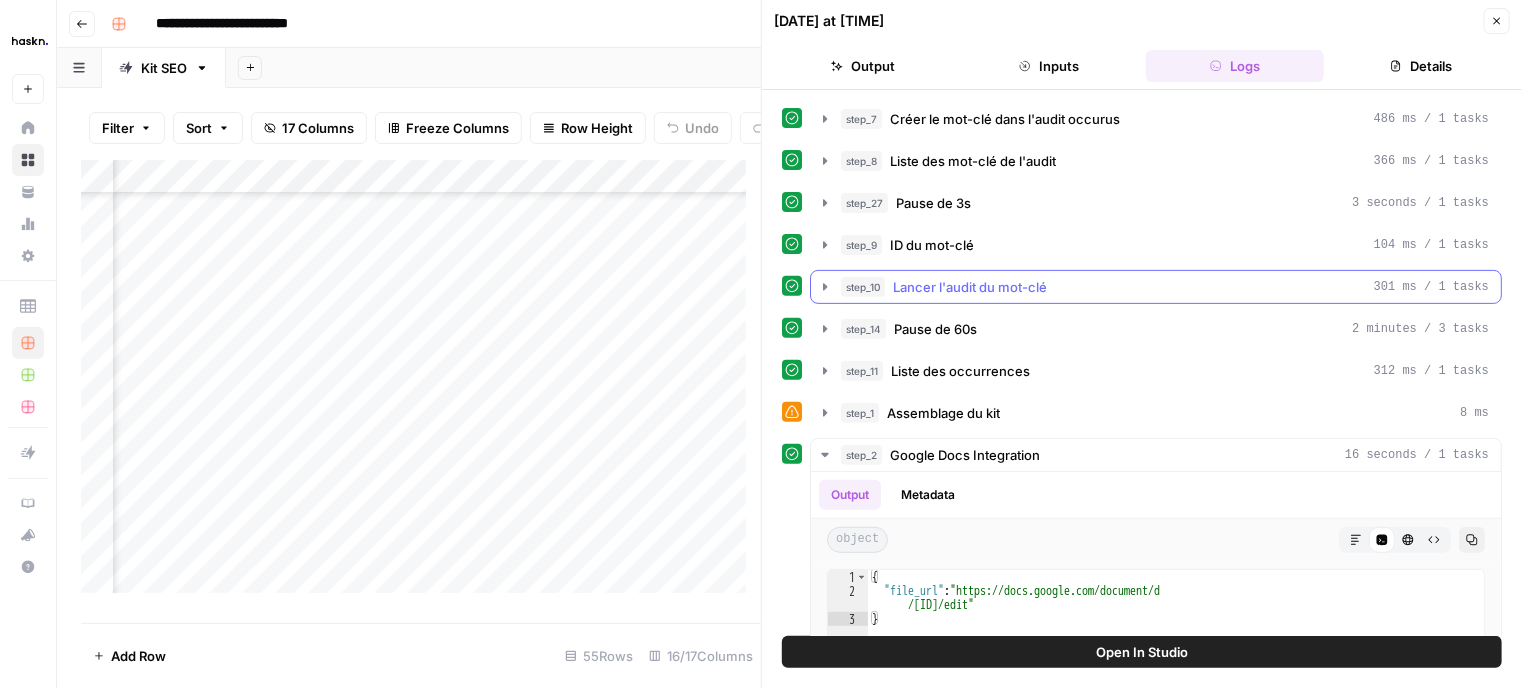scroll, scrollTop: 300, scrollLeft: 0, axis: vertical 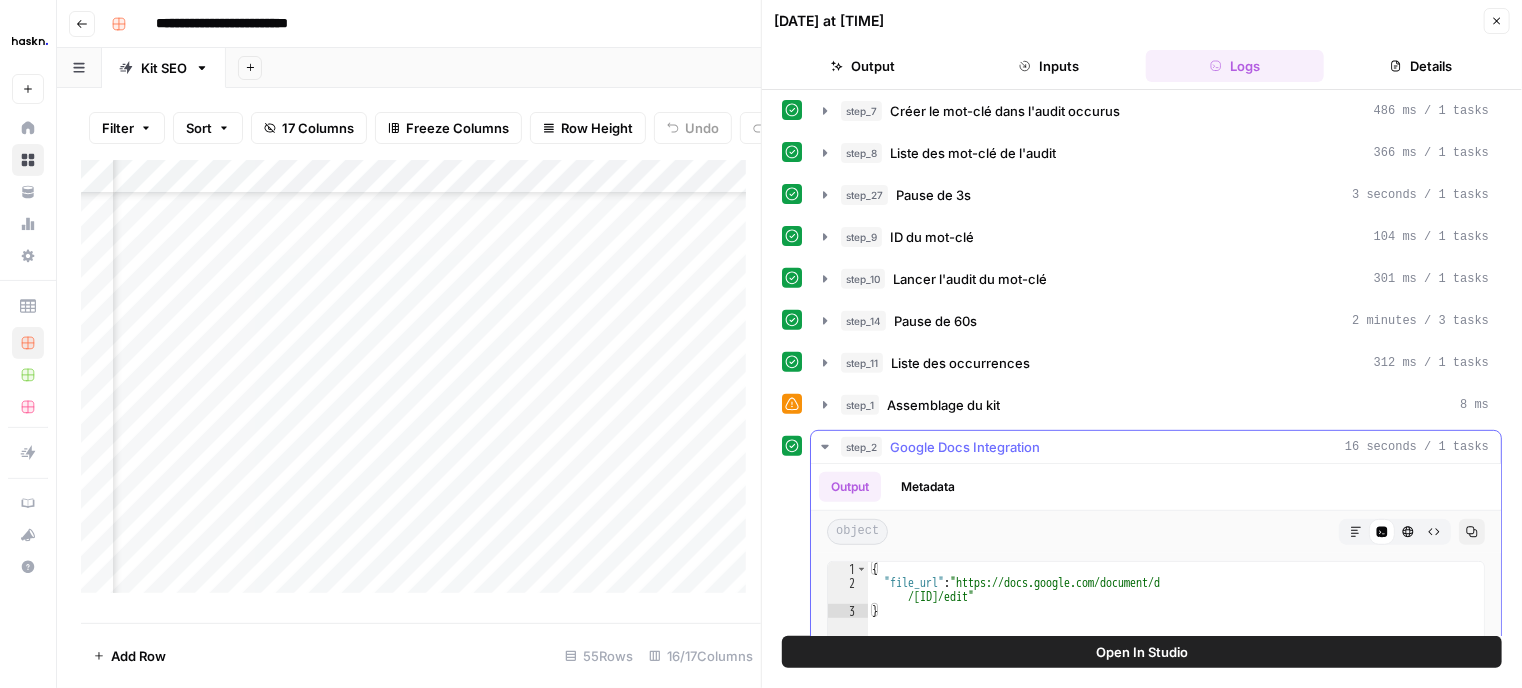 click 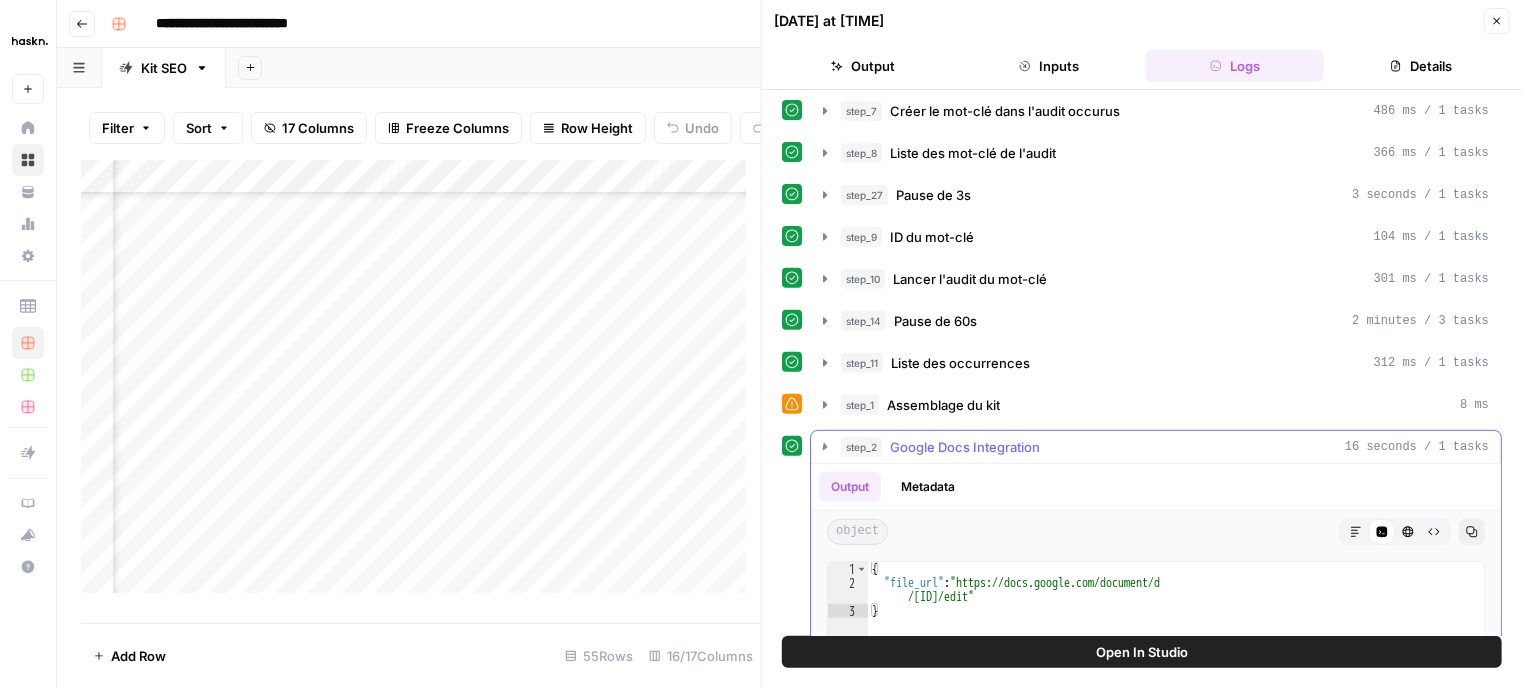 scroll, scrollTop: 131, scrollLeft: 0, axis: vertical 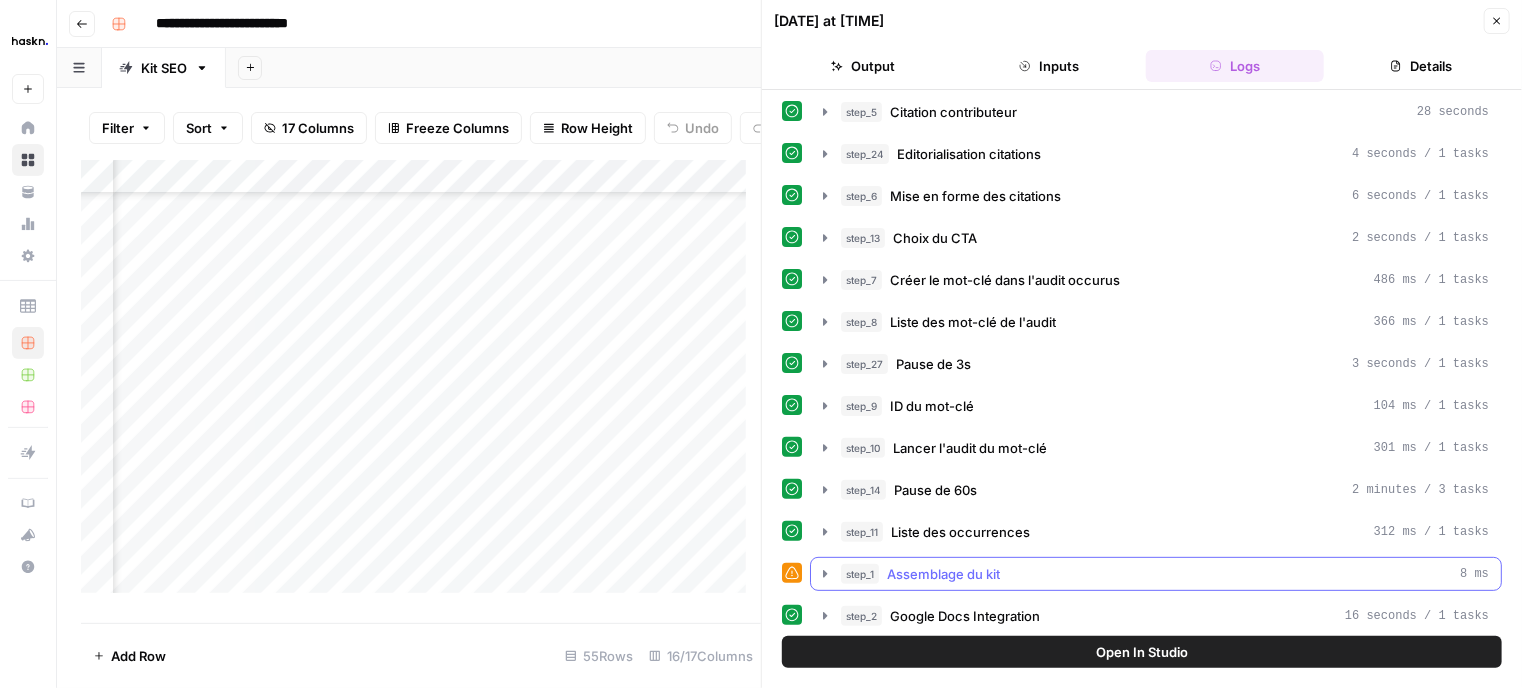 drag, startPoint x: 821, startPoint y: 567, endPoint x: 860, endPoint y: 532, distance: 52.40229 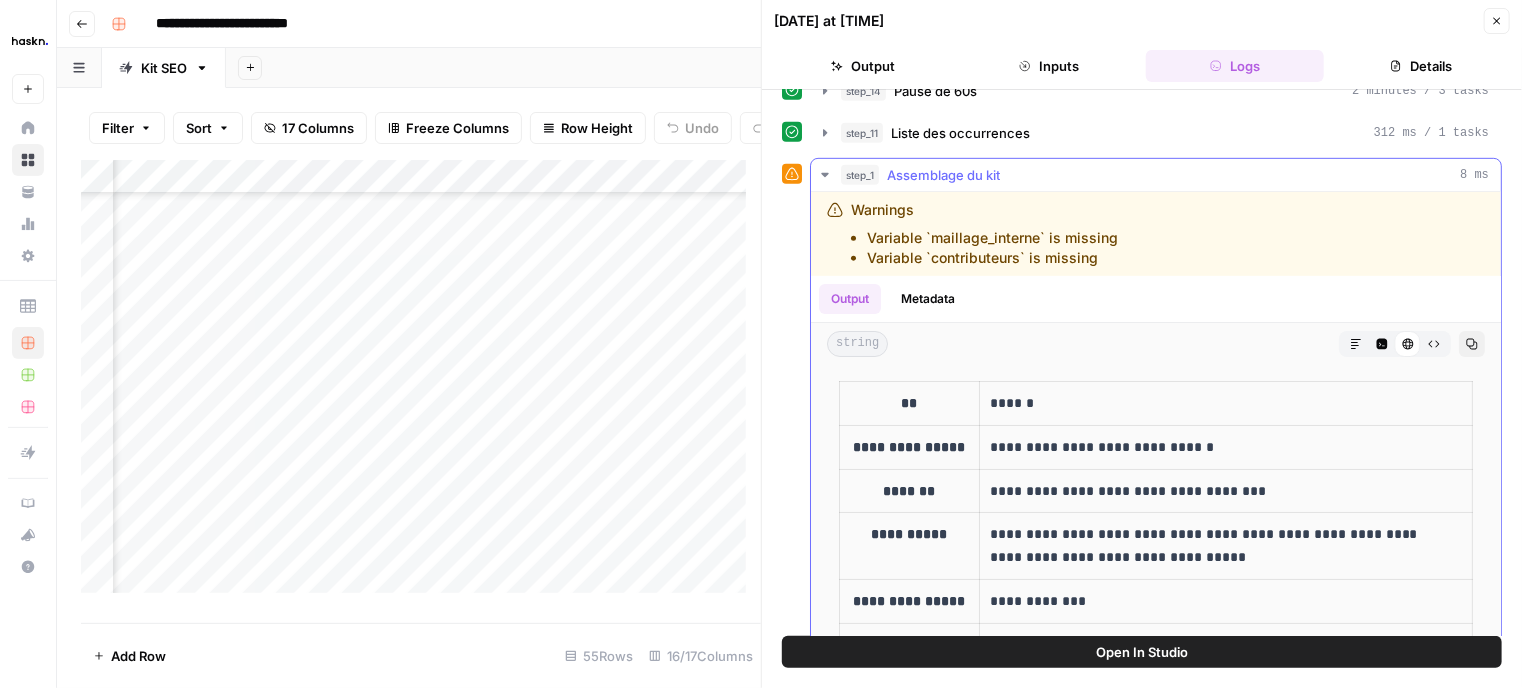 scroll, scrollTop: 531, scrollLeft: 0, axis: vertical 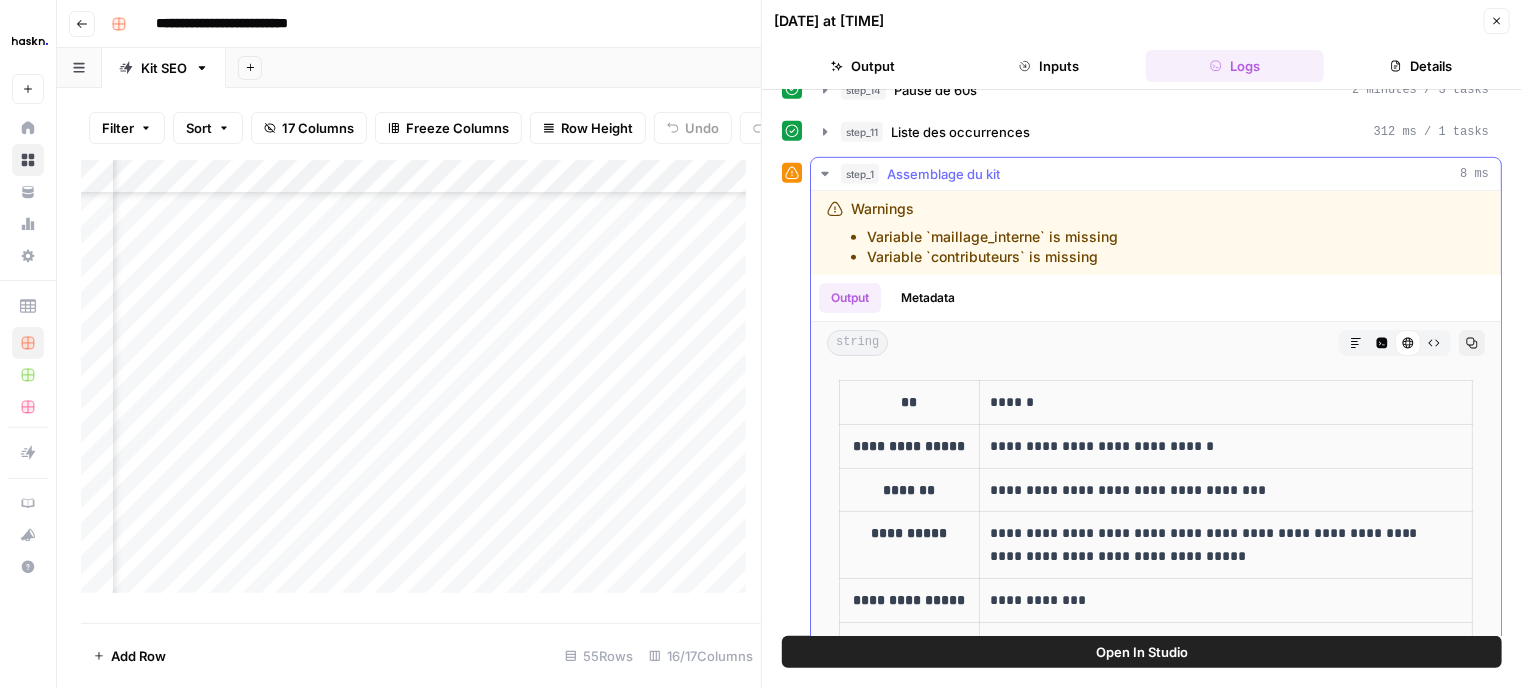 click on "Raw Output" at bounding box center [1434, 343] 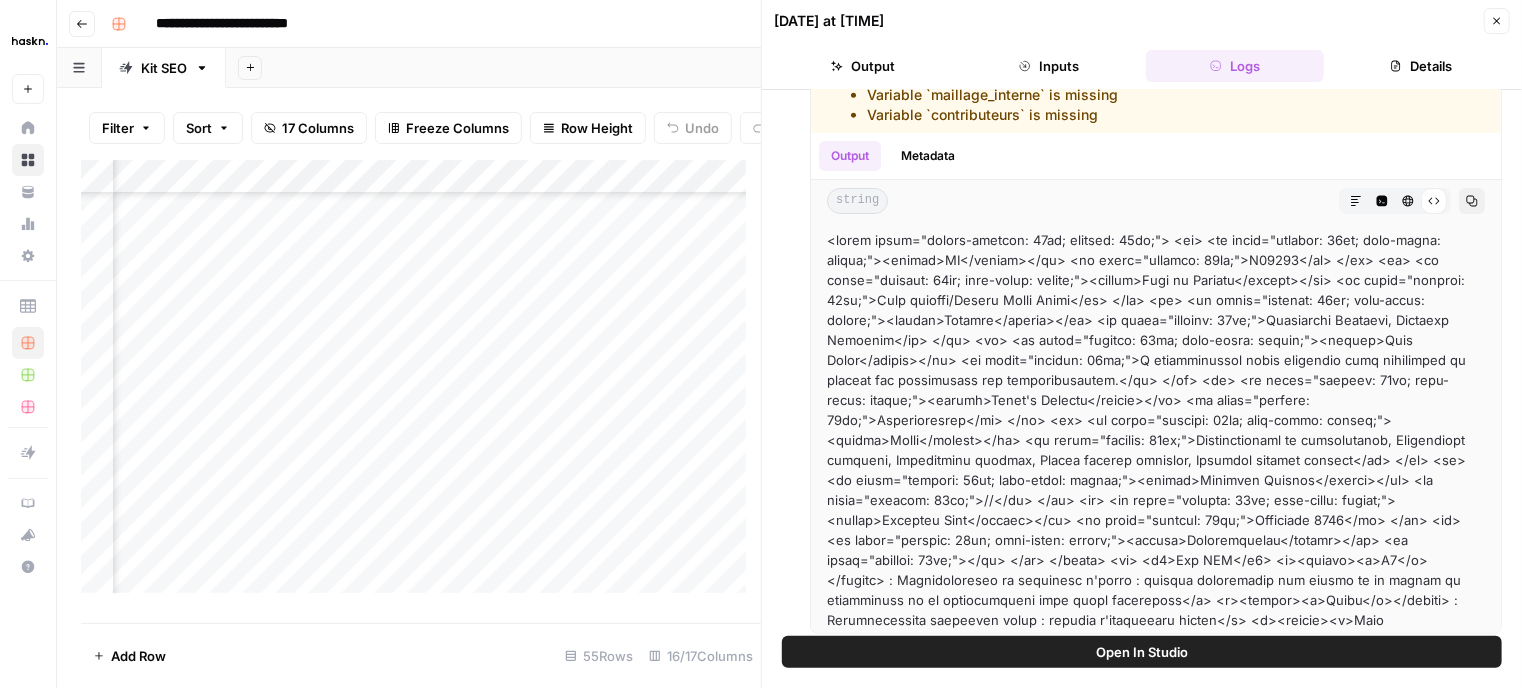 scroll, scrollTop: 716, scrollLeft: 0, axis: vertical 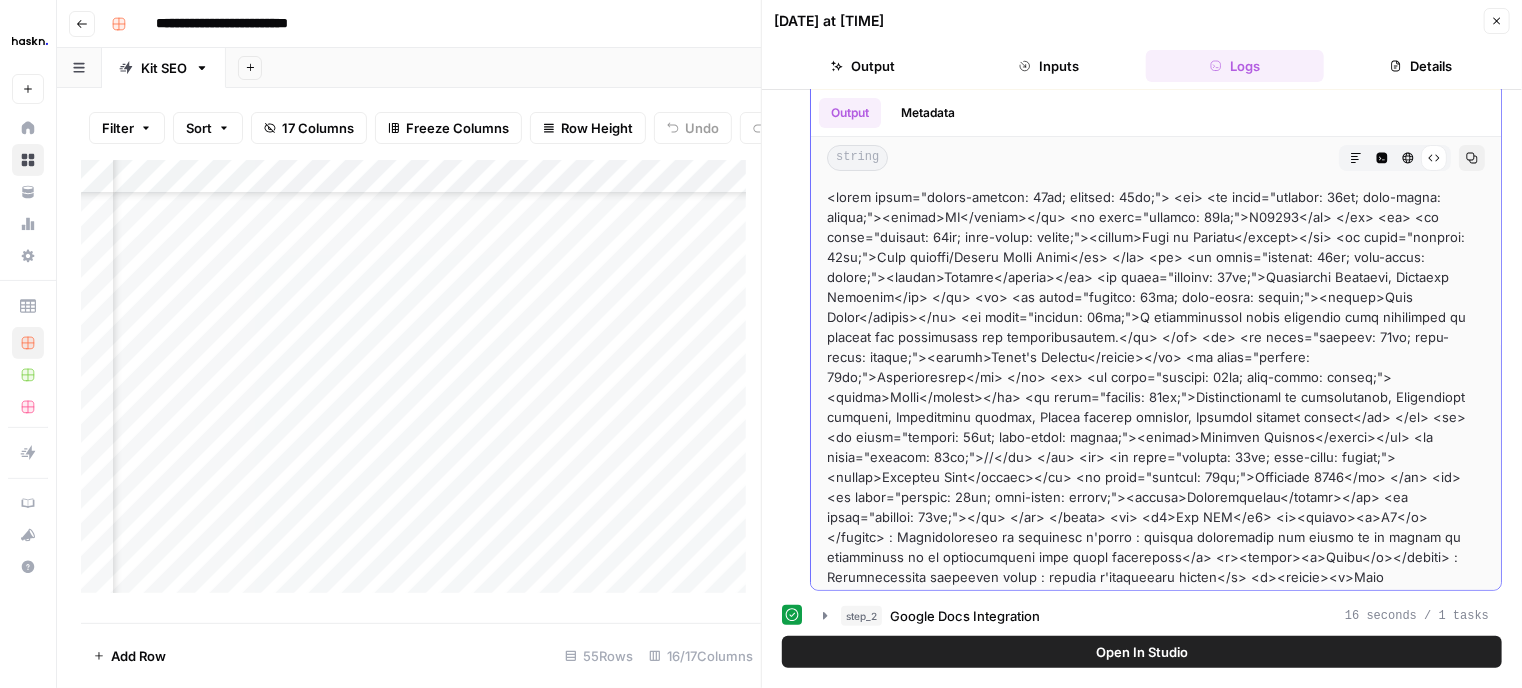 drag, startPoint x: 1356, startPoint y: 489, endPoint x: 806, endPoint y: 178, distance: 631.83936 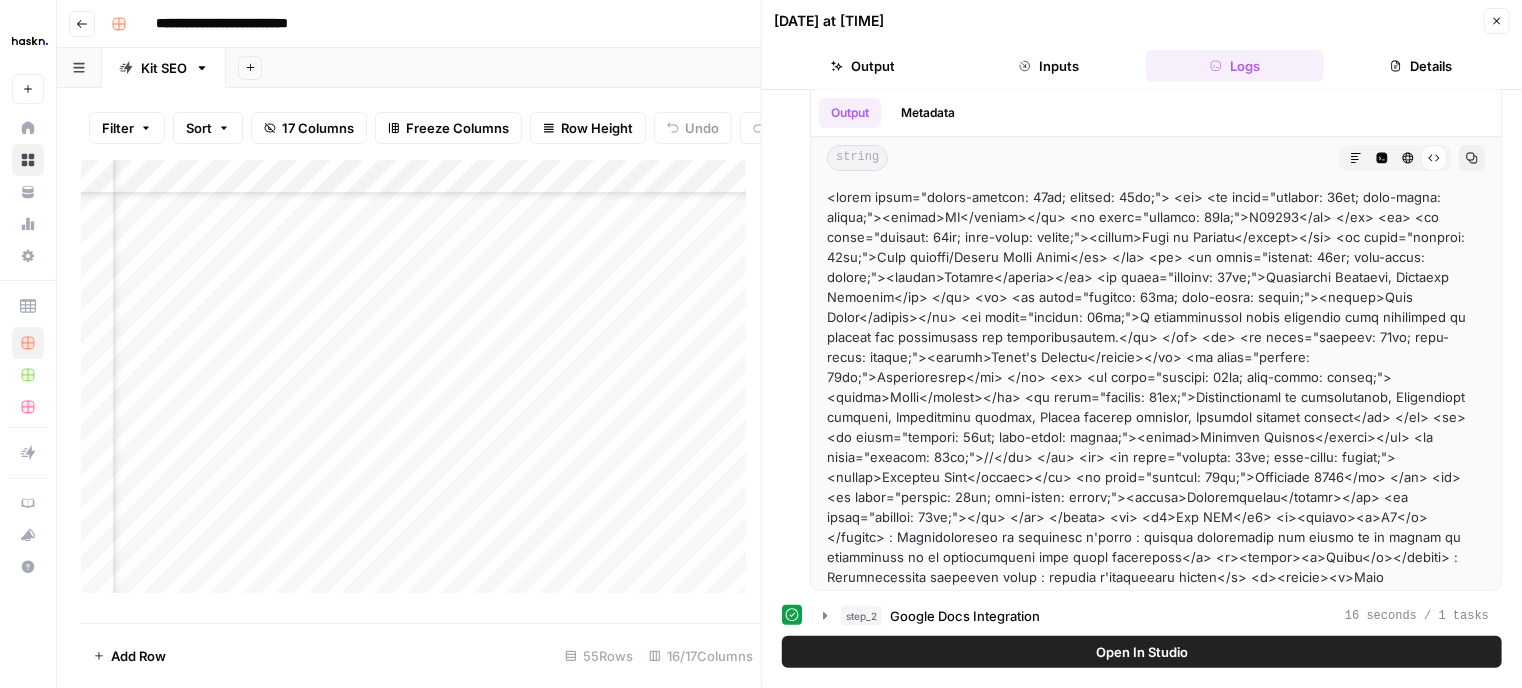 click 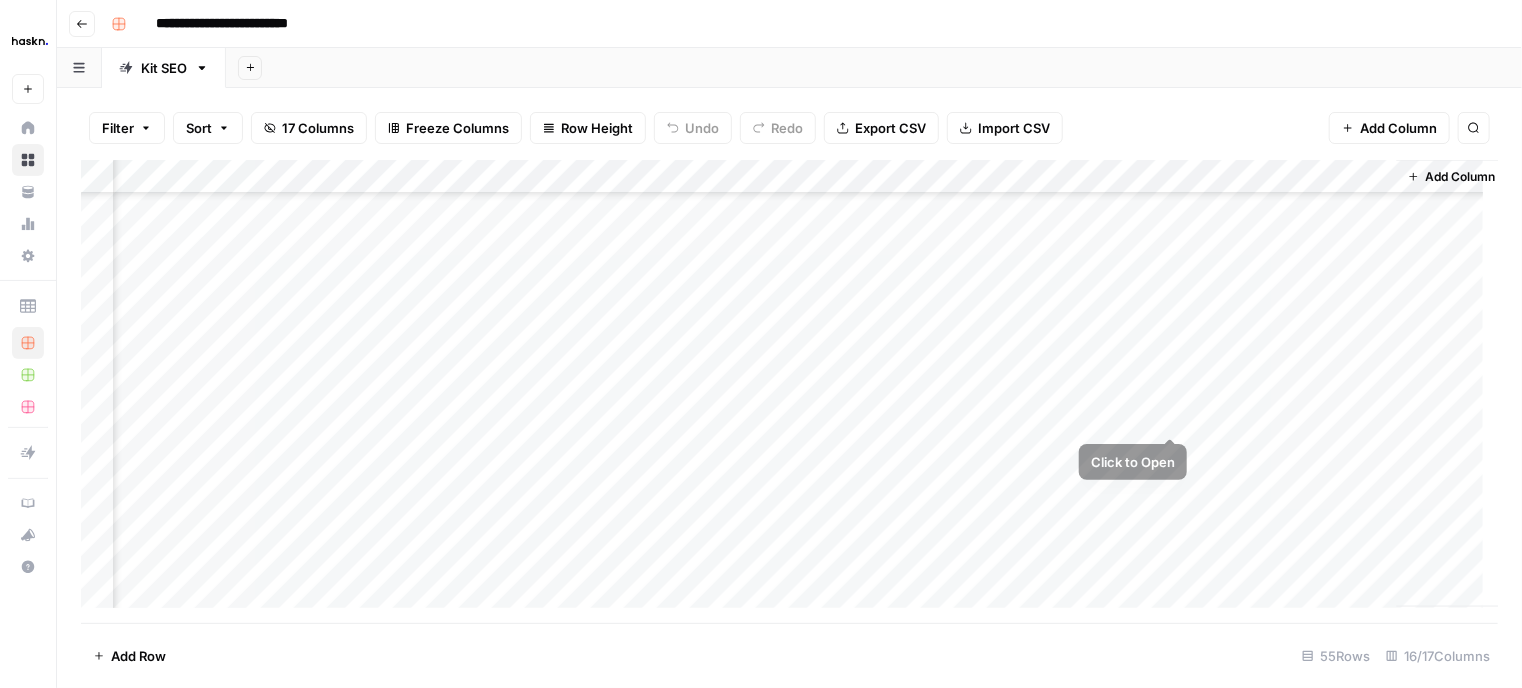 click on "Add Column" at bounding box center (789, 392) 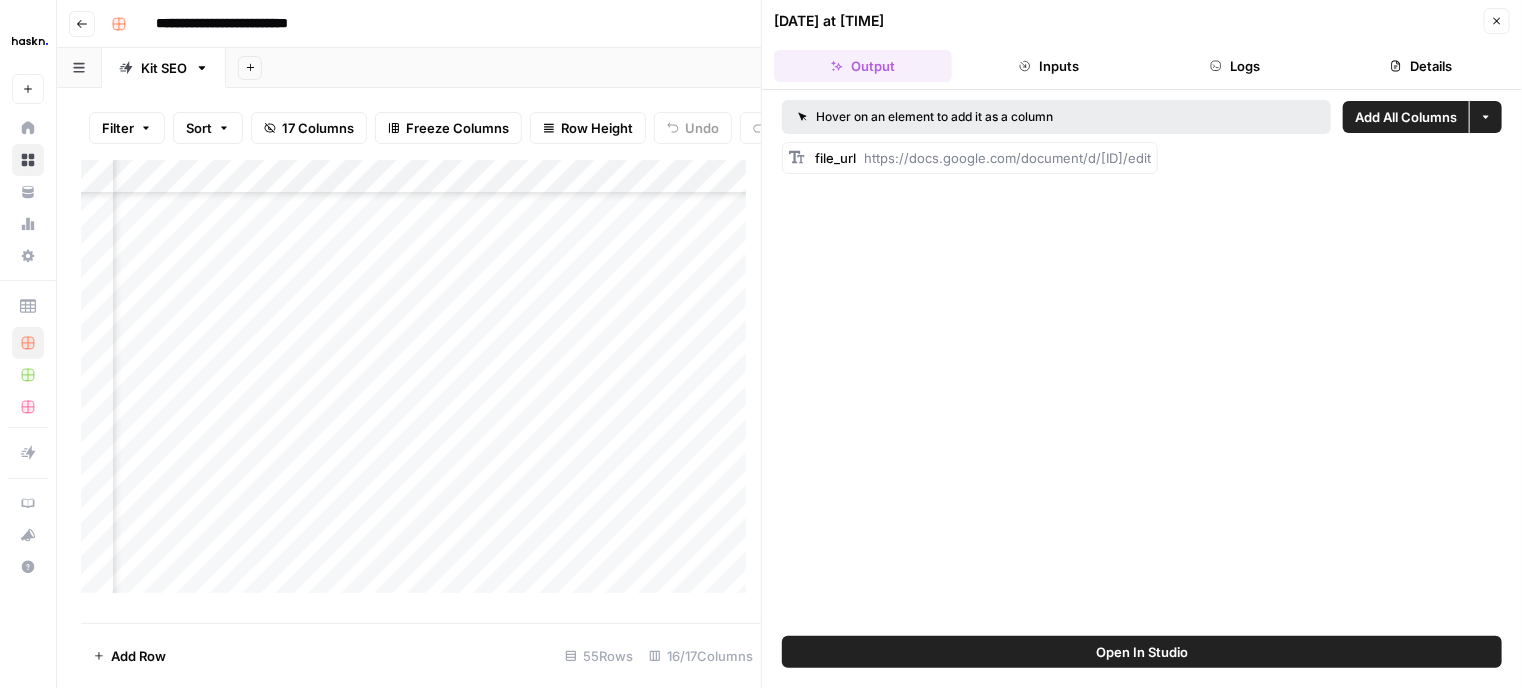 click on "Close" at bounding box center (1497, 21) 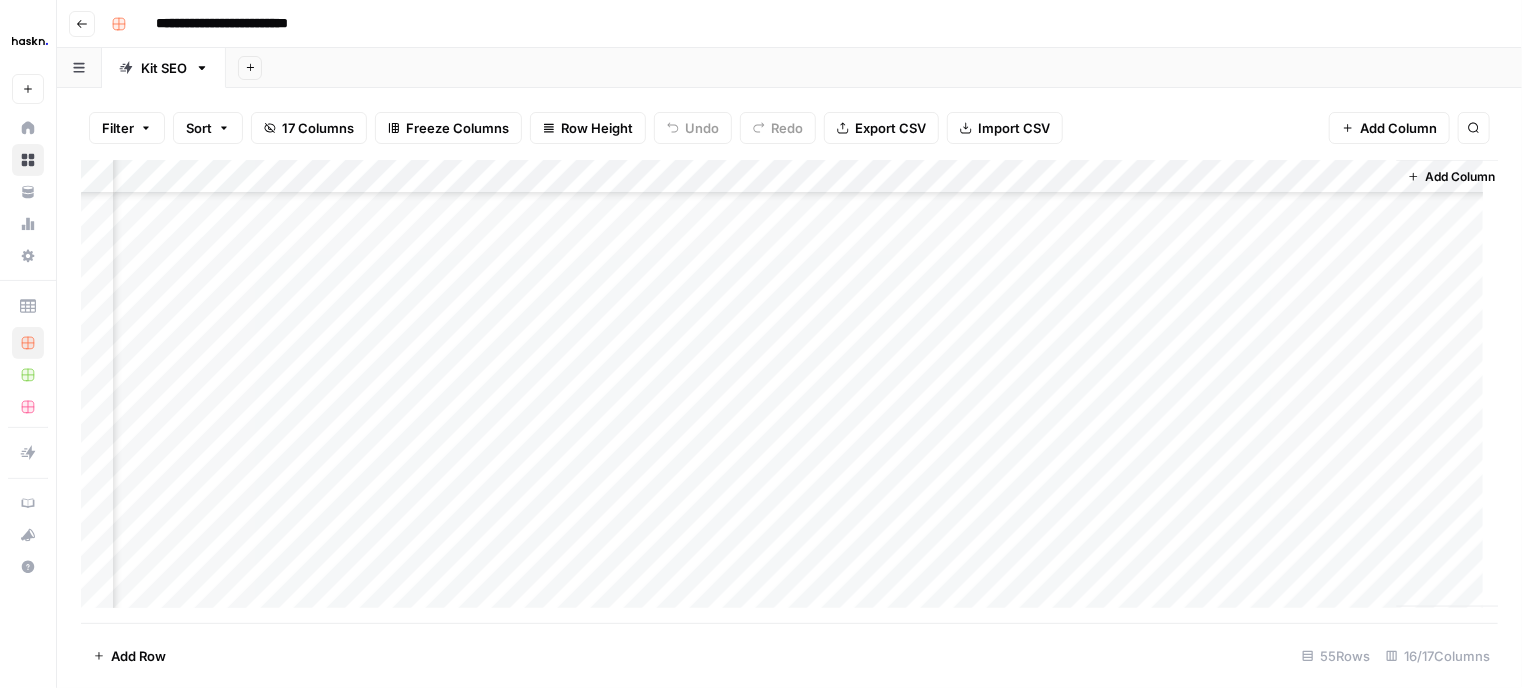 click on "Add Column" at bounding box center (789, 392) 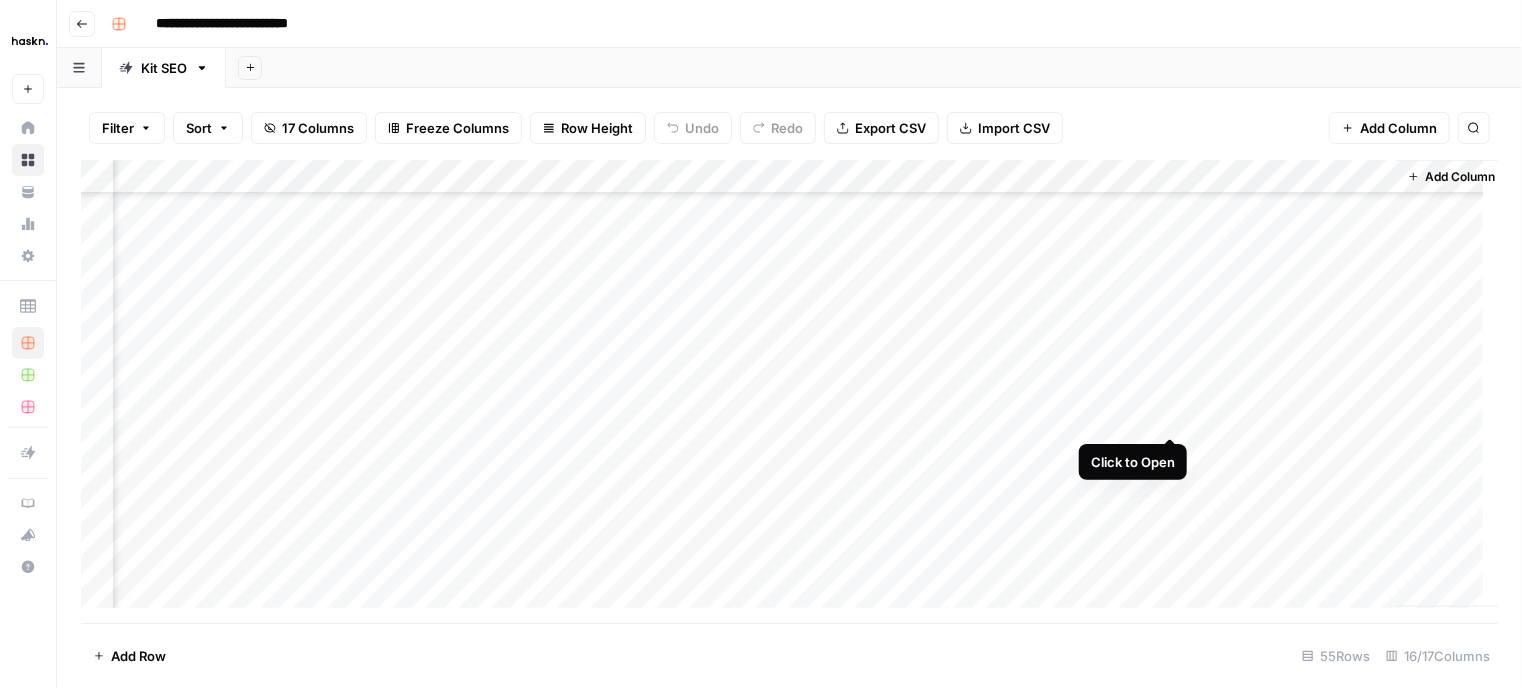 click on "Add Column" at bounding box center (789, 392) 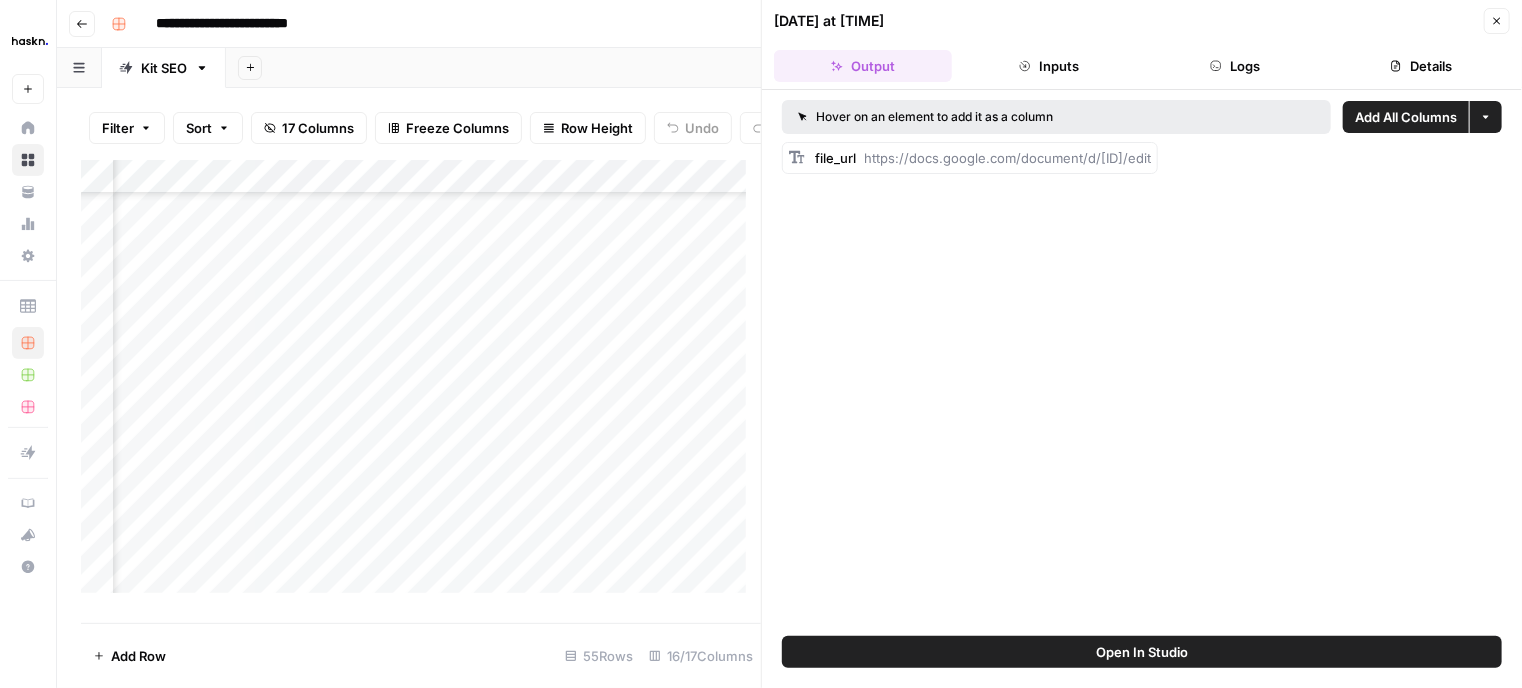click on "Logs" at bounding box center [1235, 66] 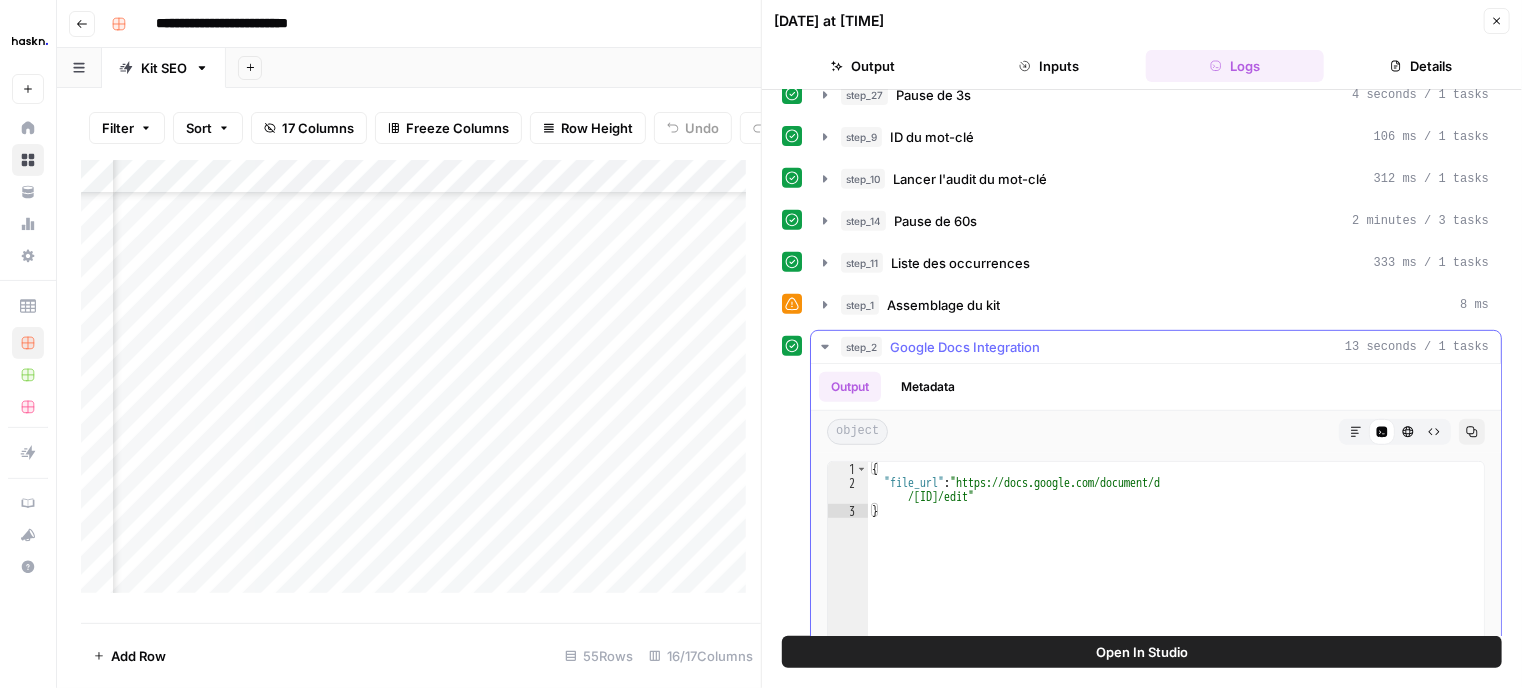 click 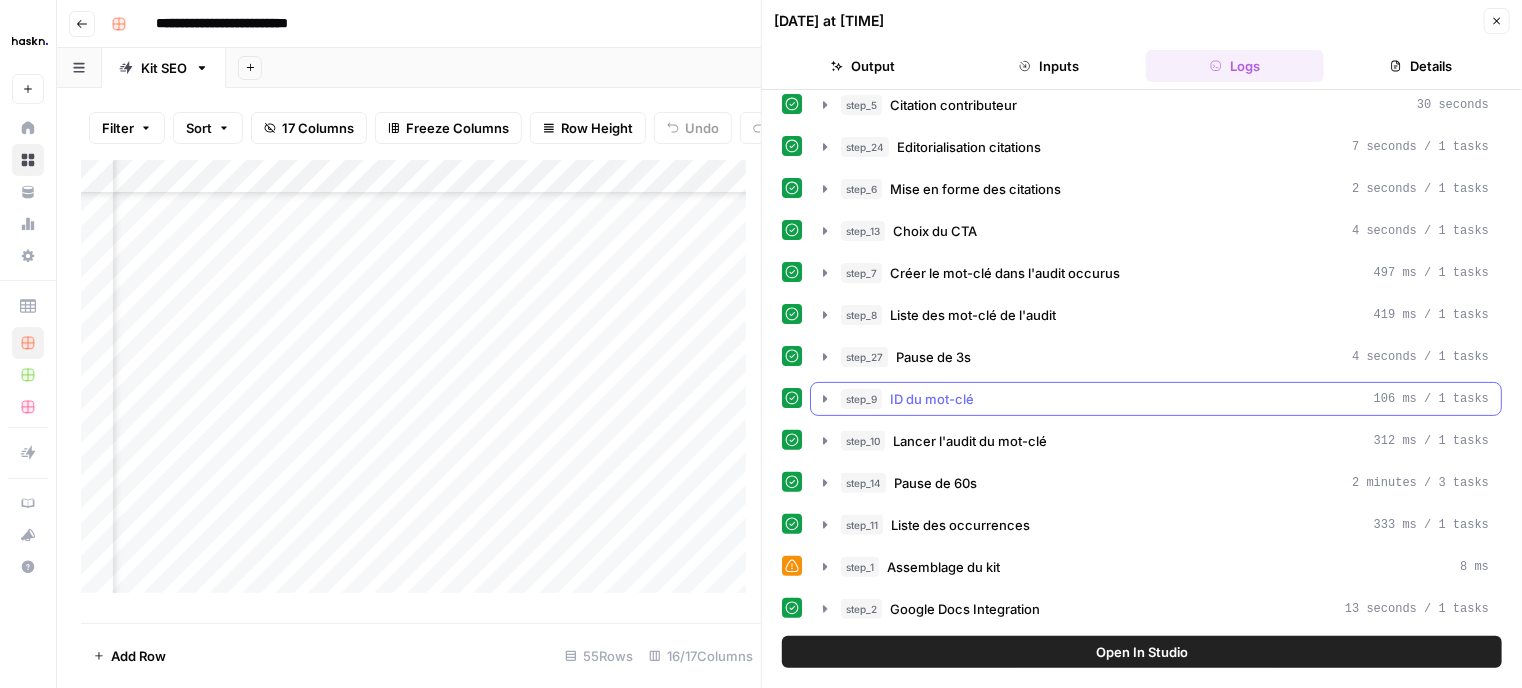 scroll, scrollTop: 131, scrollLeft: 0, axis: vertical 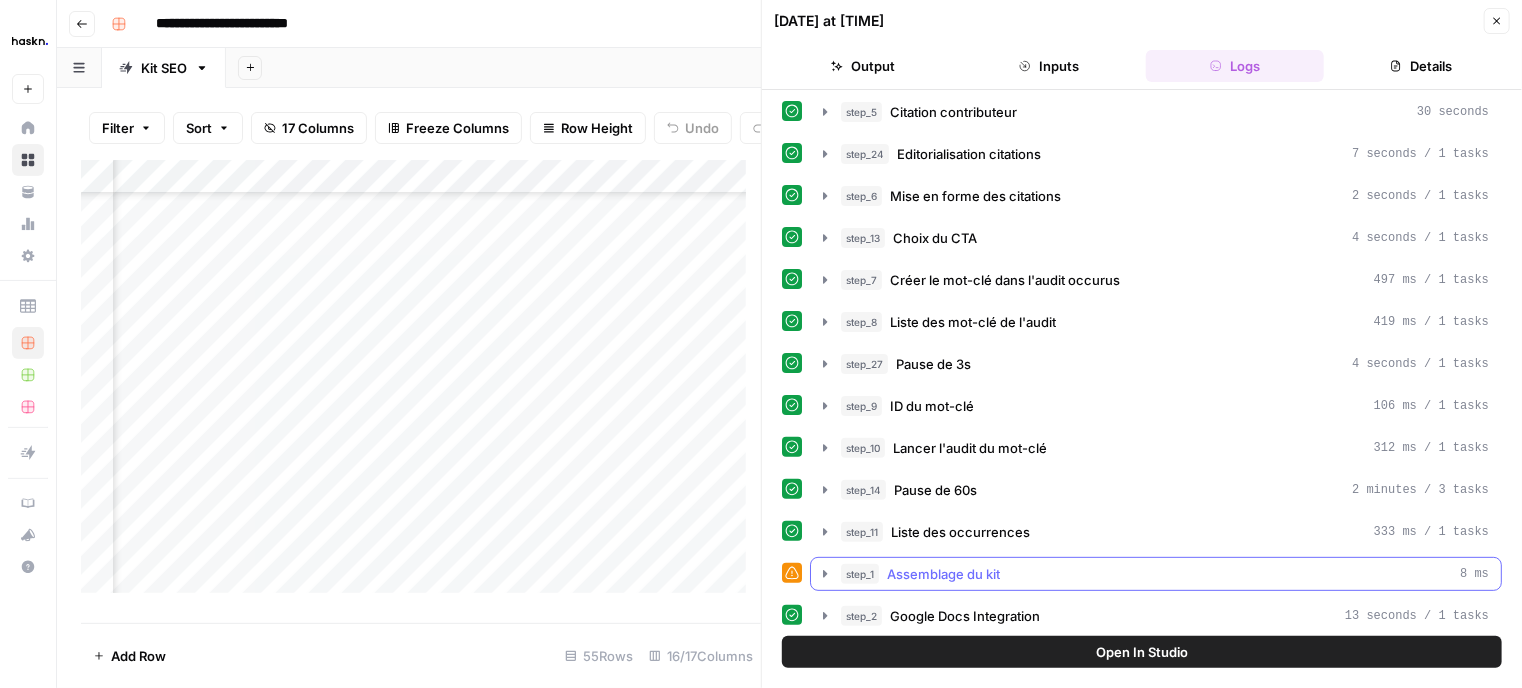 click 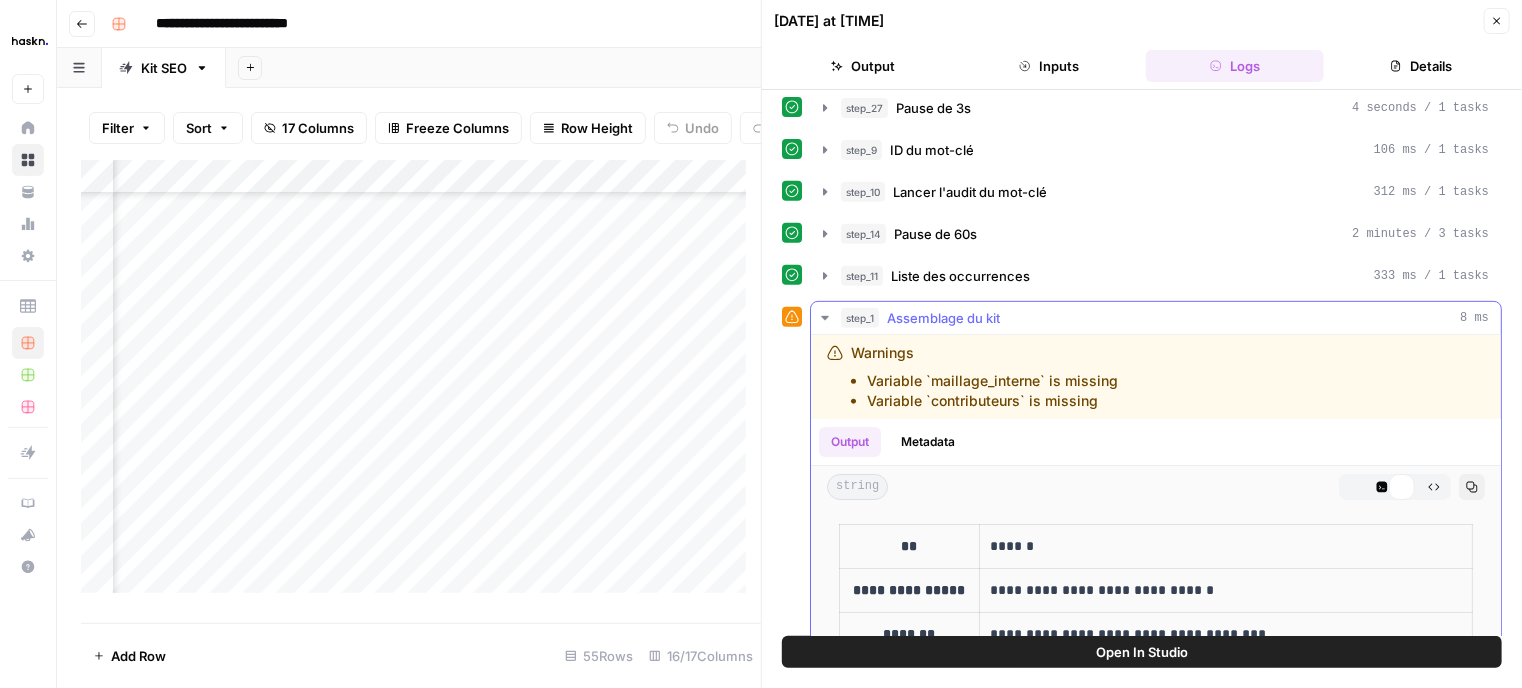 scroll, scrollTop: 431, scrollLeft: 0, axis: vertical 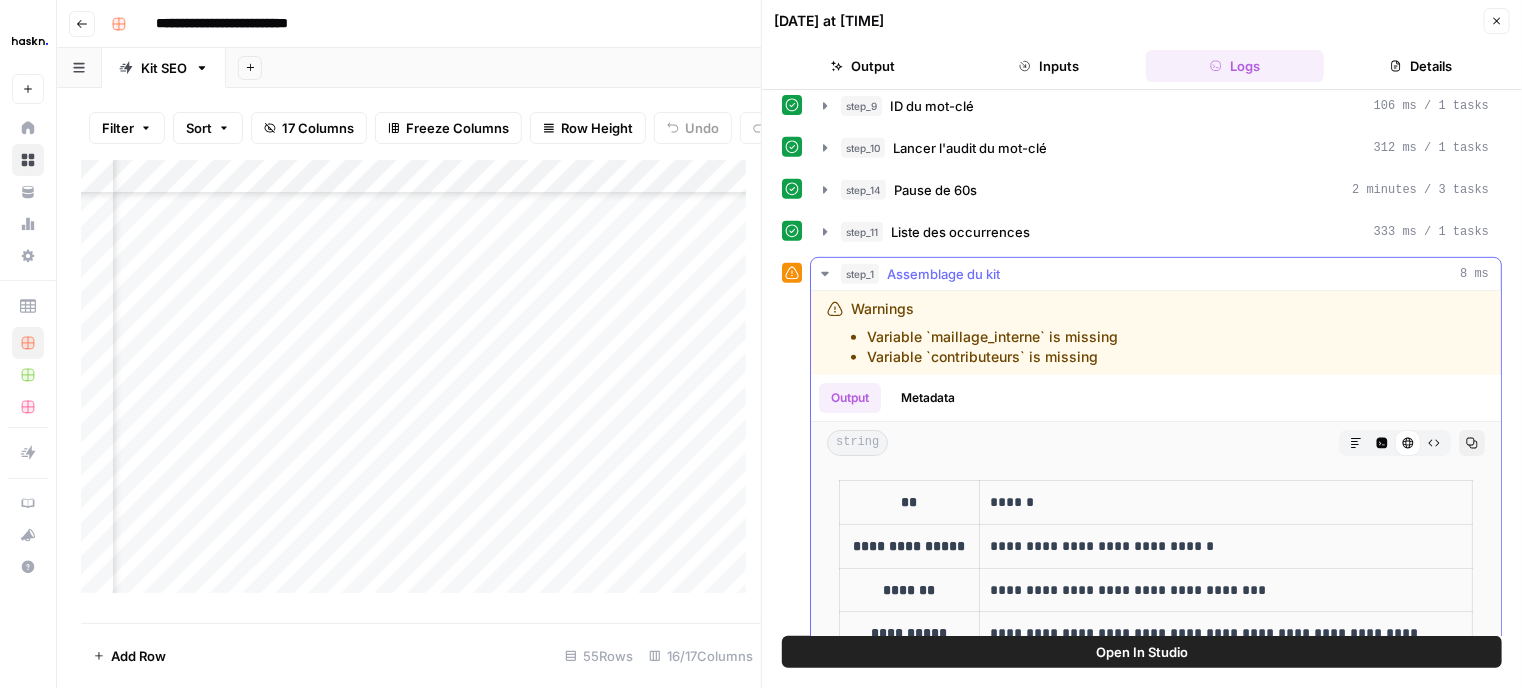 click on "Raw Output" at bounding box center [1434, 443] 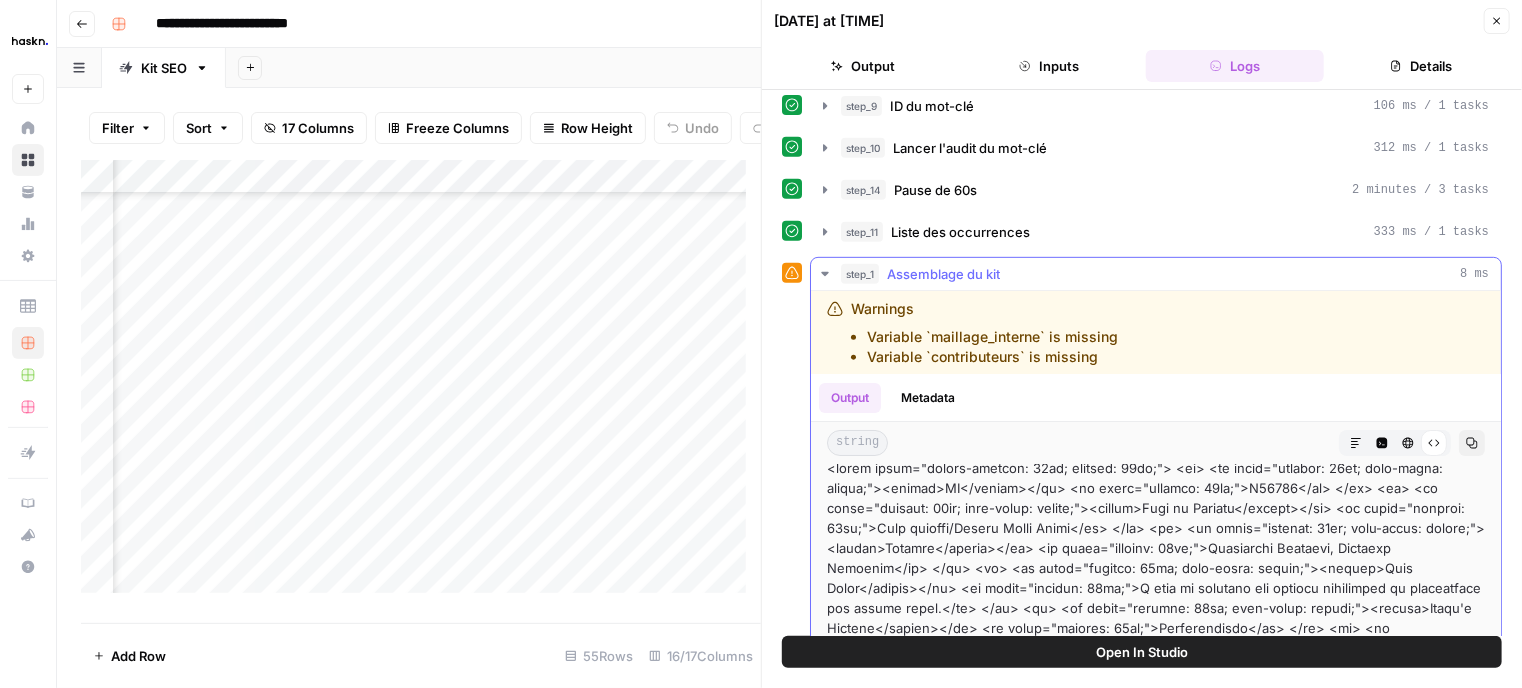 scroll, scrollTop: 0, scrollLeft: 0, axis: both 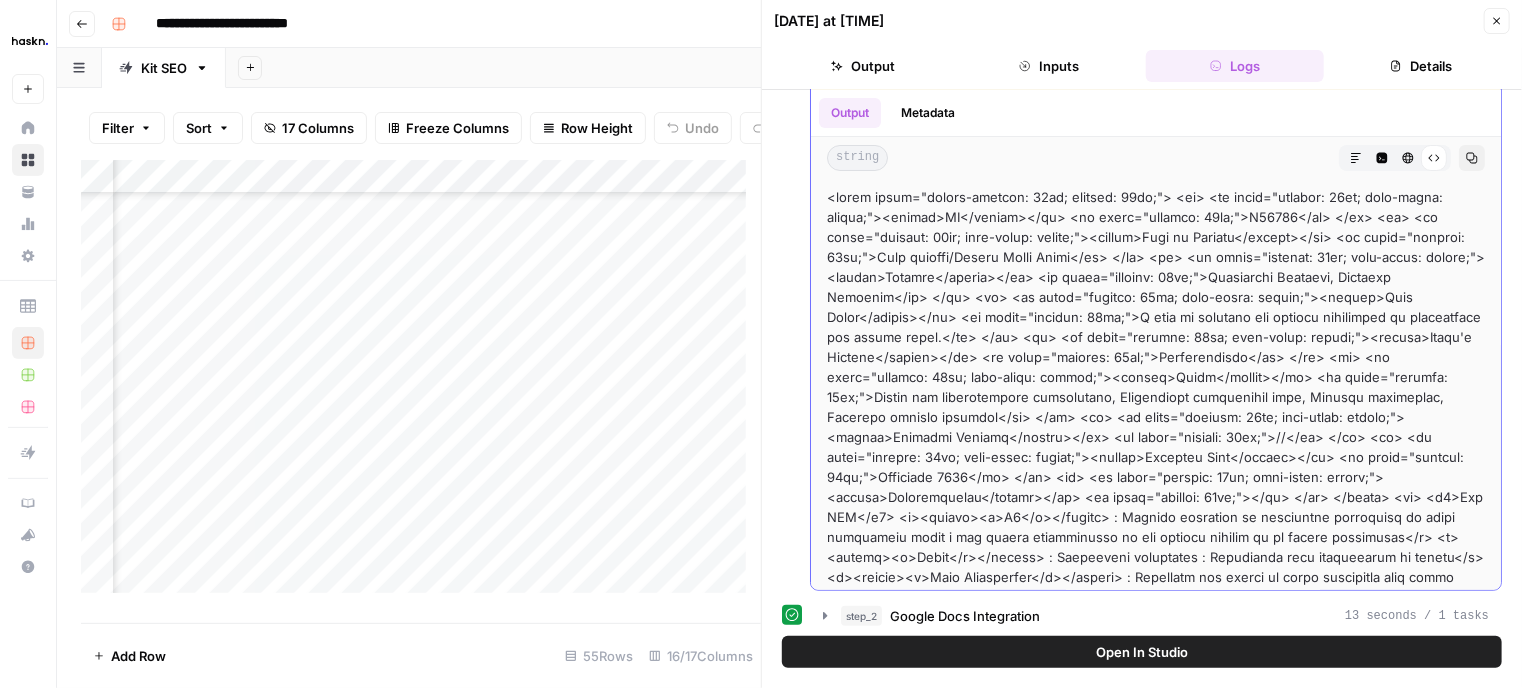 drag, startPoint x: 1356, startPoint y: 491, endPoint x: 820, endPoint y: 178, distance: 620.6972 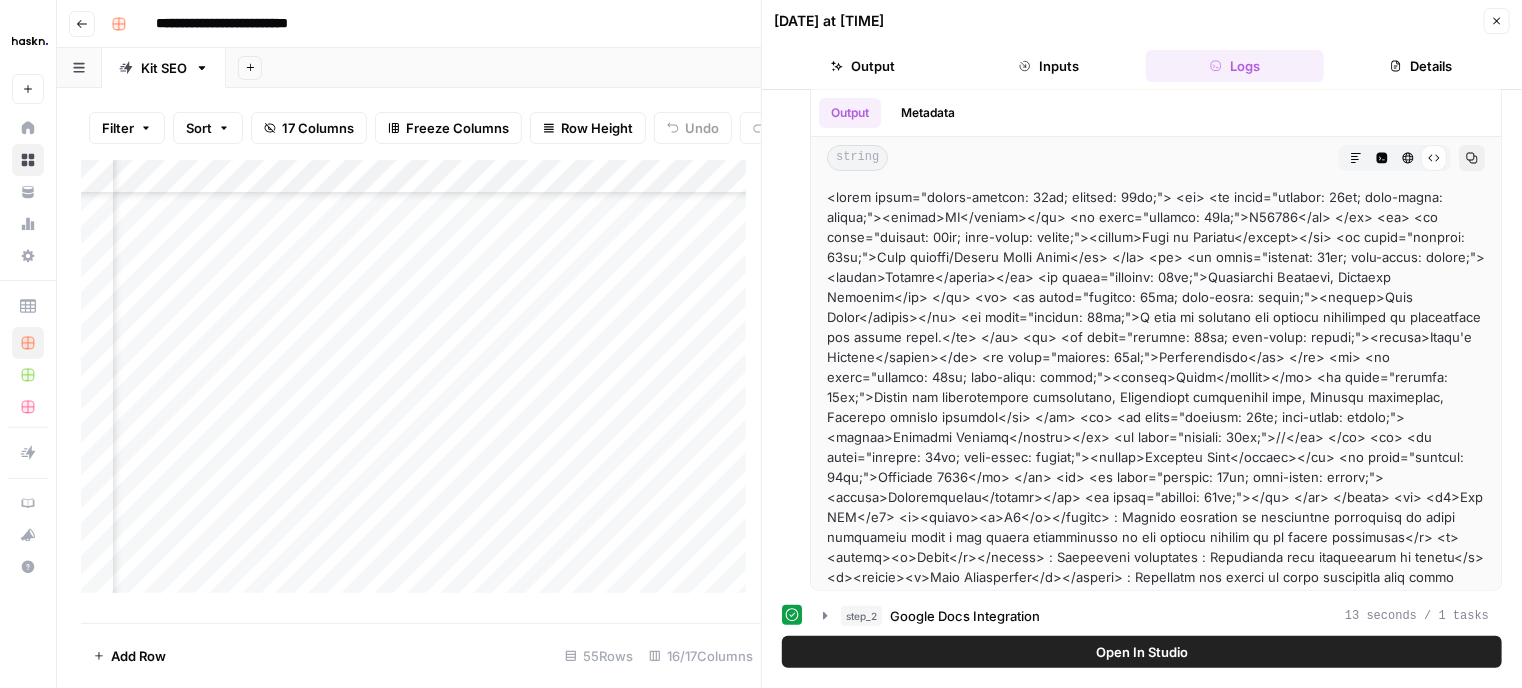 click on "Close" at bounding box center (1497, 21) 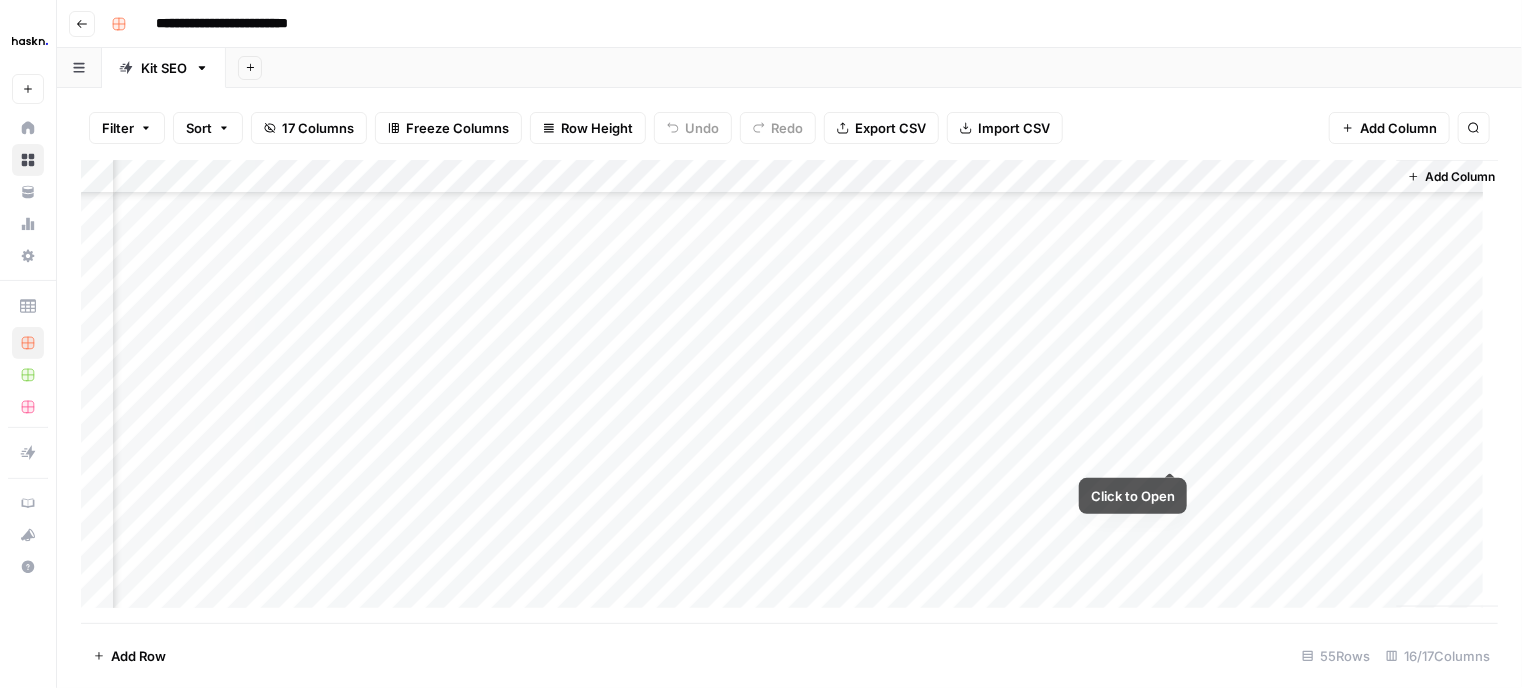 click on "Add Column" at bounding box center (789, 392) 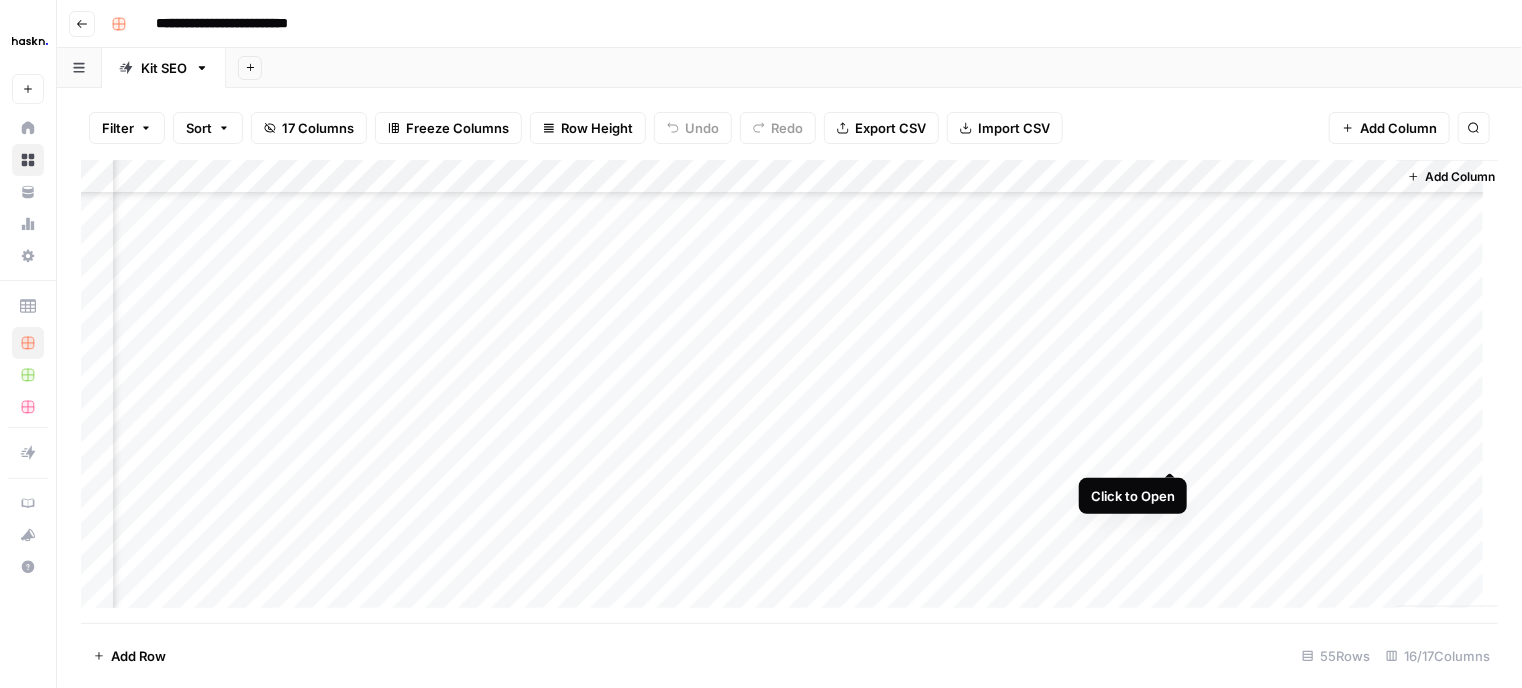 click on "Add Column" at bounding box center (789, 392) 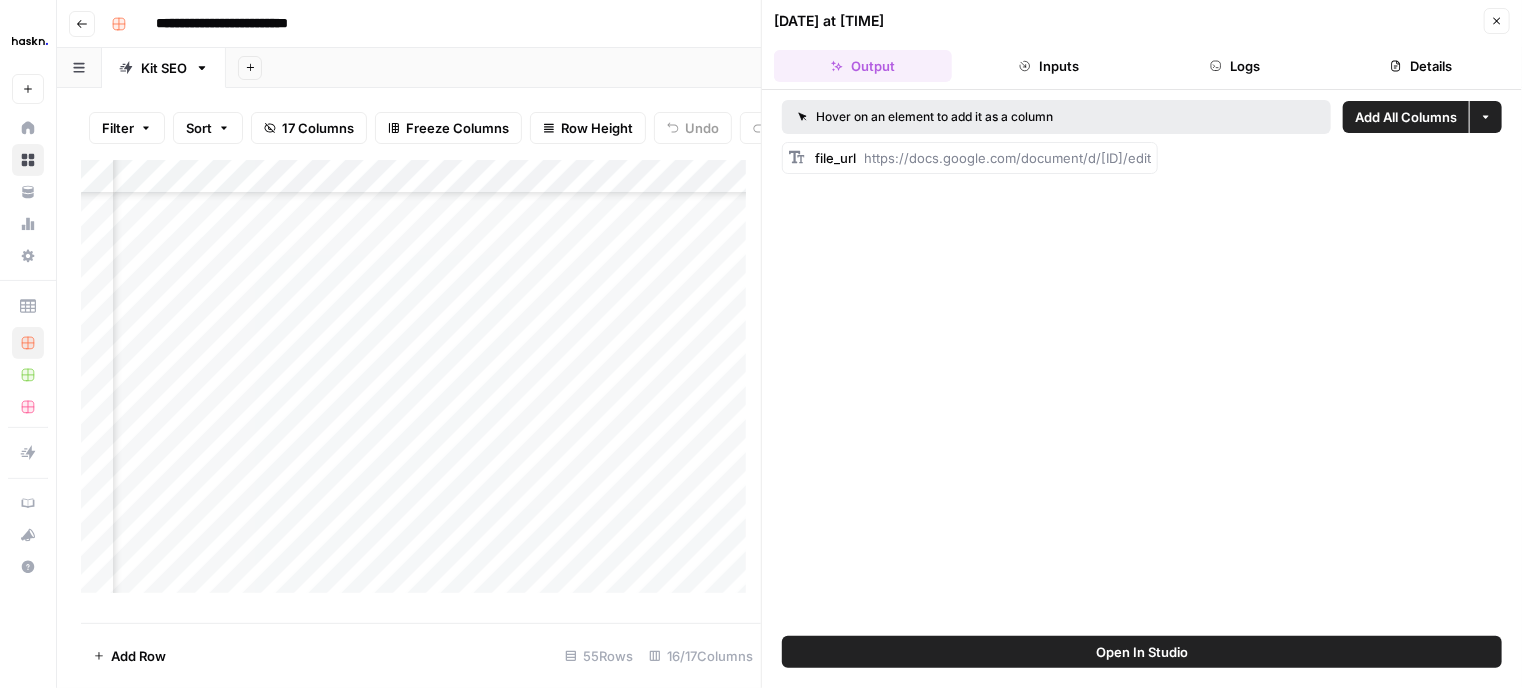 click on "Logs" at bounding box center [1235, 66] 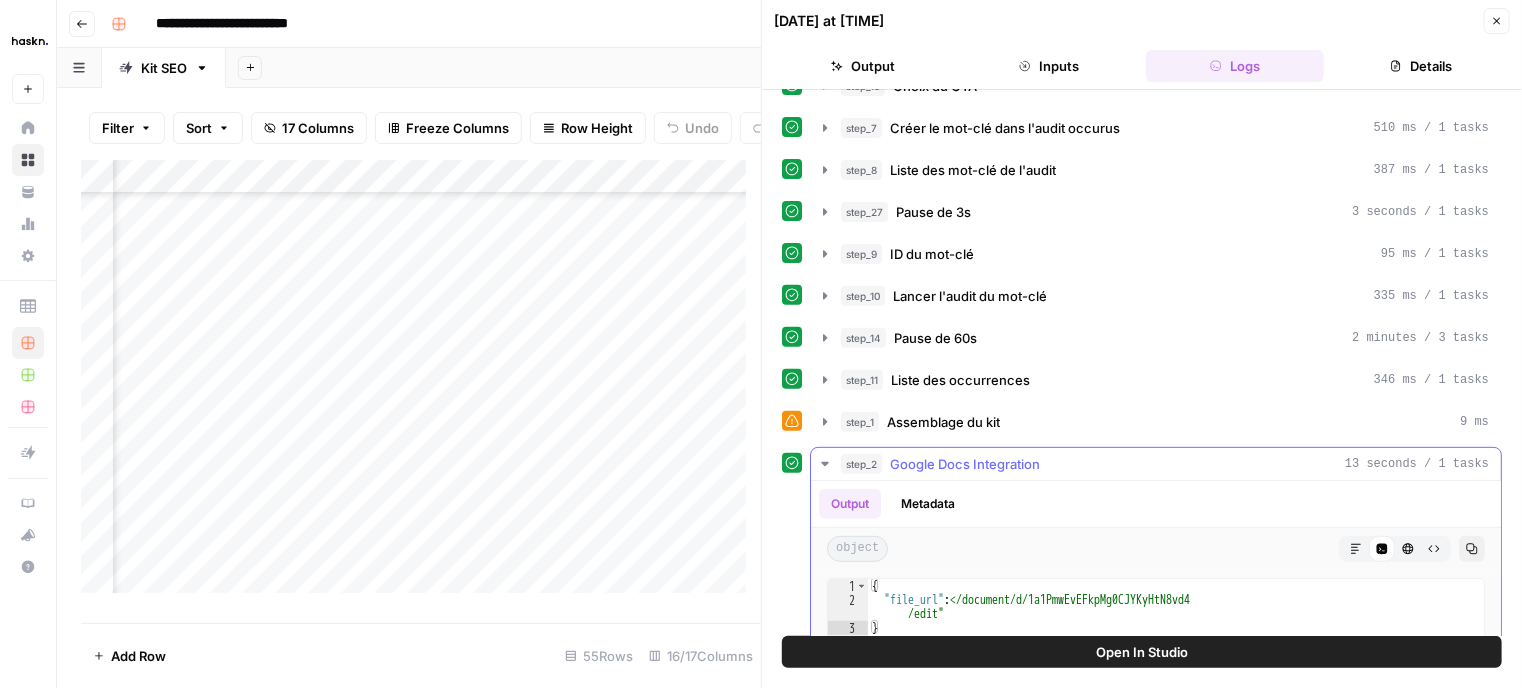scroll, scrollTop: 400, scrollLeft: 0, axis: vertical 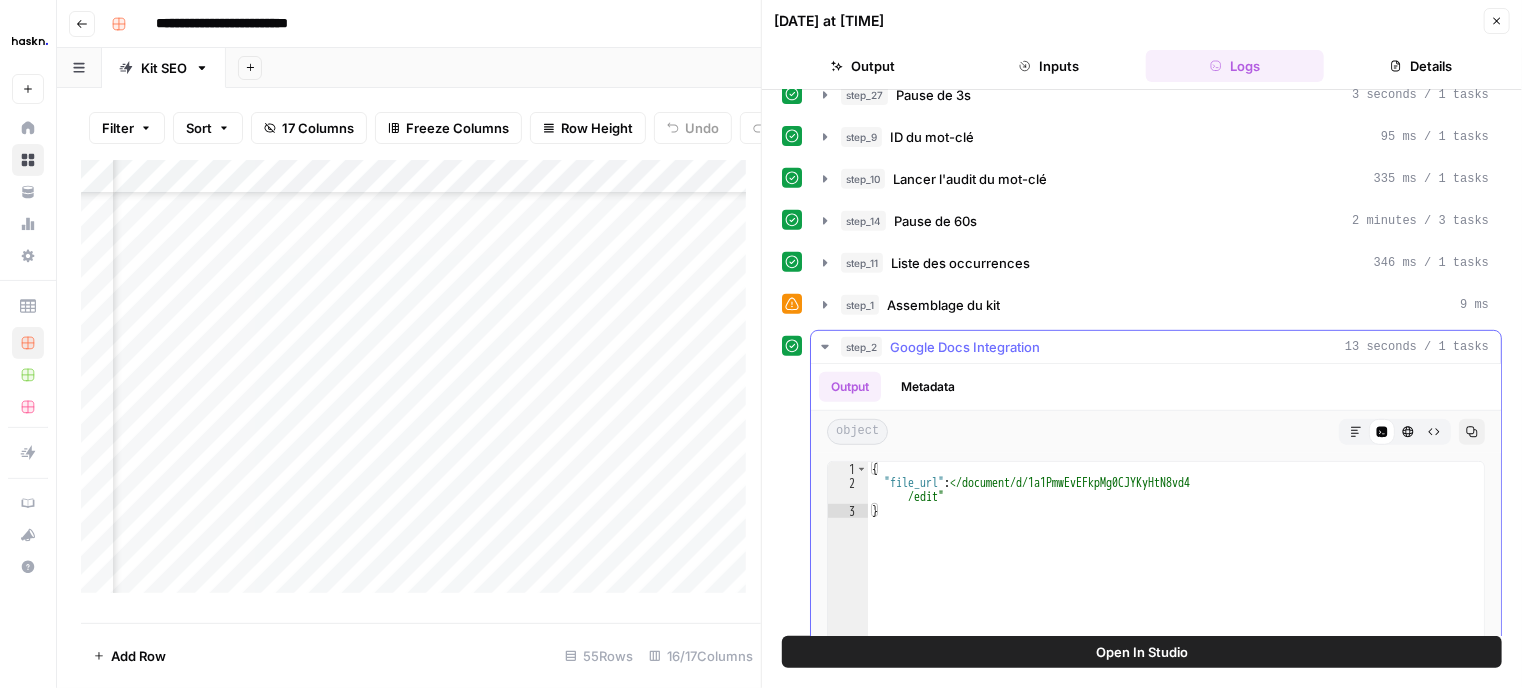 click 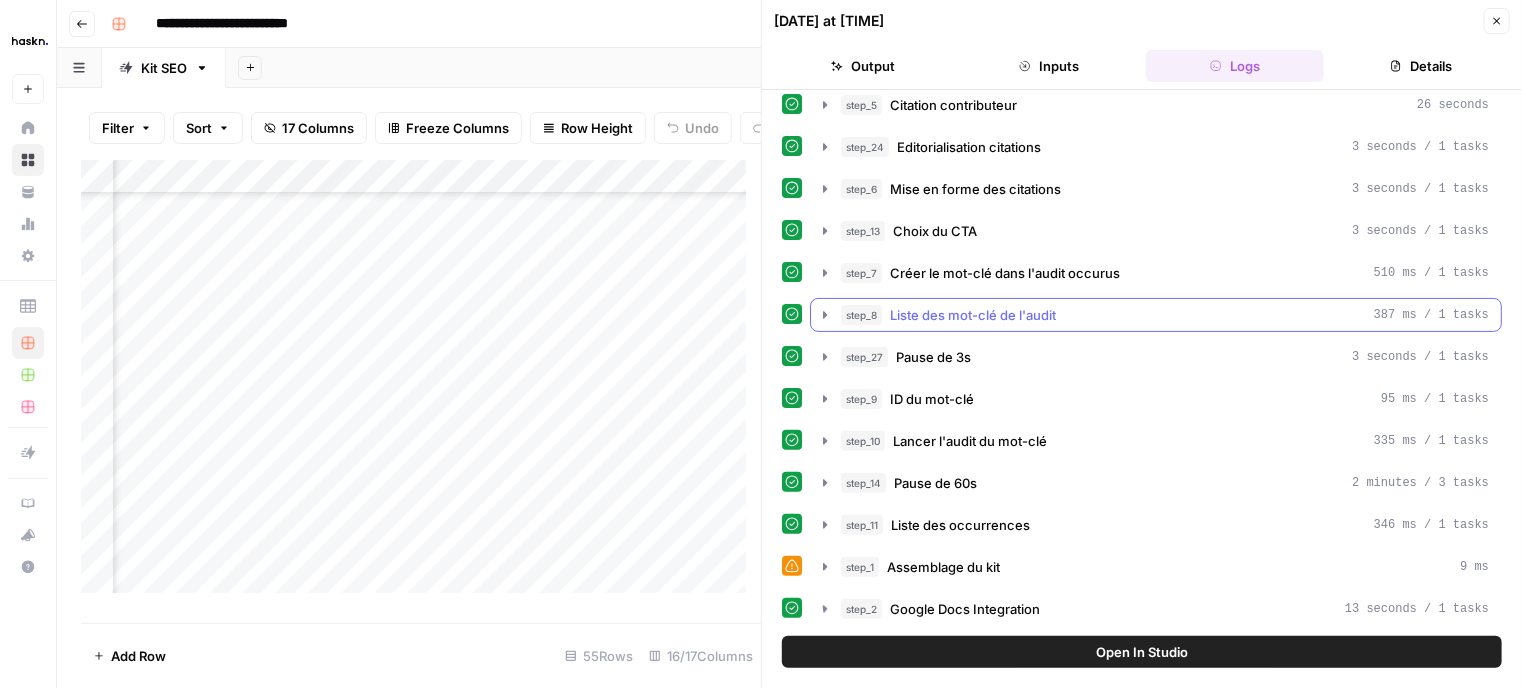 scroll, scrollTop: 131, scrollLeft: 0, axis: vertical 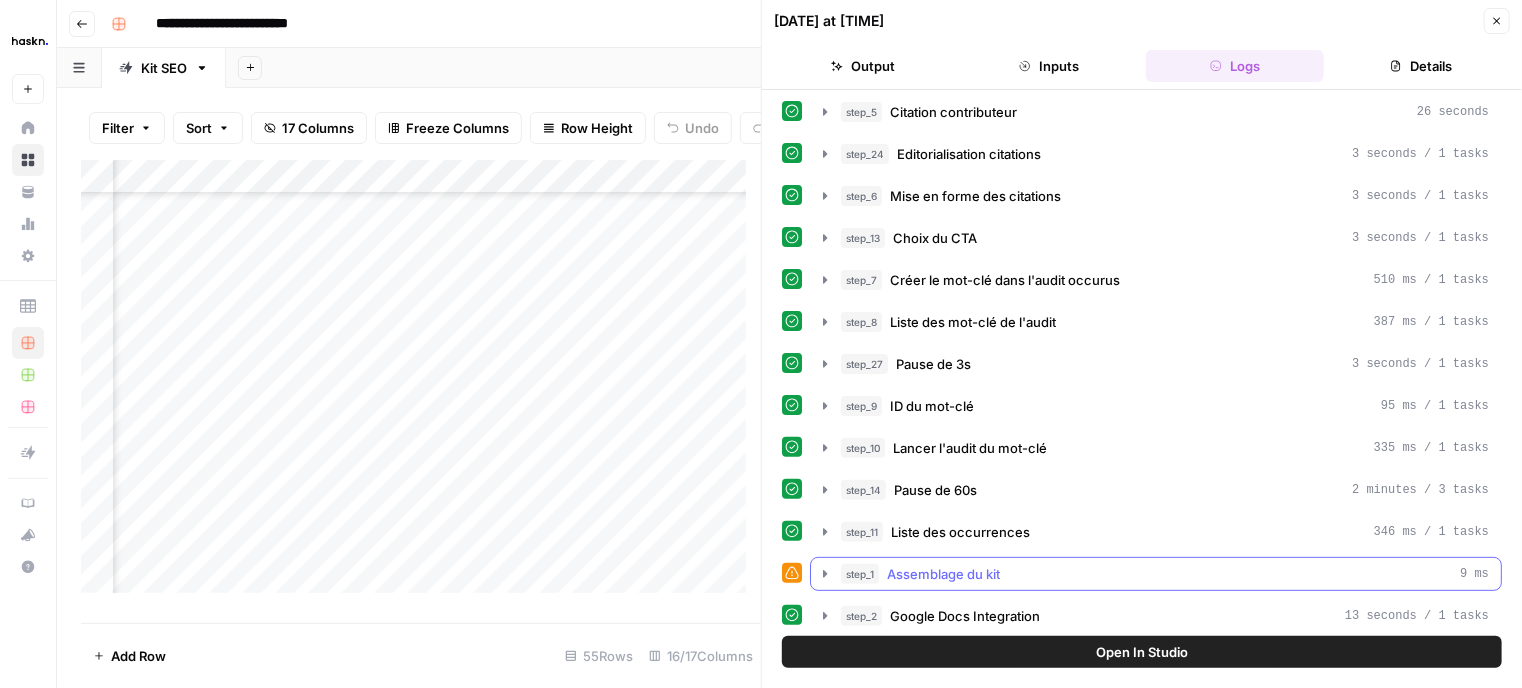 click 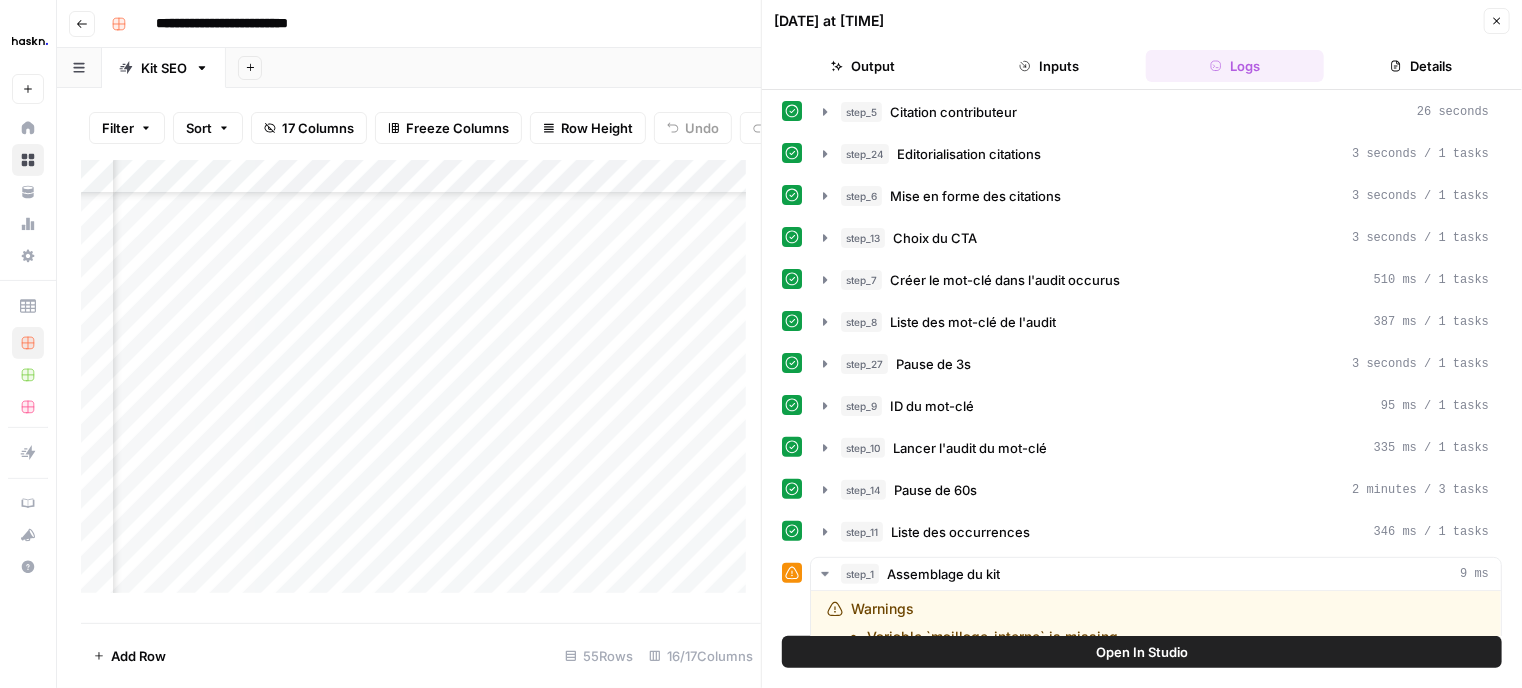 scroll, scrollTop: 431, scrollLeft: 0, axis: vertical 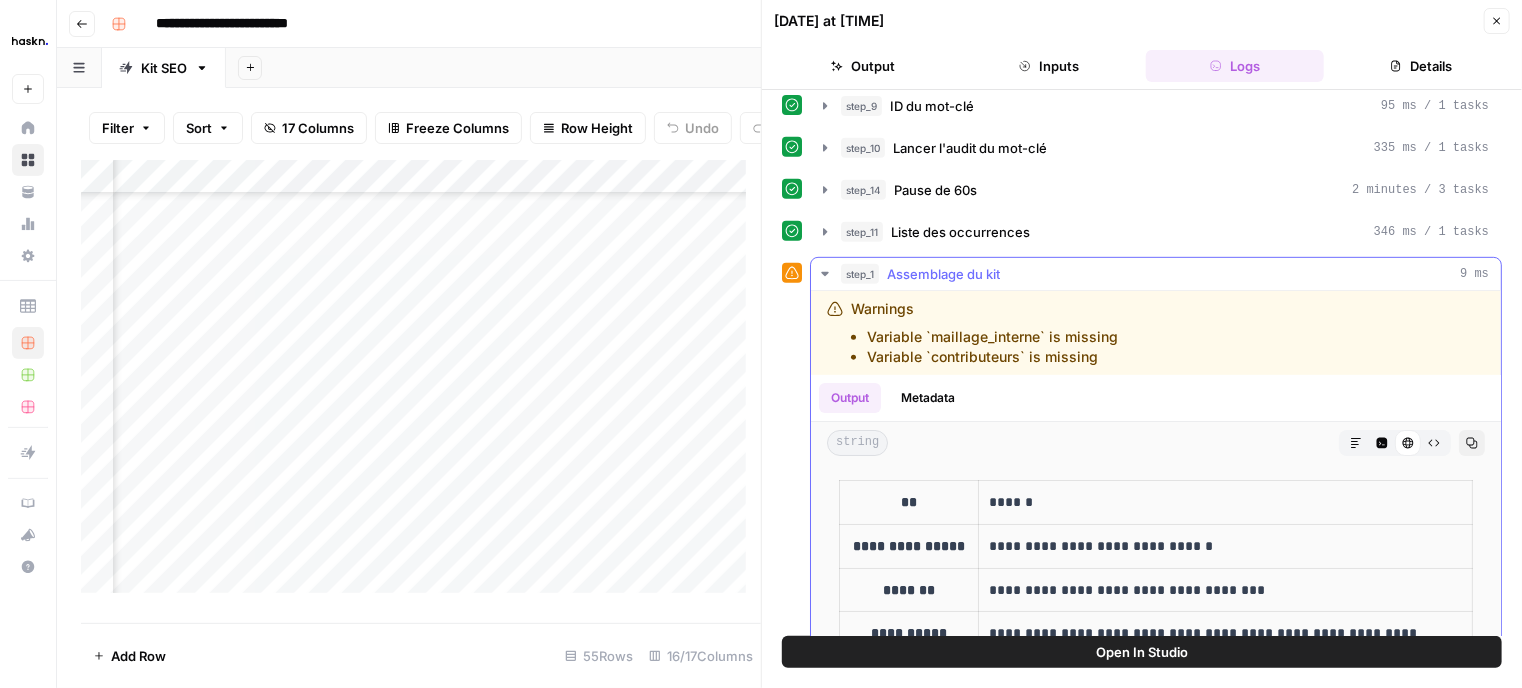 click 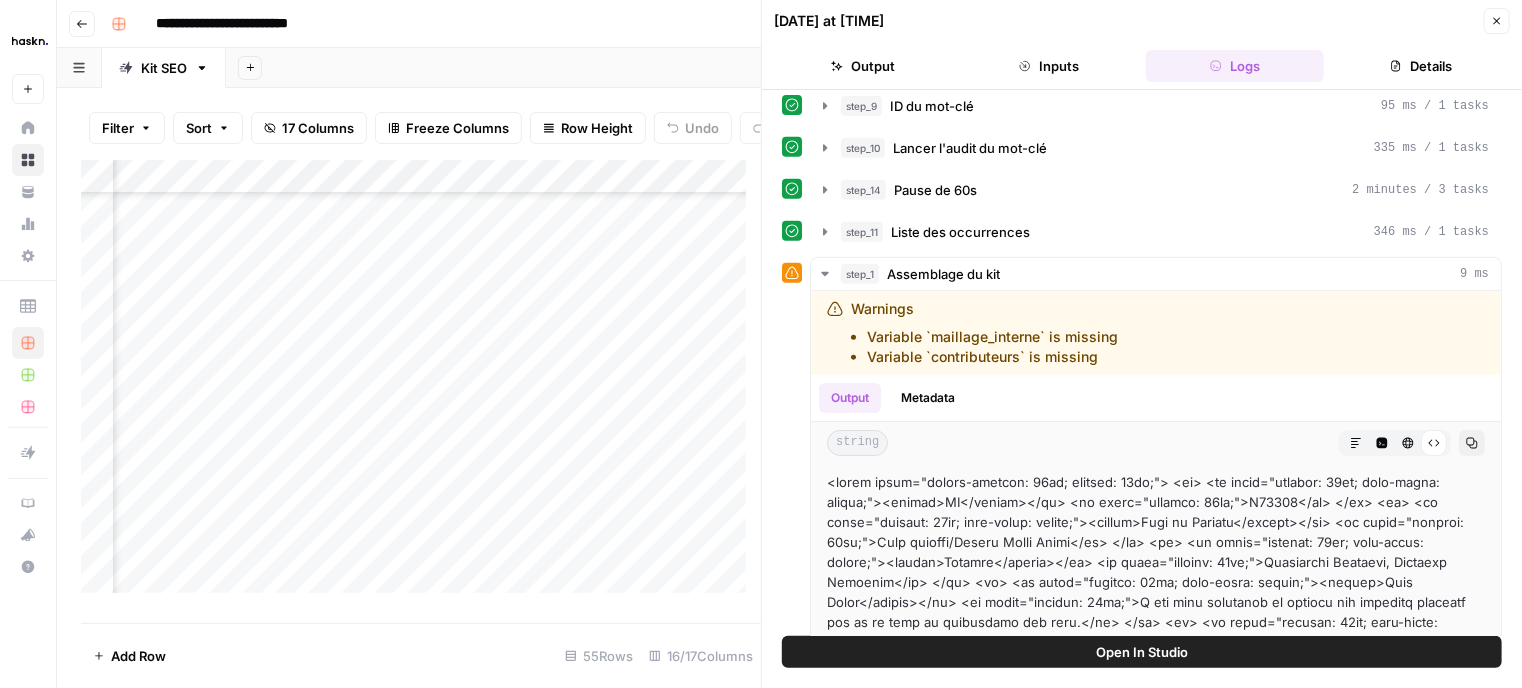 scroll, scrollTop: 631, scrollLeft: 0, axis: vertical 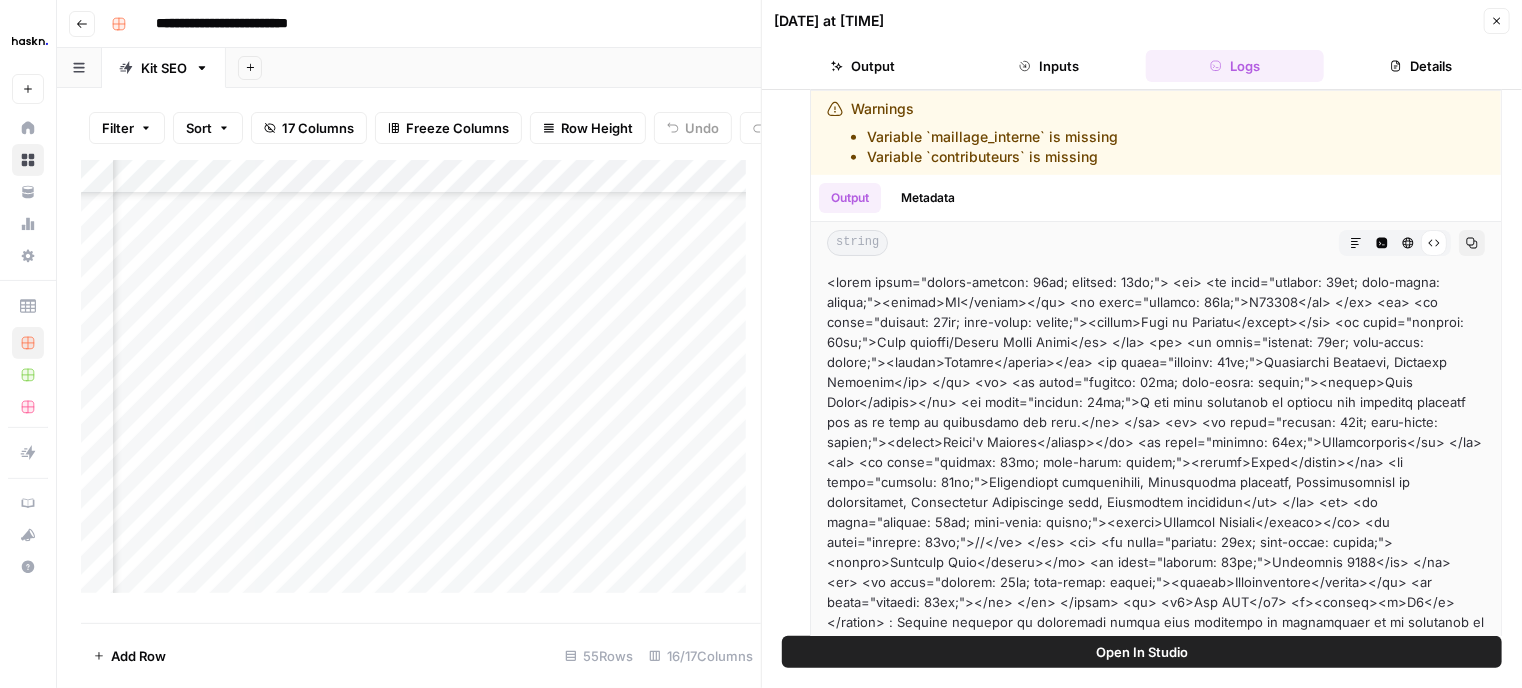drag, startPoint x: 1359, startPoint y: 571, endPoint x: 804, endPoint y: 274, distance: 629.4712 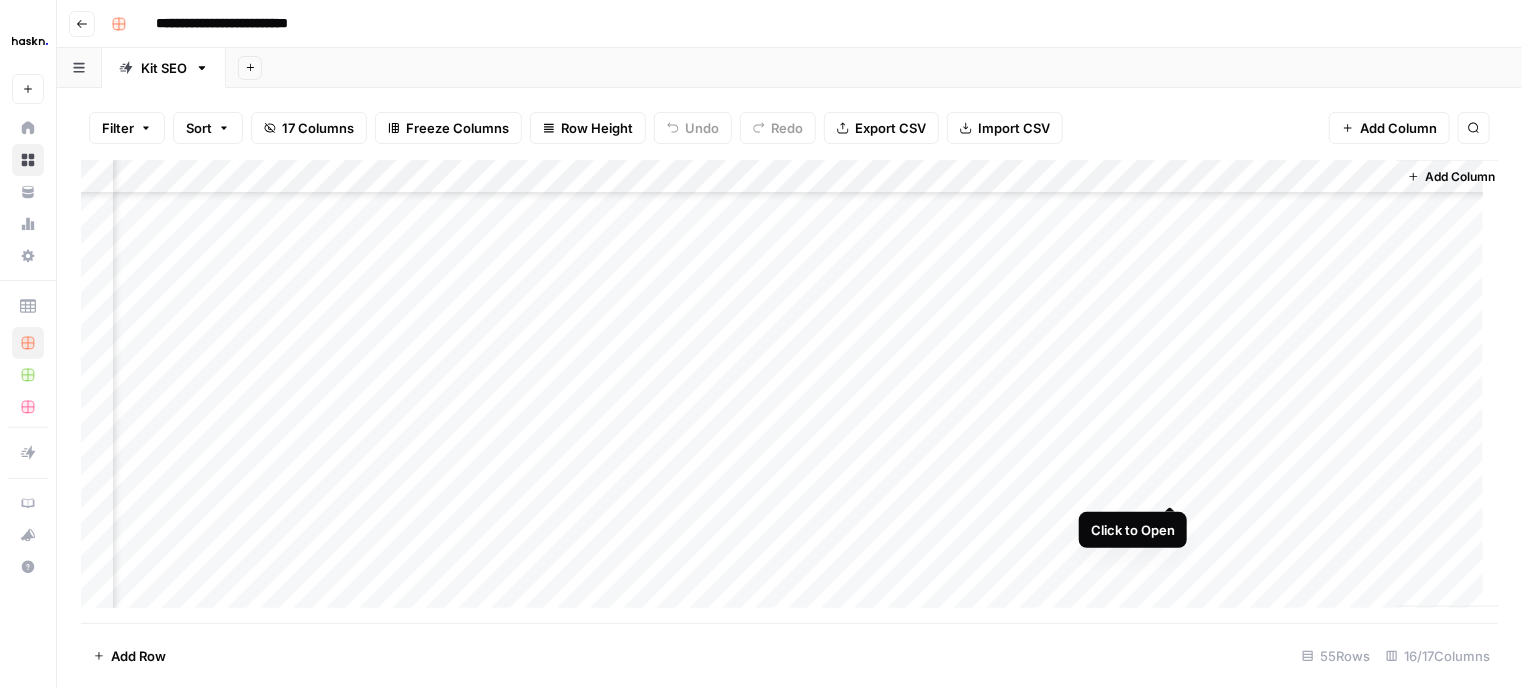 click on "Add Column" at bounding box center (789, 392) 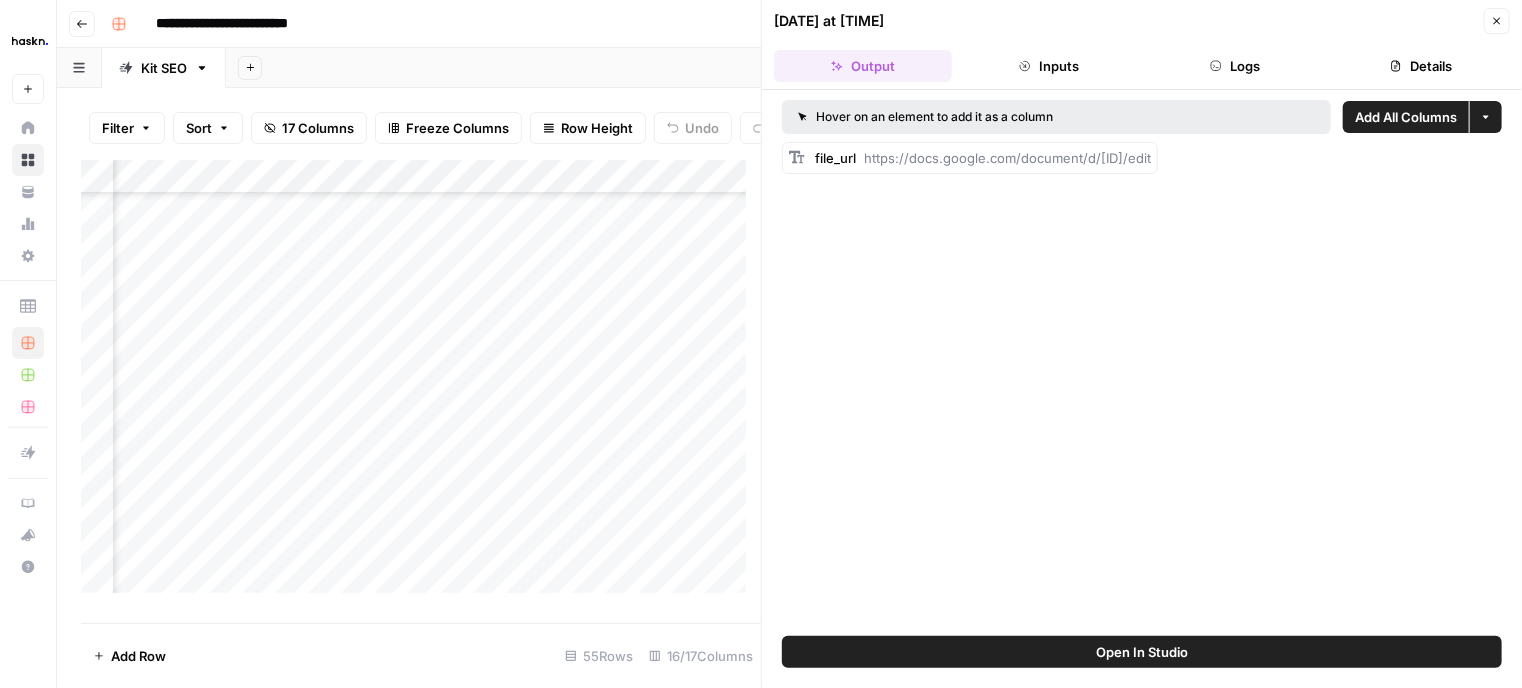 click on "Logs" at bounding box center [1235, 66] 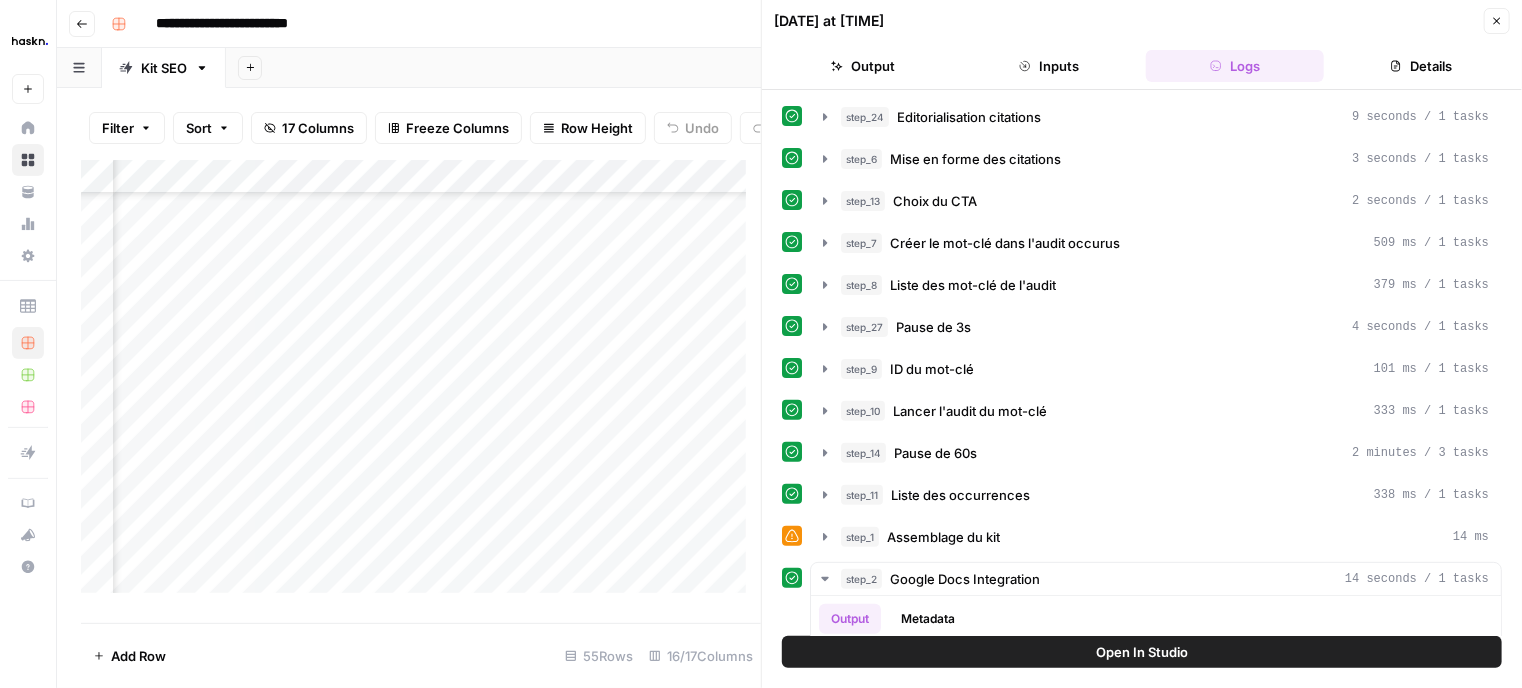 scroll, scrollTop: 300, scrollLeft: 0, axis: vertical 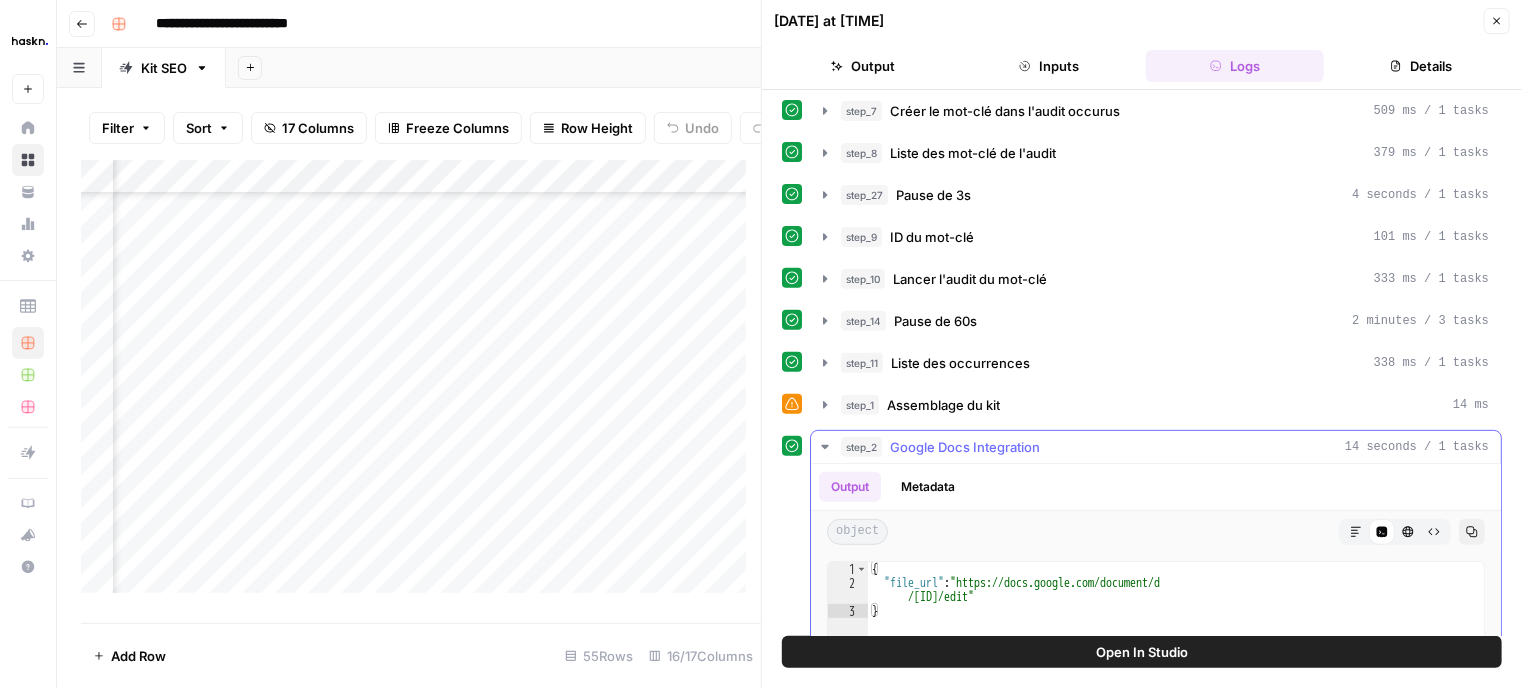 click on "step_2 Google Docs Integration 14 seconds / 1 tasks" at bounding box center (1156, 447) 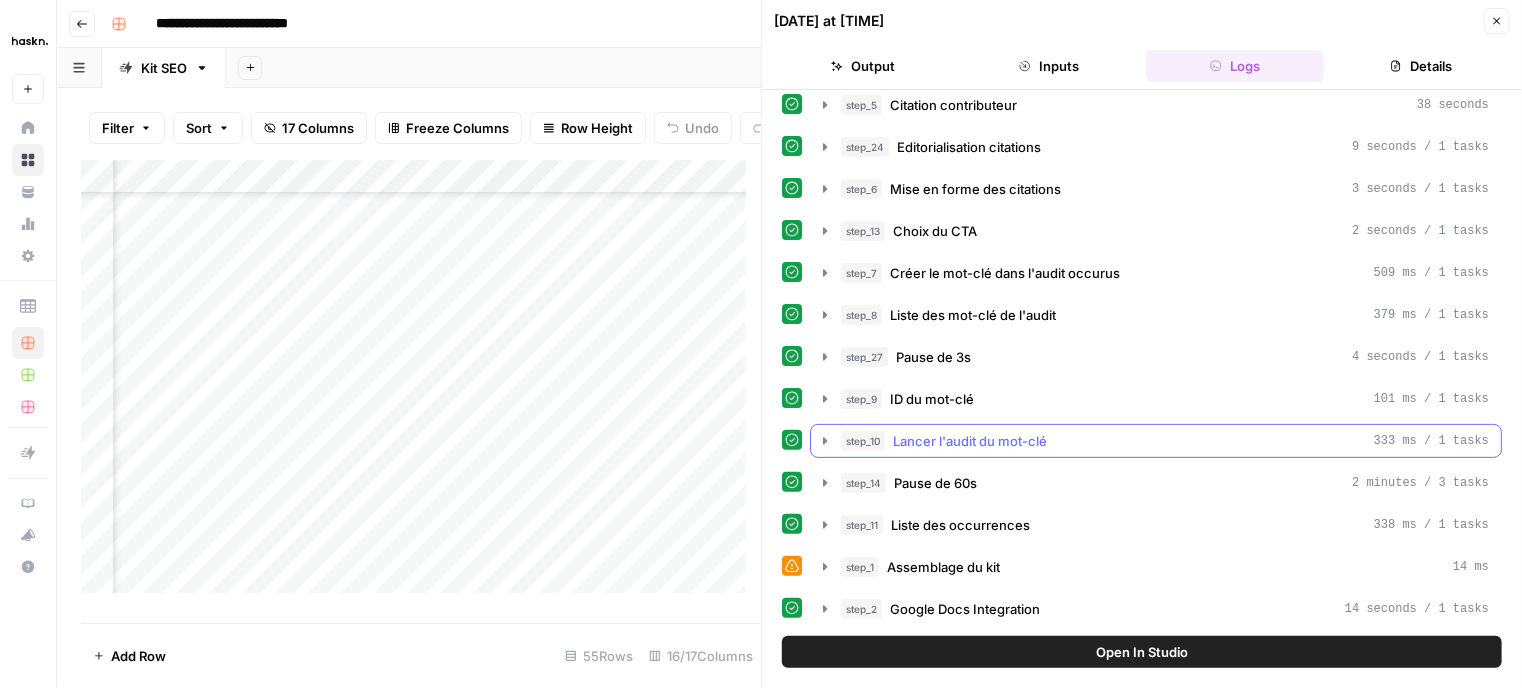 scroll, scrollTop: 131, scrollLeft: 0, axis: vertical 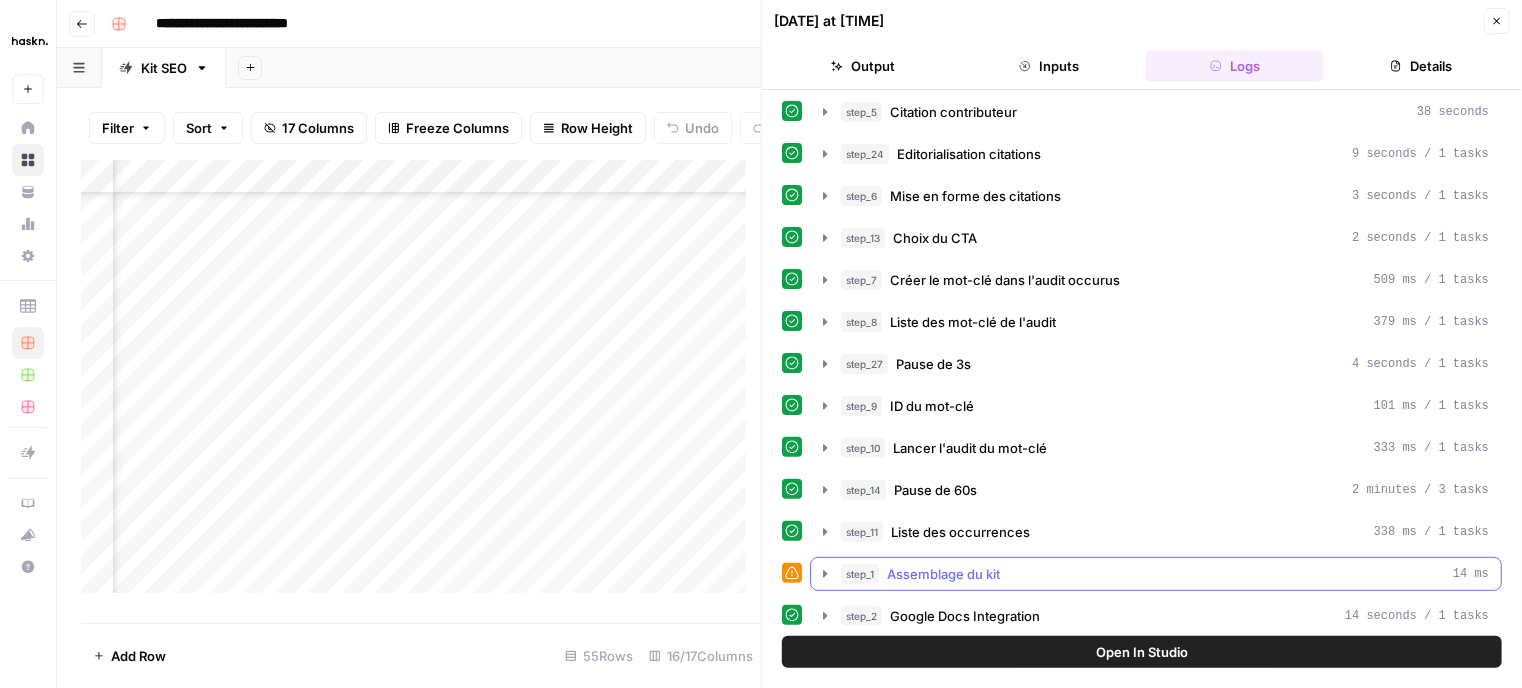 click 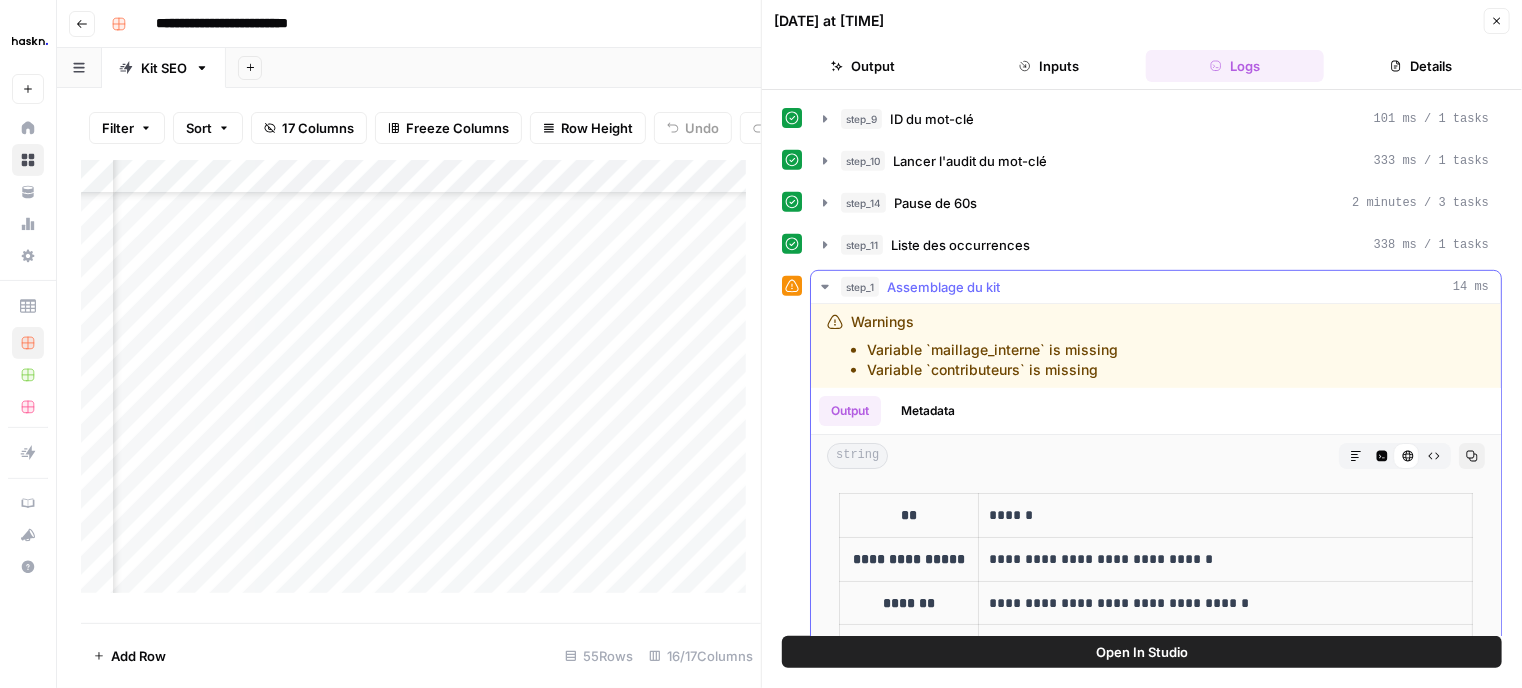 scroll, scrollTop: 431, scrollLeft: 0, axis: vertical 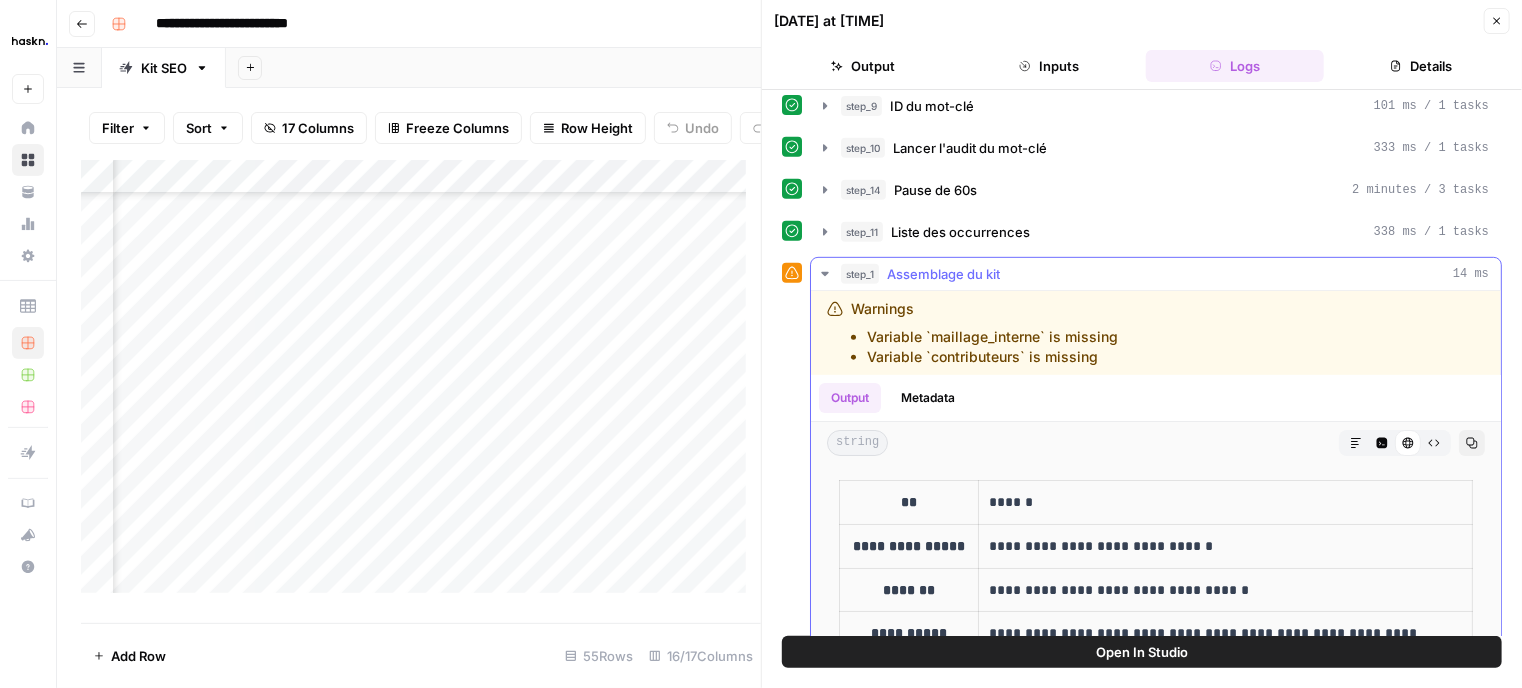 click on "Raw Output" at bounding box center (1434, 443) 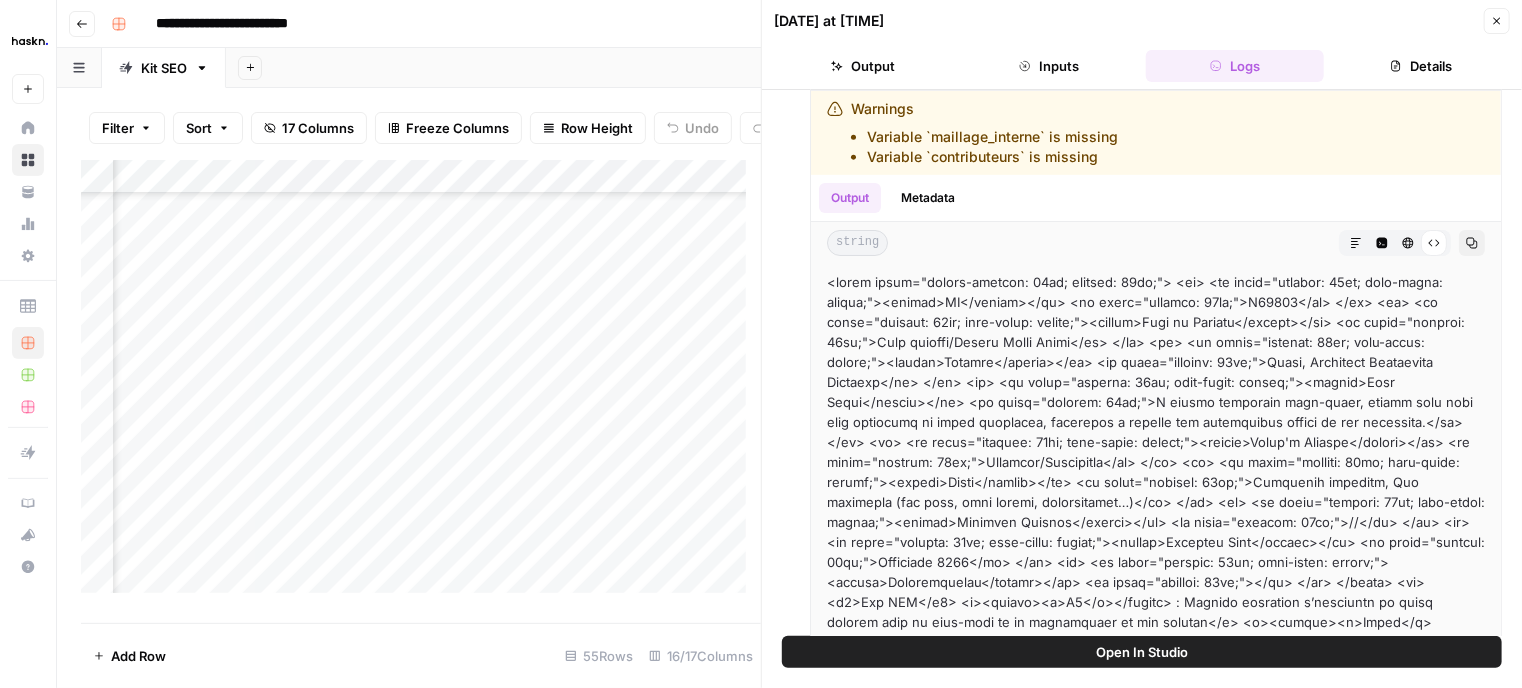 scroll, scrollTop: 716, scrollLeft: 0, axis: vertical 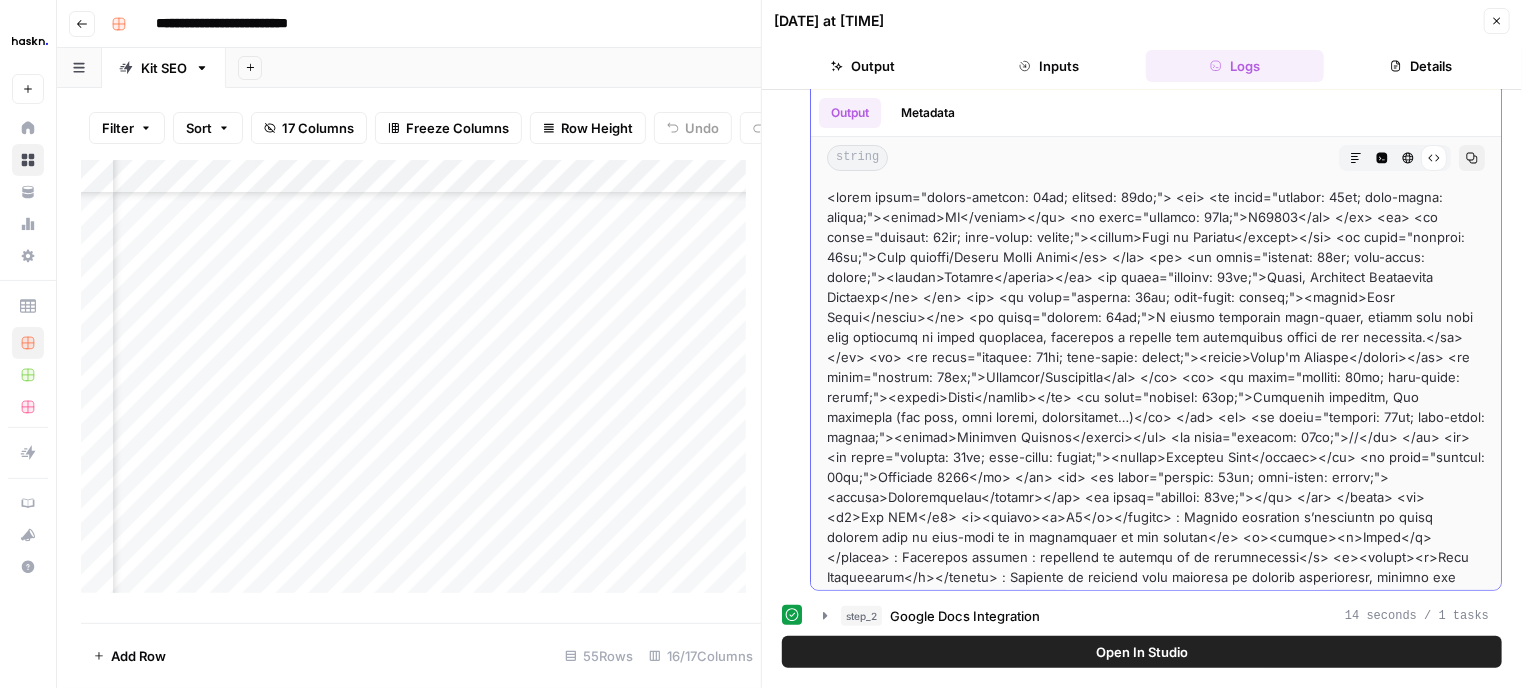click at bounding box center (1156, 1247) 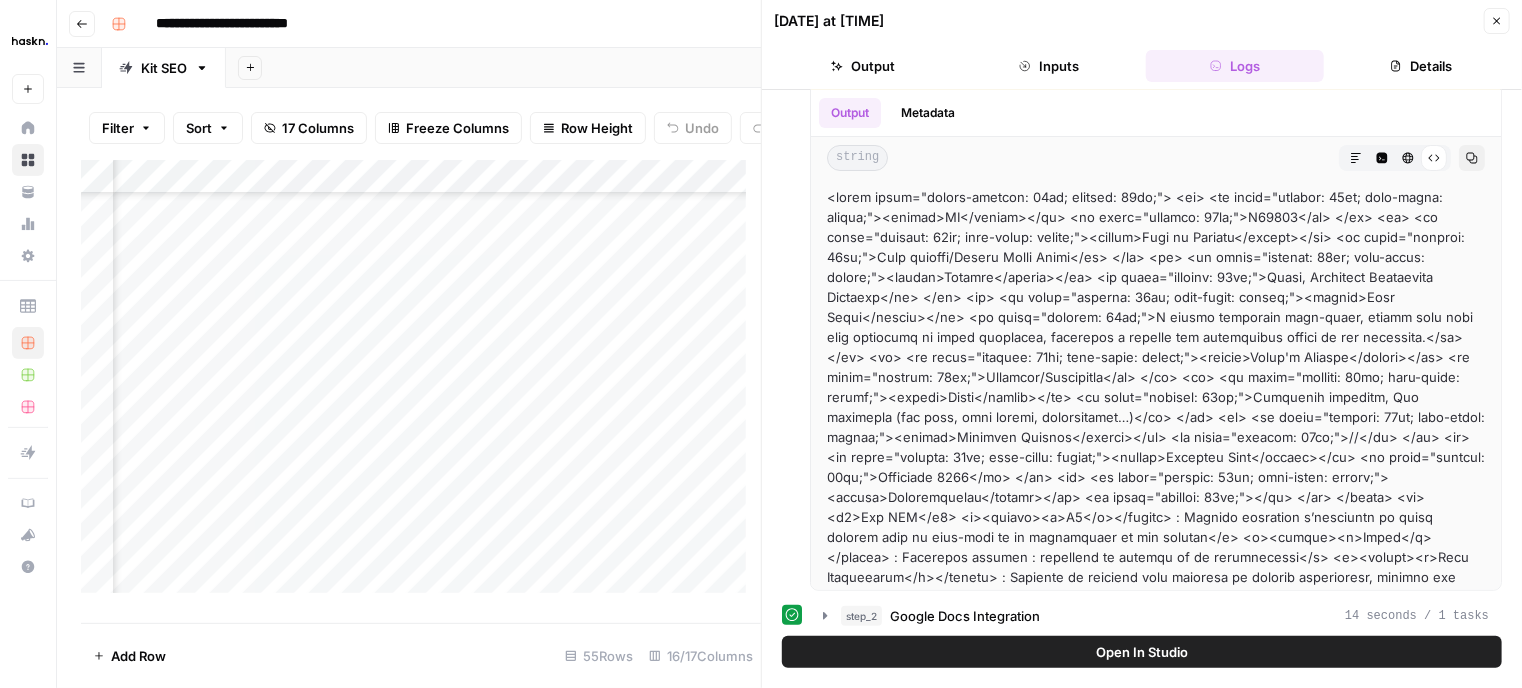 click 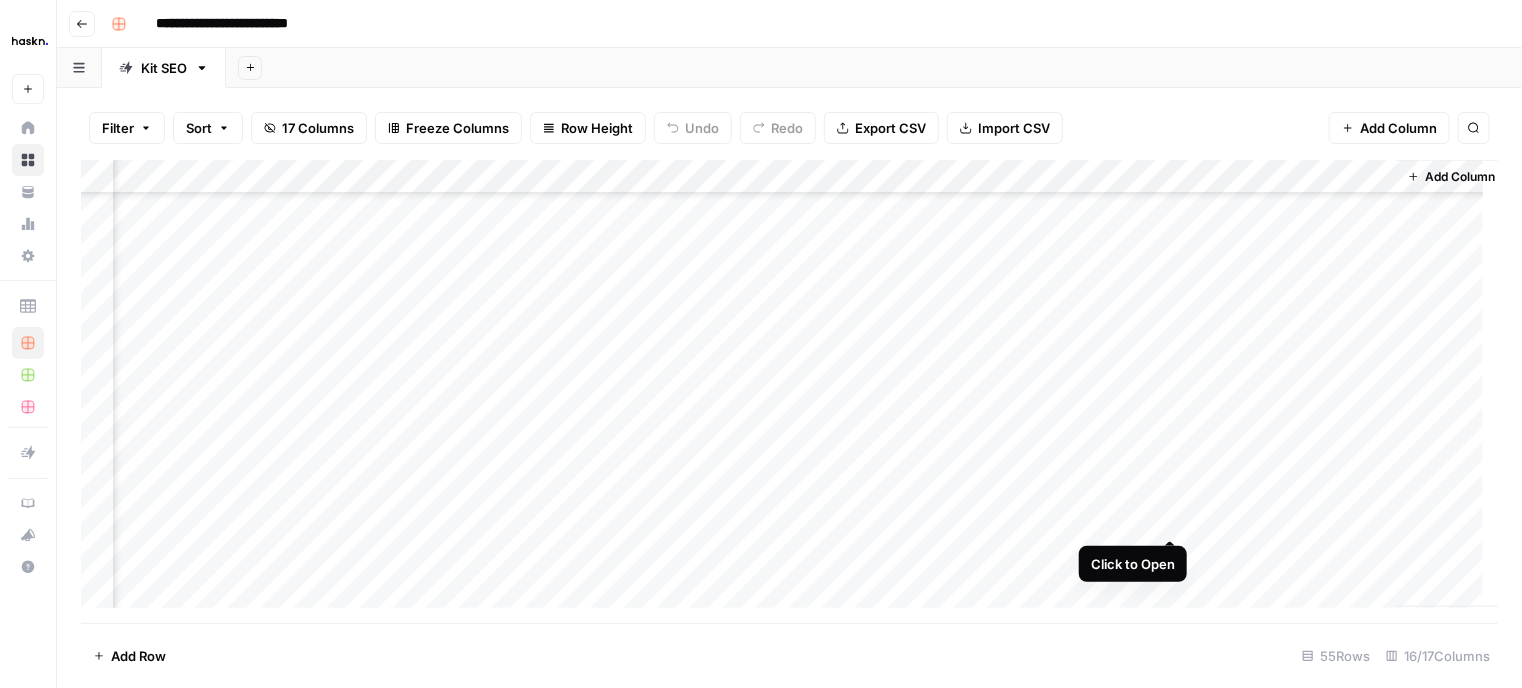 click on "Add Column" at bounding box center (789, 392) 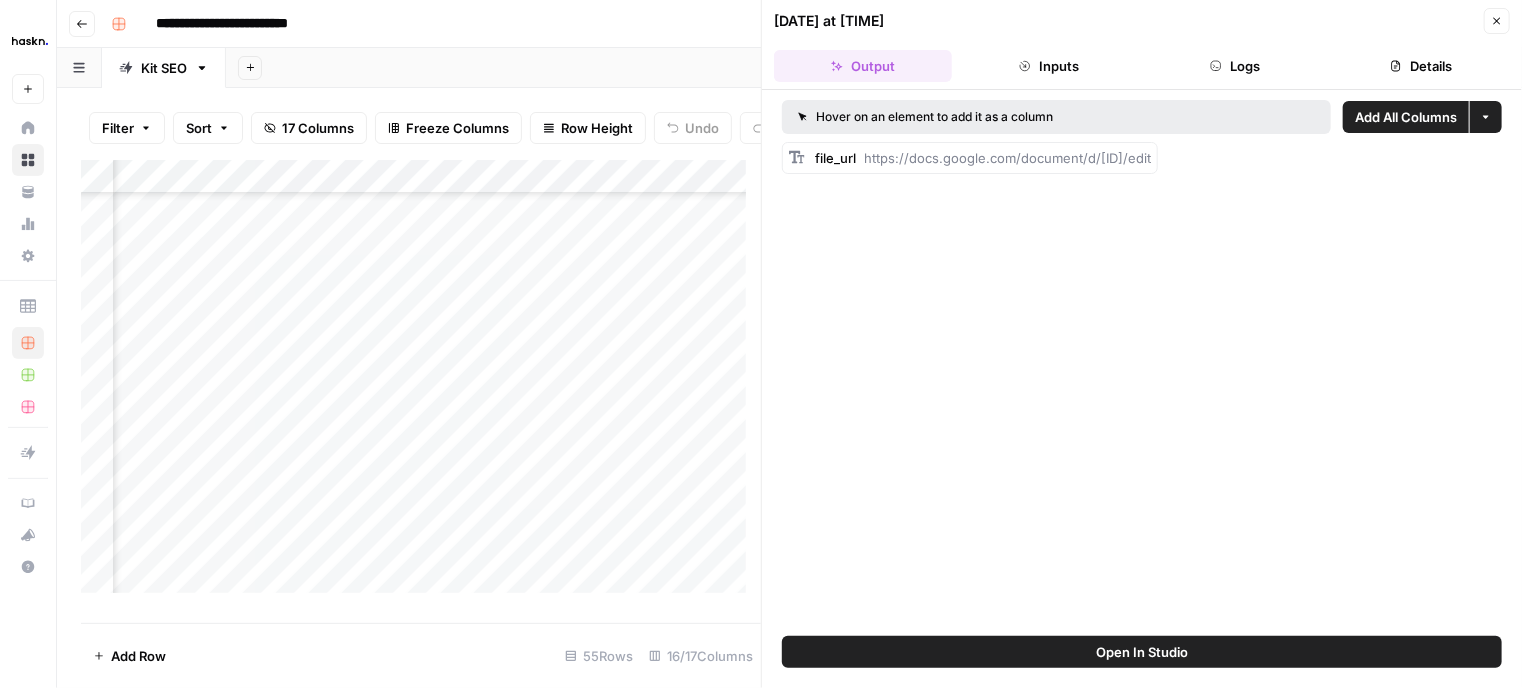 click on "Logs" at bounding box center [1235, 66] 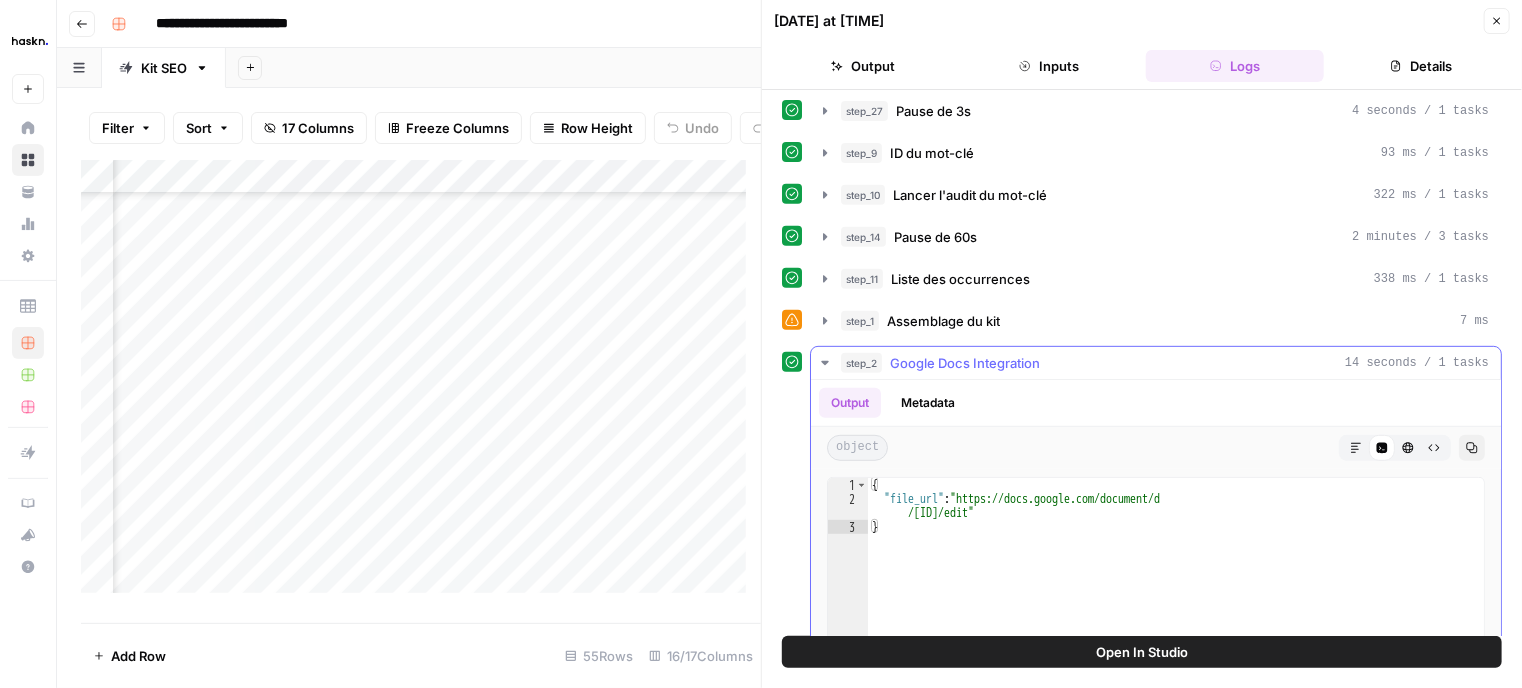 scroll, scrollTop: 600, scrollLeft: 0, axis: vertical 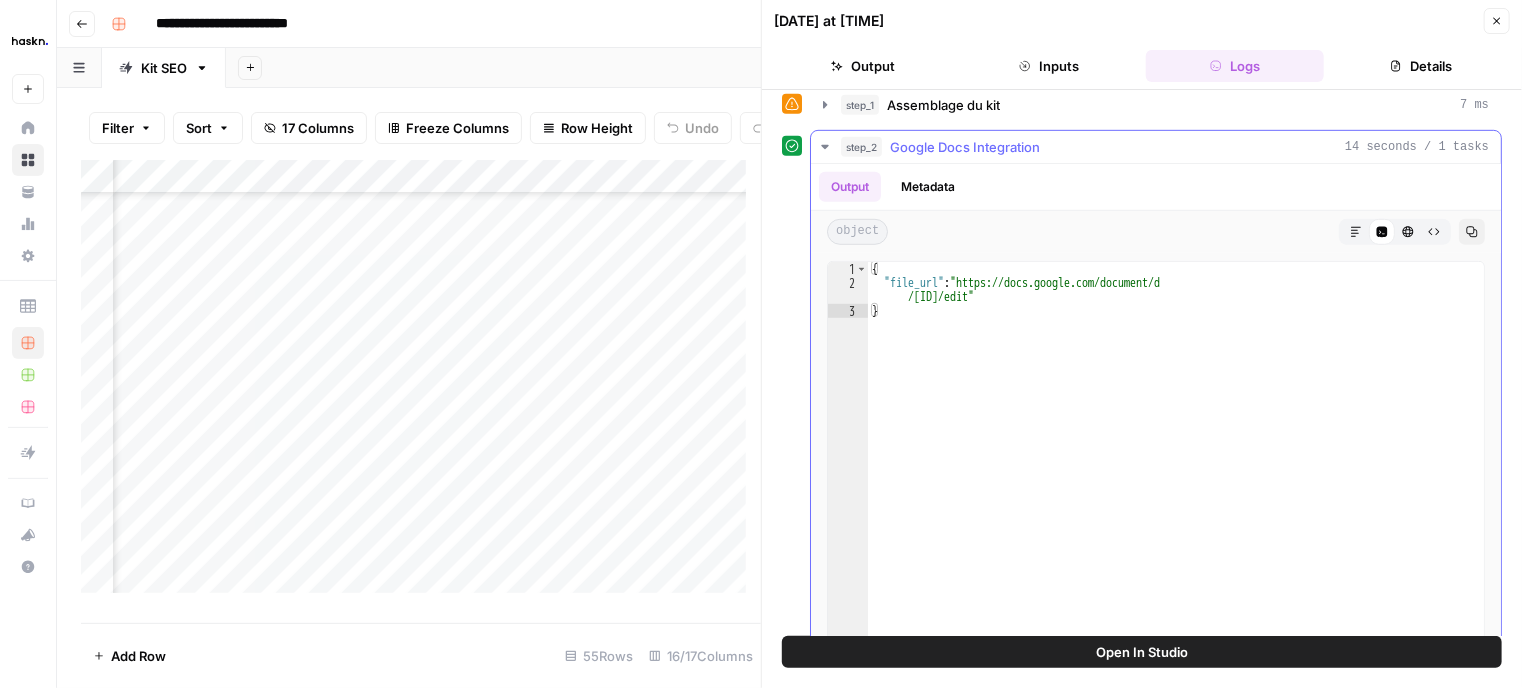 click 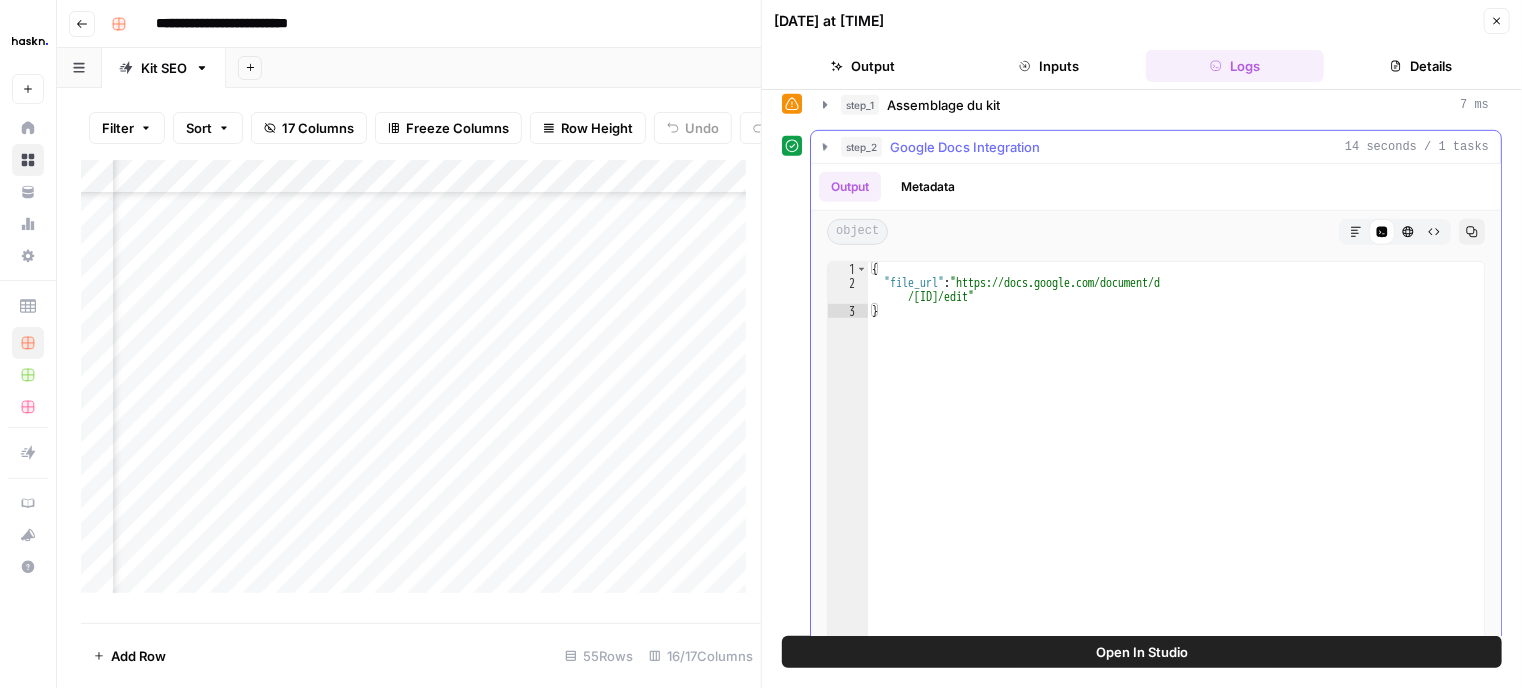 scroll, scrollTop: 131, scrollLeft: 0, axis: vertical 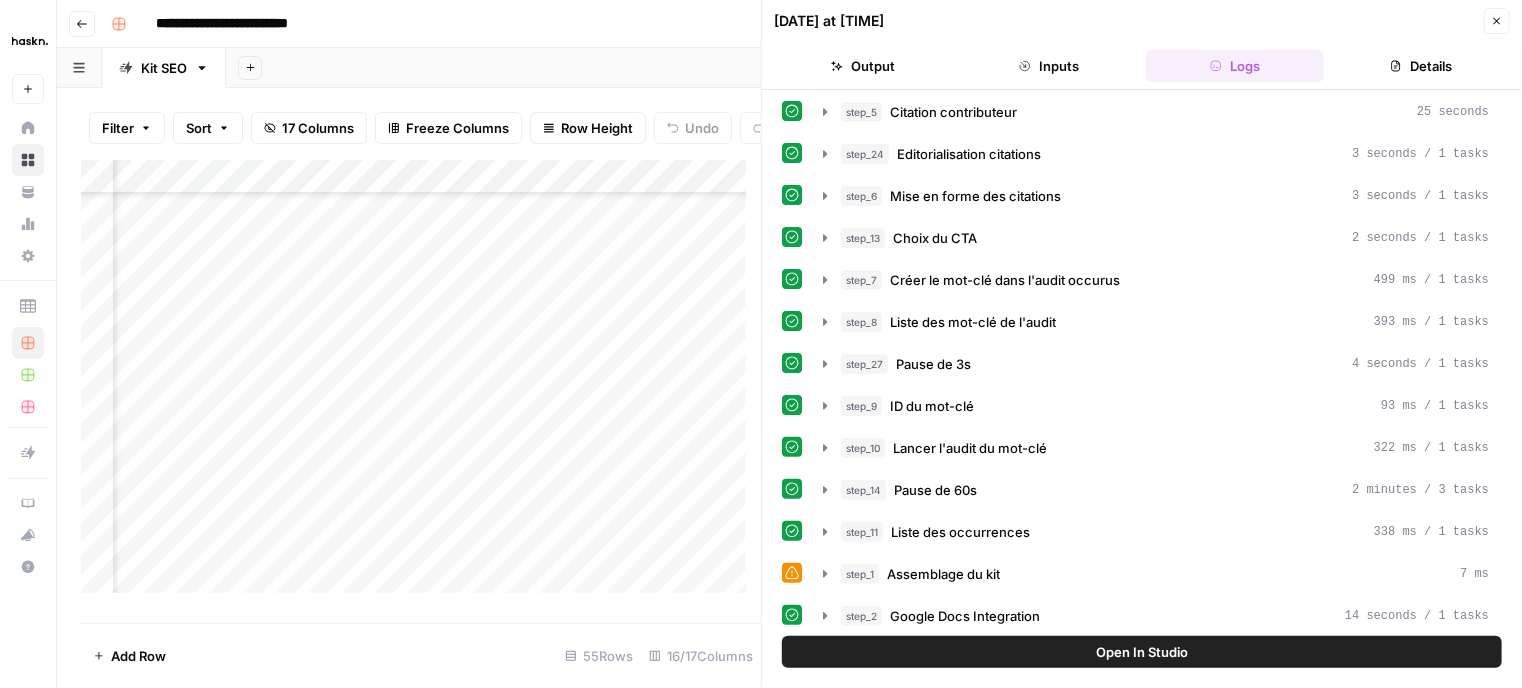 click 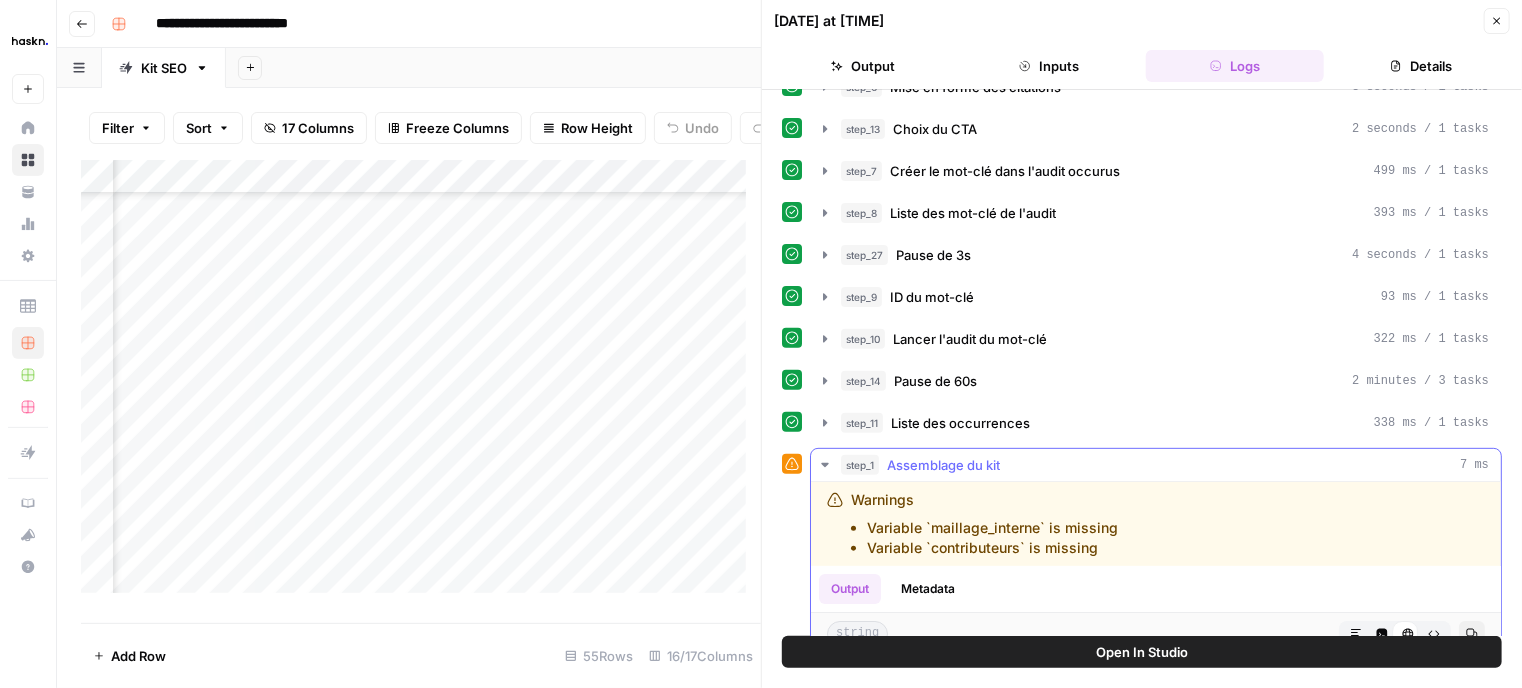 scroll, scrollTop: 331, scrollLeft: 0, axis: vertical 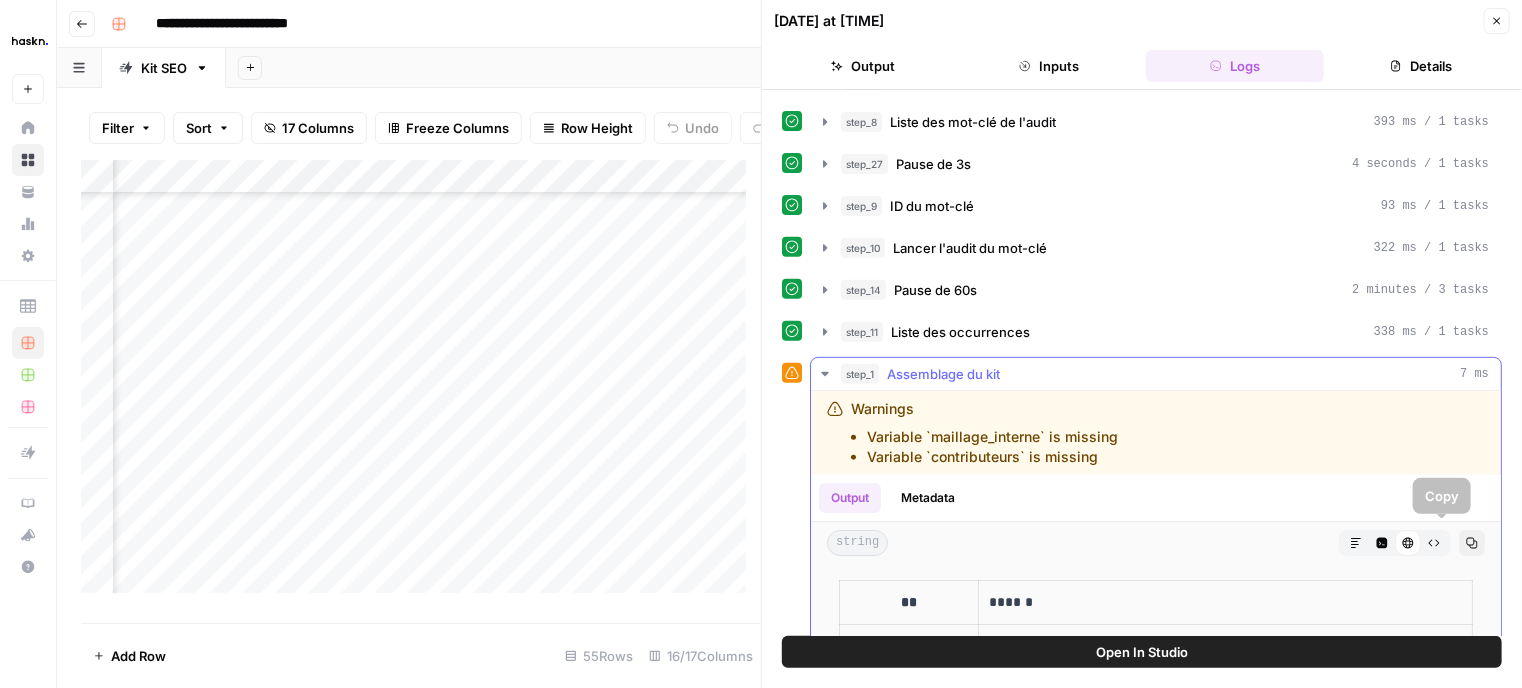 click 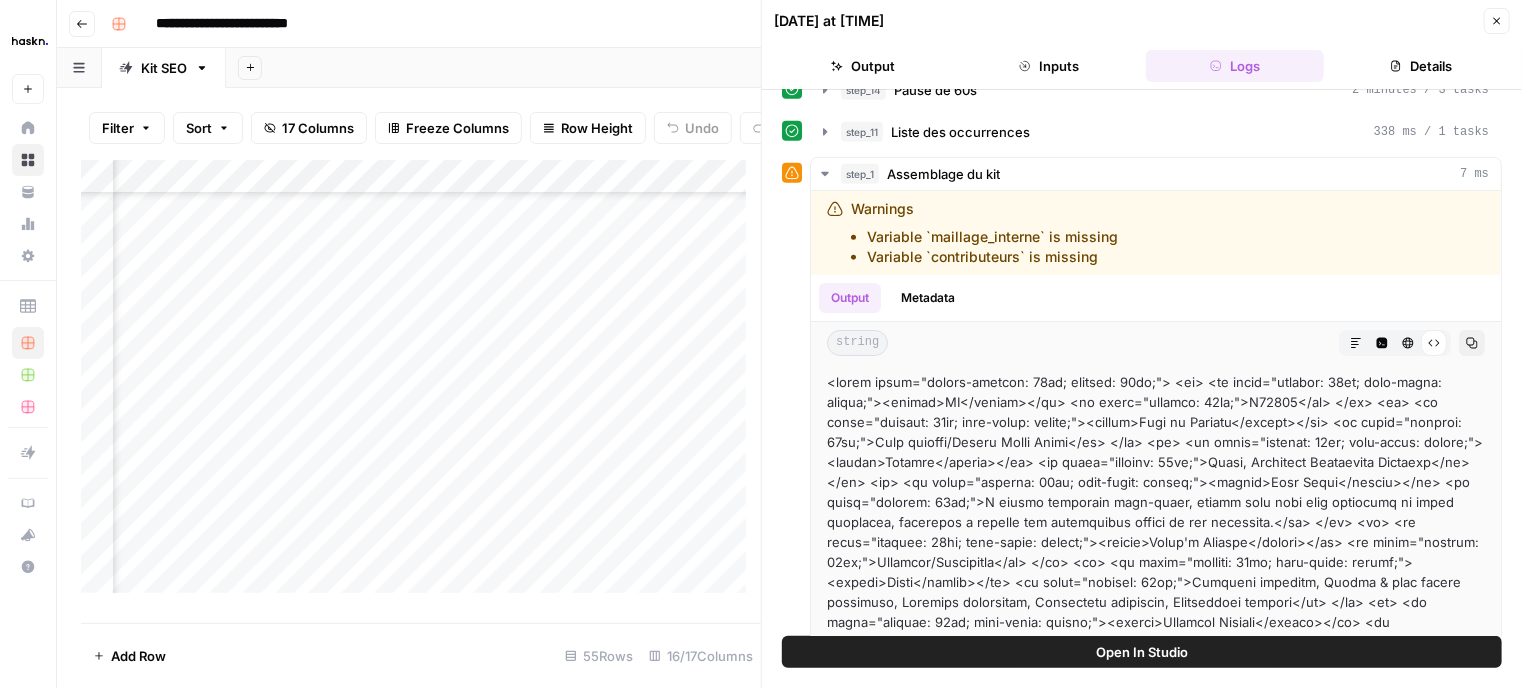 scroll, scrollTop: 716, scrollLeft: 0, axis: vertical 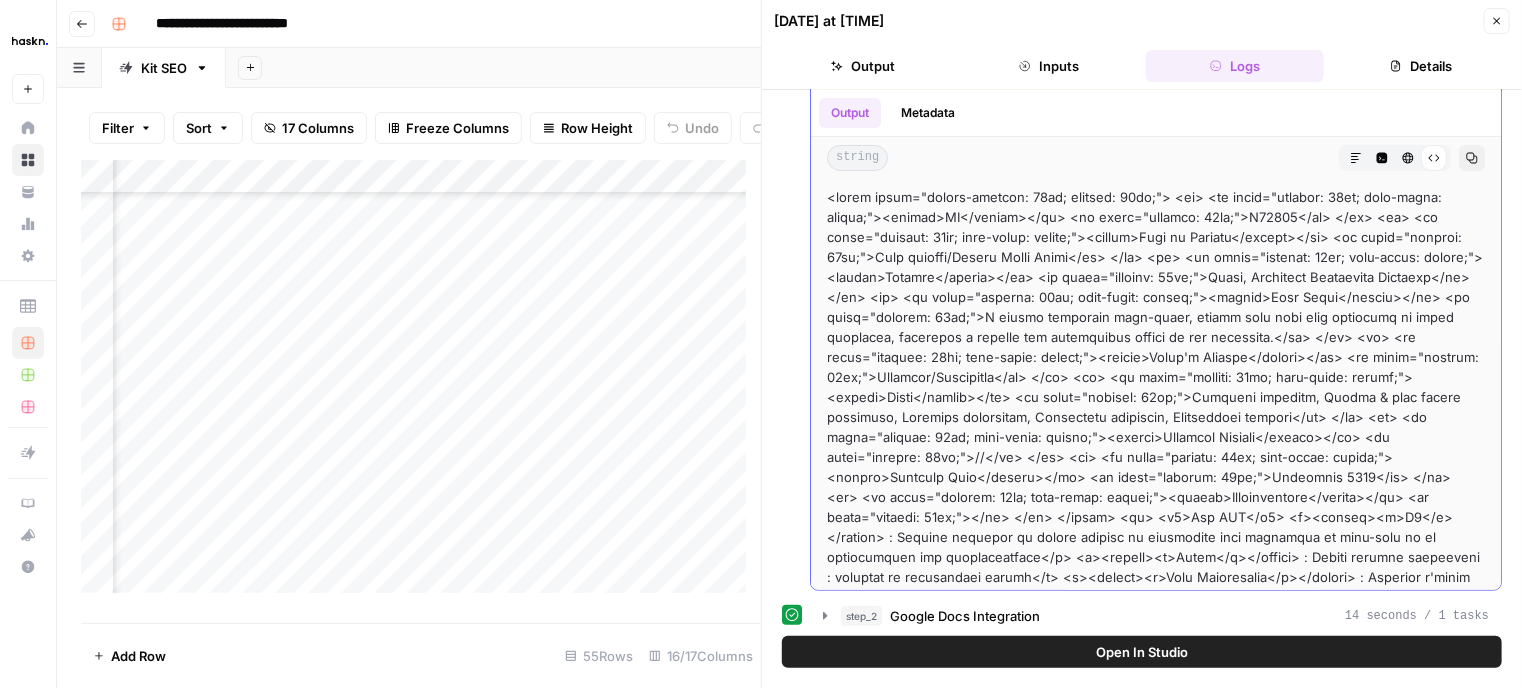 drag, startPoint x: 1100, startPoint y: 510, endPoint x: 818, endPoint y: 199, distance: 419.81543 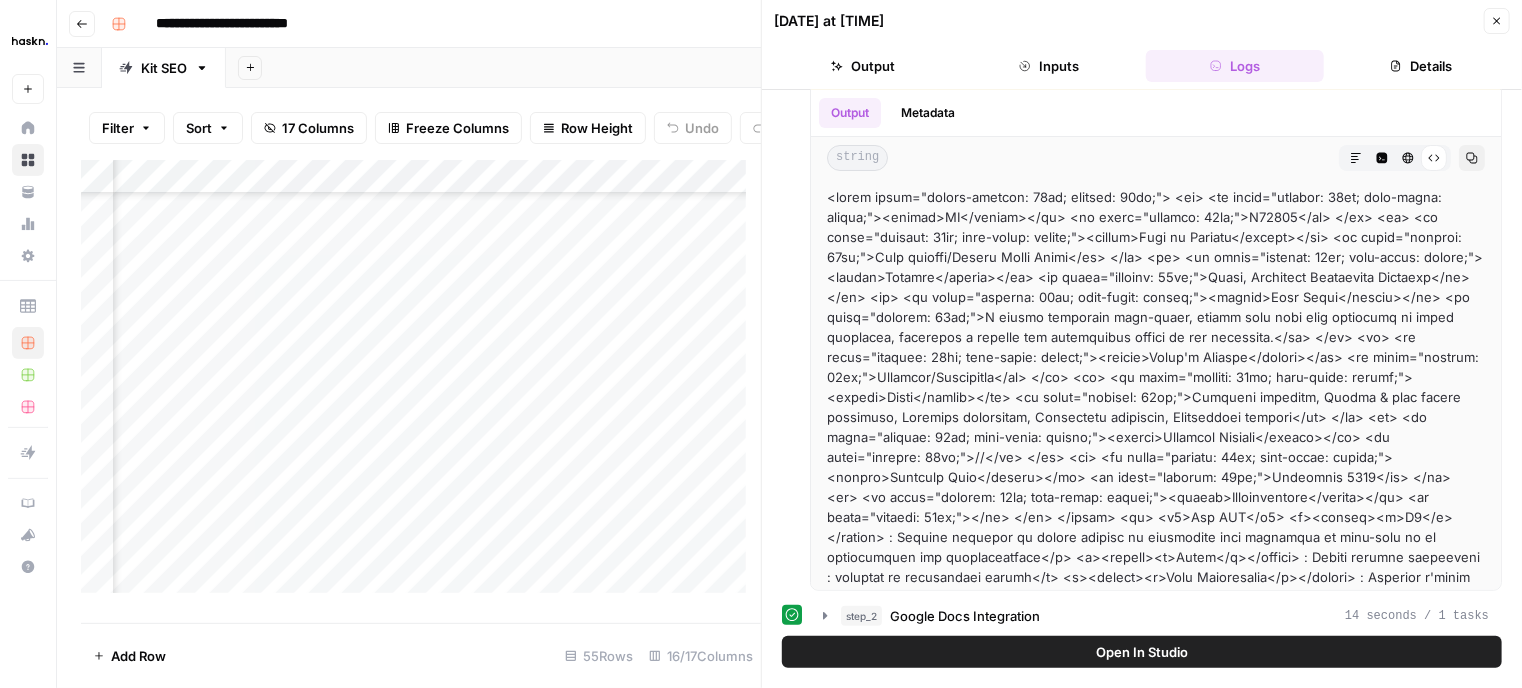 click on "07/25/25 at 5:57 PM Close Output Inputs Logs Details" at bounding box center [1142, 45] 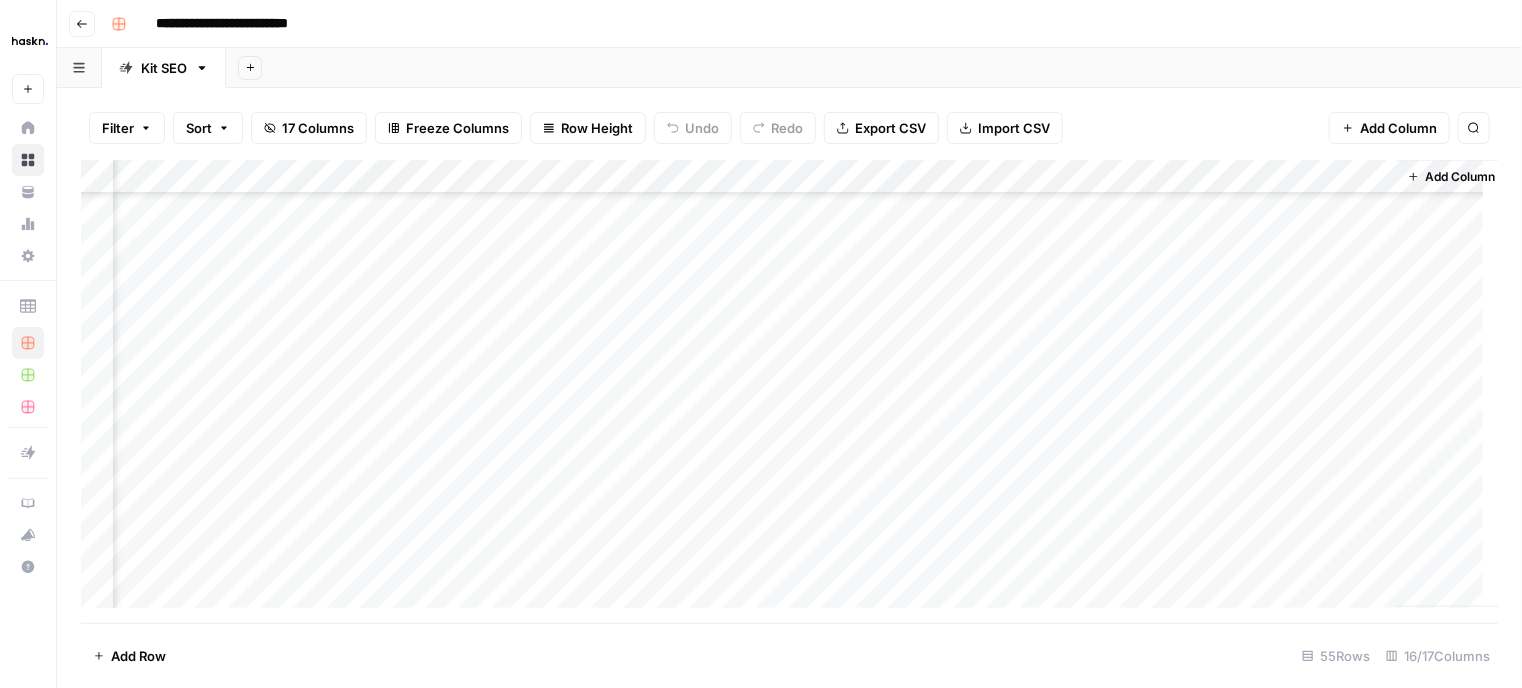 scroll, scrollTop: 1388, scrollLeft: 1517, axis: both 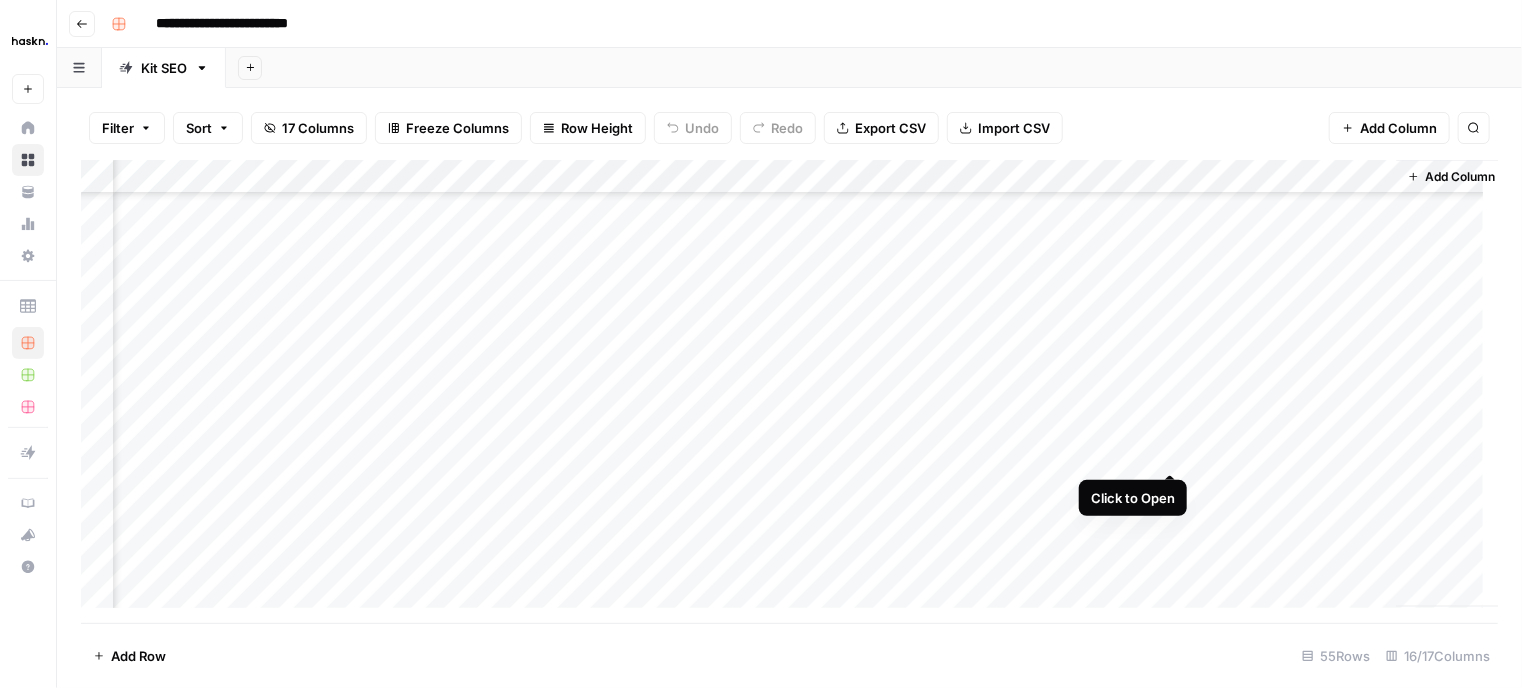 click on "Add Column" at bounding box center (789, 392) 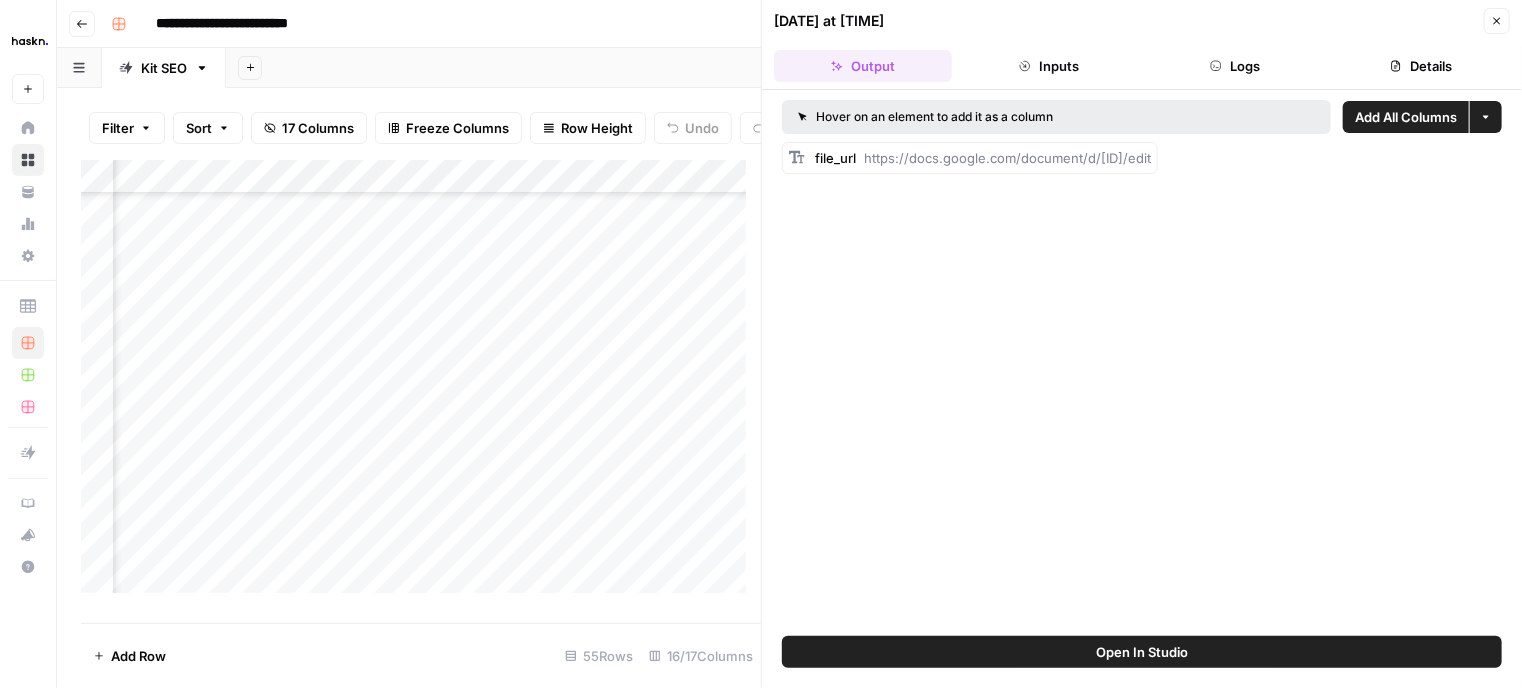 click on "Logs" at bounding box center [1235, 66] 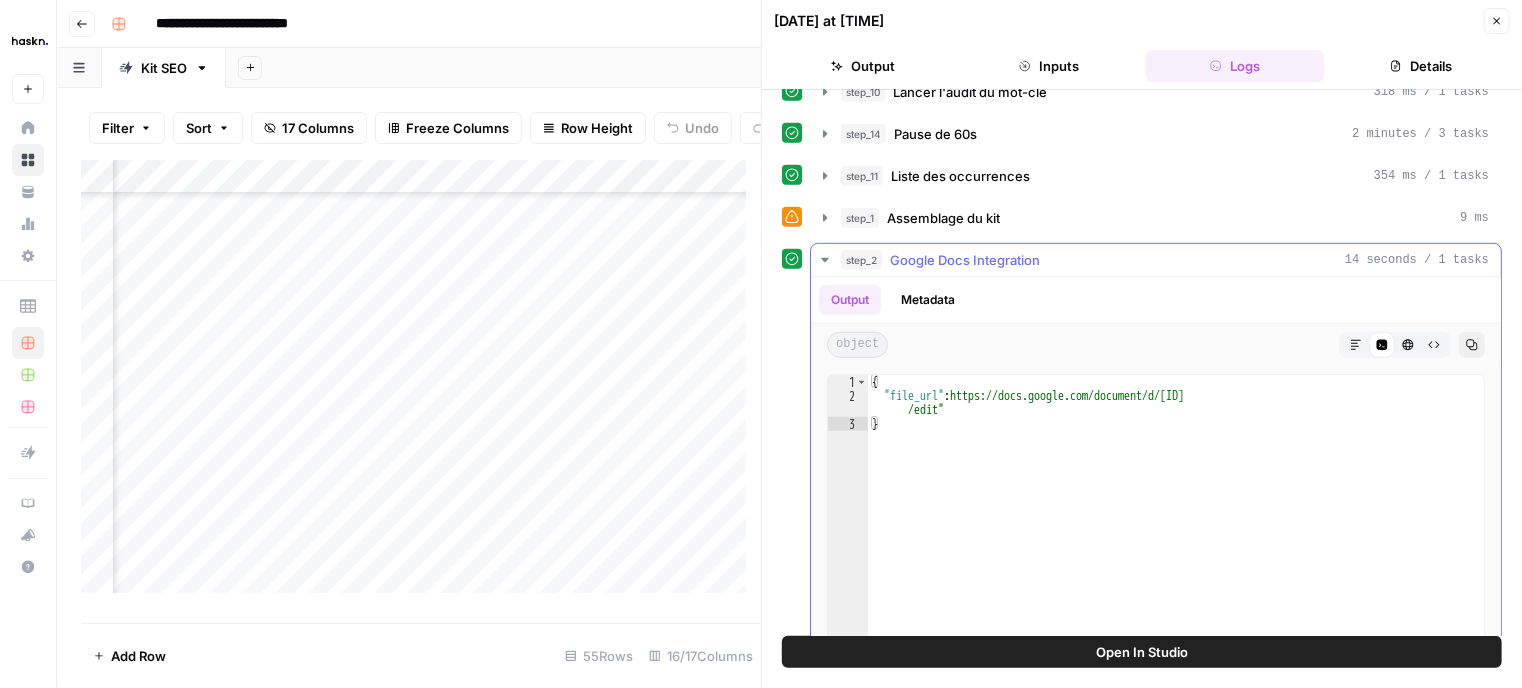 scroll, scrollTop: 500, scrollLeft: 0, axis: vertical 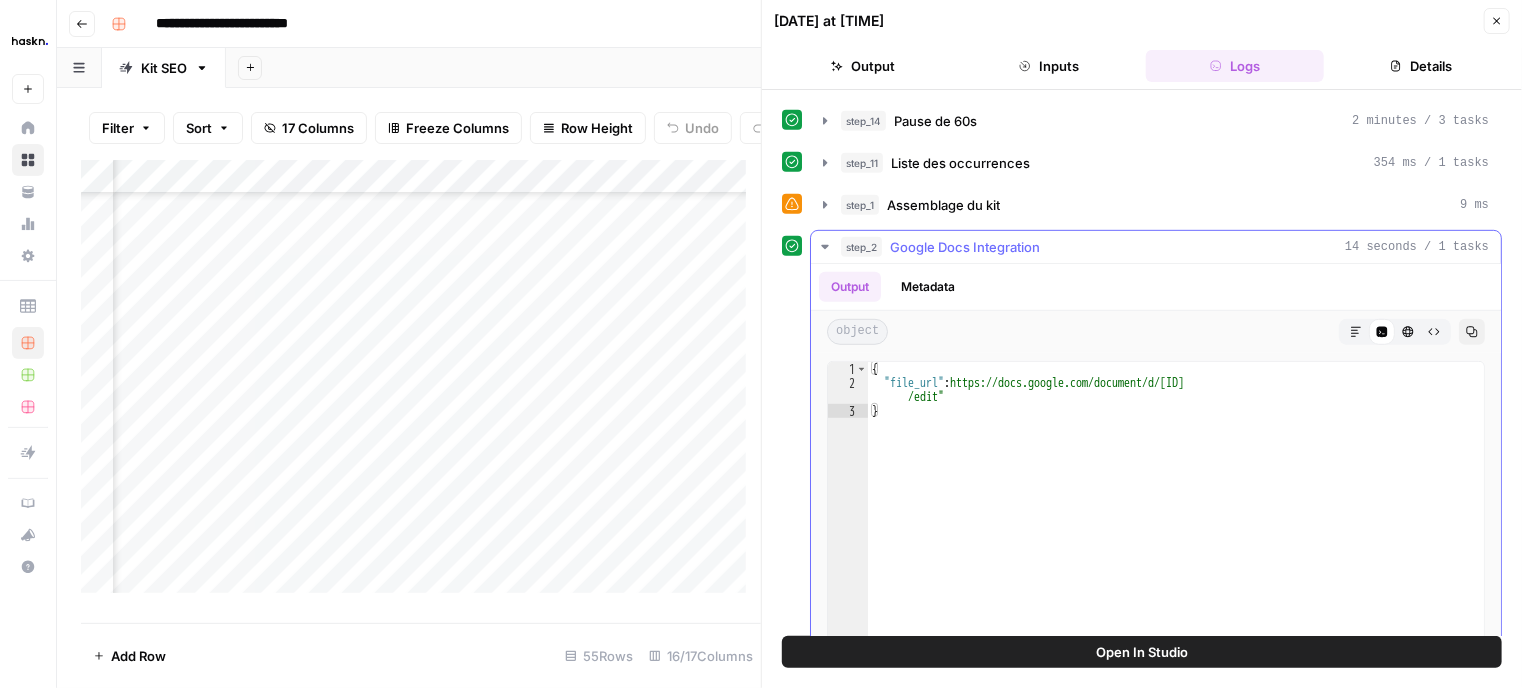 click 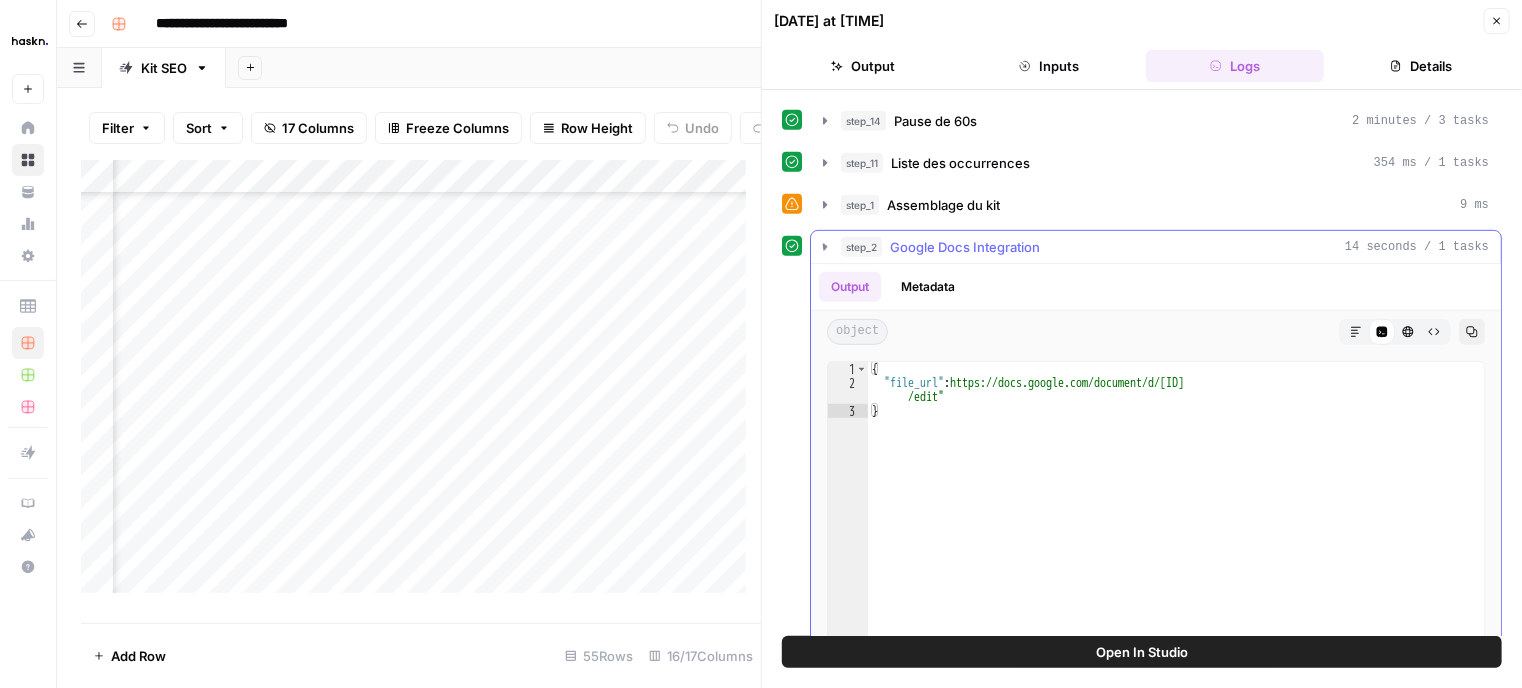 scroll, scrollTop: 131, scrollLeft: 0, axis: vertical 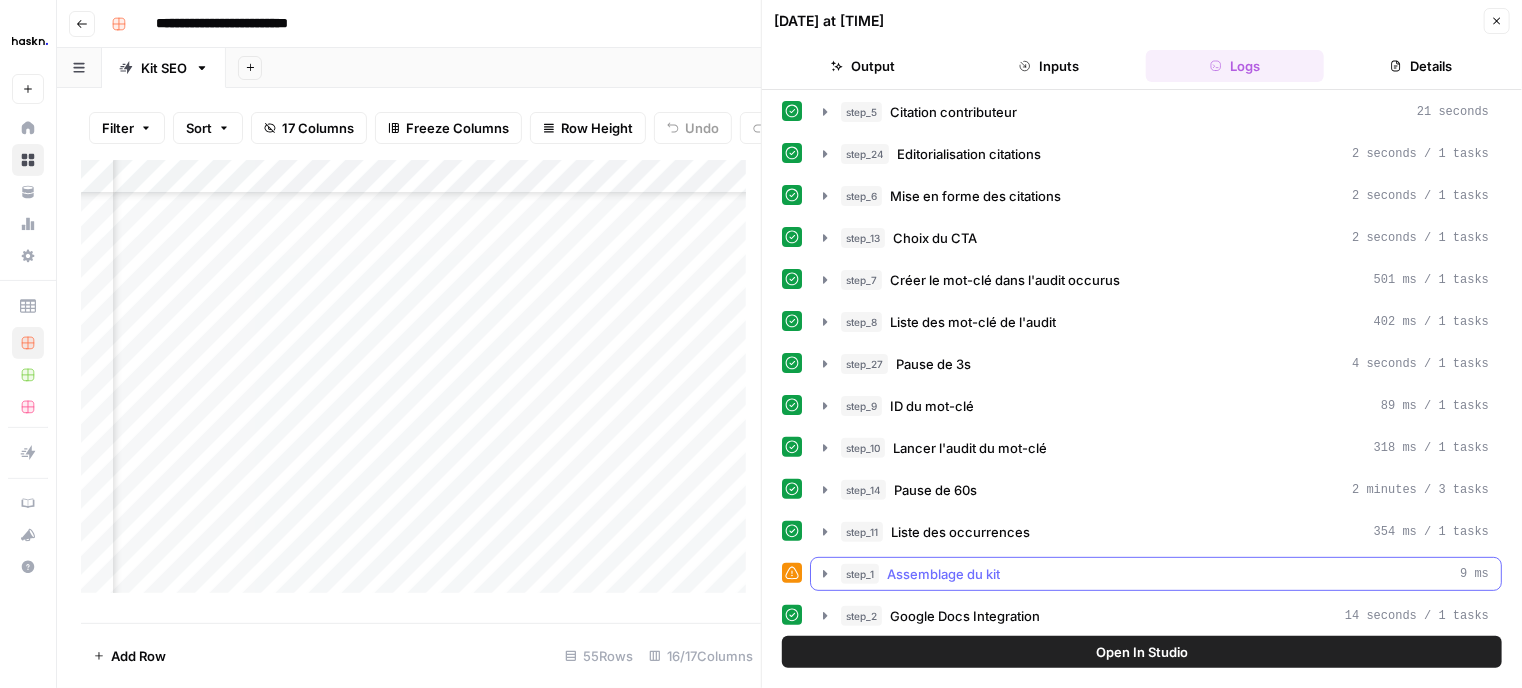 click 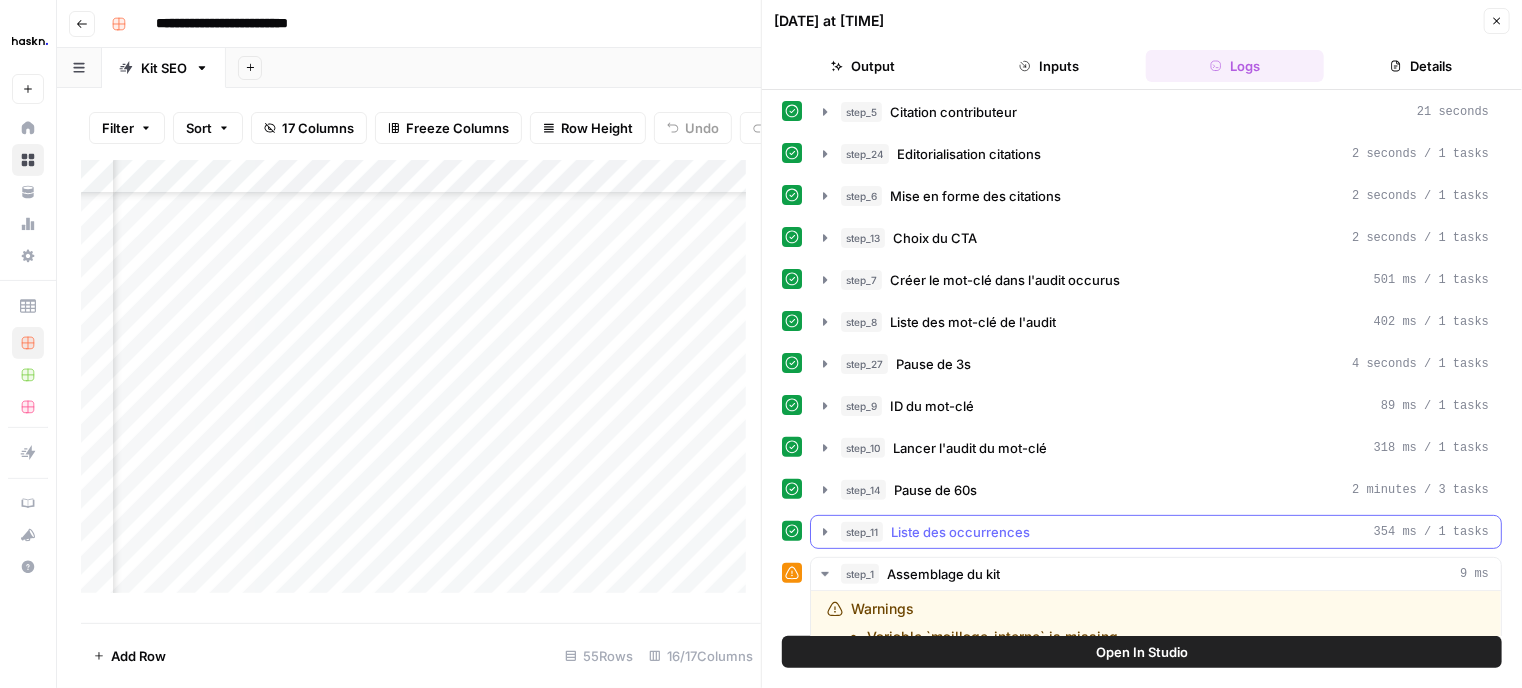 scroll, scrollTop: 331, scrollLeft: 0, axis: vertical 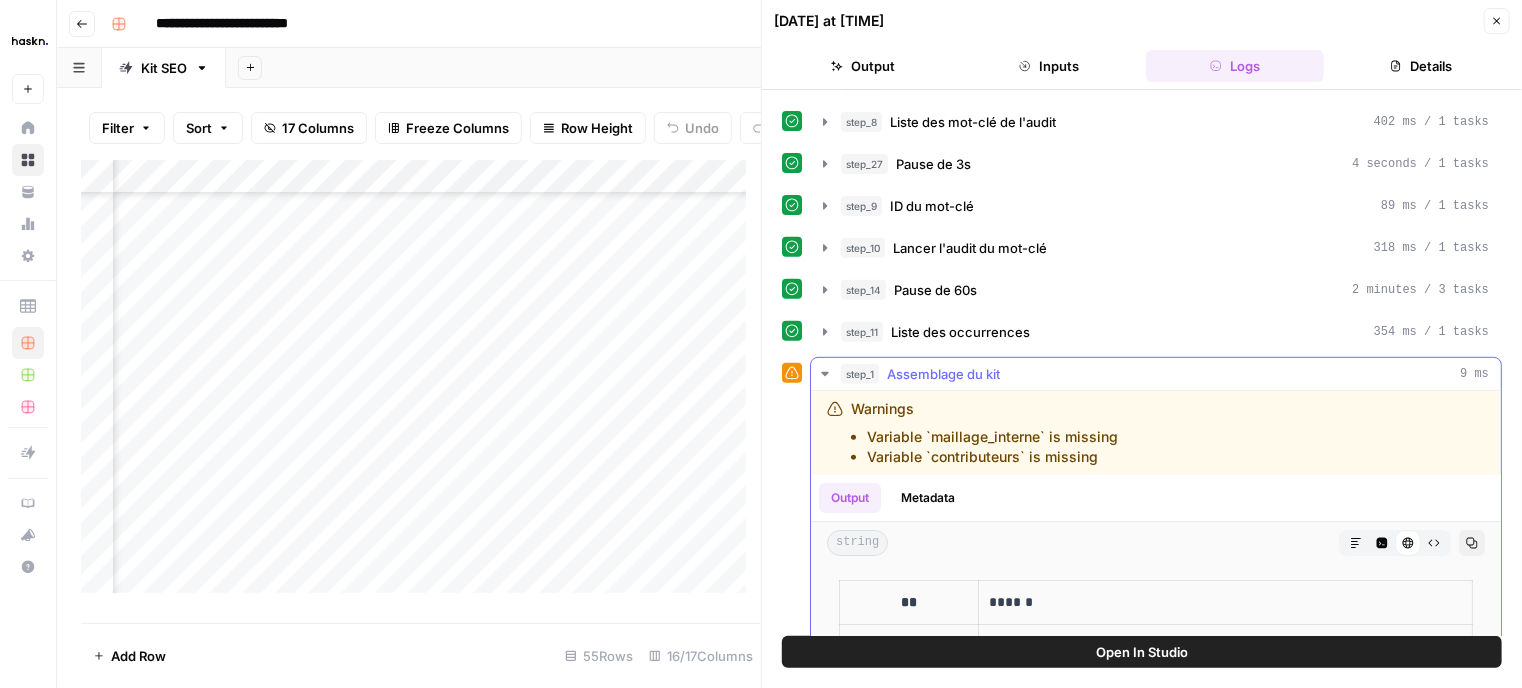 click 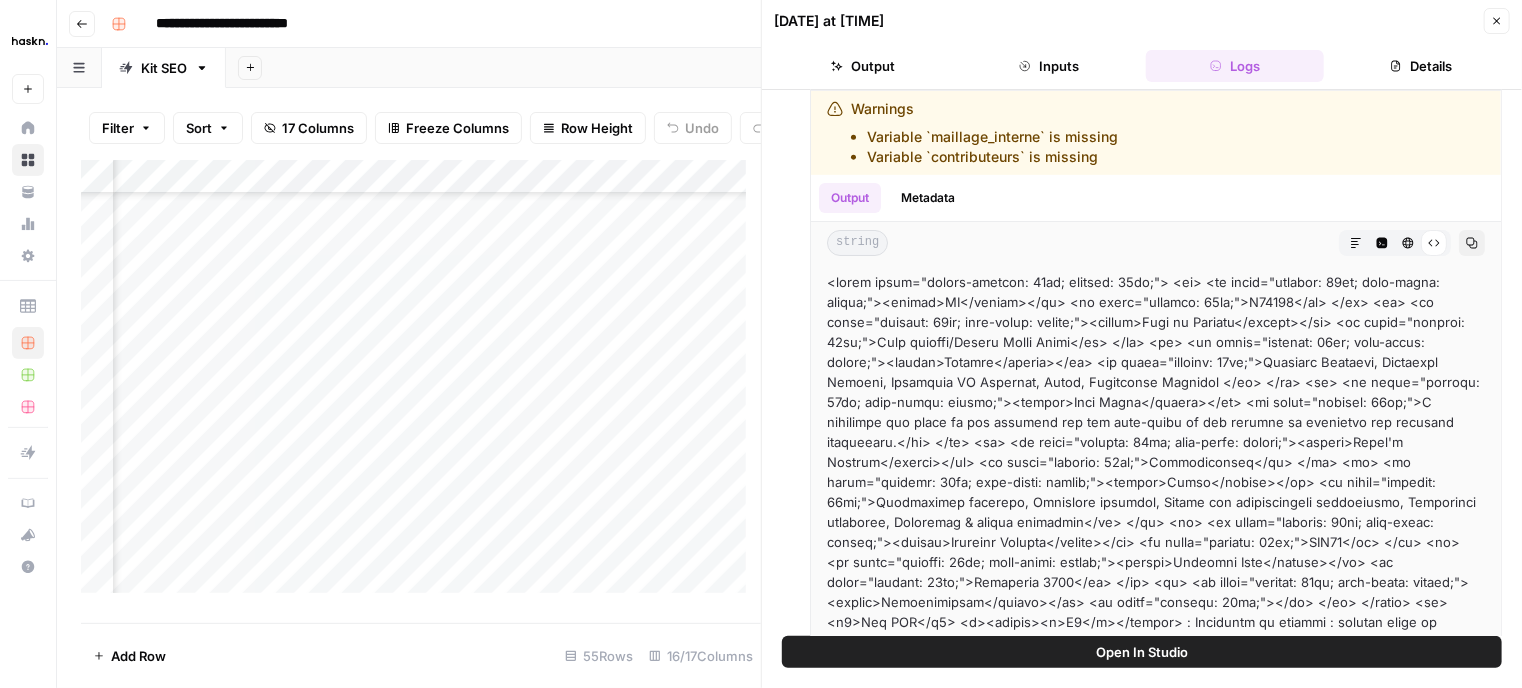 scroll, scrollTop: 716, scrollLeft: 0, axis: vertical 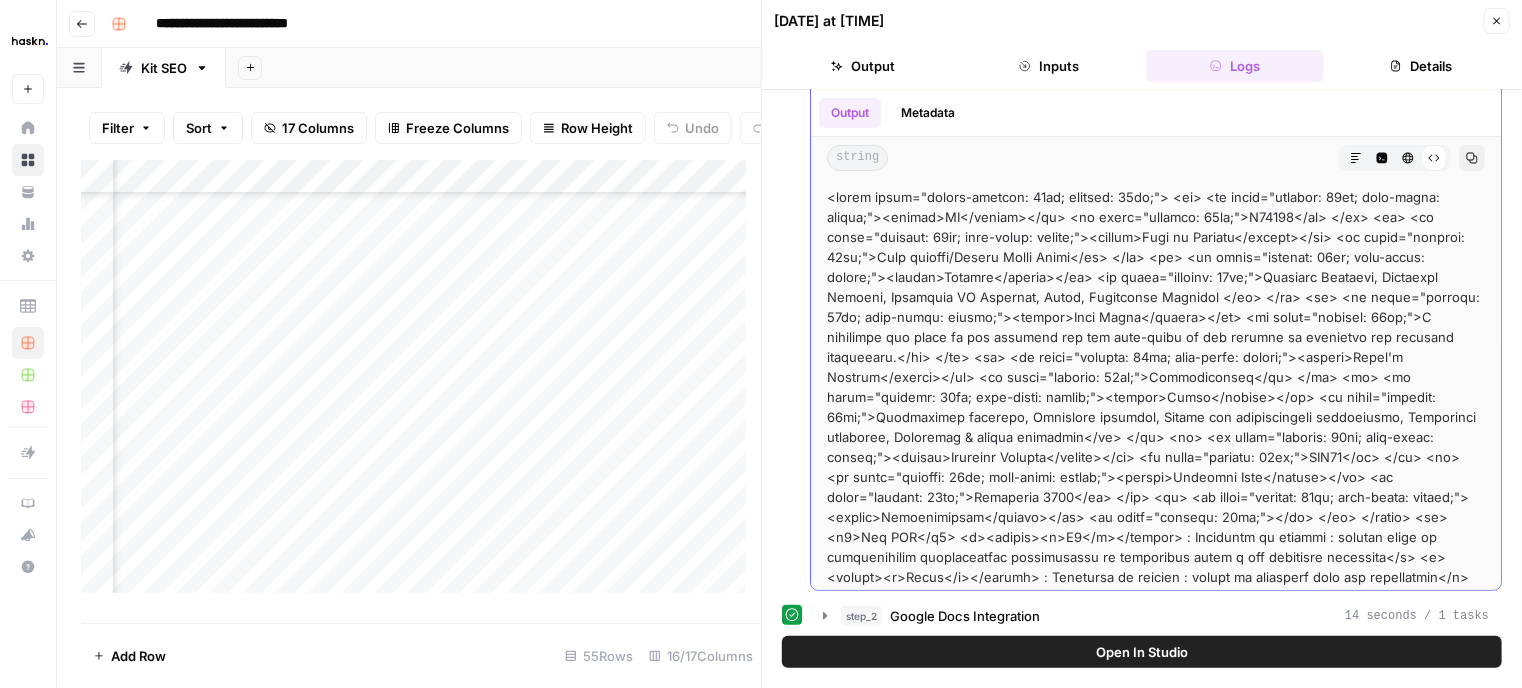 drag, startPoint x: 1415, startPoint y: 511, endPoint x: 823, endPoint y: 191, distance: 672.9517 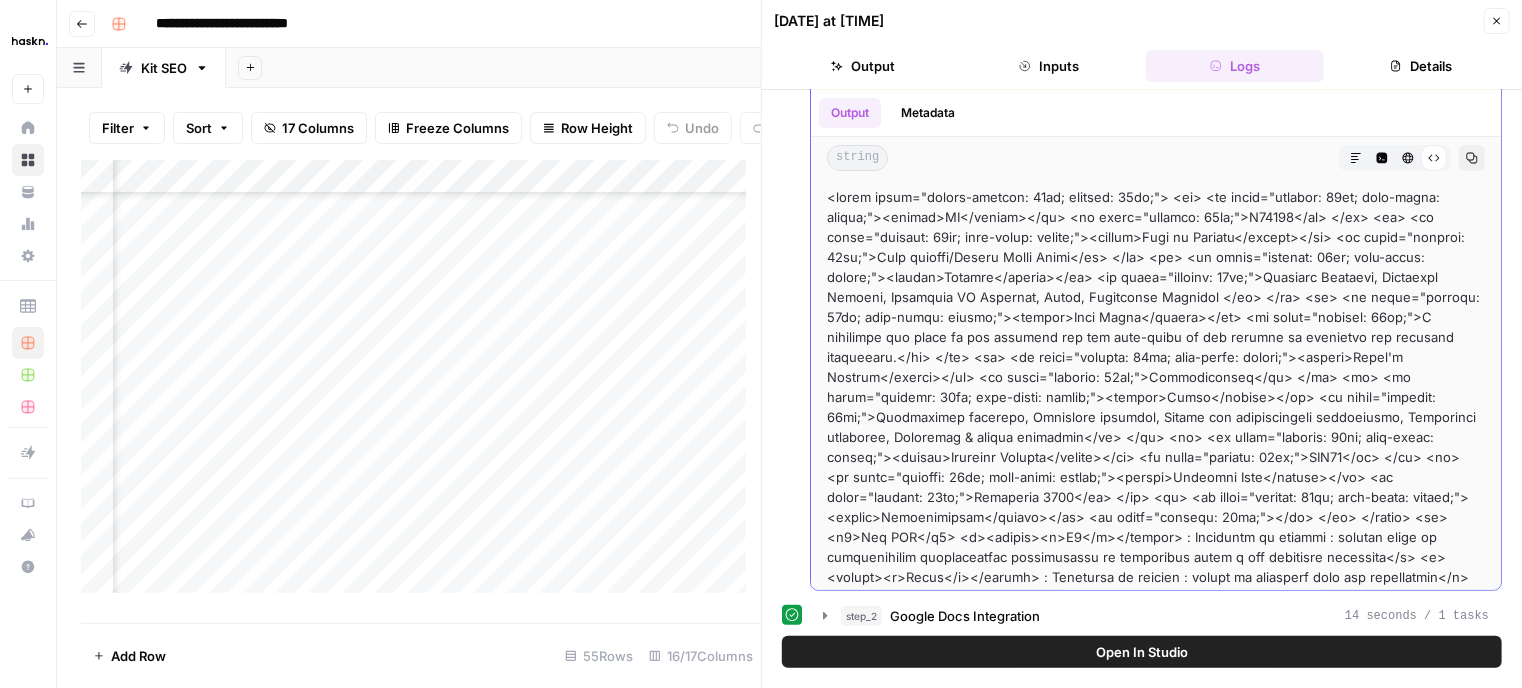 click at bounding box center [1156, 1777] 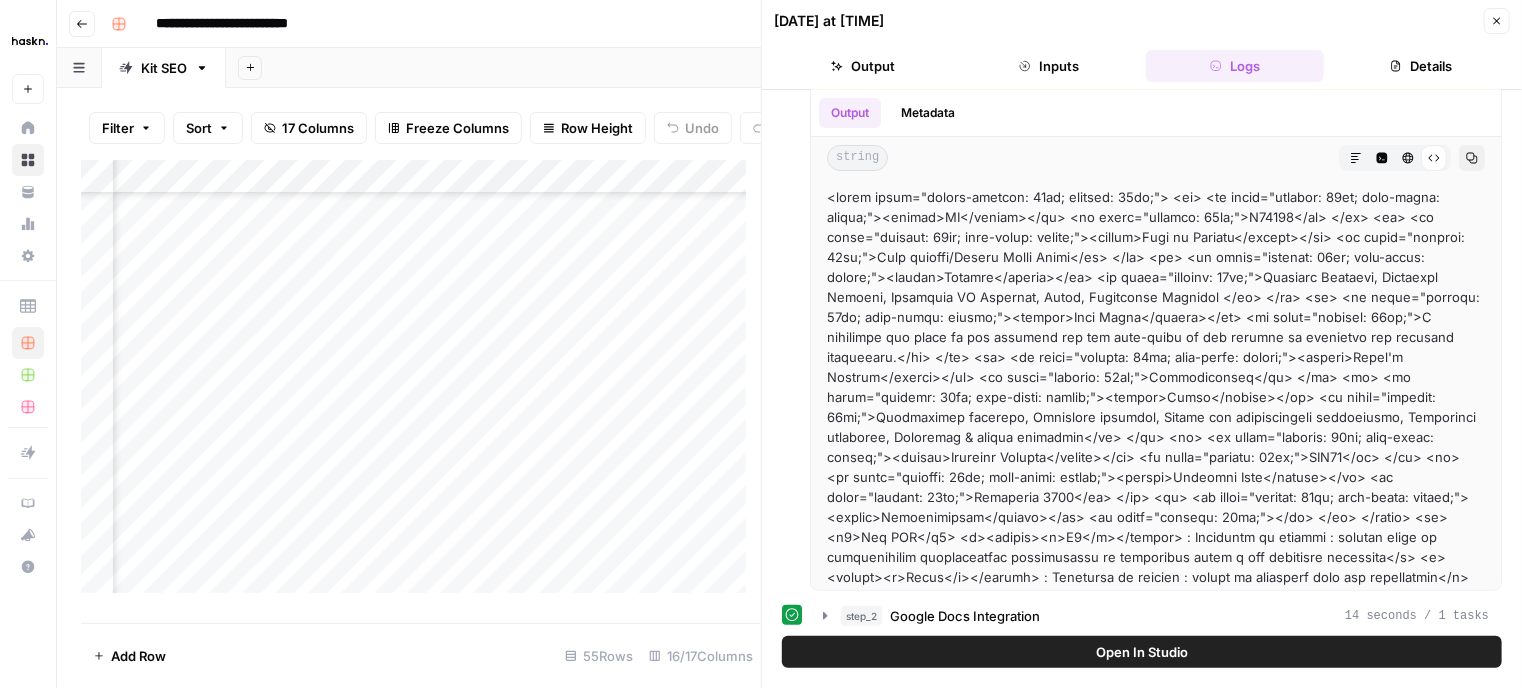 click 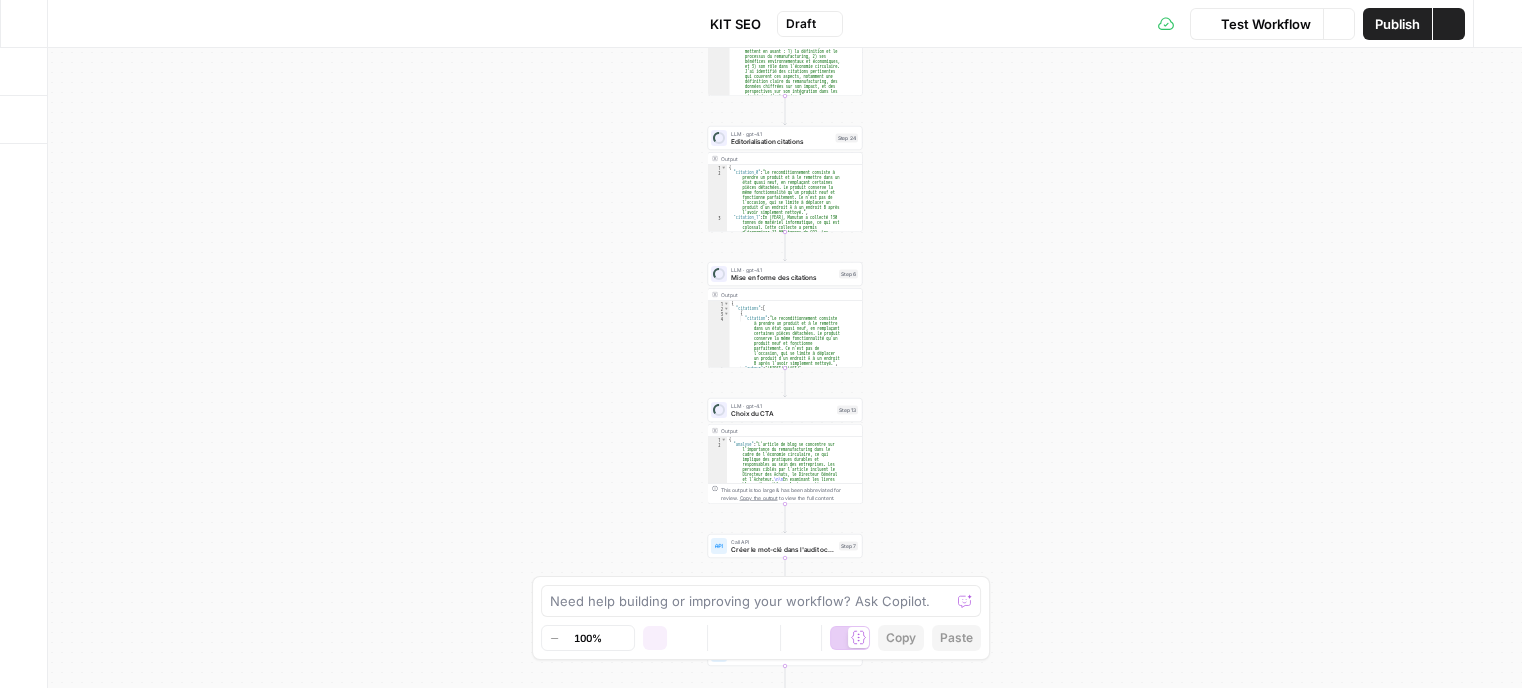 scroll, scrollTop: 0, scrollLeft: 0, axis: both 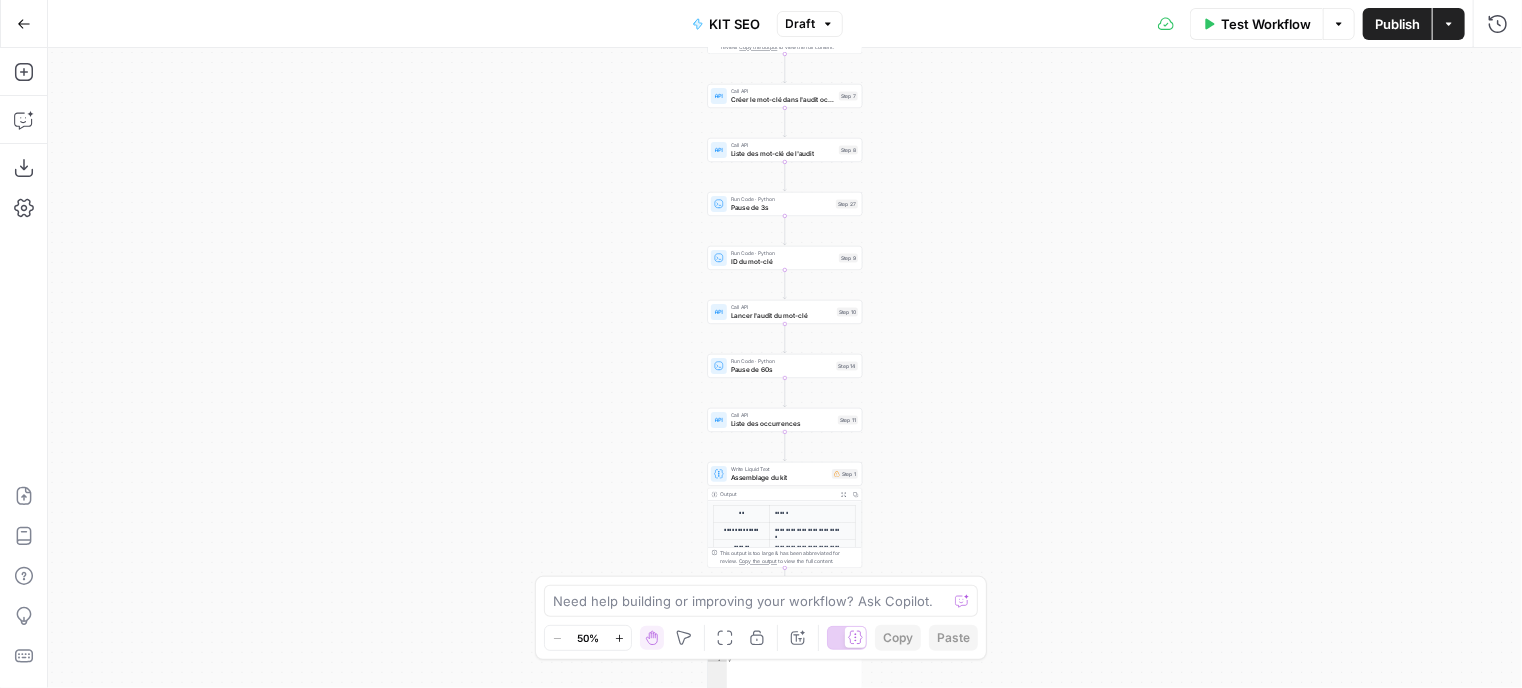 click on "Lancer l'audit du mot-clé" at bounding box center [782, 316] 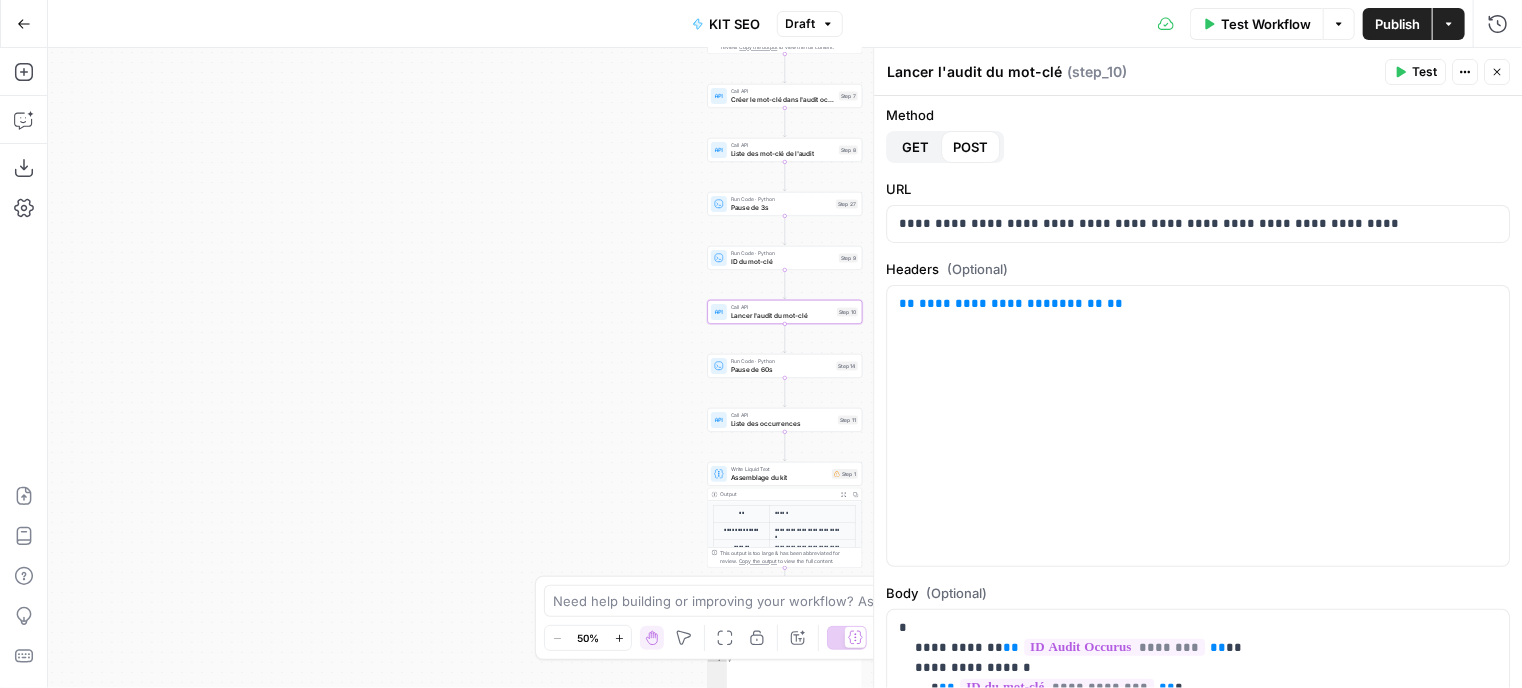 scroll, scrollTop: 0, scrollLeft: 0, axis: both 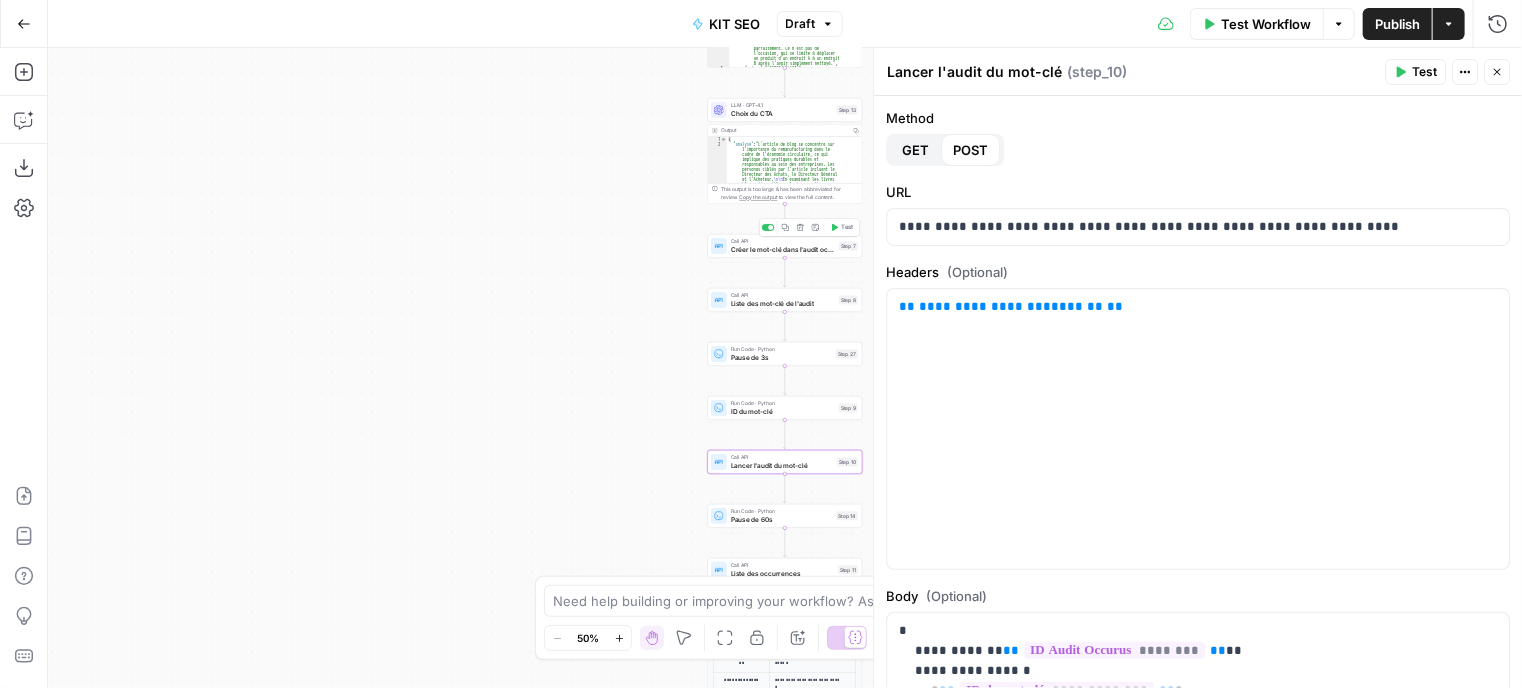click on "Créer le mot-clé dans l'audit occurus" at bounding box center [783, 250] 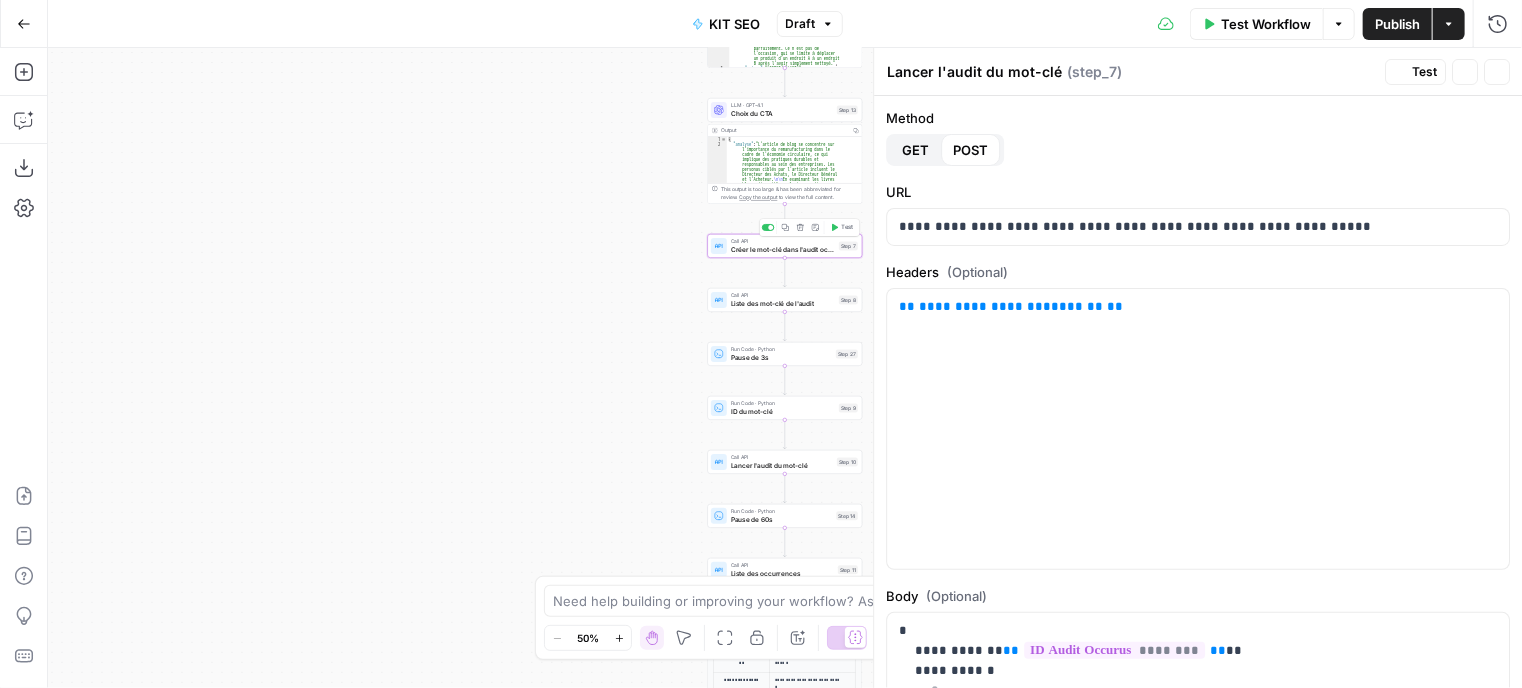 type on "Créer le mot-clé dans l'audit occurus" 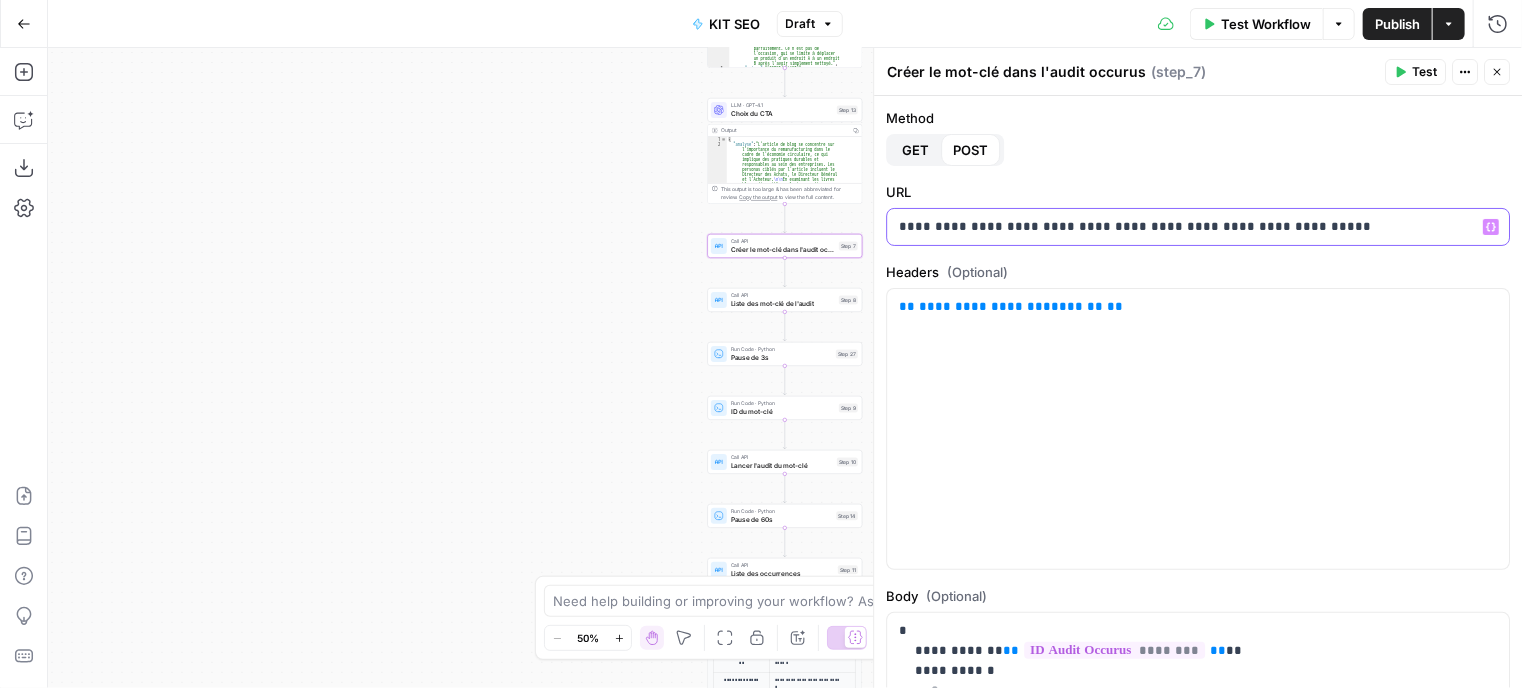click on "**********" at bounding box center [1190, 227] 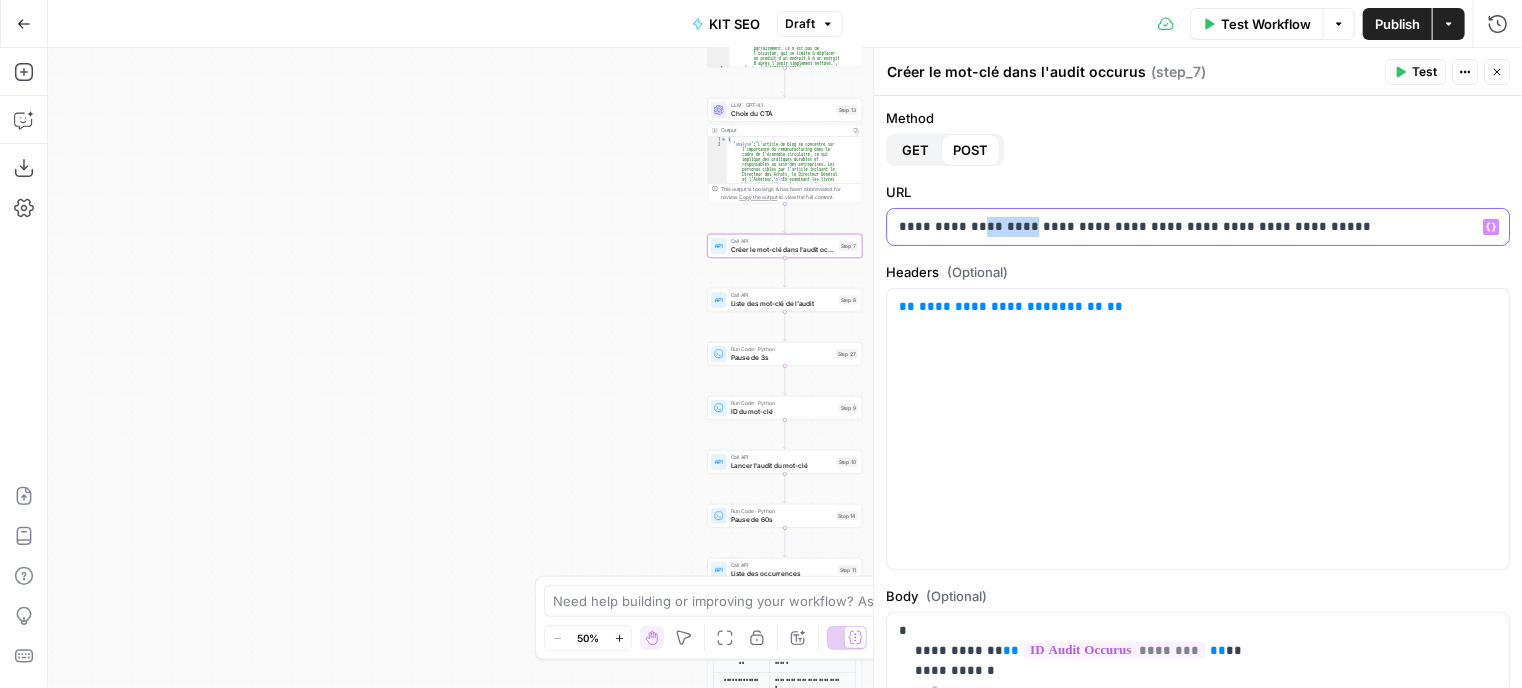 click on "**********" at bounding box center [1190, 227] 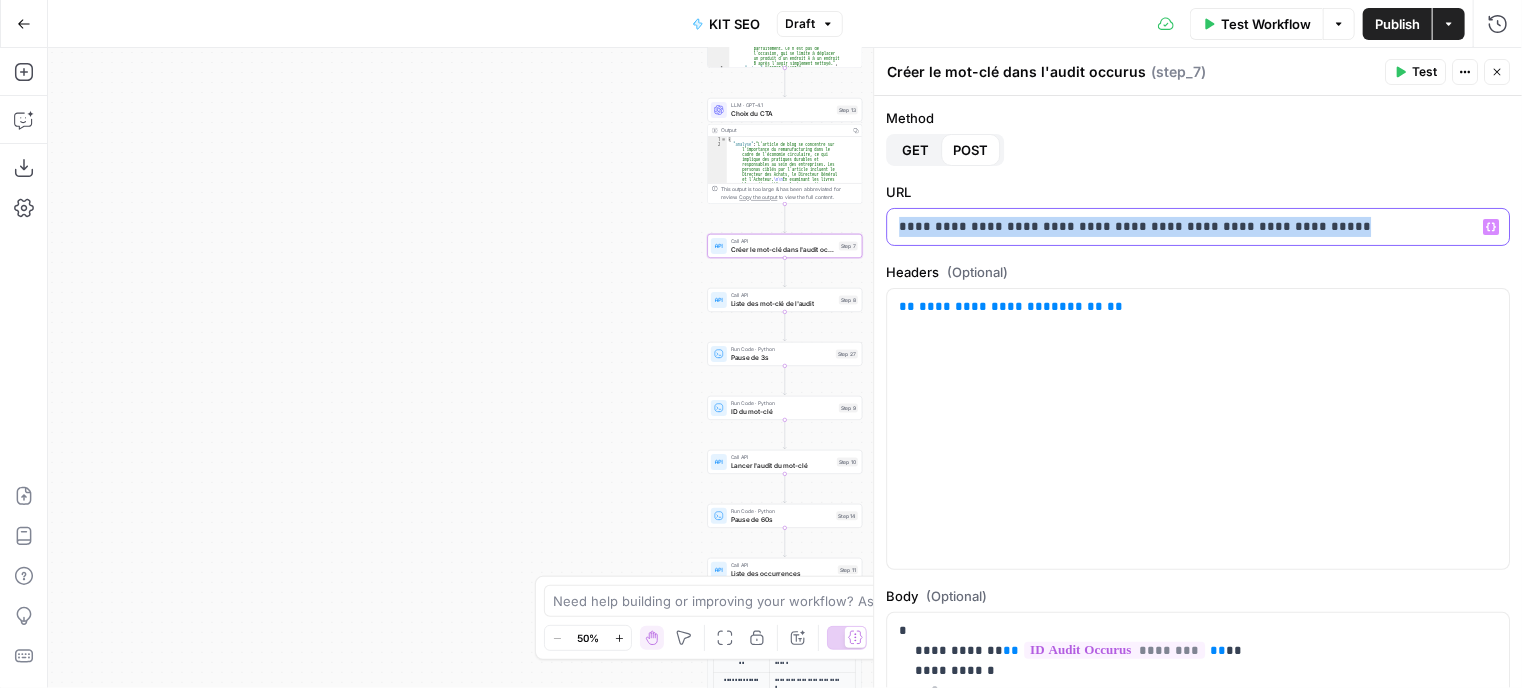 copy on "**********" 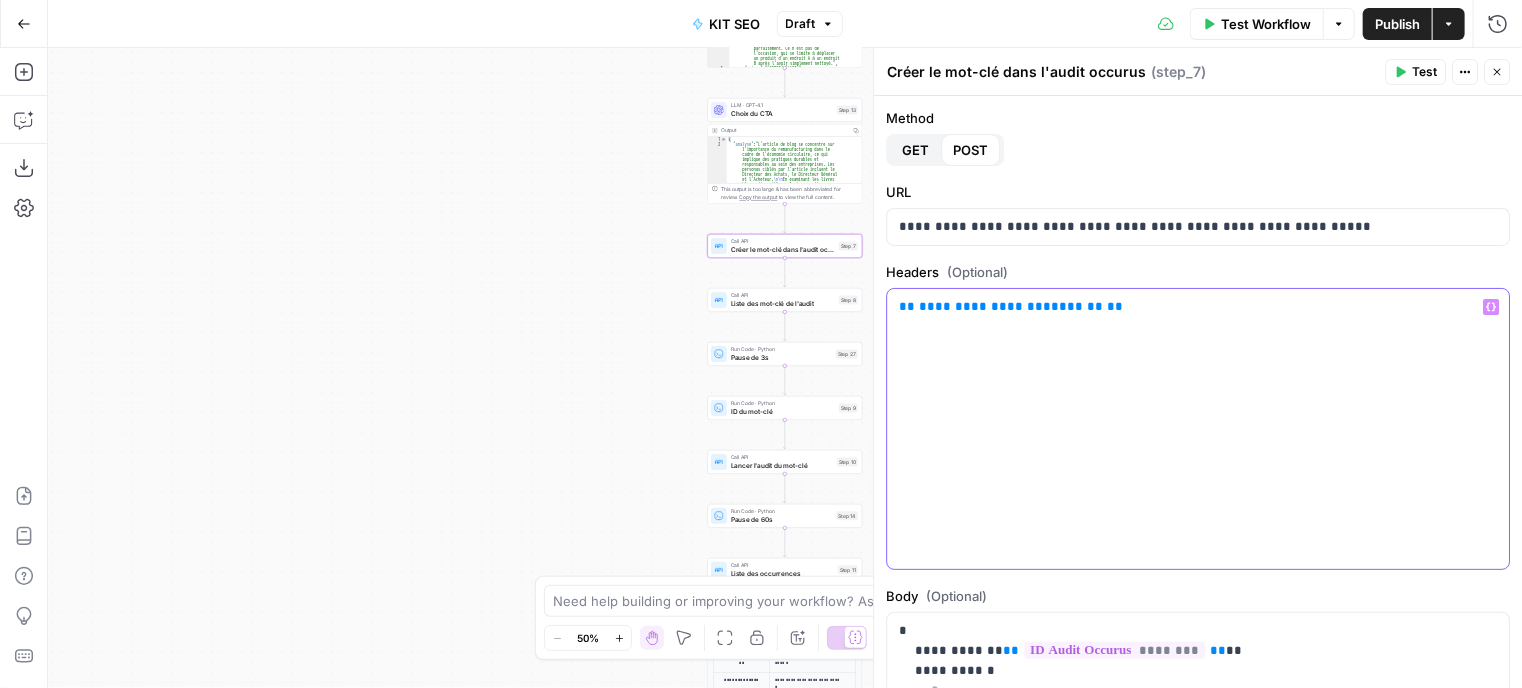 click on "**********" at bounding box center (1190, 307) 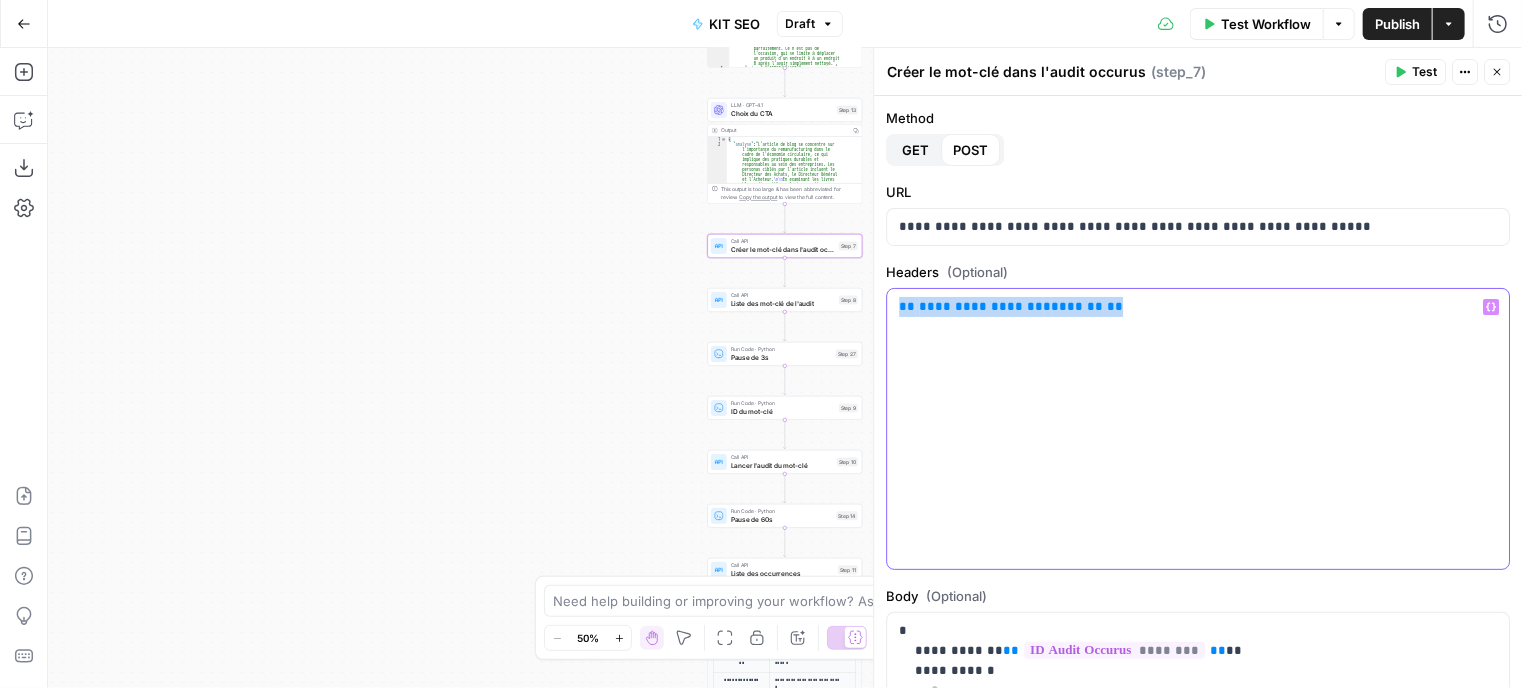 drag, startPoint x: 1111, startPoint y: 315, endPoint x: 870, endPoint y: 314, distance: 241.00208 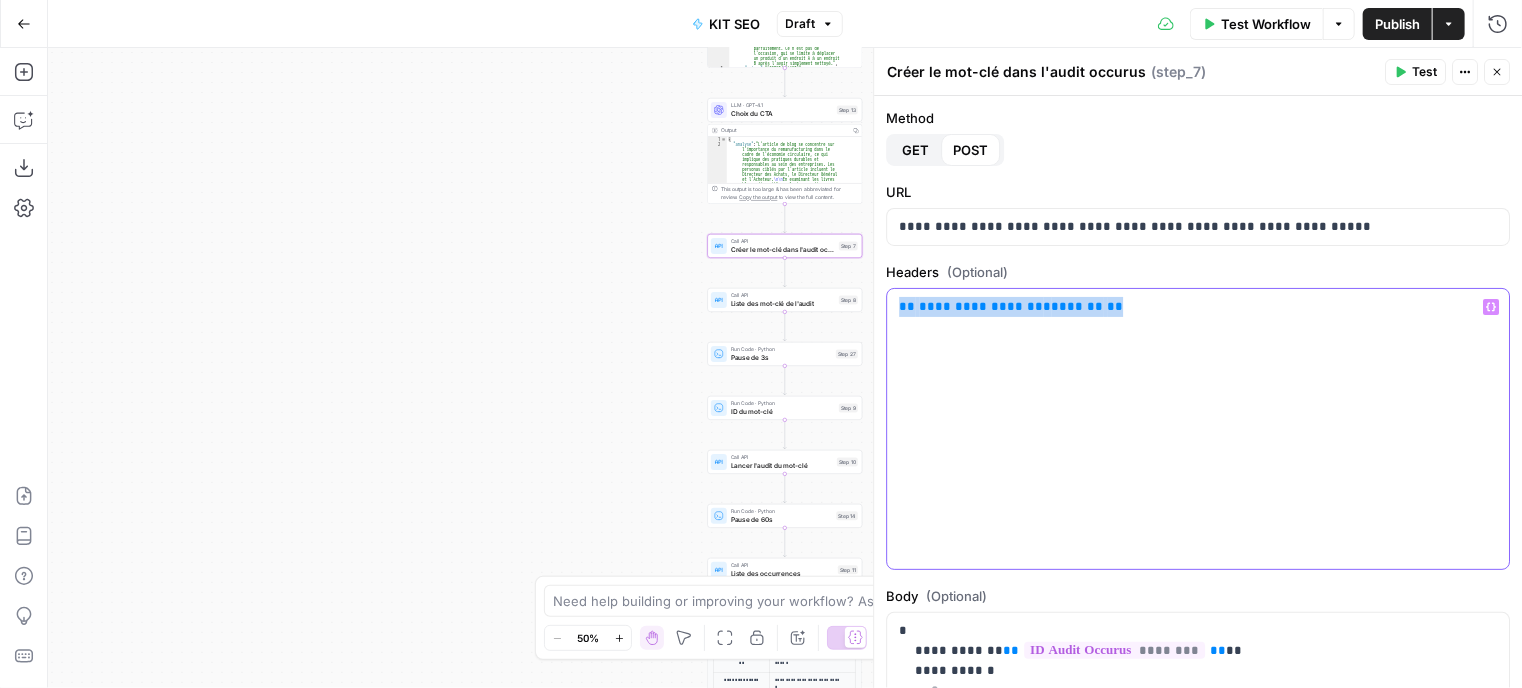 click on "**********" at bounding box center (1198, 429) 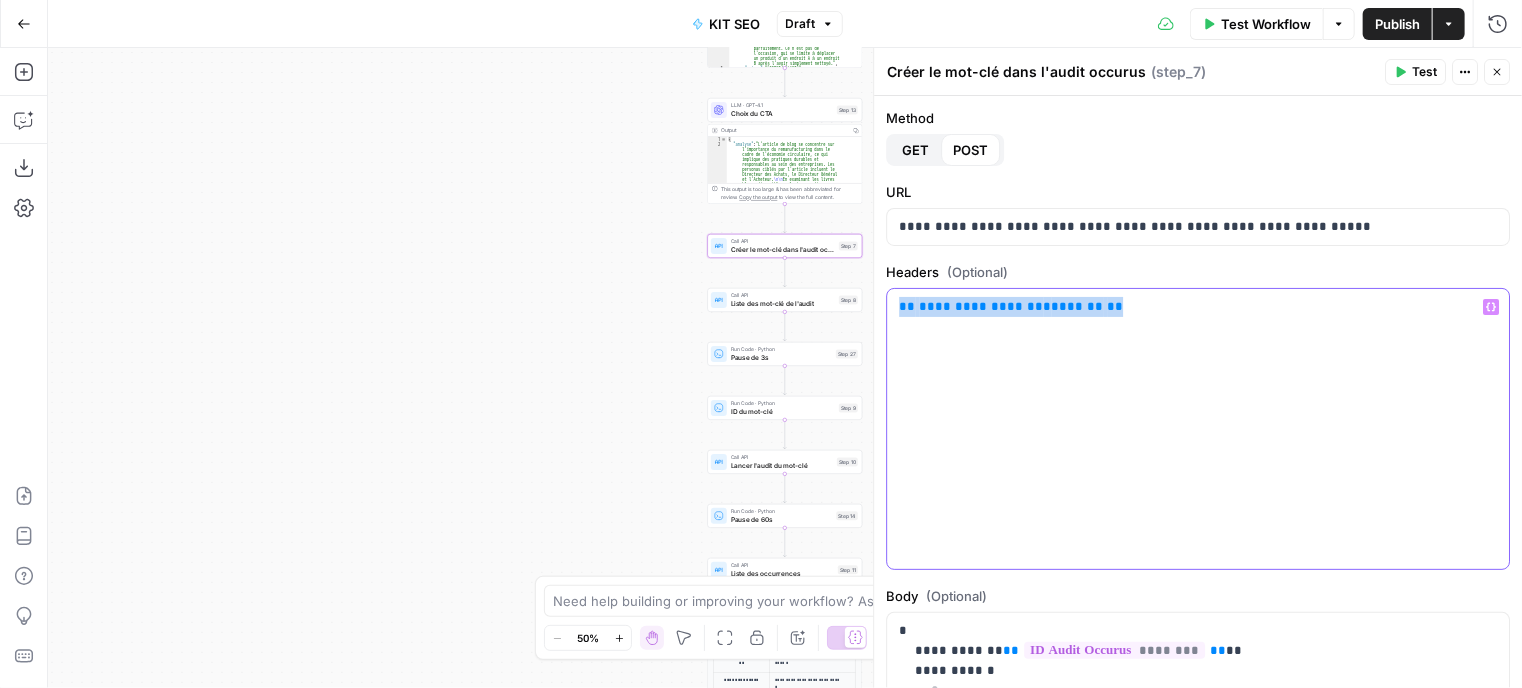 click 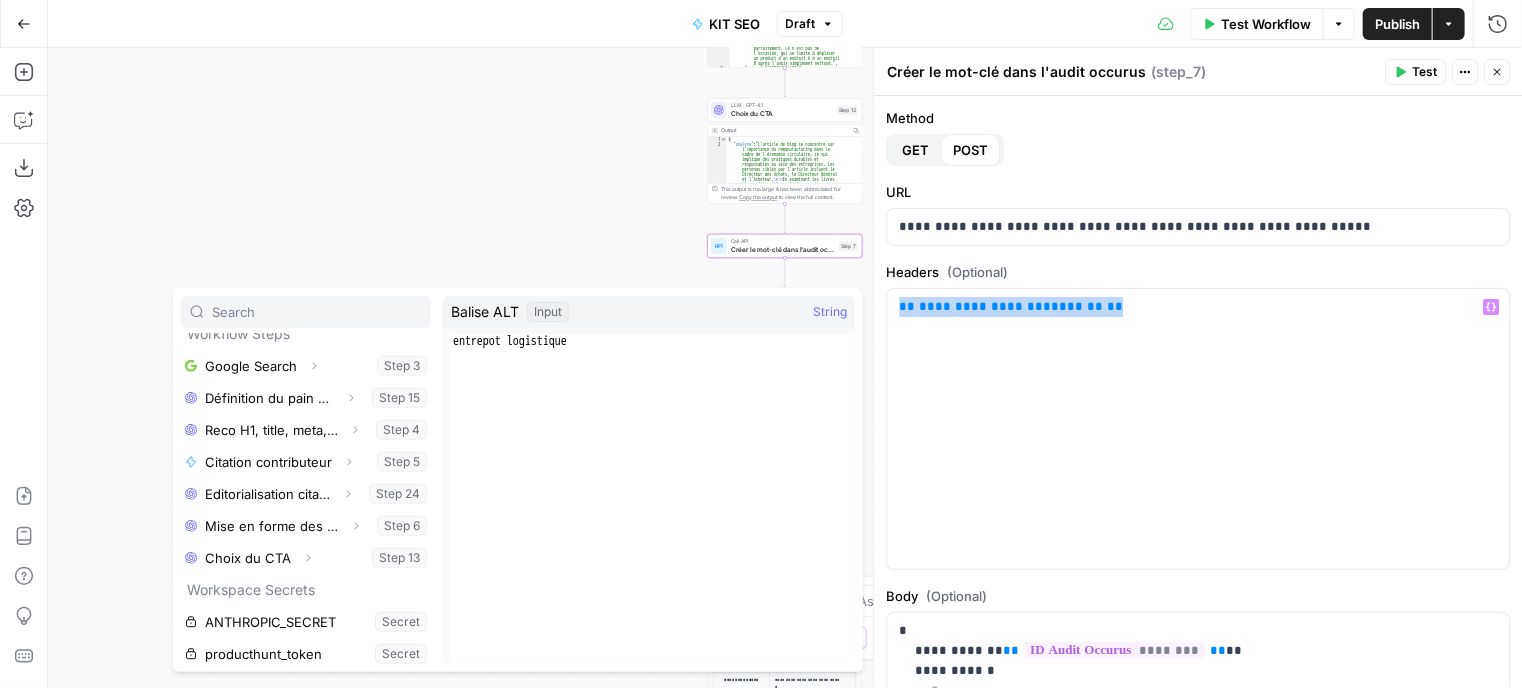 scroll, scrollTop: 500, scrollLeft: 0, axis: vertical 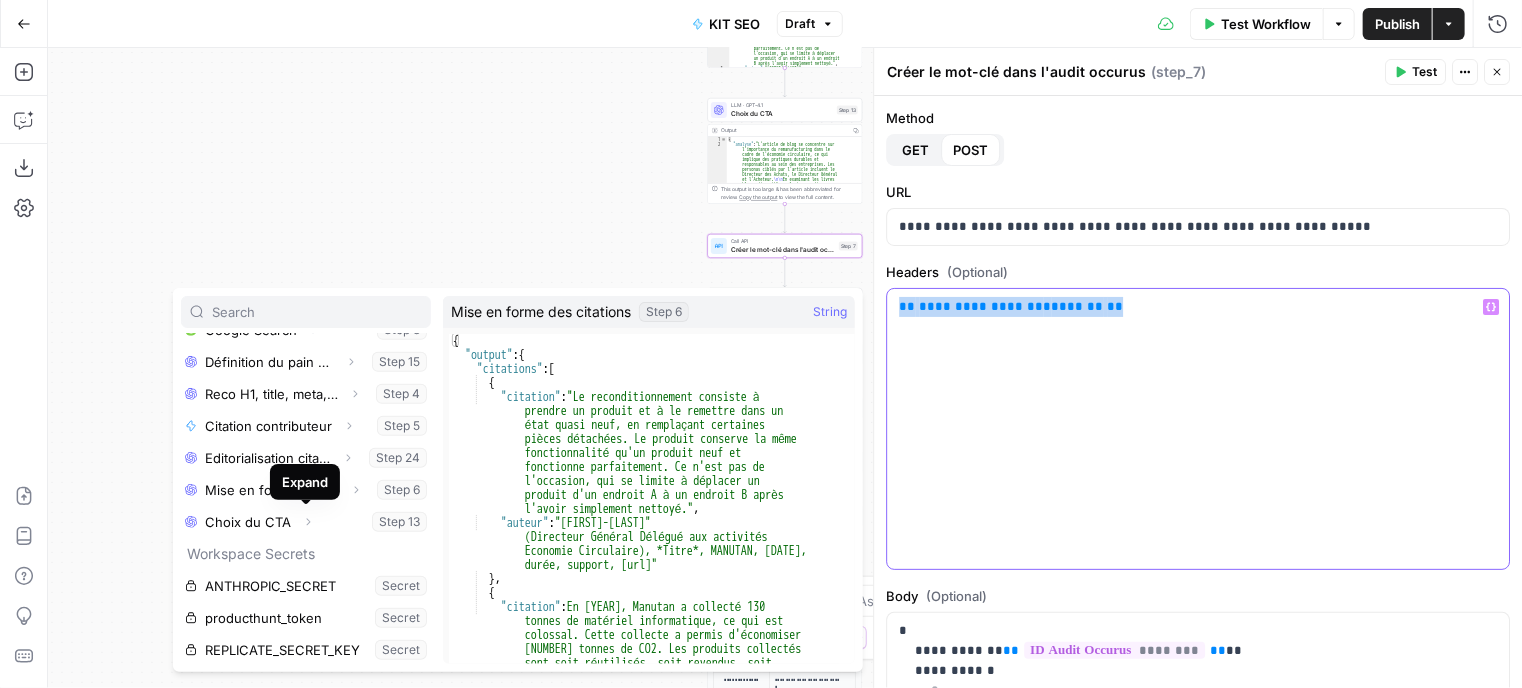 click on "**********" at bounding box center [1198, 429] 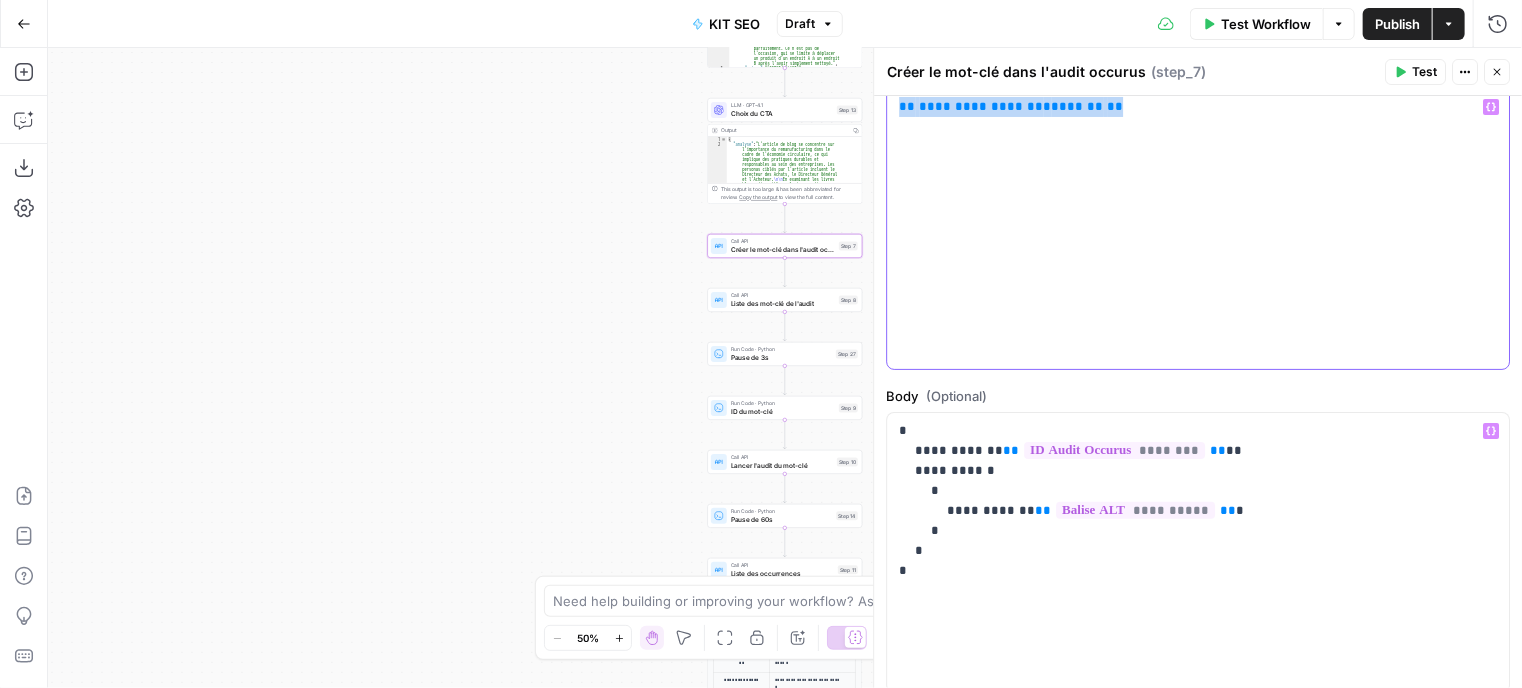 scroll, scrollTop: 0, scrollLeft: 0, axis: both 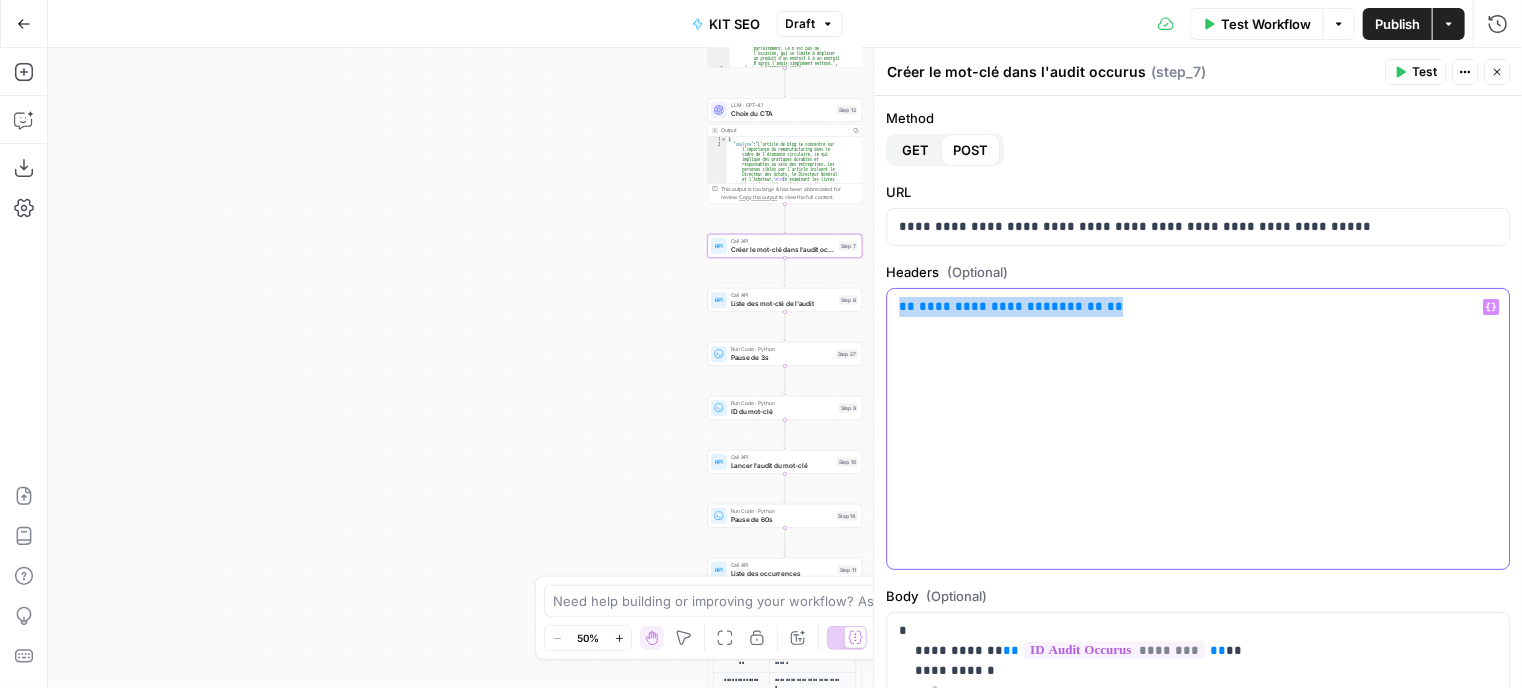 drag, startPoint x: 1135, startPoint y: 311, endPoint x: 863, endPoint y: 308, distance: 272.01654 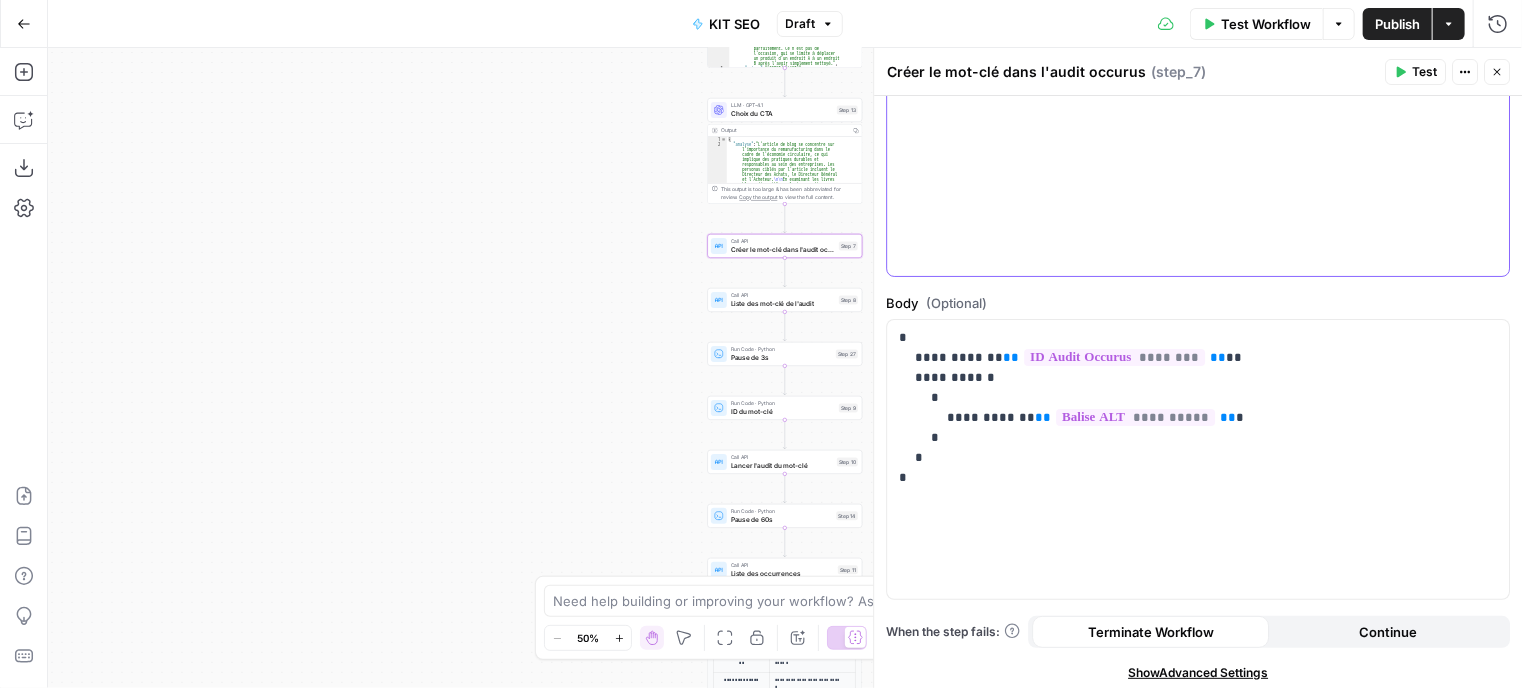 scroll, scrollTop: 297, scrollLeft: 0, axis: vertical 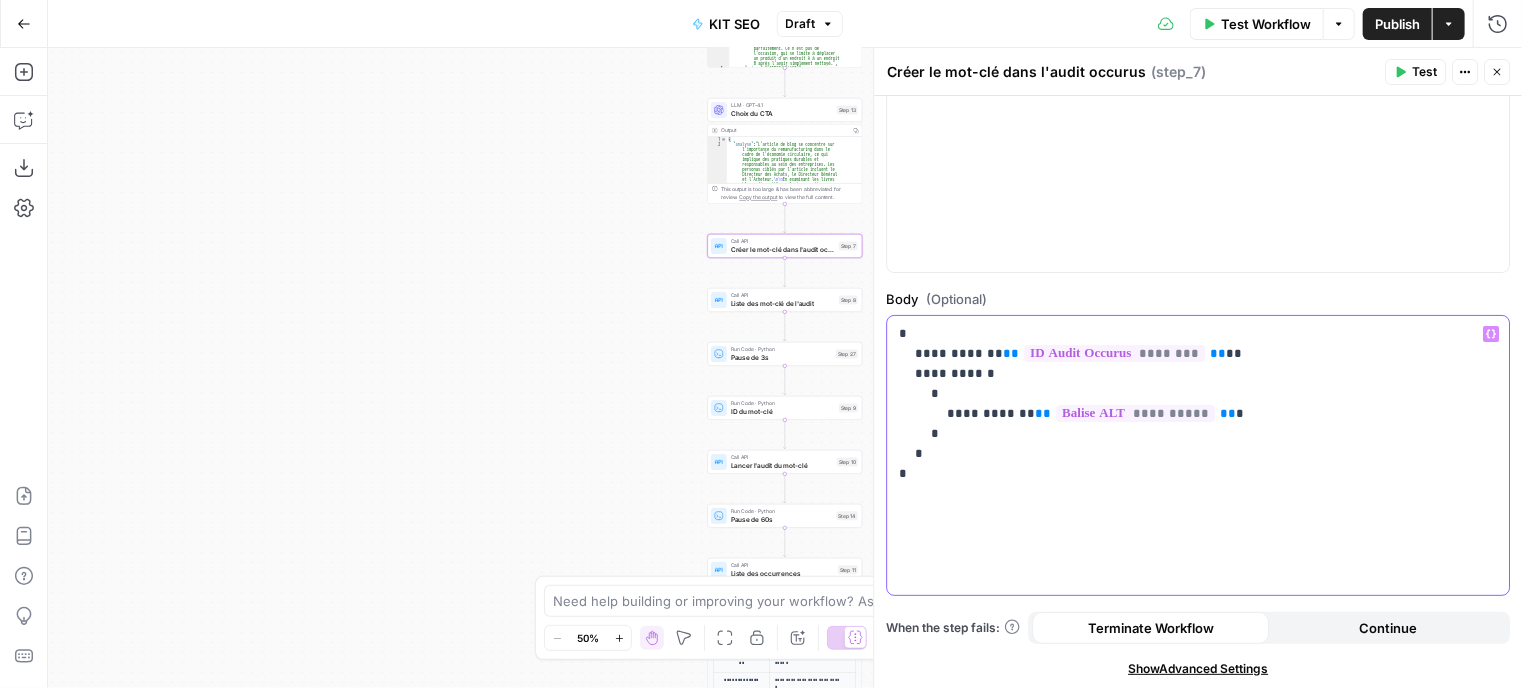 drag, startPoint x: 921, startPoint y: 479, endPoint x: 878, endPoint y: 328, distance: 157.00319 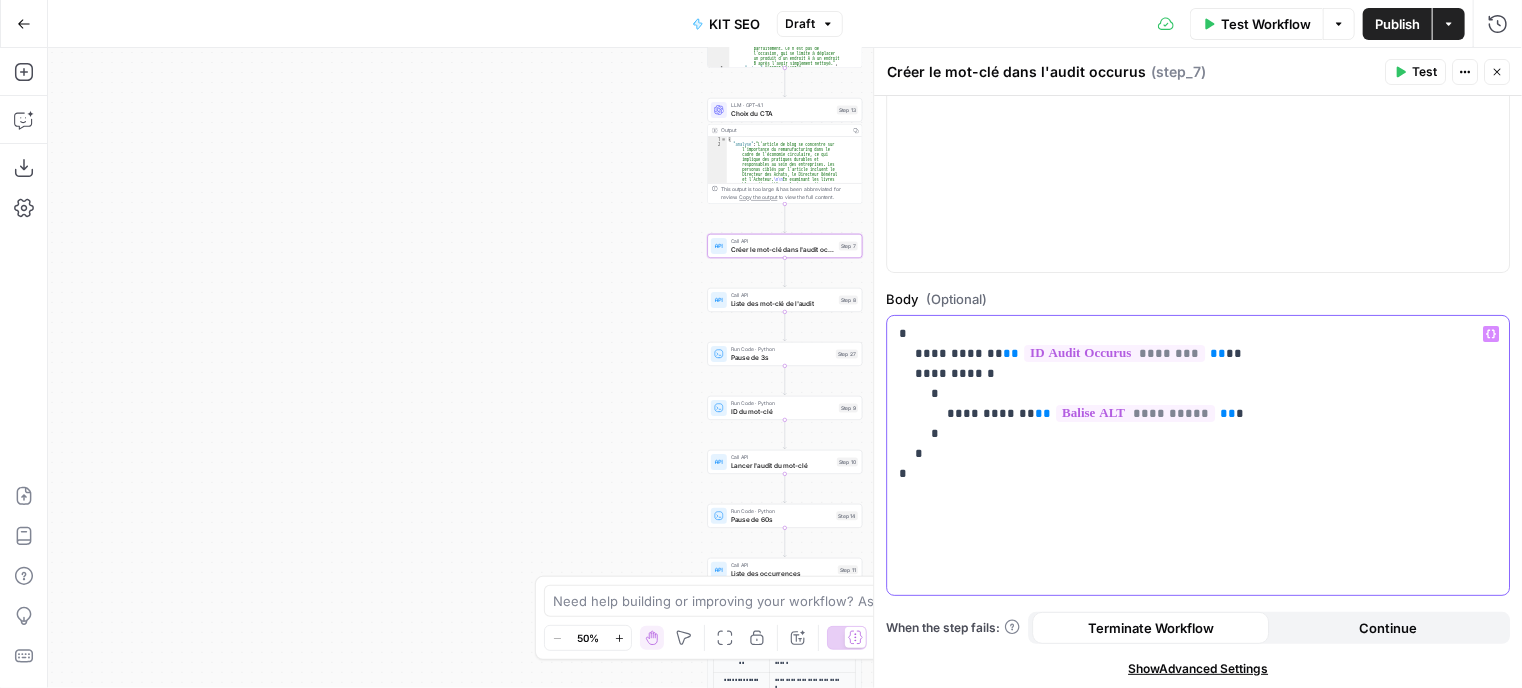 click on "**********" at bounding box center (1197, 368) 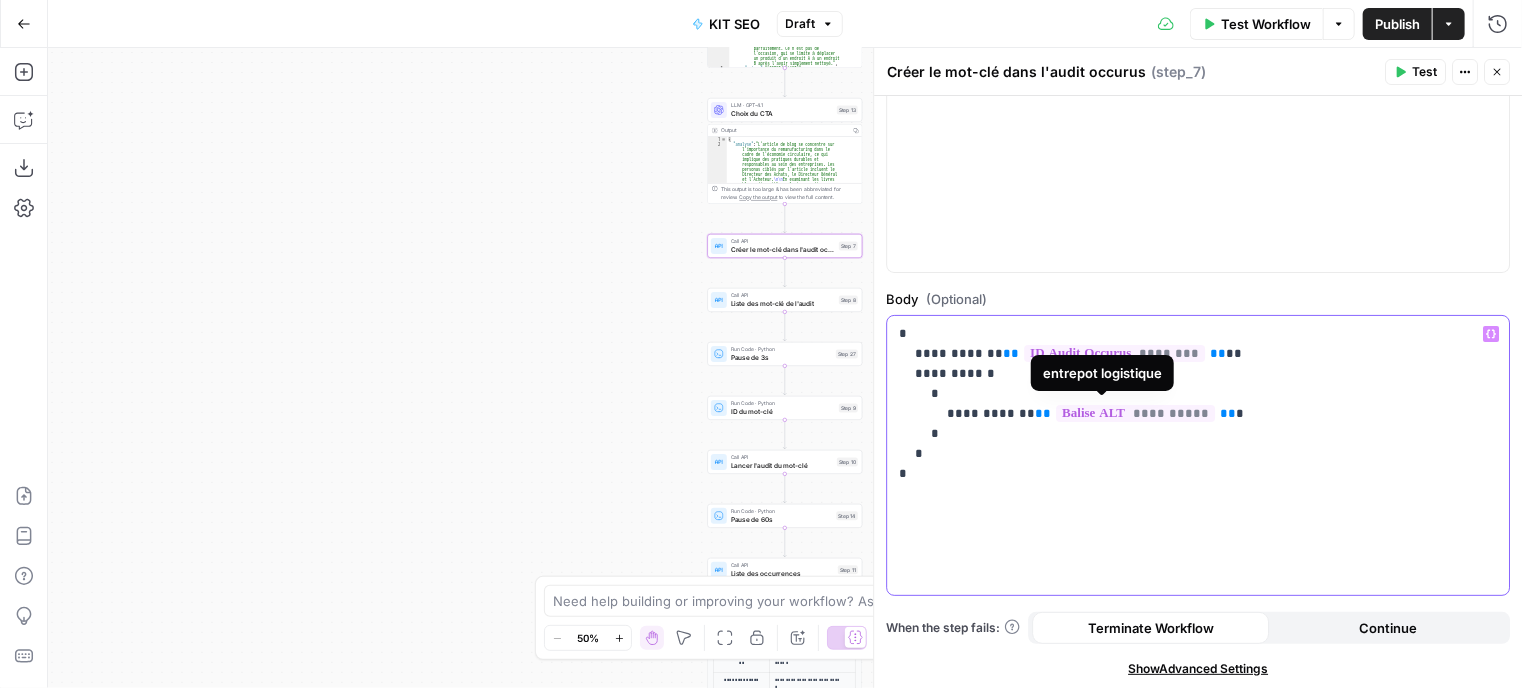 click on "**********" at bounding box center [1190, 404] 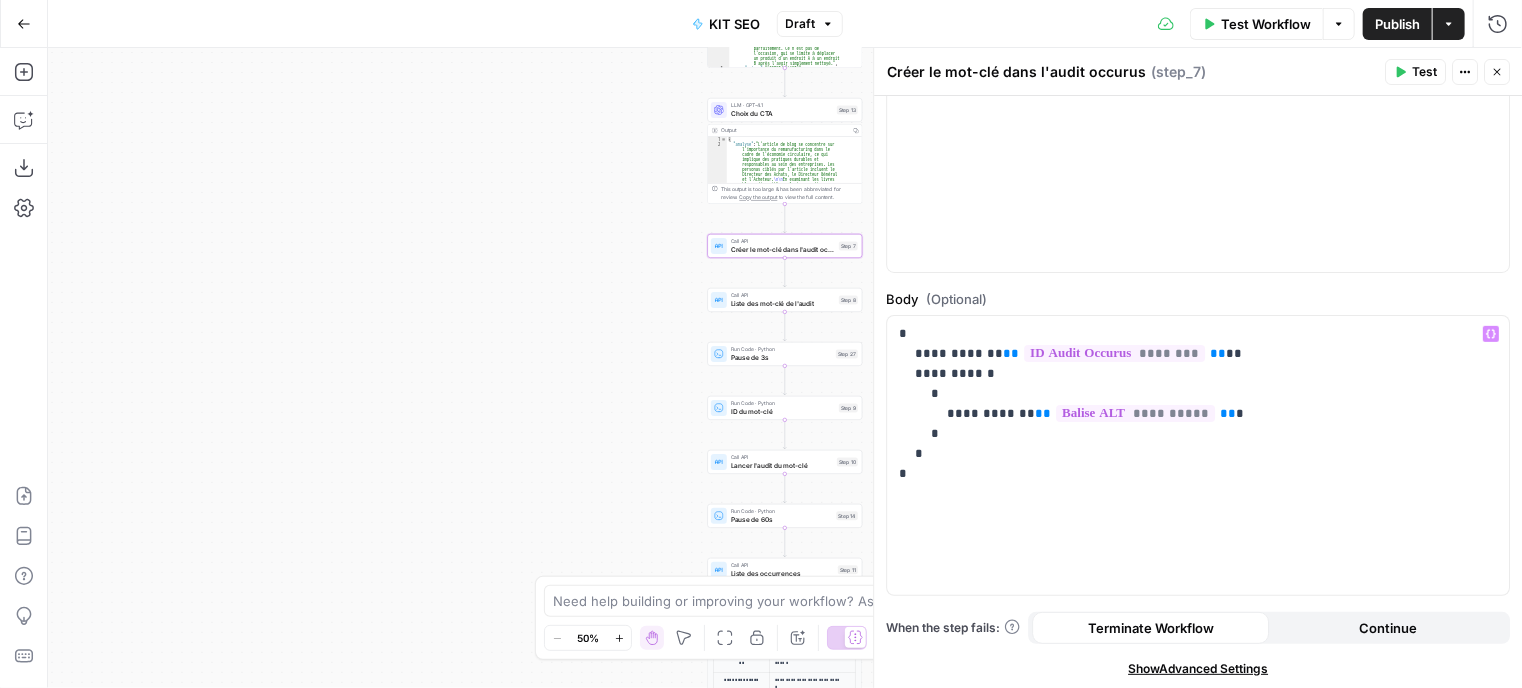 click on "Show  Advanced Settings" at bounding box center [1198, 669] 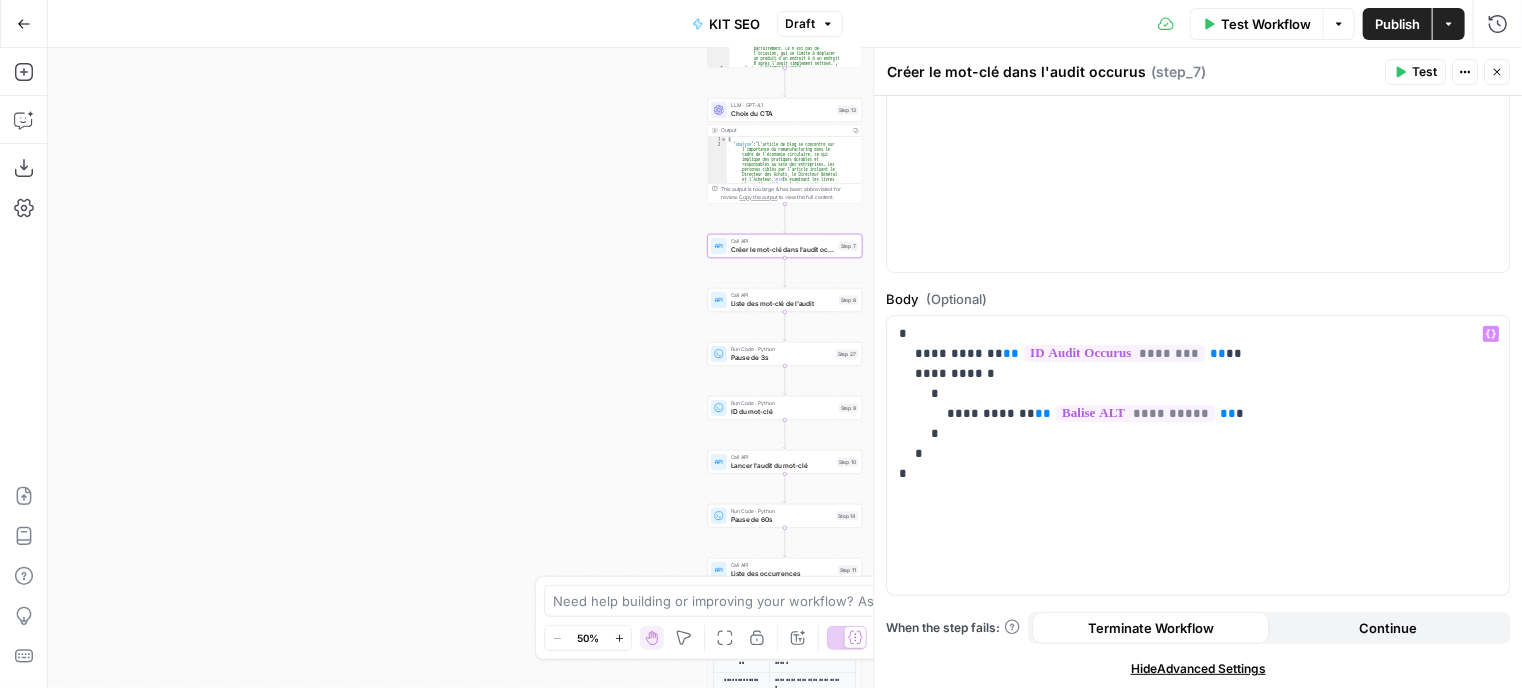 scroll, scrollTop: 403, scrollLeft: 0, axis: vertical 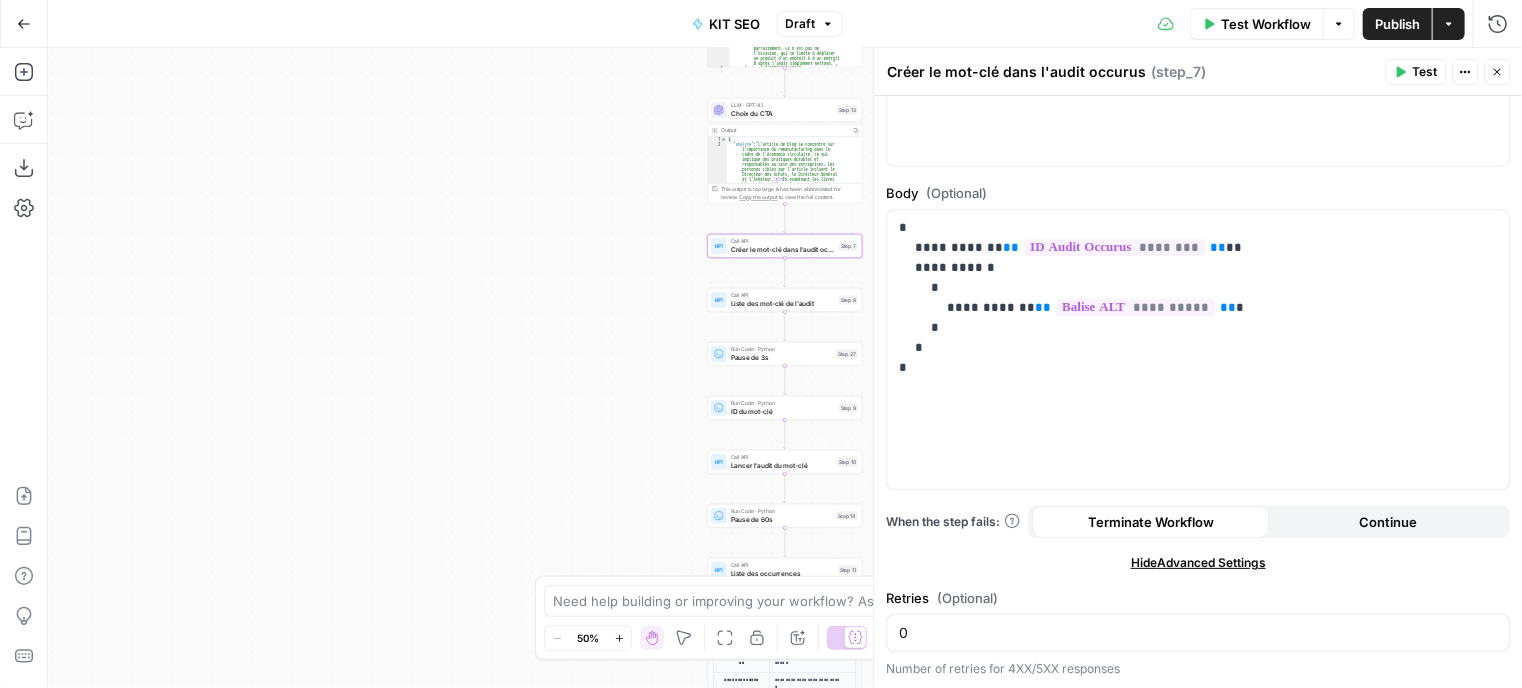 click on "Workflow Set Inputs Inputs Google Search Google Search Step 3 Output Copy 1 2 3 4 5 6 7 8 {    "search_metadata" :  {      "id" :  "67dc36a1e6dd21e97176caf1" ,      "status" :  "Success" ,      "json_endpoint" :  "https://serpapi.com          /searches/0918b68b0768a8f5          /67dc36a1e6dd21e97176caf1.json" ,      "created_at" :  "2025-03-20 15:39:13 UTC" ,      "processed_at" :  "2025-03-20 15:39:13 UTC" ,      "google_url" :  "https://www.google.com/search          ?q=remanufacturing&oq=remanufacturing&hl          =fr&gl=fr&num=10&sourceid=chrome&ie=UTF          -8" ,     This output is too large & has been abbreviated for review.   Copy the output   to view the full content. LLM · GPT-4.1 Définition du pain point Step 15 Output Copy 1 2 {    "analyse" :  "For the personas of Purchasing         Director, Managing Director, and Buyer, the         pain point that aligns best with the topic         of remanufacturing is the focus on" at bounding box center [785, 368] 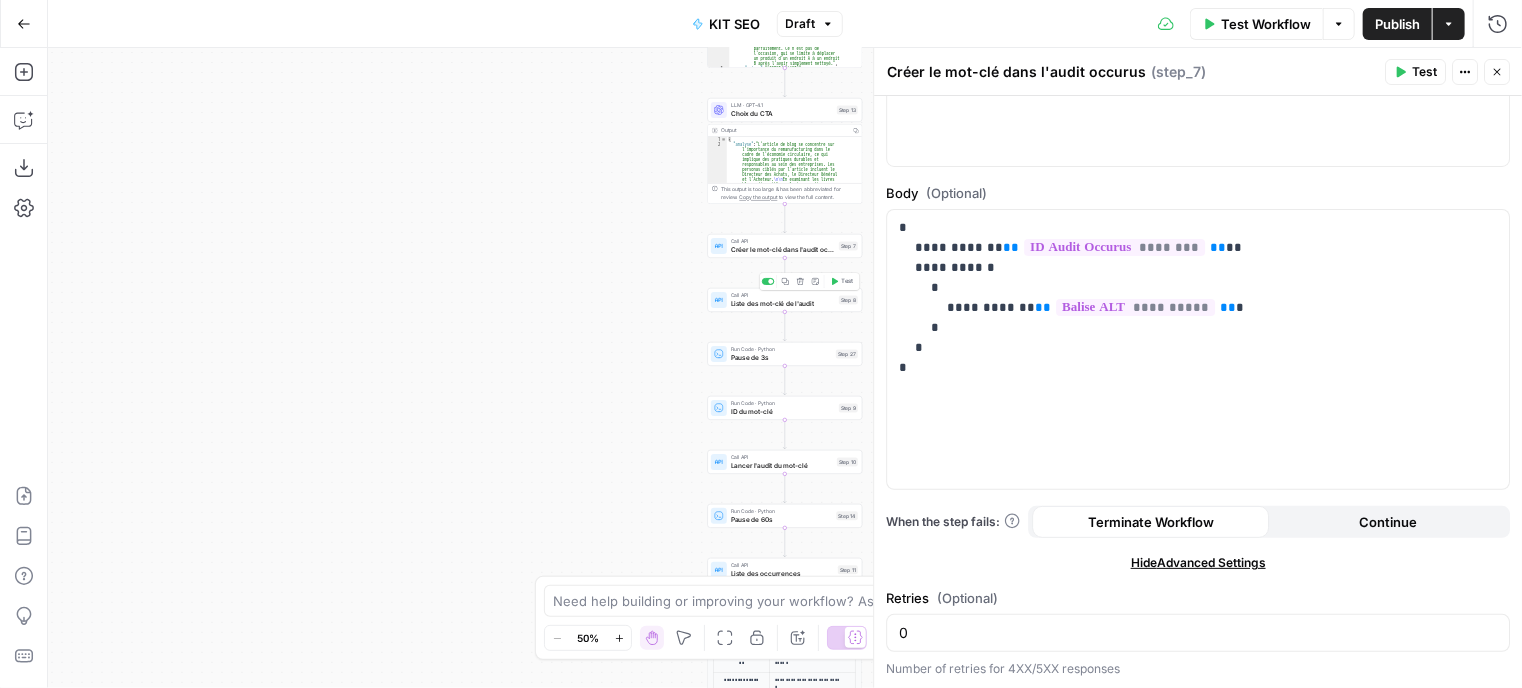 click on "Liste des mot-clé de l'audit" at bounding box center [783, 304] 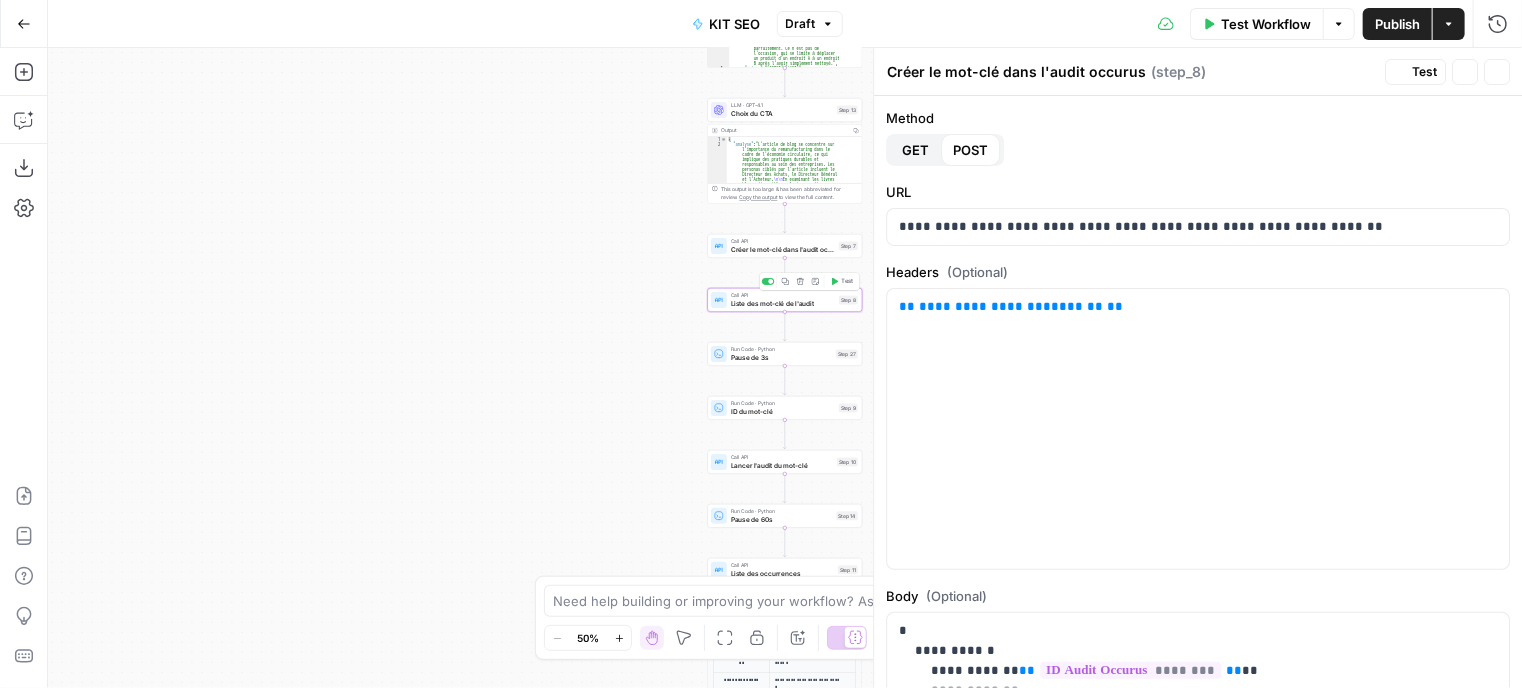 type on "Liste des mot-clé de l'audit" 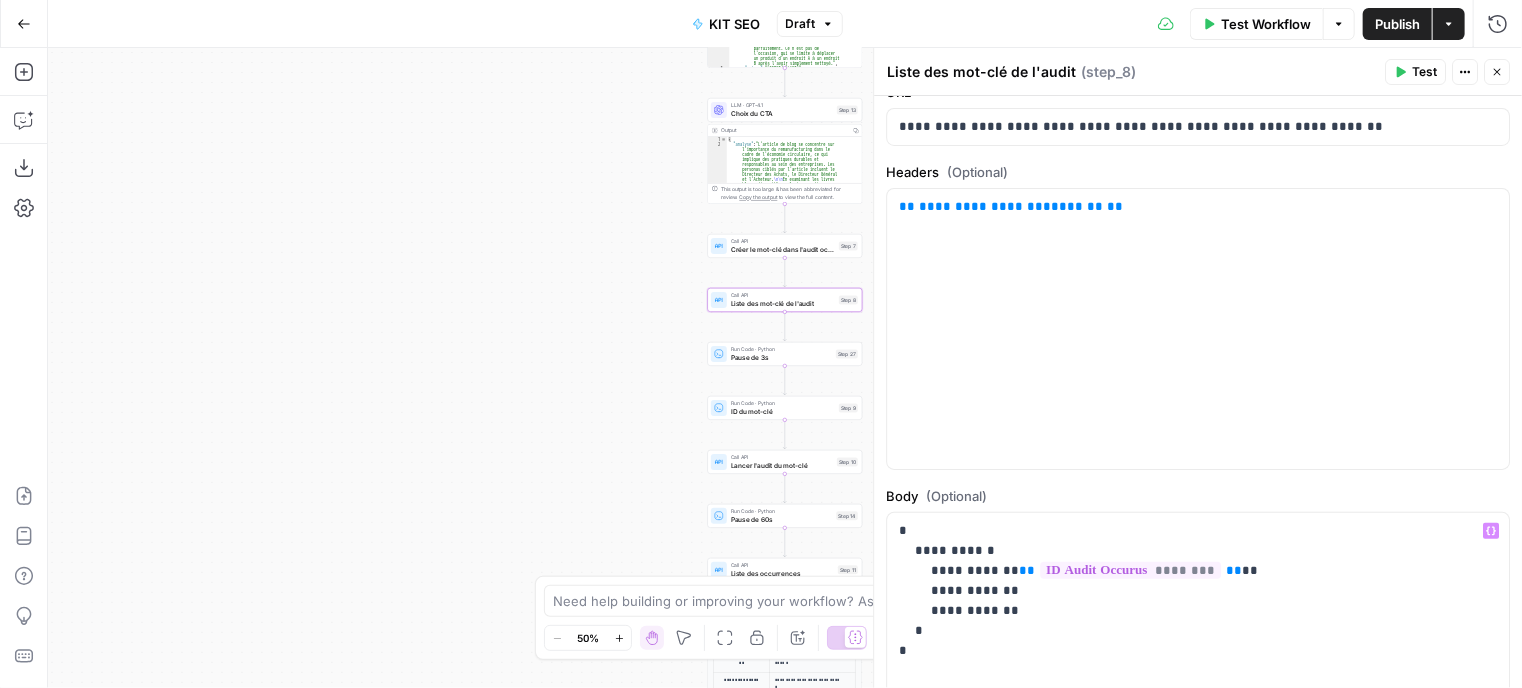 scroll, scrollTop: 100, scrollLeft: 0, axis: vertical 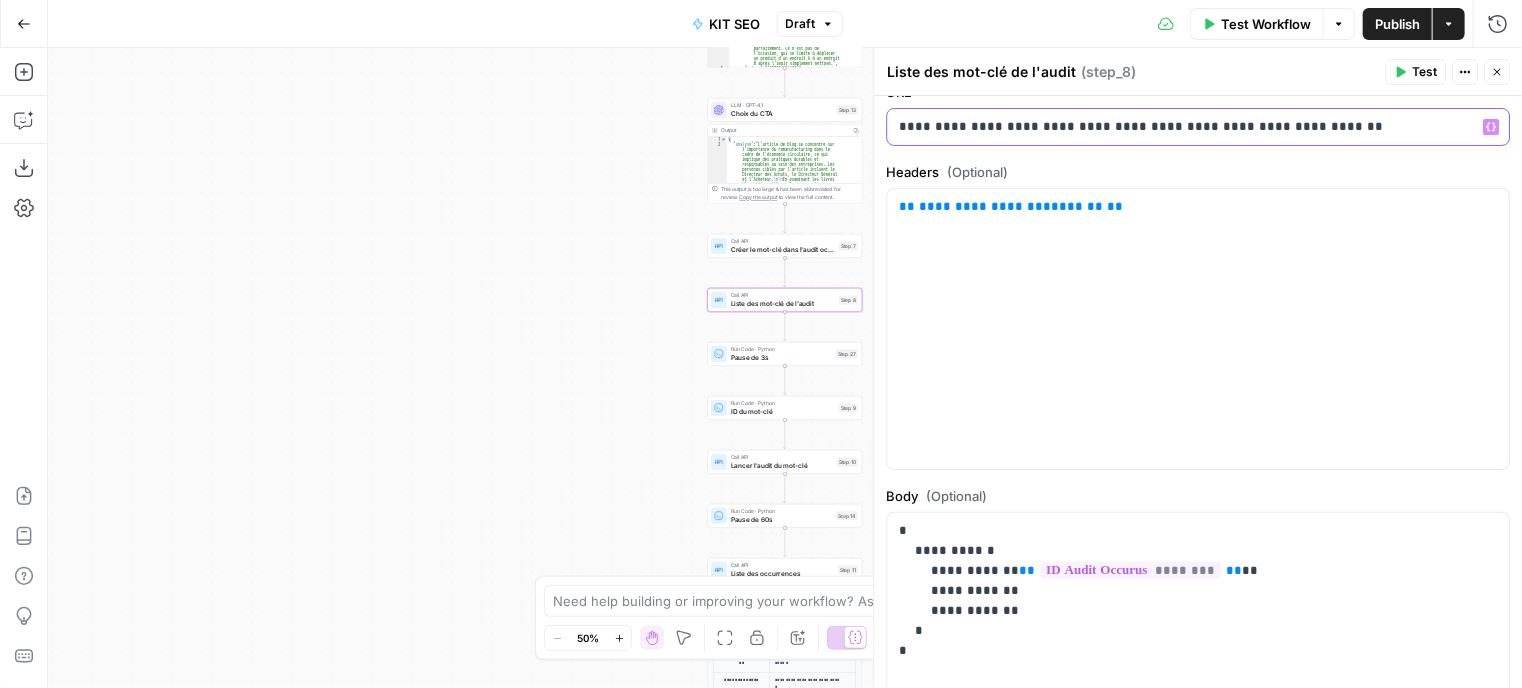 drag, startPoint x: 1380, startPoint y: 125, endPoint x: 846, endPoint y: 115, distance: 534.0936 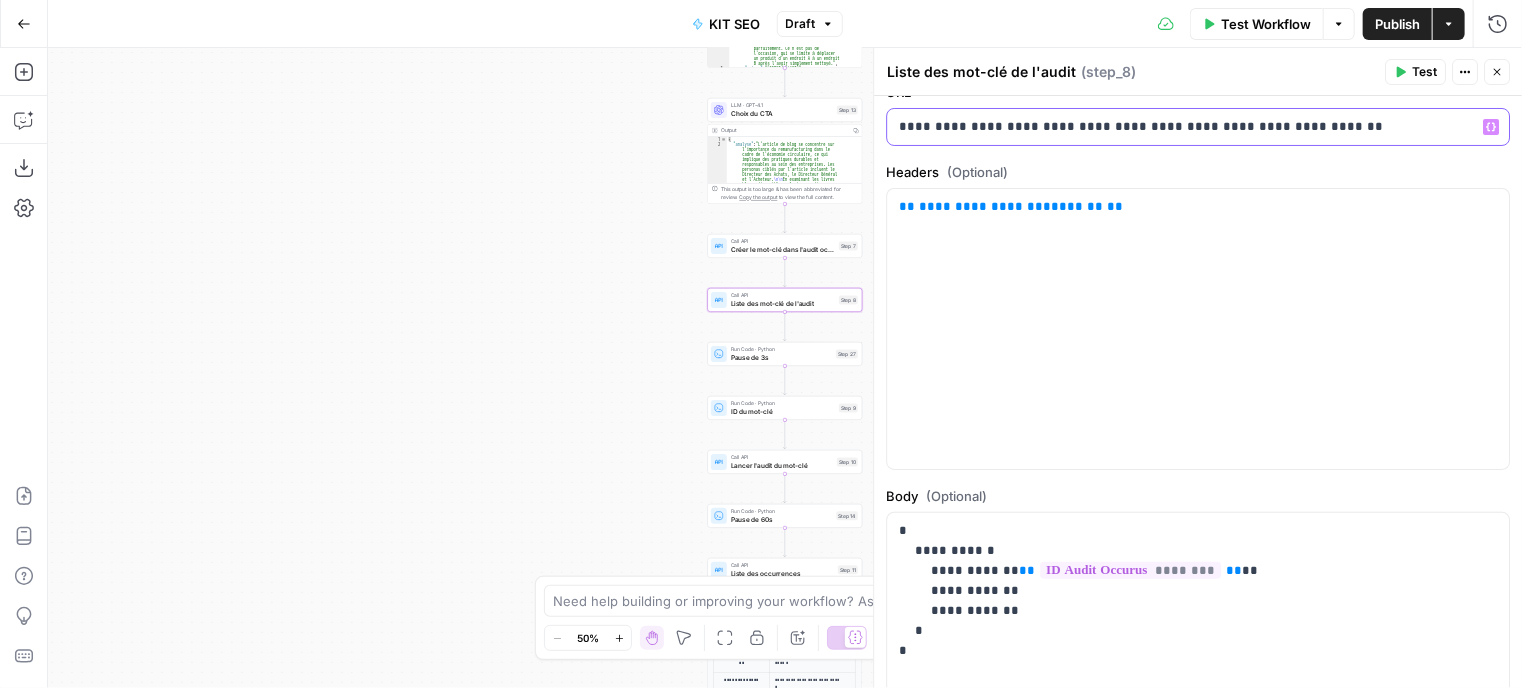 click on "Haskn New Home Browse Your Data Monitoring Settings Recent Grids New grid [Speedy - FR] Pages catégories/business - 300 mots Grid Manutan Int. - Relocalisation kit SEO Grid Création Kit SEO - Manutan Recent Workflows New Workflow [Vacances Bleues - FR]  Pages refonte sites hôtels - Le Splendid [Speedy - FR] Pages catégories/business - 300 mots [DiamondBack Funding] Page to create AirOps Academy What's new?
5
Help + Support Go Back KIT SEO Draft Test Workflow Options Publish Actions Run History Add Steps Copilot Download as JSON Settings Import JSON AirOps Academy Help Give Feedback Shortcuts Workflow Set Inputs Inputs Google Search Google Search Step 3 Output Copy 1 2 3 4 5 6 7 8 {    "search_metadata" :  {      "id" :  "67dc36a1e6dd21e97176caf1" ,      "status" :  "Success" ,      "json_endpoint" :  "https://serpapi.com          /searches/0918b68b0768a8f5          /67dc36a1e6dd21e97176caf1.json" ,      "created_at" :  ,      :  ," at bounding box center [761, 344] 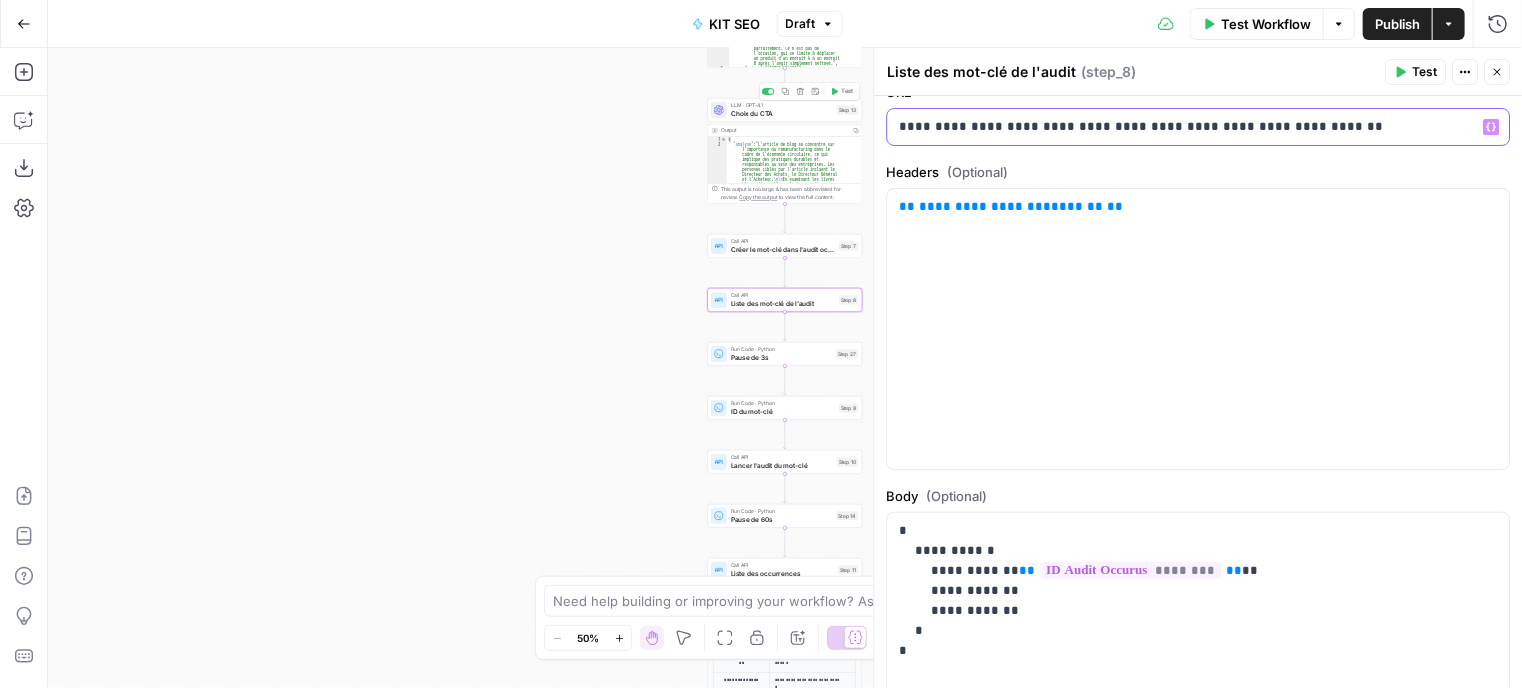 click on "**********" at bounding box center [1190, 127] 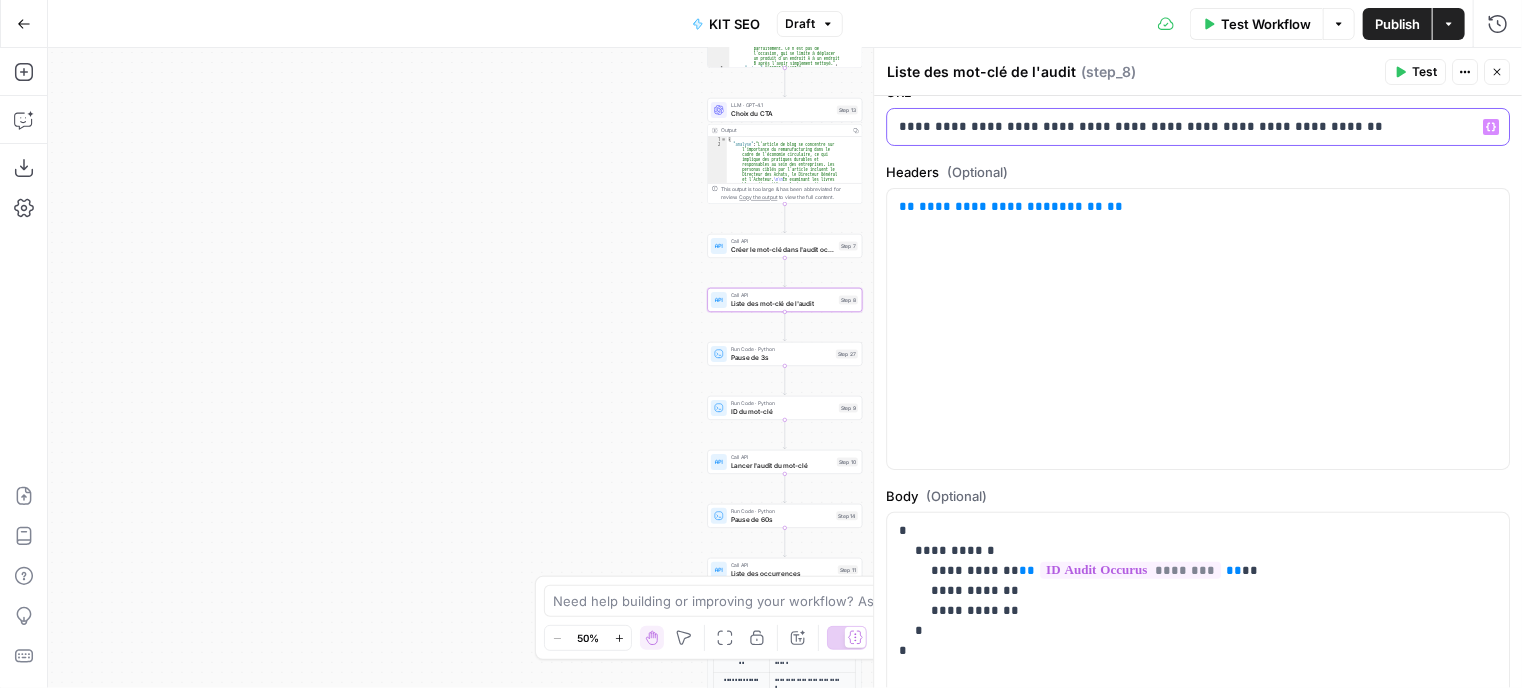 click on "**********" at bounding box center (1190, 127) 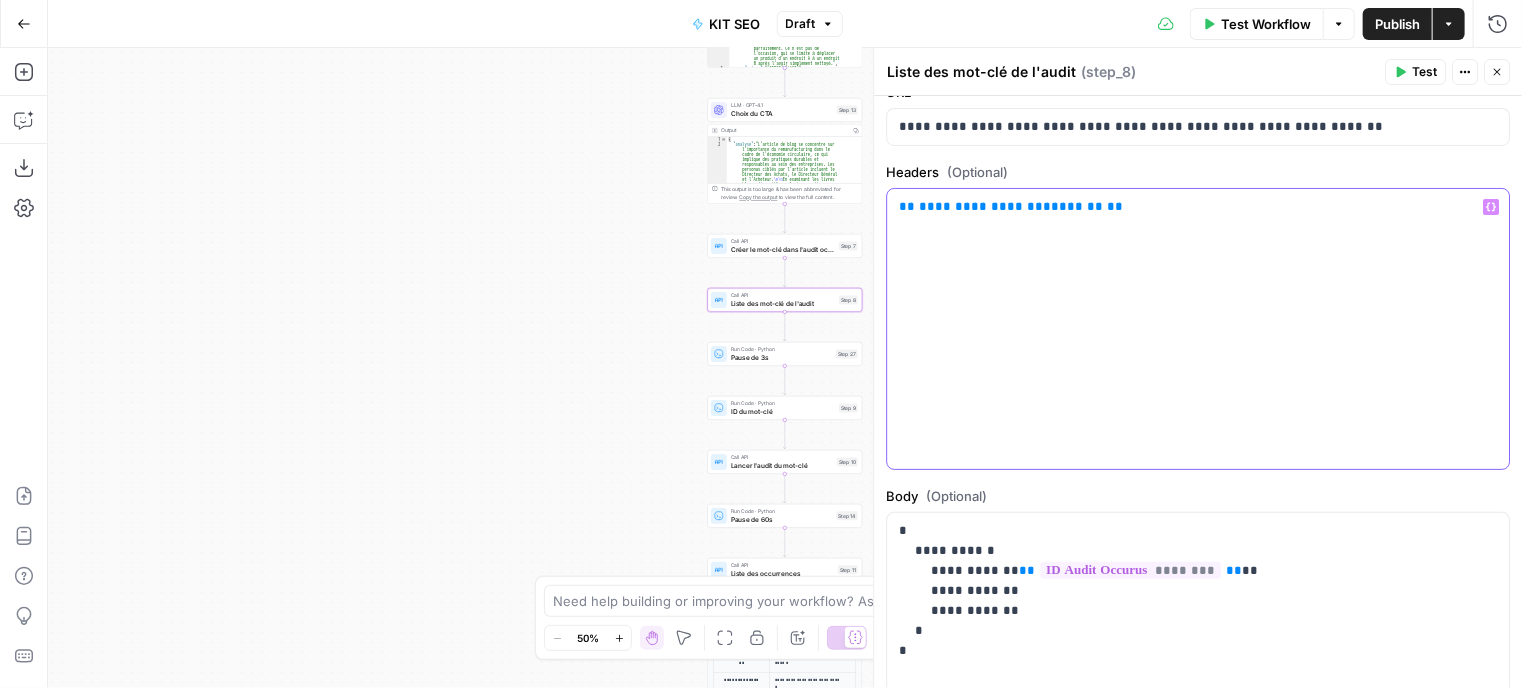 drag, startPoint x: 1124, startPoint y: 208, endPoint x: 891, endPoint y: 192, distance: 233.5487 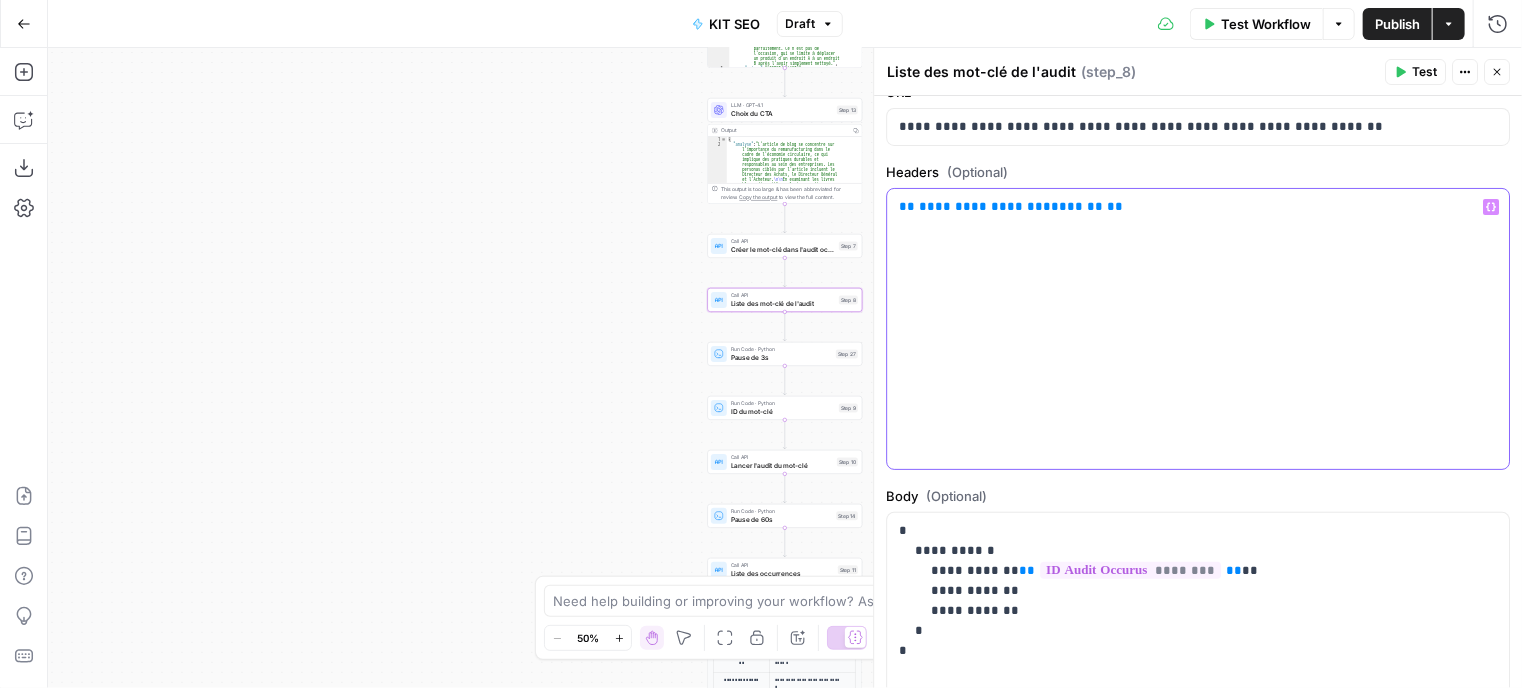 click on "**********" at bounding box center [1198, 329] 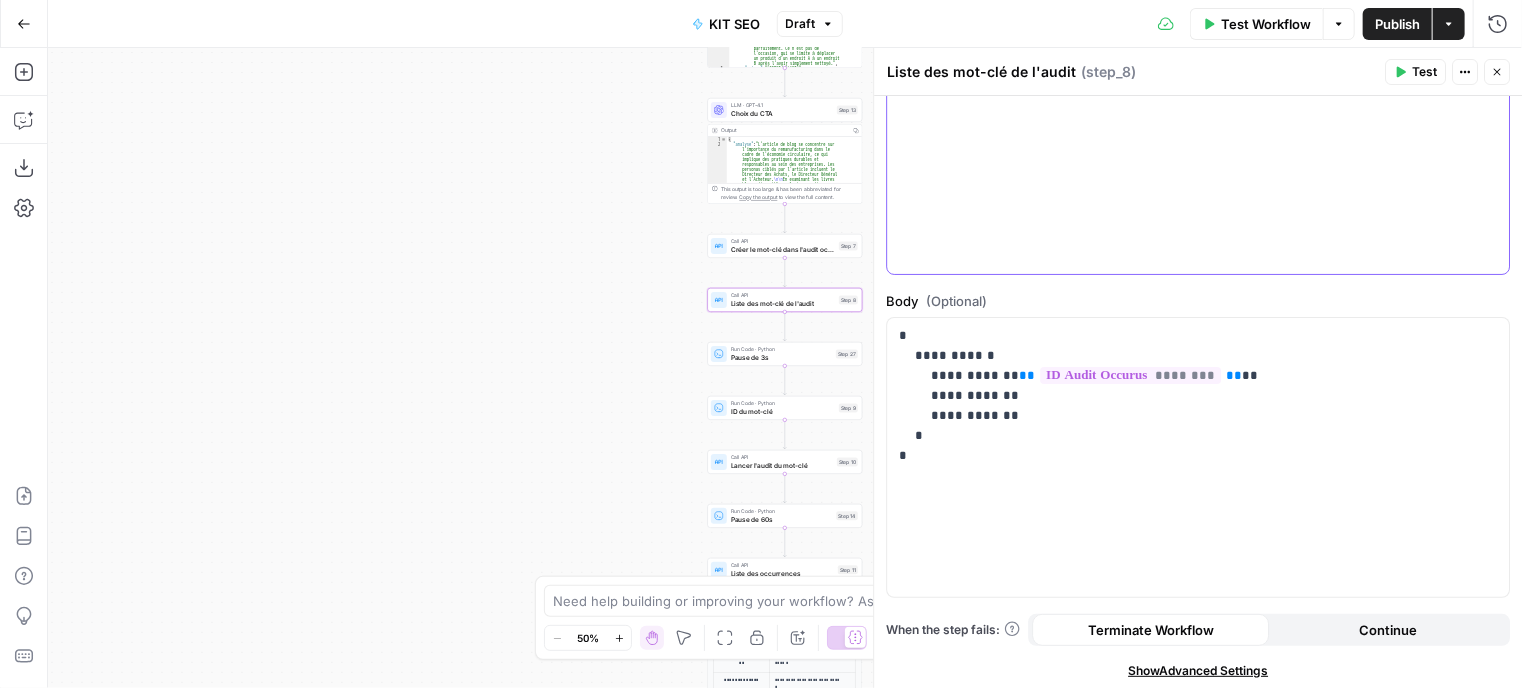 scroll, scrollTop: 297, scrollLeft: 0, axis: vertical 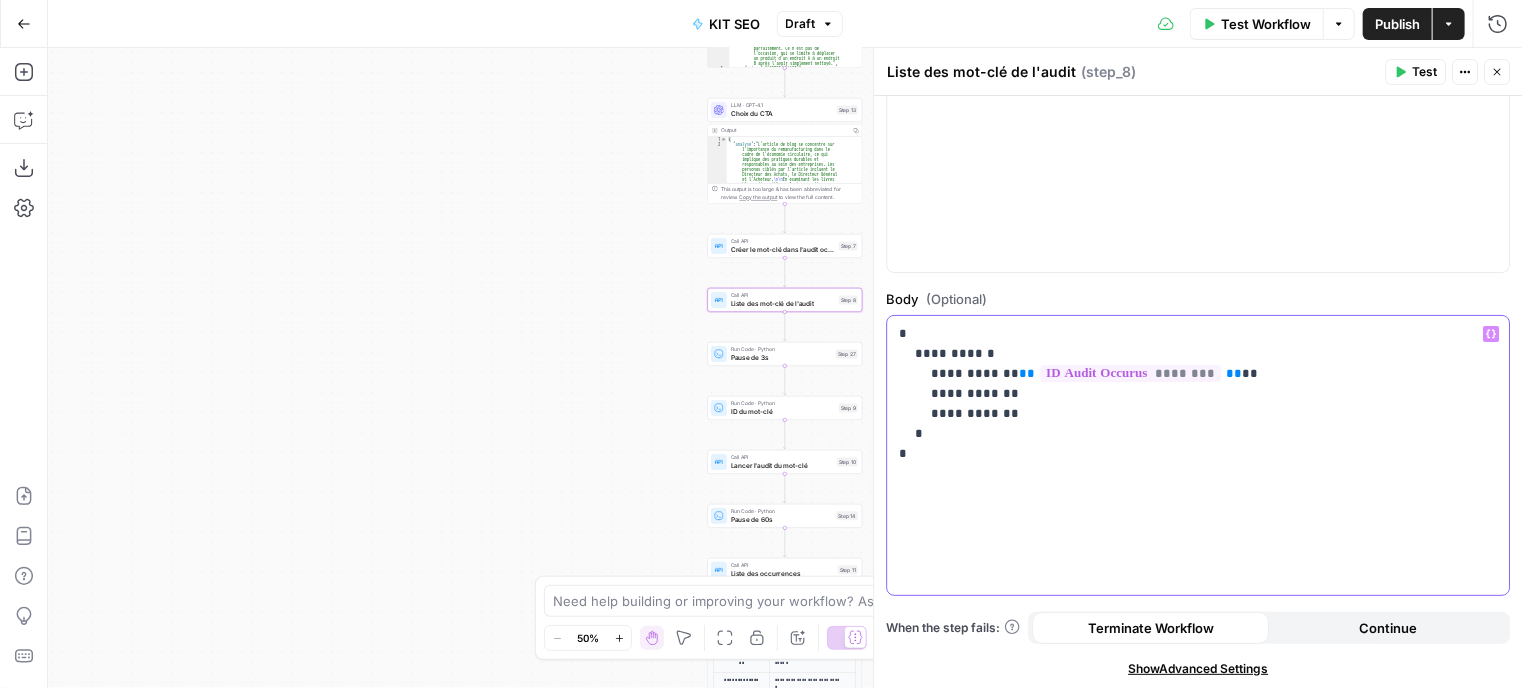 drag, startPoint x: 915, startPoint y: 455, endPoint x: 886, endPoint y: 327, distance: 131.24405 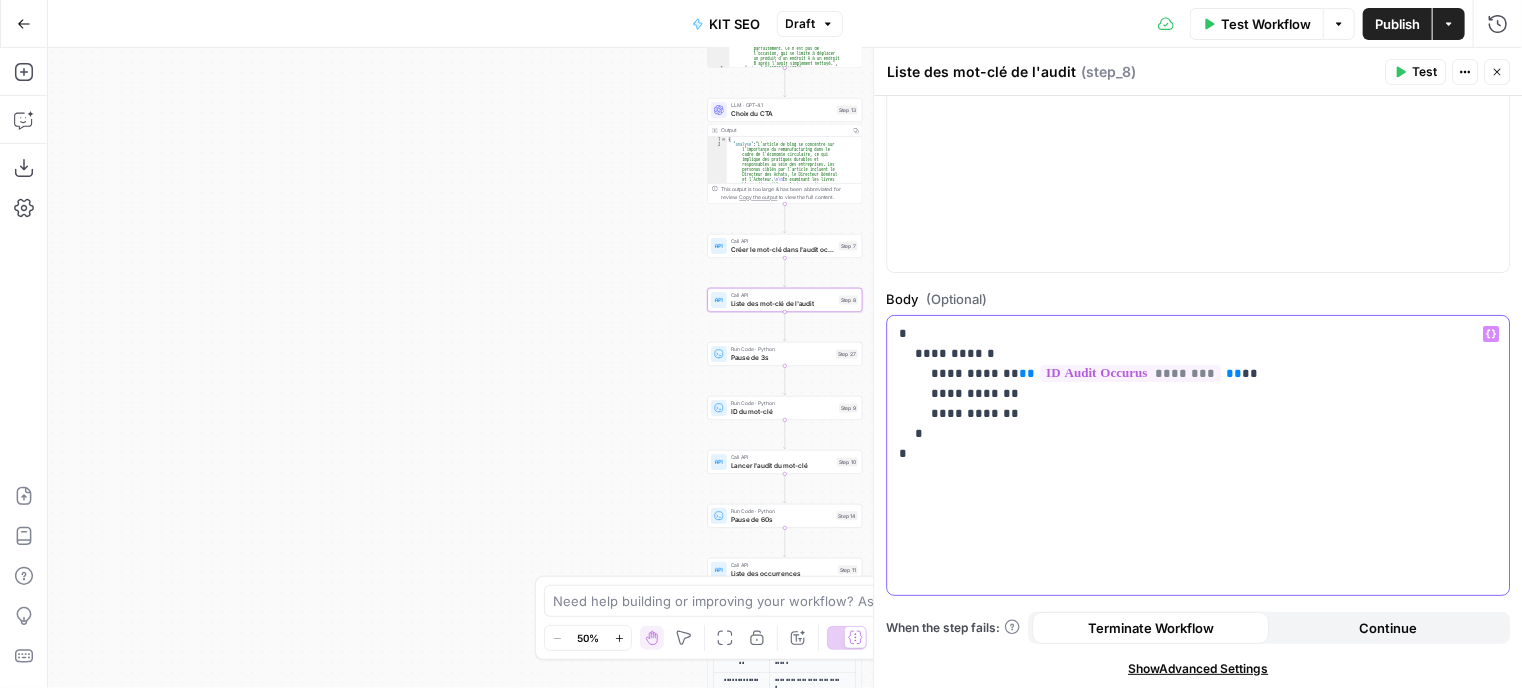 click on "**********" at bounding box center [1198, 456] 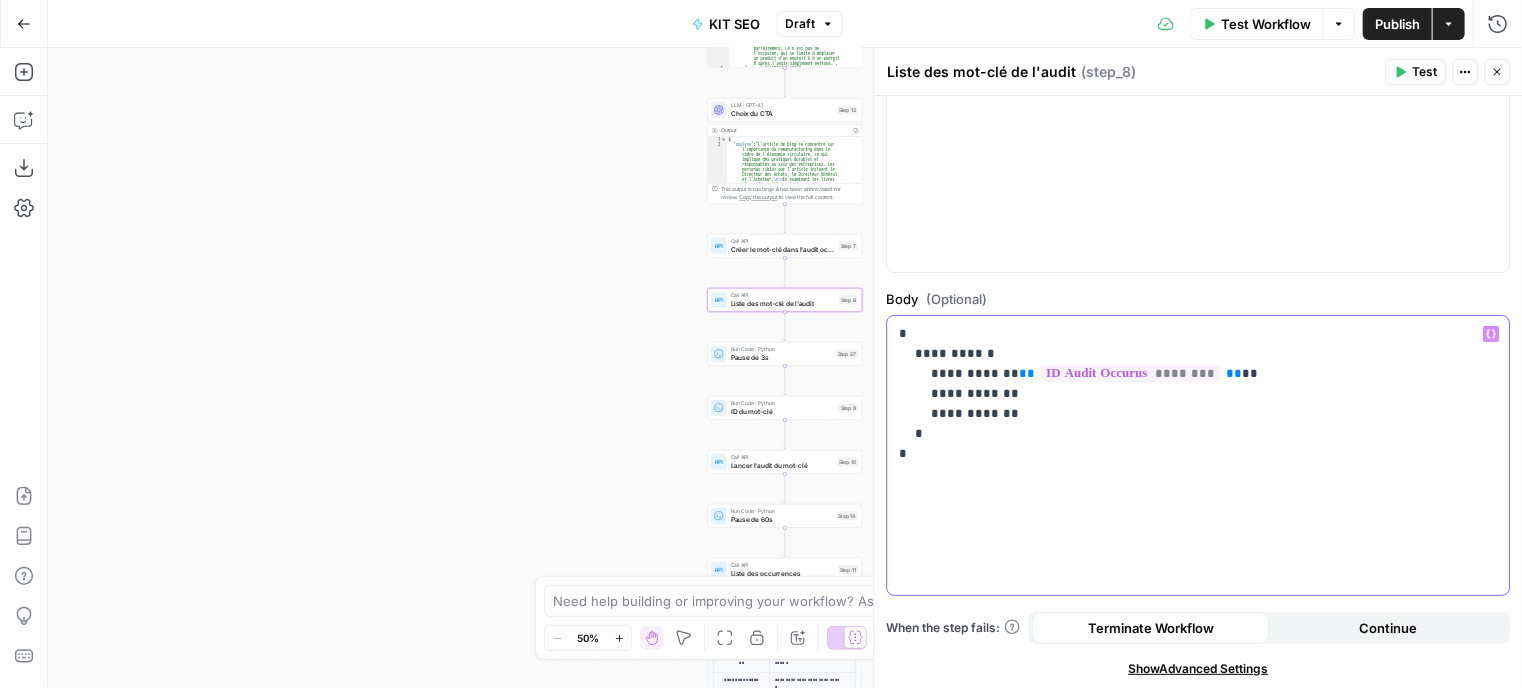 copy on "**********" 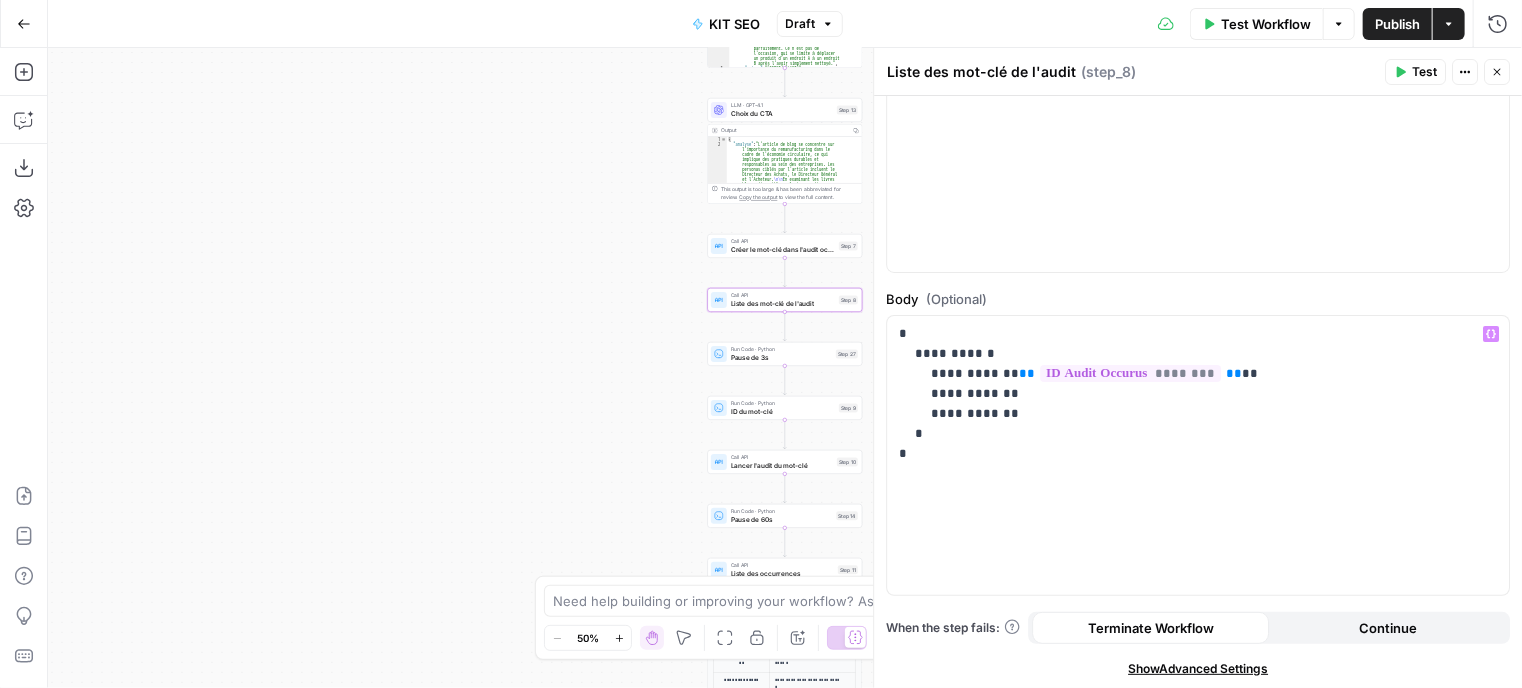 click on "Show  Advanced Settings" at bounding box center (1198, 669) 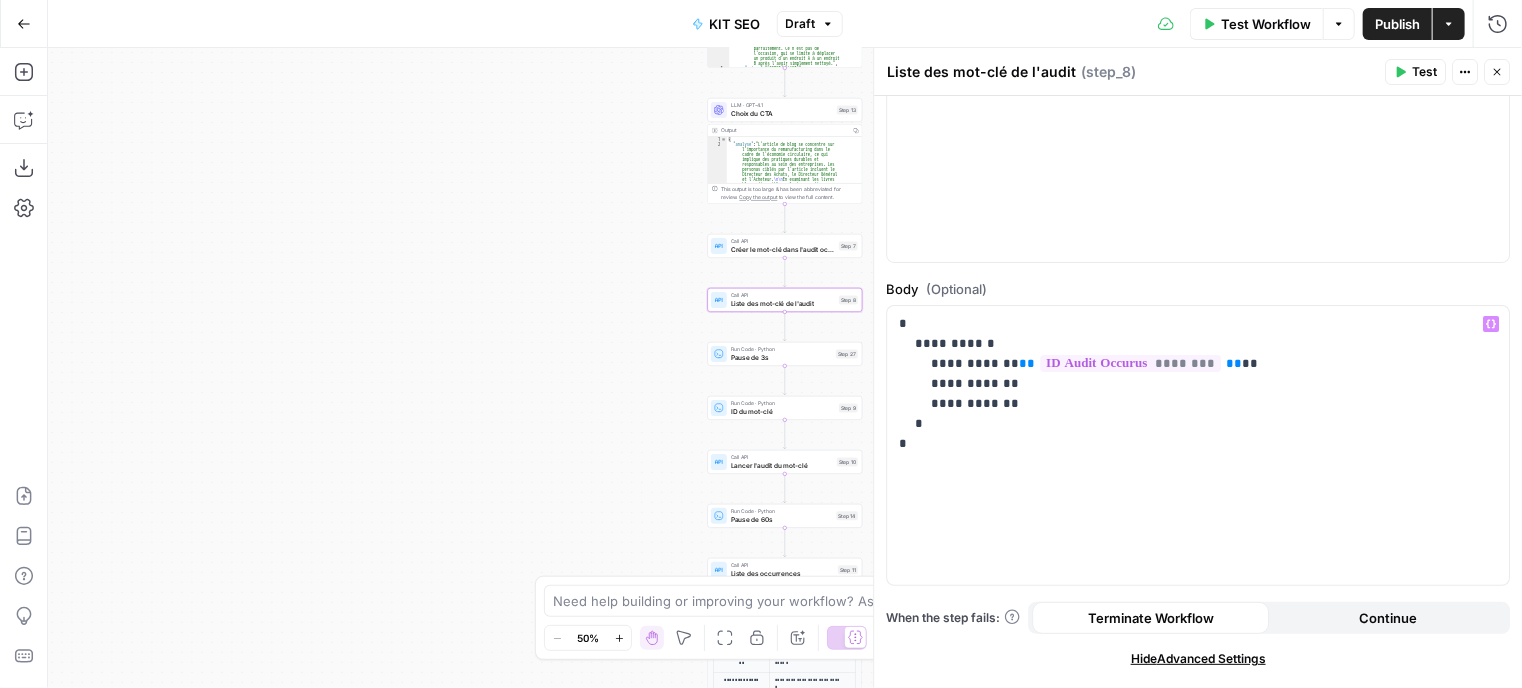 scroll, scrollTop: 303, scrollLeft: 0, axis: vertical 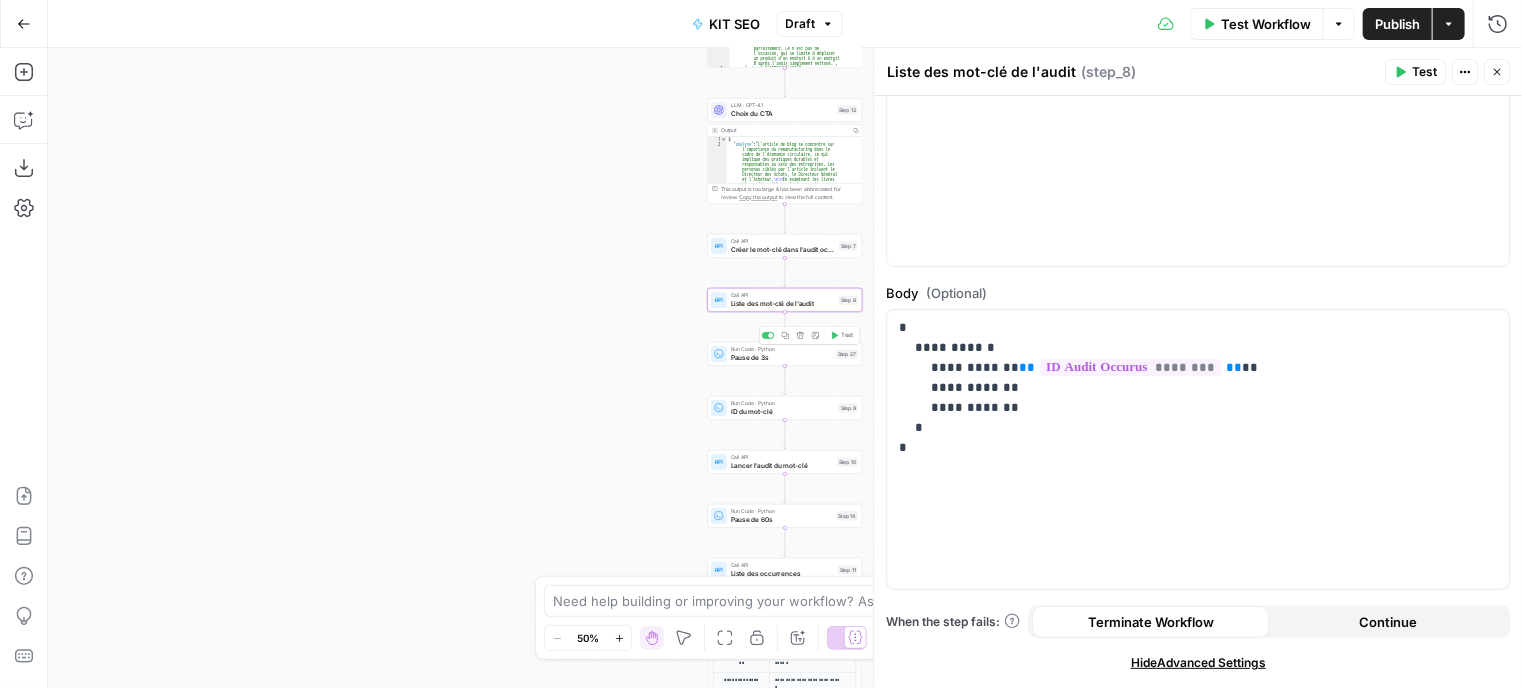click on "Workflow Set Inputs Inputs Google Search Google Search Step 3 Output Copy 1 2 3 4 5 6 7 8 {    "search_metadata" :  {      "id" :  "67dc36a1e6dd21e97176caf1" ,      "status" :  "Success" ,      "json_endpoint" :  "https://serpapi.com          /searches/0918b68b0768a8f5          /67dc36a1e6dd21e97176caf1.json" ,      "created_at" :  "2025-03-20 15:39:13 UTC" ,      "processed_at" :  "2025-03-20 15:39:13 UTC" ,      "google_url" :  "https://www.google.com/search          ?q=remanufacturing&oq=remanufacturing&hl          =fr&gl=fr&num=10&sourceid=chrome&ie=UTF          -8" ,     This output is too large & has been abbreviated for review.   Copy the output   to view the full content. LLM · GPT-4.1 Définition du pain point Step 15 Output Copy 1 2 {    "analyse" :  "For the personas of Purchasing         Director, Managing Director, and Buyer, the         pain point that aligns best with the topic         of remanufacturing is the focus on" at bounding box center (785, 368) 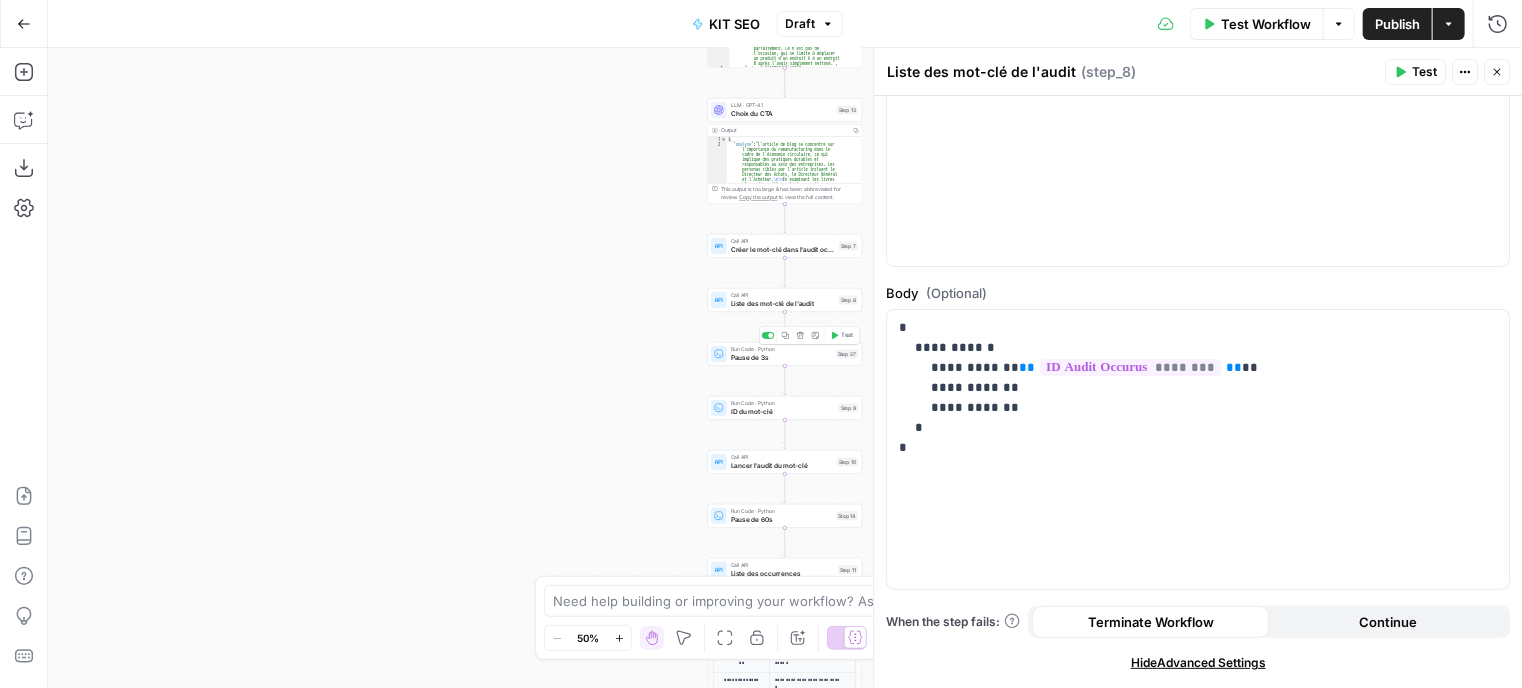 click on "Pause de 3s" at bounding box center [781, 358] 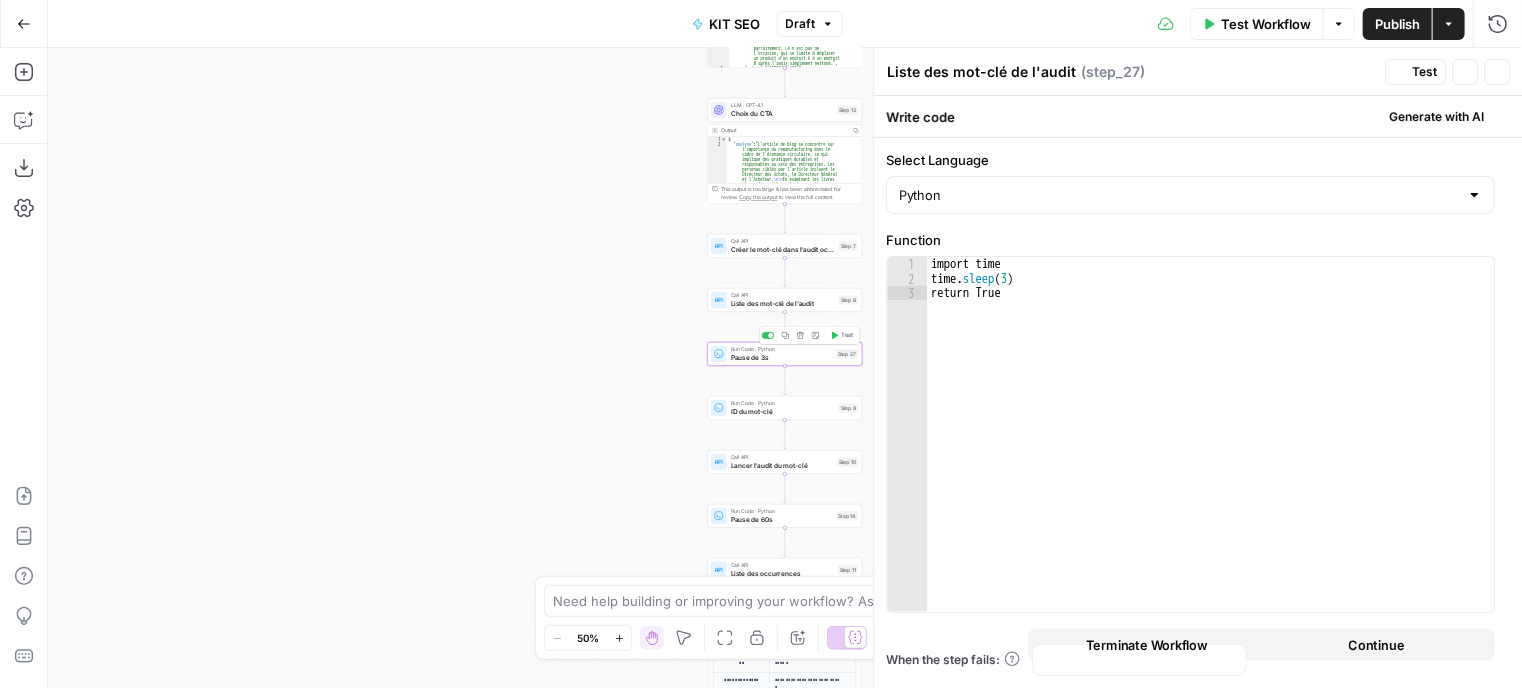 type on "Pause de 3s" 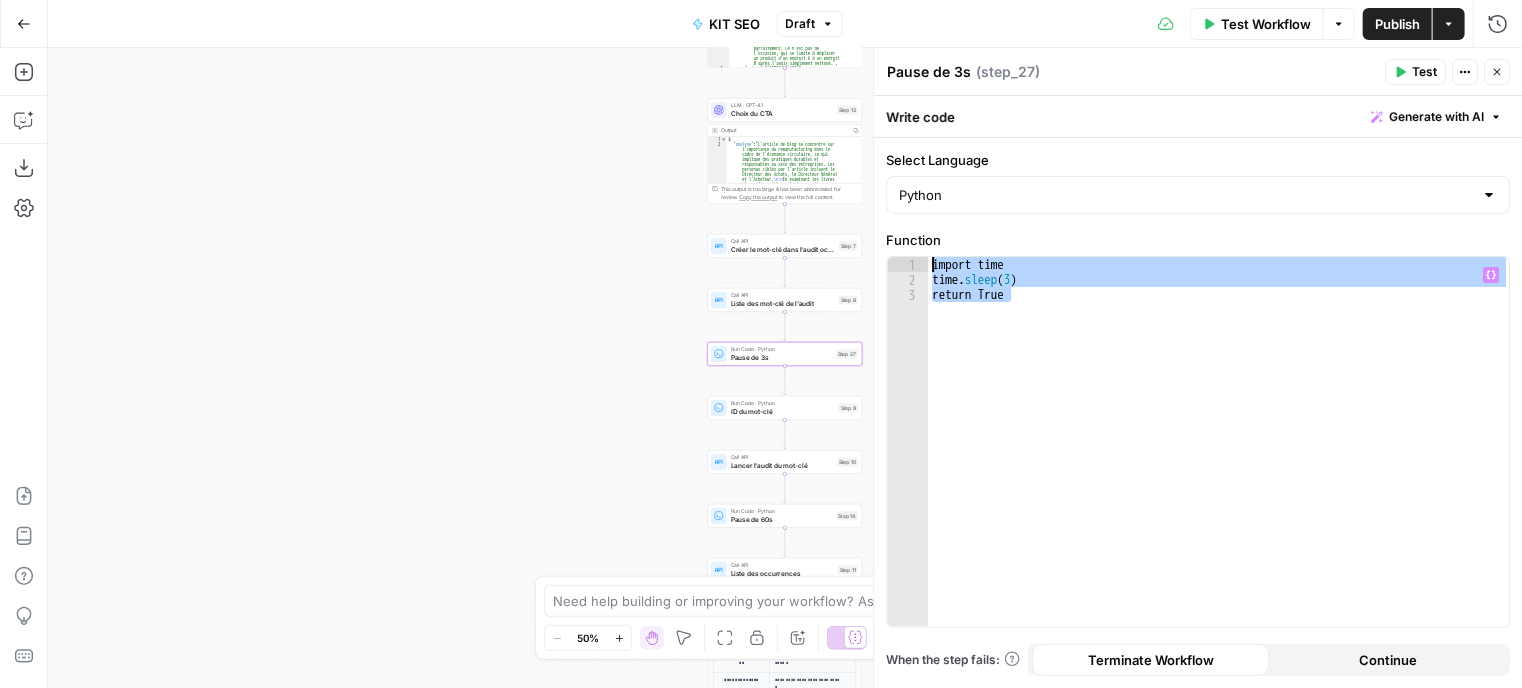 drag, startPoint x: 1028, startPoint y: 301, endPoint x: 920, endPoint y: 270, distance: 112.36102 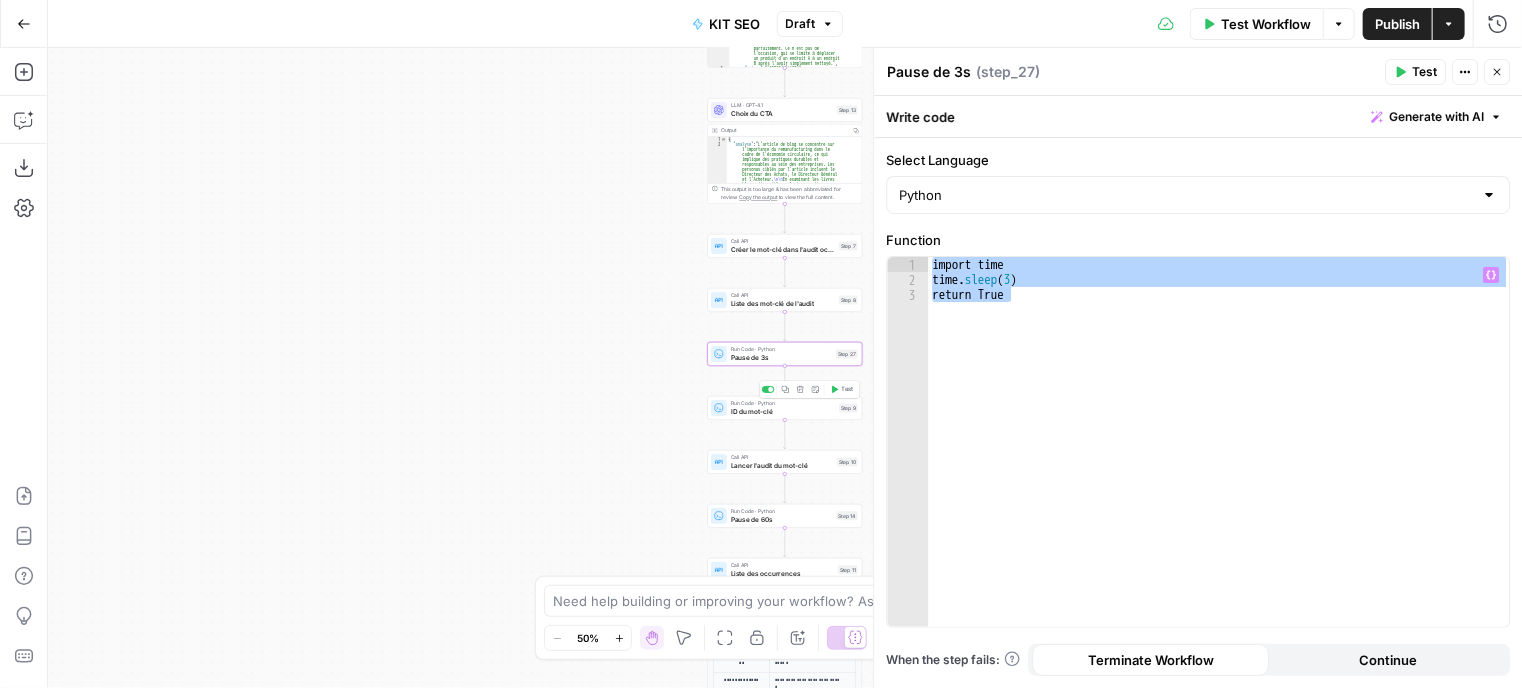 click 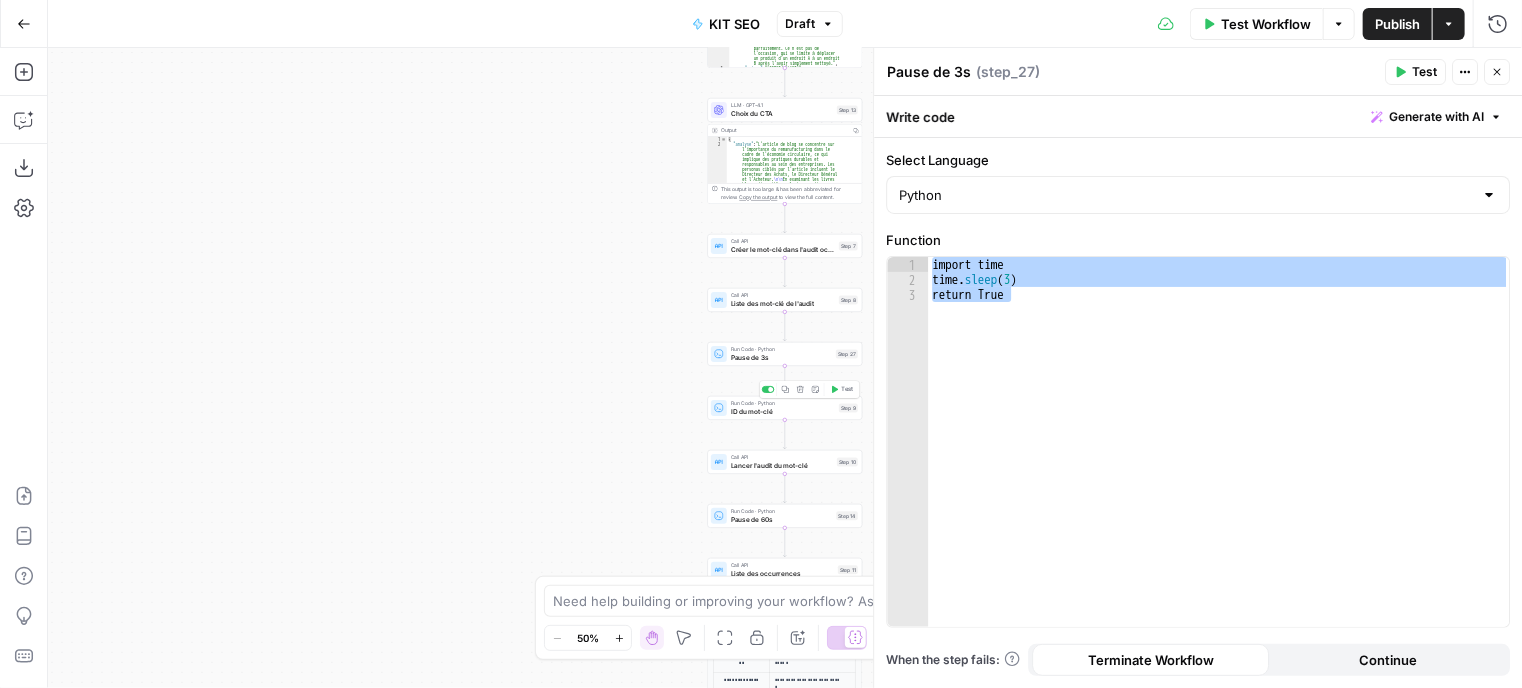 click on "ID du mot-clé" at bounding box center [783, 412] 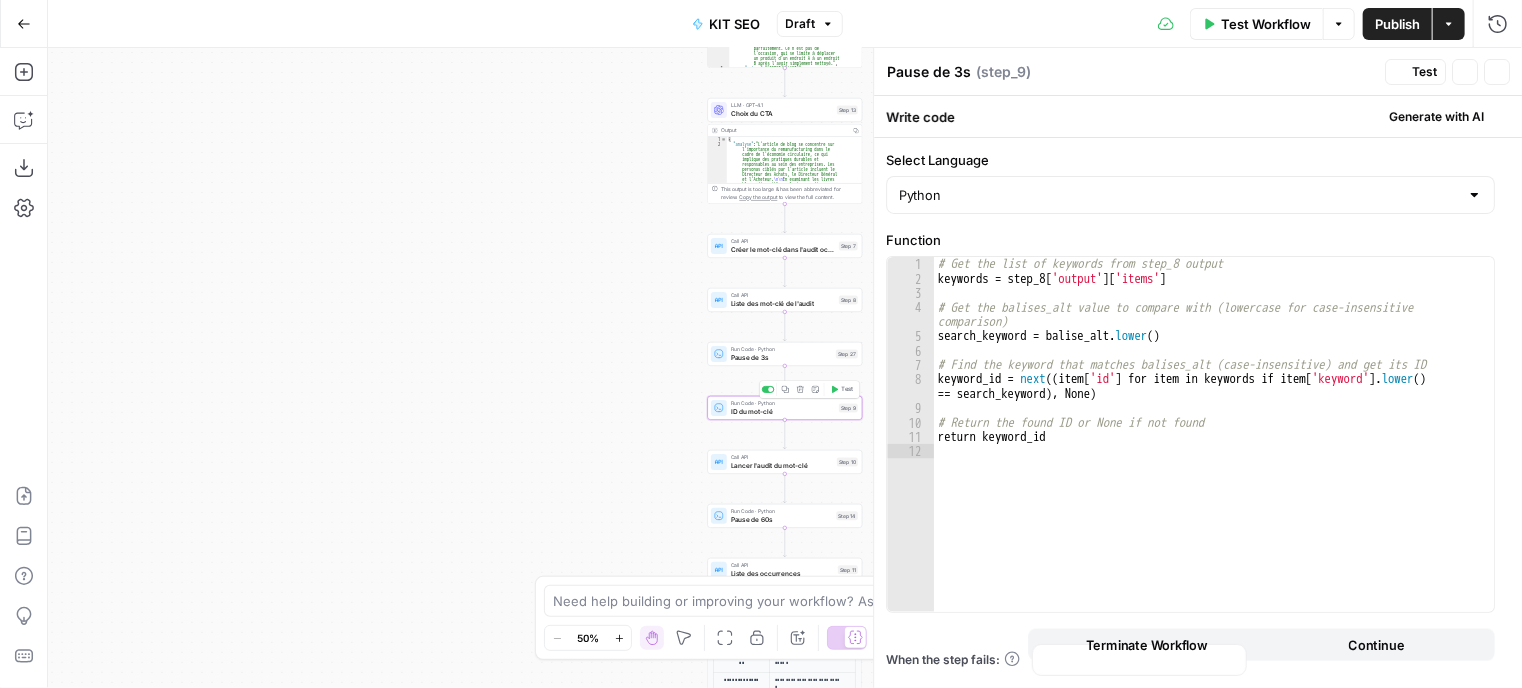 type on "ID du mot-clé" 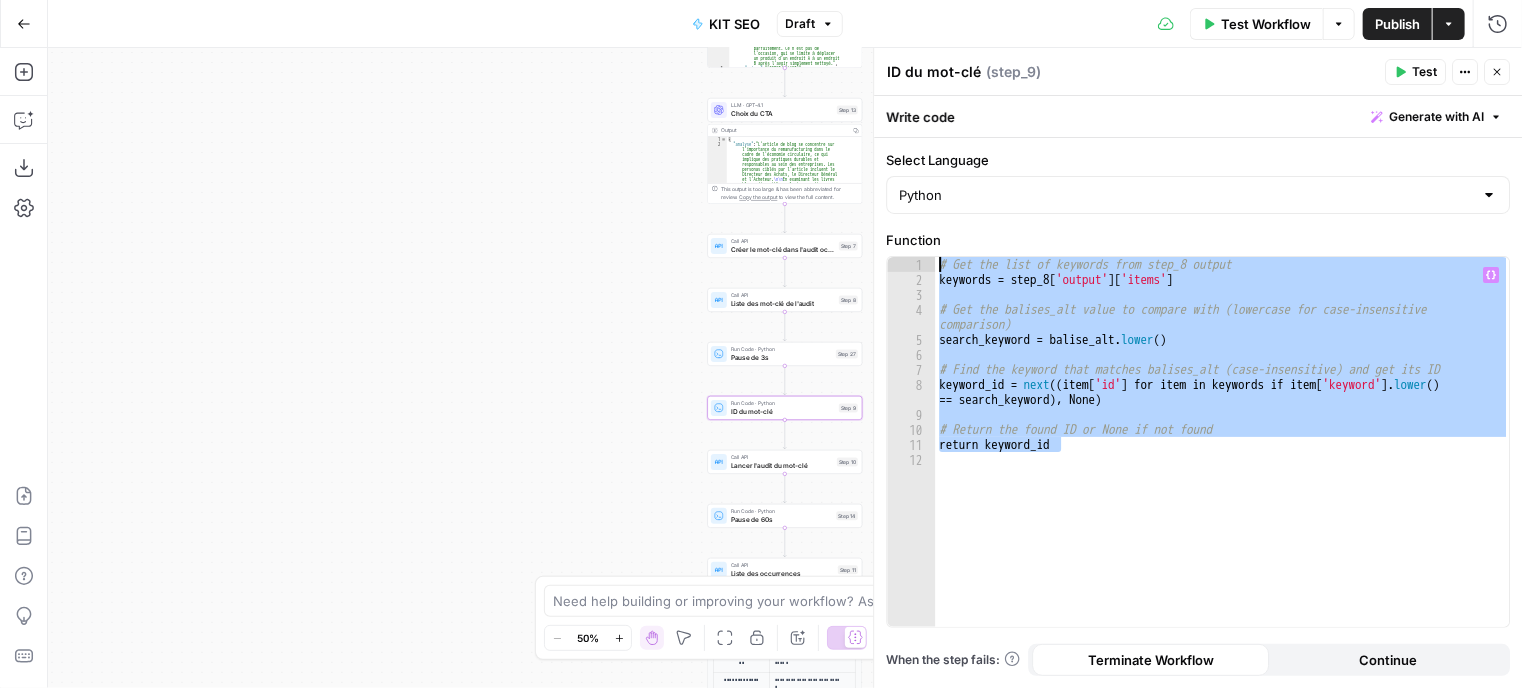drag, startPoint x: 1076, startPoint y: 447, endPoint x: 917, endPoint y: 261, distance: 244.69777 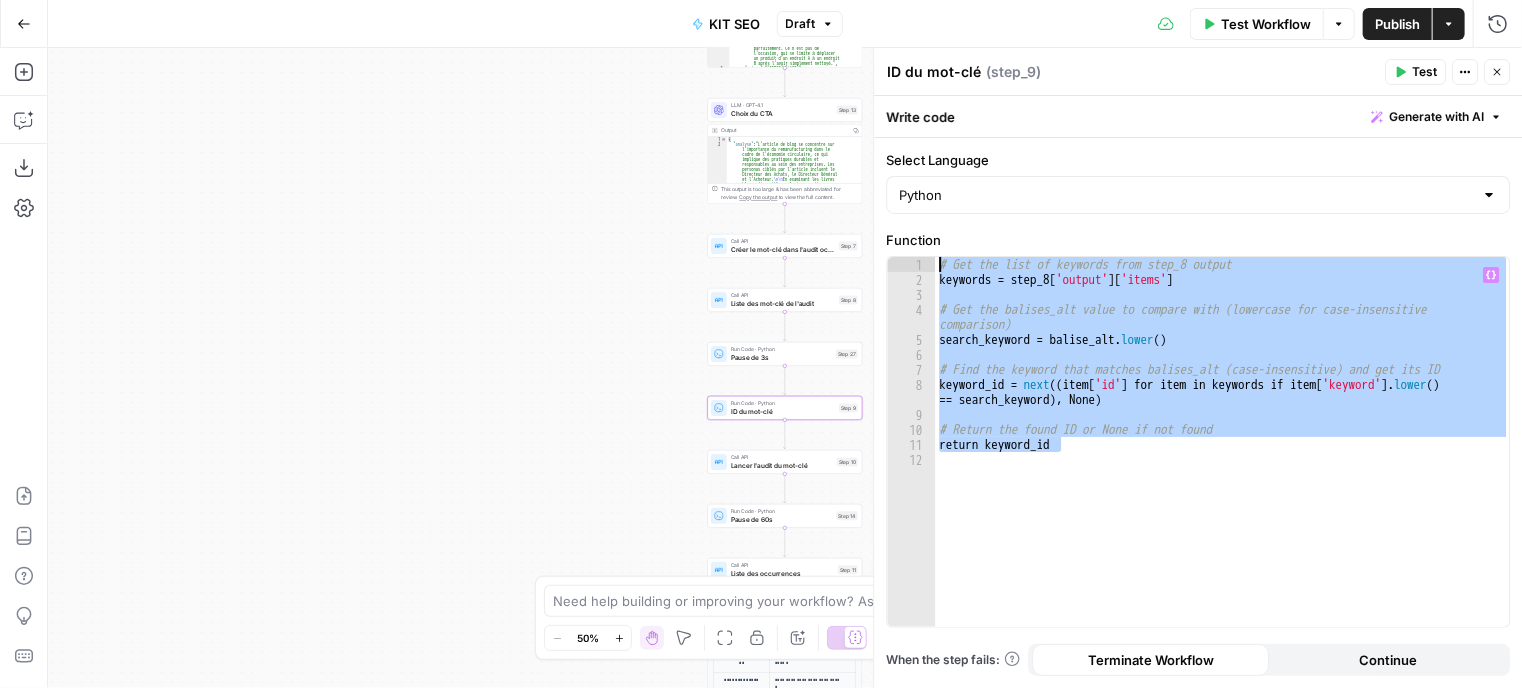 click on "# Get the list of keywords from step_8 output keywords   =   step_8 [ 'output' ] [ 'items' ] # Get the balises_alt value to compare with (lowercase for case-insensitive  comparison) search_keyword   =   balise_alt . lower ( ) # Find the keyword that matches balises_alt (case-insensitive) and get its ID keyword_id   =   next (( item [ 'id' ]   for   item   in   keywords   if   item [ 'keyword' ] . lower ( )   ==   search_keyword ) ,   None ) # Return the found ID or None if not found return   keyword_id" at bounding box center (1222, 457) 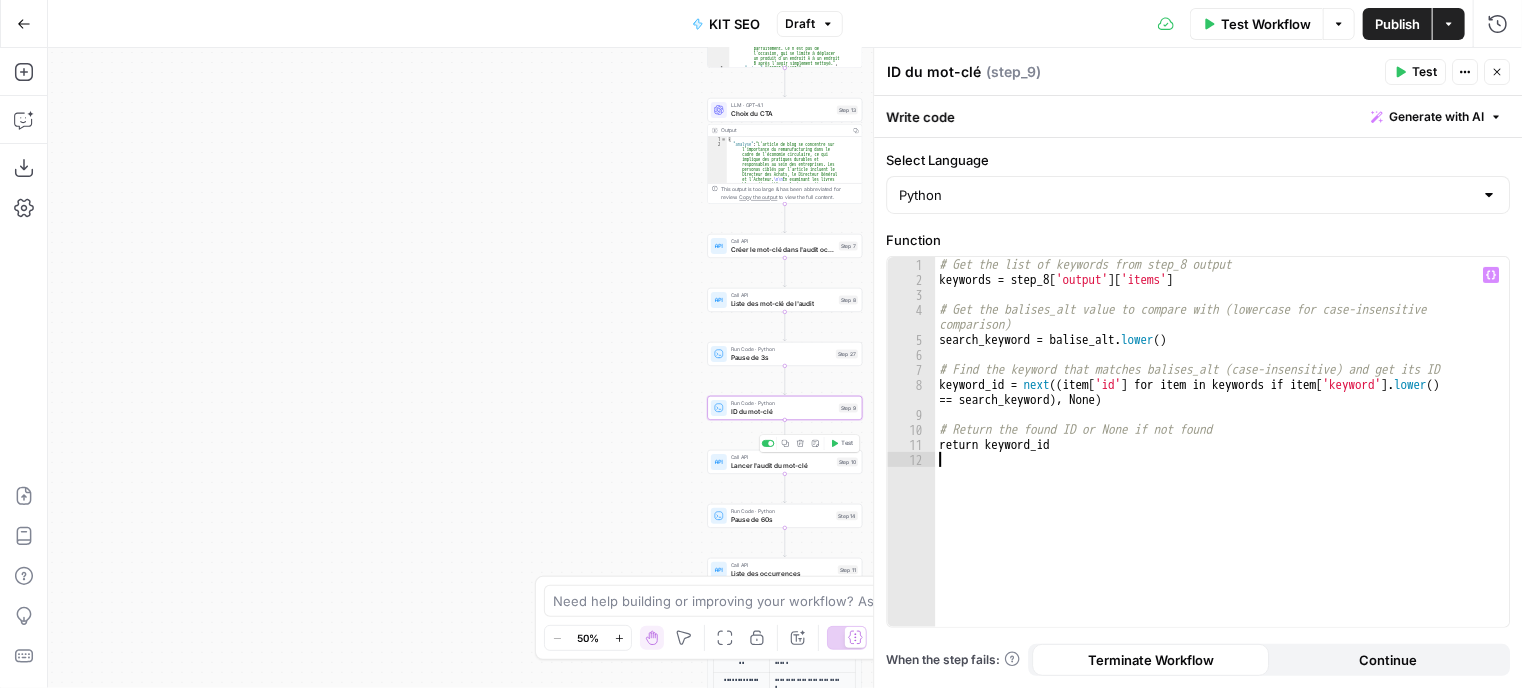 click on "Lancer l'audit du mot-clé" at bounding box center (782, 466) 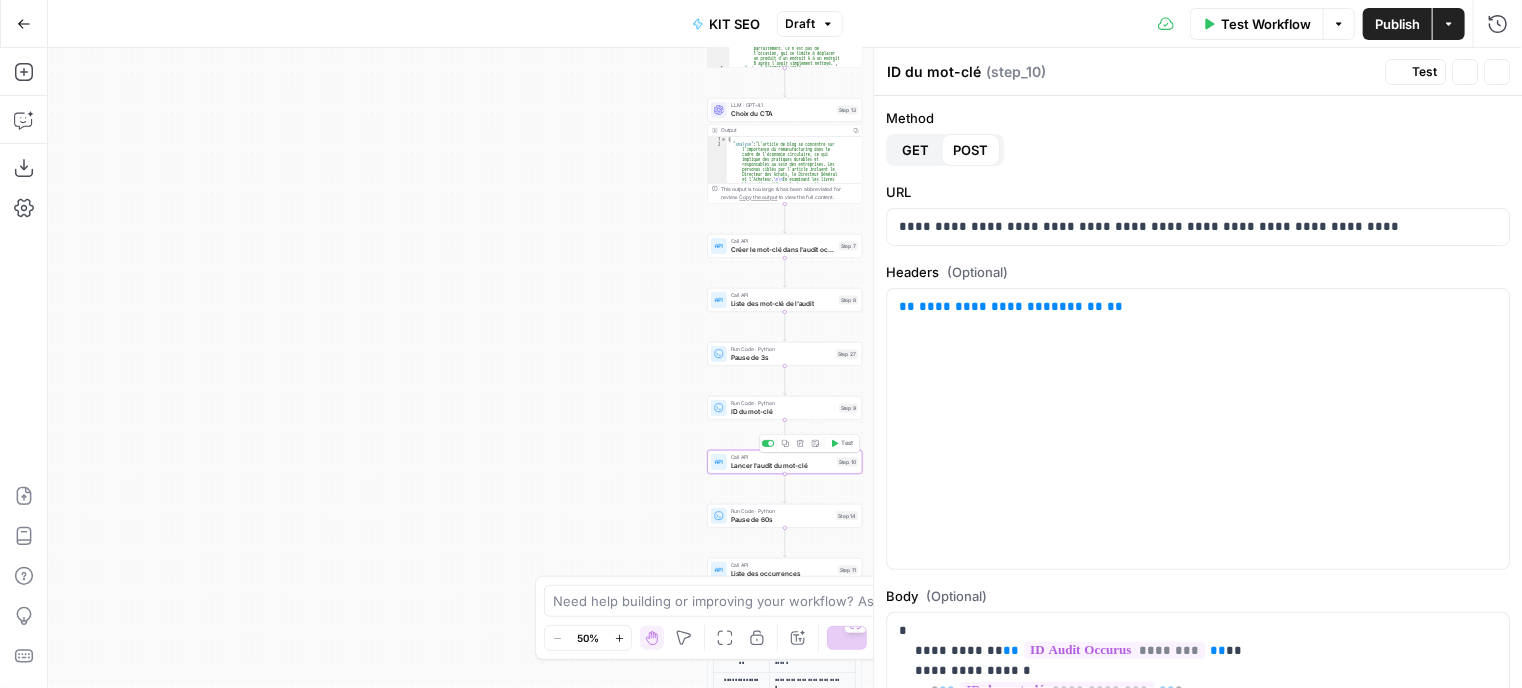 type on "Lancer l'audit du mot-clé" 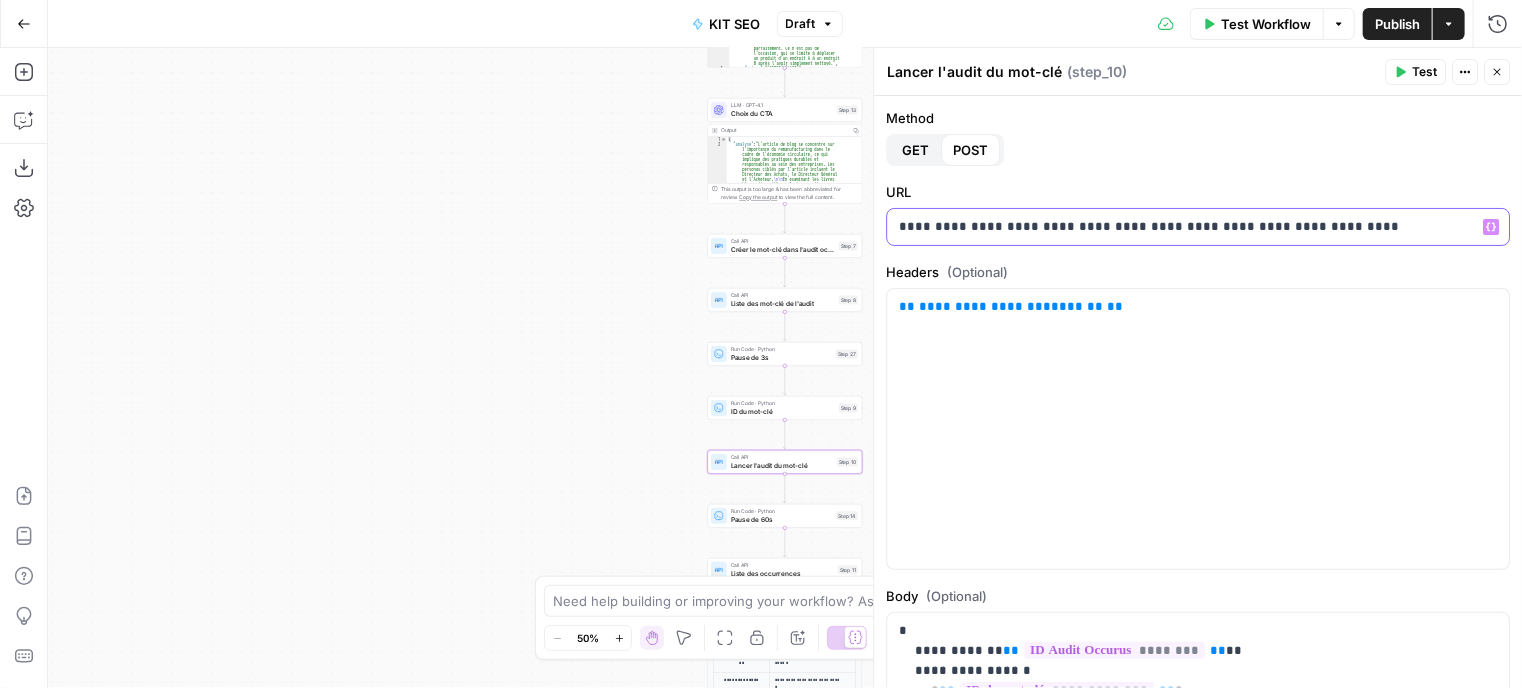 drag, startPoint x: 1420, startPoint y: 228, endPoint x: 880, endPoint y: 217, distance: 540.112 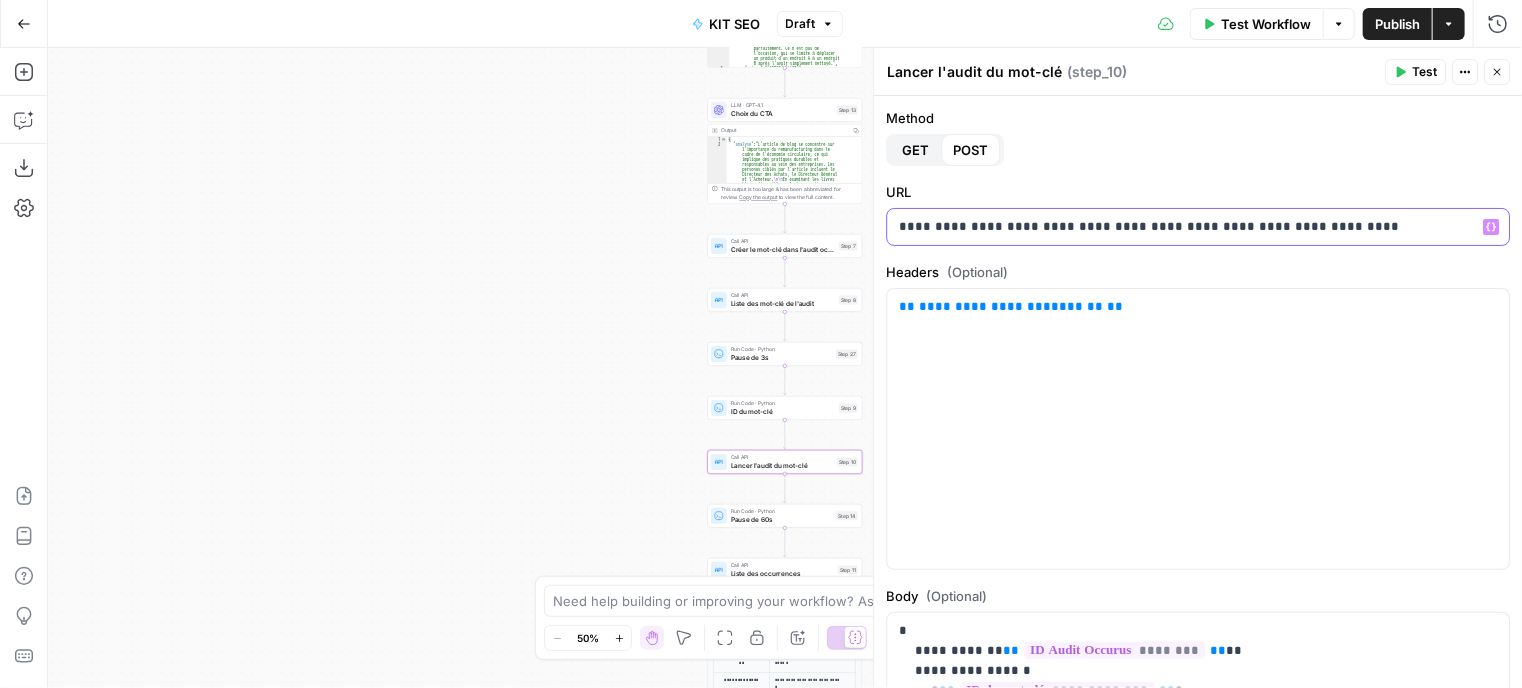 click on "**********" at bounding box center (1197, 368) 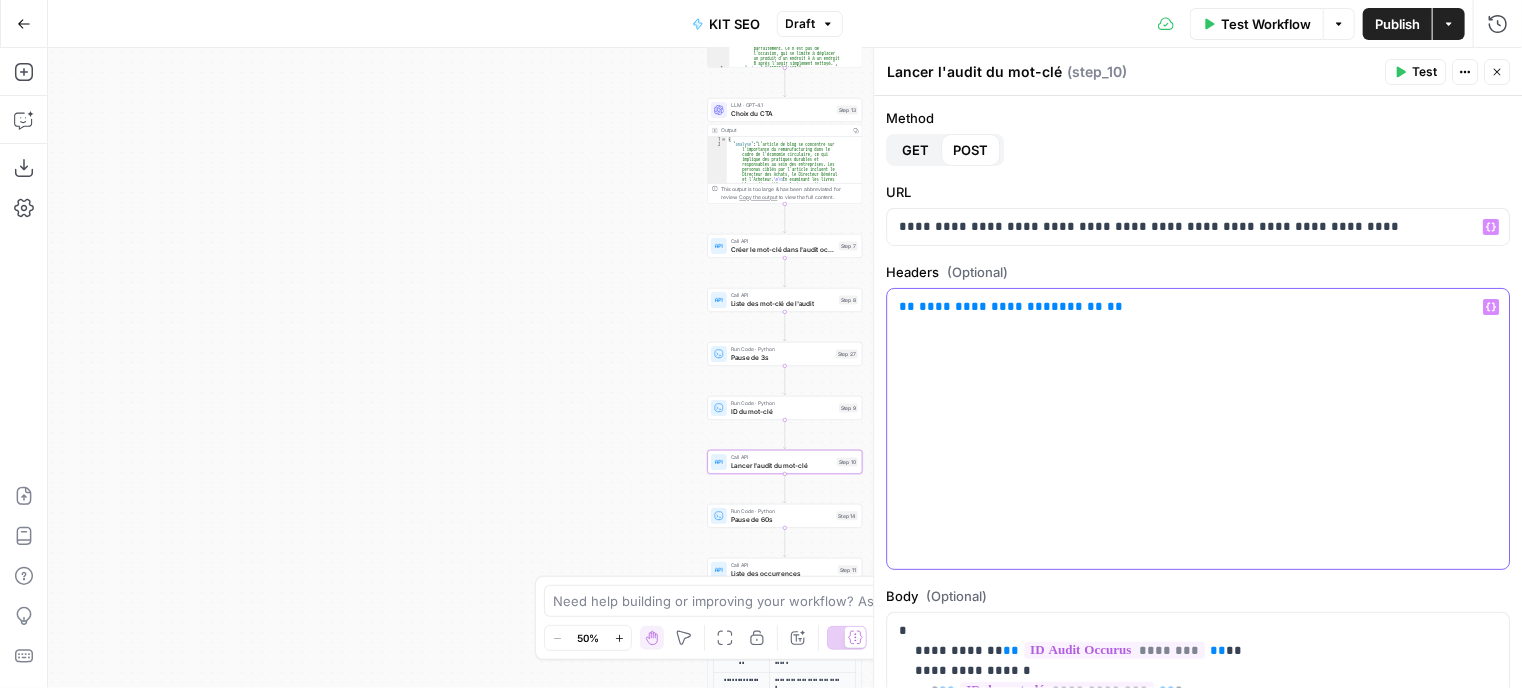 drag, startPoint x: 1155, startPoint y: 319, endPoint x: 884, endPoint y: 315, distance: 271.0295 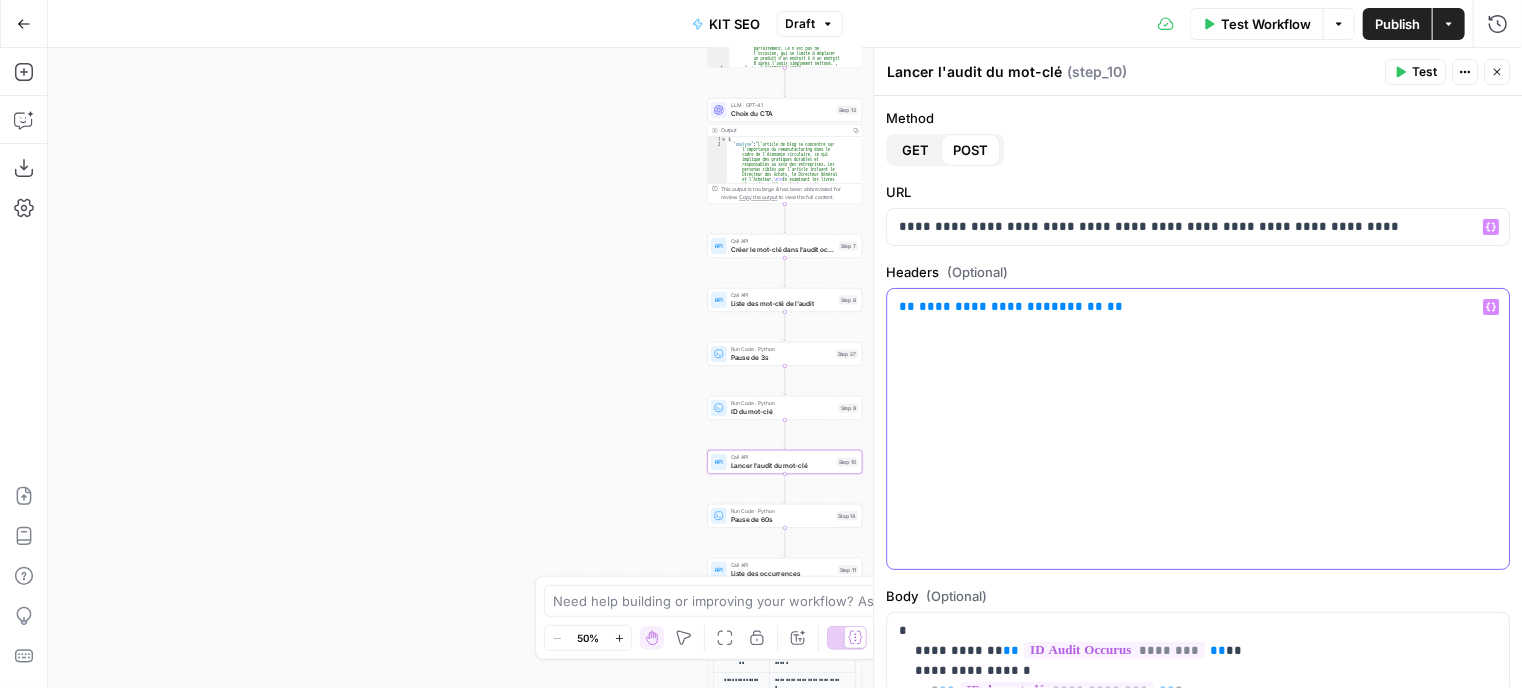 click on "**********" at bounding box center (1198, 392) 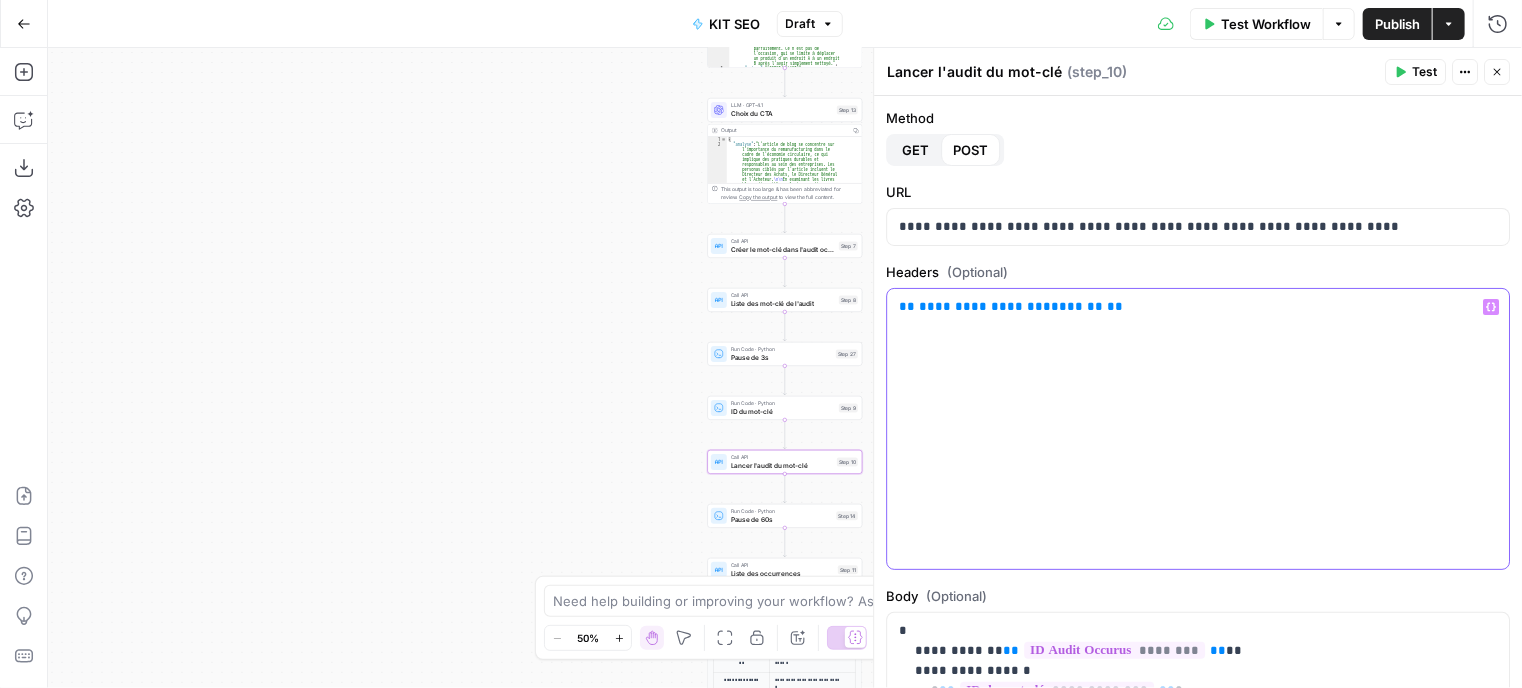 copy on "**********" 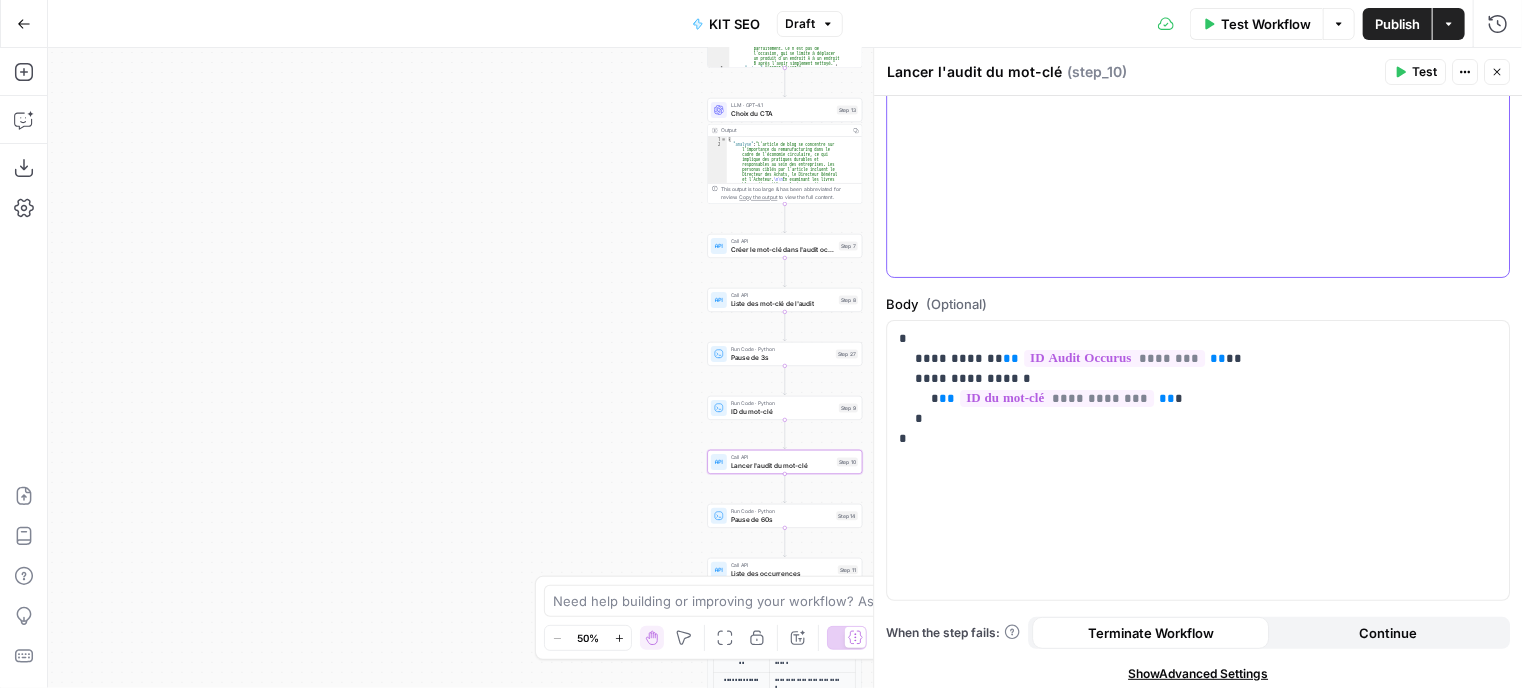 scroll, scrollTop: 297, scrollLeft: 0, axis: vertical 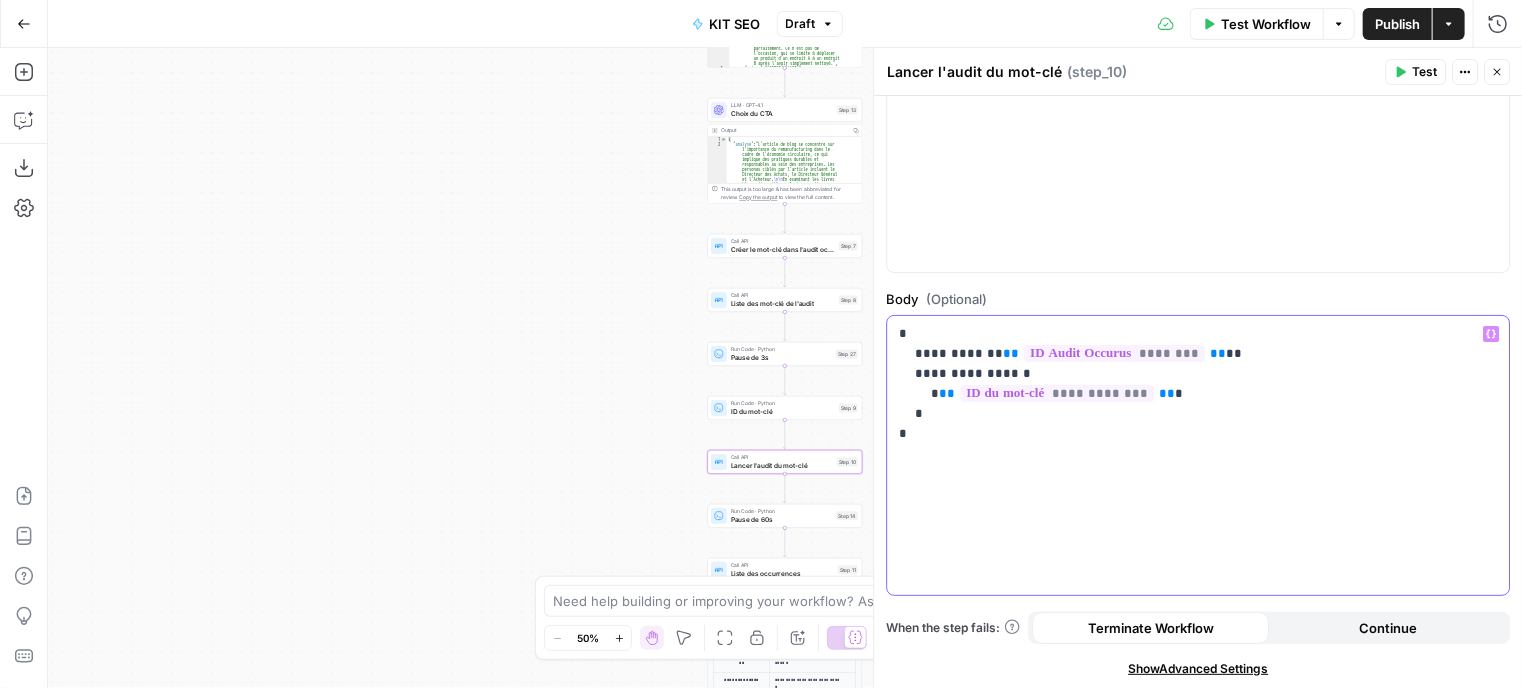 drag, startPoint x: 954, startPoint y: 426, endPoint x: 885, endPoint y: 329, distance: 119.03781 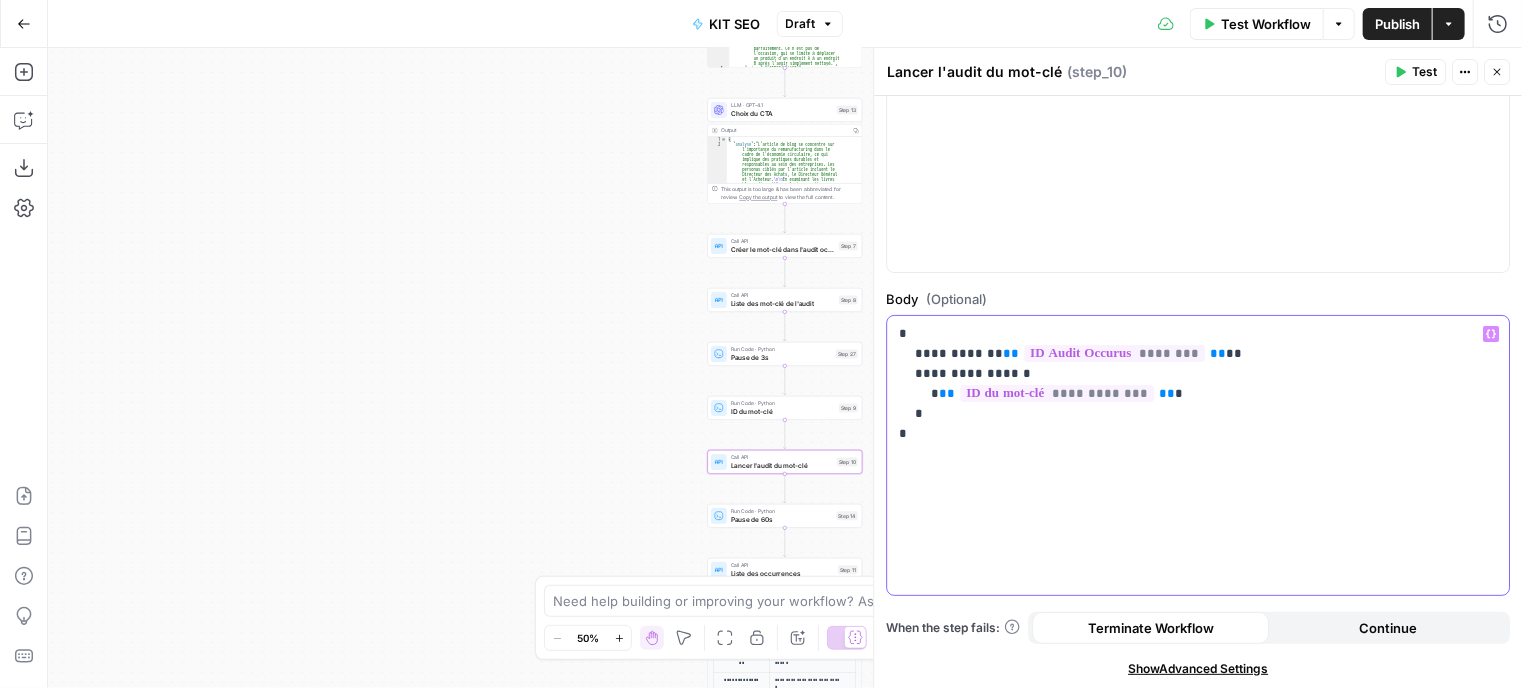 click on "**********" at bounding box center [1198, 456] 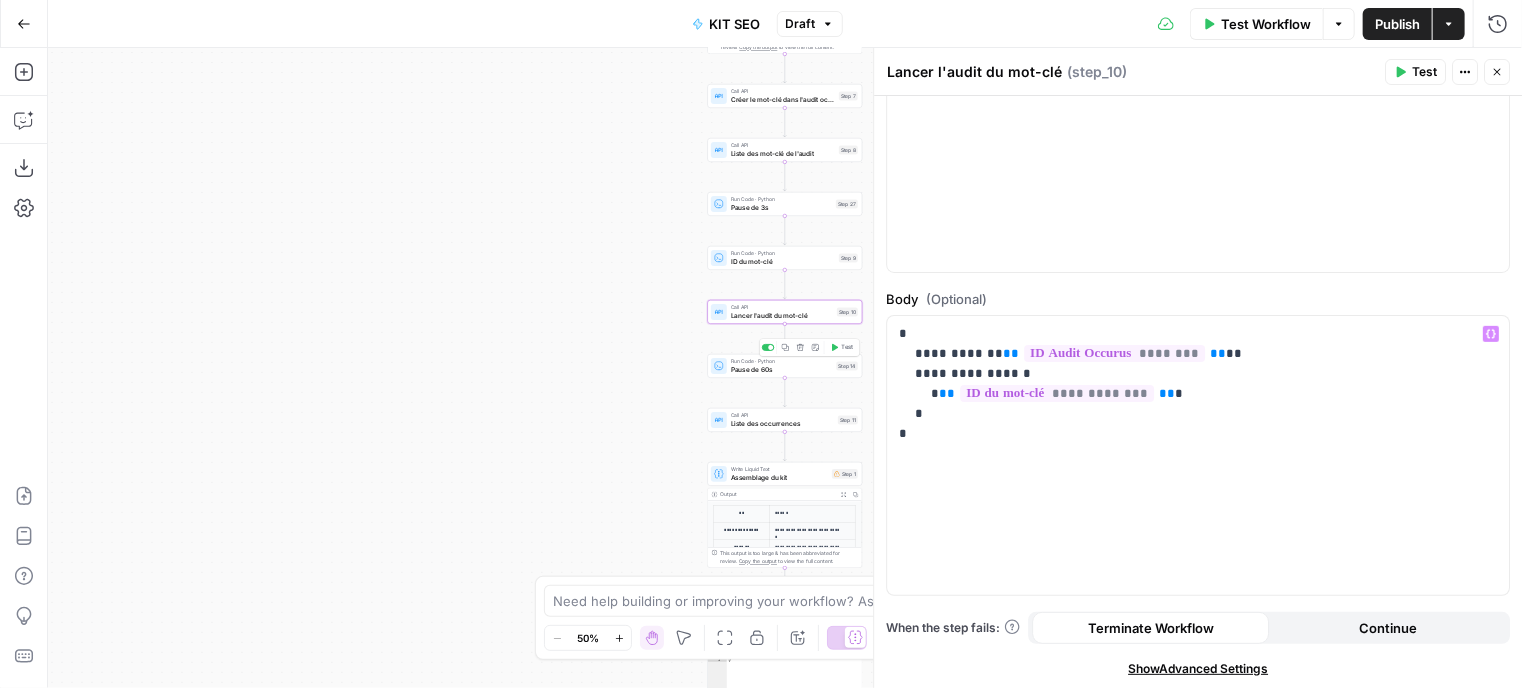 click on "Pause de 60s" at bounding box center (782, 370) 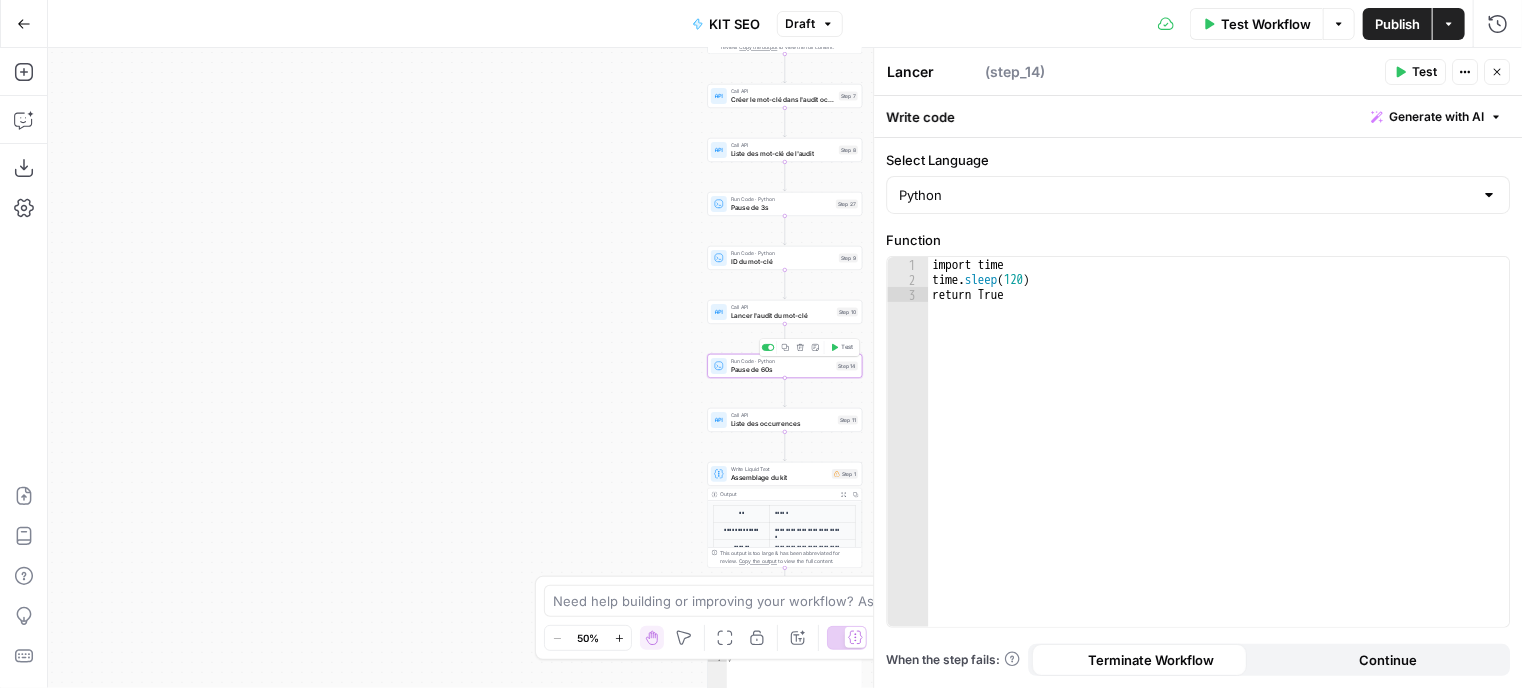 type on "Pause de 60s" 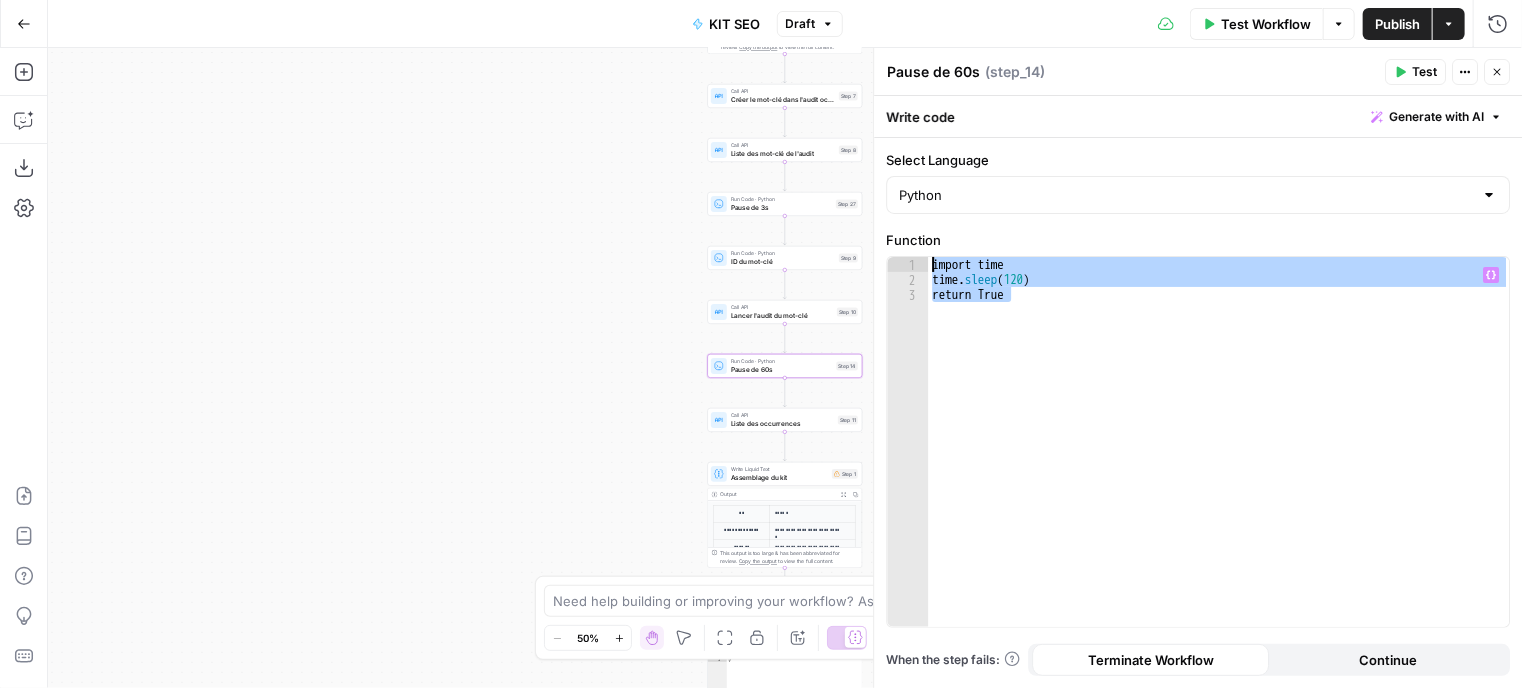 drag, startPoint x: 1028, startPoint y: 299, endPoint x: 935, endPoint y: 255, distance: 102.88343 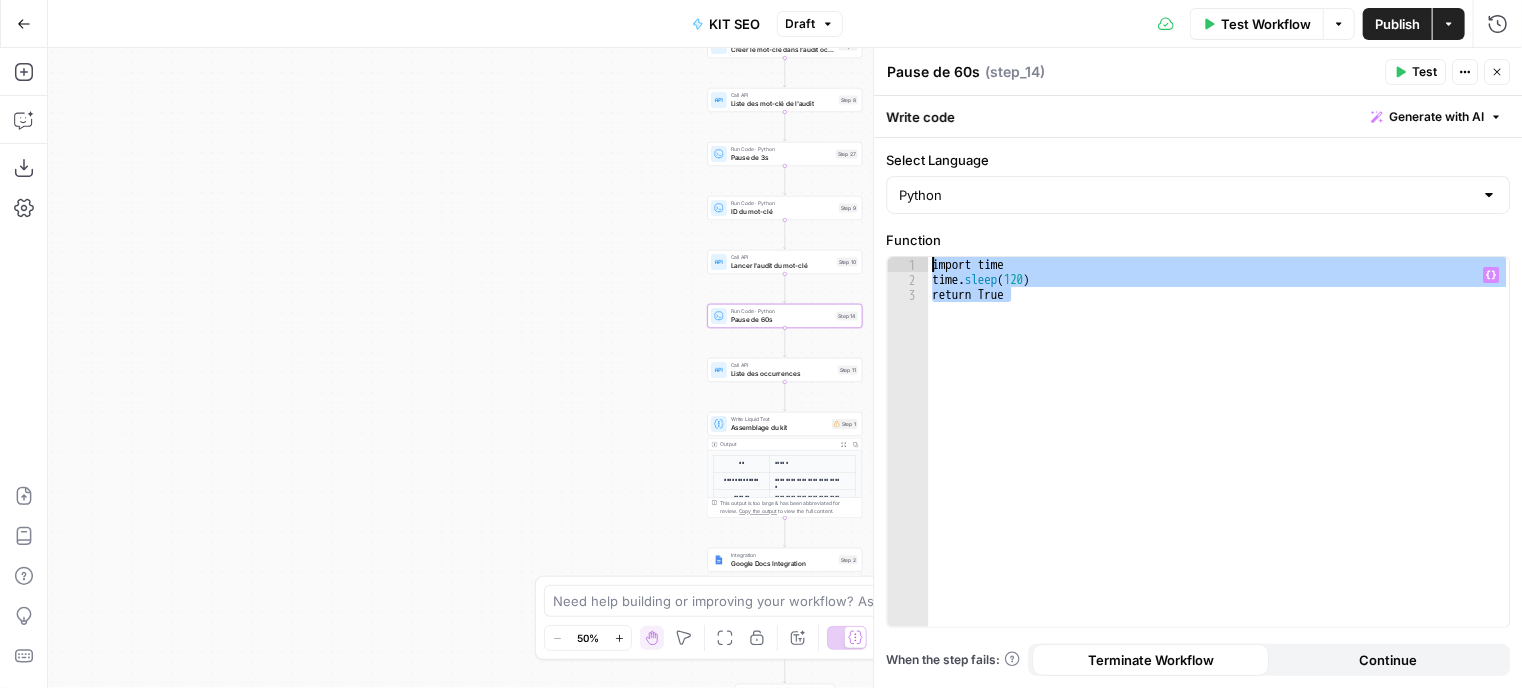 click on "Call API Liste des occurrences Step 11 Copy step Delete step Add Note Test" at bounding box center (785, 370) 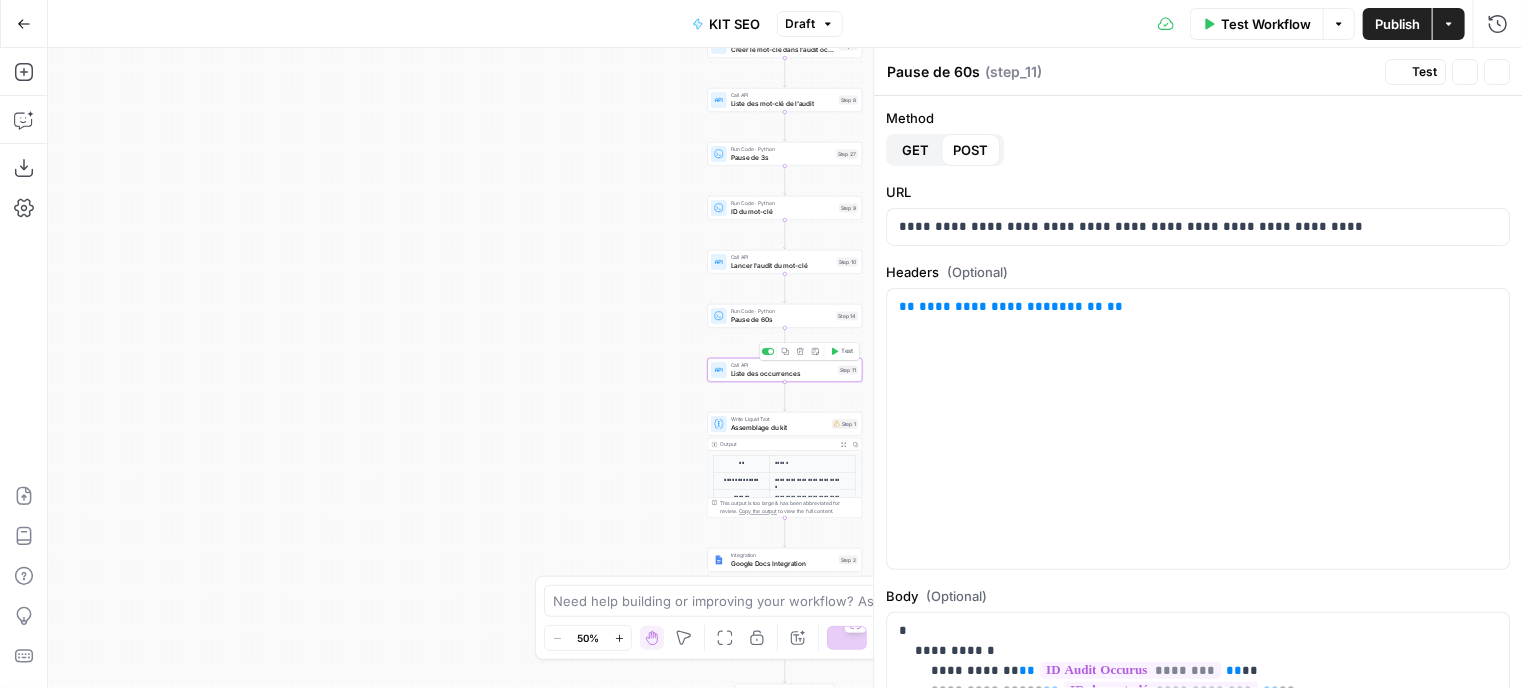 type on "Liste des occurrences" 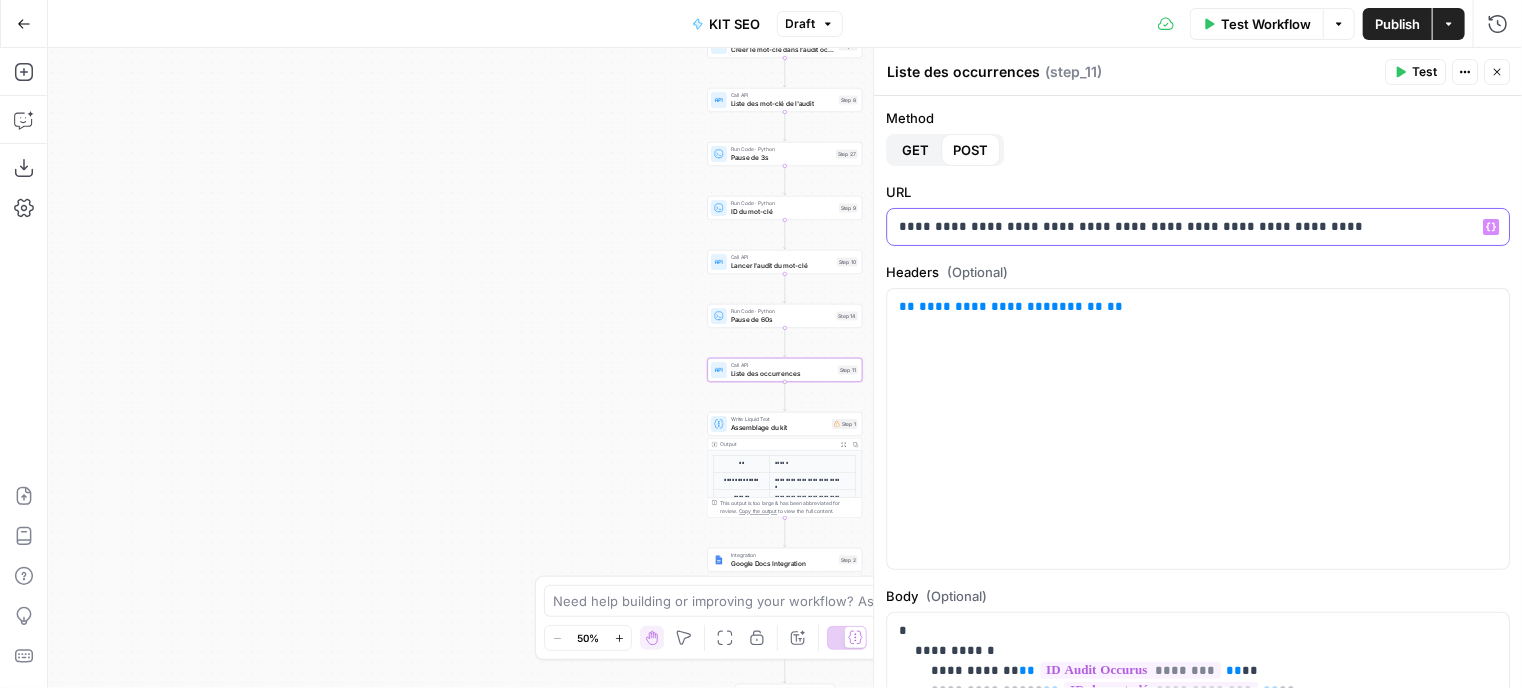 click on "**********" at bounding box center (1198, 227) 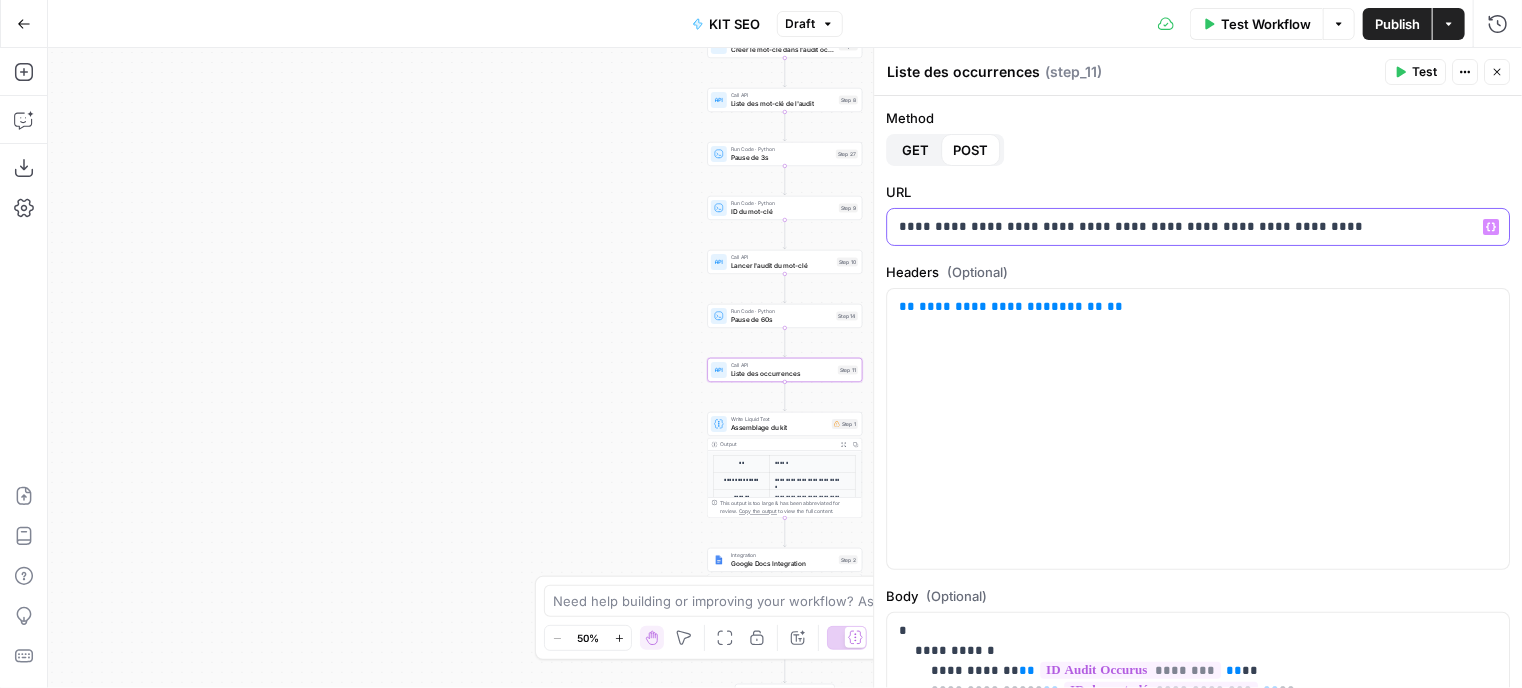 click on "**********" at bounding box center (1198, 227) 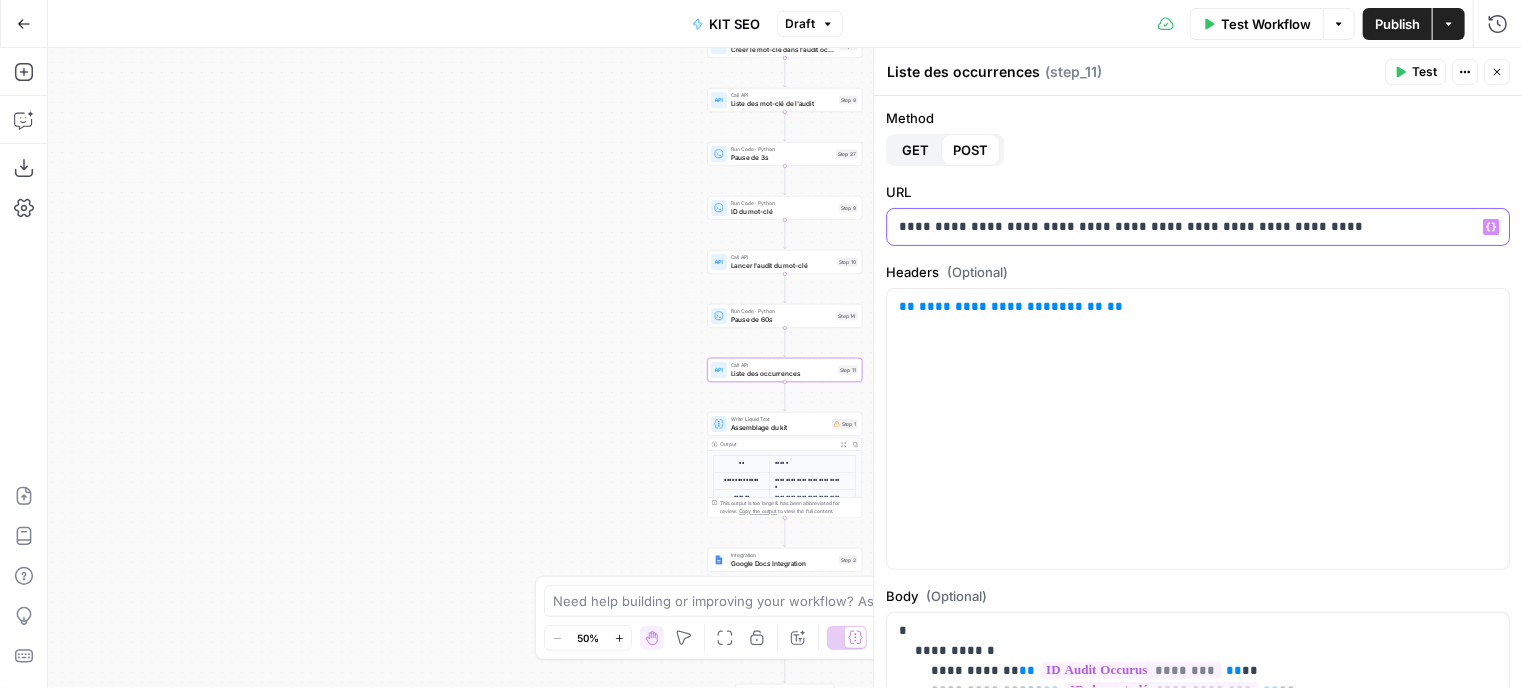 click on "**********" at bounding box center [1198, 227] 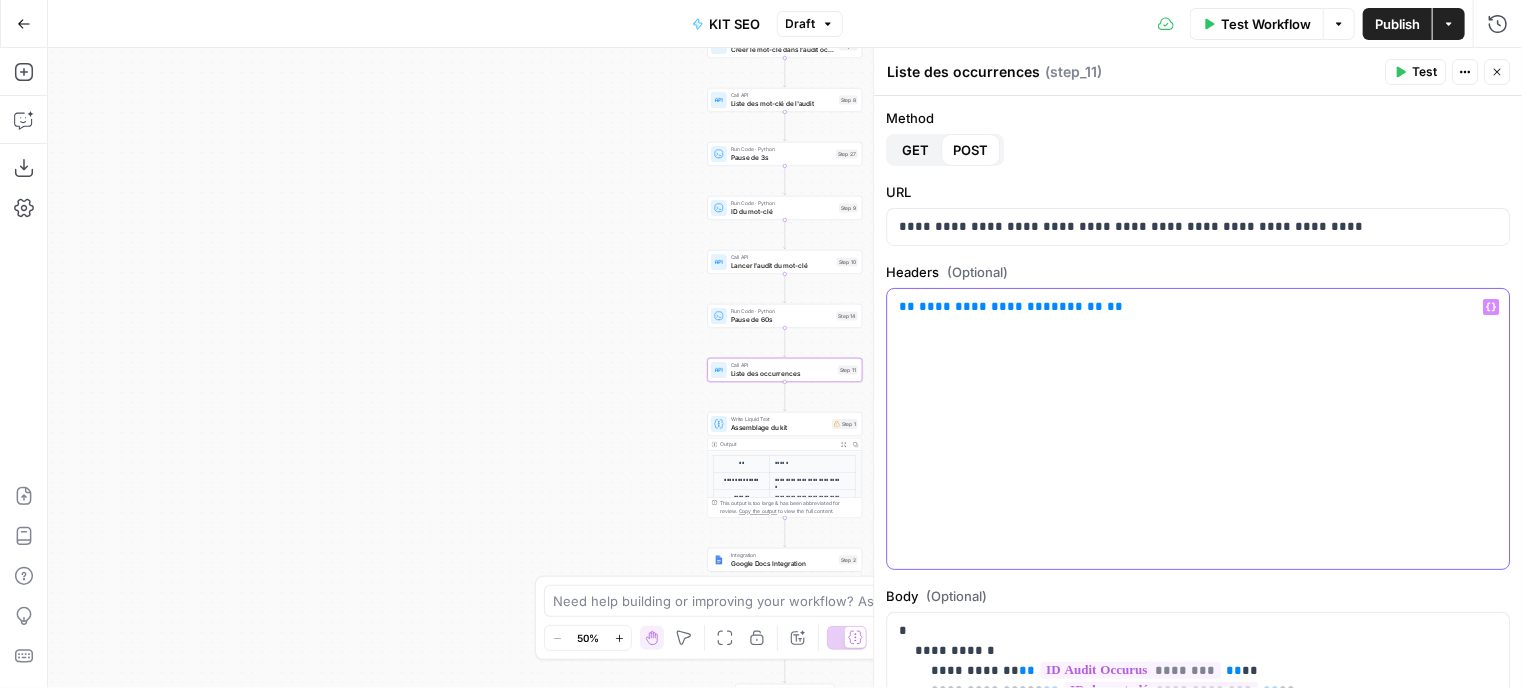 drag, startPoint x: 1118, startPoint y: 299, endPoint x: 885, endPoint y: 295, distance: 233.03433 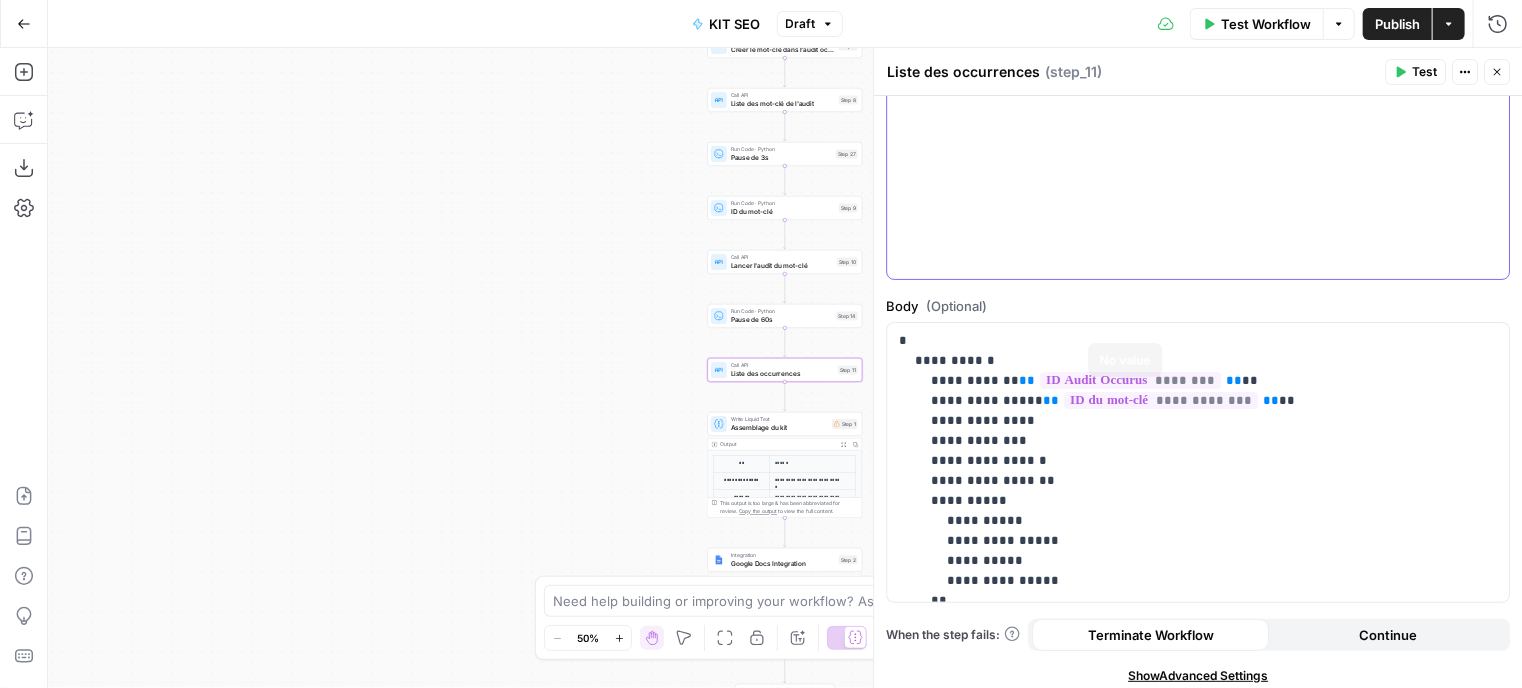 scroll, scrollTop: 297, scrollLeft: 0, axis: vertical 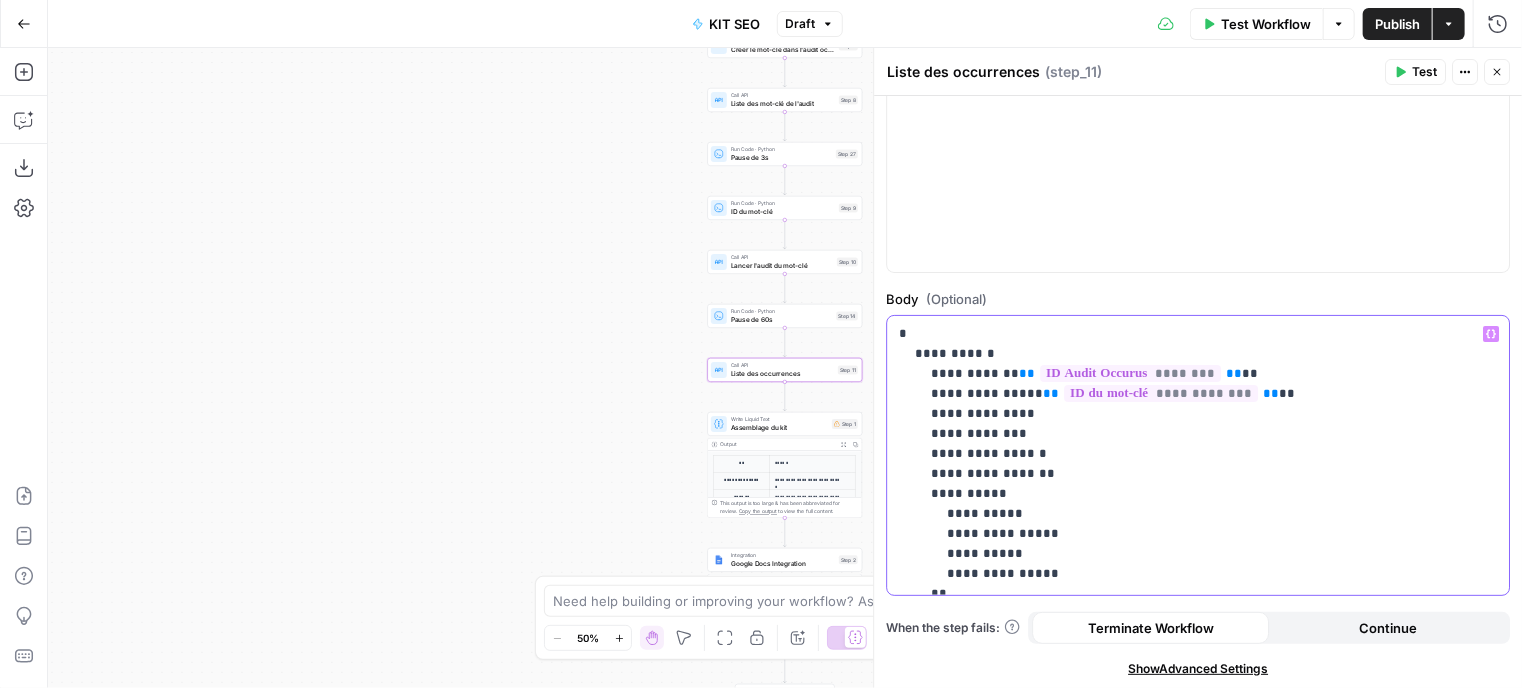 drag, startPoint x: 921, startPoint y: 578, endPoint x: 887, endPoint y: 299, distance: 281.06406 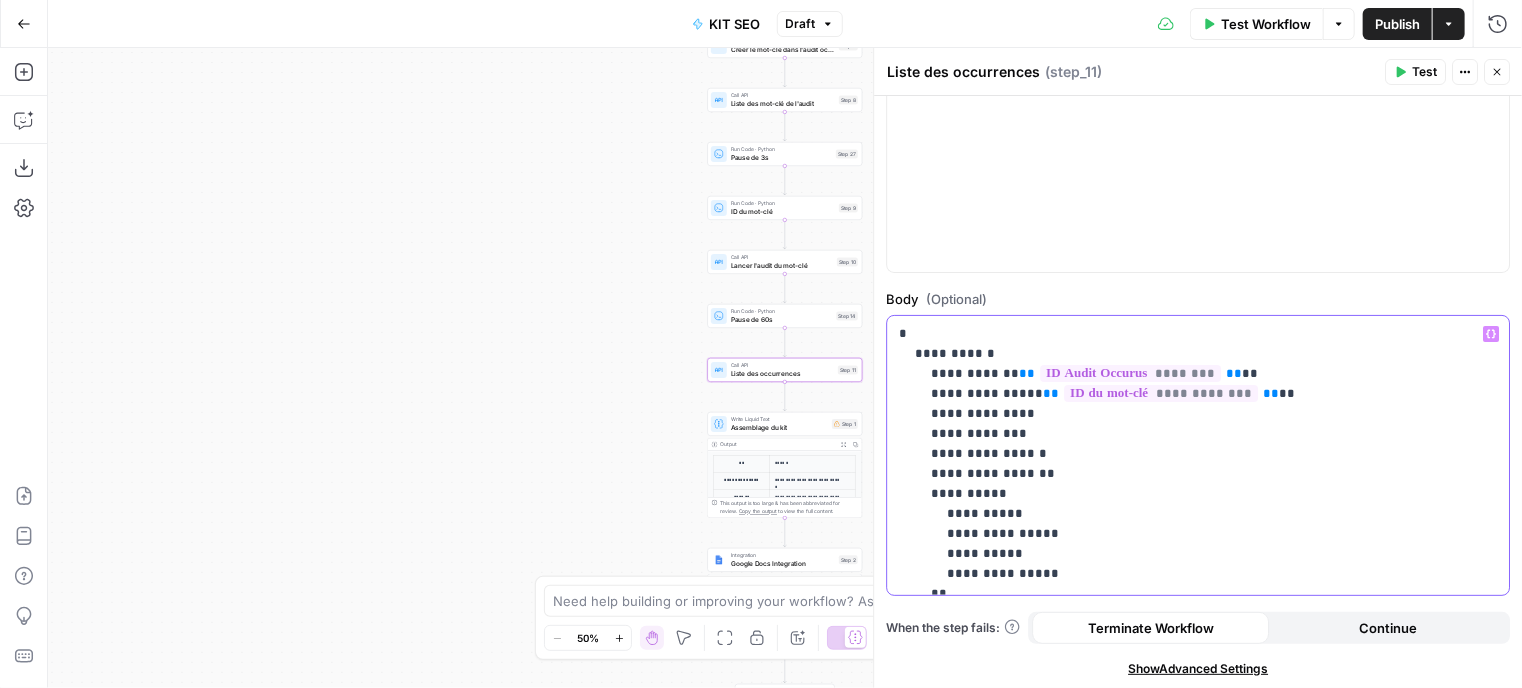 click on "**********" at bounding box center (1198, 443) 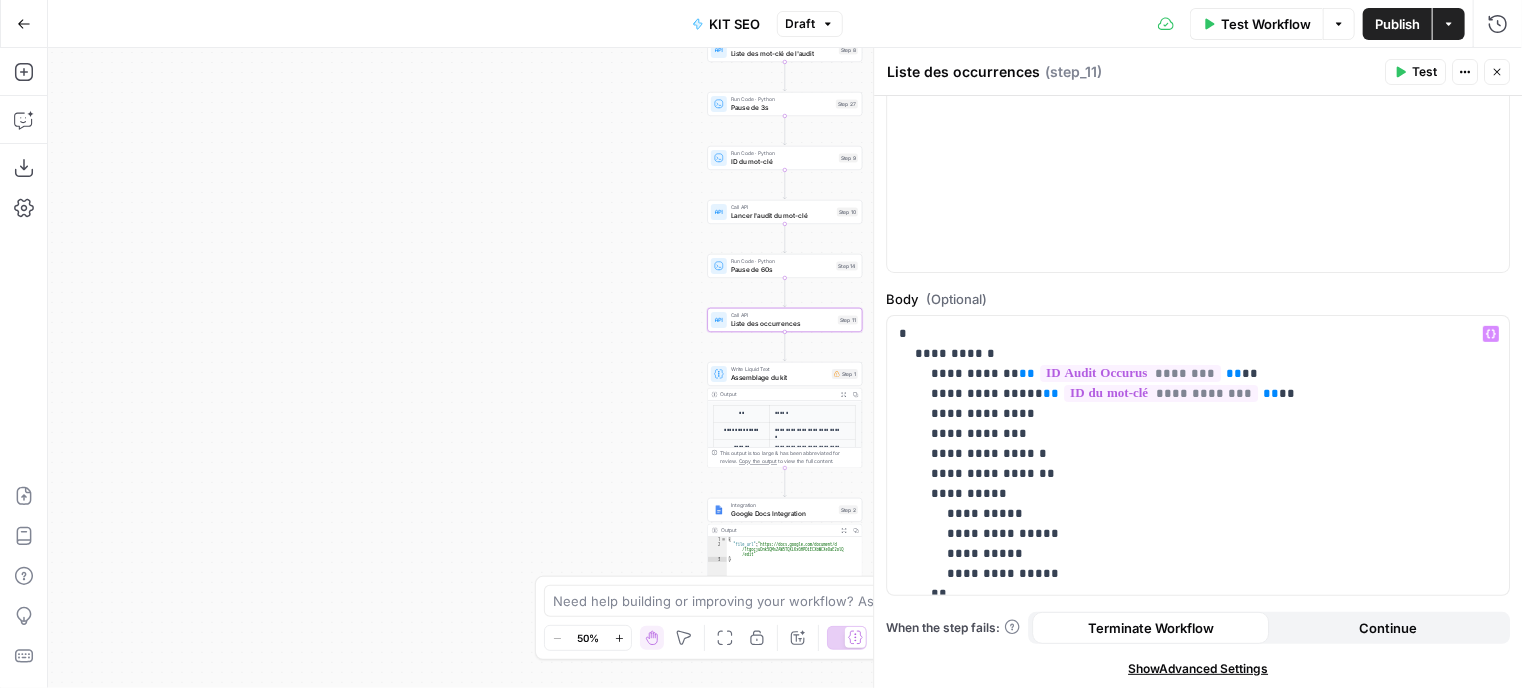 click on "Assemblage du kit" at bounding box center (779, 378) 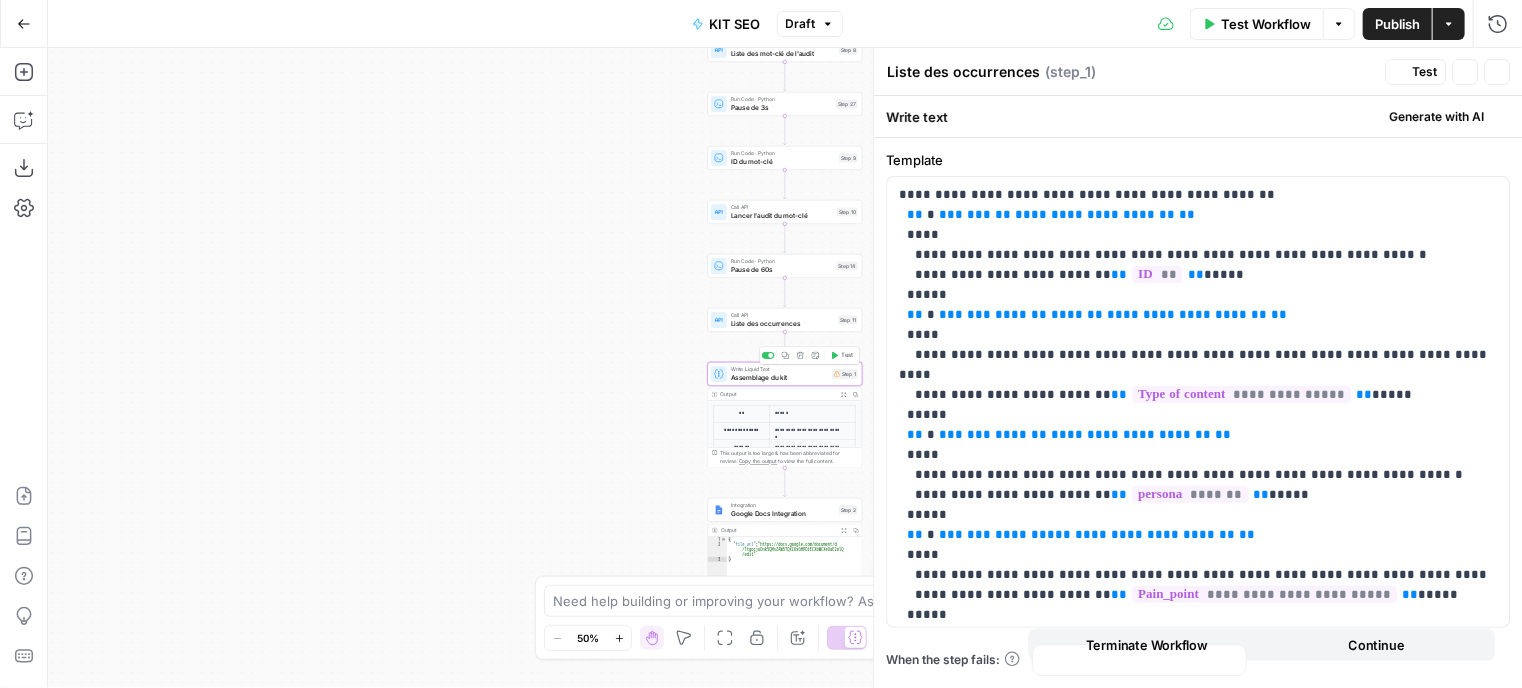 type on "Assemblage du kit" 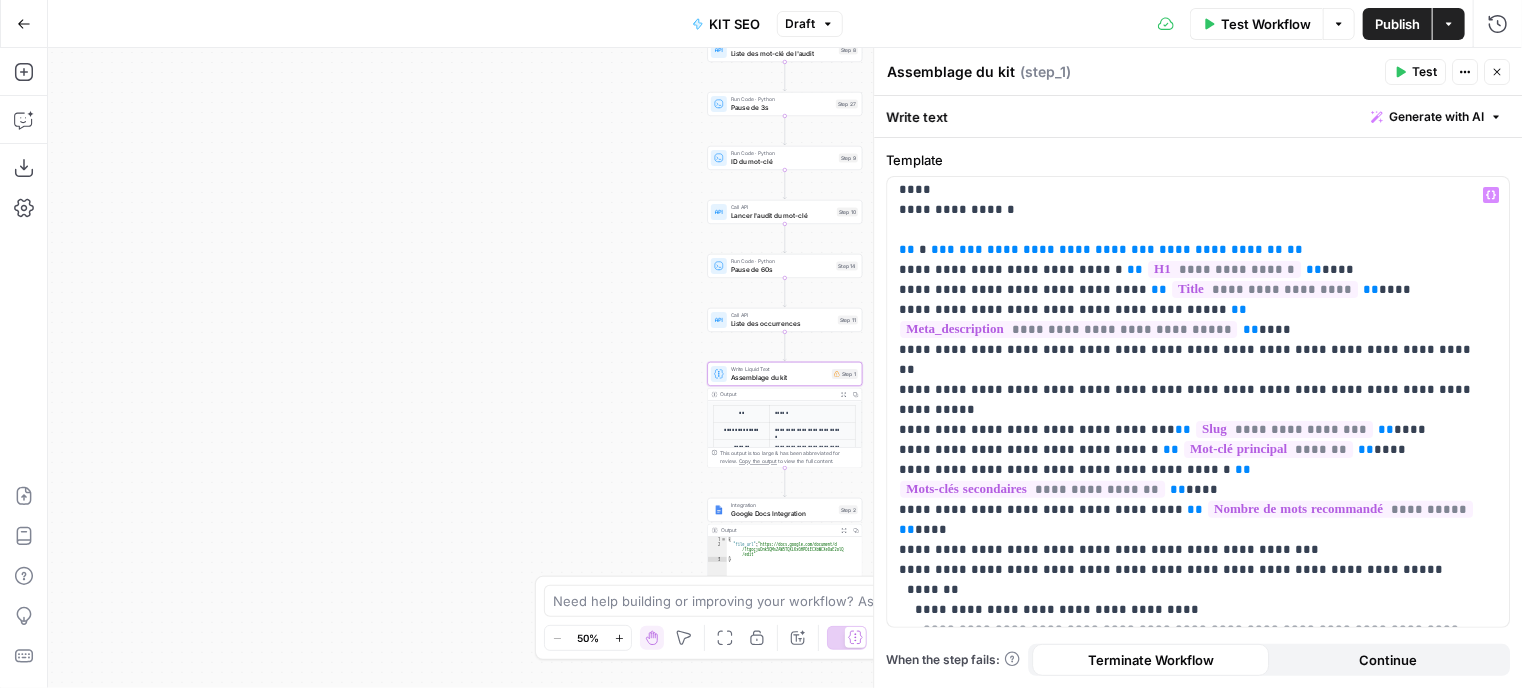 scroll, scrollTop: 965, scrollLeft: 0, axis: vertical 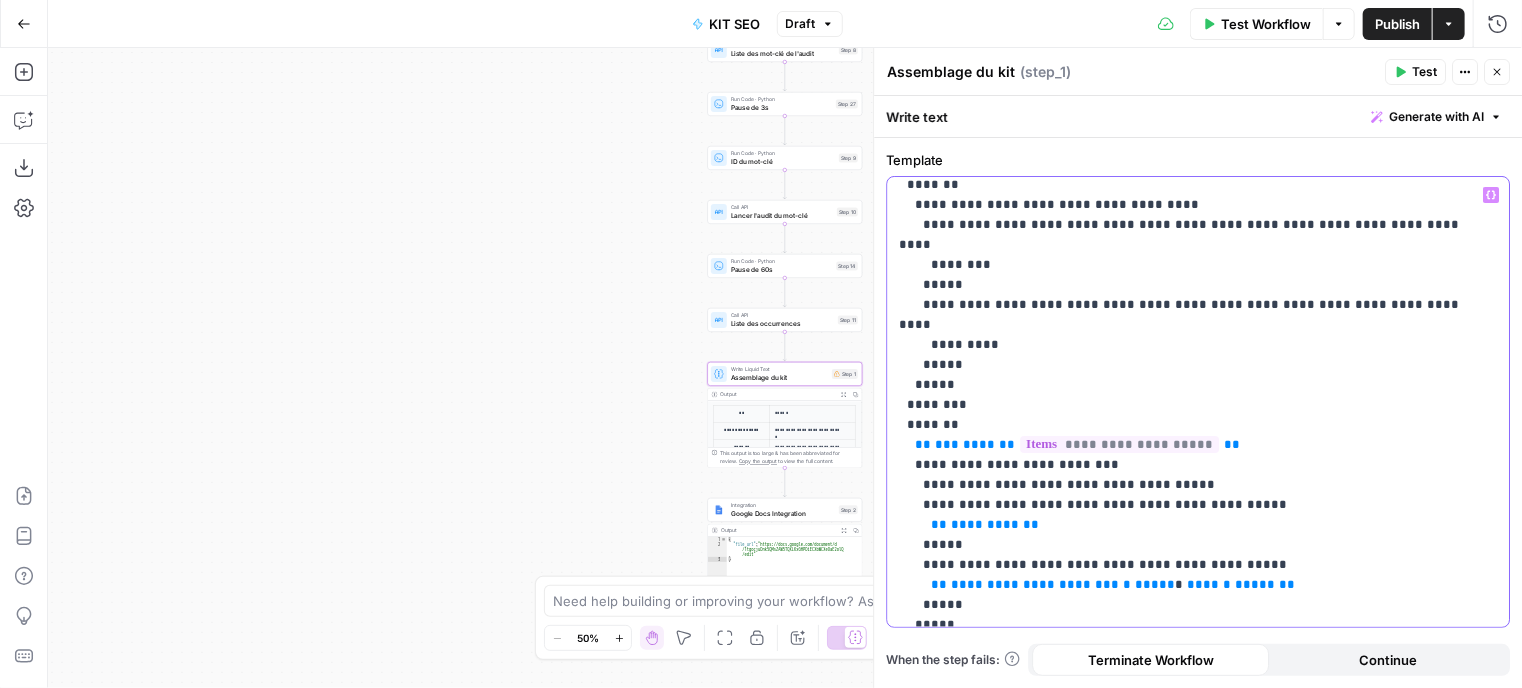 drag, startPoint x: 896, startPoint y: 491, endPoint x: 969, endPoint y: 497, distance: 73.24616 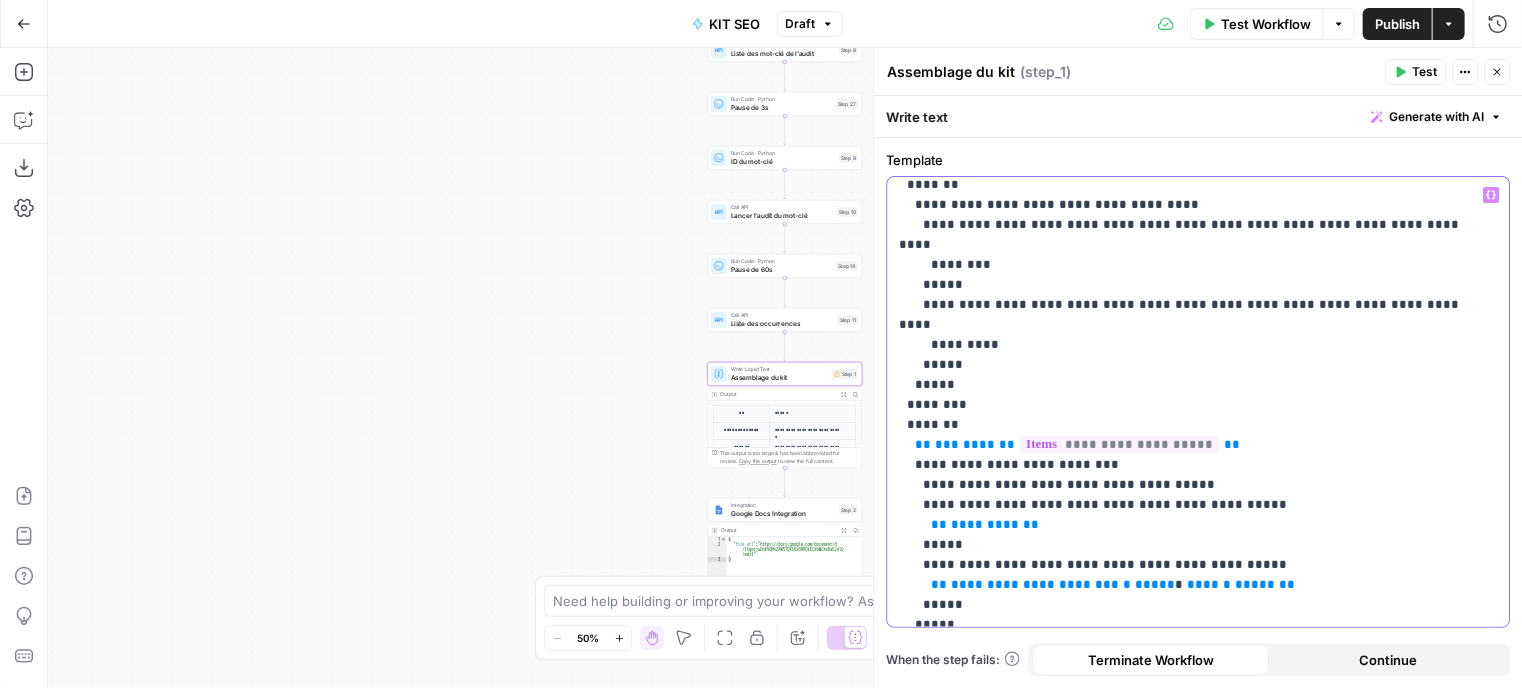 click on "**********" at bounding box center (1198, 402) 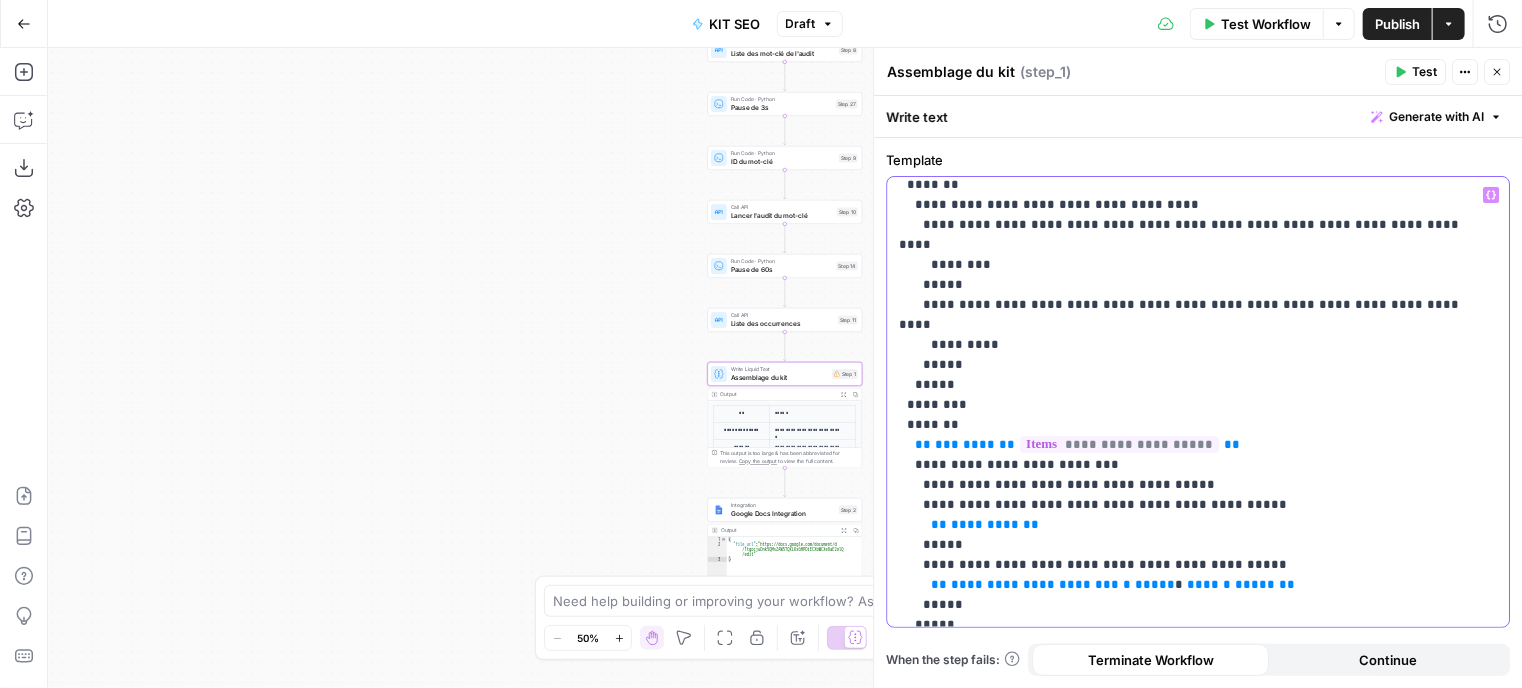 click on "**********" at bounding box center [1035, 584] 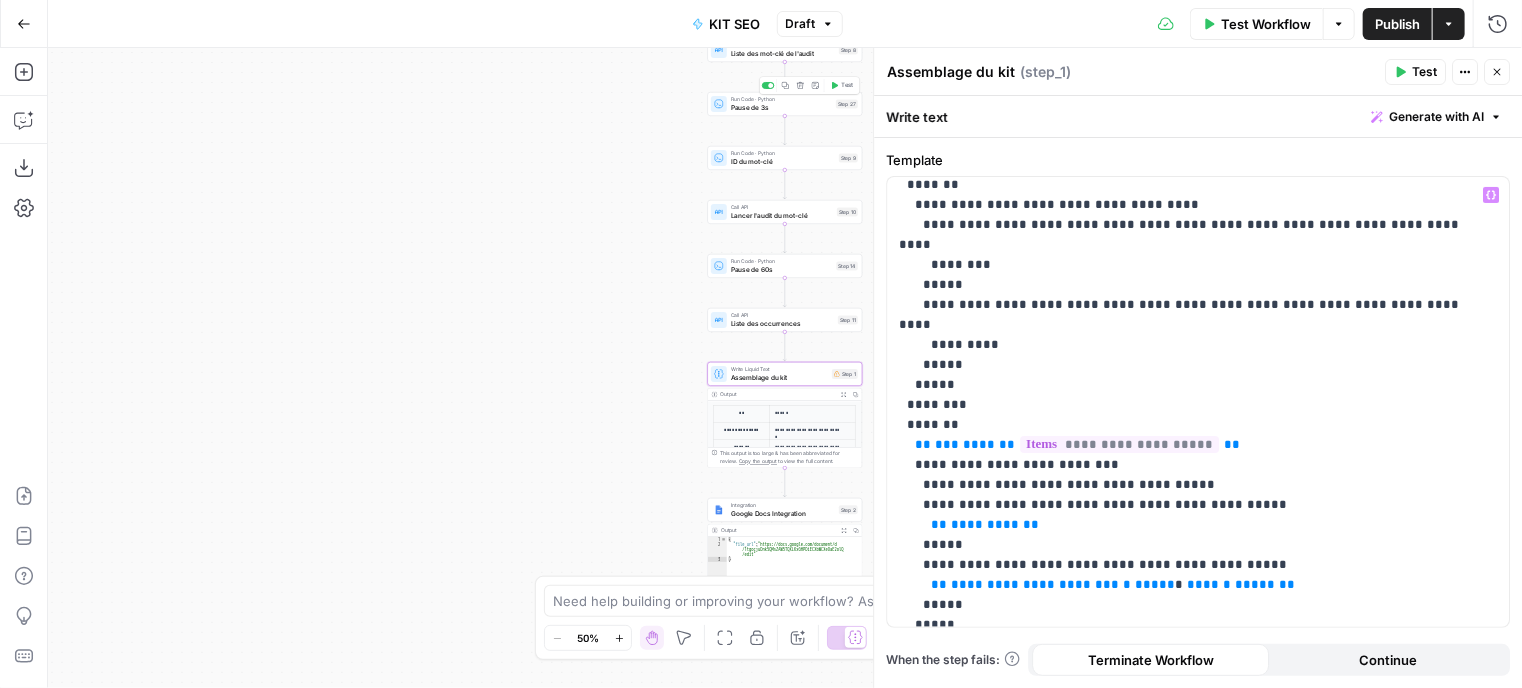 click on "Pause de 3s" at bounding box center (781, 108) 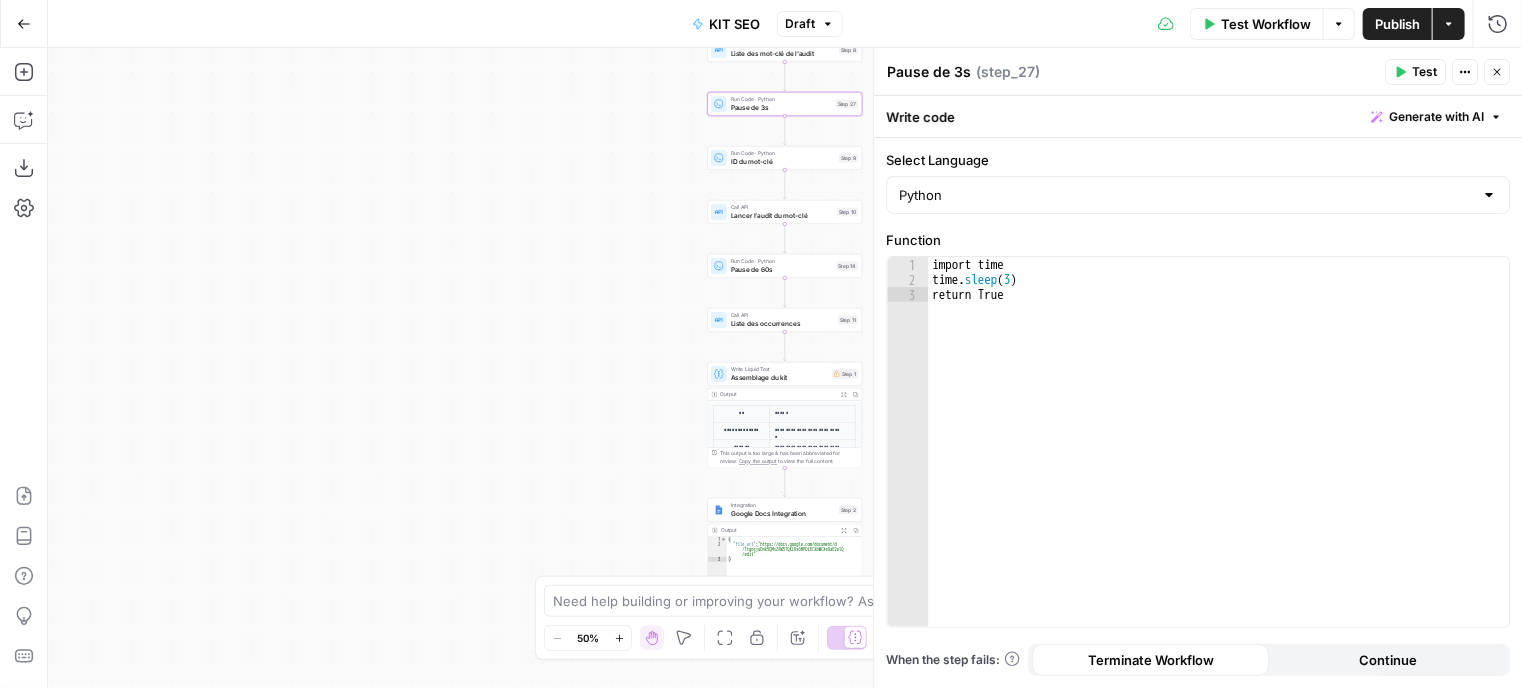 click on "import   time time . sleep ( 3 ) return   True" at bounding box center [1219, 457] 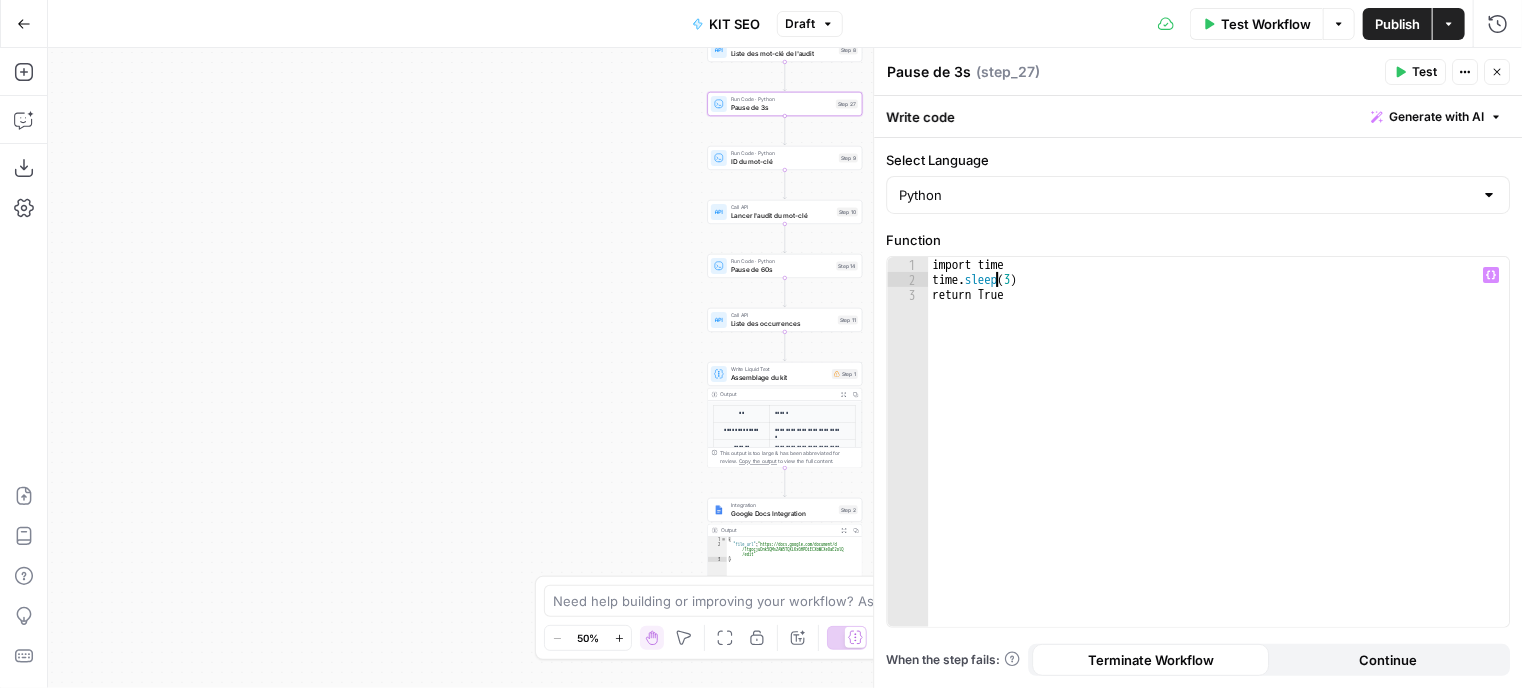 click on "import   time time . sleep ( 3 ) return   True" at bounding box center [1219, 457] 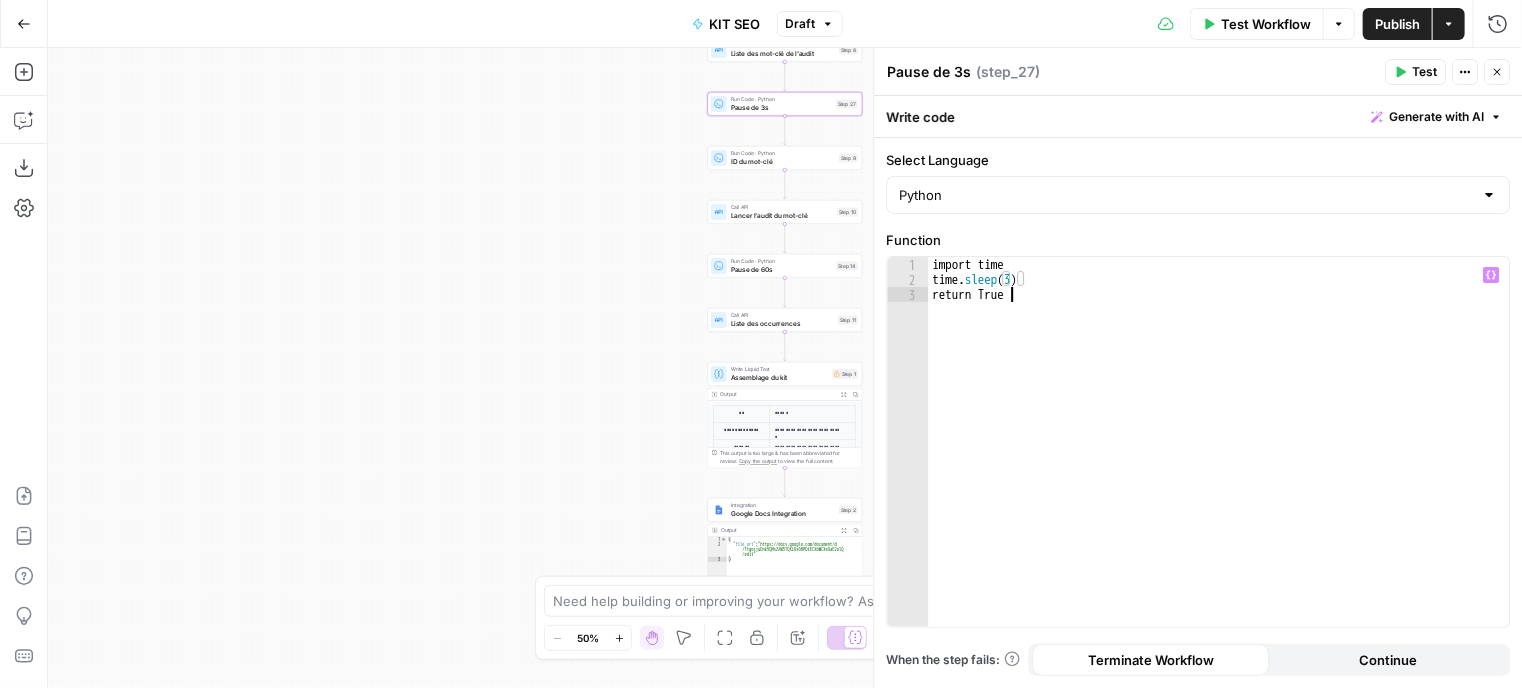 click on "import   time time . sleep ( 3 ) return   True" at bounding box center [1219, 457] 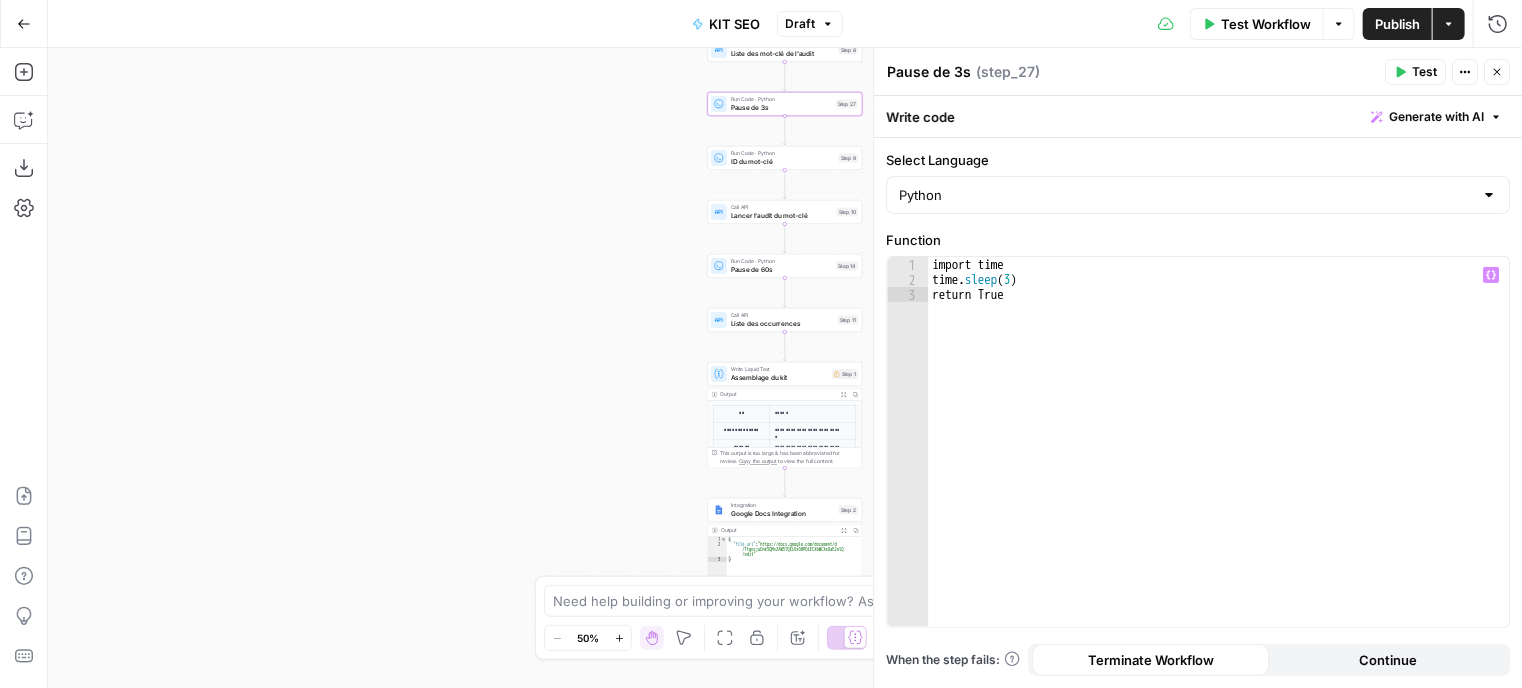 click on "Continue" at bounding box center (1388, 660) 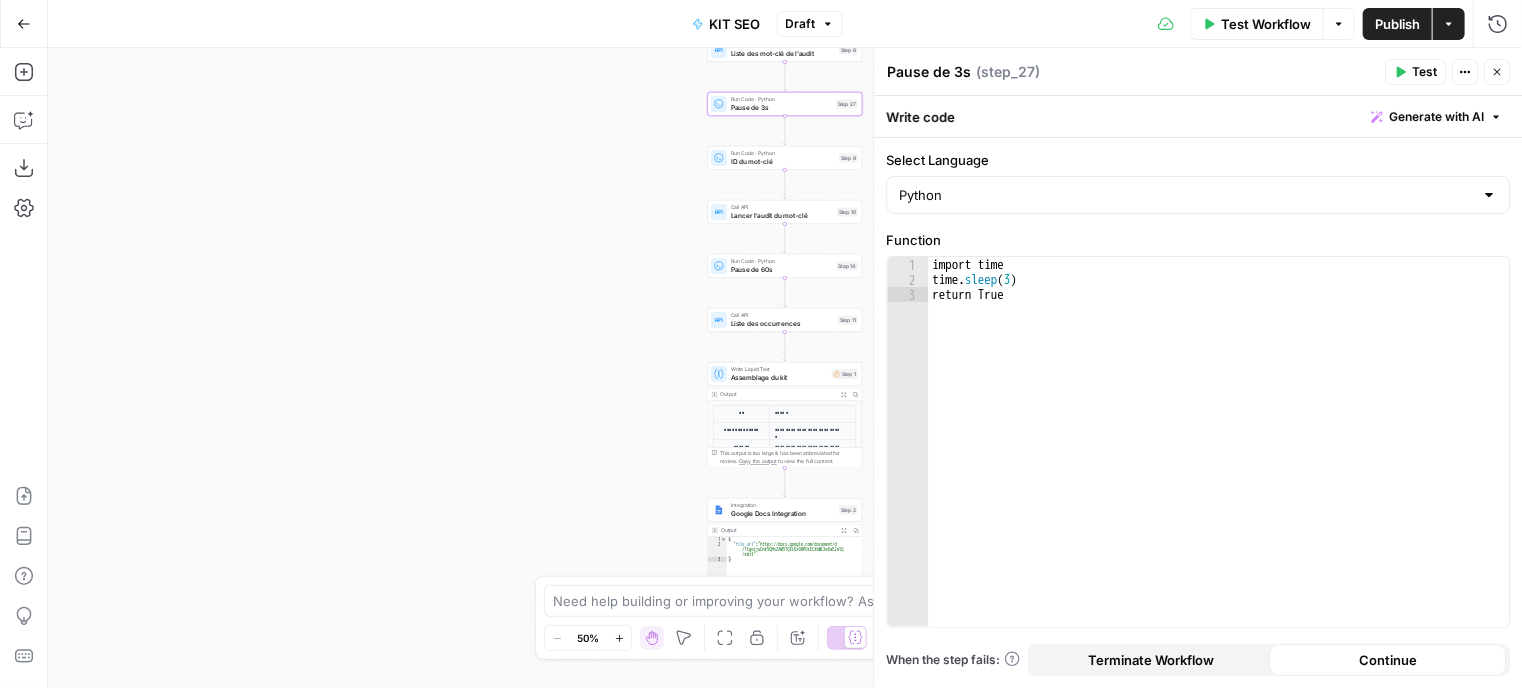drag, startPoint x: 1240, startPoint y: 654, endPoint x: 1247, endPoint y: 603, distance: 51.47815 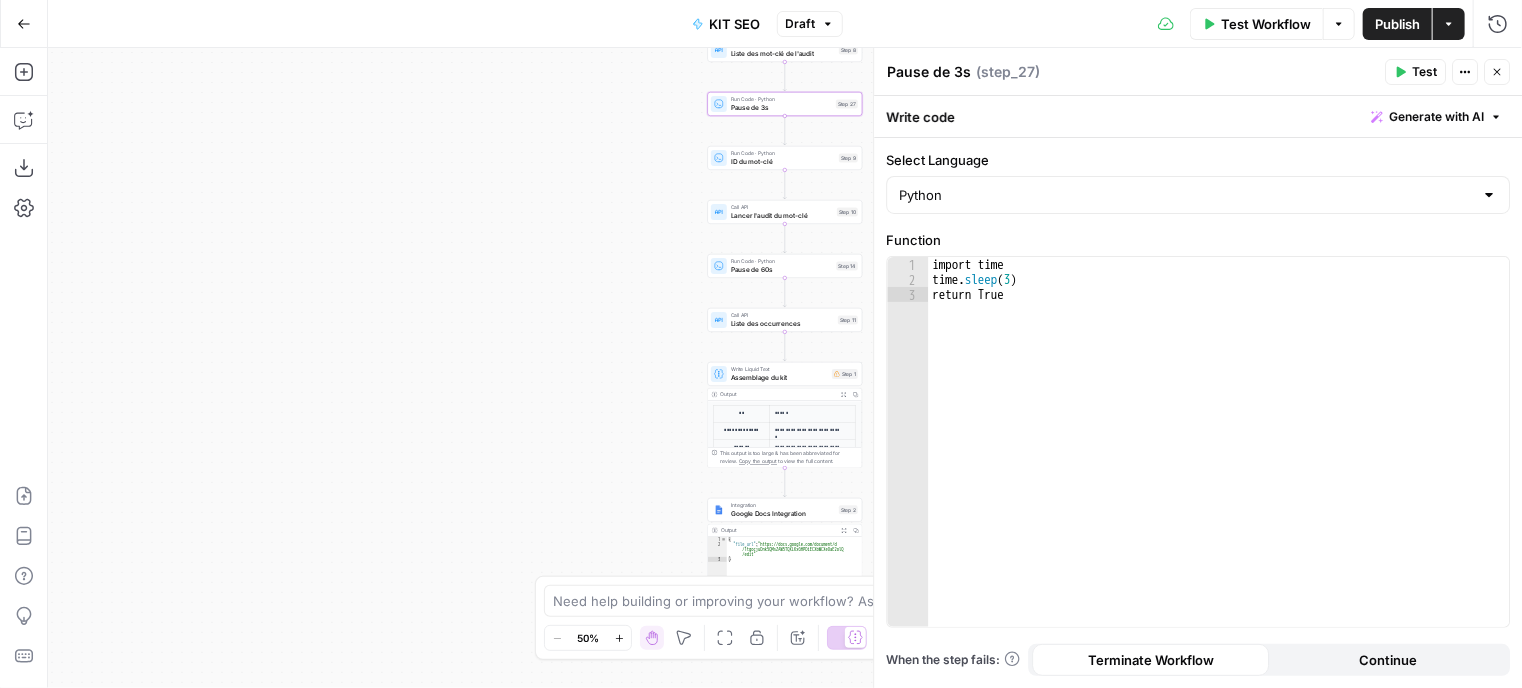 click on "Write code Generate with AI" at bounding box center [1198, 116] 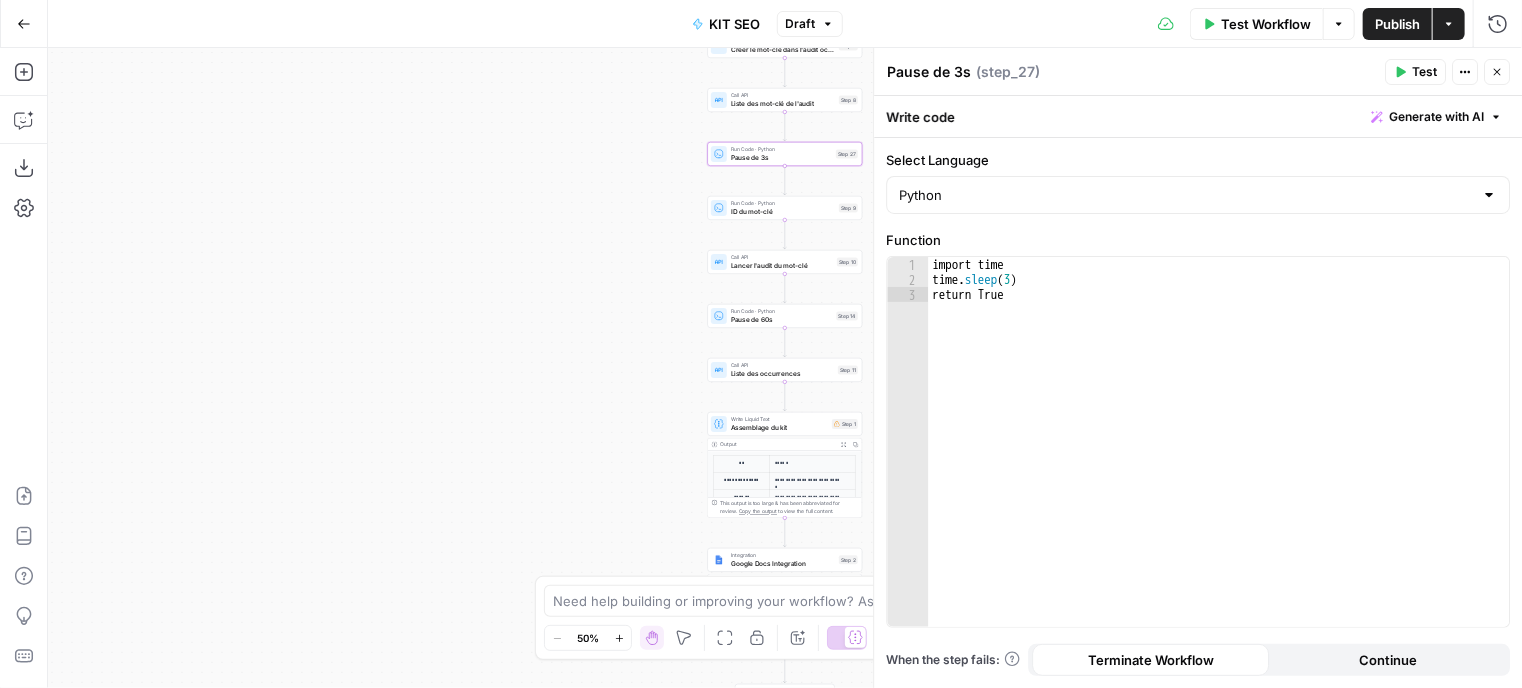 click 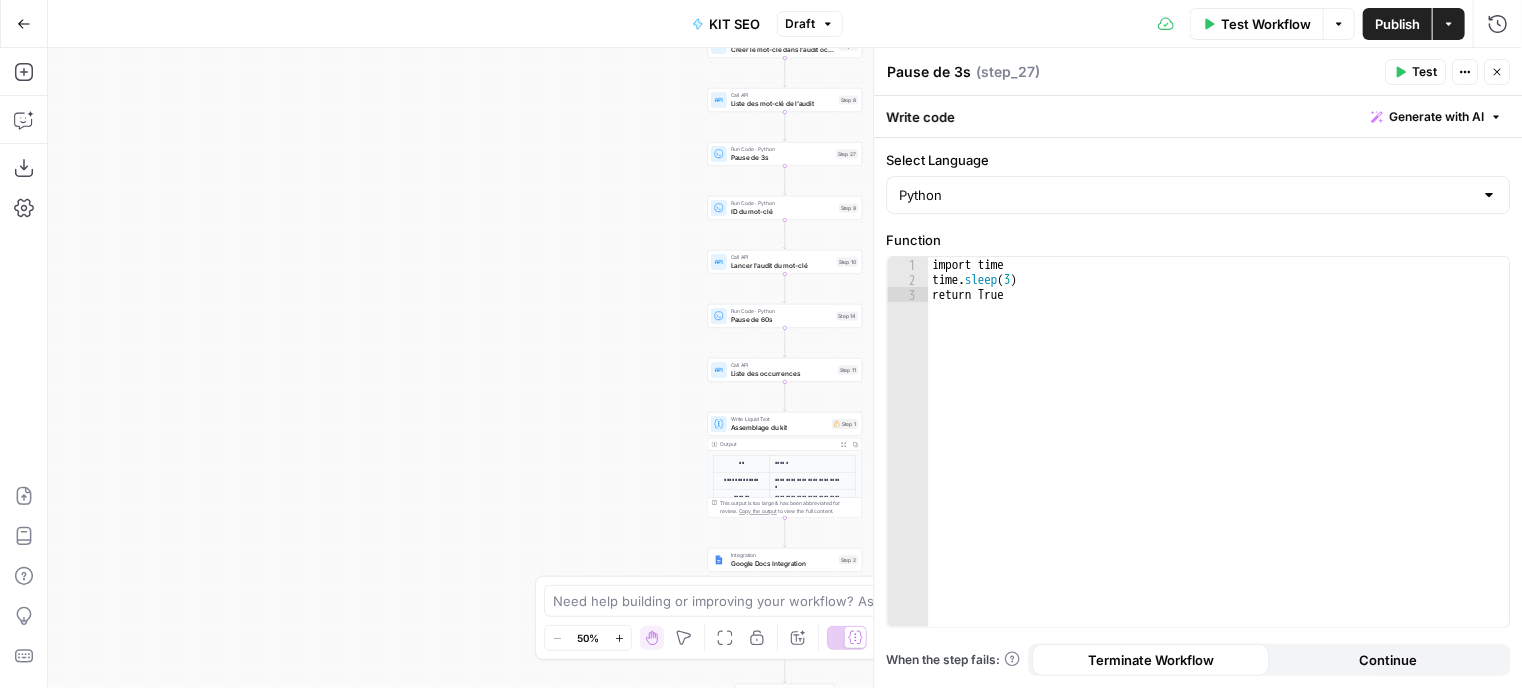click on "Liste des mot-clé de l'audit" at bounding box center (783, 104) 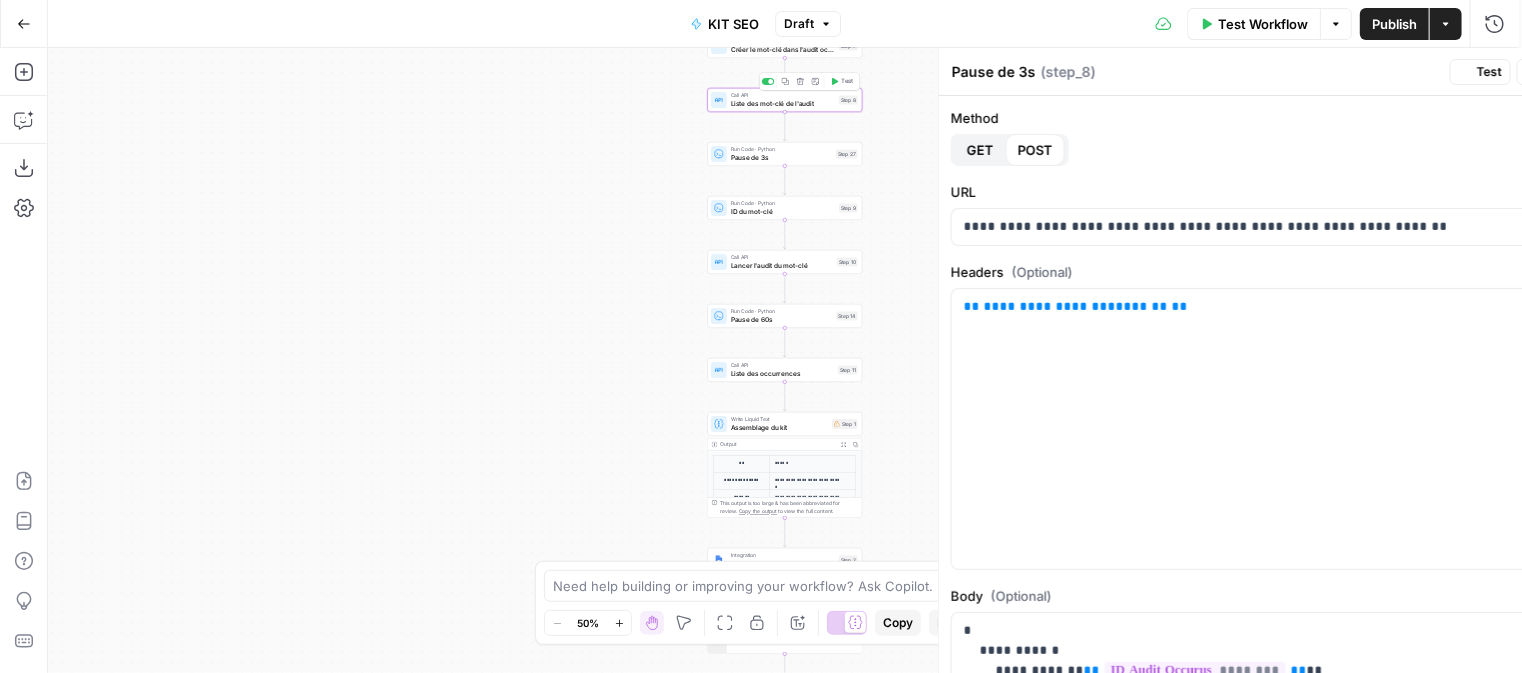 type on "Liste des mot-clé de l'audit" 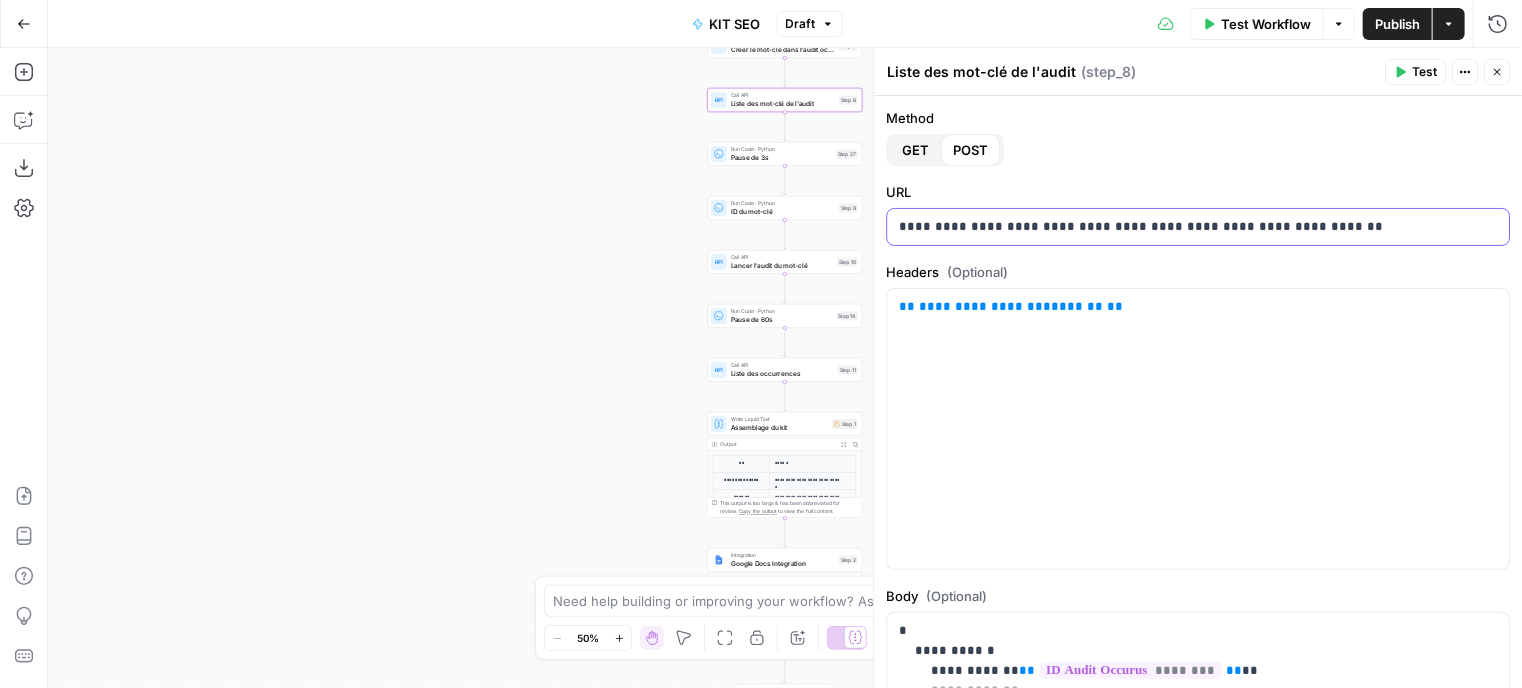 click on "**********" at bounding box center [1190, 227] 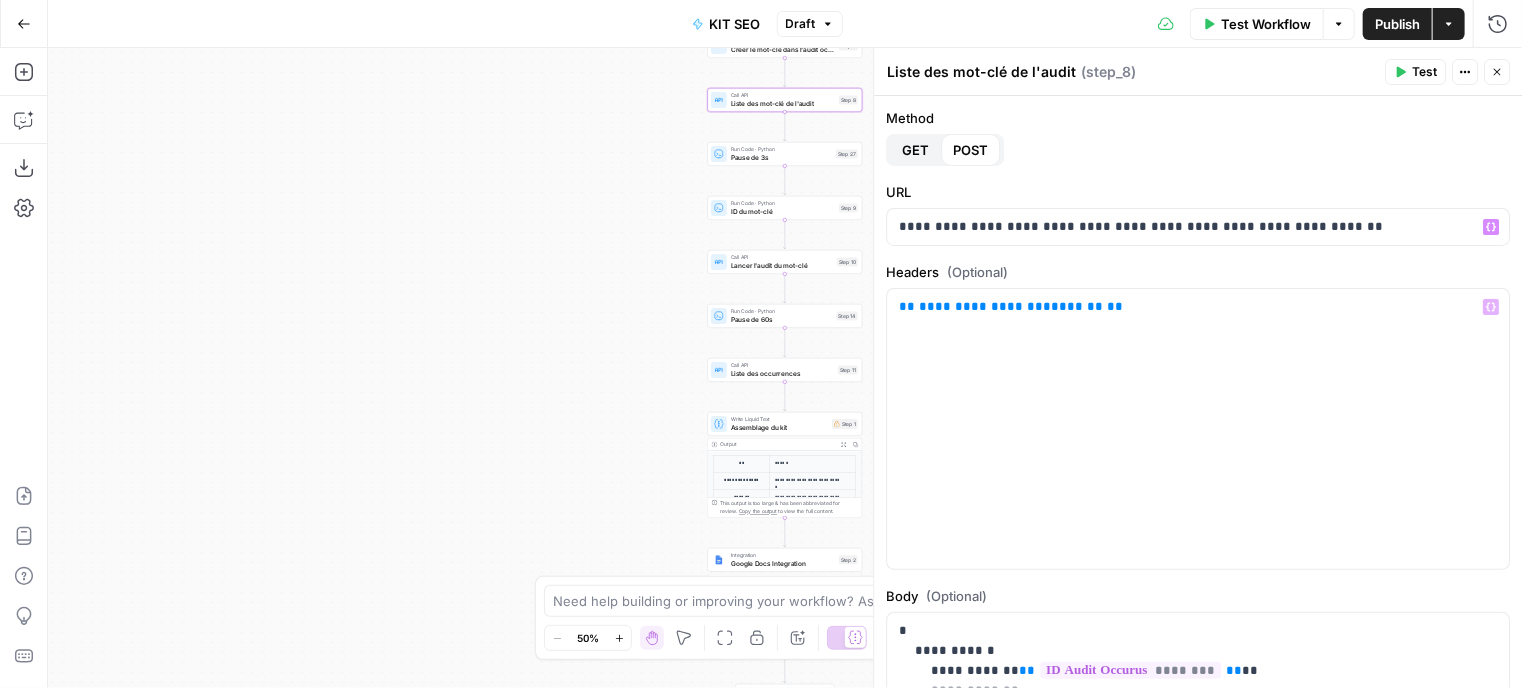 click on "Headers   (Optional)" at bounding box center (1198, 272) 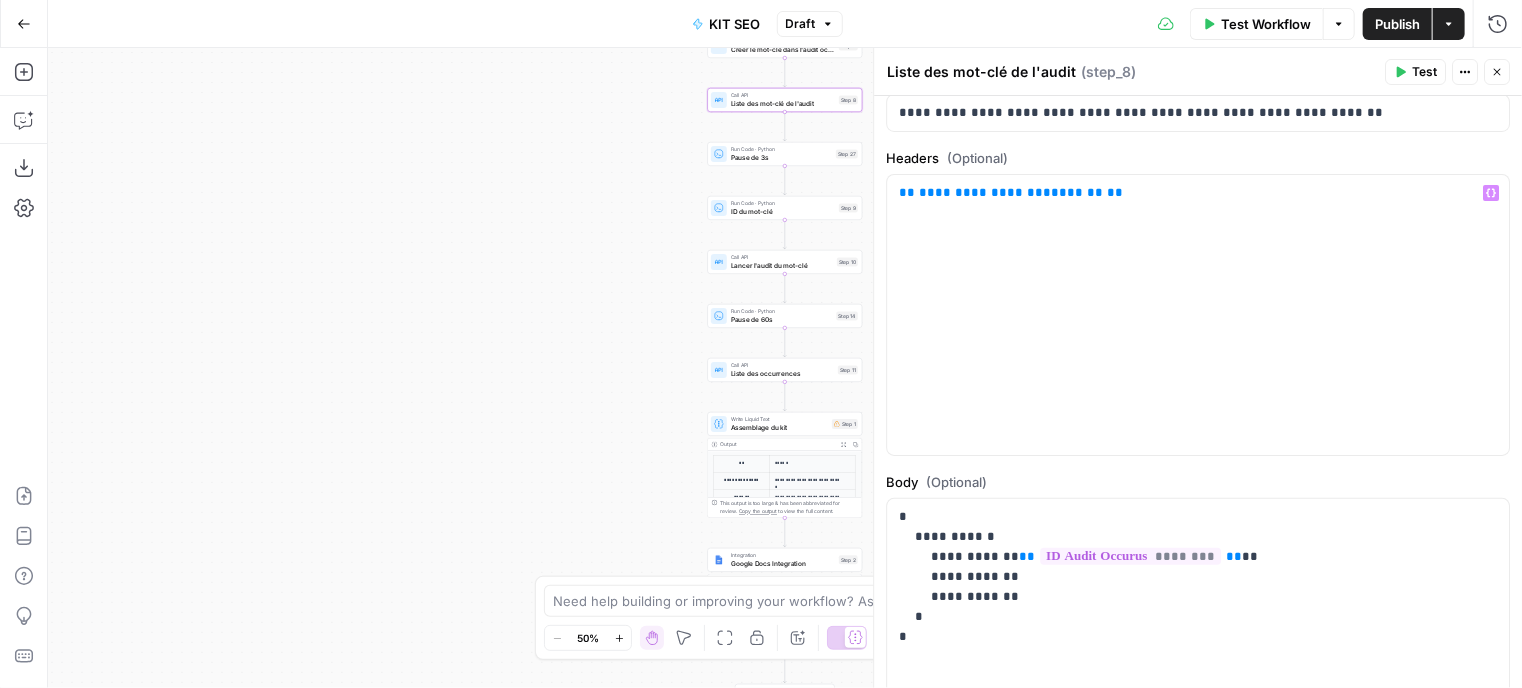 scroll, scrollTop: 297, scrollLeft: 0, axis: vertical 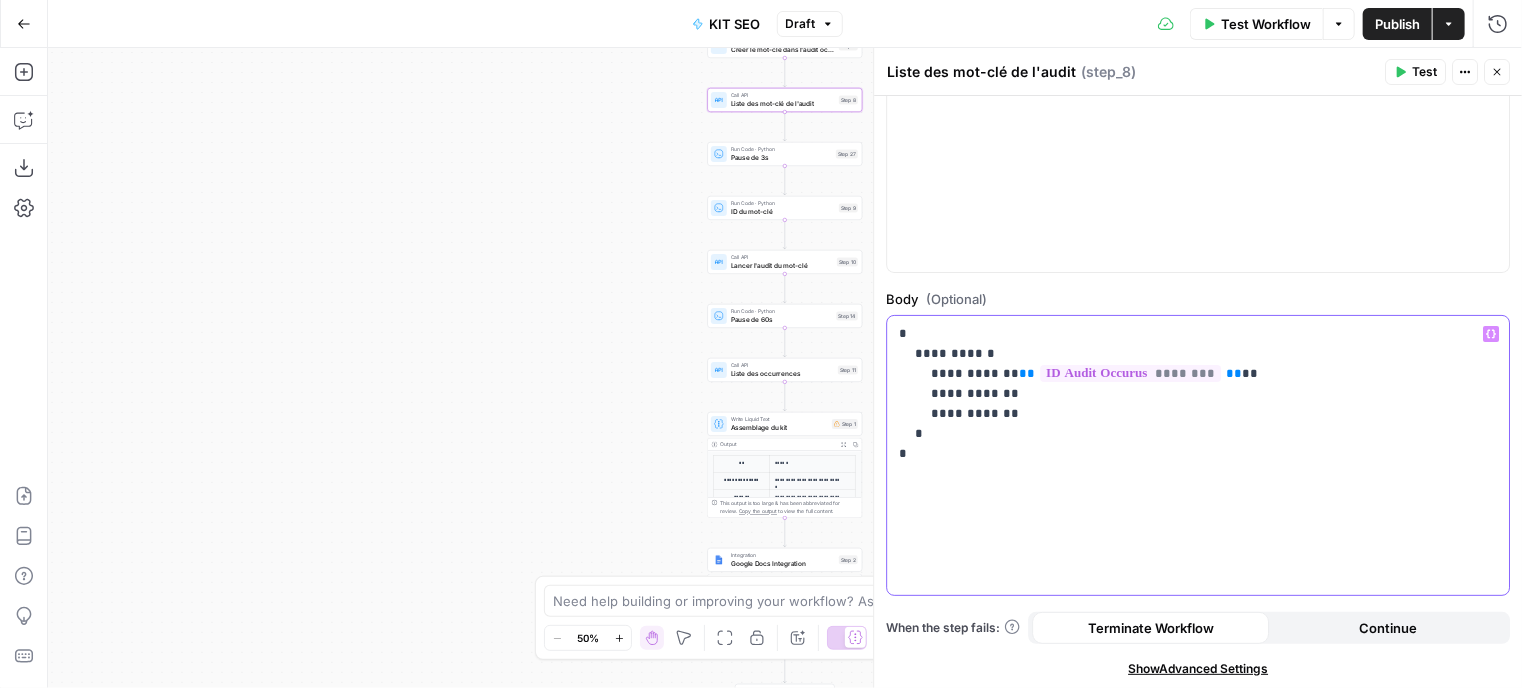 click on "**********" at bounding box center [1190, 394] 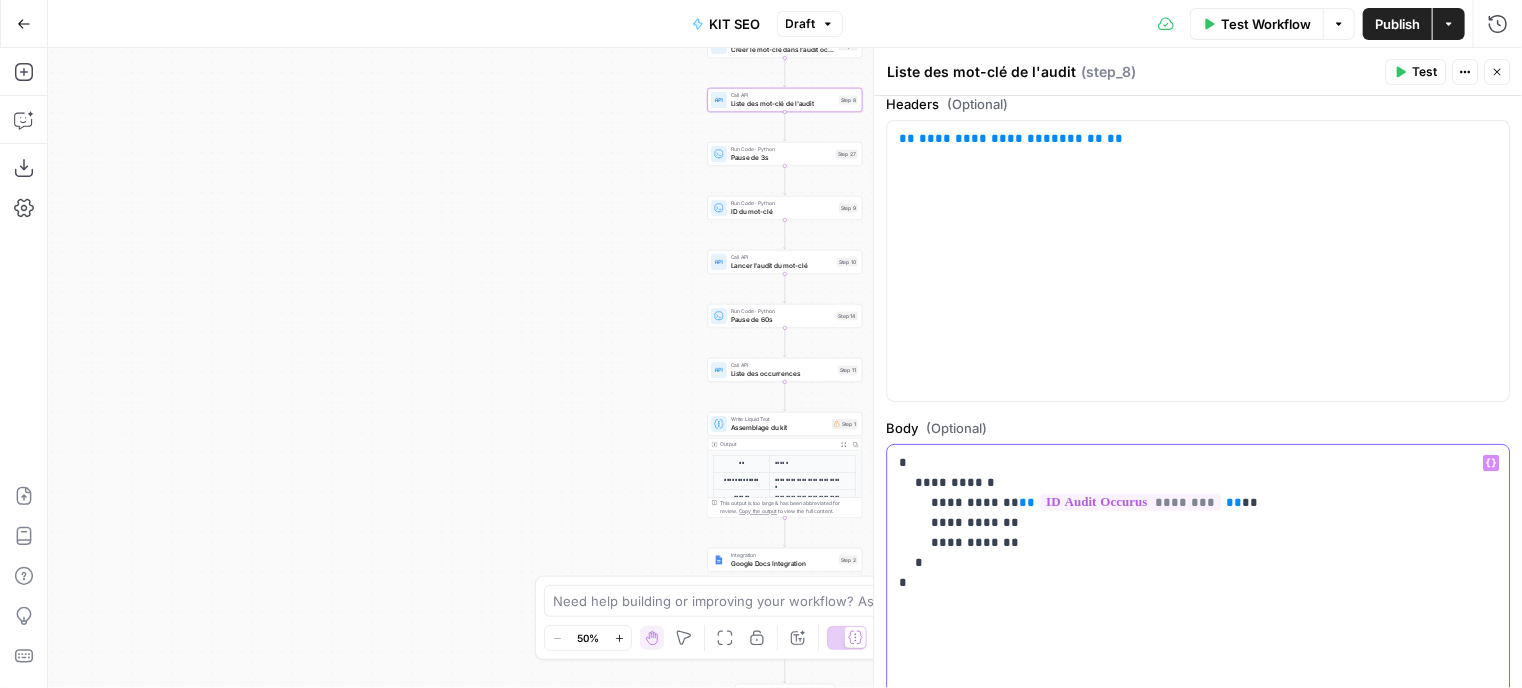 scroll, scrollTop: 97, scrollLeft: 0, axis: vertical 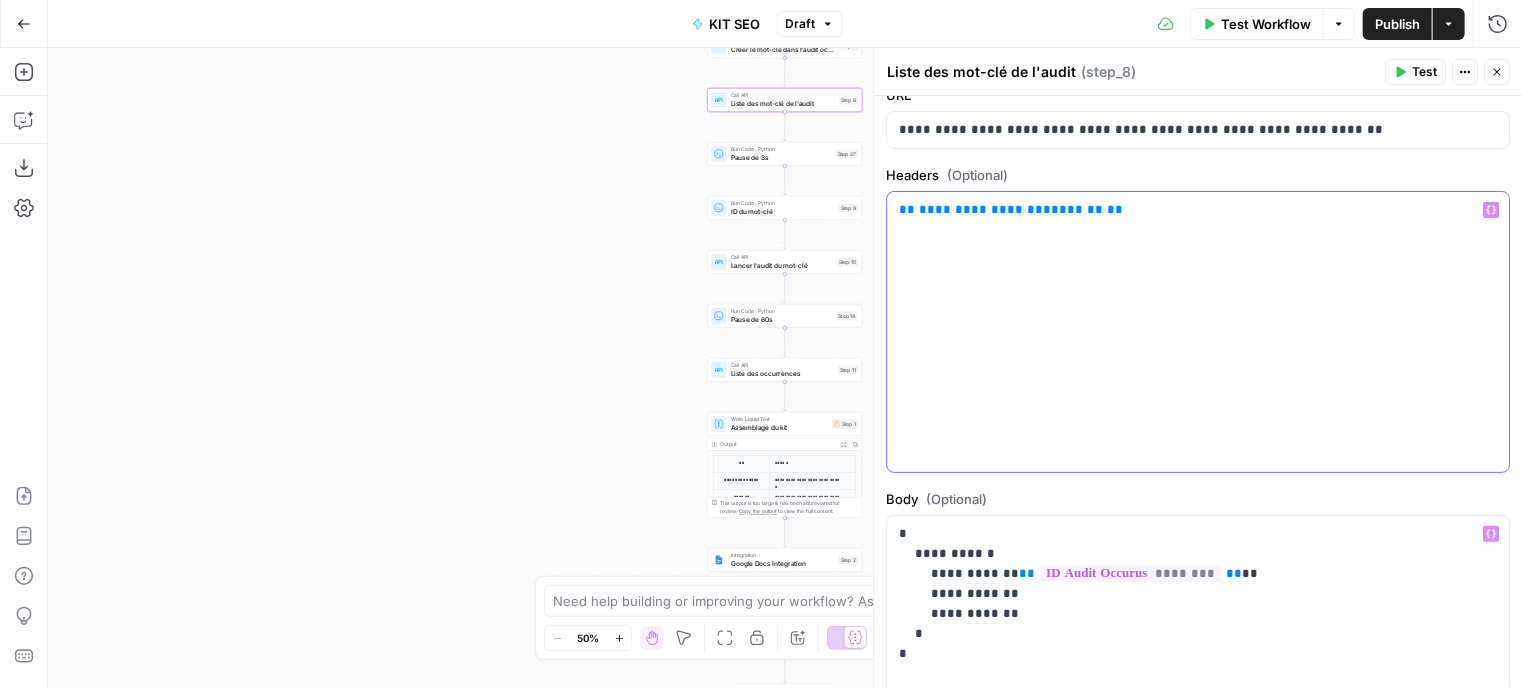 click on "*******" at bounding box center [1077, 209] 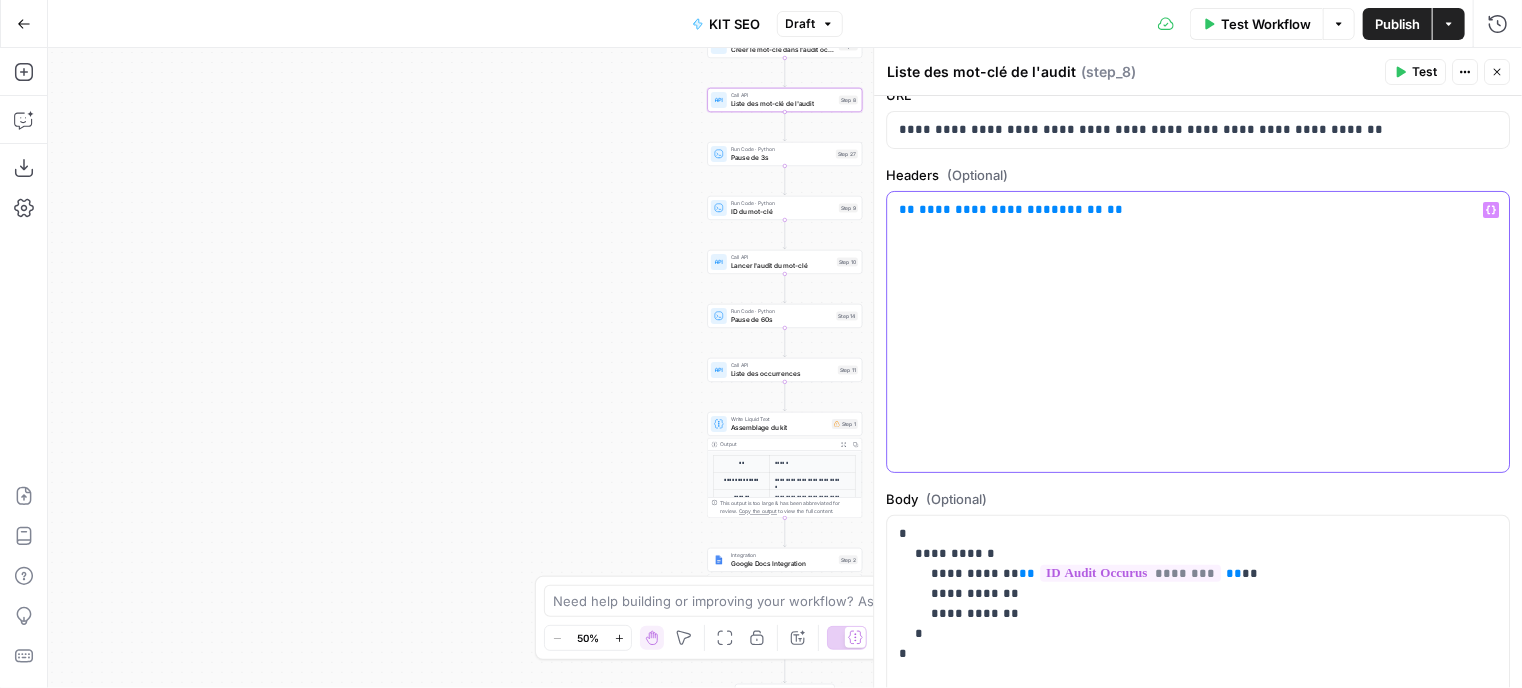click on "**" at bounding box center (1115, 209) 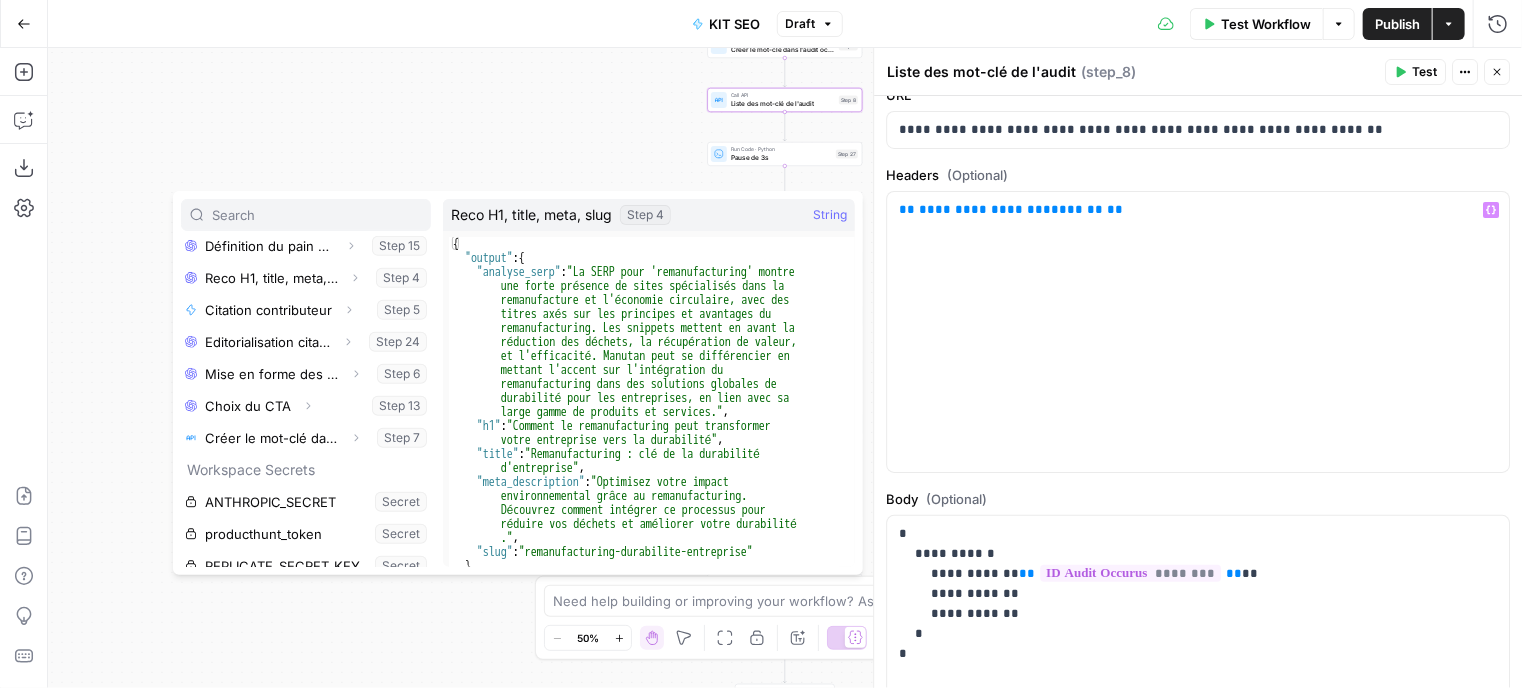 scroll, scrollTop: 533, scrollLeft: 0, axis: vertical 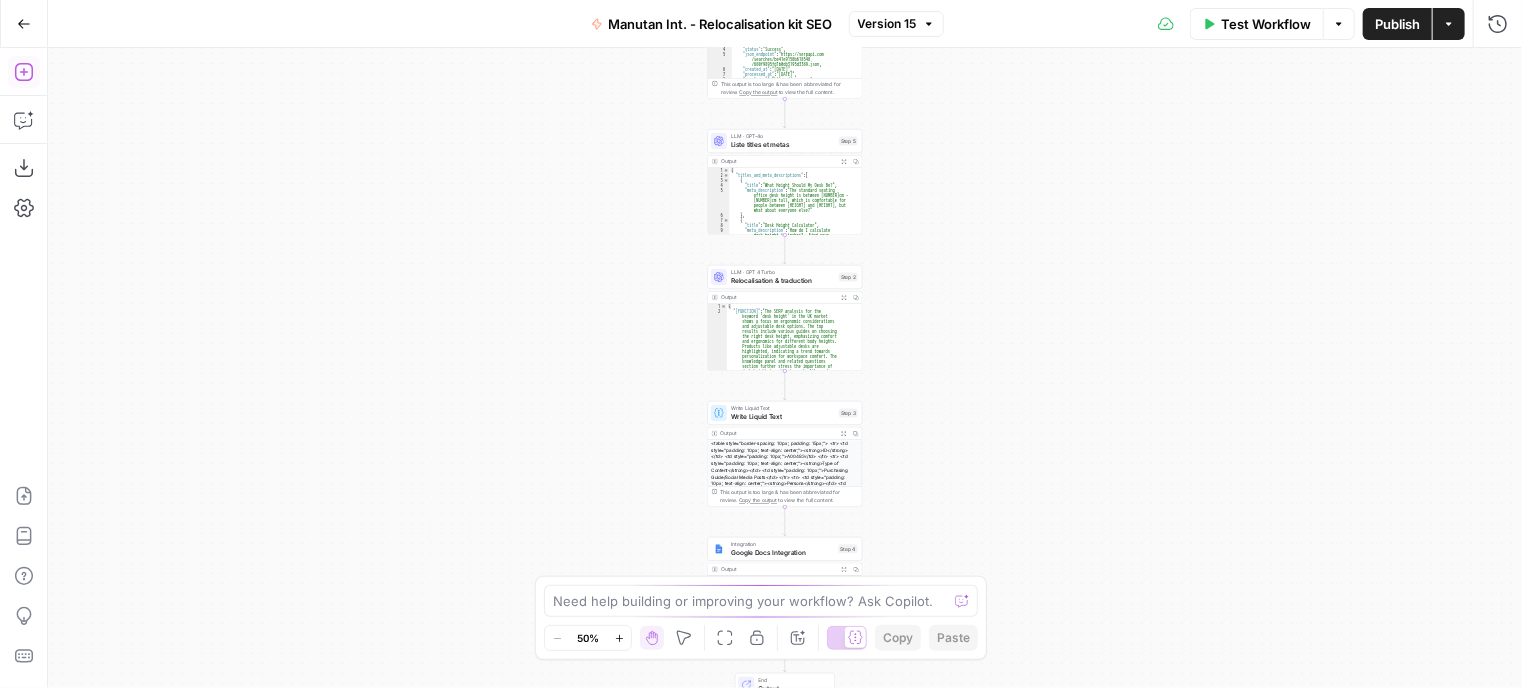 click 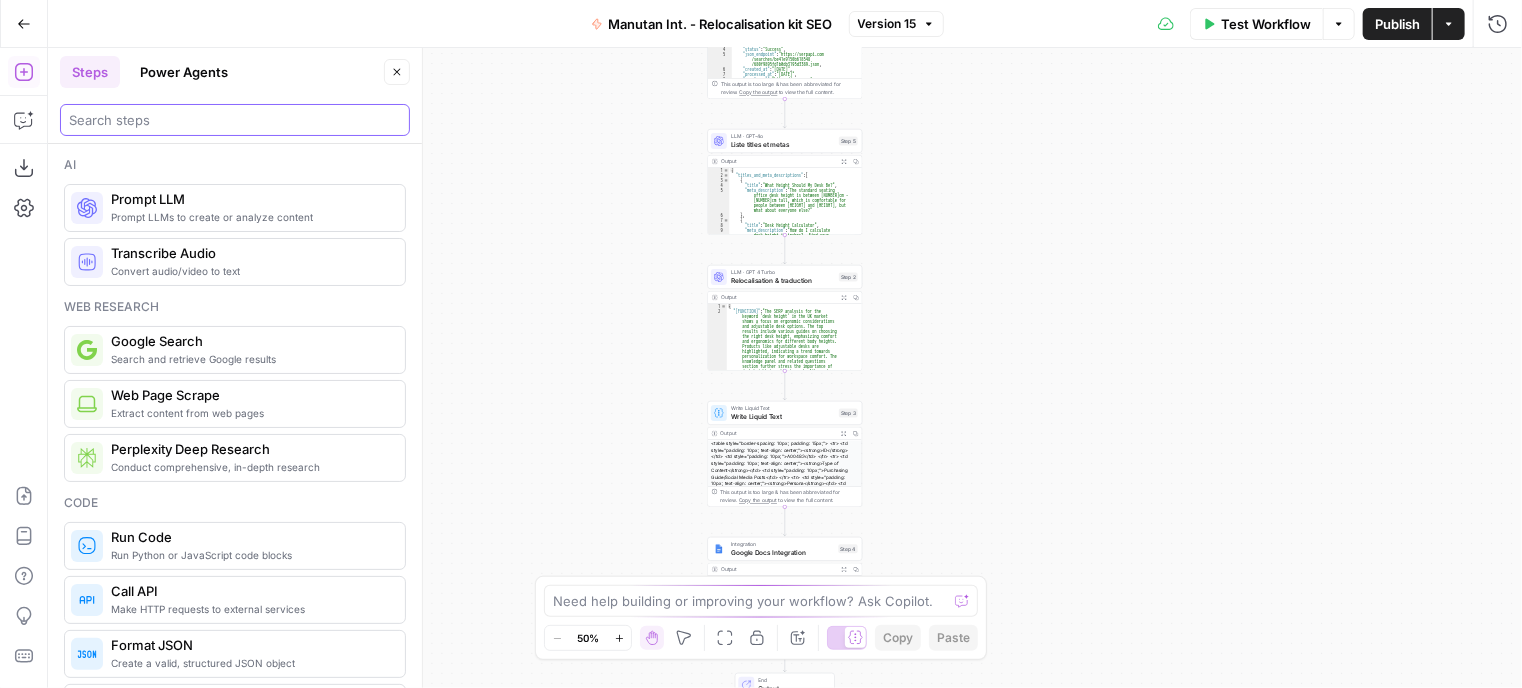 click at bounding box center [235, 120] 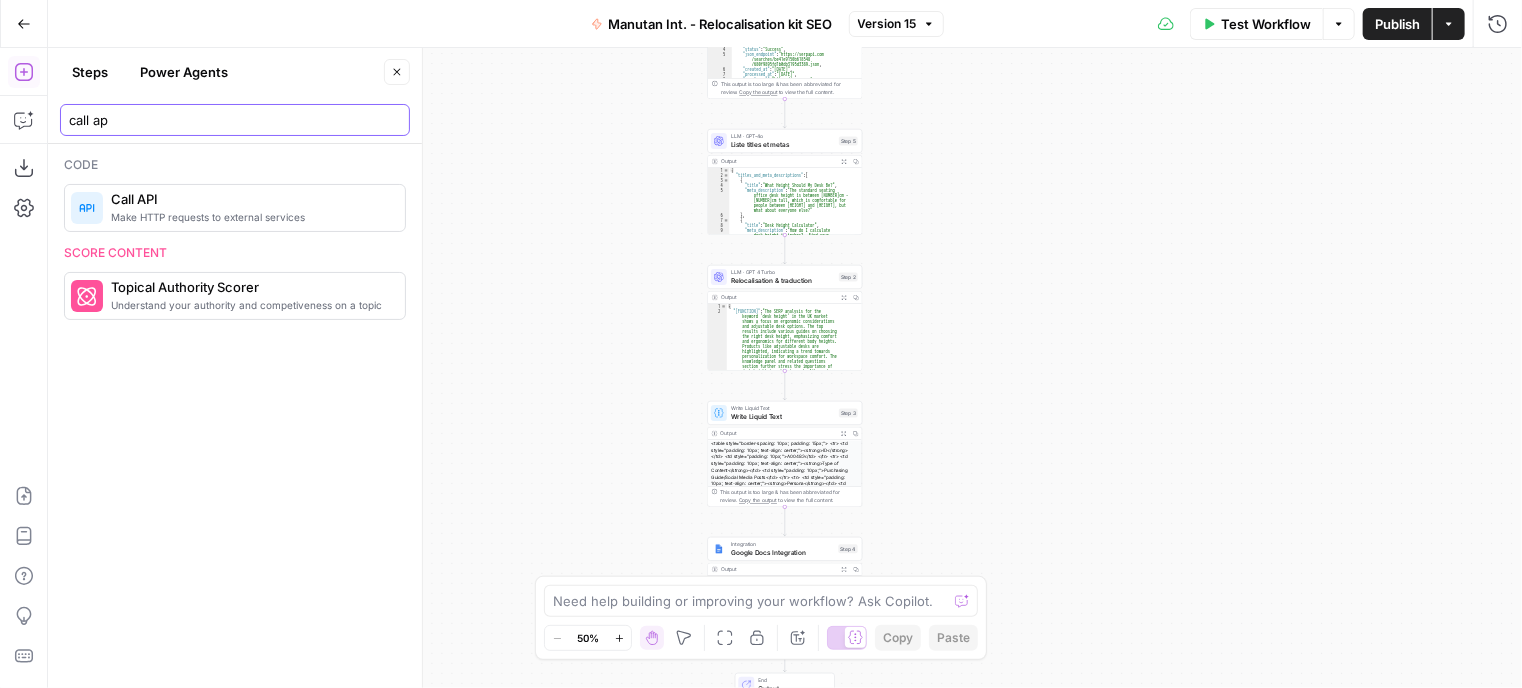 type on "call ap" 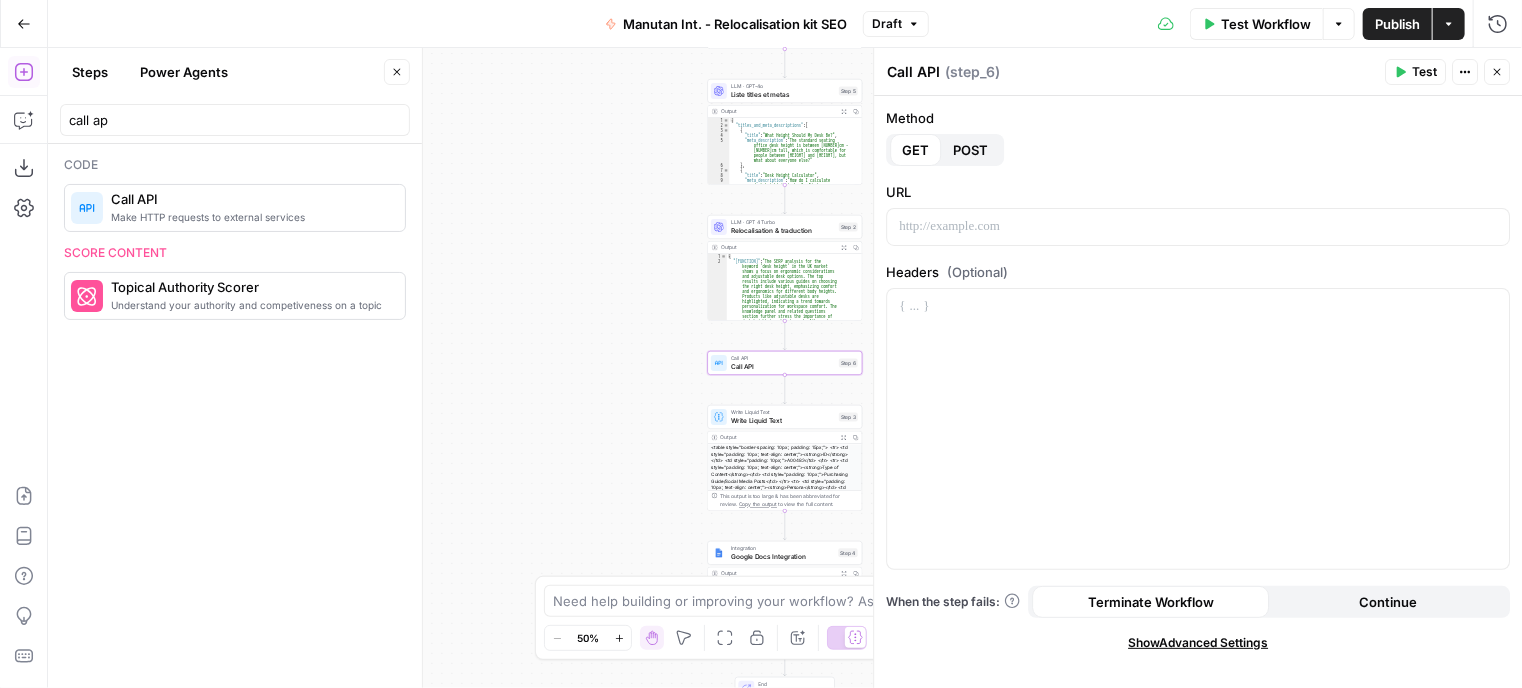 click on "POST" at bounding box center [970, 150] 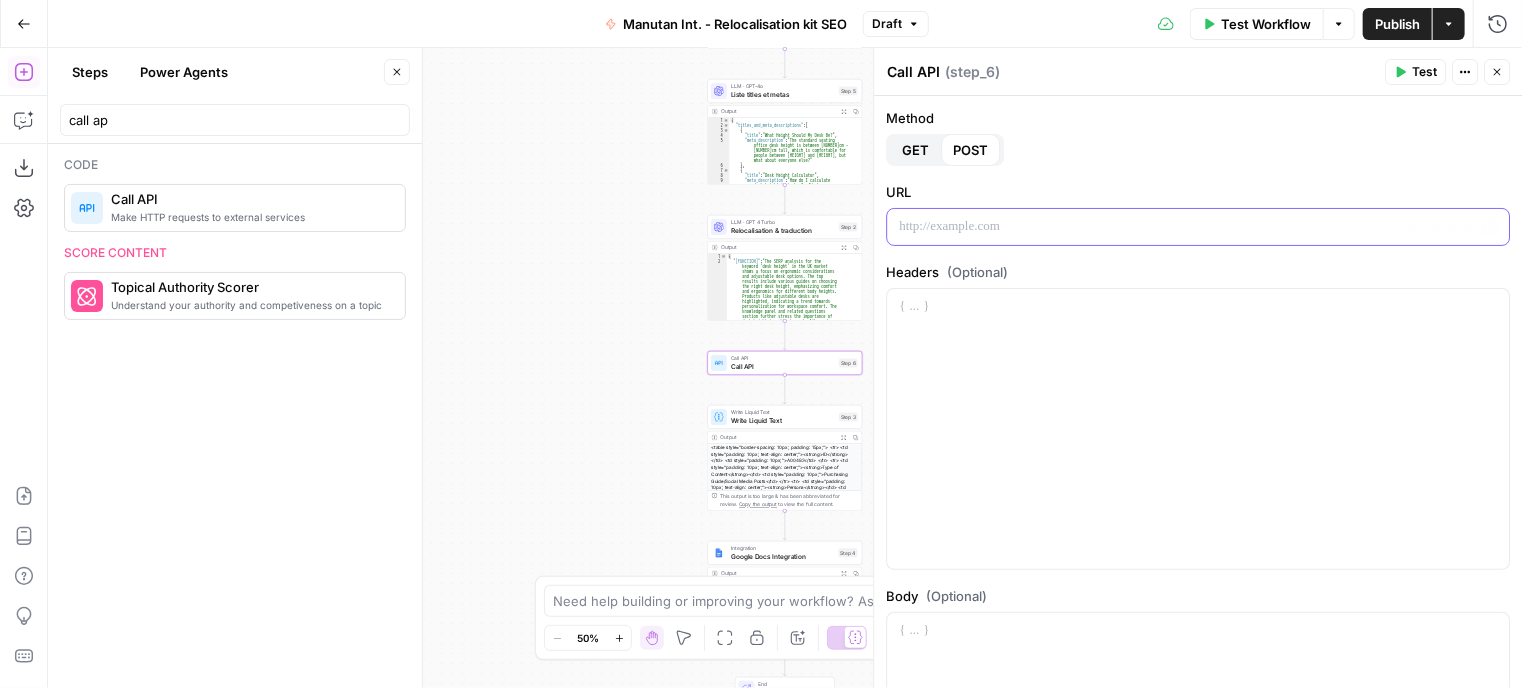 click at bounding box center [1198, 227] 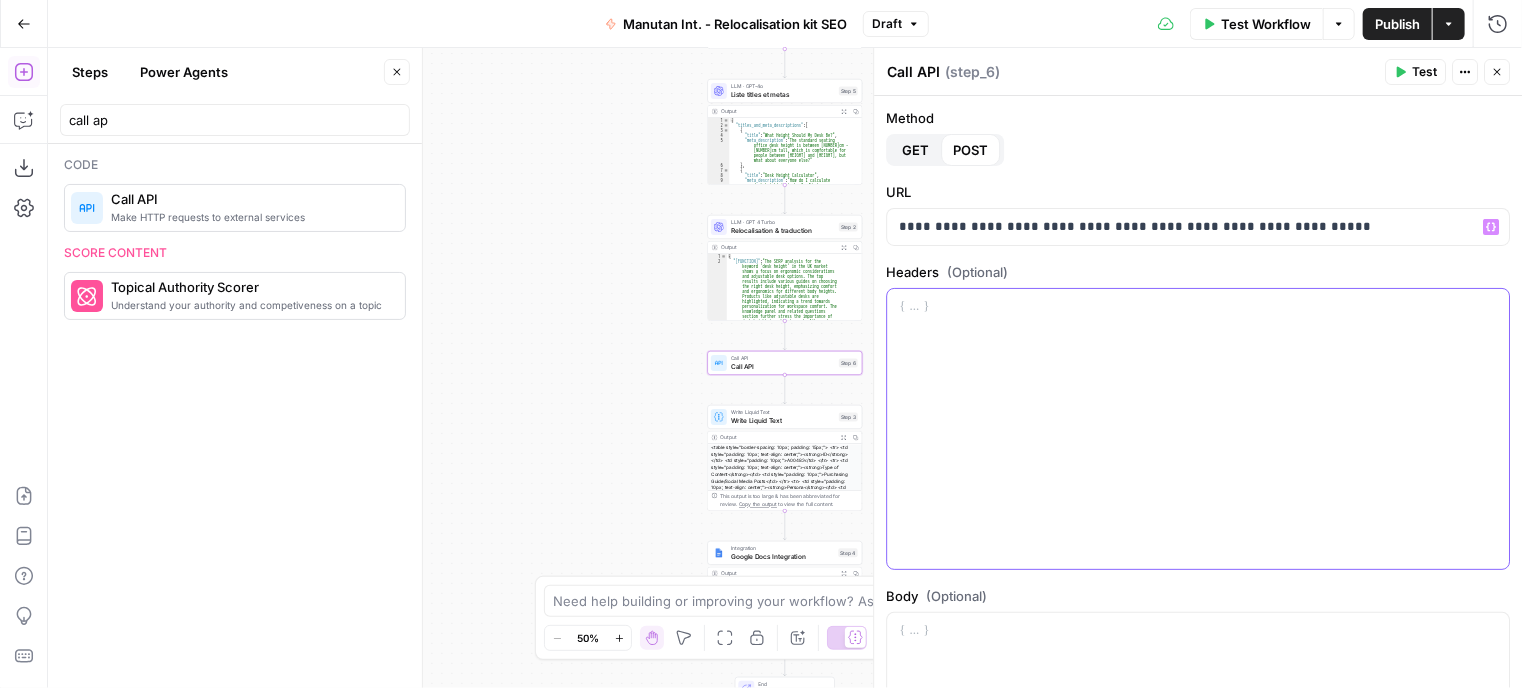 click at bounding box center (1198, 307) 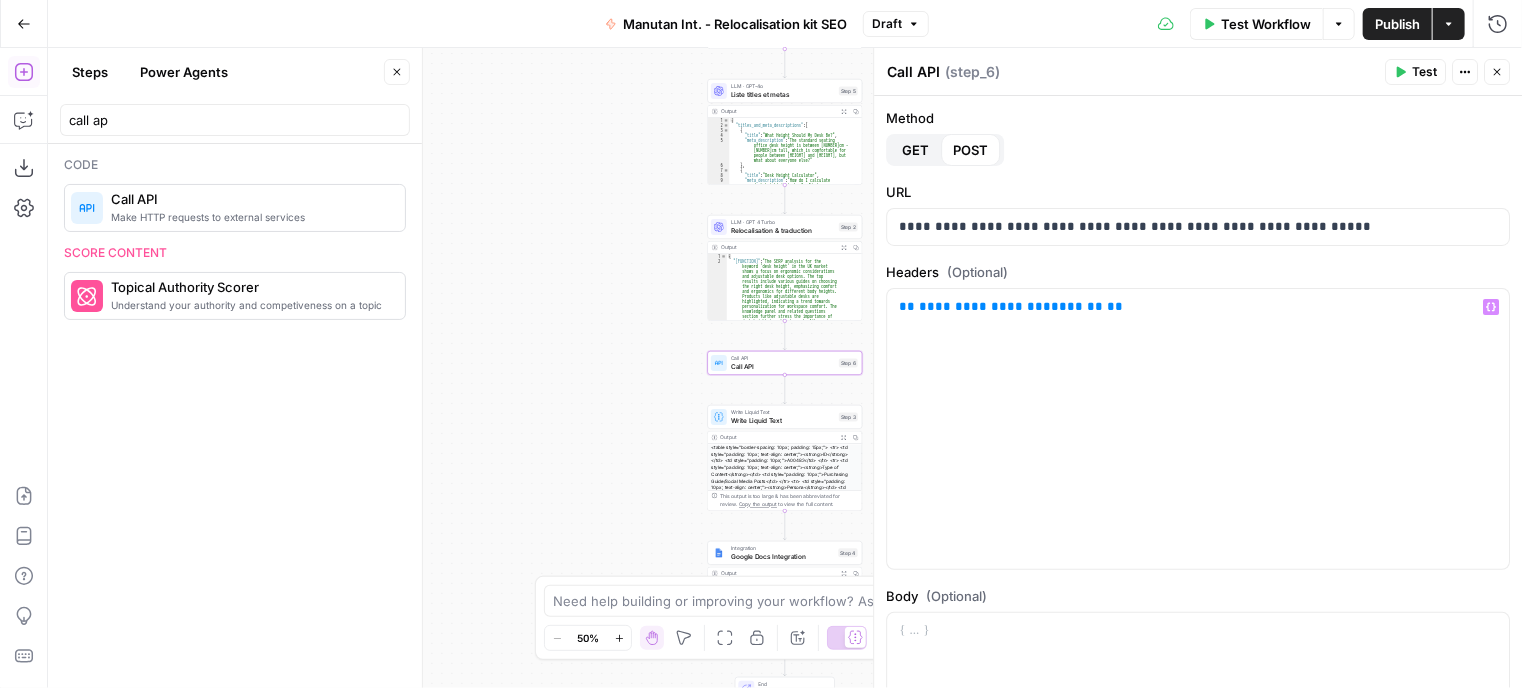 click 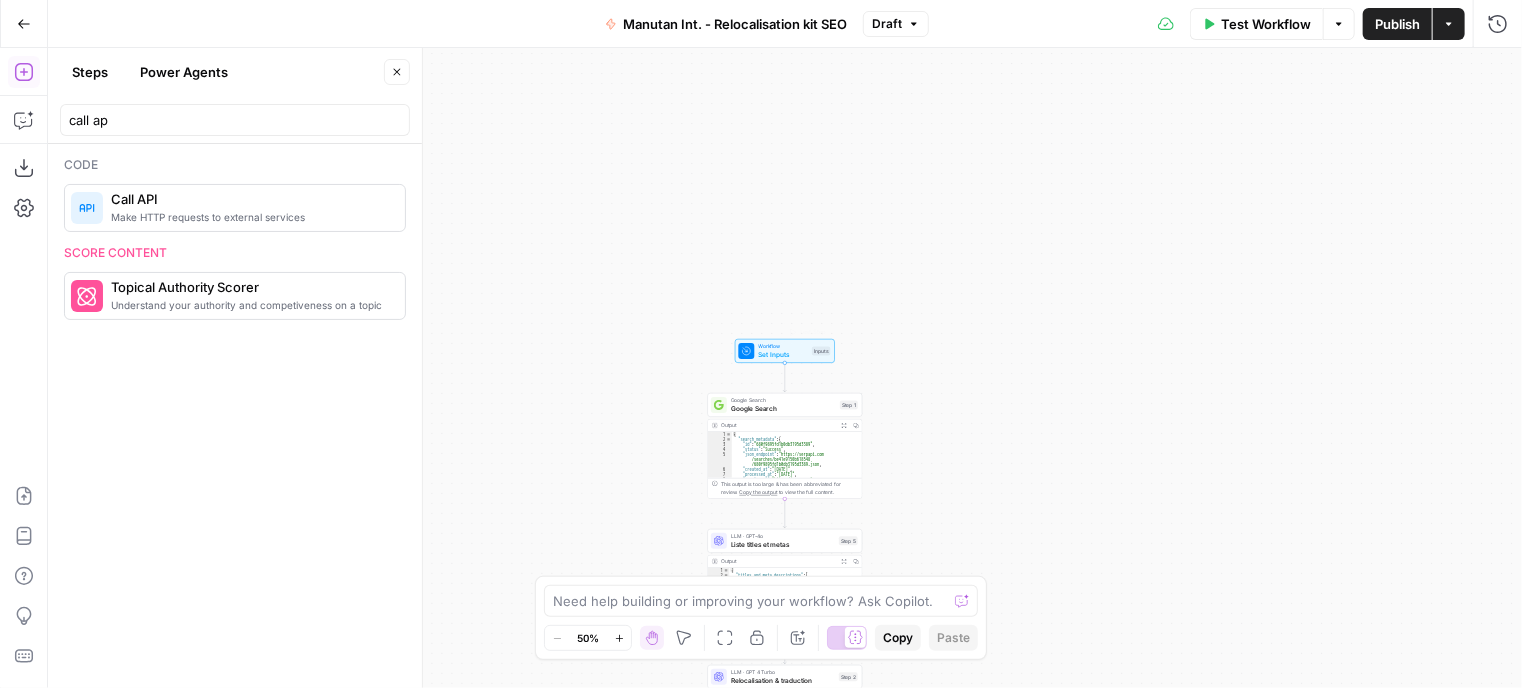 click on "Set Inputs" at bounding box center [784, 355] 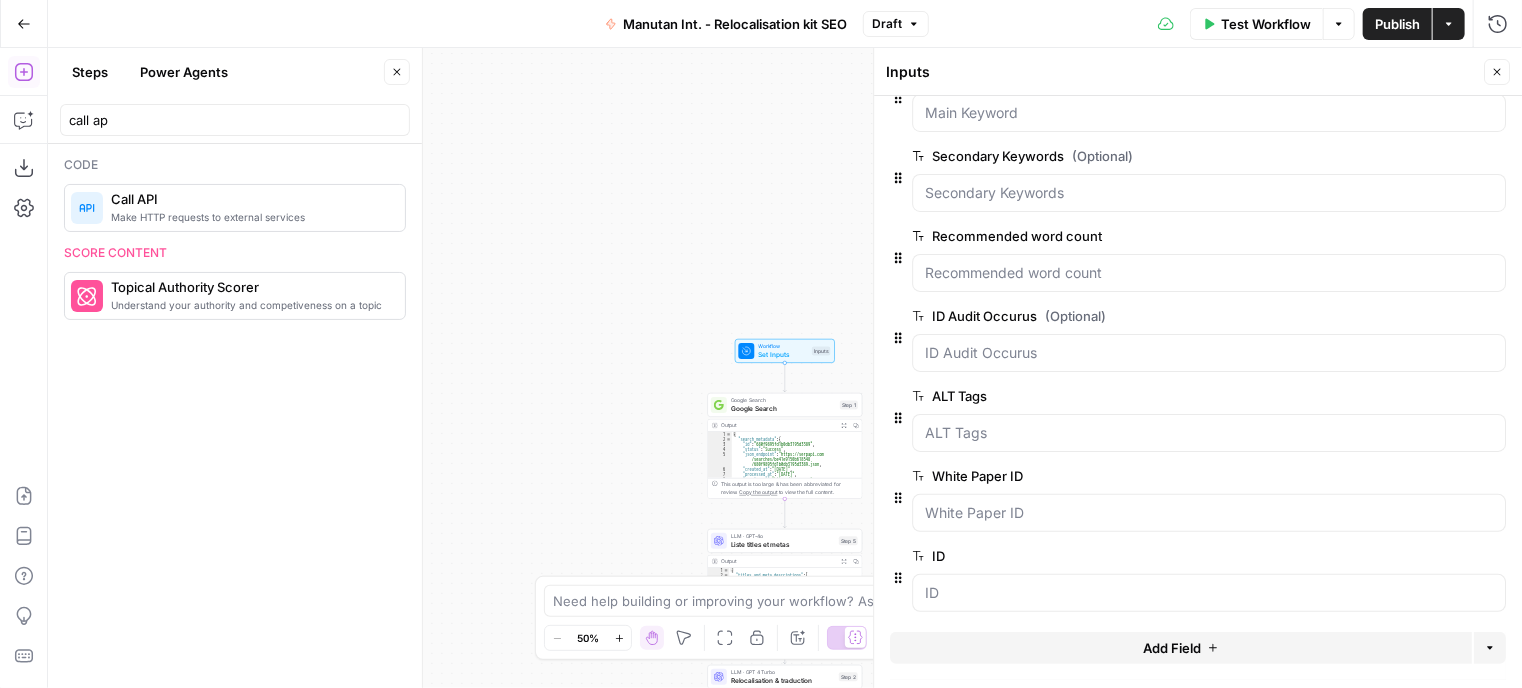 scroll, scrollTop: 372, scrollLeft: 0, axis: vertical 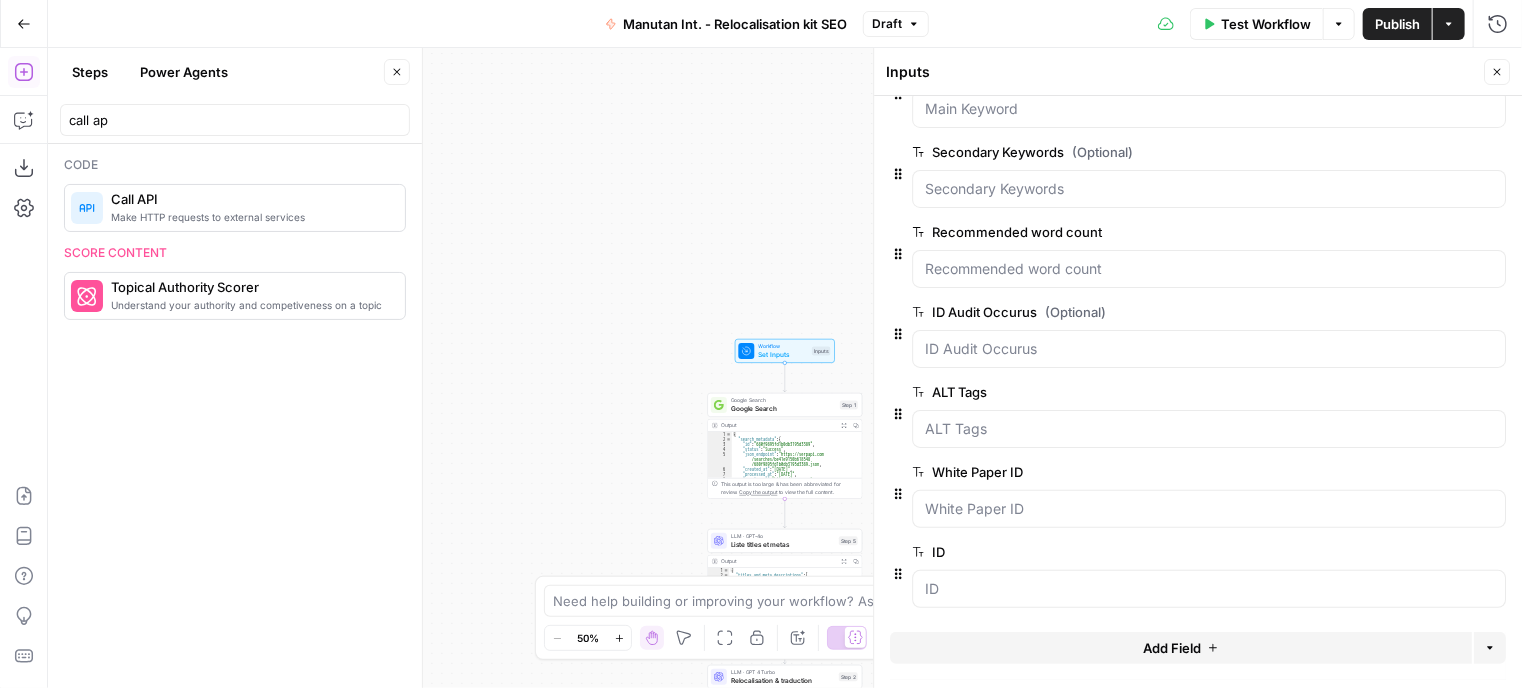 click on "Add Field" at bounding box center (1172, 648) 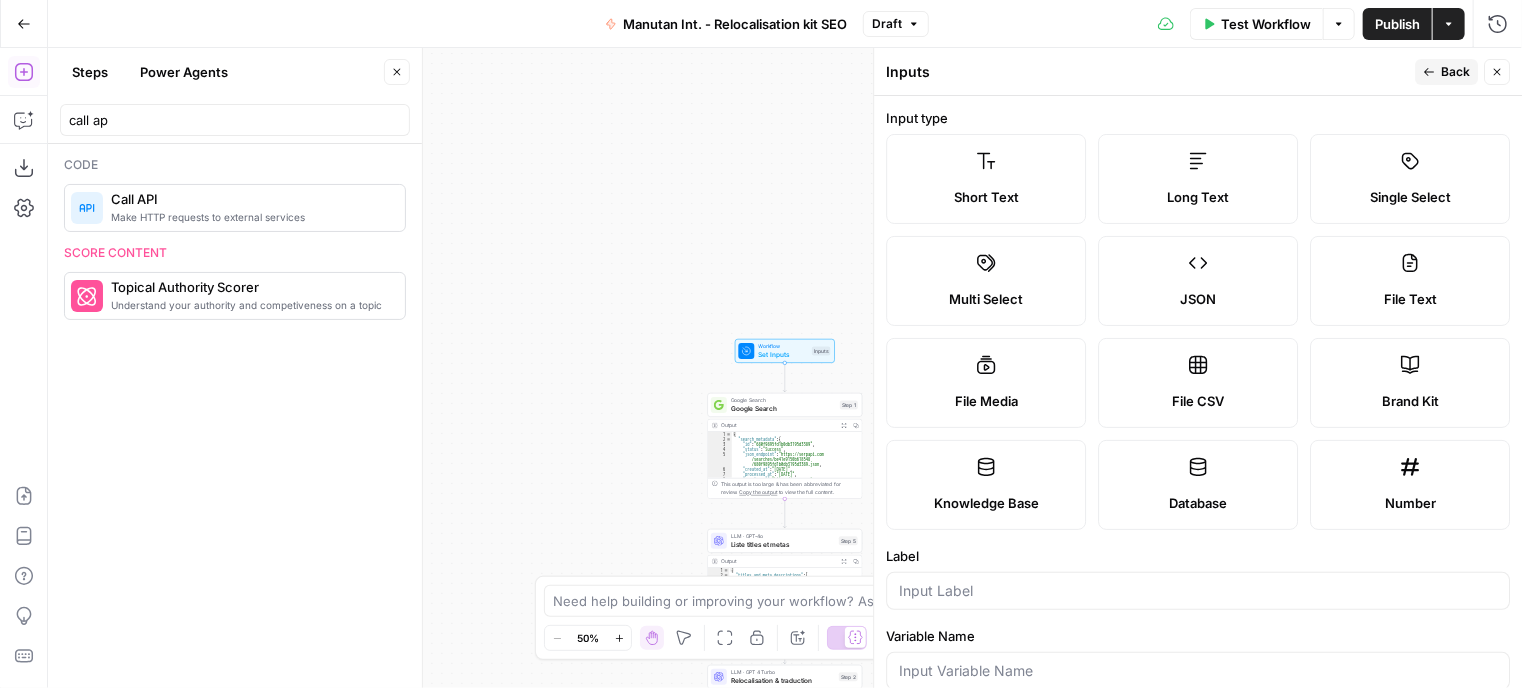click 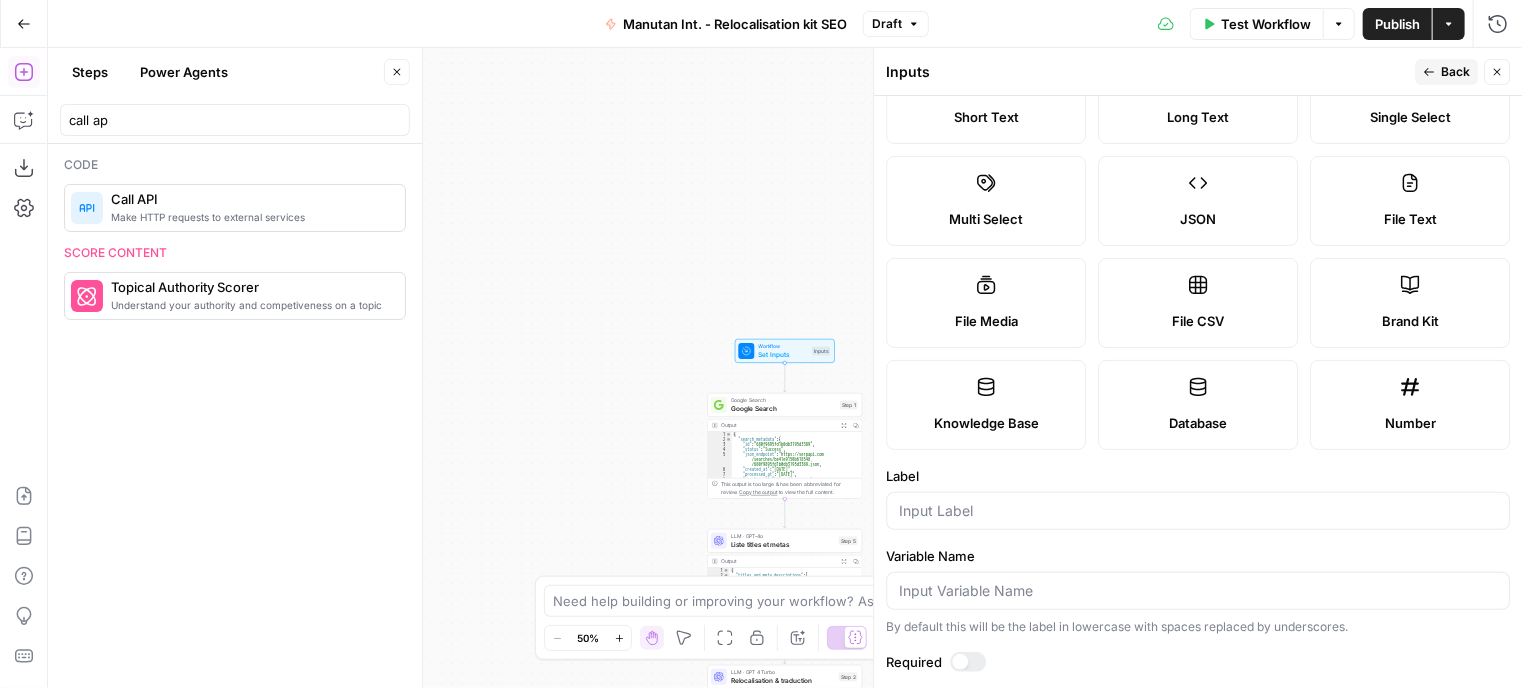 scroll, scrollTop: 100, scrollLeft: 0, axis: vertical 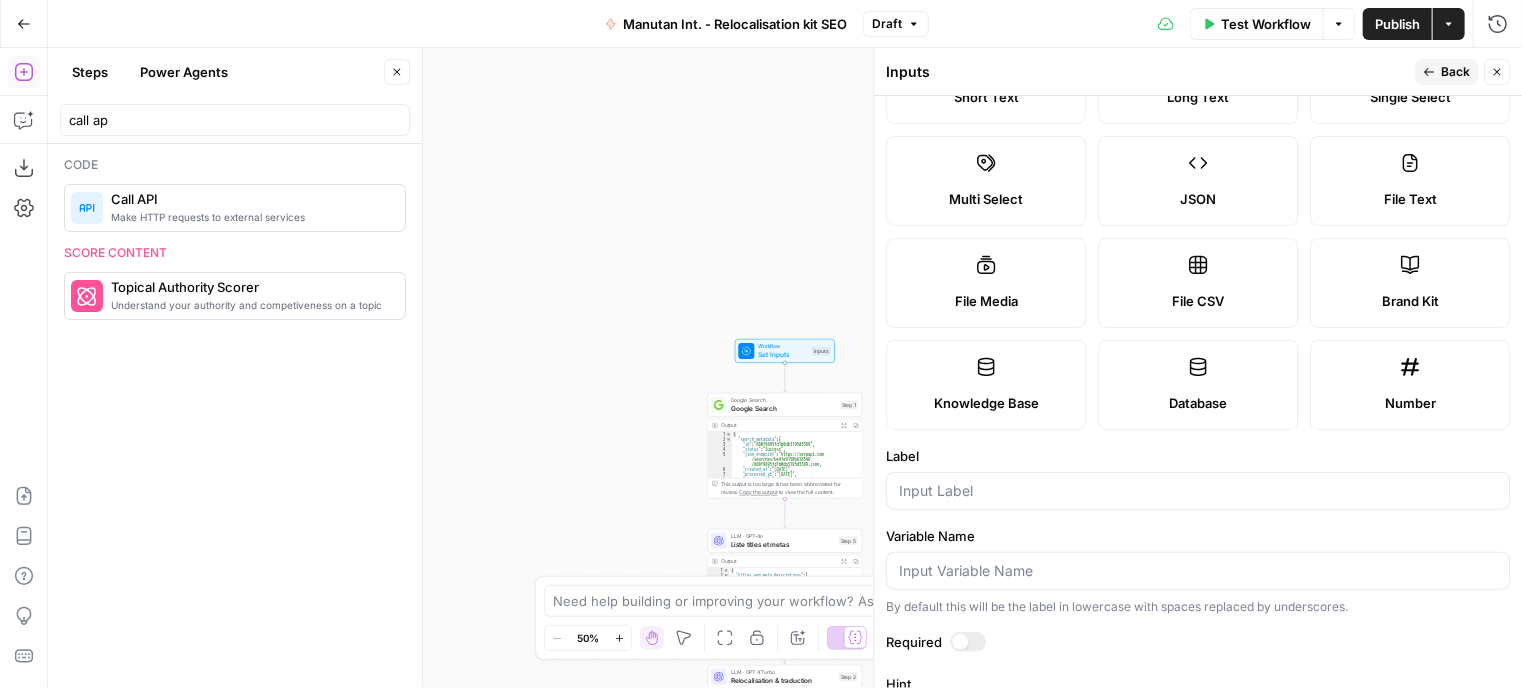 click at bounding box center [1198, 491] 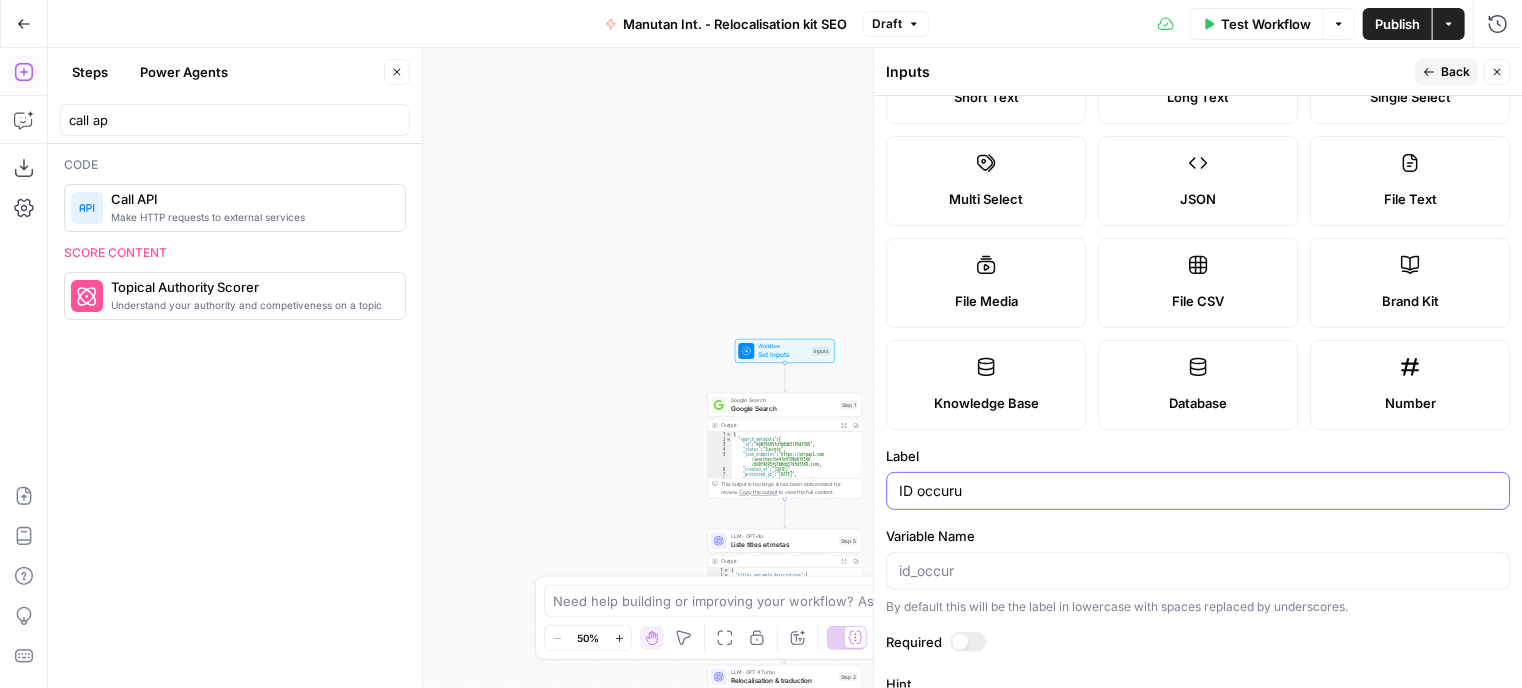 type on "ID occurus" 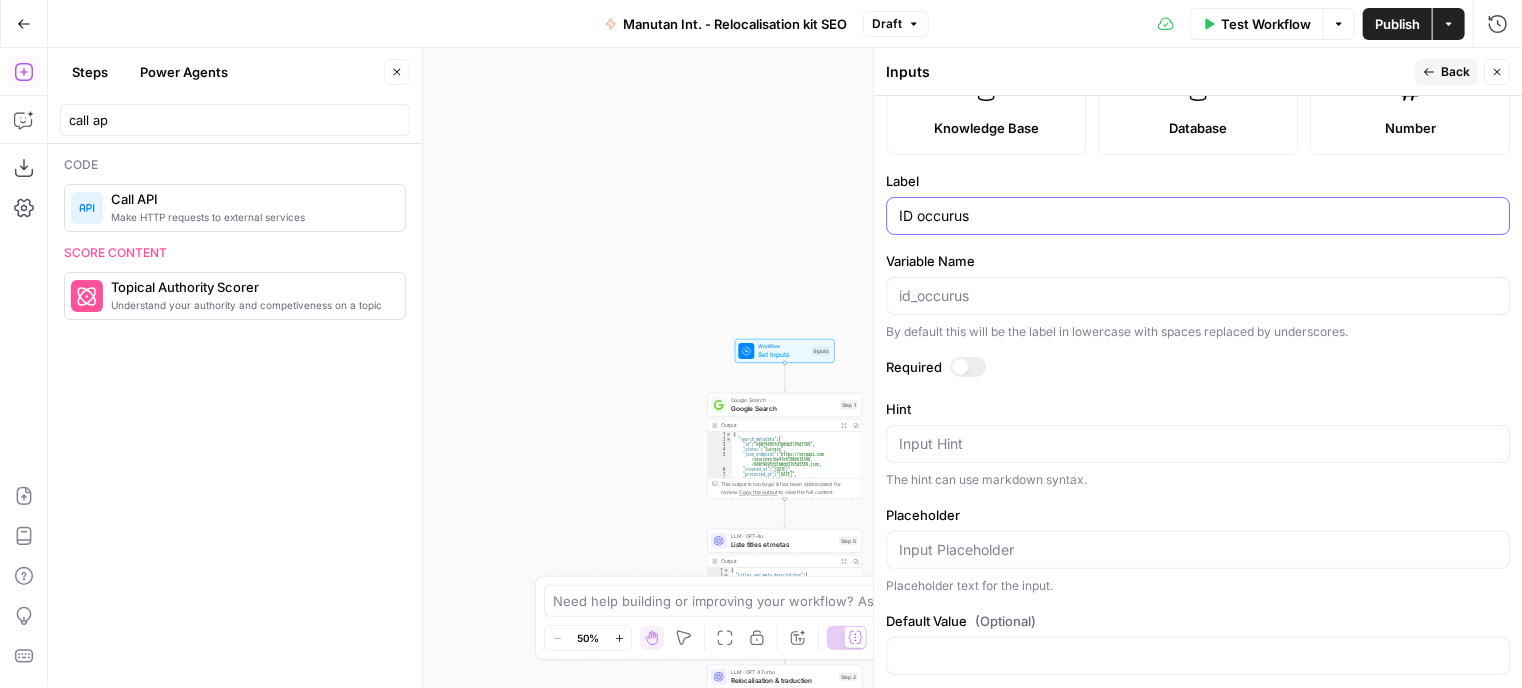 scroll, scrollTop: 398, scrollLeft: 0, axis: vertical 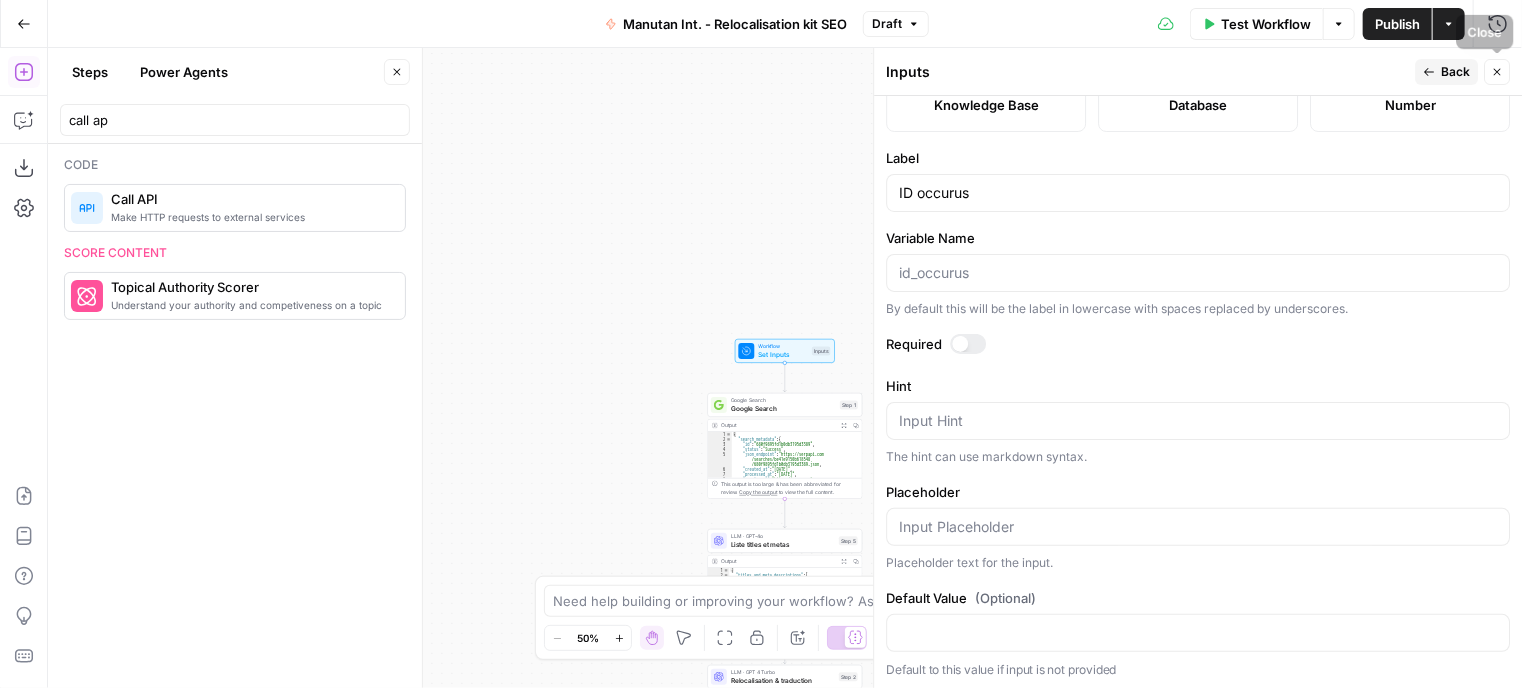 click on "Back" at bounding box center [1446, 72] 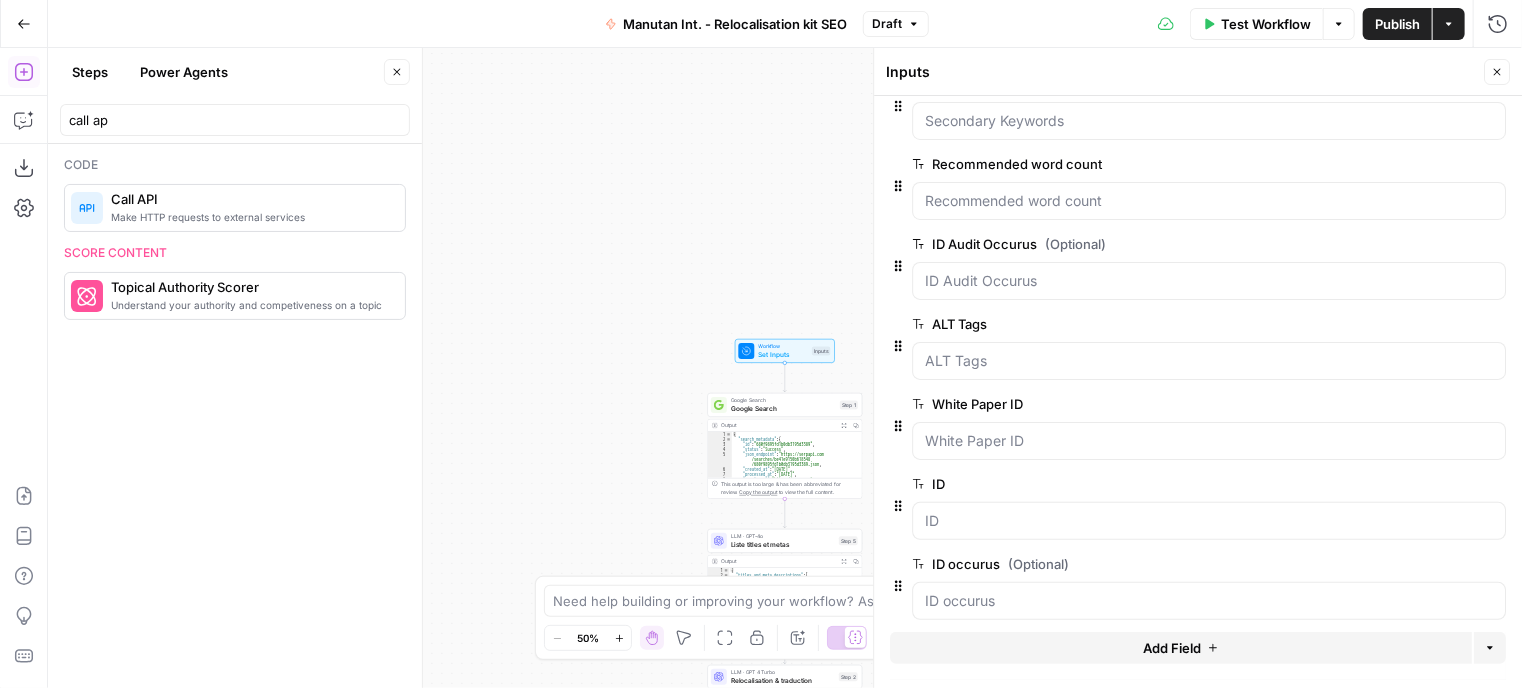 scroll, scrollTop: 451, scrollLeft: 0, axis: vertical 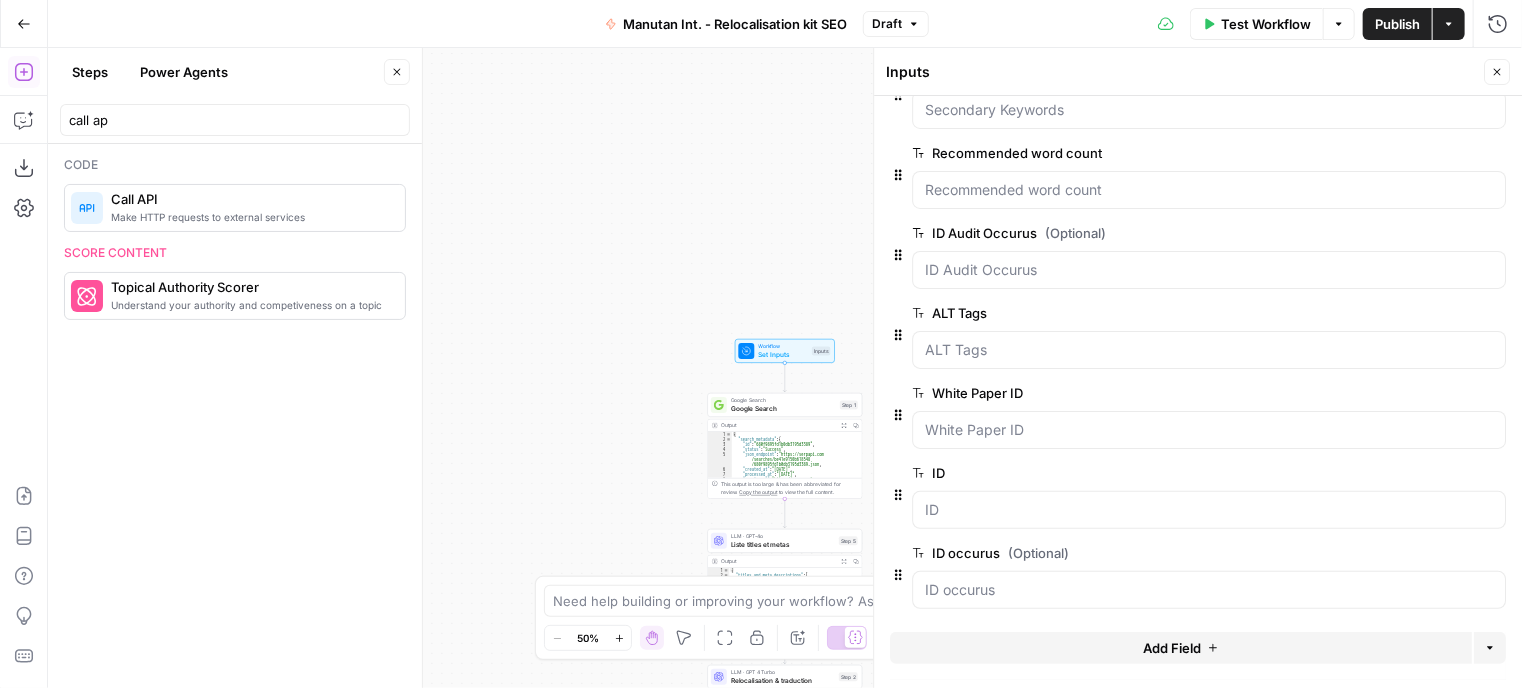 click on "Workflow Set Inputs Inputs Google Search Google Search Step 1 Output Expand Output Copy 1 2 3 4 5 6 7 8 {    "search_metadata" :  {      "id" :  "680f9895fd1b0db3195d3389" ,      "status" :  "Success" ,      "json_endpoint" :  "https://serpapi.com          /searches/be41e9150b618548          /680f9895fd1b0db3195d3389.json" ,      "created_at" :  "2025-04-28 15:02:45 UTC" ,      "processed_at" :  "2025-04-28 15:02:45 UTC" ,      "google_url" :  "https://www.google.com          /search?q=desk+height&oq=desk+height&hl          =en&gl=uk&num=10&sourceid=chrome&ie=UTF          -8" ,     This output is too large & has been abbreviated for review.   Copy the output   to view the full content. LLM · GPT-4o Liste titles et metas Step 5 Output Expand Output Copy 1 2 3 4 5 6 7 8 9 {    "titles_and_meta_descriptions" :  [      {         "title" :  "What Height Should My Desk Be?" ,         "meta_description" :  "The standard seating                        } ," at bounding box center (785, 368) 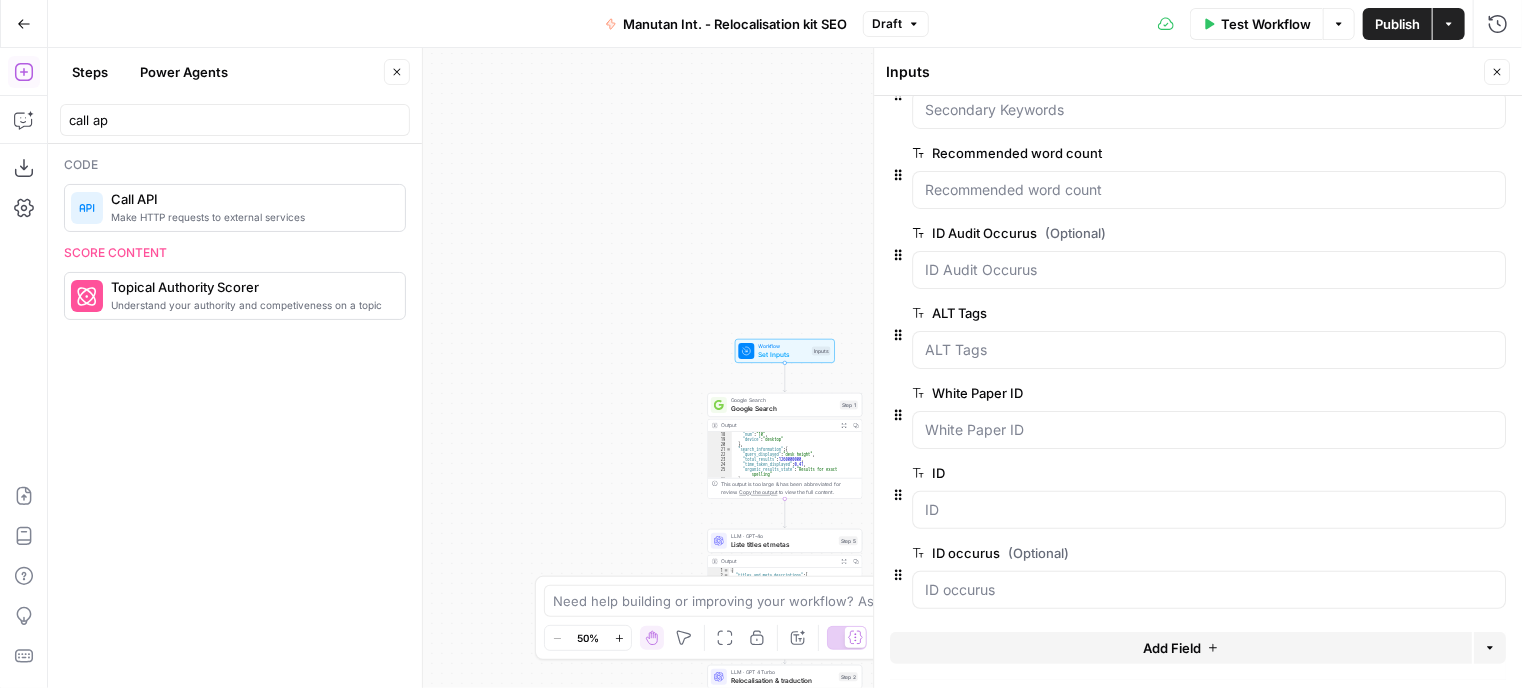 scroll, scrollTop: 240, scrollLeft: 0, axis: vertical 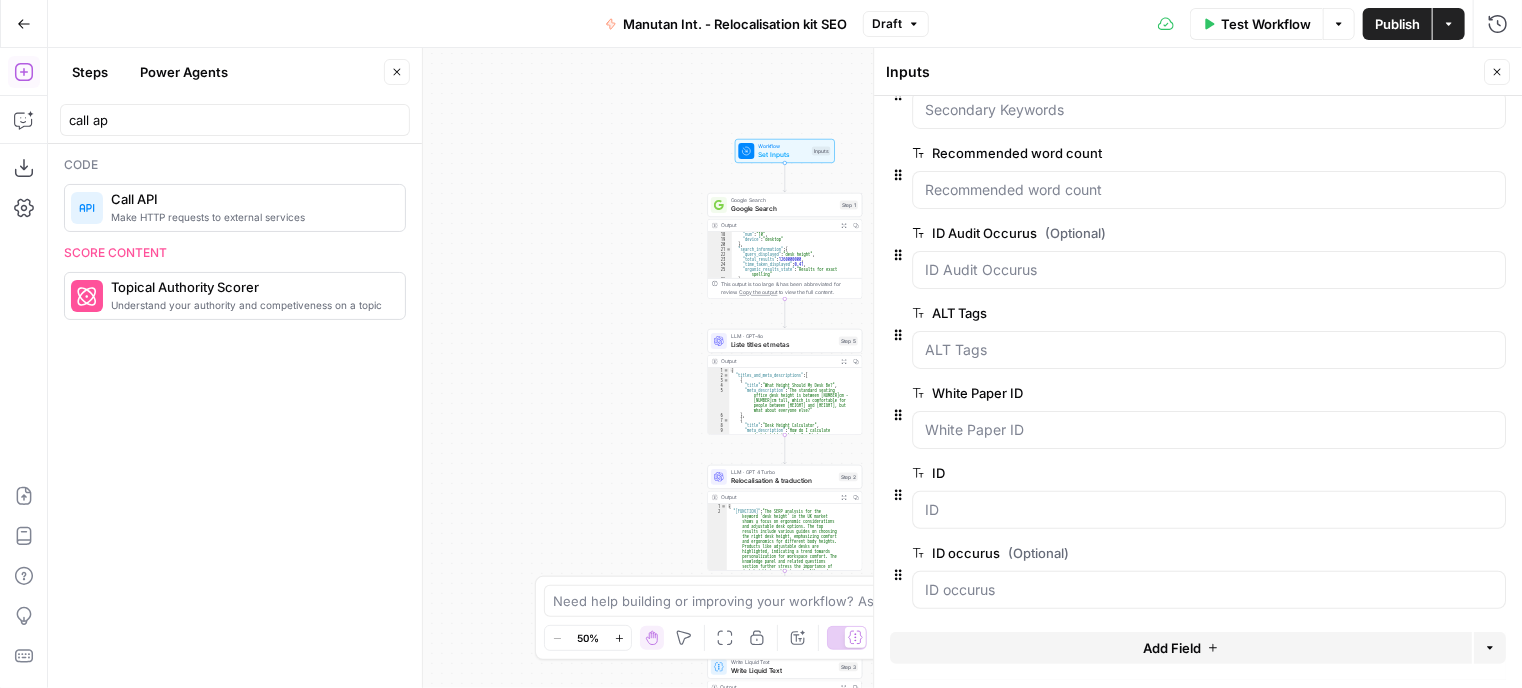 click 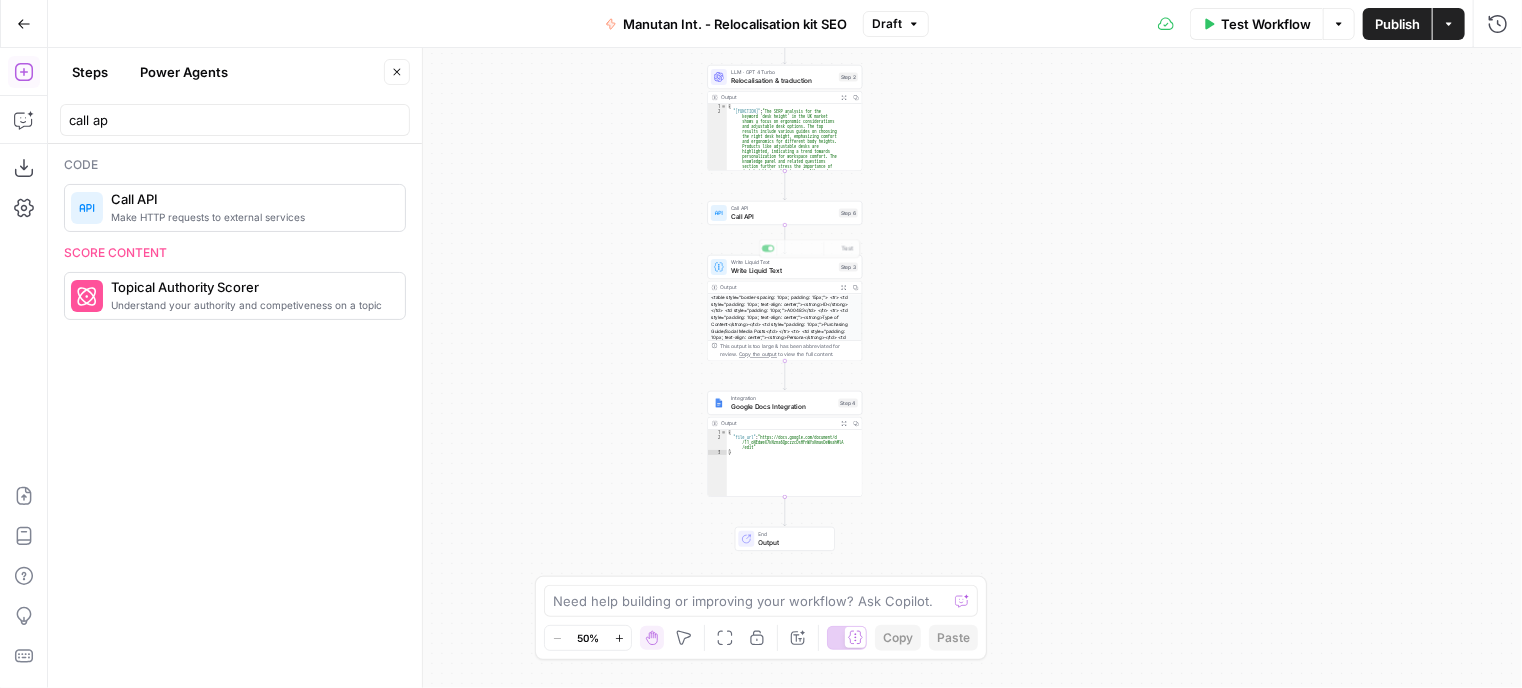 click on "Call API Call API Step 6 Copy step Delete step Add Note Test" at bounding box center (785, 213) 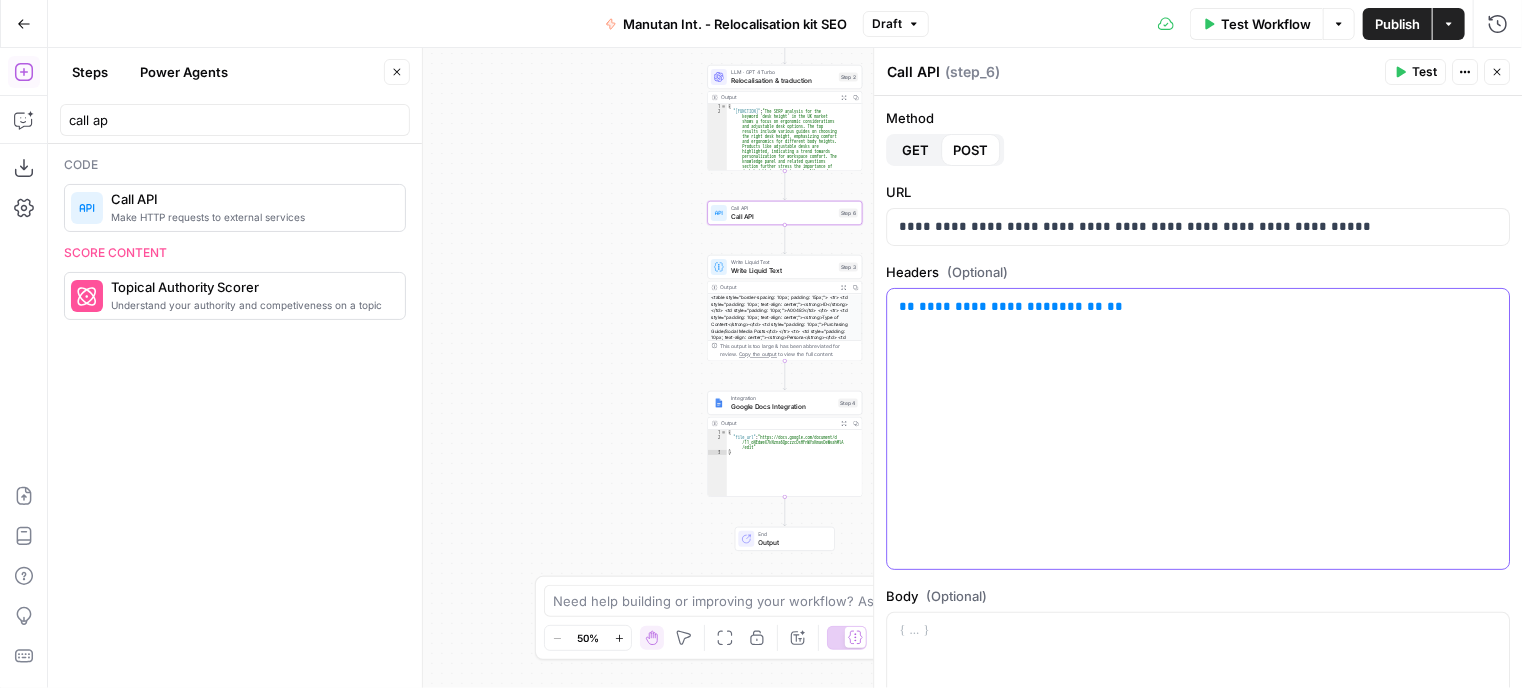 click on "**********" at bounding box center (1198, 429) 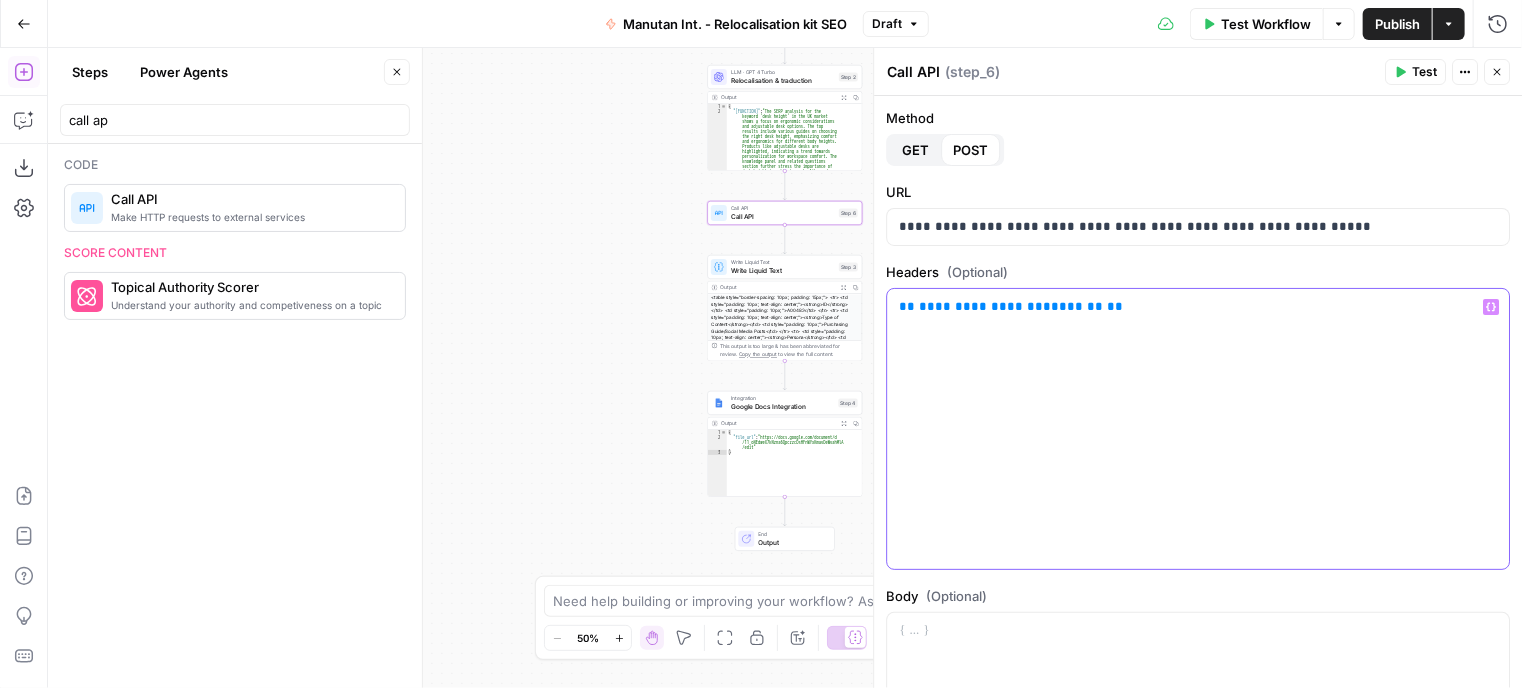 click on "**********" at bounding box center (1190, 307) 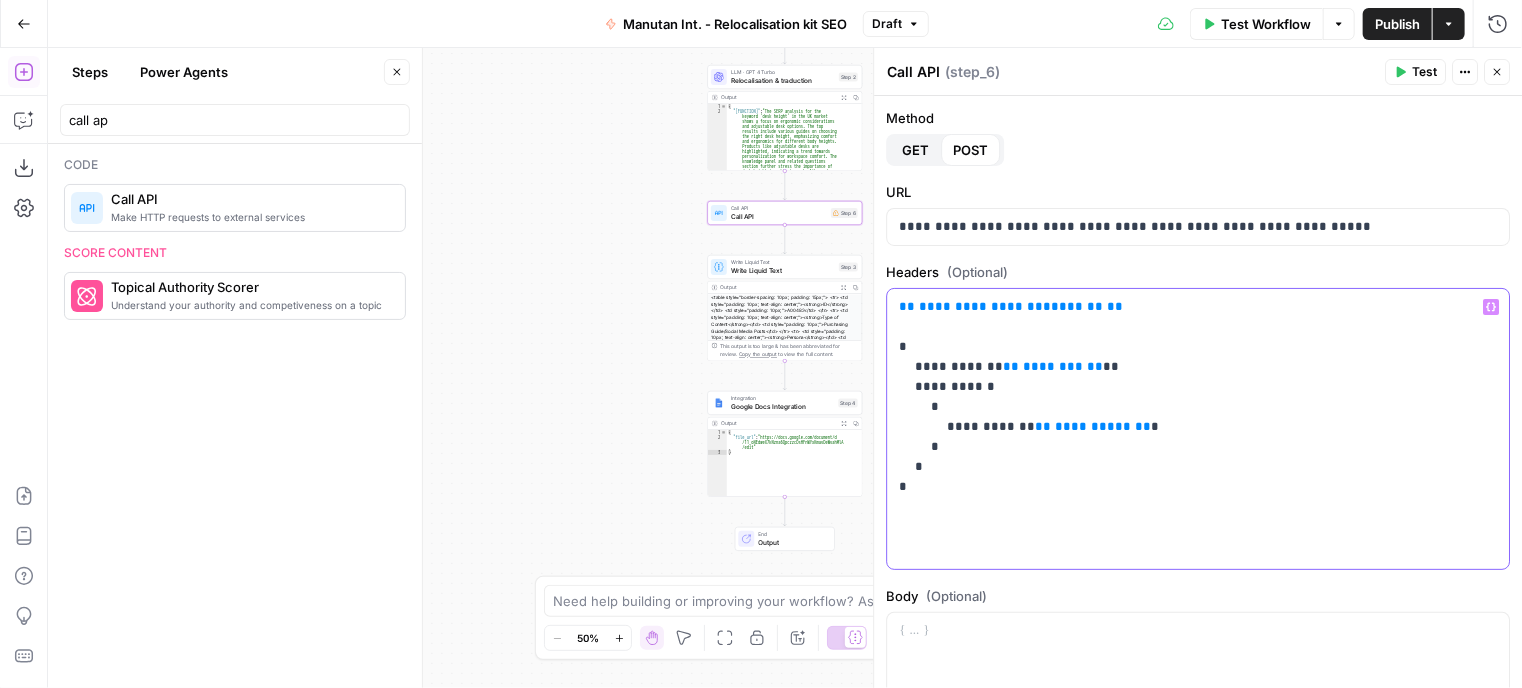 click on "**********" at bounding box center (1190, 397) 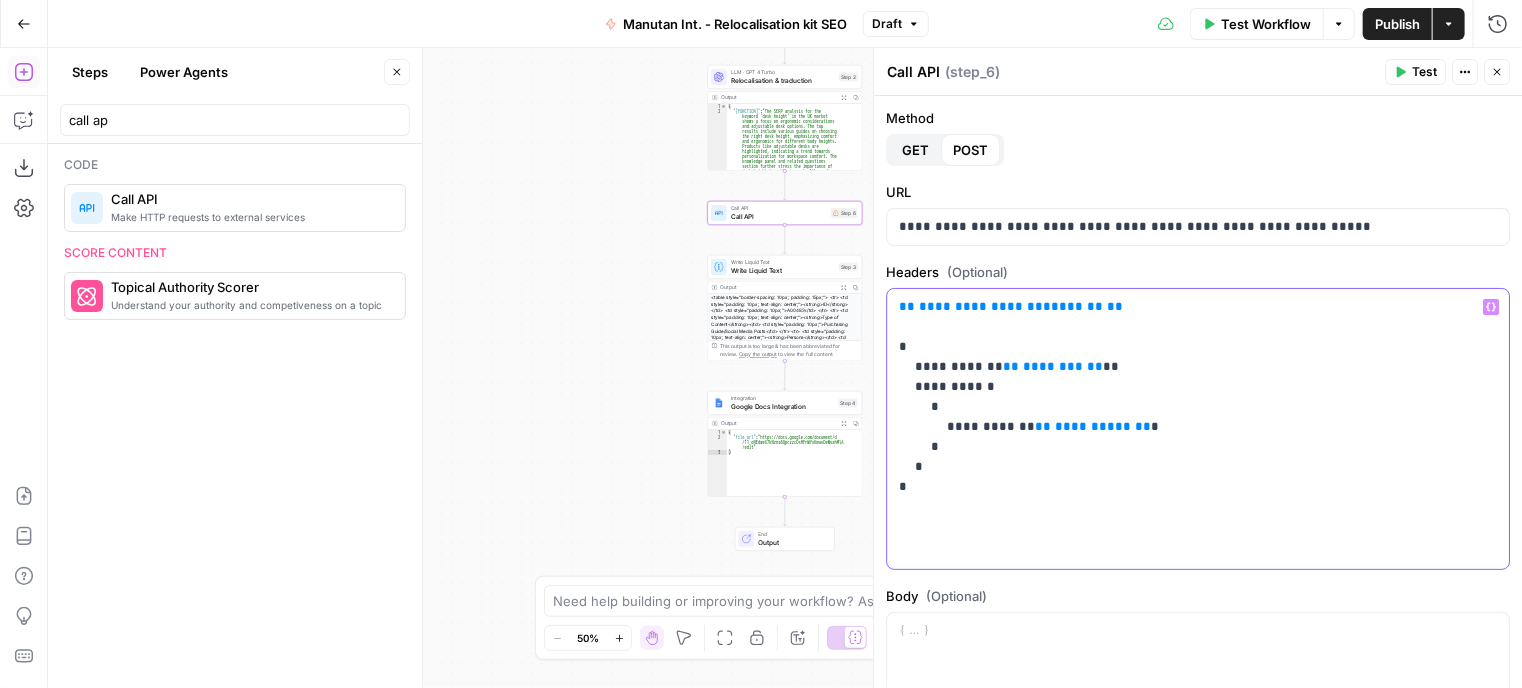 drag, startPoint x: 1058, startPoint y: 366, endPoint x: 980, endPoint y: 365, distance: 78.00641 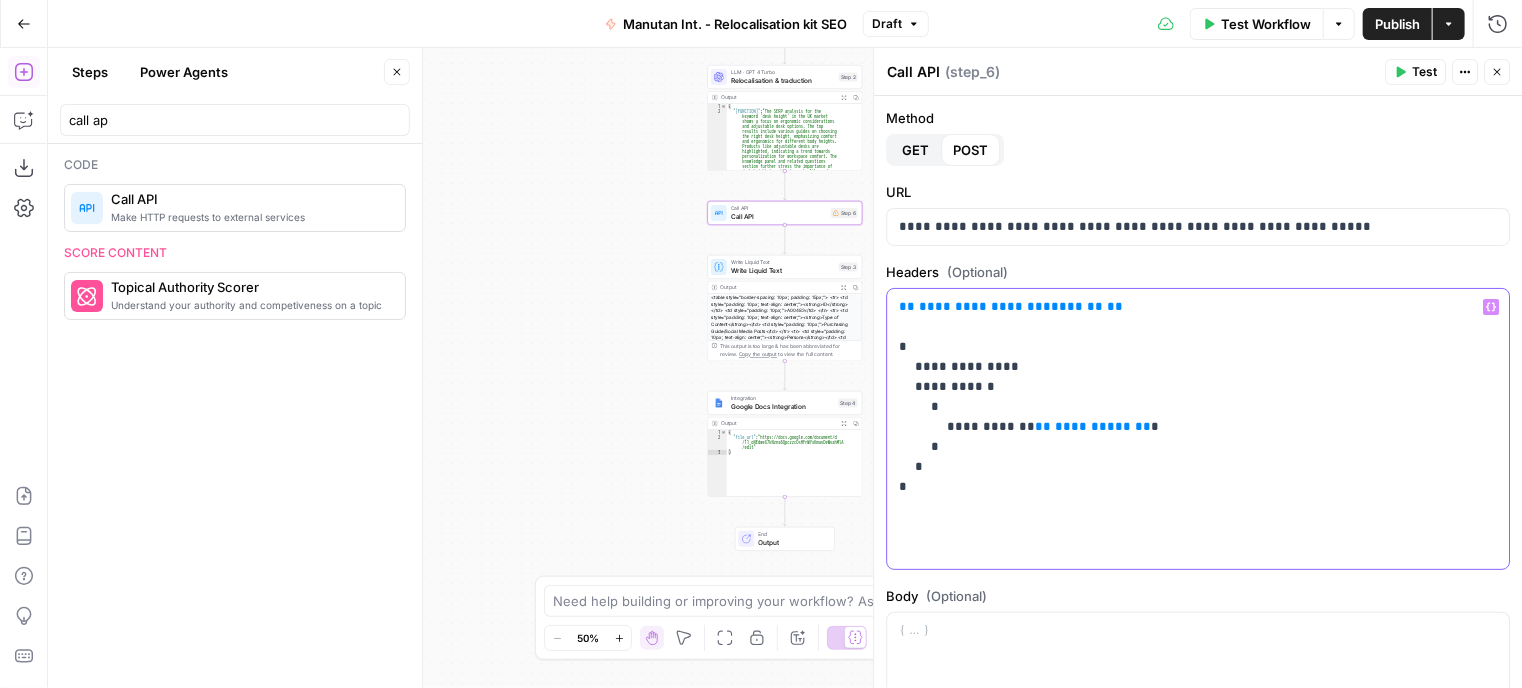 click 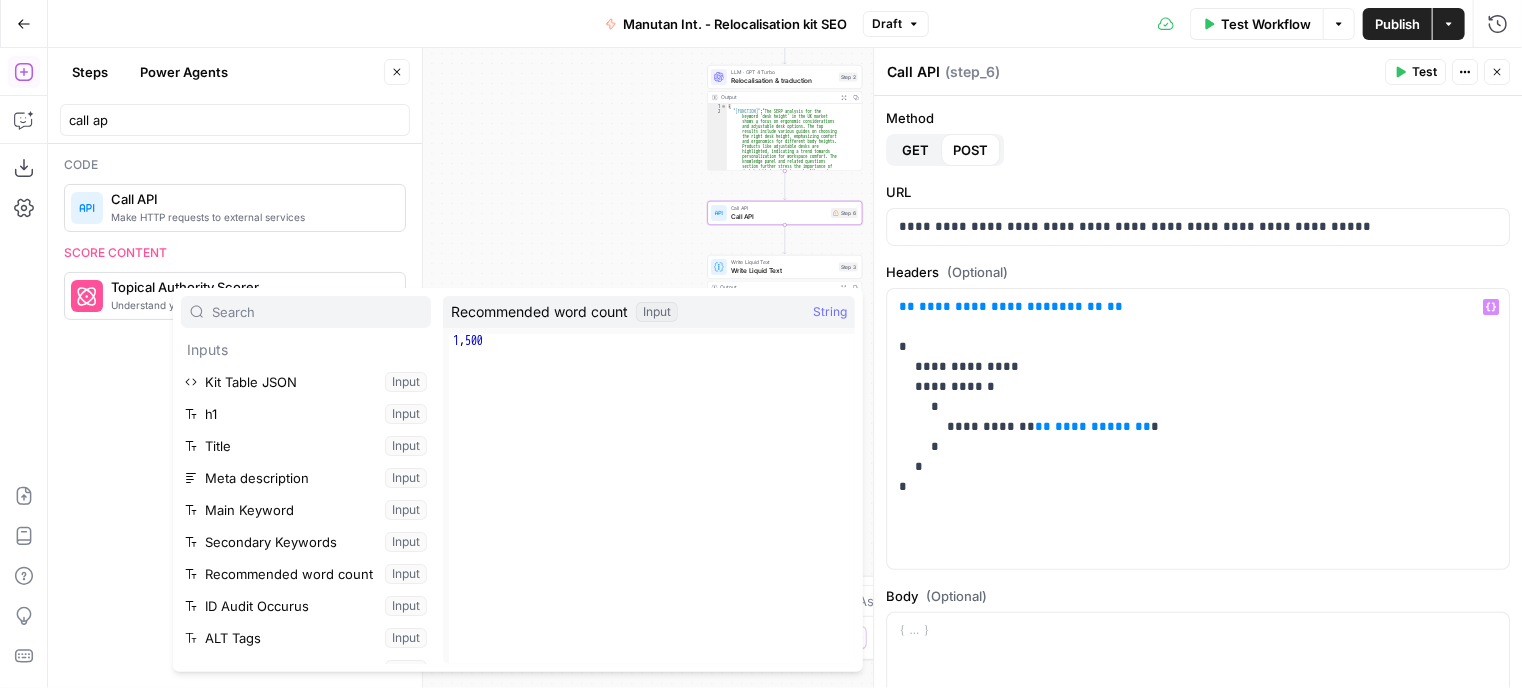 scroll, scrollTop: 100, scrollLeft: 0, axis: vertical 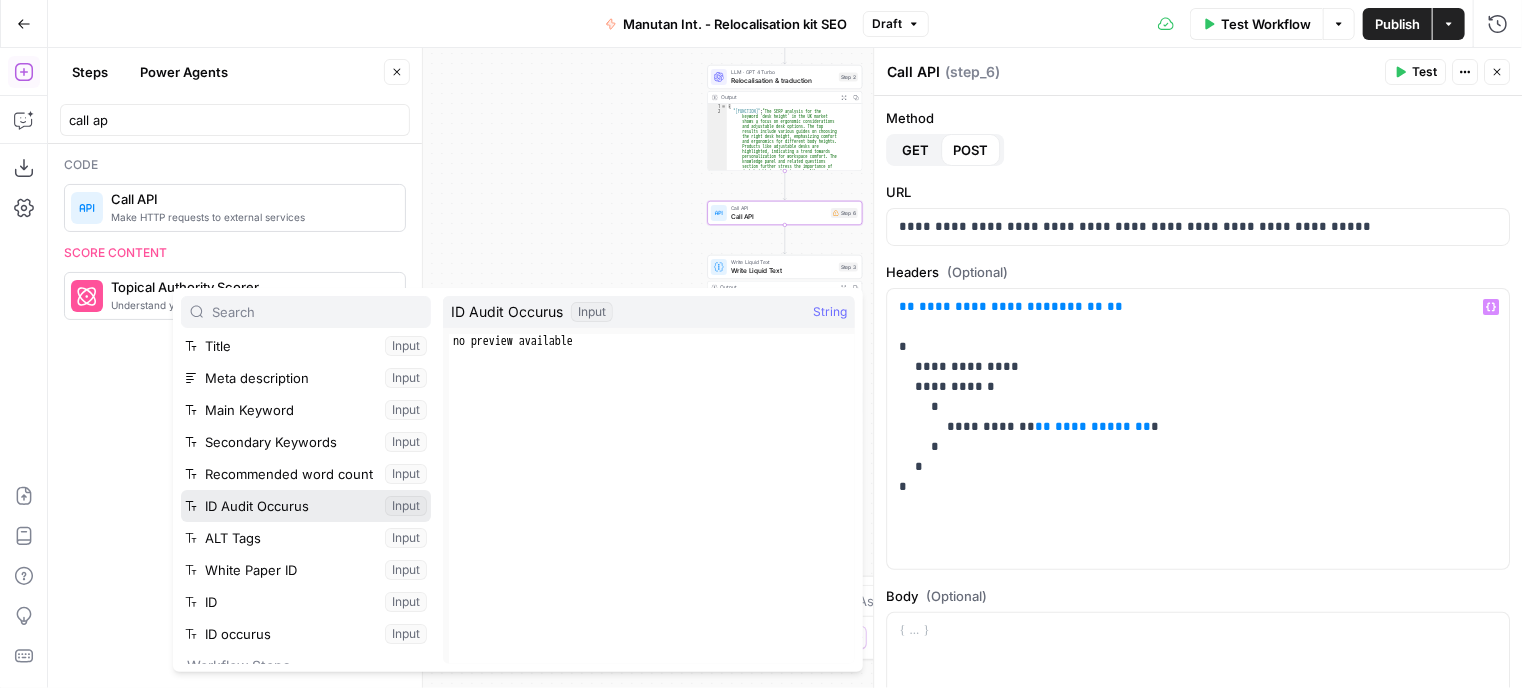 click at bounding box center [306, 506] 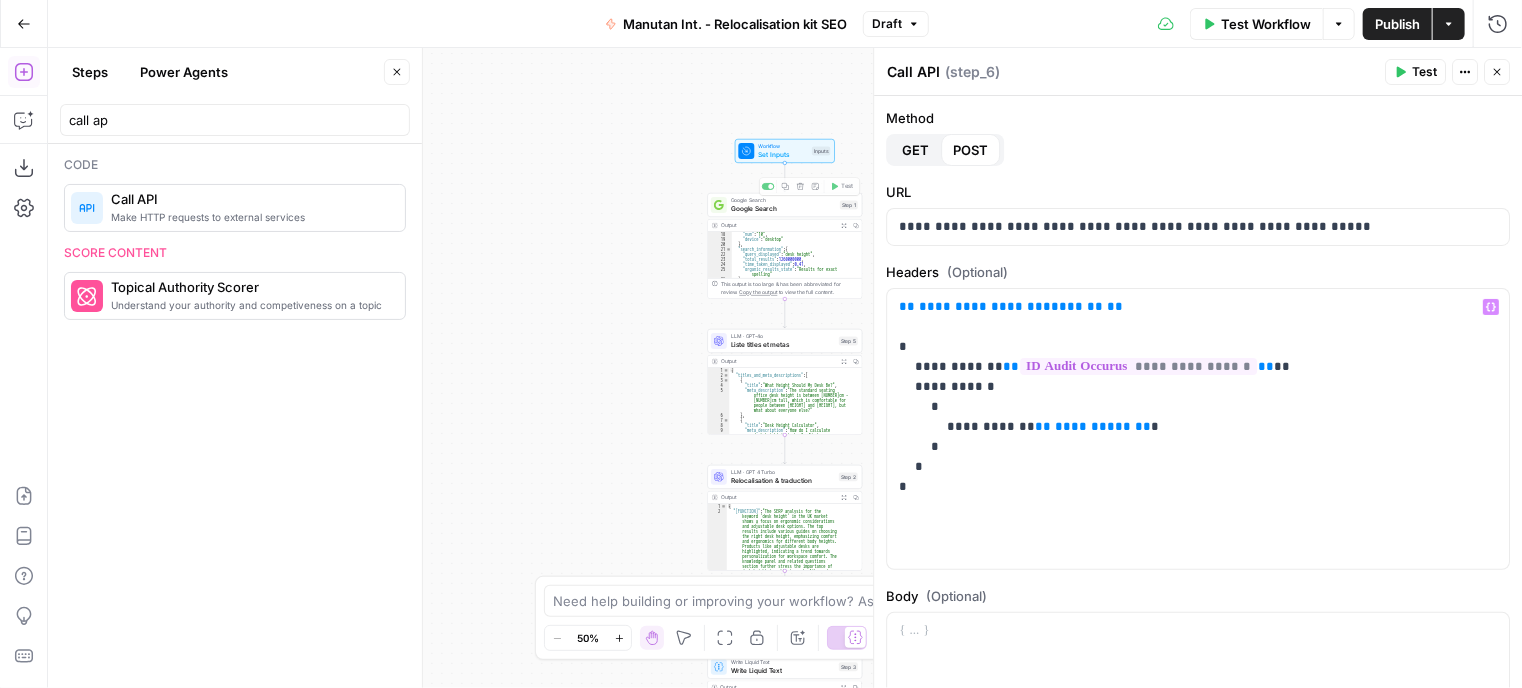 click on "Set Inputs" at bounding box center [784, 155] 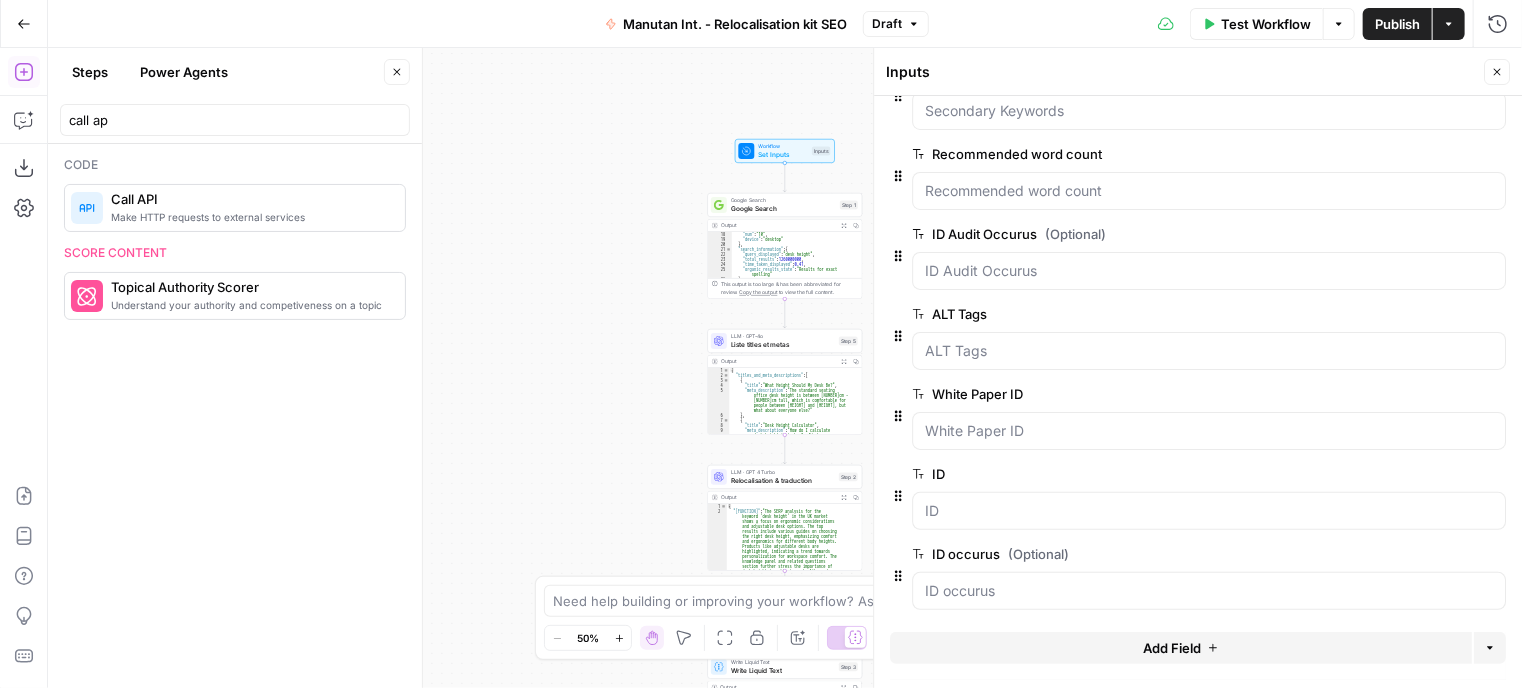 scroll, scrollTop: 451, scrollLeft: 0, axis: vertical 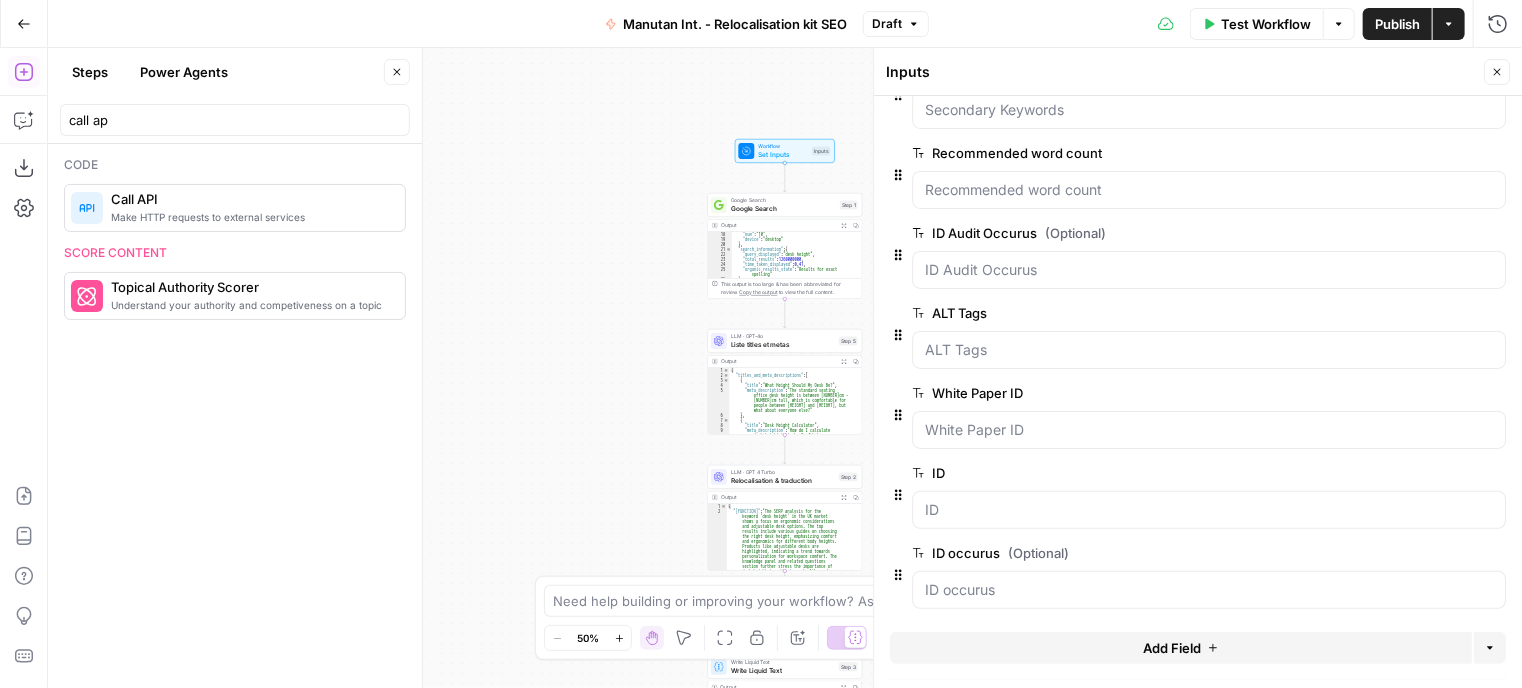 click 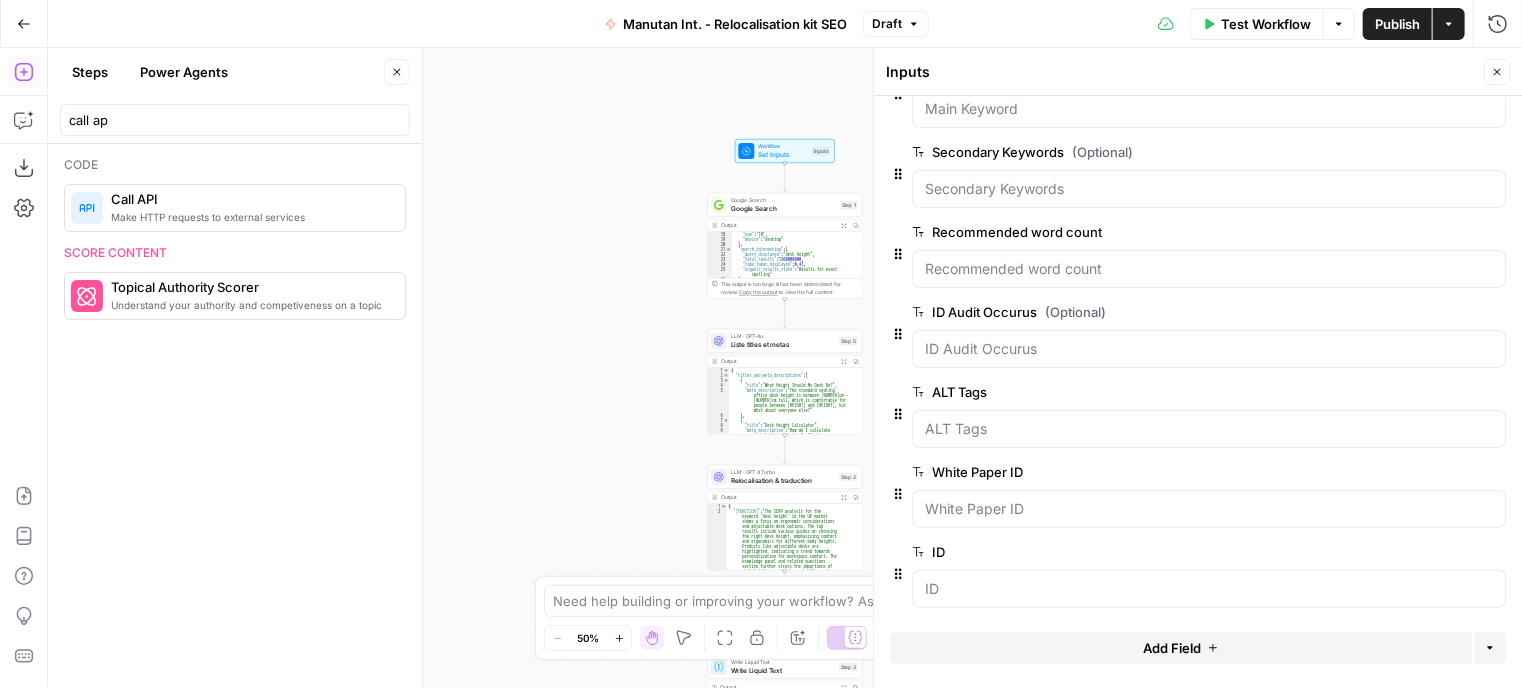 click on "Close" at bounding box center (1497, 72) 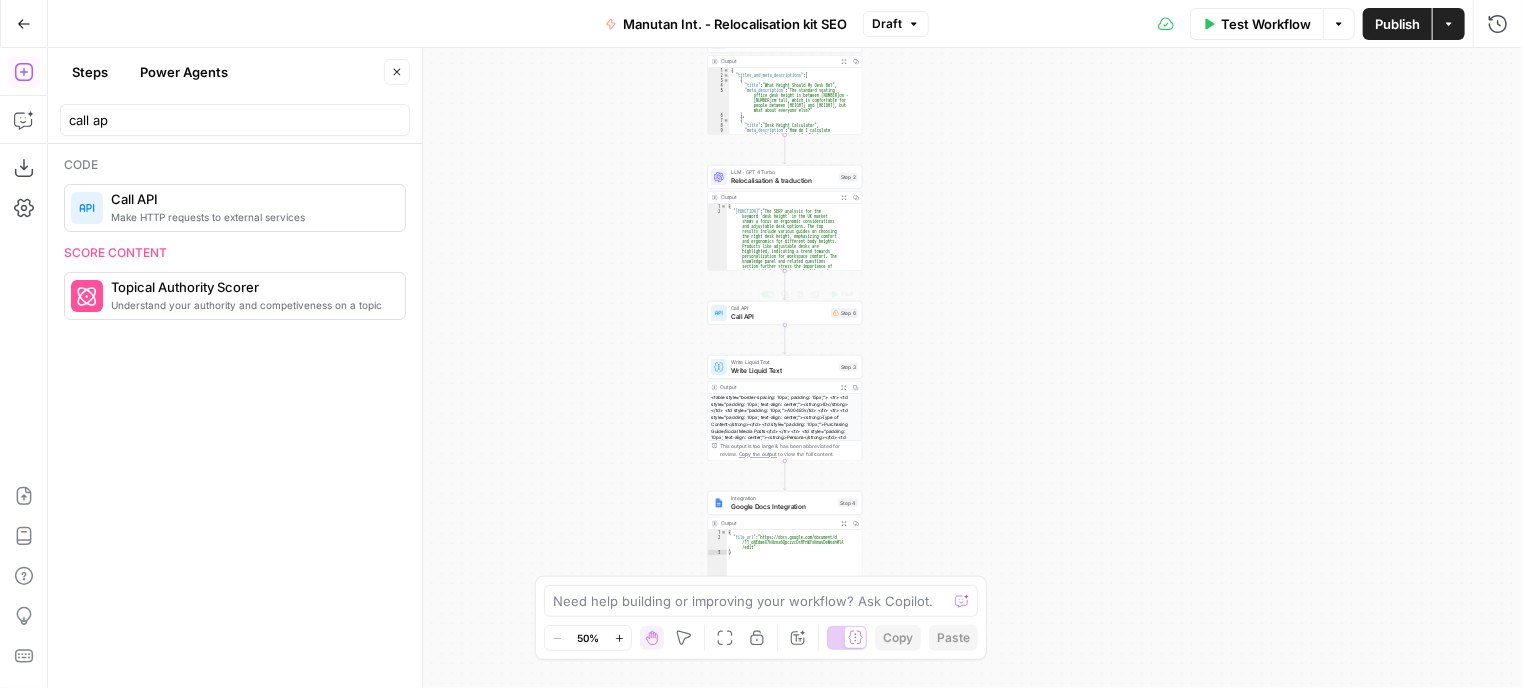 click on "Call API" at bounding box center (779, 317) 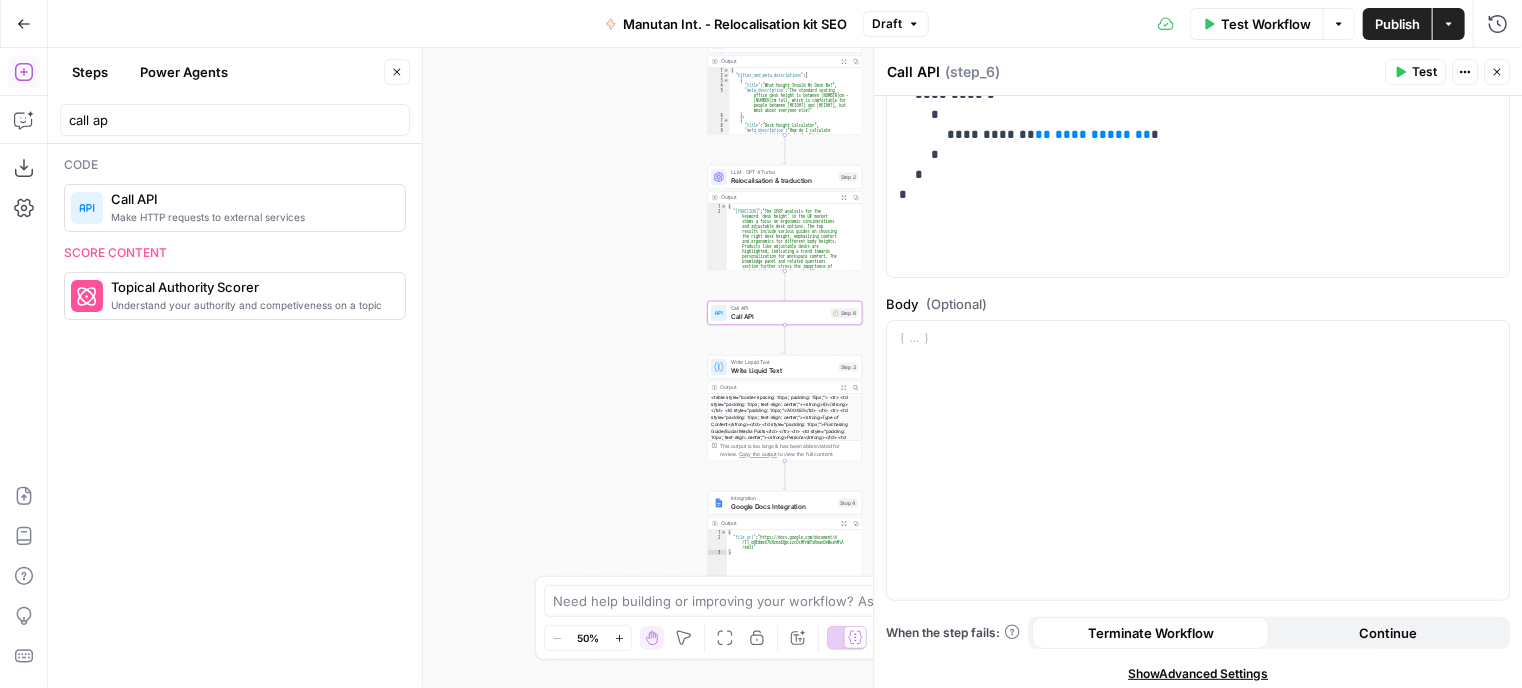 scroll, scrollTop: 297, scrollLeft: 0, axis: vertical 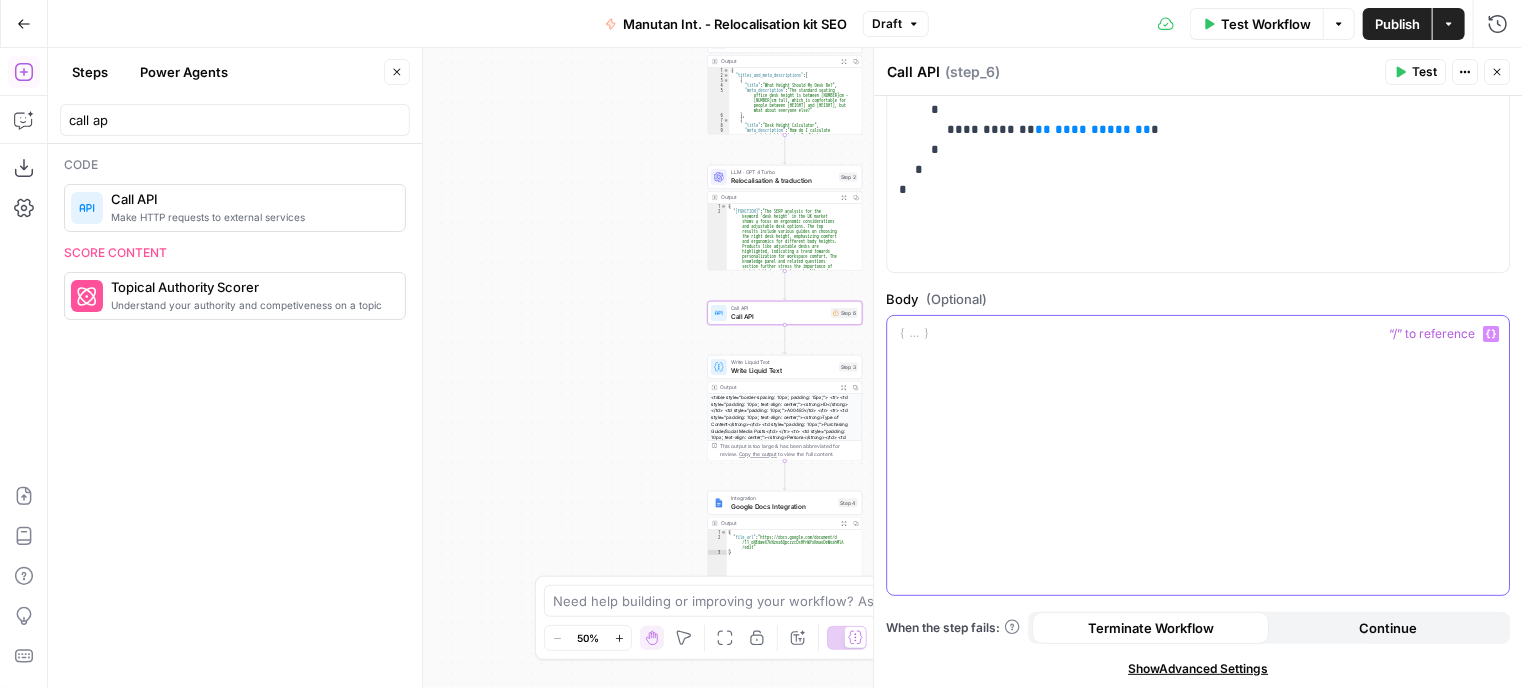 click at bounding box center [1198, 456] 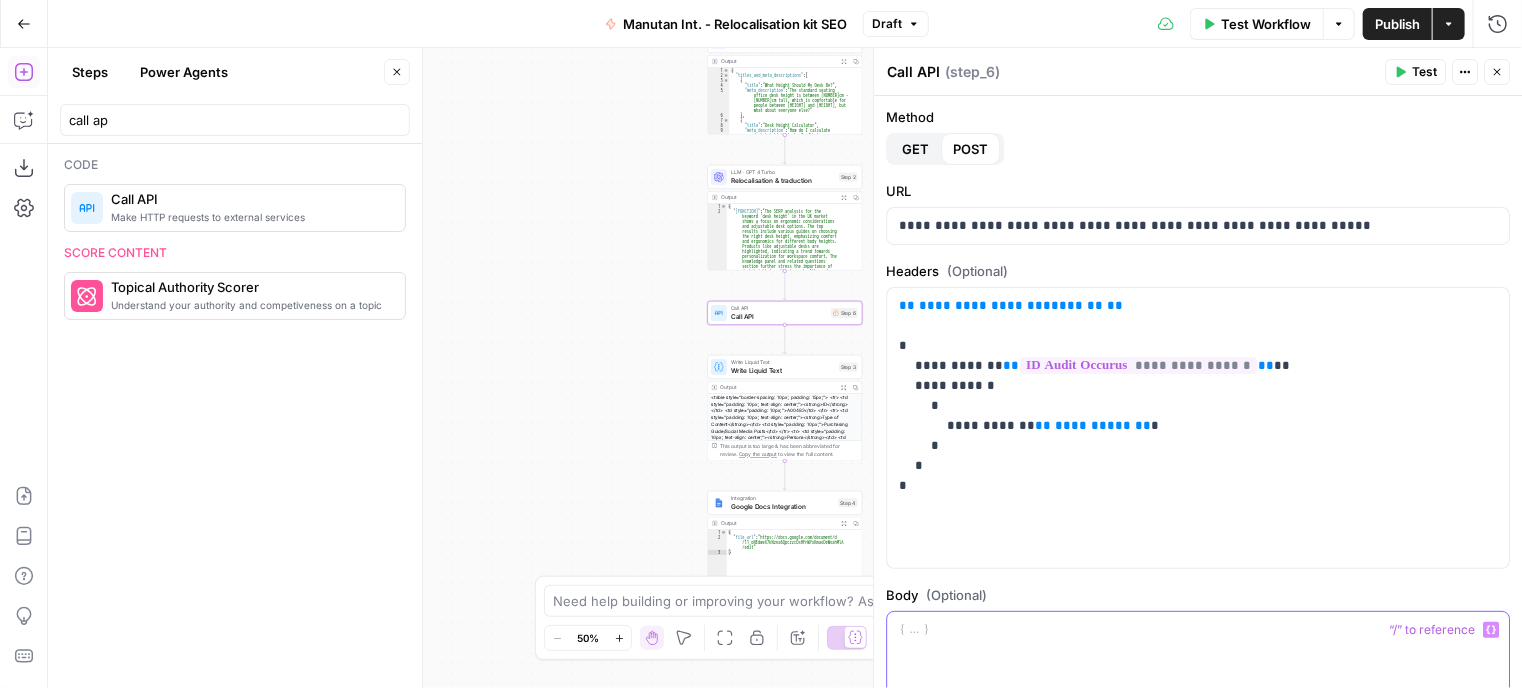 scroll, scrollTop: 0, scrollLeft: 0, axis: both 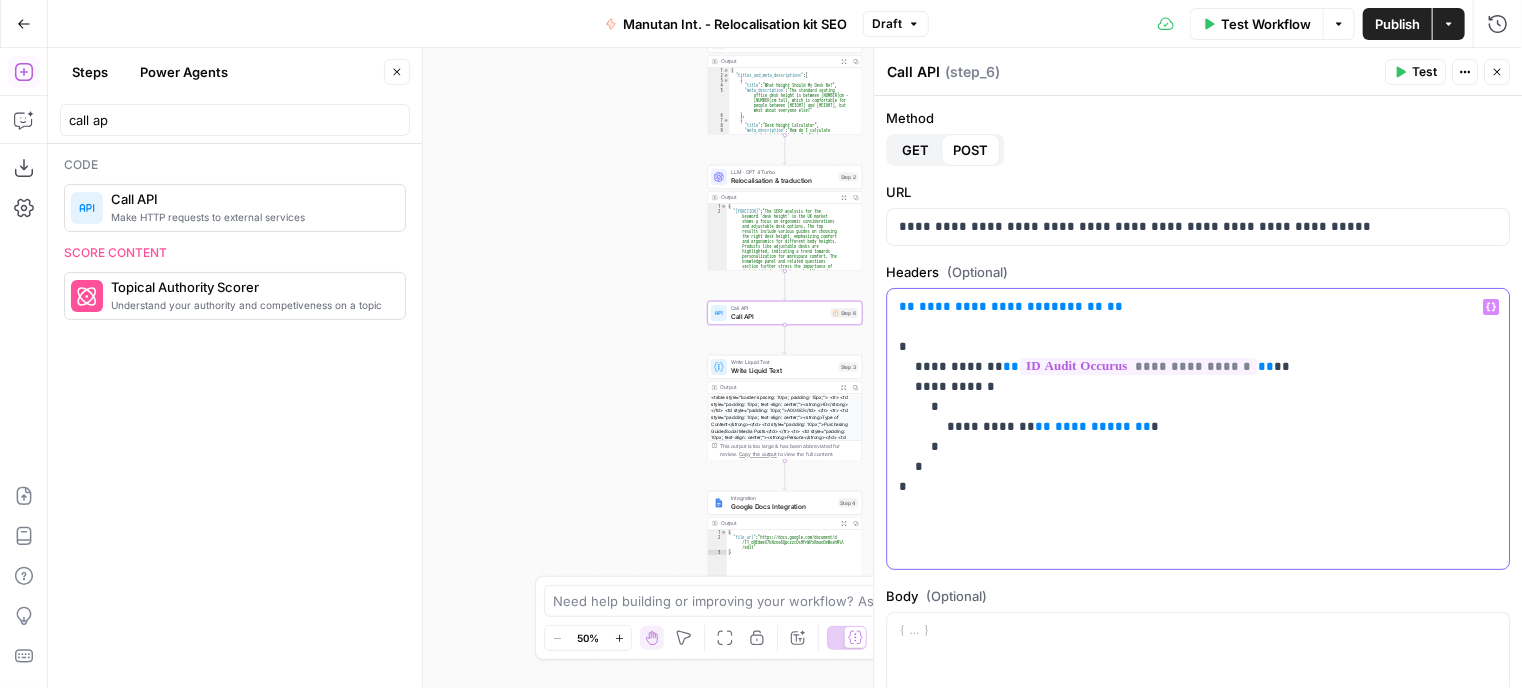 drag, startPoint x: 938, startPoint y: 490, endPoint x: 882, endPoint y: 355, distance: 146.15402 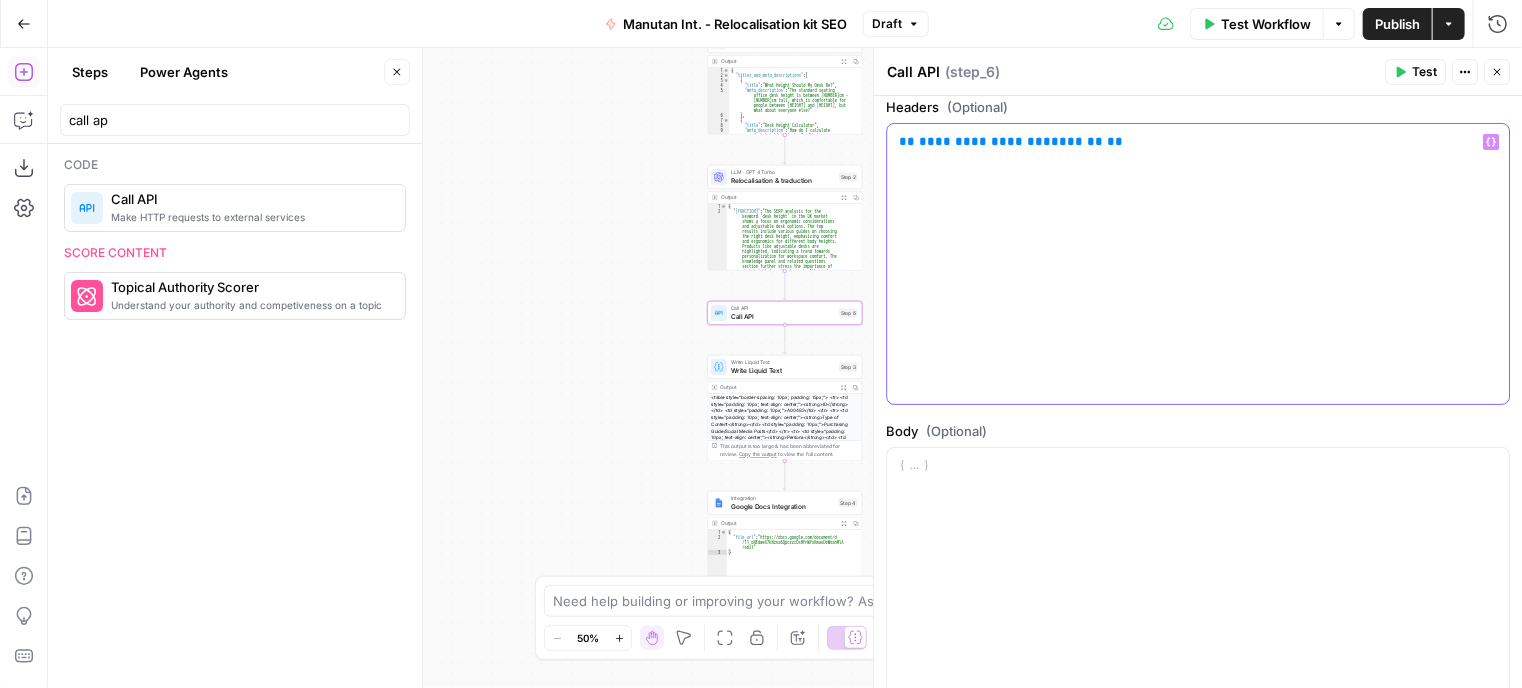 scroll, scrollTop: 200, scrollLeft: 0, axis: vertical 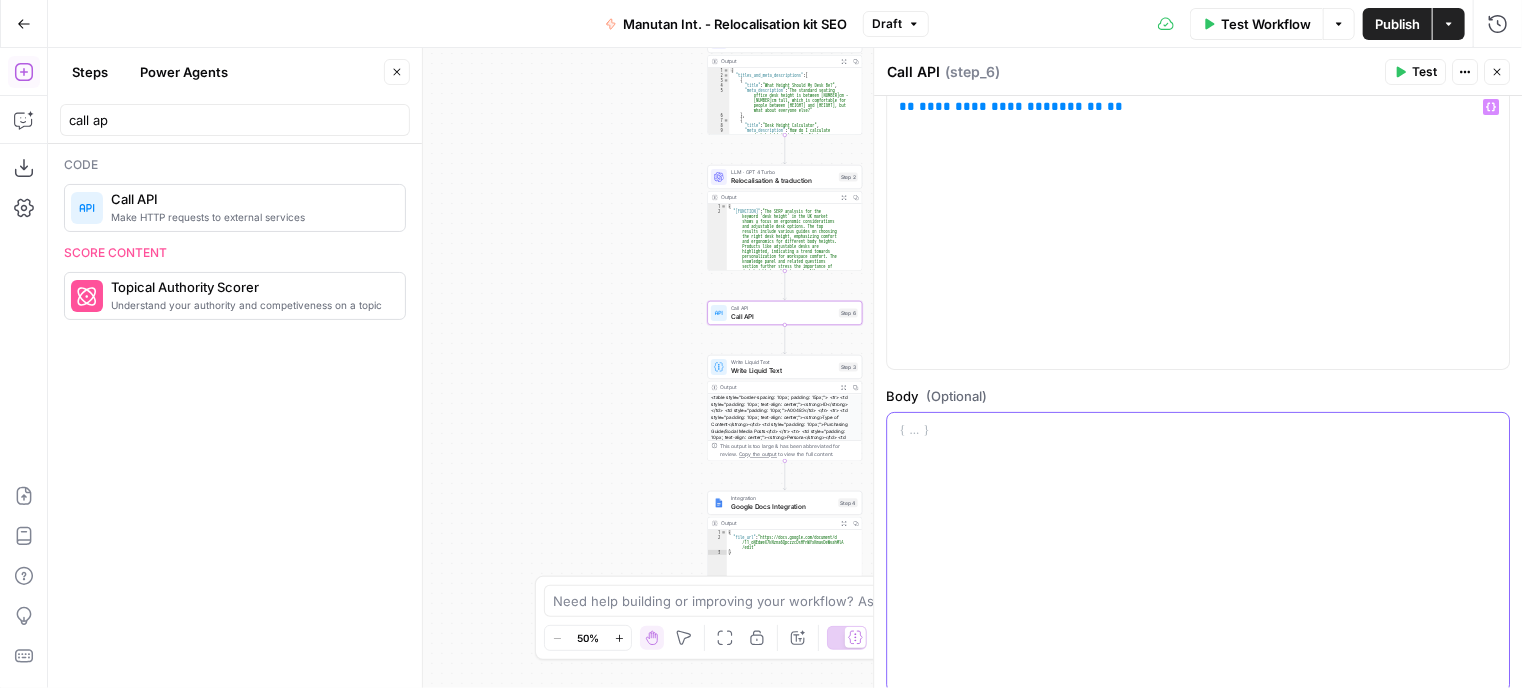 click at bounding box center [1198, 553] 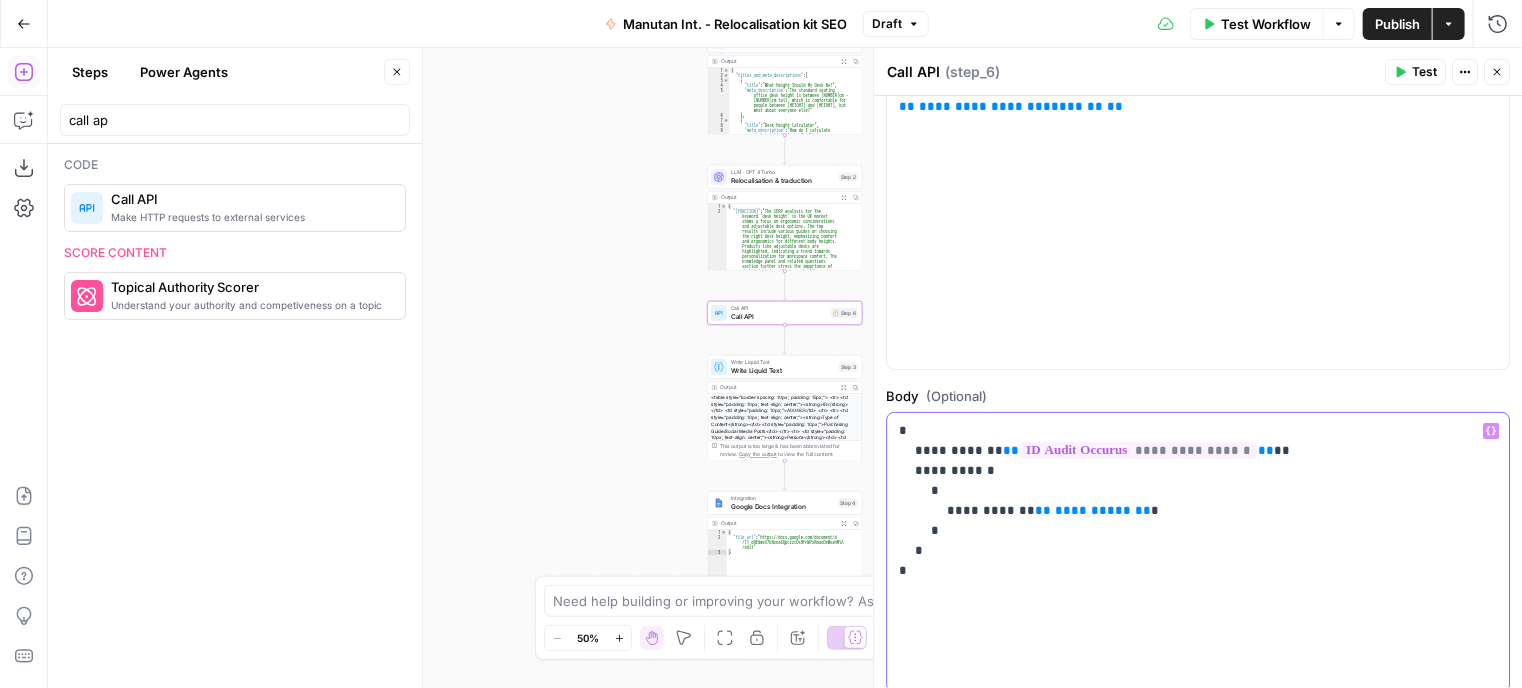 click on "**********" at bounding box center (1190, 501) 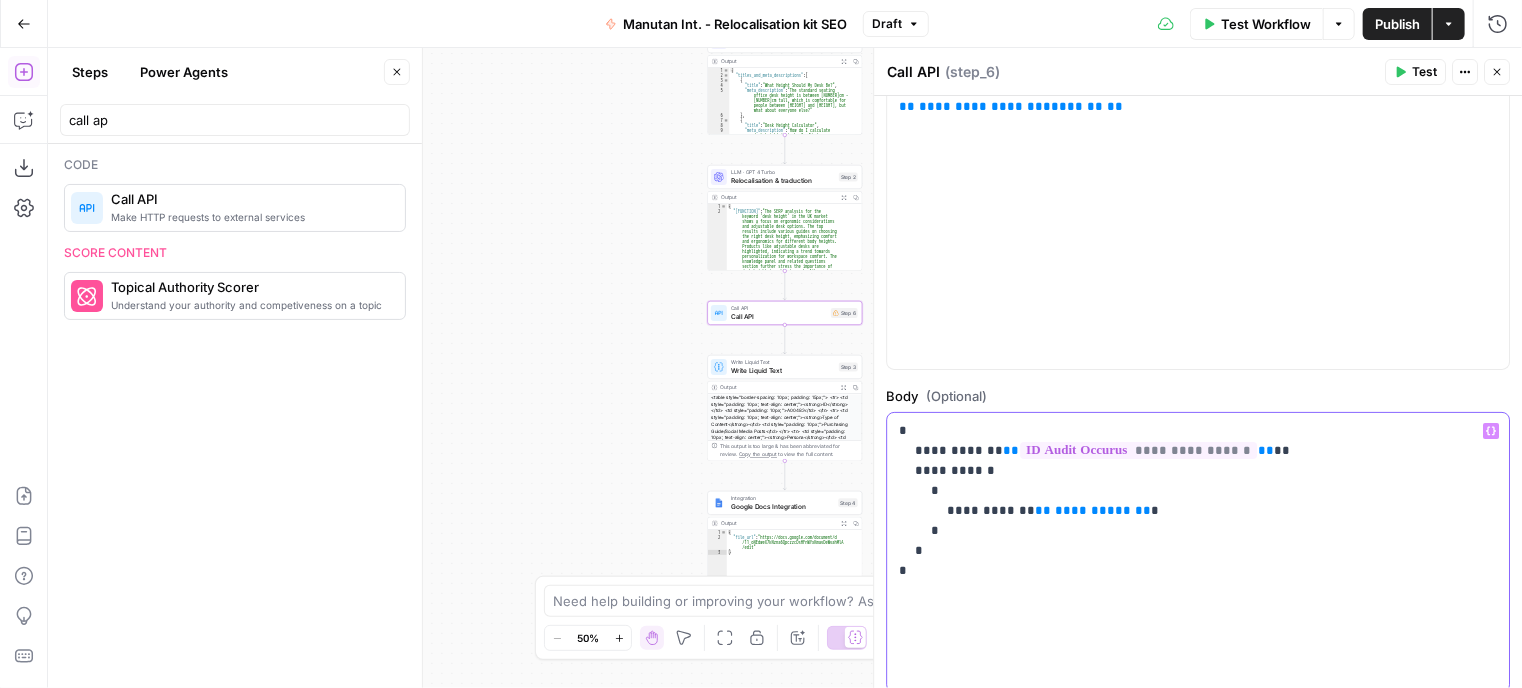 click on "**********" at bounding box center [1190, 501] 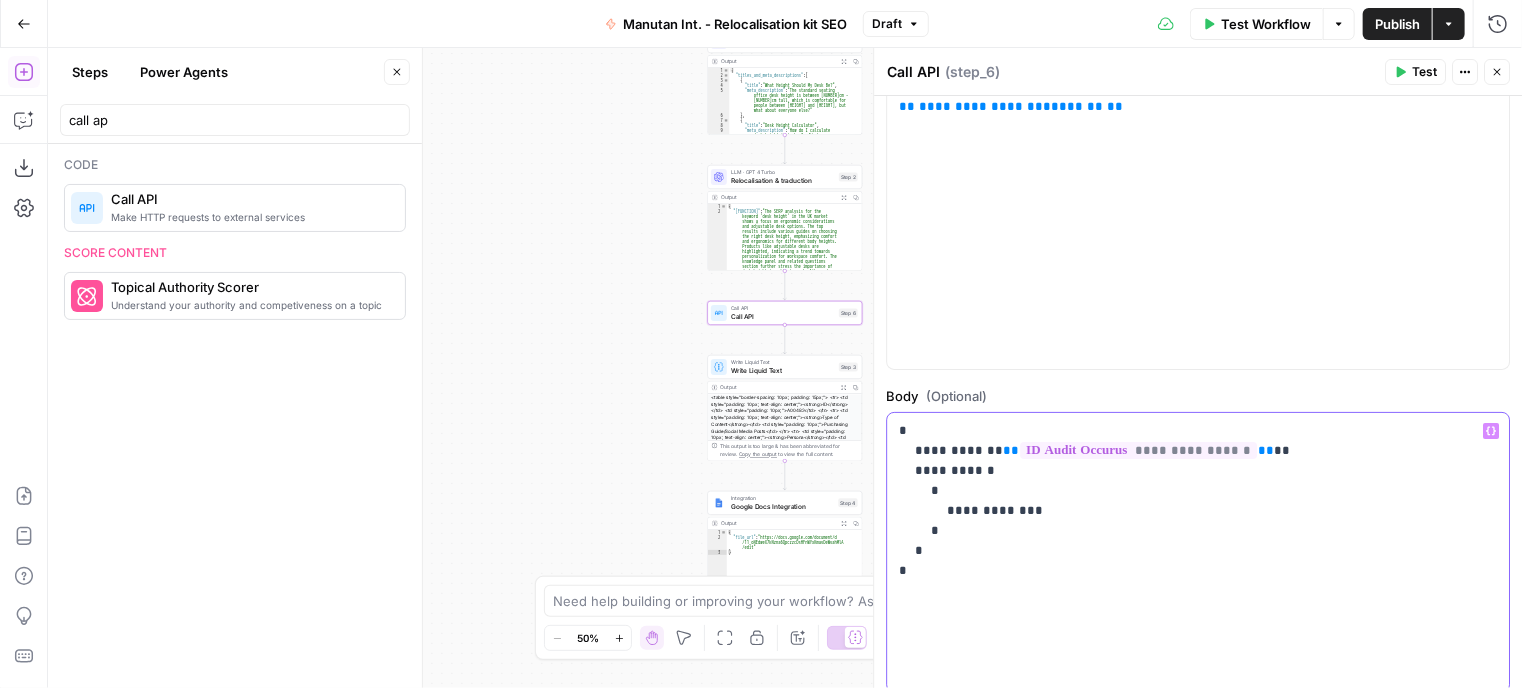 click 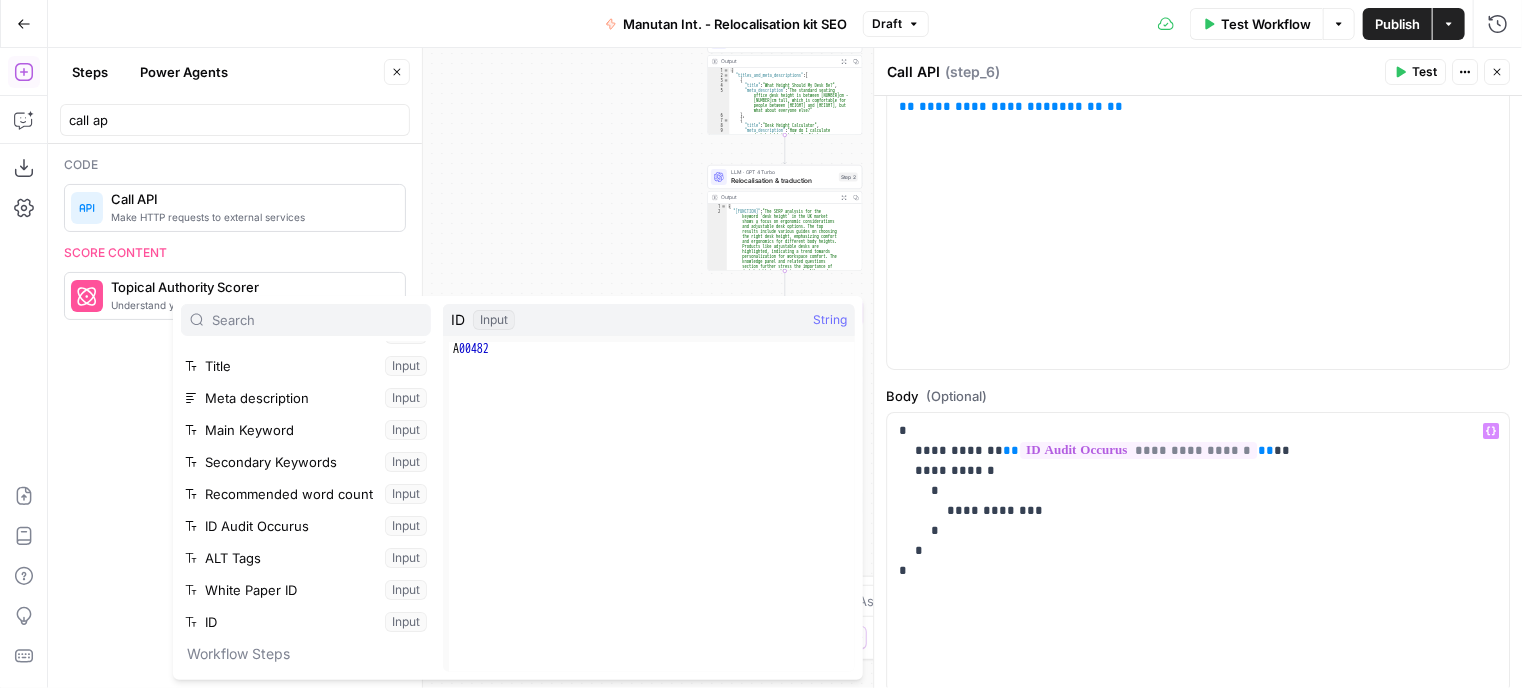 scroll, scrollTop: 100, scrollLeft: 0, axis: vertical 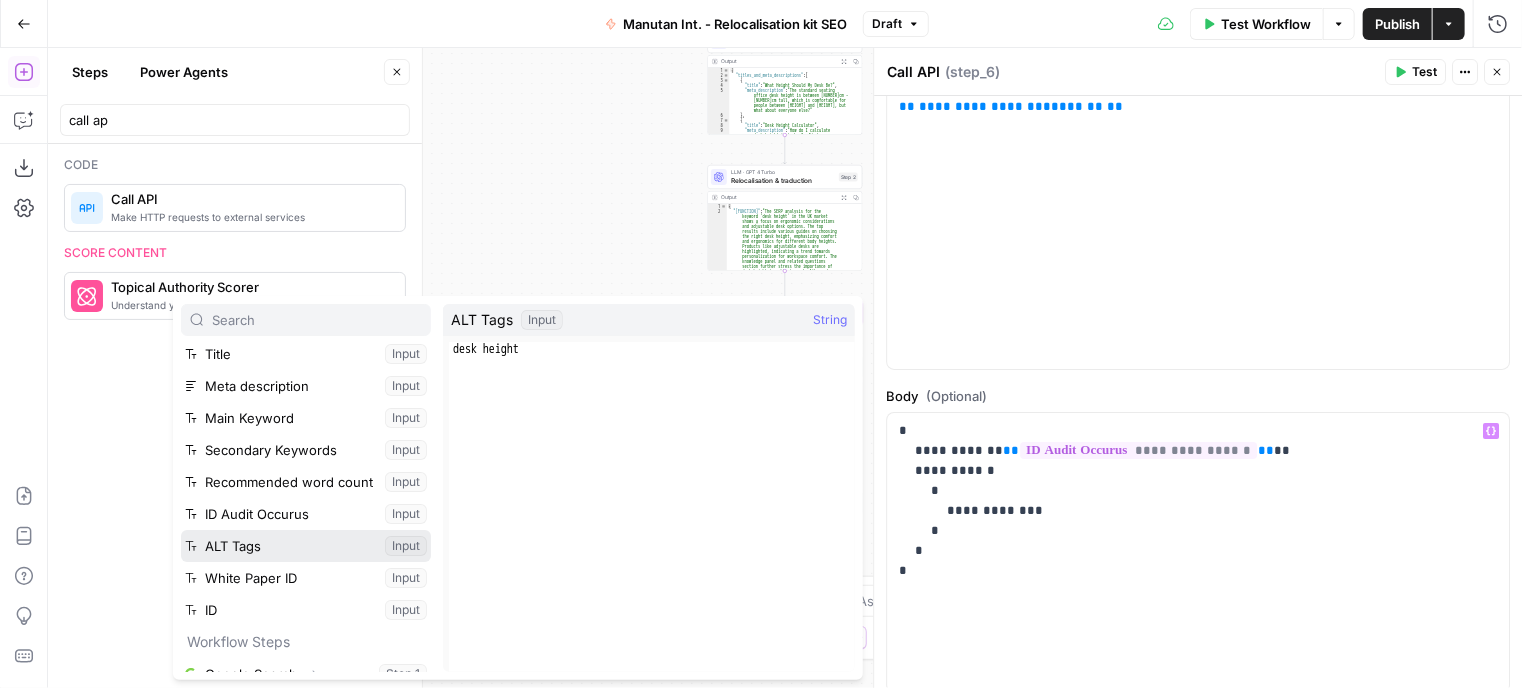 click at bounding box center (306, 546) 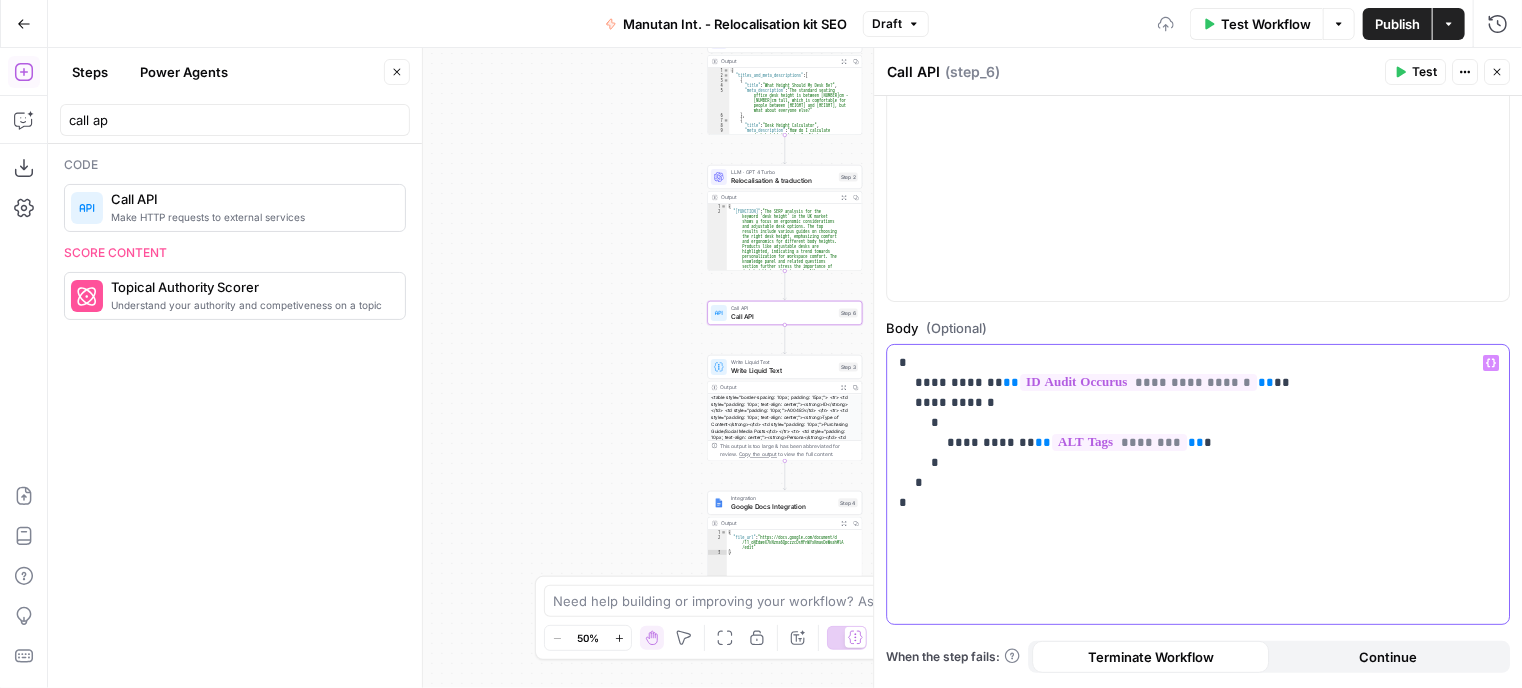 scroll, scrollTop: 297, scrollLeft: 0, axis: vertical 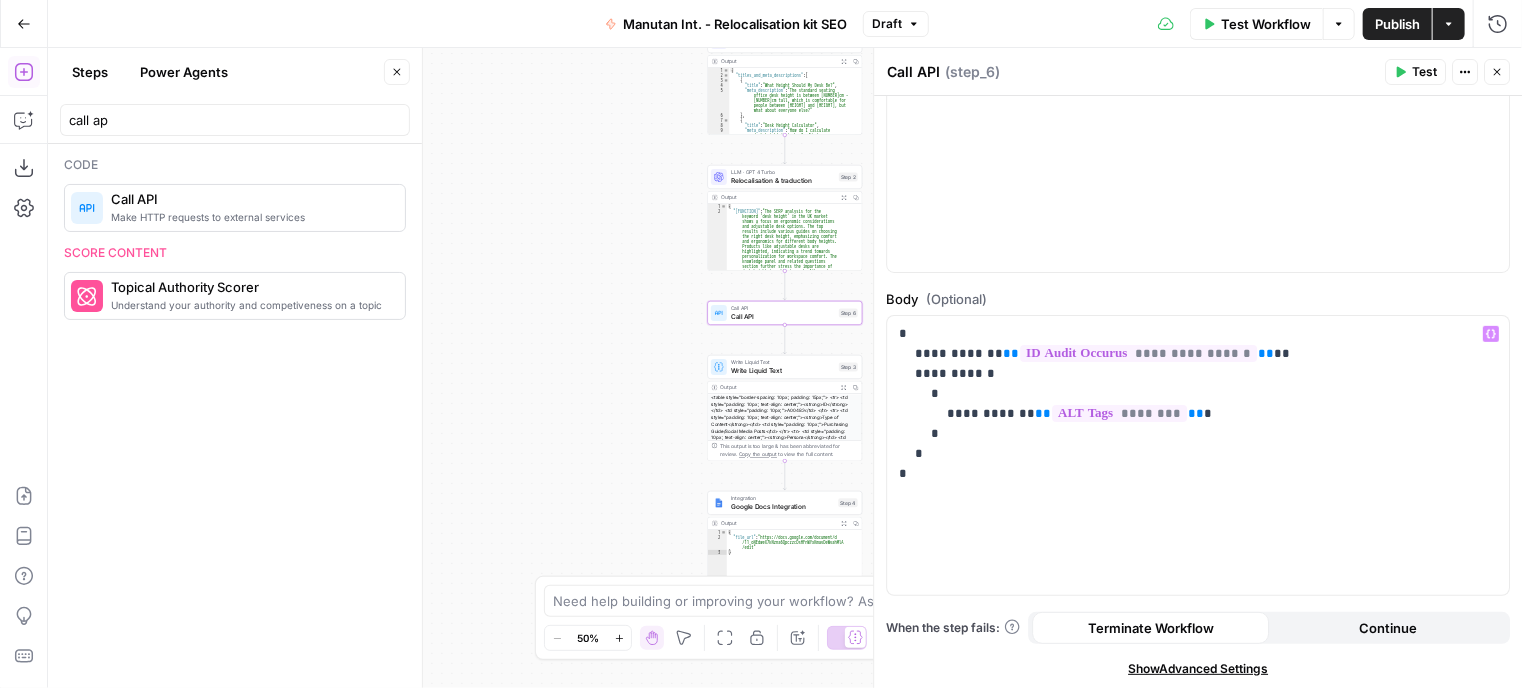 click on "Show  Advanced Settings" at bounding box center (1198, 669) 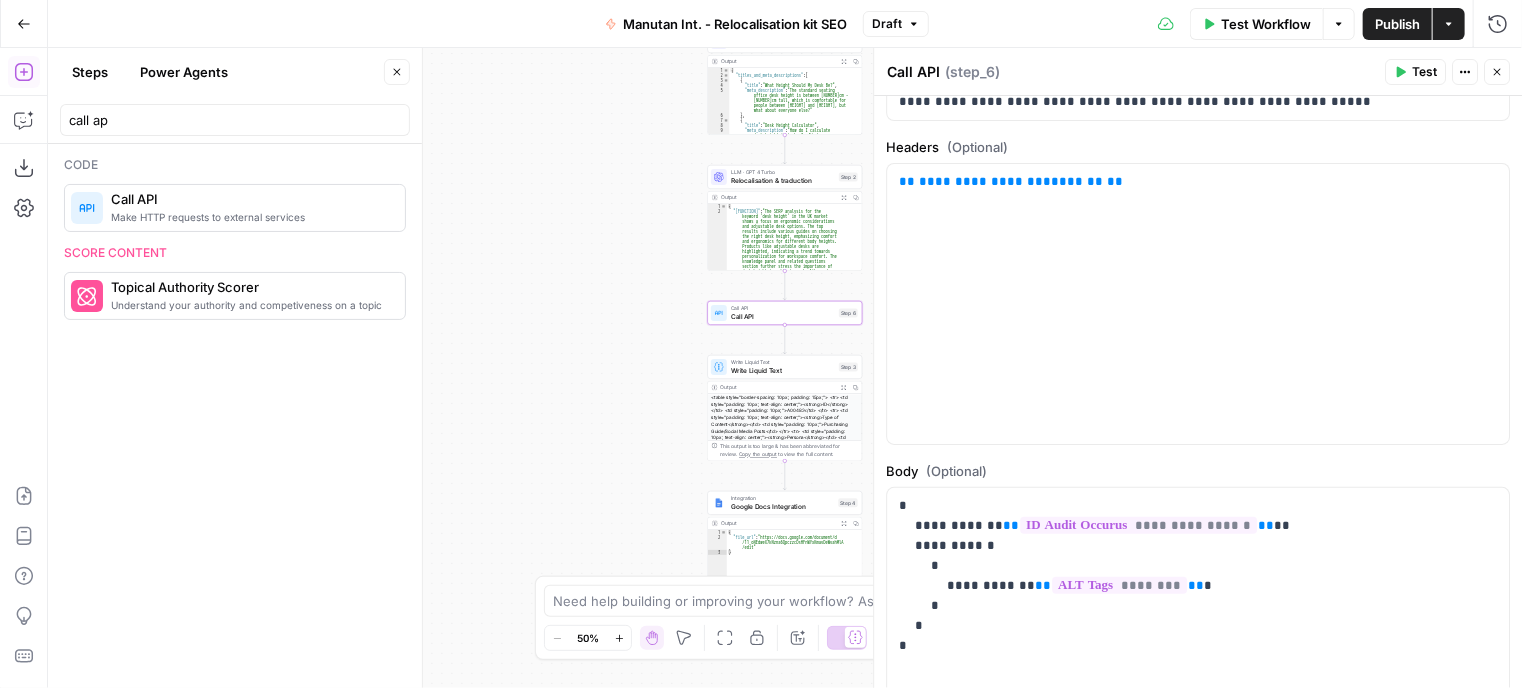 scroll, scrollTop: 103, scrollLeft: 0, axis: vertical 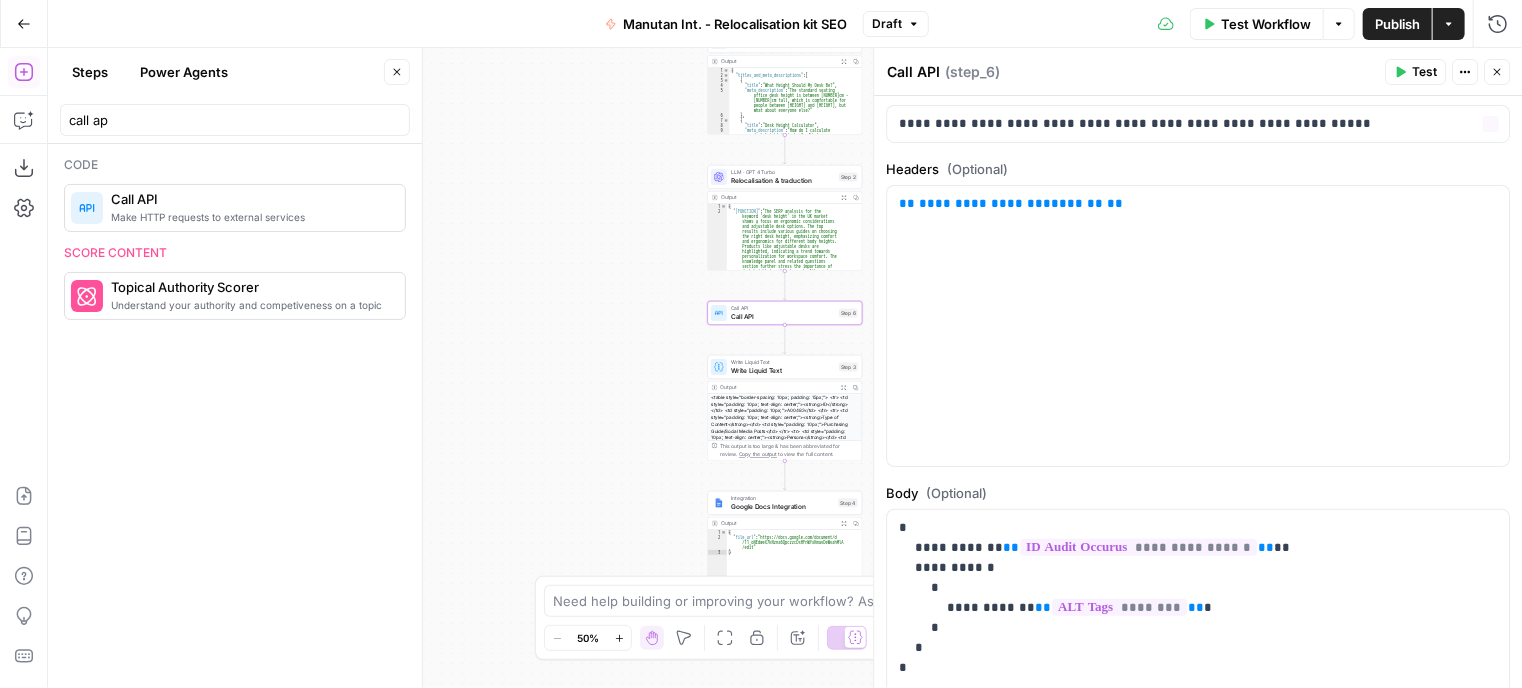 click on "Close" at bounding box center (1497, 72) 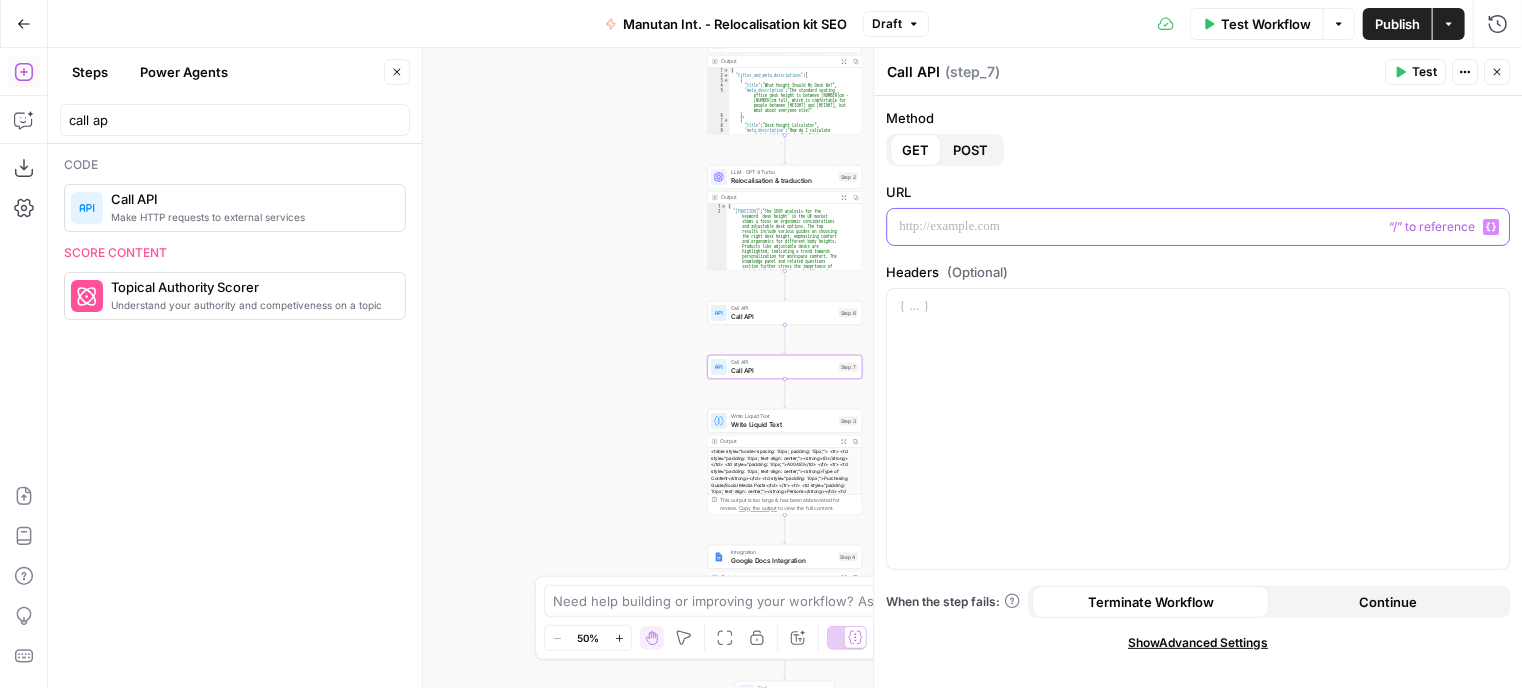 click at bounding box center [1198, 227] 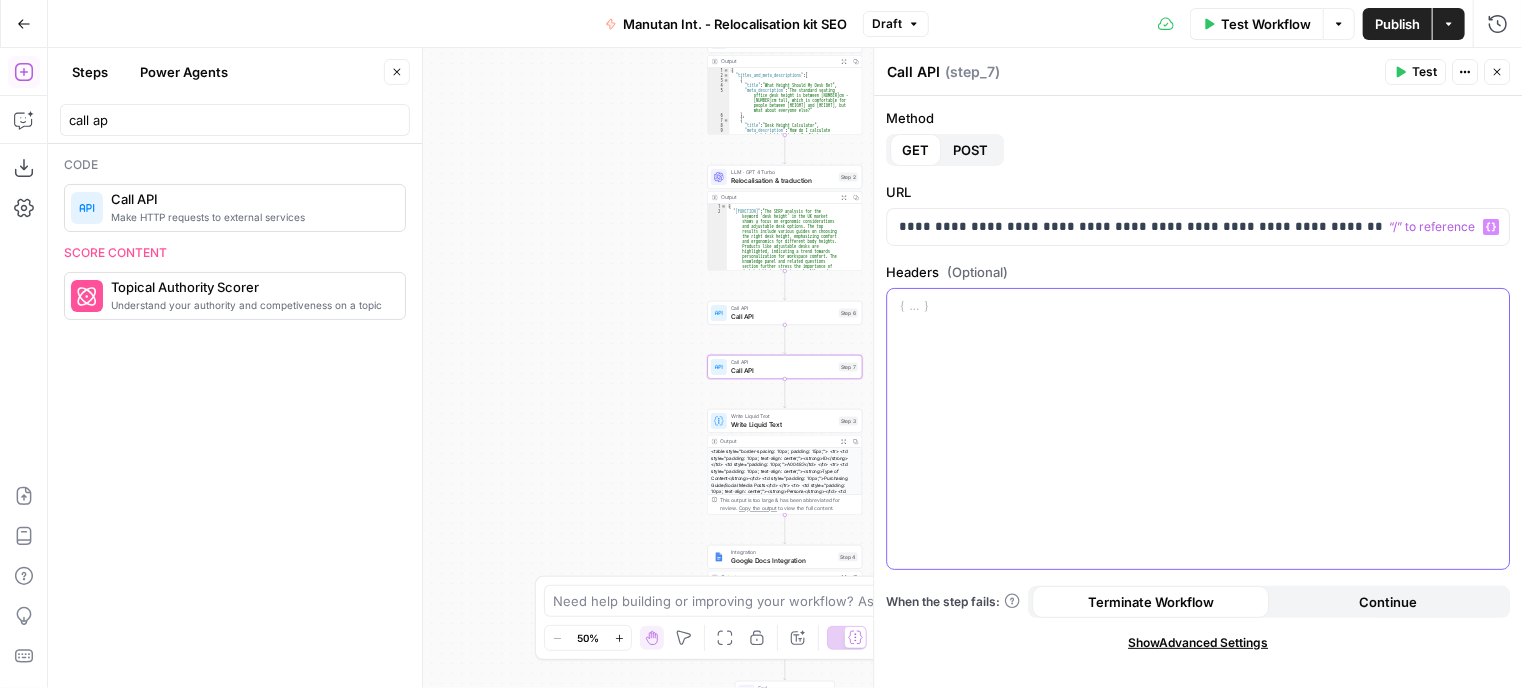 click at bounding box center [1198, 429] 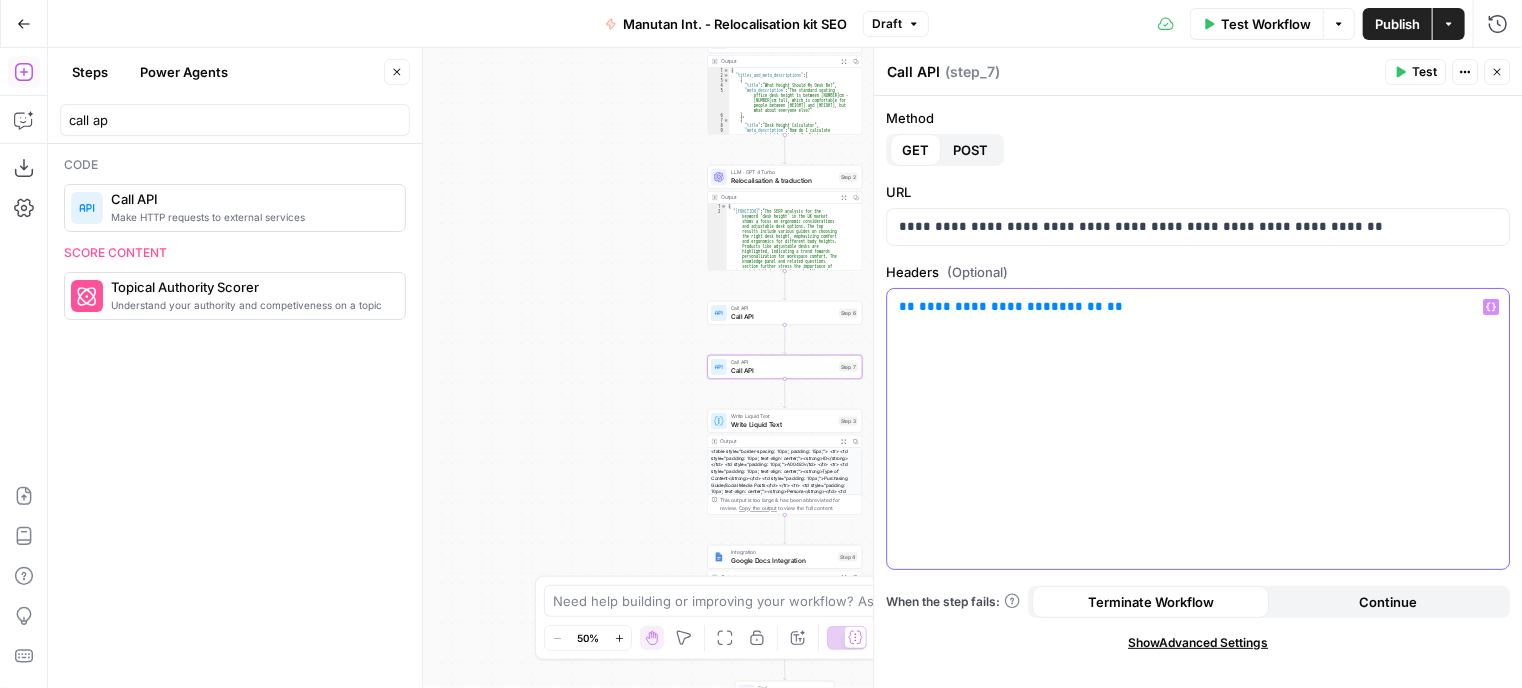 click on "**********" at bounding box center [1198, 307] 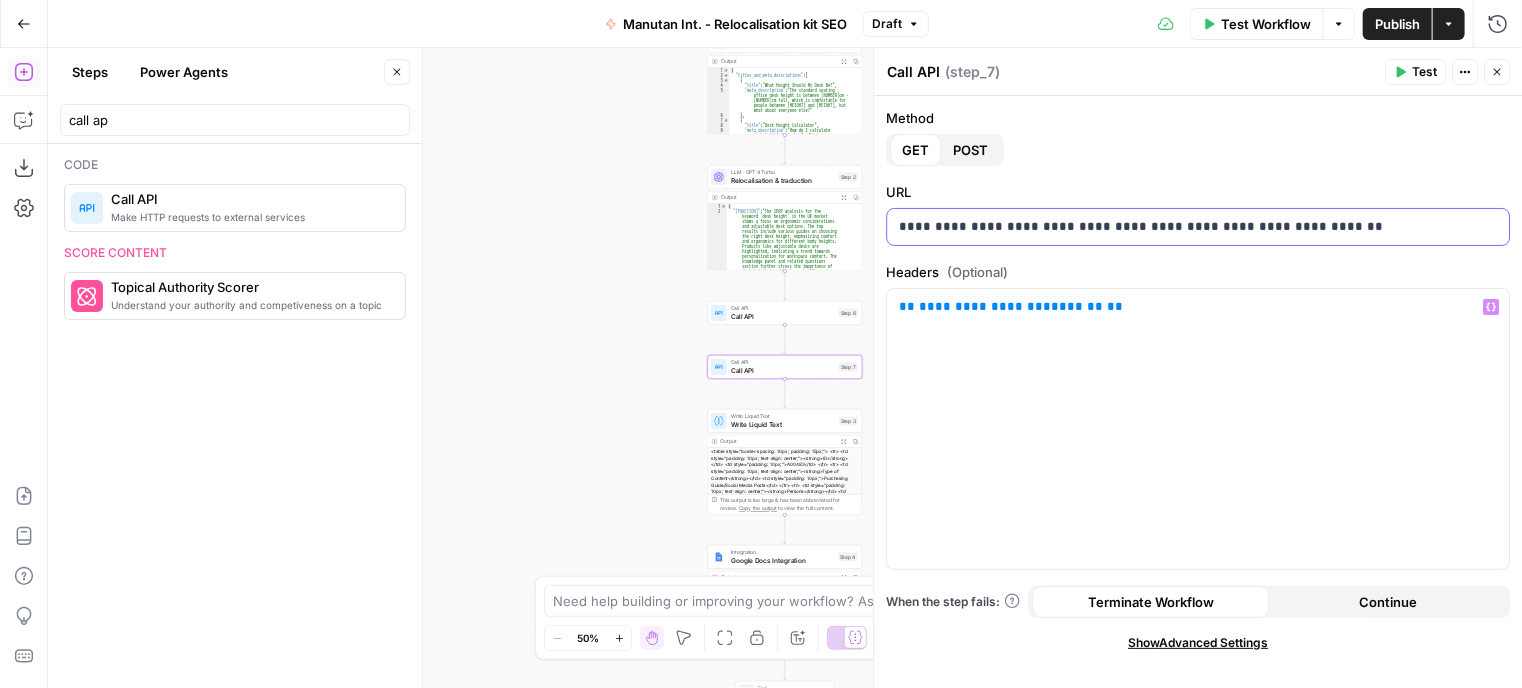 click on "**********" at bounding box center [1198, 227] 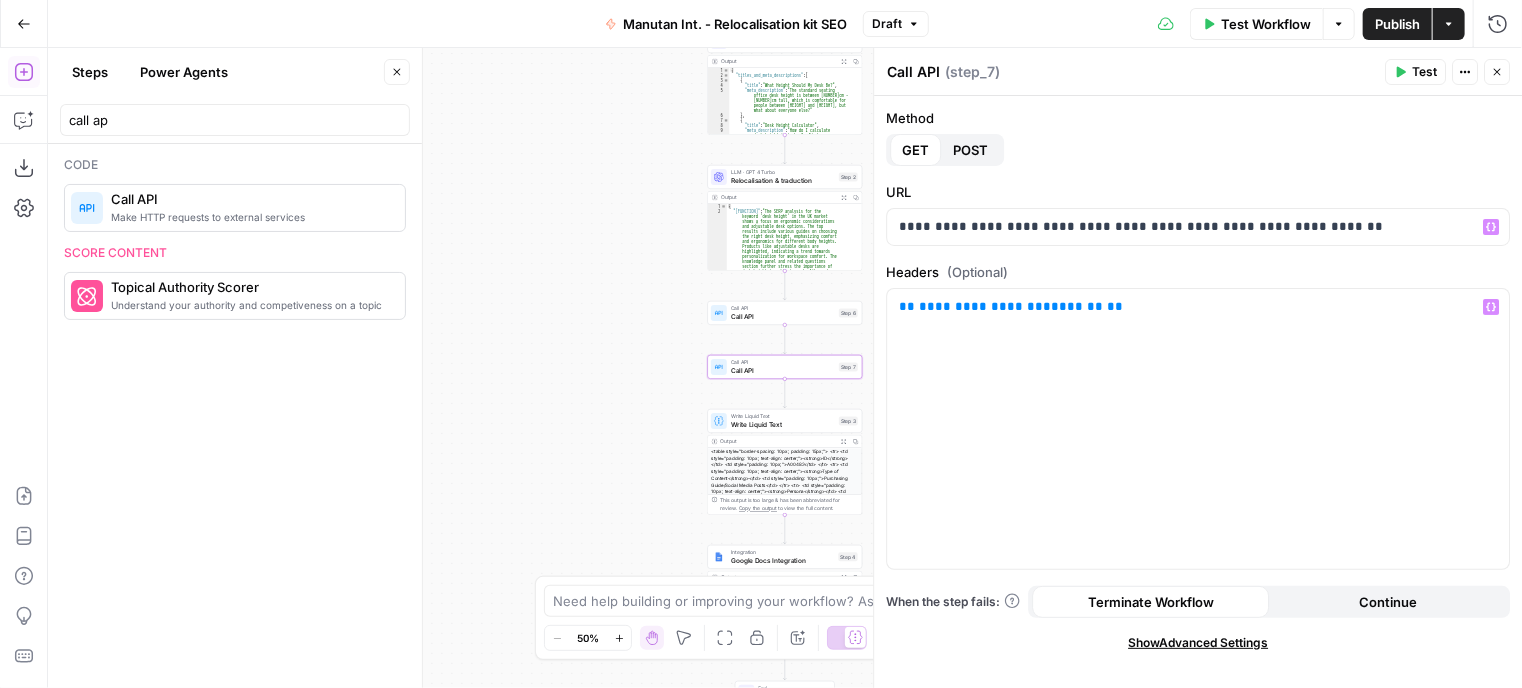 click on "POST" at bounding box center (970, 150) 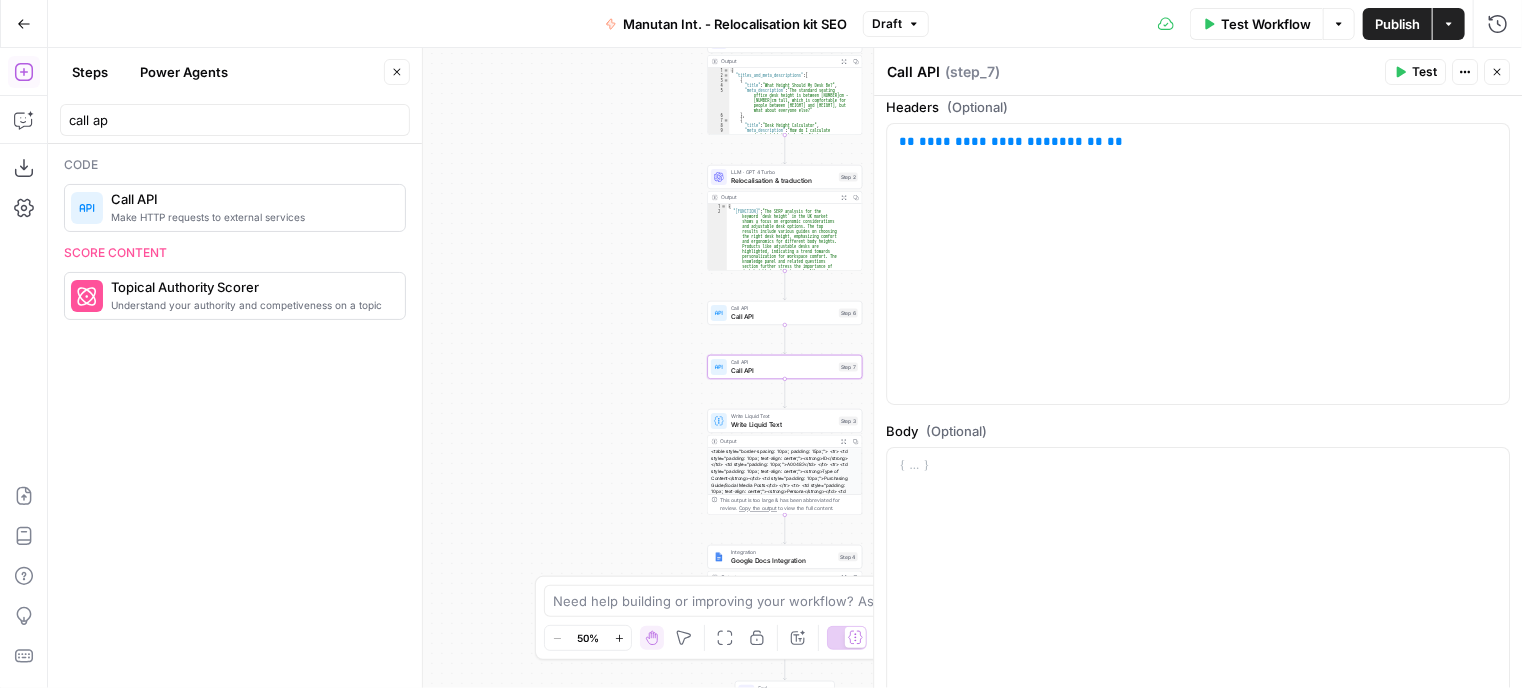 scroll, scrollTop: 297, scrollLeft: 0, axis: vertical 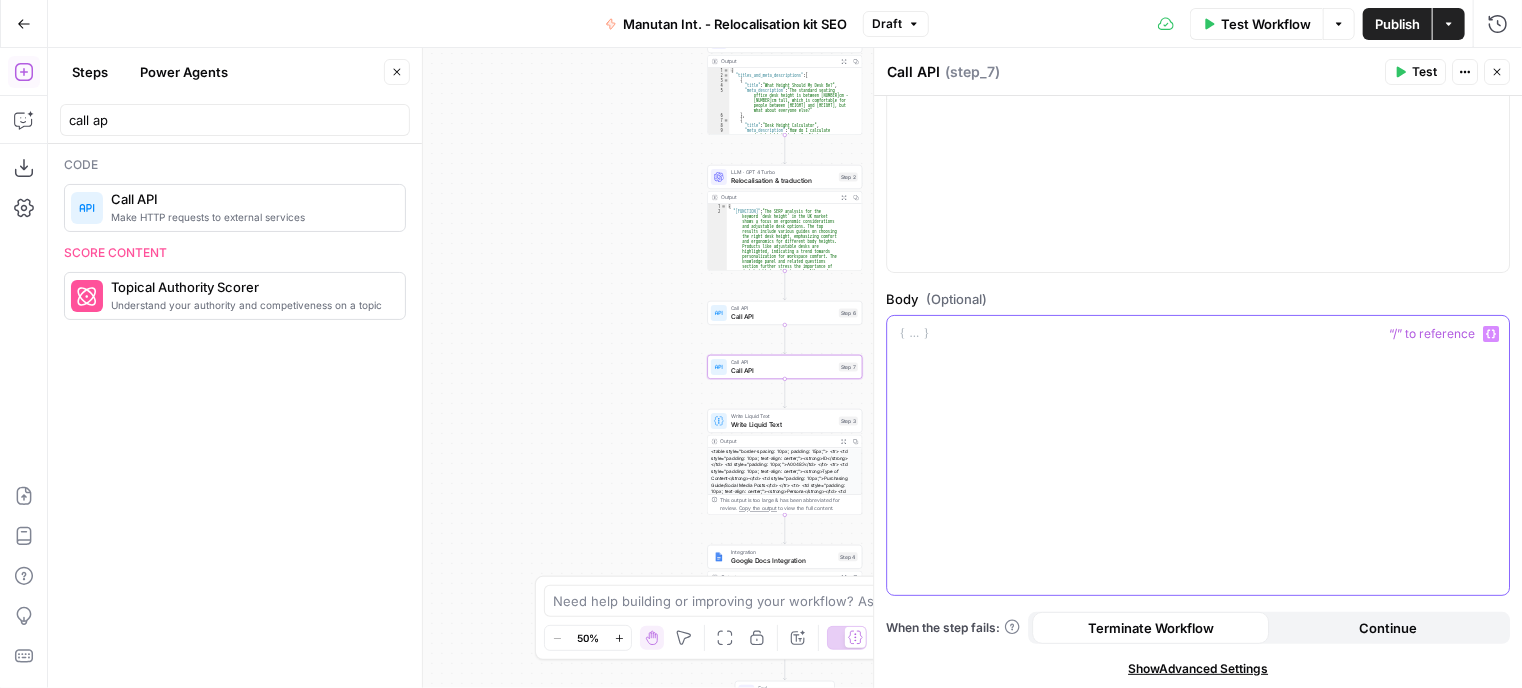 click at bounding box center [1198, 456] 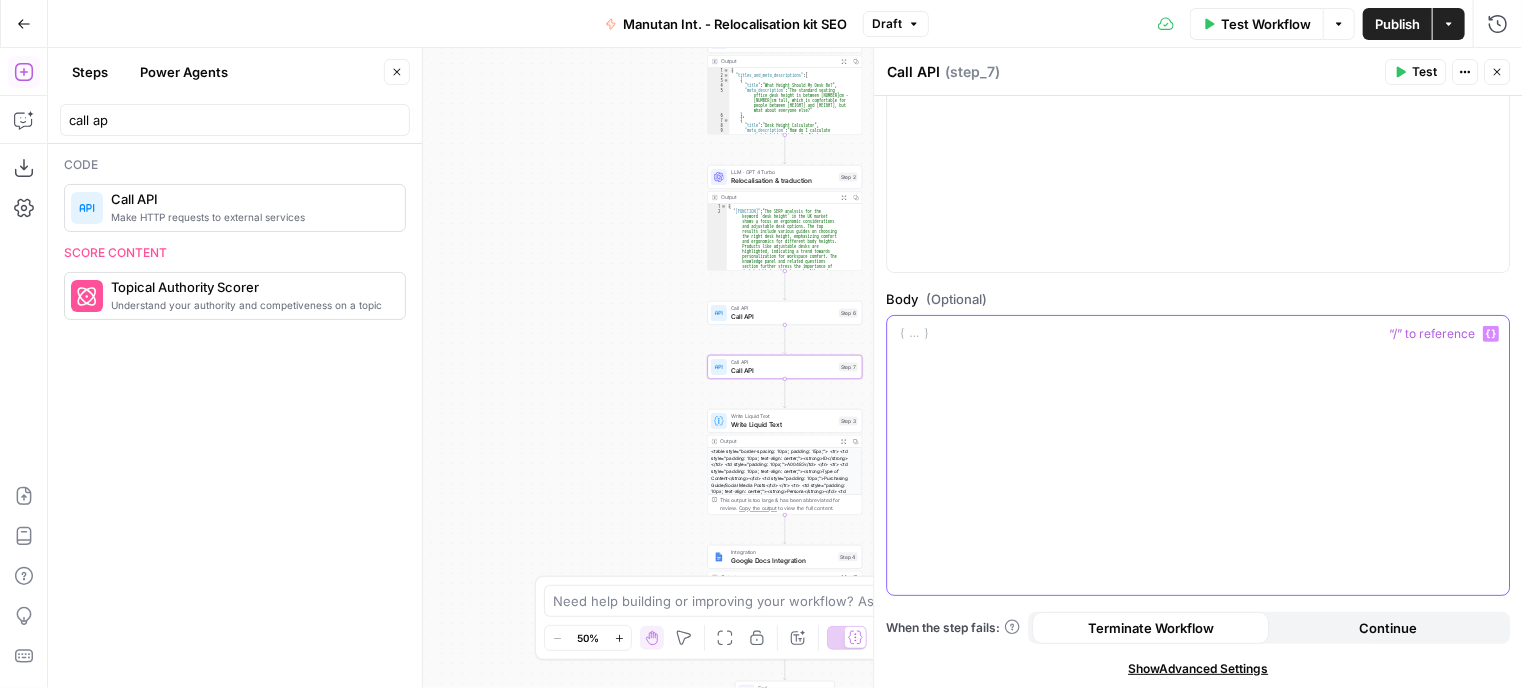 paste 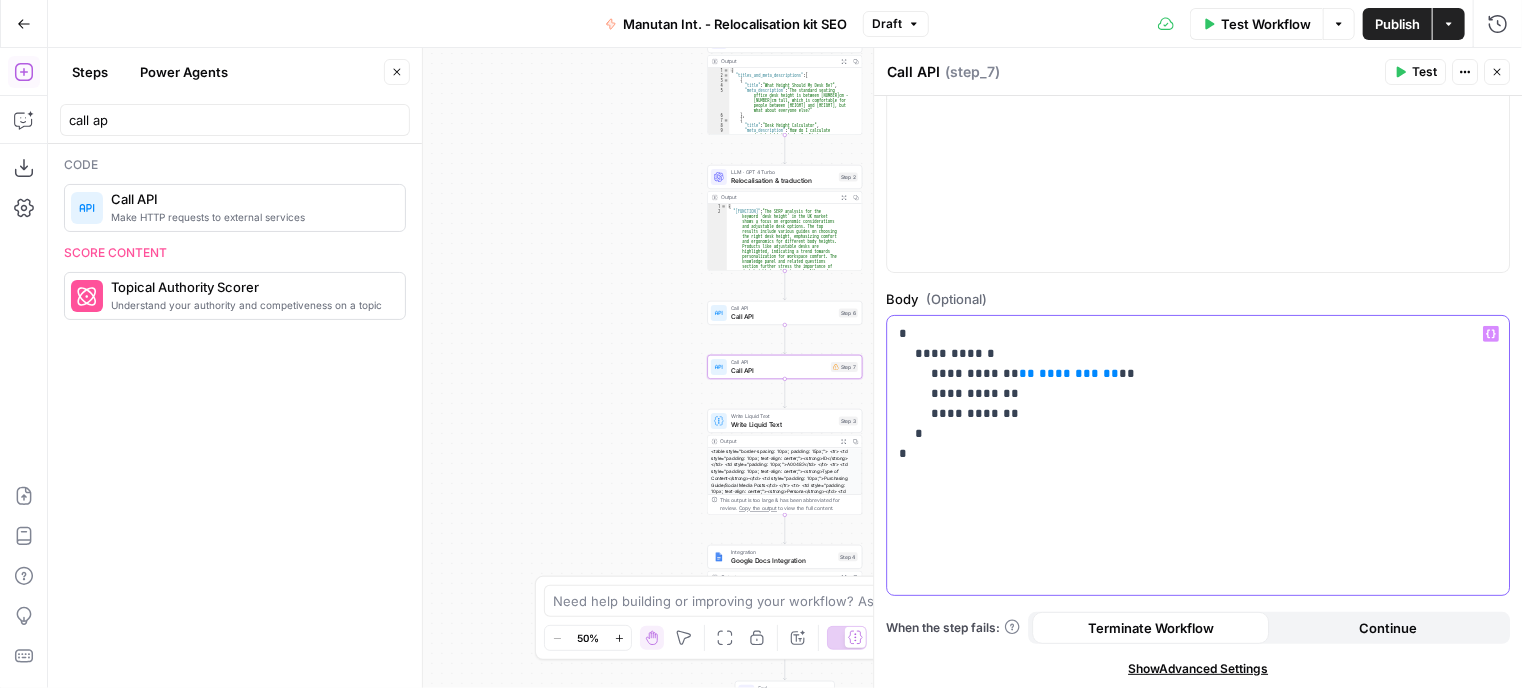 drag, startPoint x: 1069, startPoint y: 367, endPoint x: 993, endPoint y: 363, distance: 76.105194 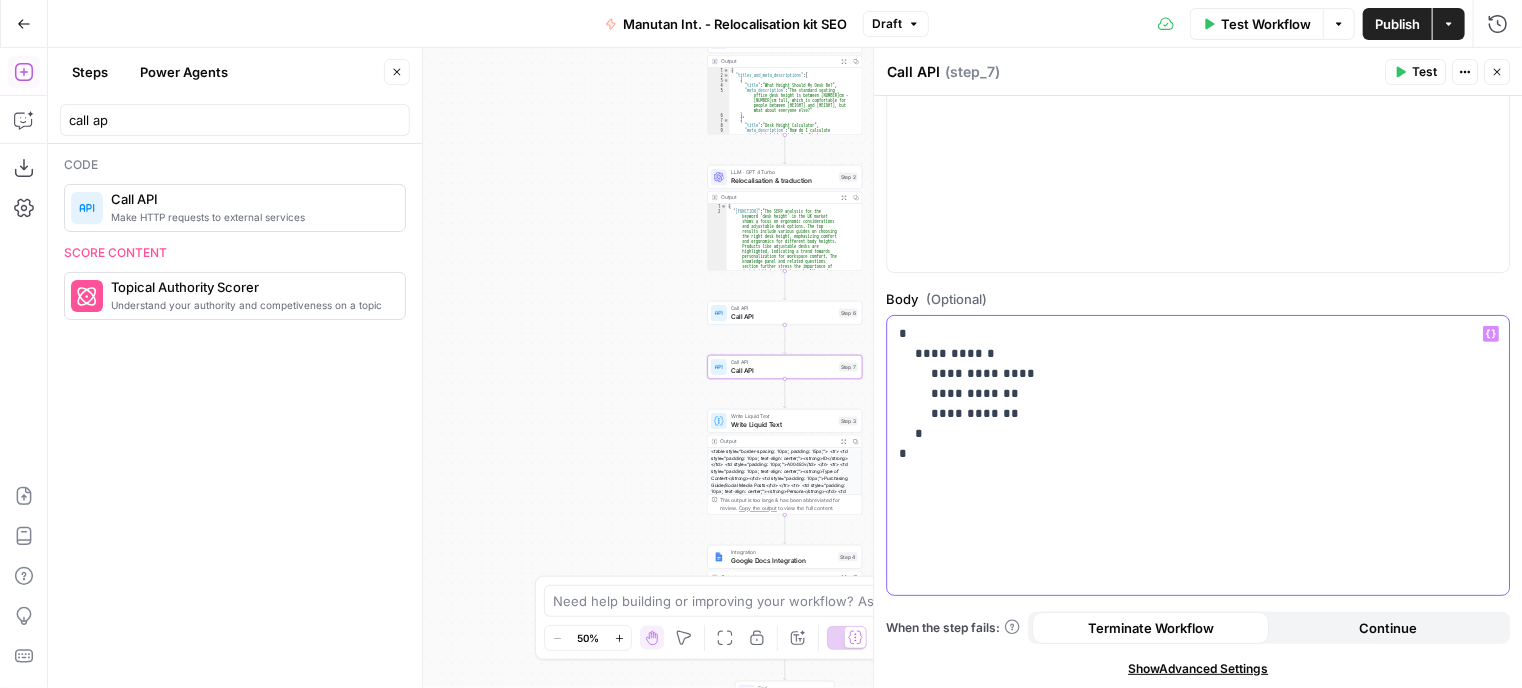 click on "**********" at bounding box center (1190, 394) 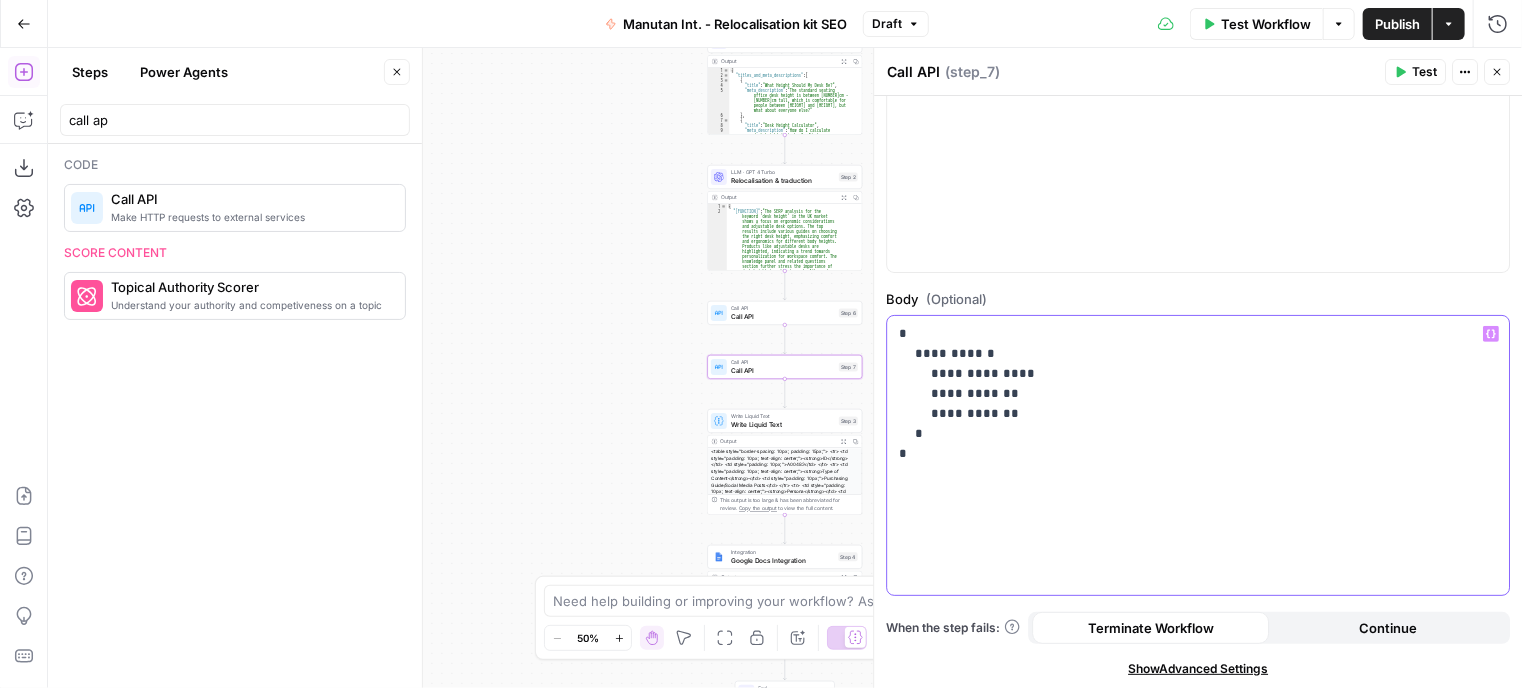 click on "**********" at bounding box center [1190, 394] 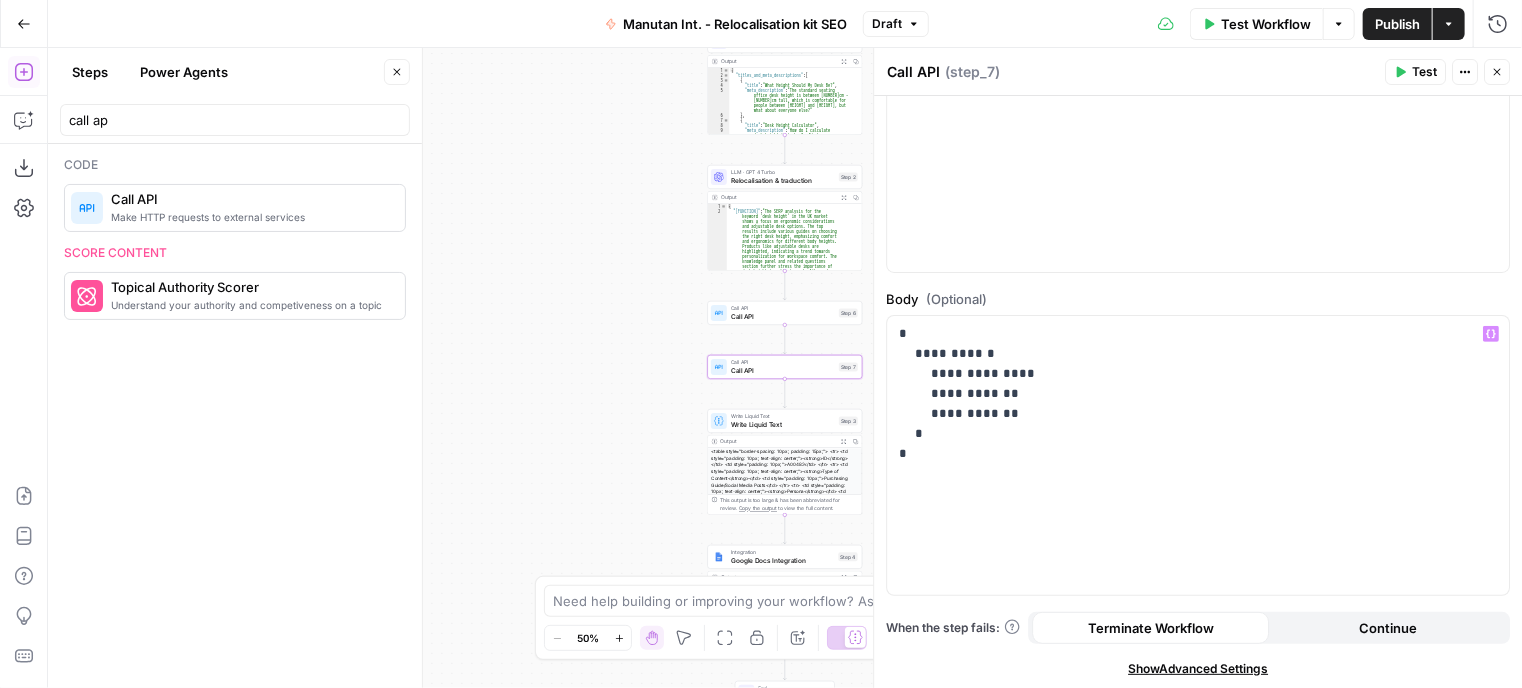 click on "Body   (Optional)" at bounding box center (1198, 299) 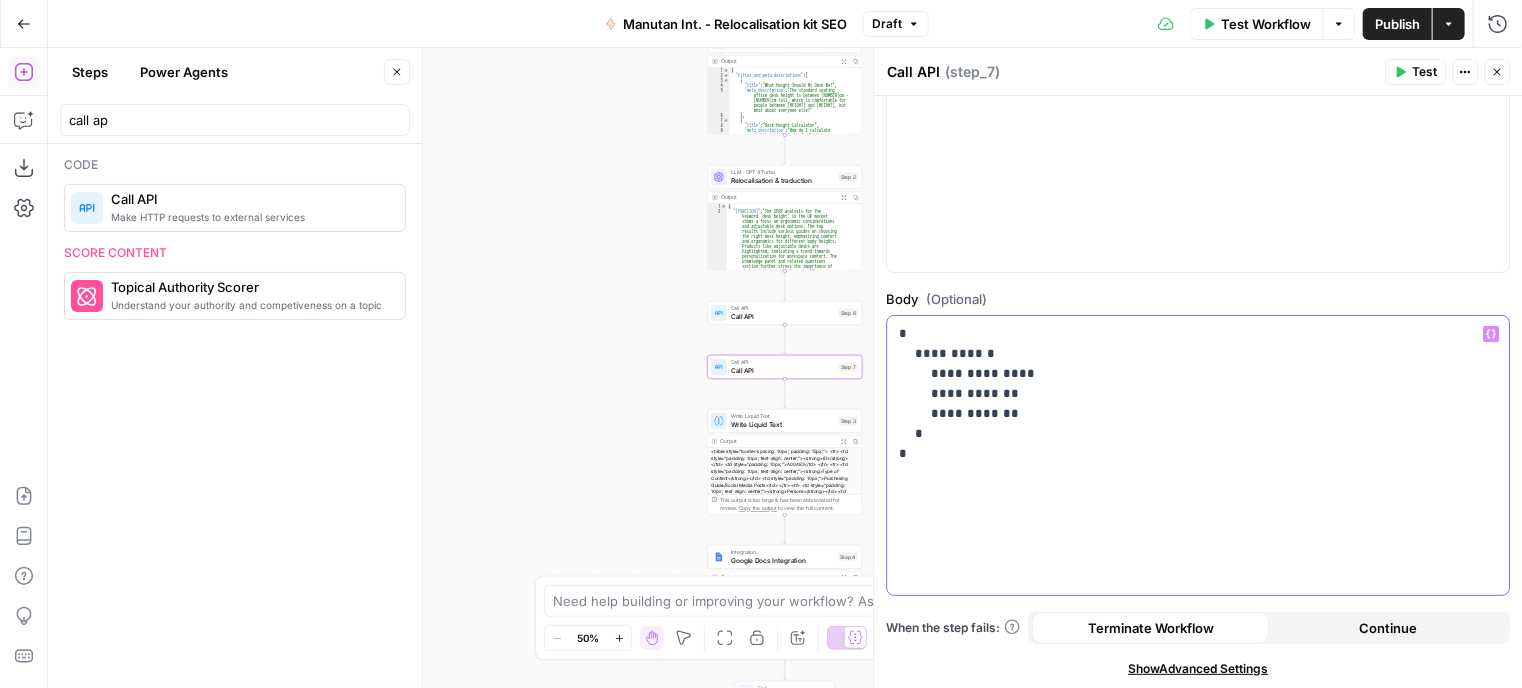 click on "**********" at bounding box center (1190, 394) 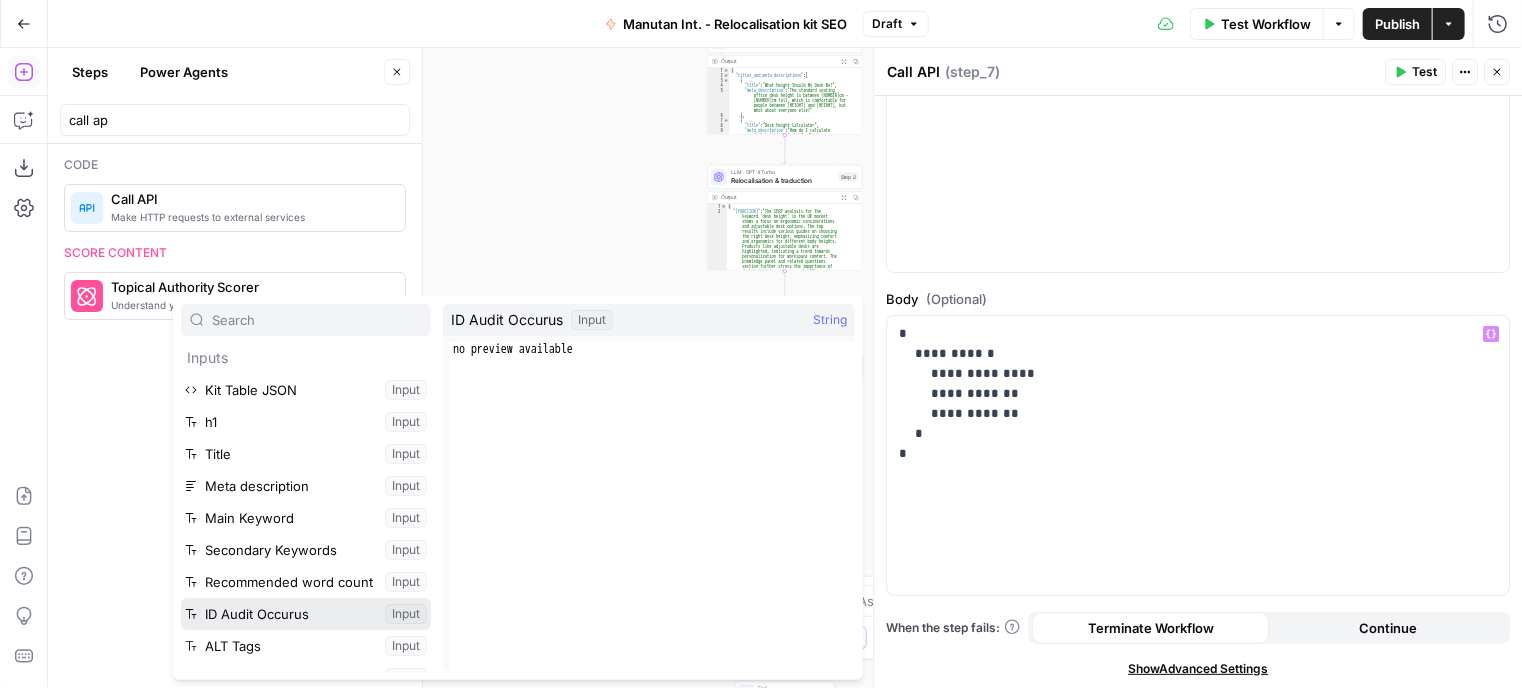 click at bounding box center [306, 614] 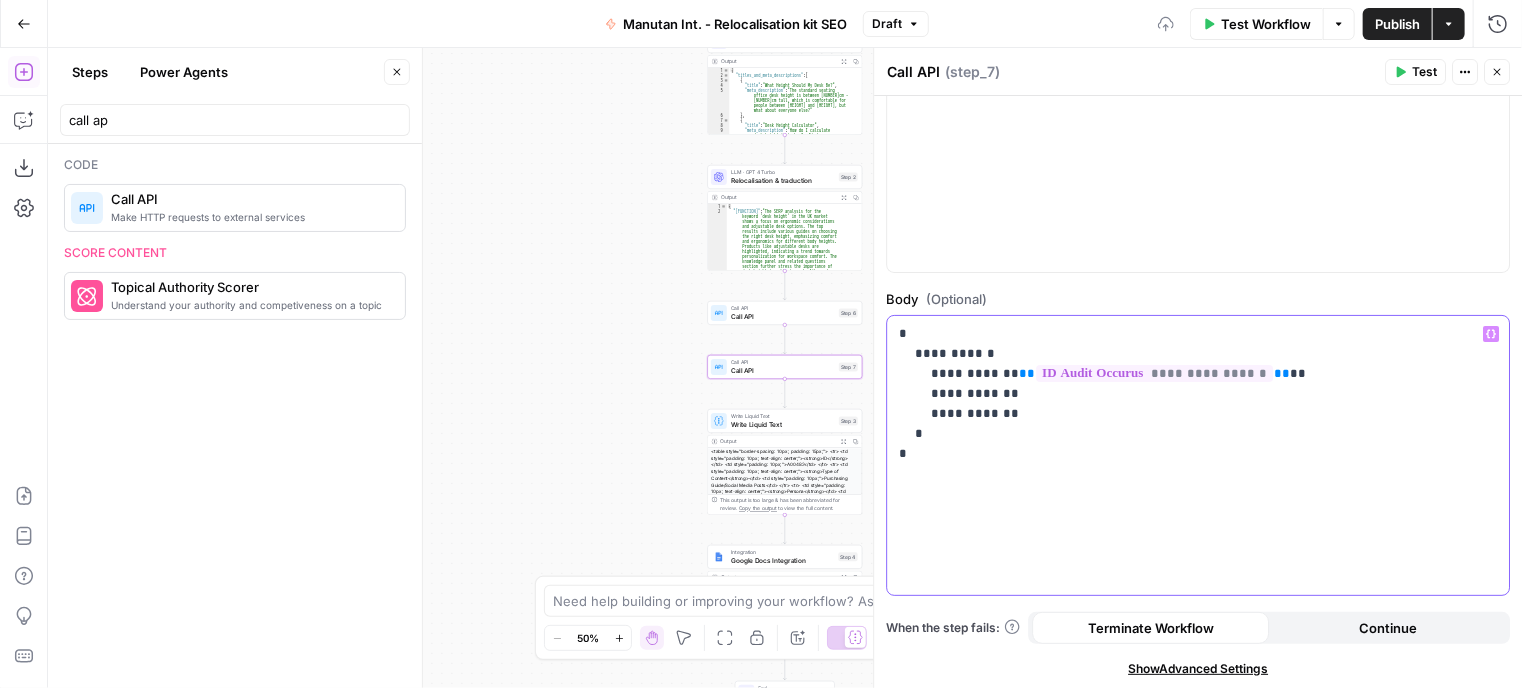 click on "**********" at bounding box center [1190, 394] 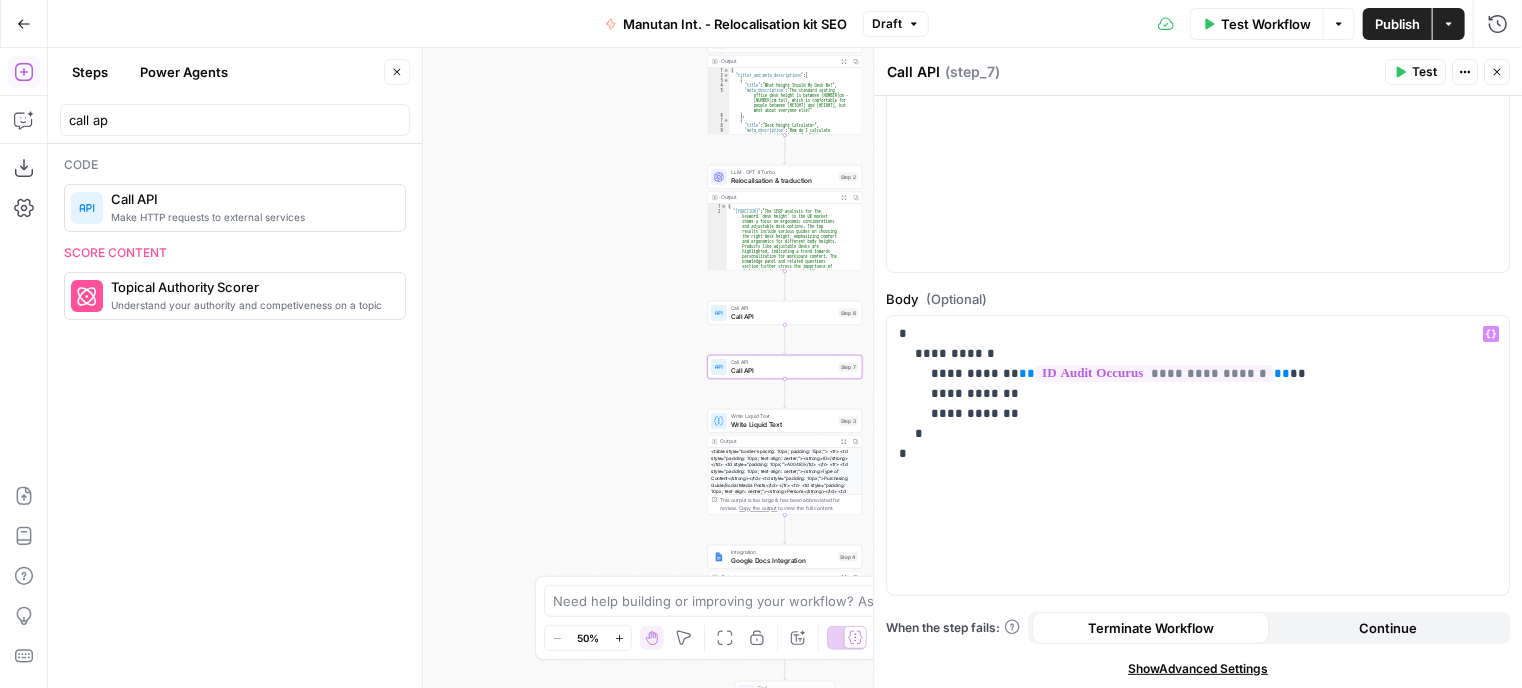click on "Show  Advanced Settings" at bounding box center [1198, 669] 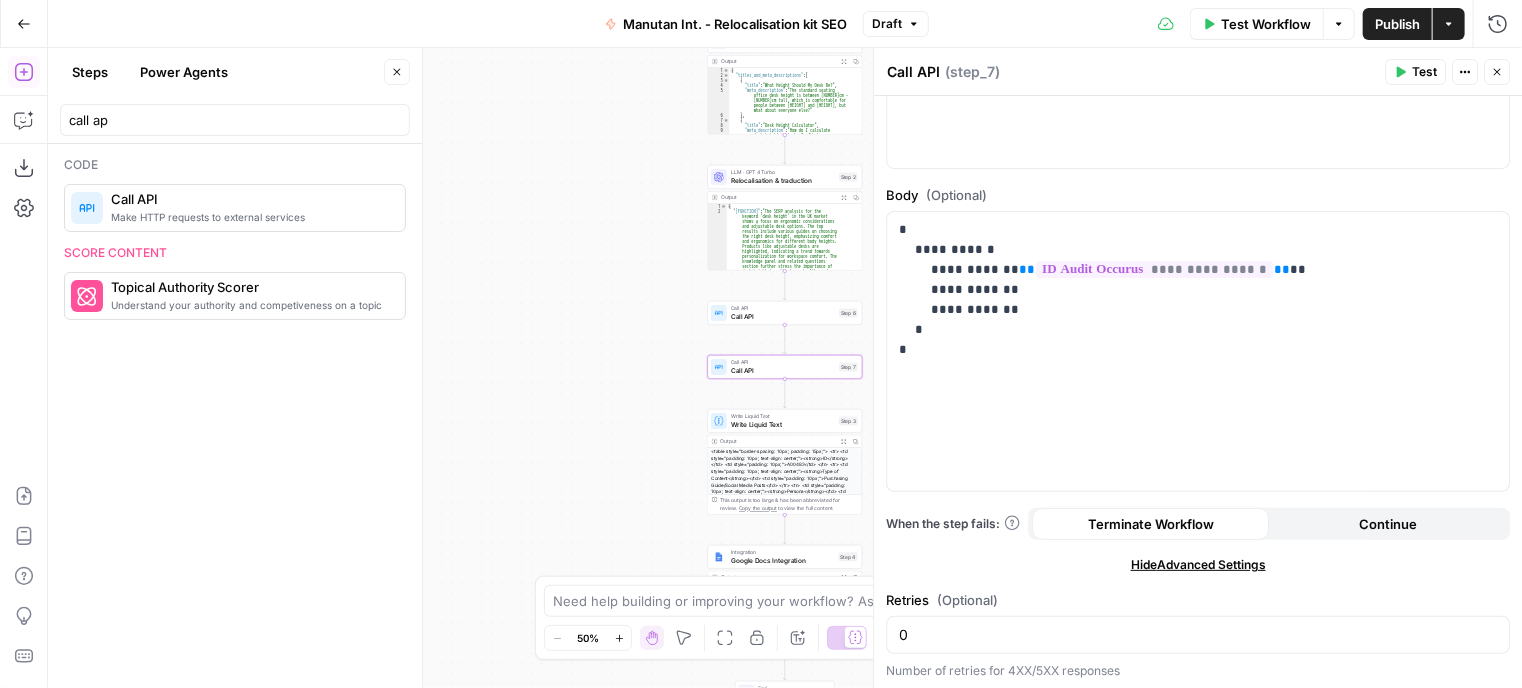scroll, scrollTop: 403, scrollLeft: 0, axis: vertical 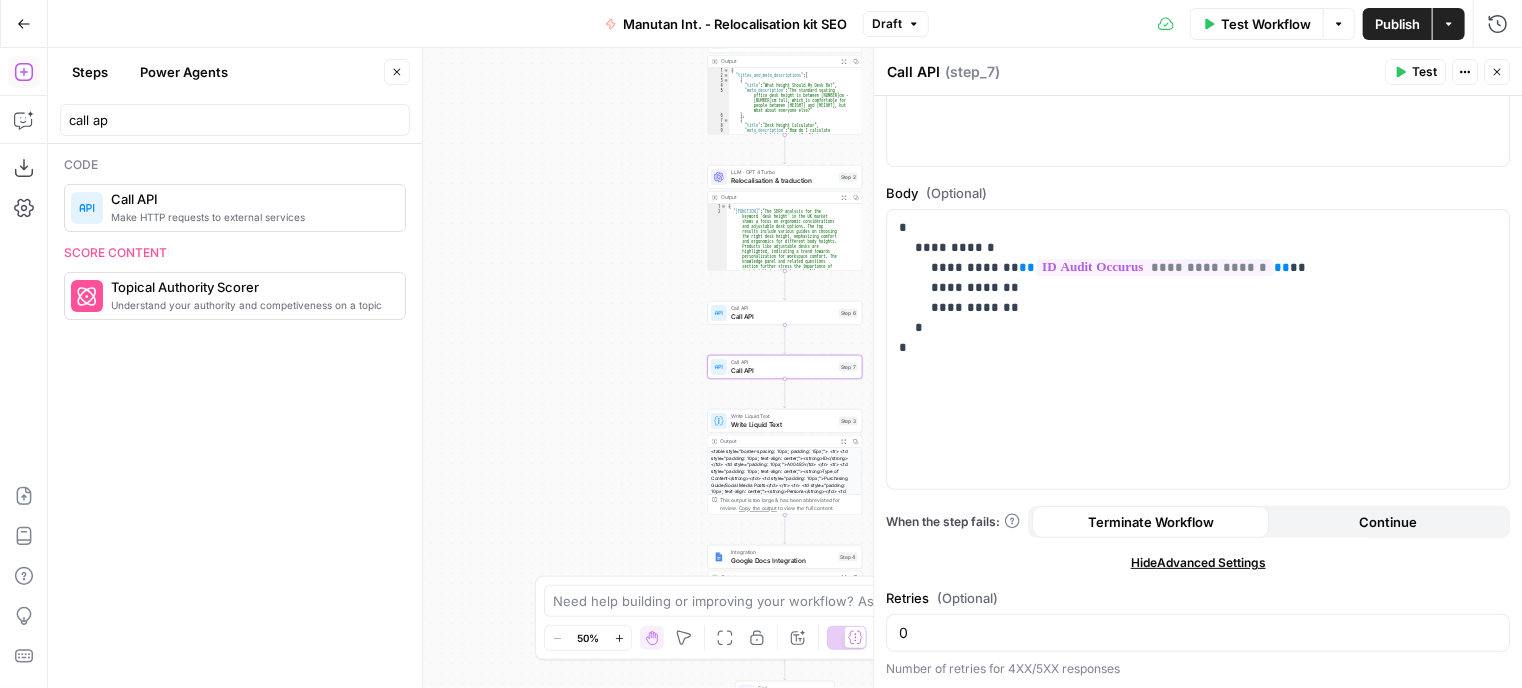 click 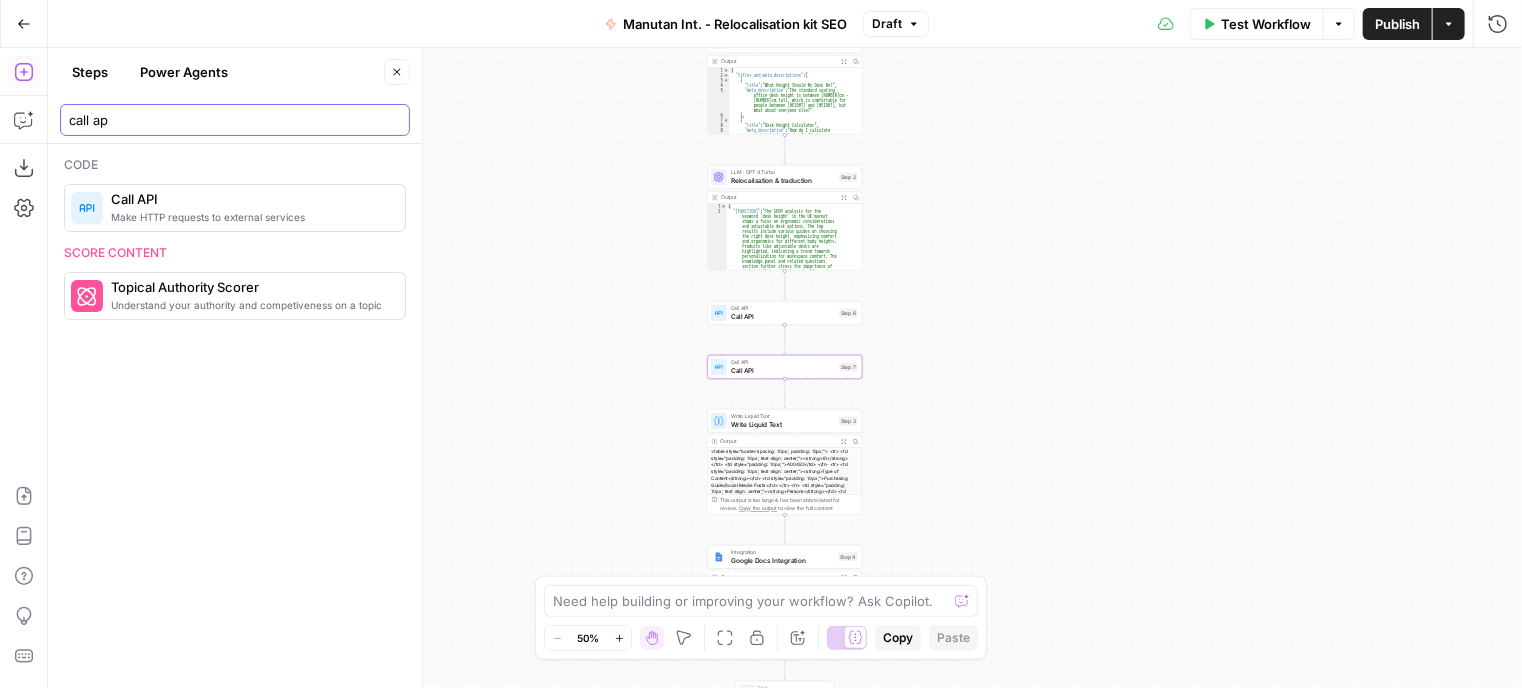click on "call ap" at bounding box center (235, 120) 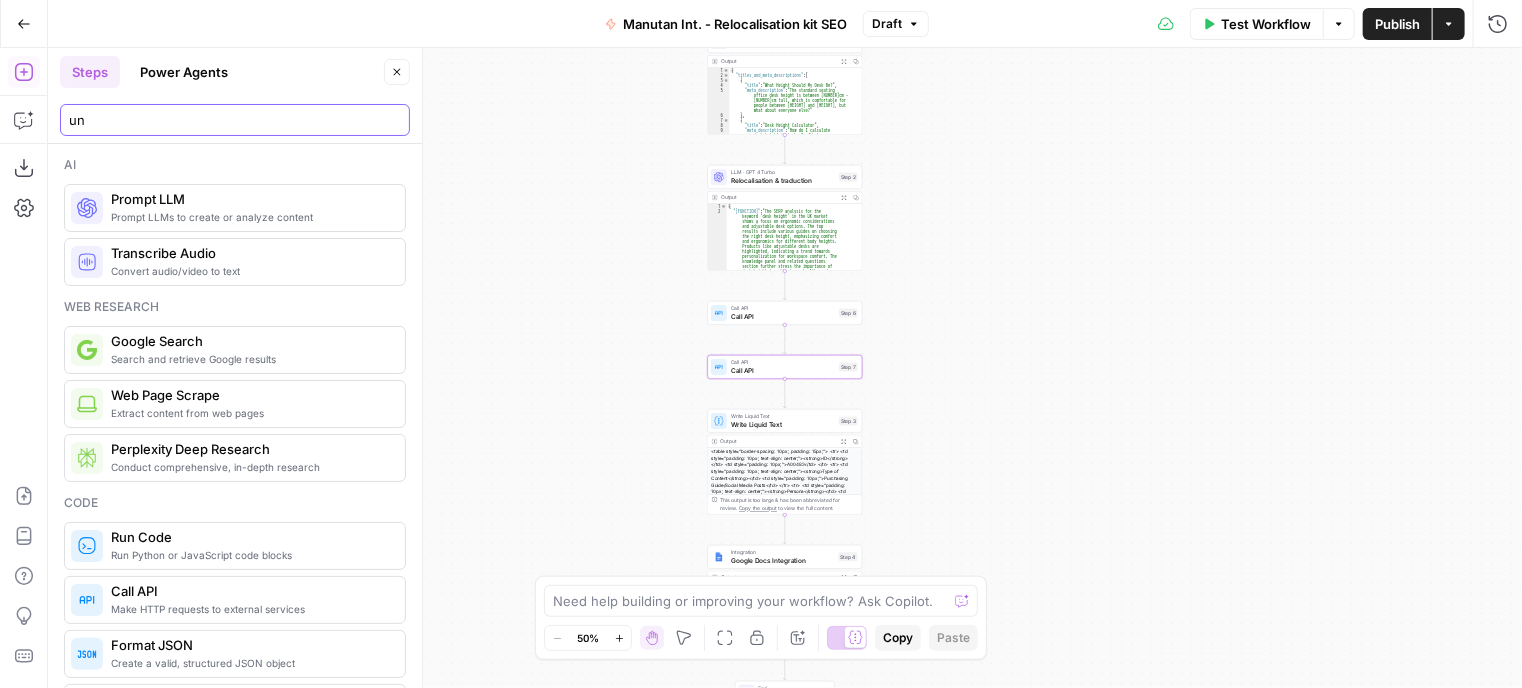 type on "u" 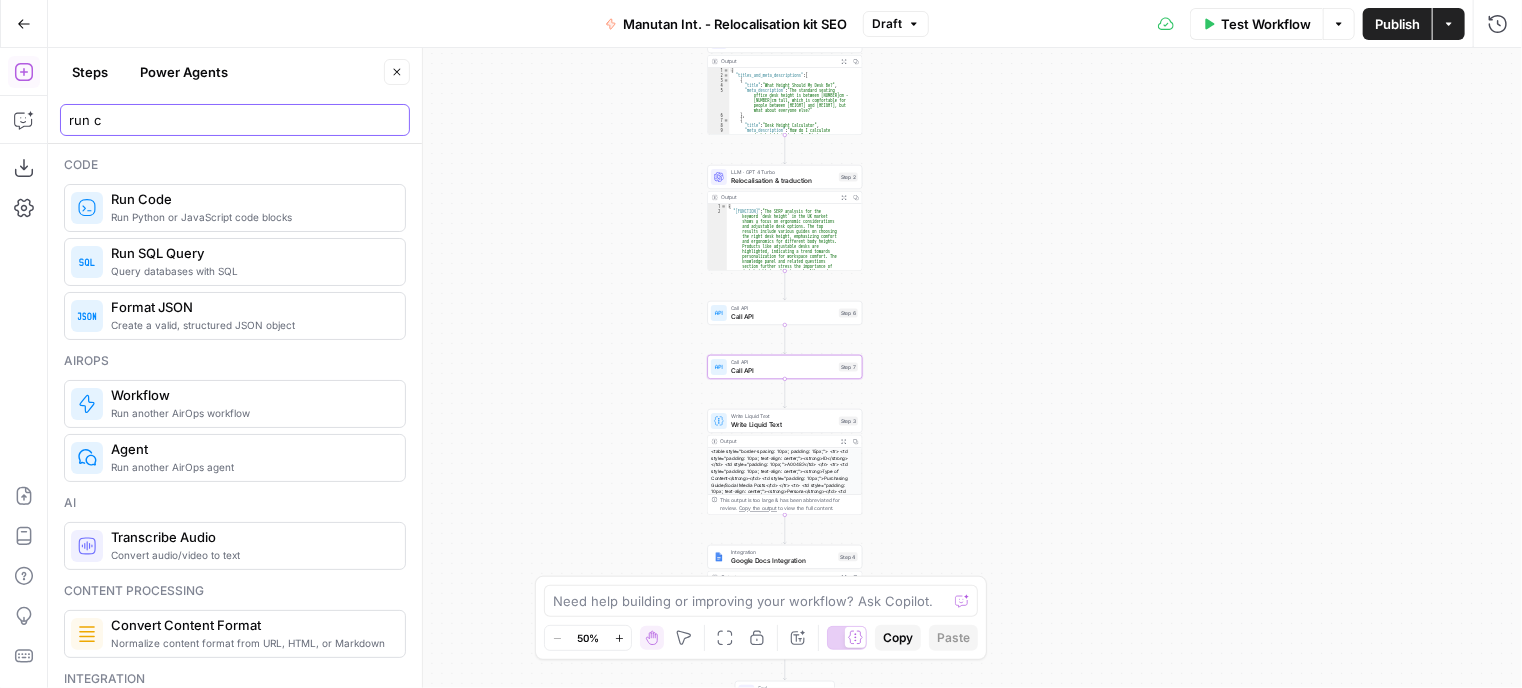 type on "run c" 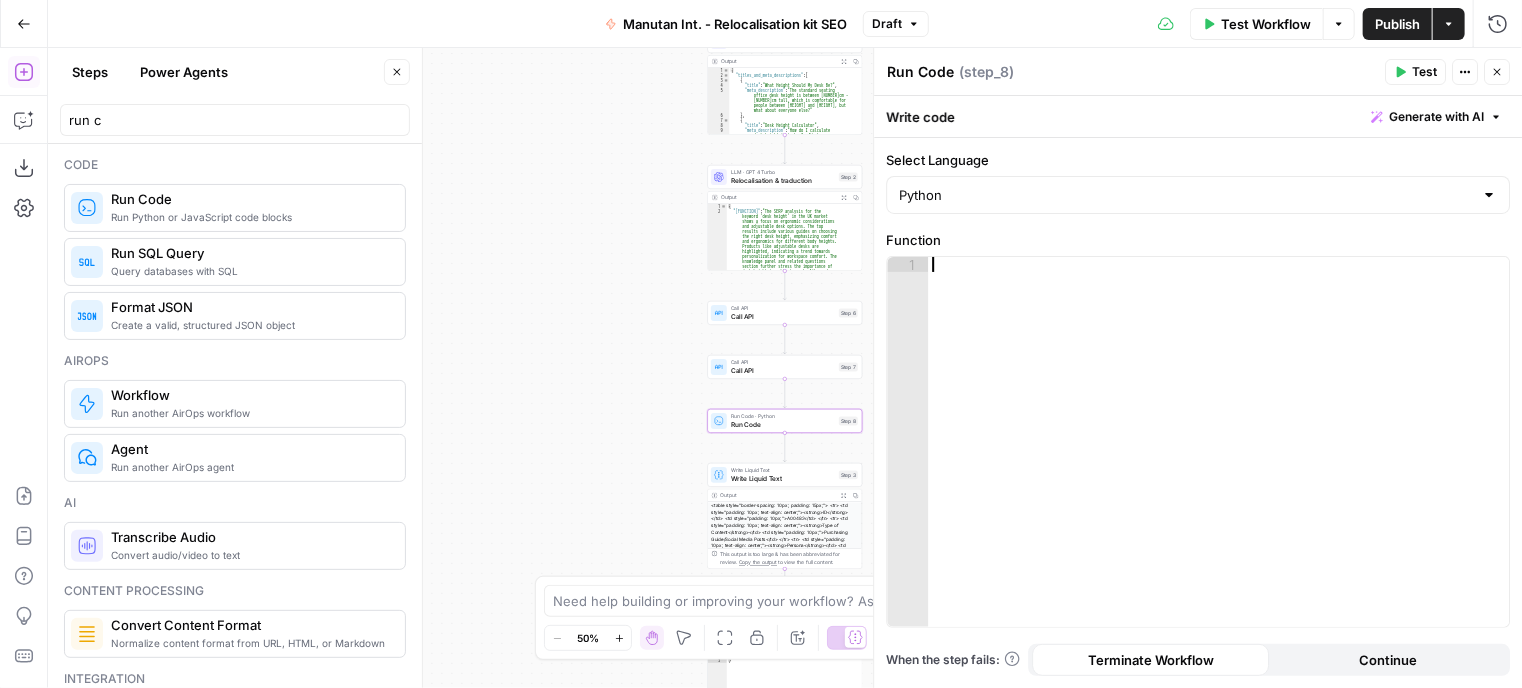 click at bounding box center [1219, 457] 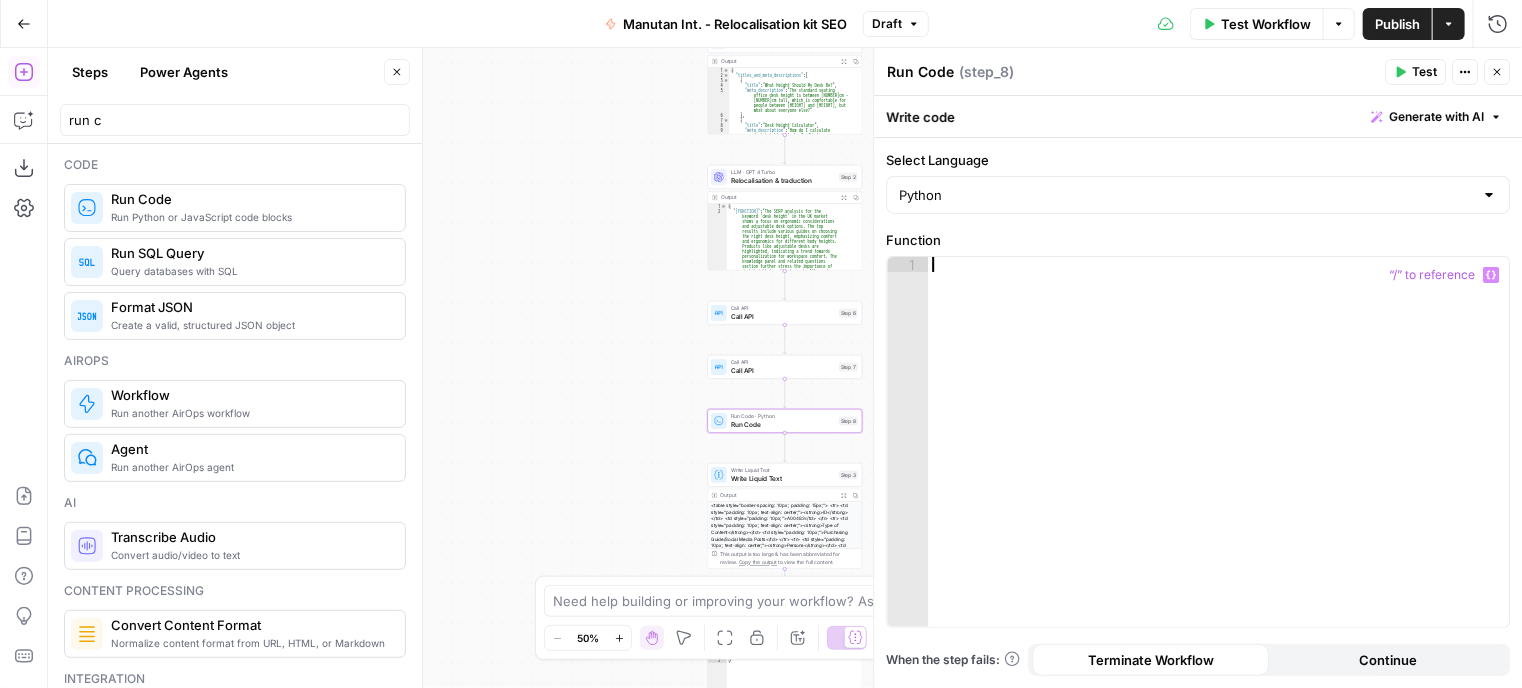 paste on "**********" 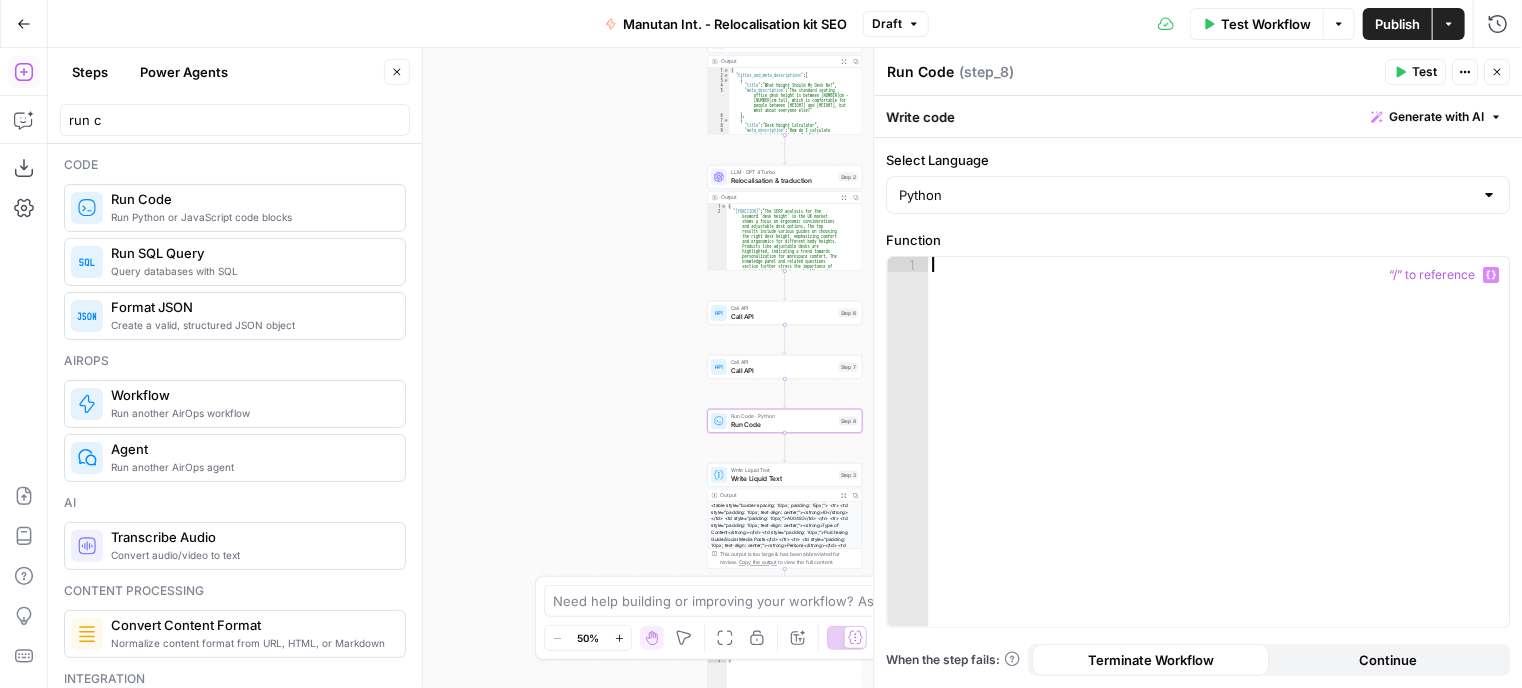 type on "**********" 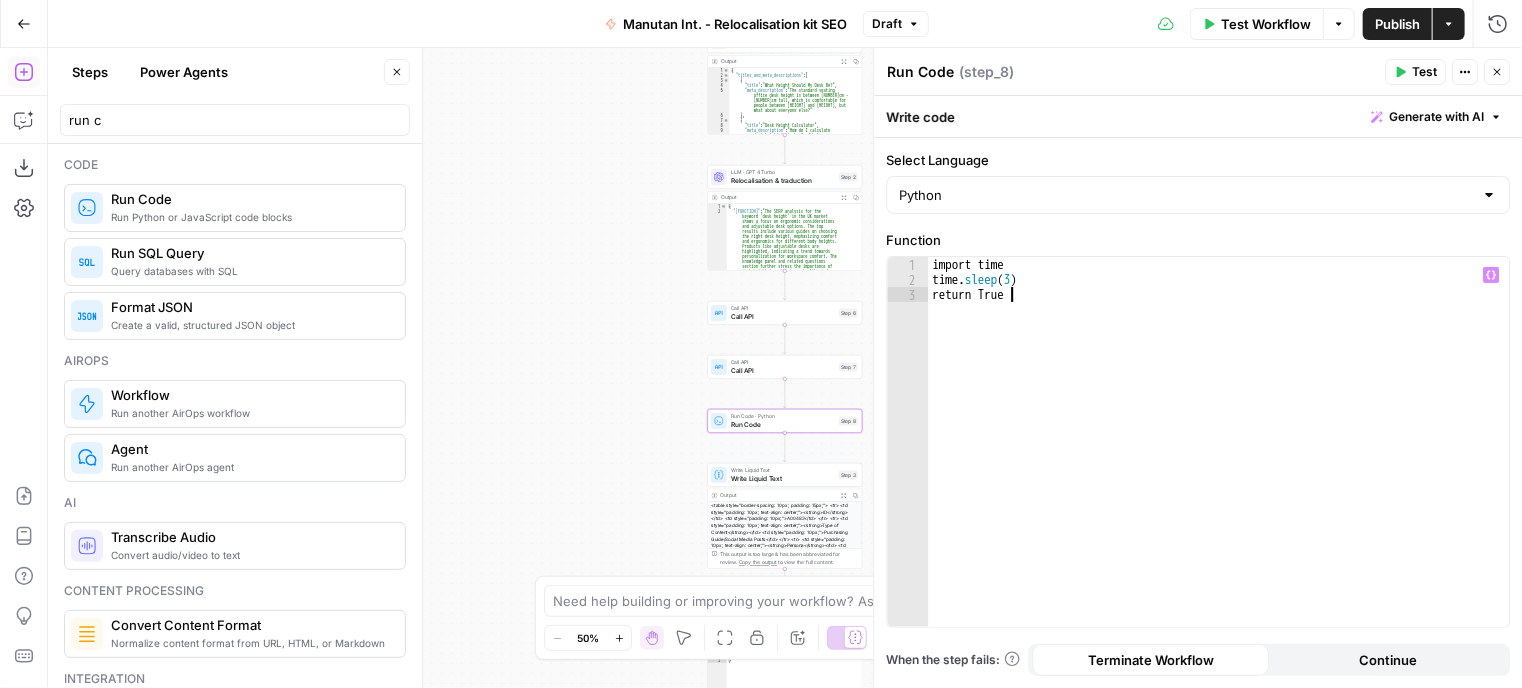 click 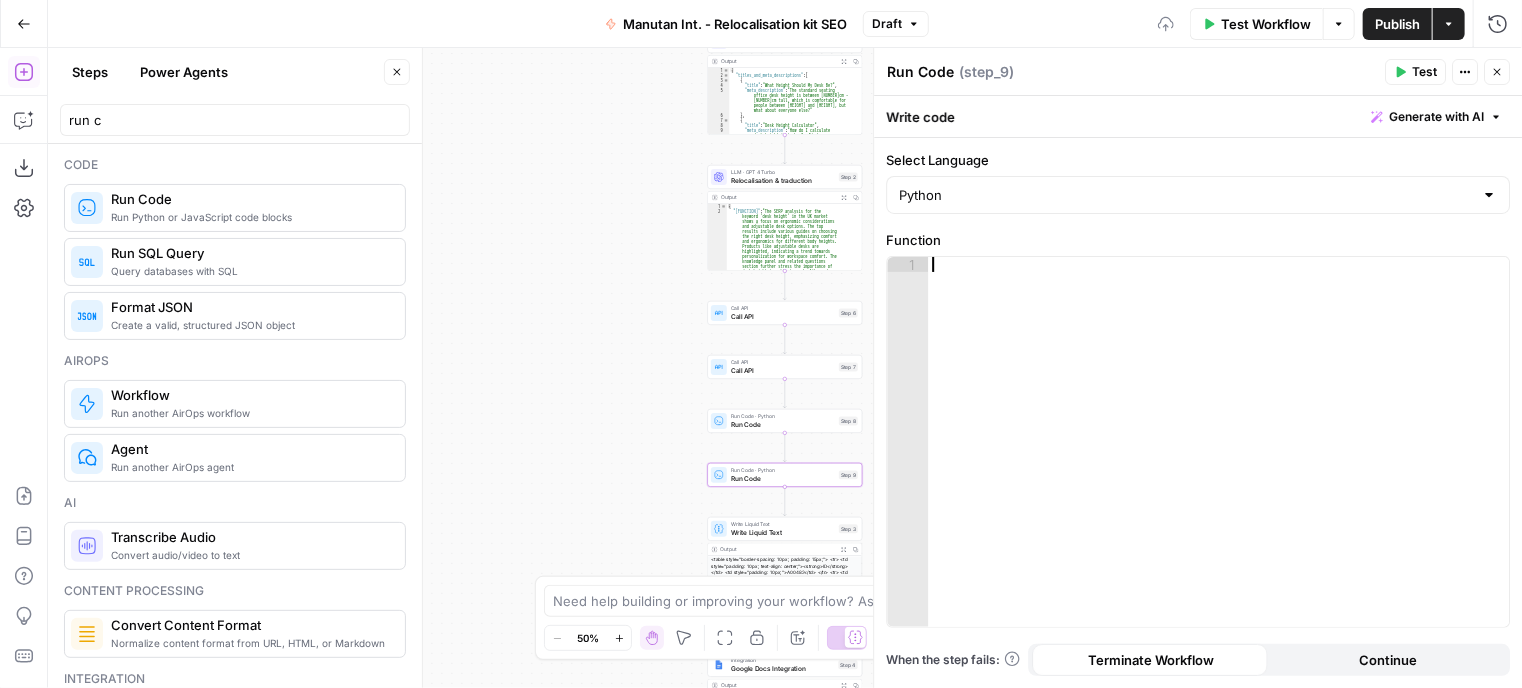 click at bounding box center (1219, 457) 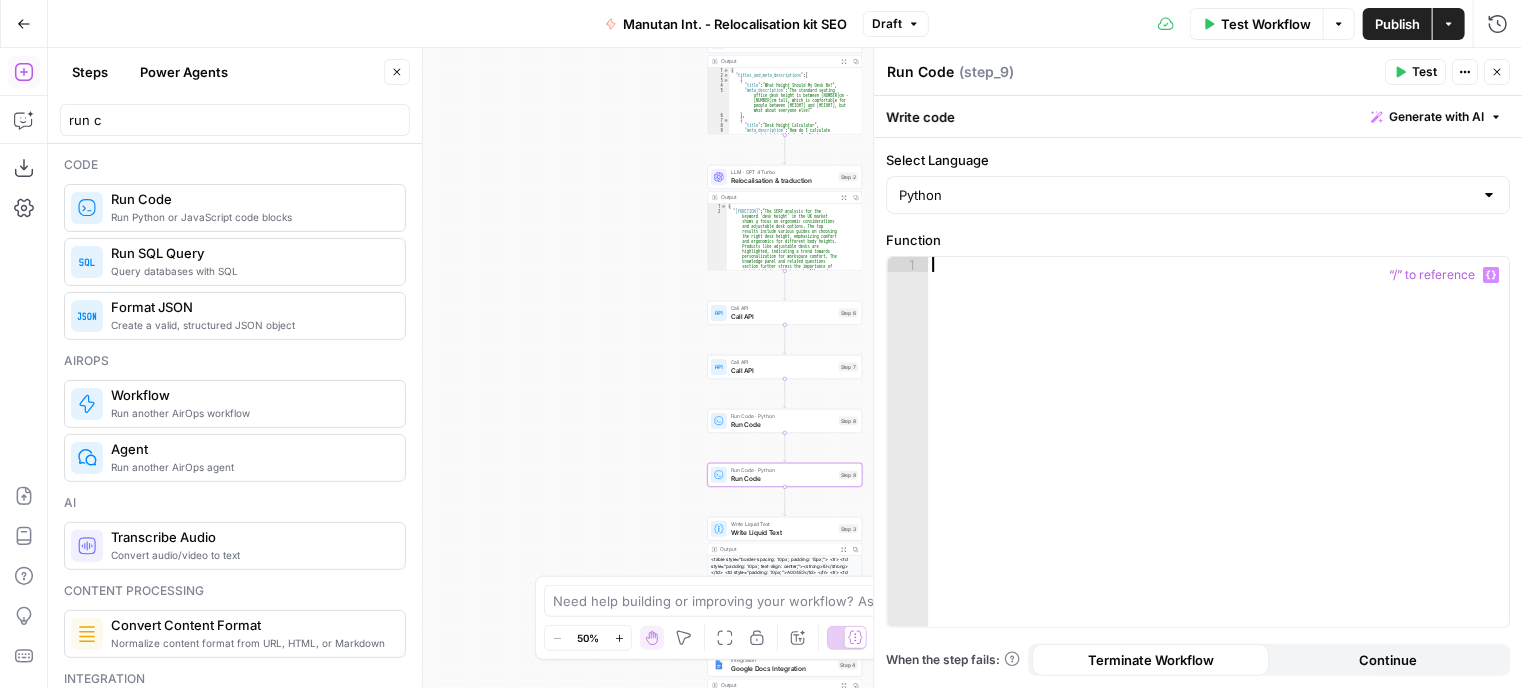 paste on "**********" 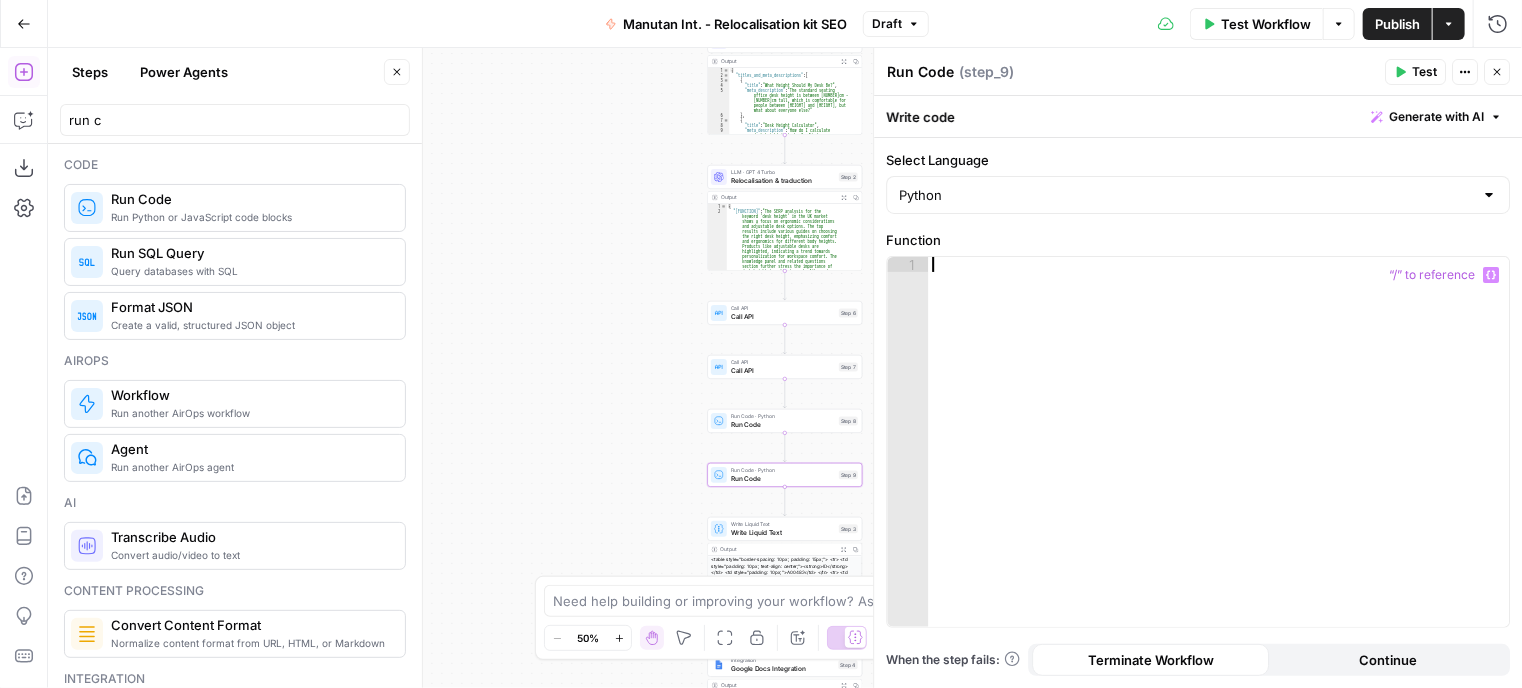 type on "**********" 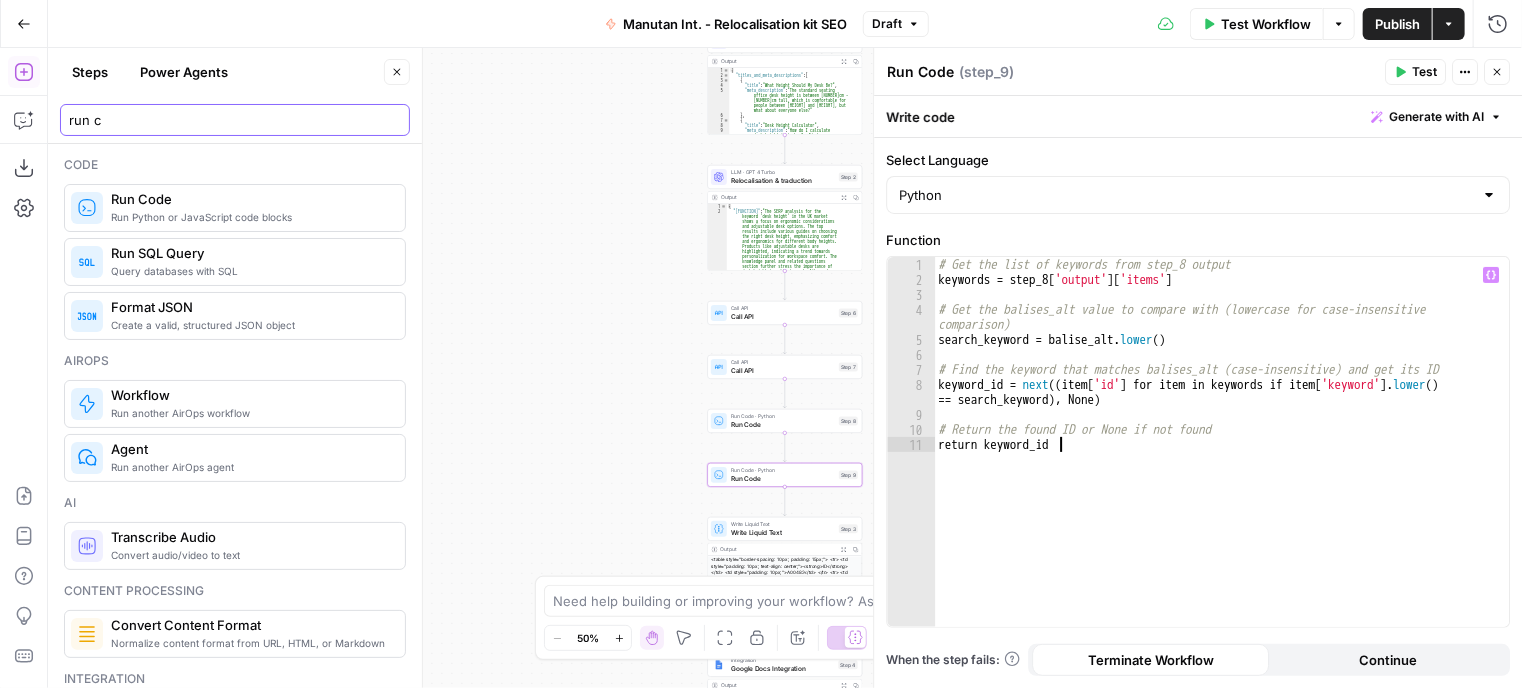 click on "run c" at bounding box center [235, 120] 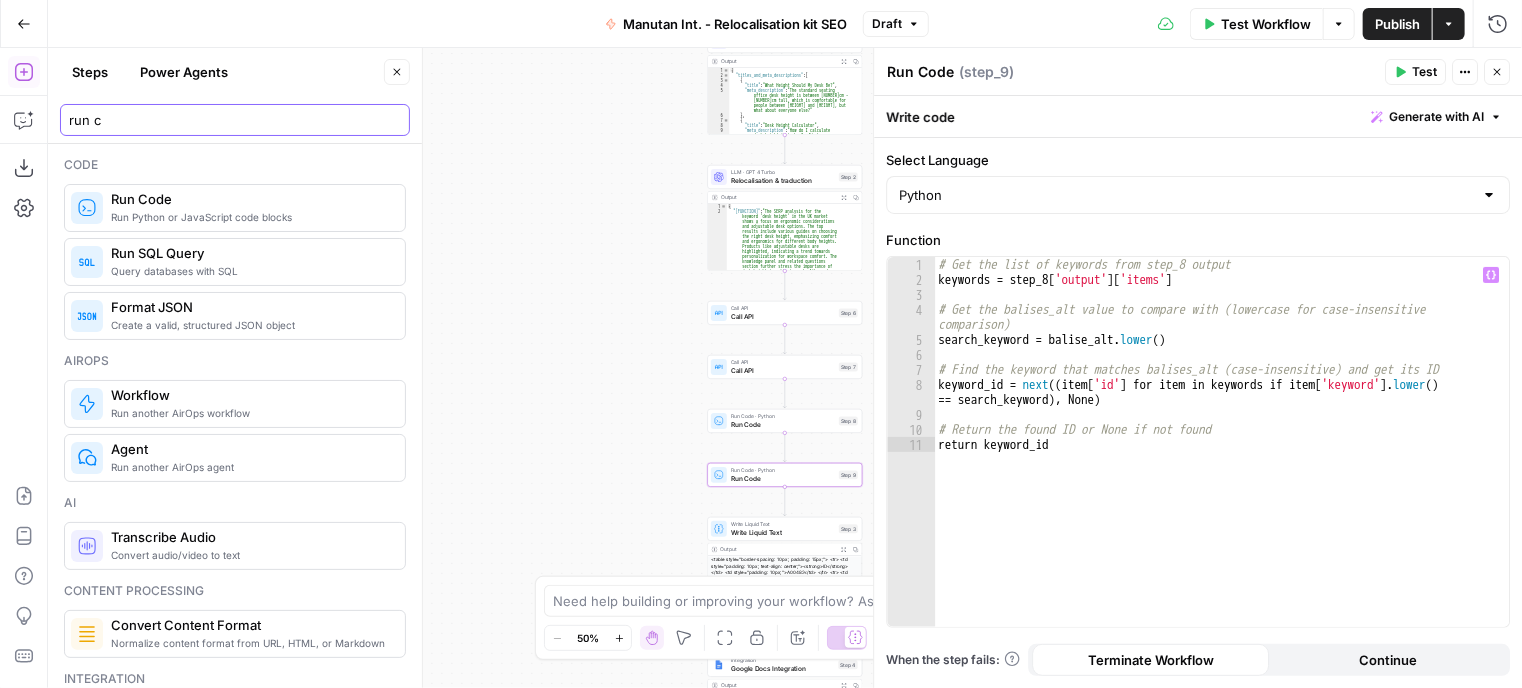 click on "run c" at bounding box center [235, 120] 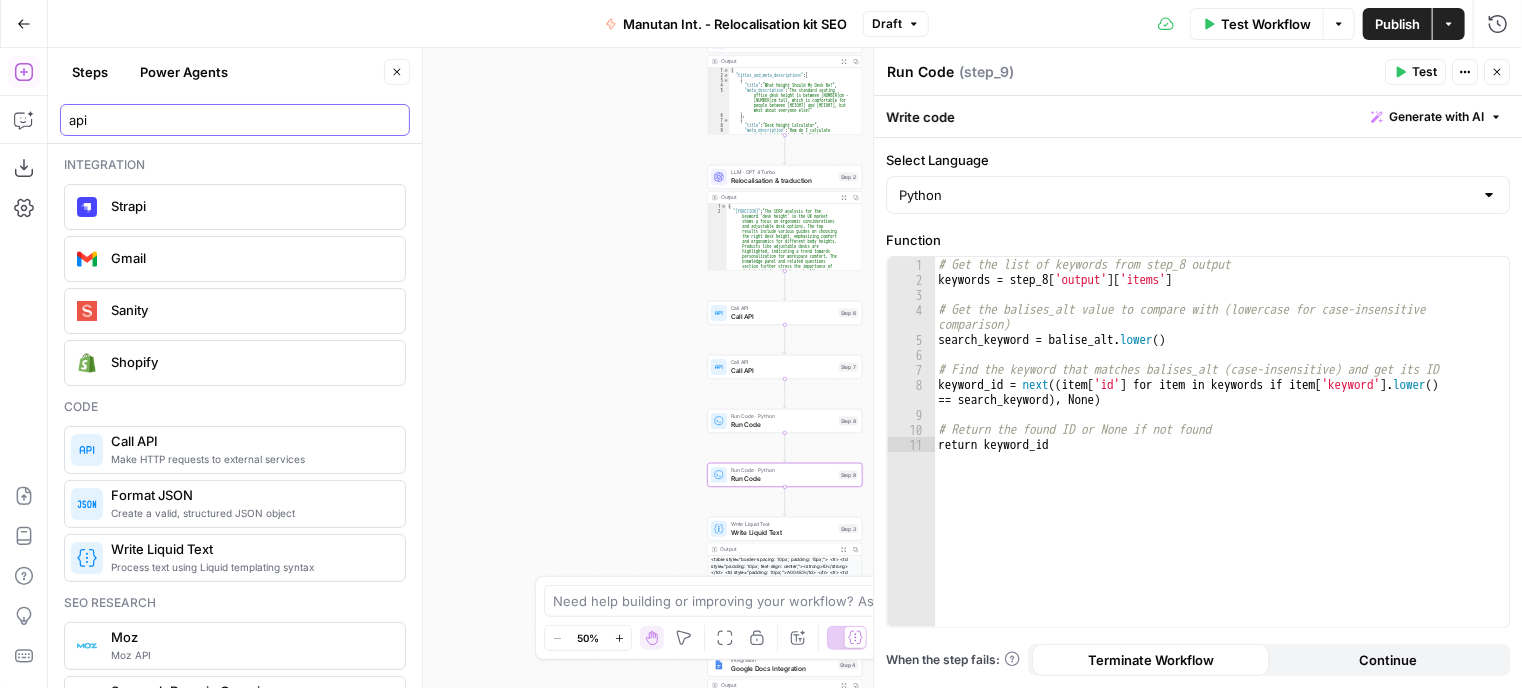 type on "api" 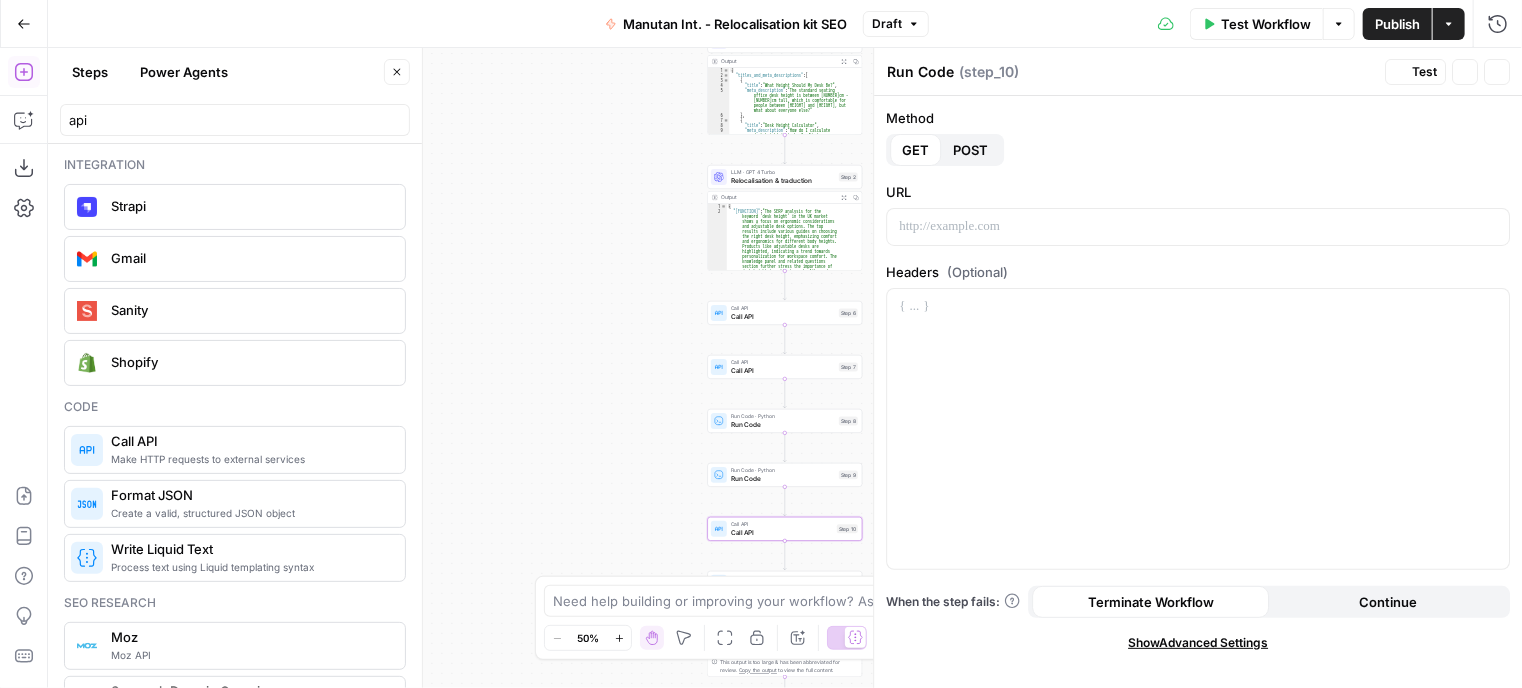 type on "Call API" 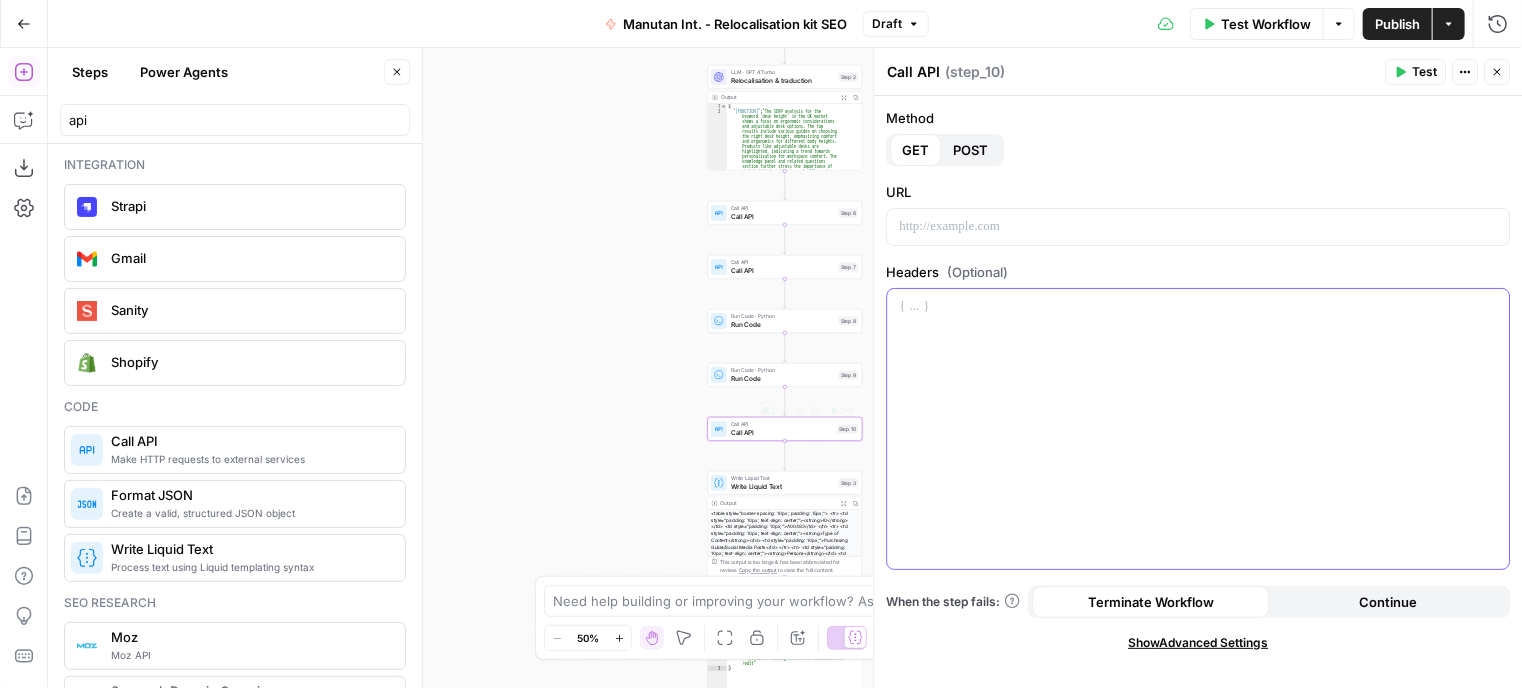 click at bounding box center [1198, 429] 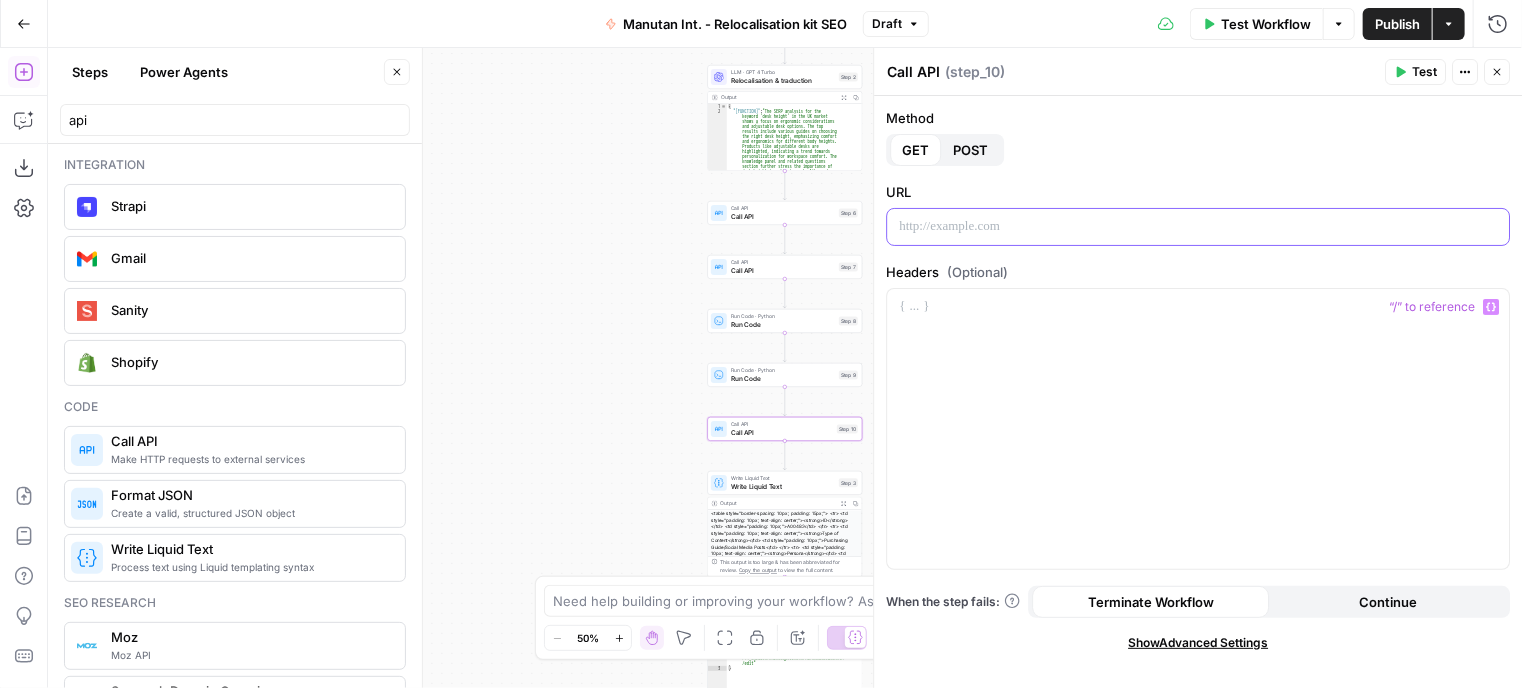click at bounding box center [1198, 227] 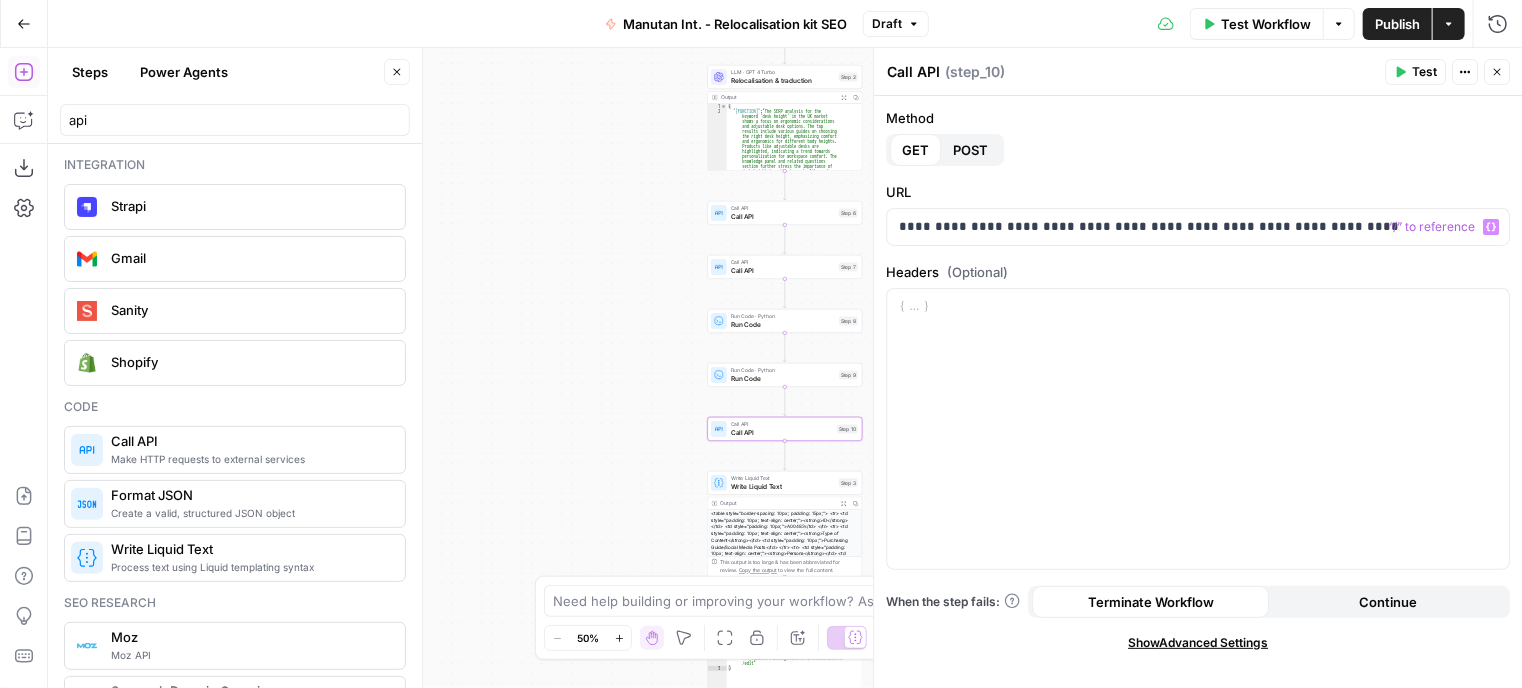 click on "POST" at bounding box center [970, 150] 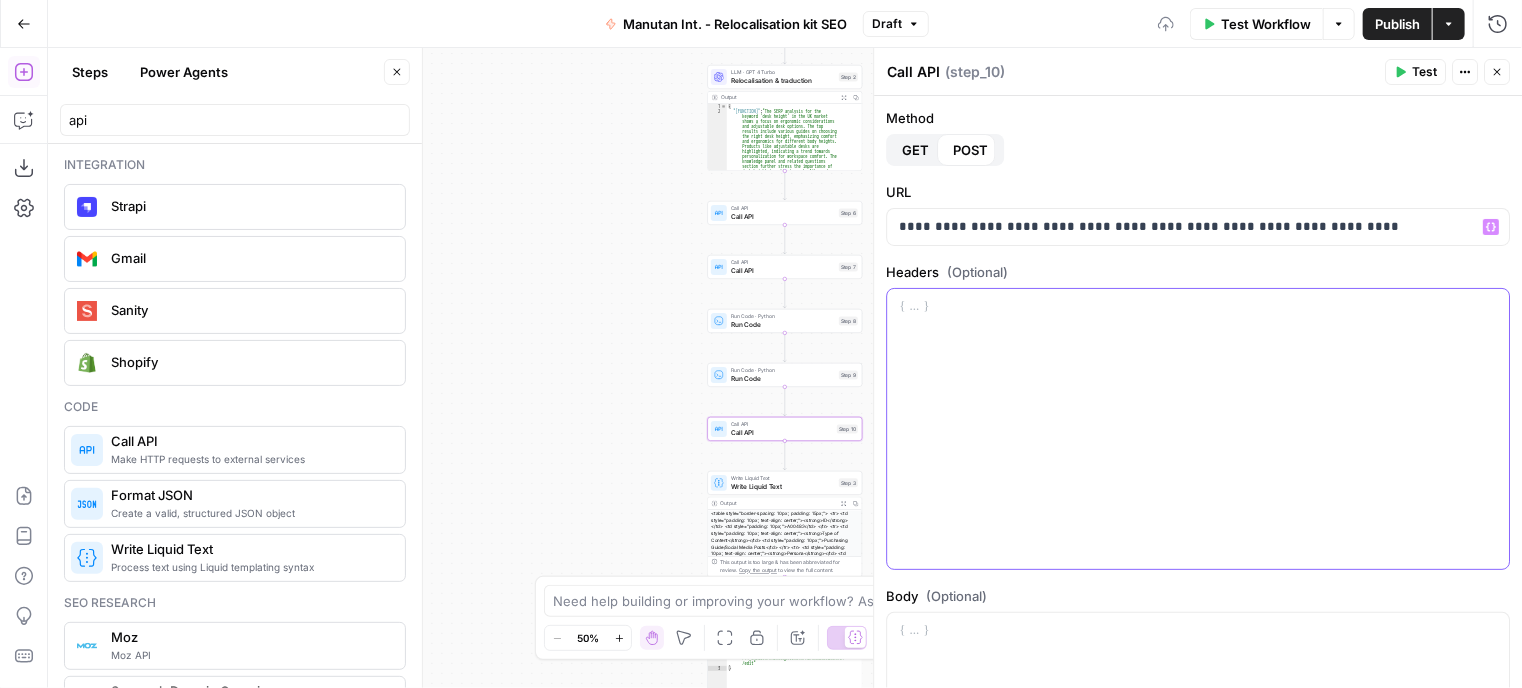 drag, startPoint x: 952, startPoint y: 321, endPoint x: 932, endPoint y: 272, distance: 52.924473 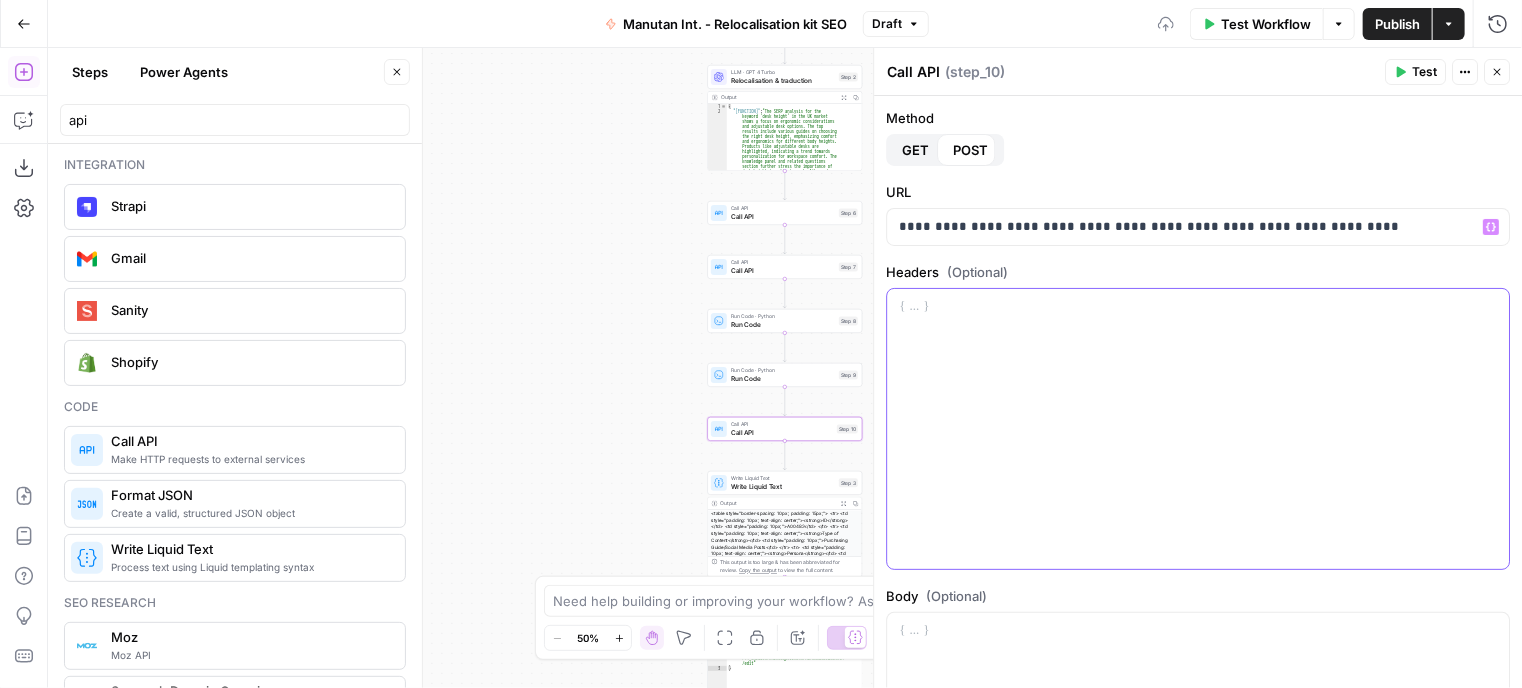 click at bounding box center (1198, 429) 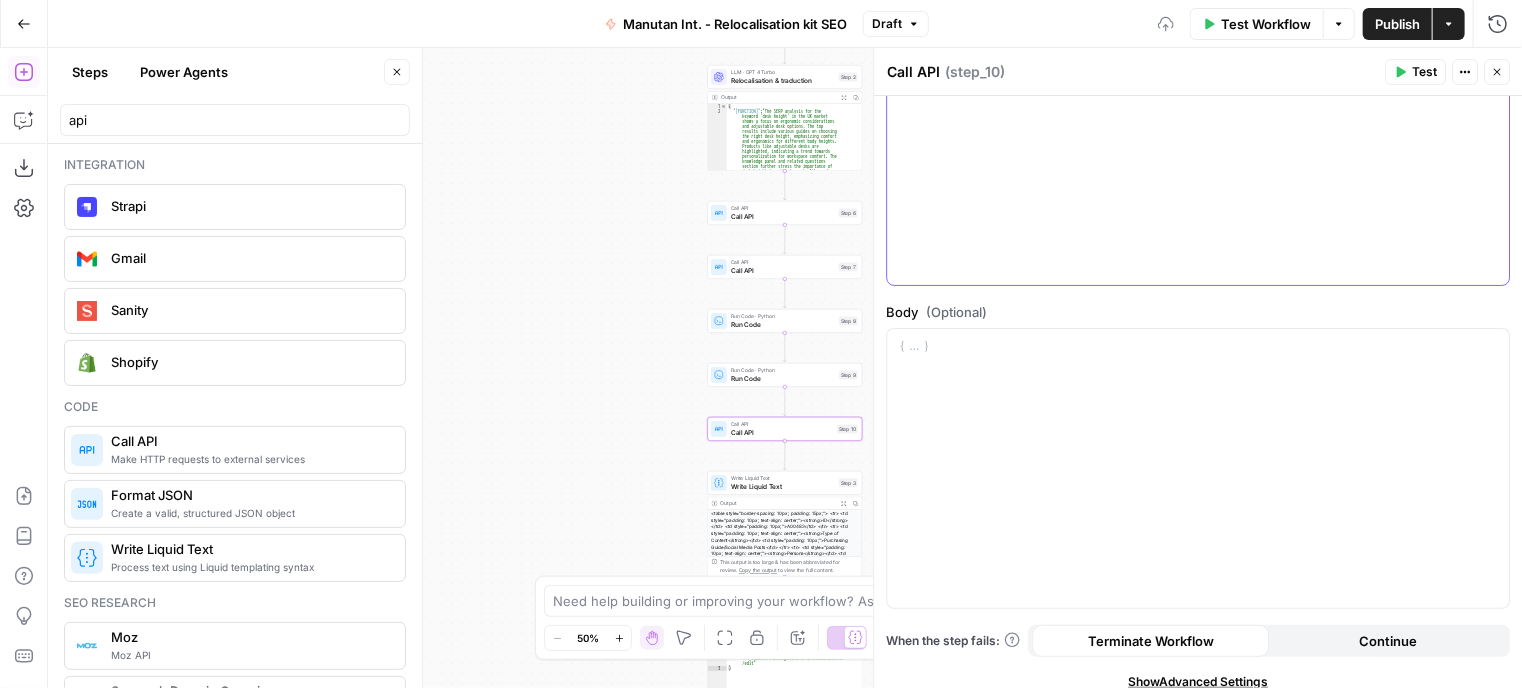 scroll, scrollTop: 297, scrollLeft: 0, axis: vertical 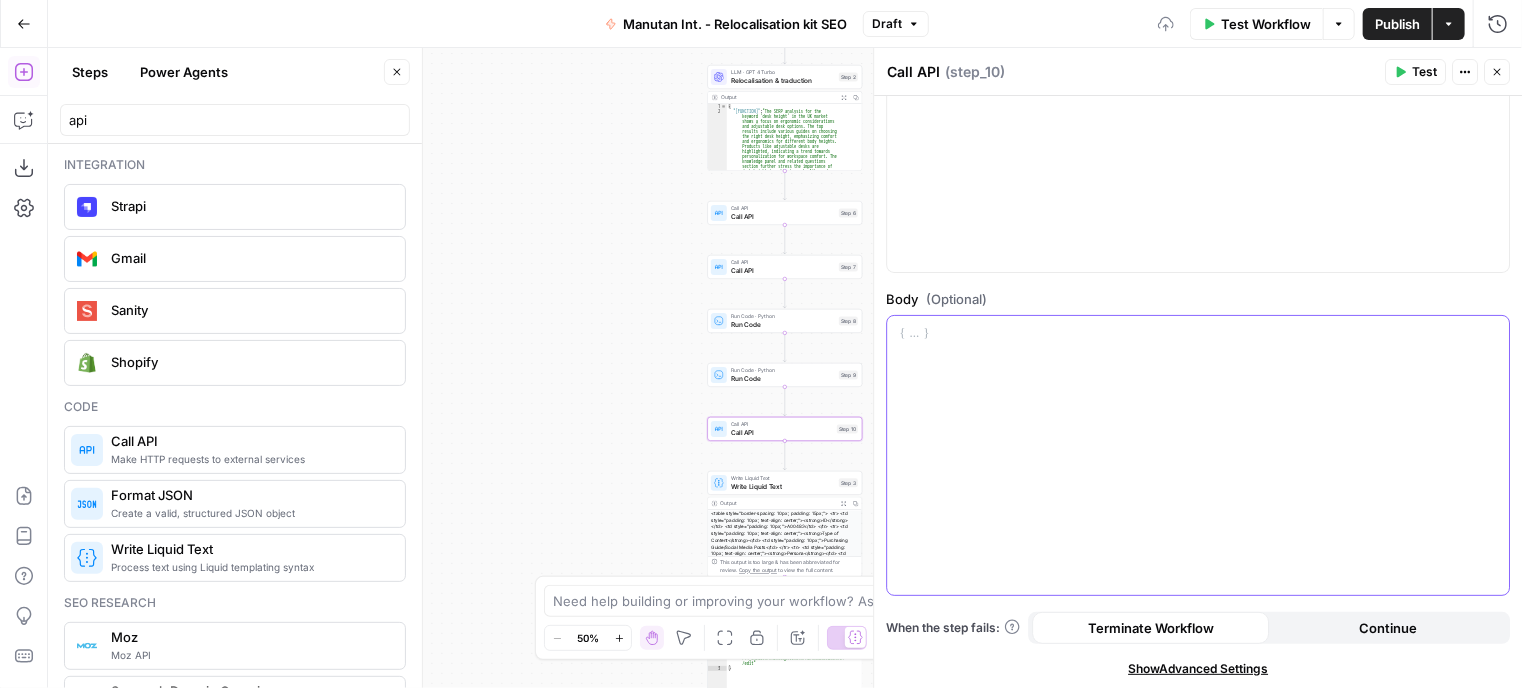 click at bounding box center [1198, 456] 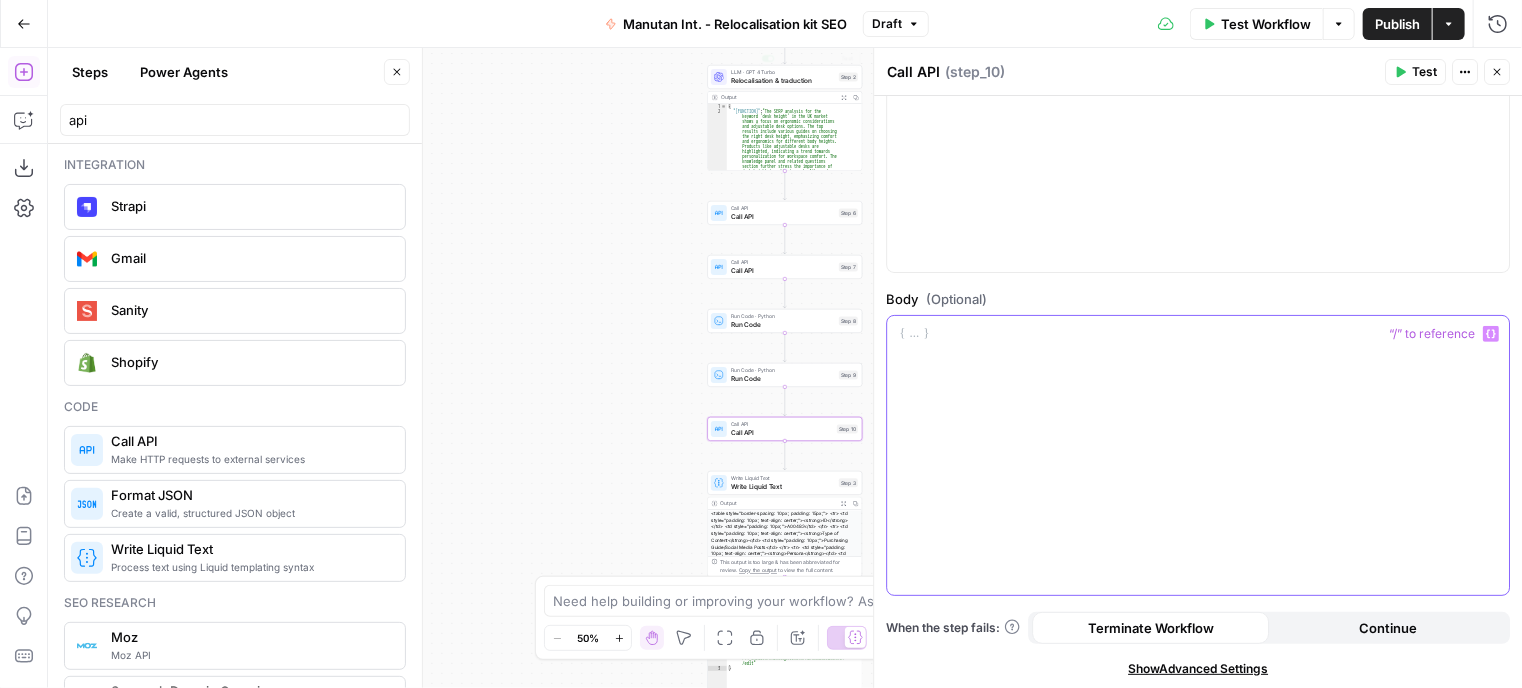 click at bounding box center [1198, 456] 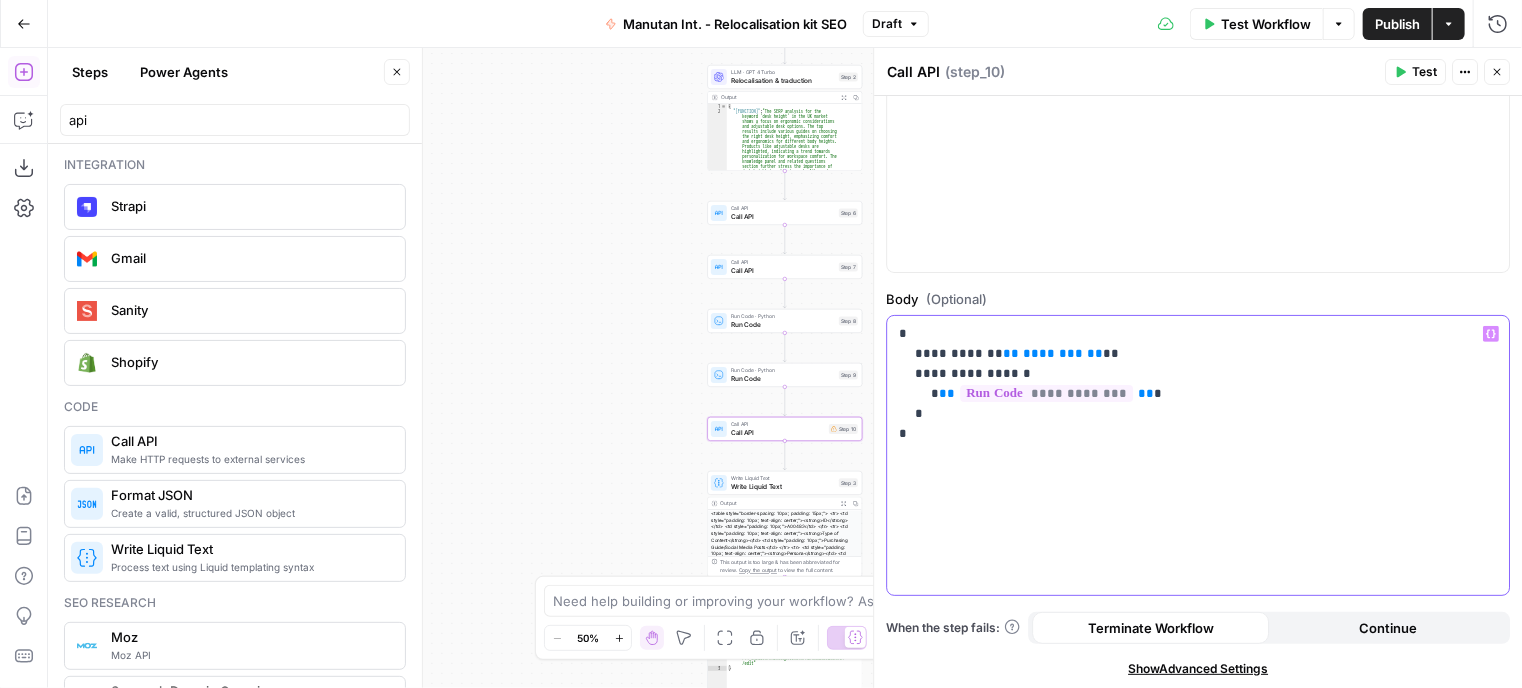 drag, startPoint x: 1056, startPoint y: 348, endPoint x: 978, endPoint y: 351, distance: 78.05767 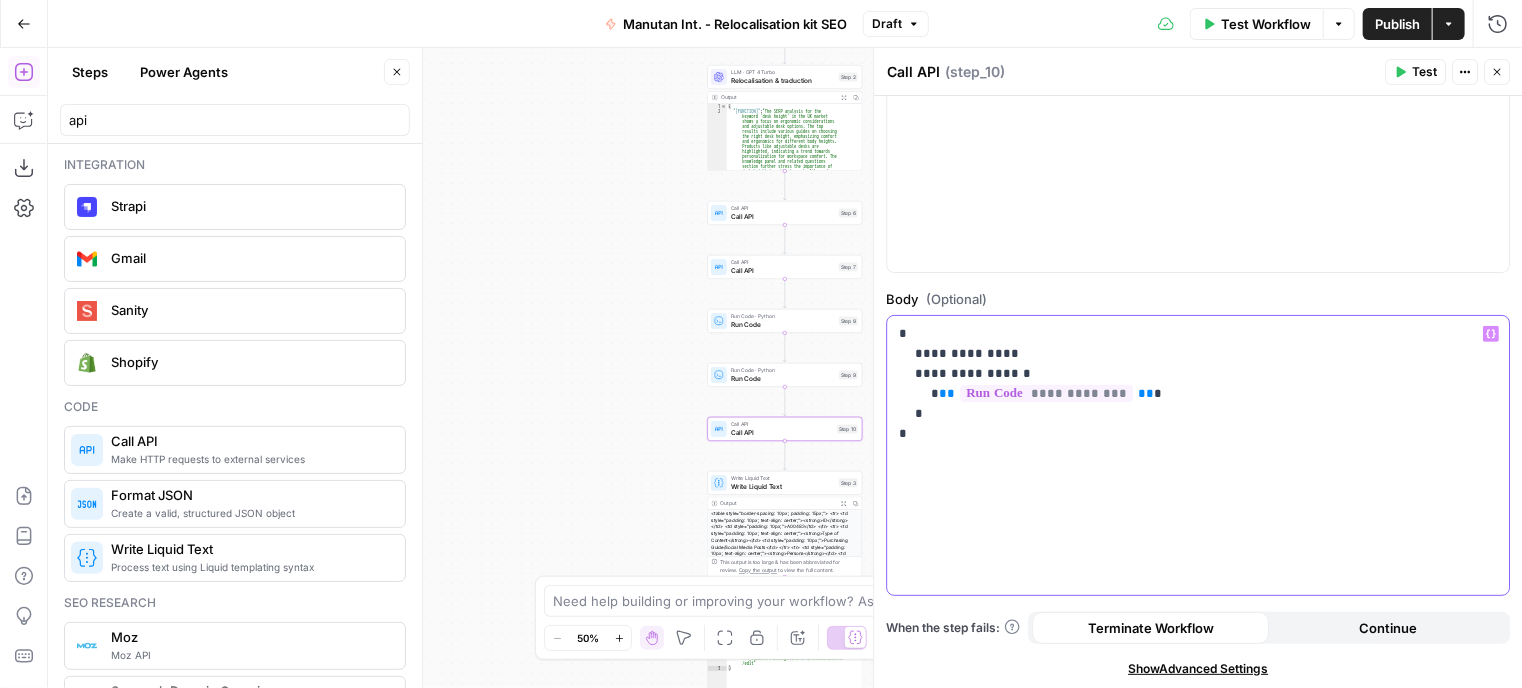click on "**********" at bounding box center [1190, 384] 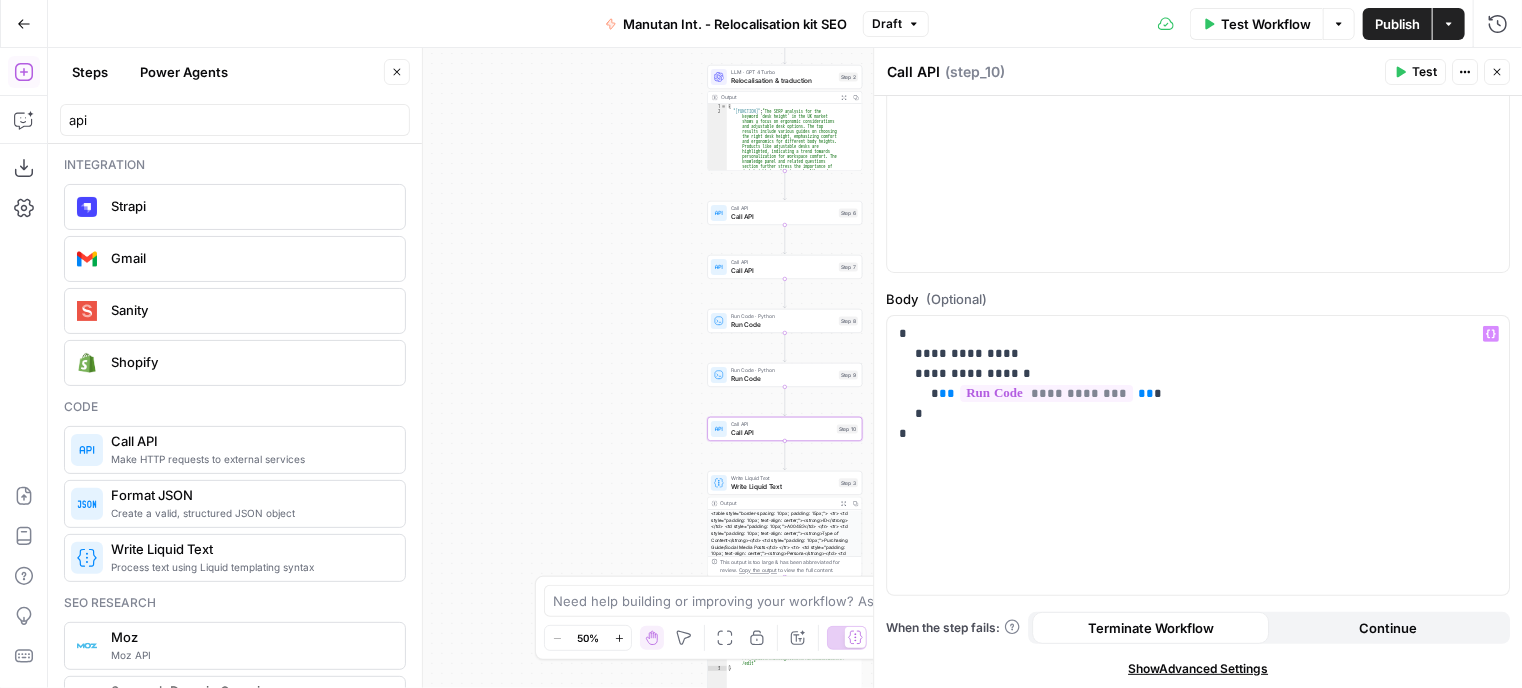 click on "**********" at bounding box center [1198, 392] 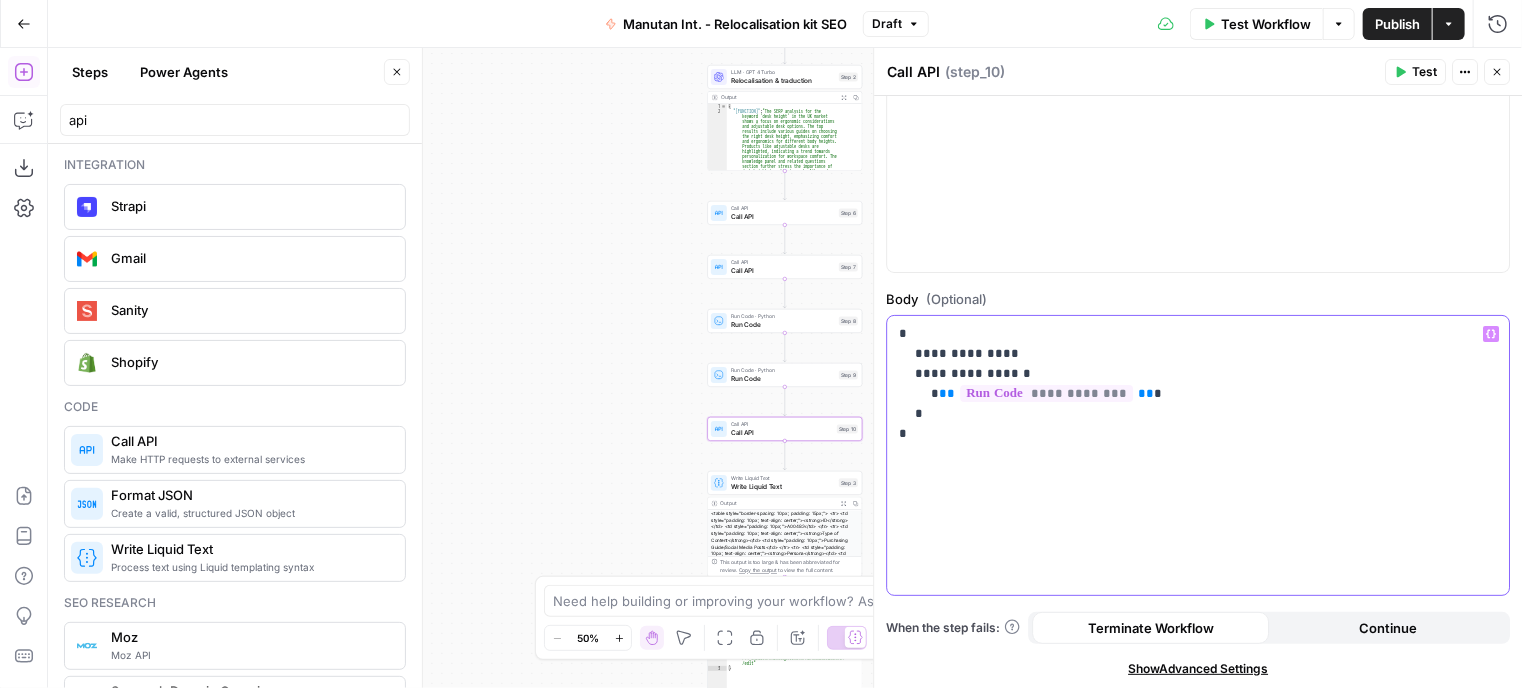 click on "**********" at bounding box center [1190, 384] 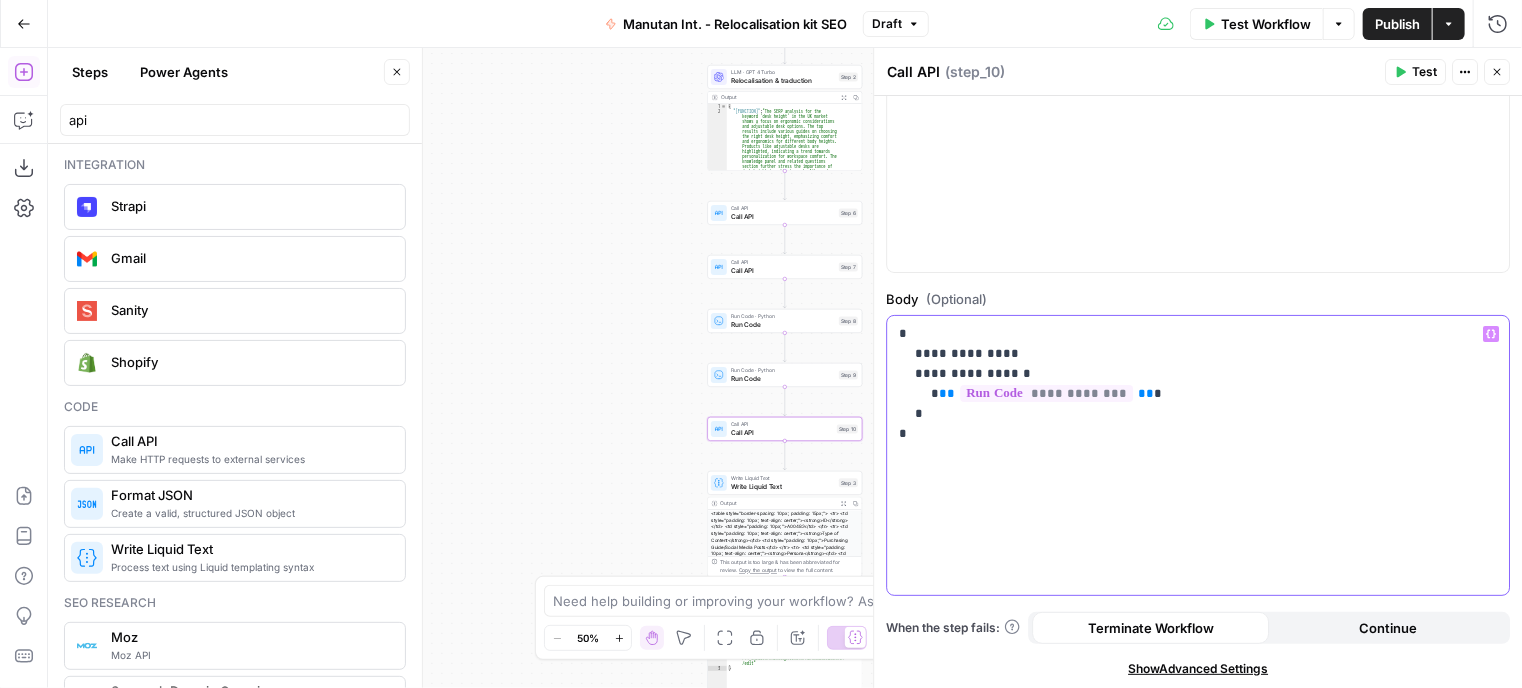 click on "**********" at bounding box center (1190, 384) 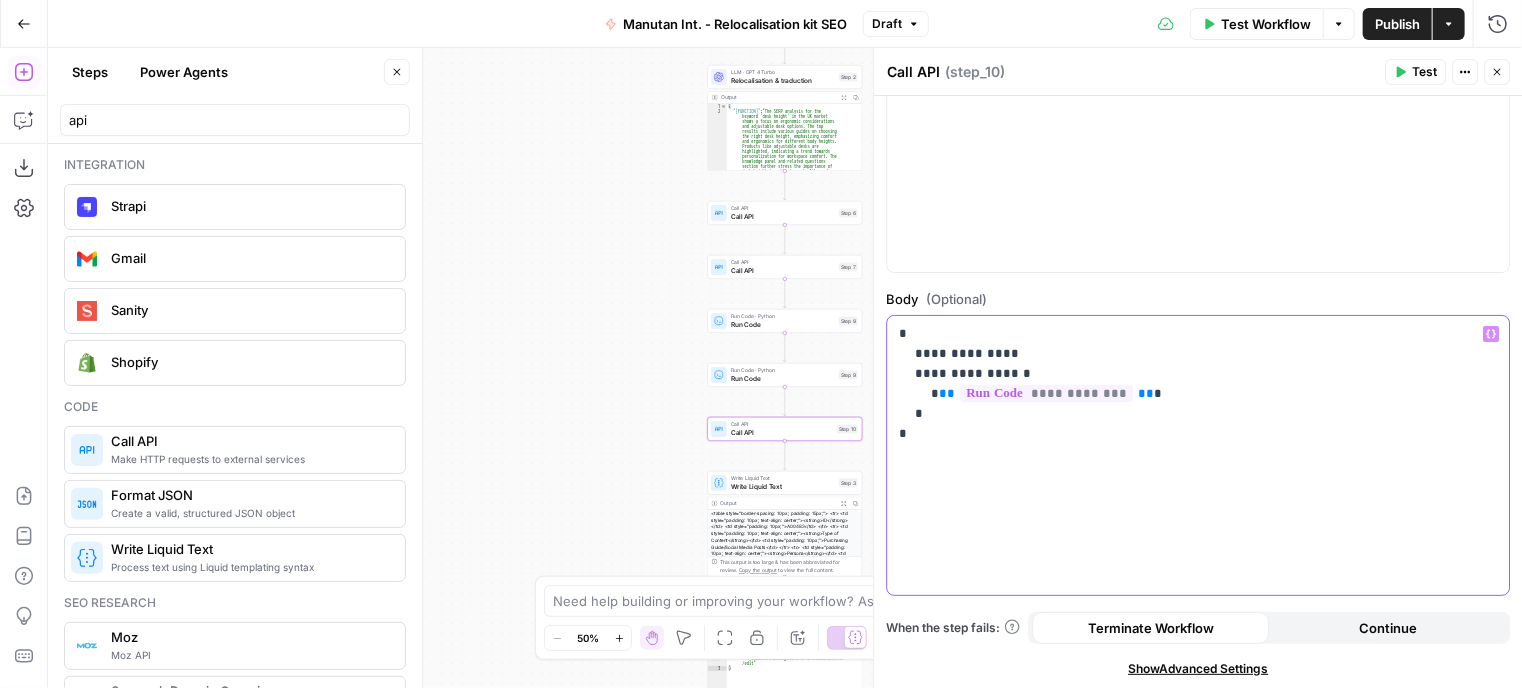 click 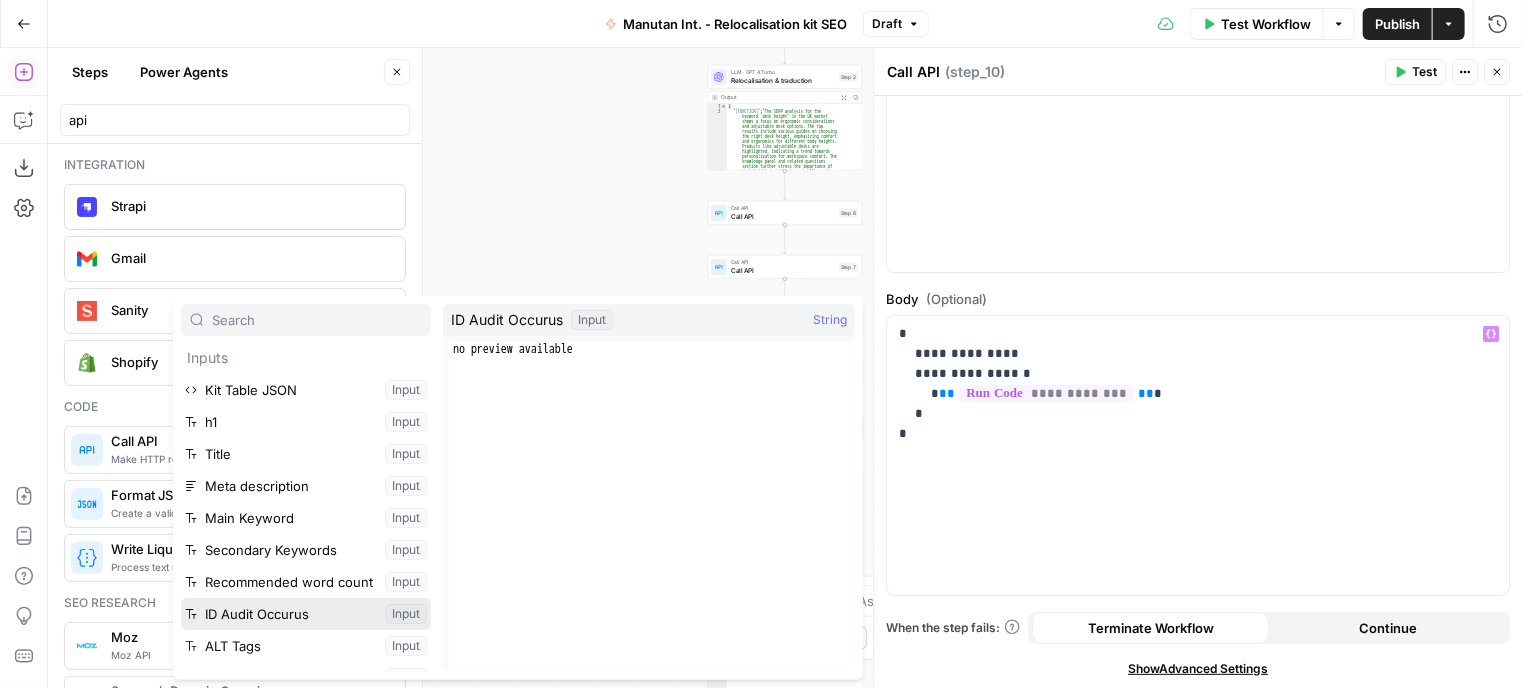 click at bounding box center [306, 614] 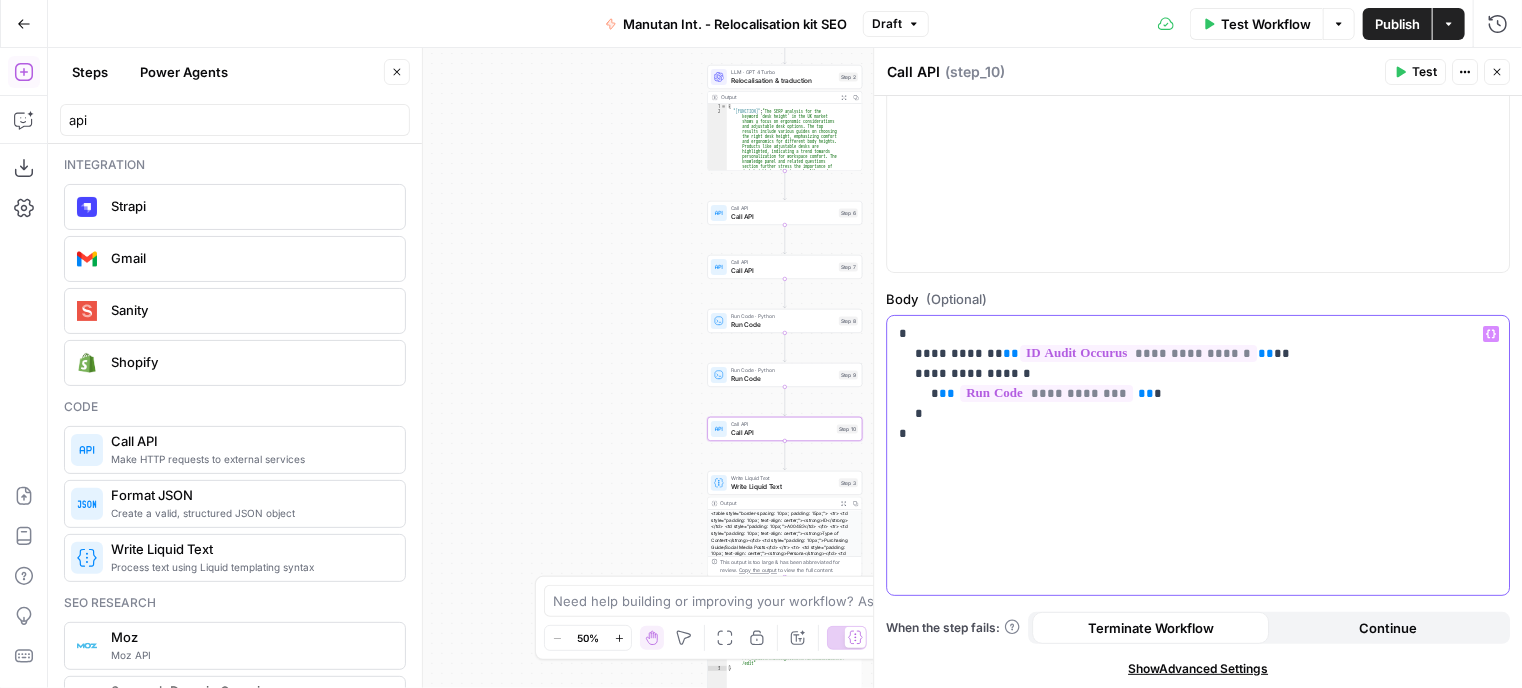 click on "**********" at bounding box center (1190, 384) 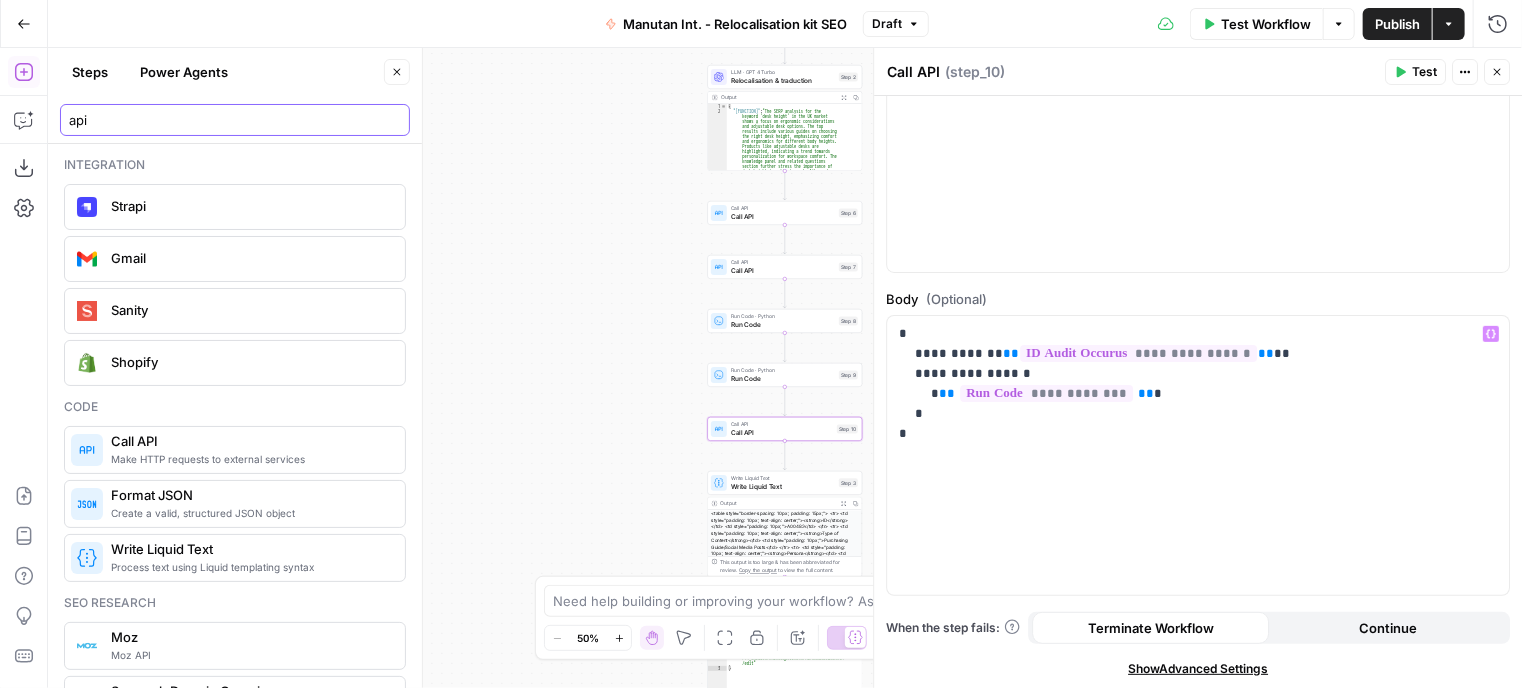 click on "api" at bounding box center (235, 120) 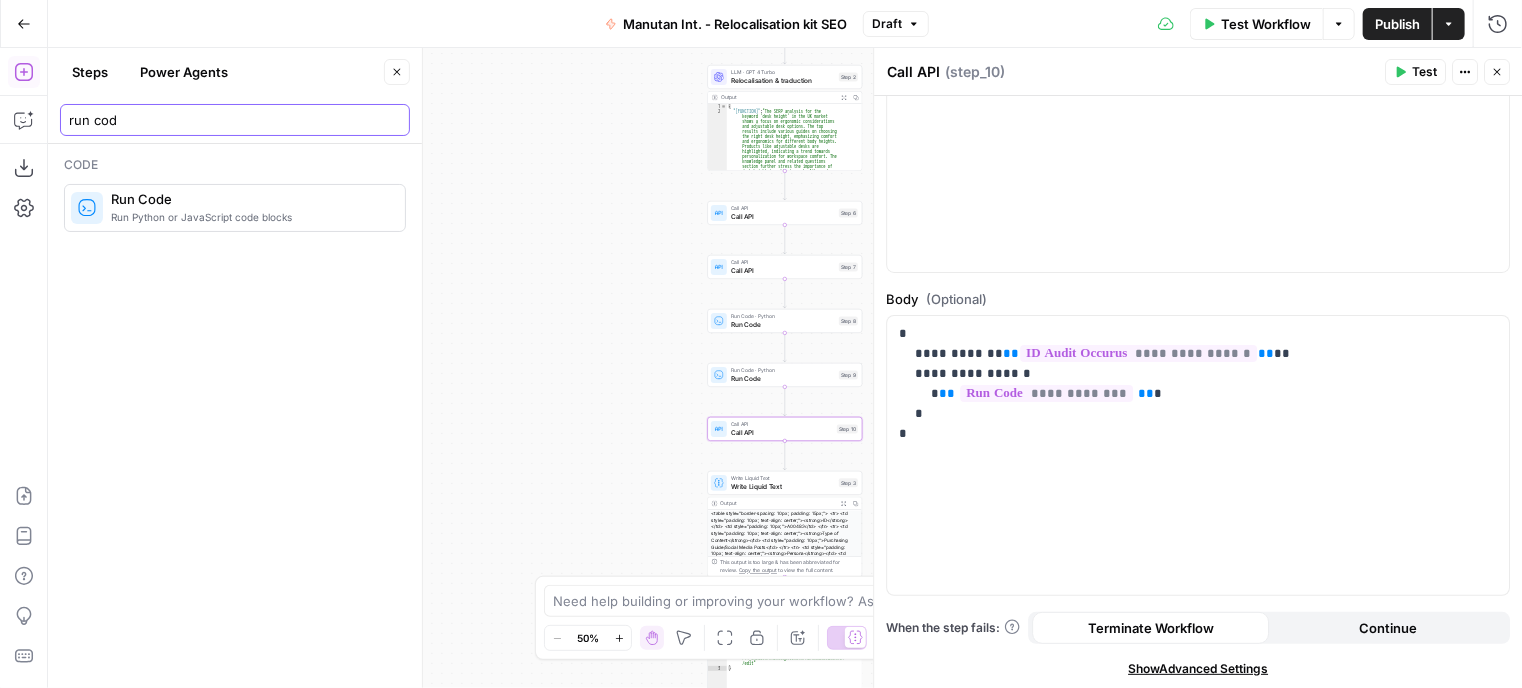 type on "run cod" 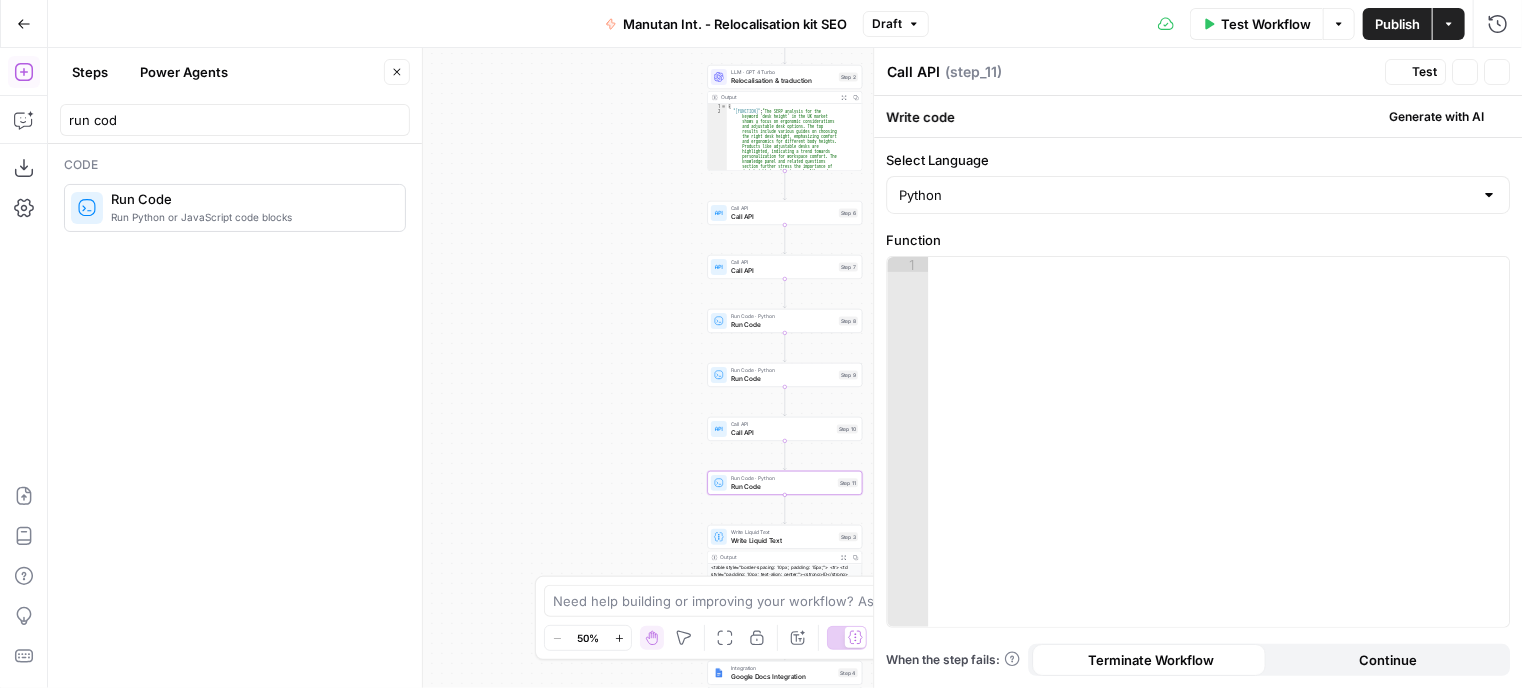 type on "Run Code" 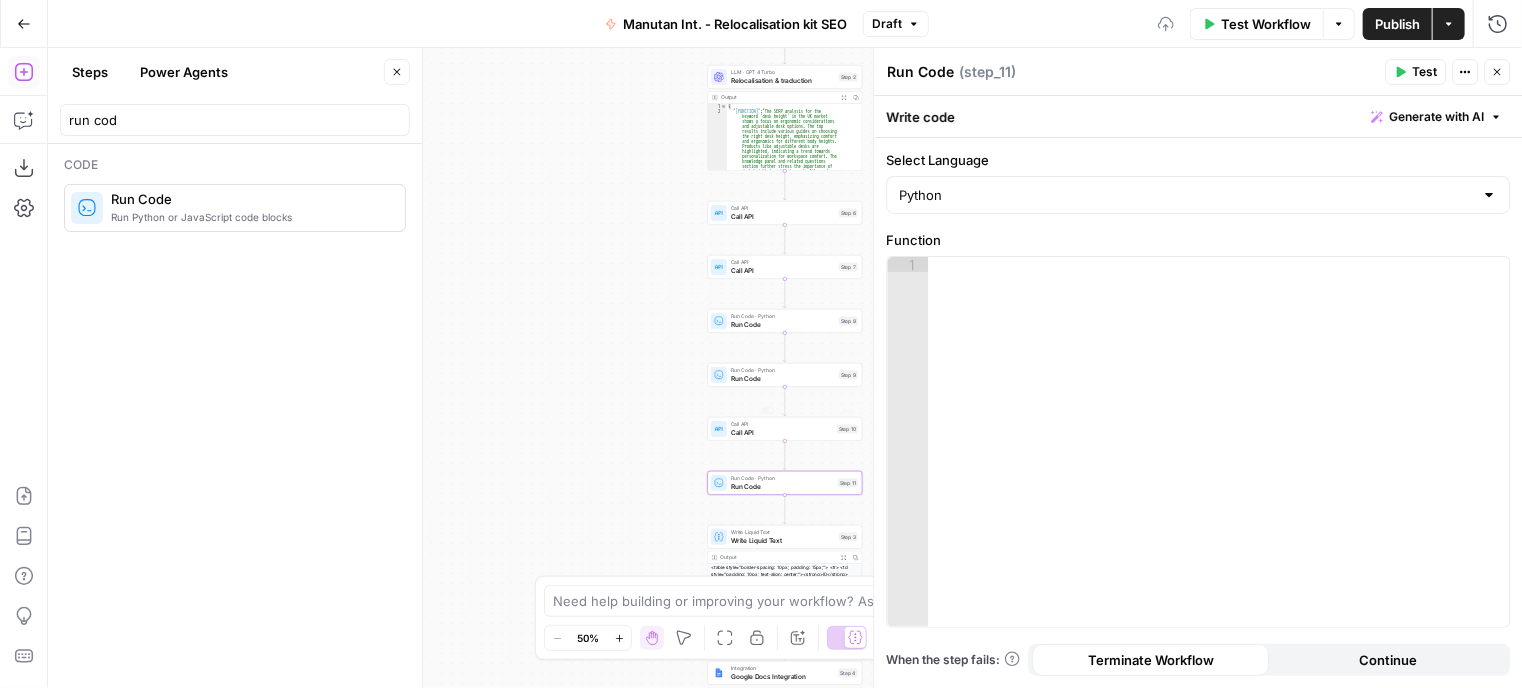 click at bounding box center (1219, 457) 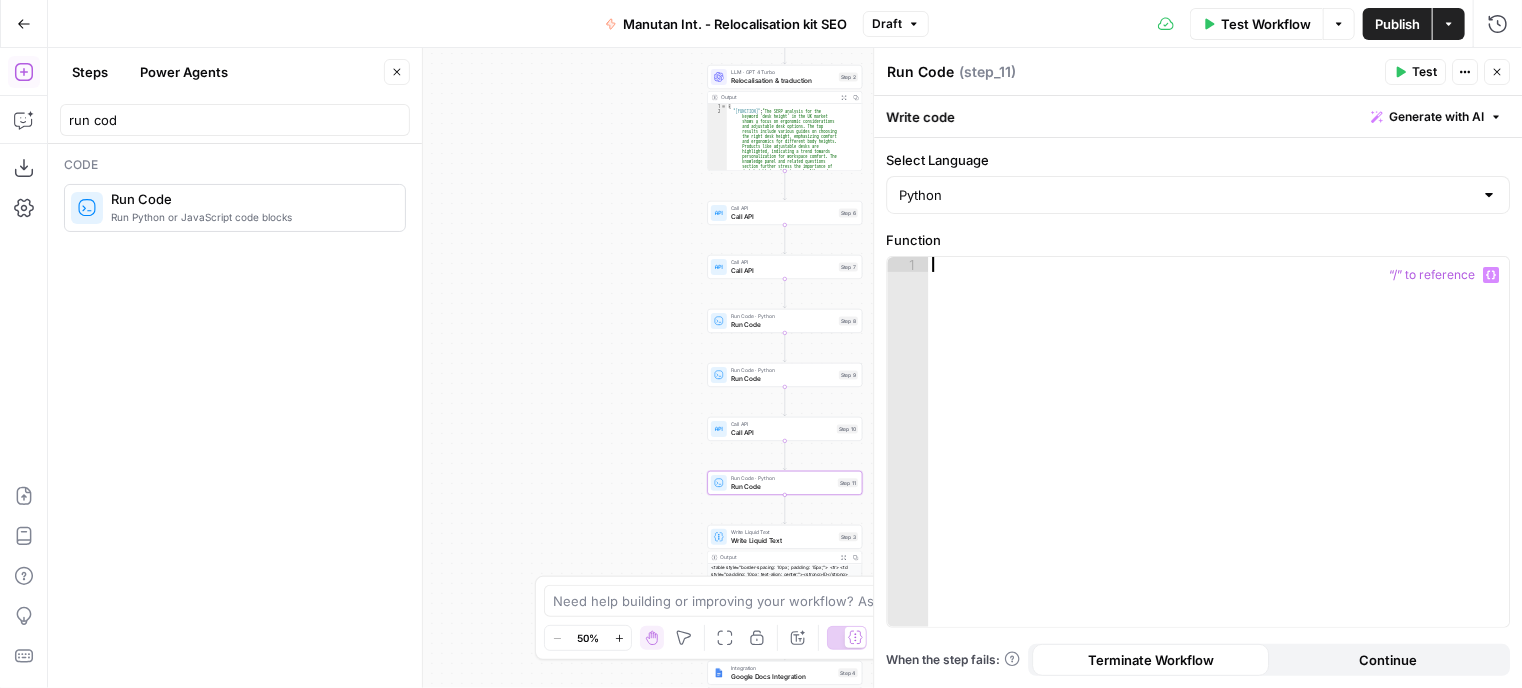paste on "**********" 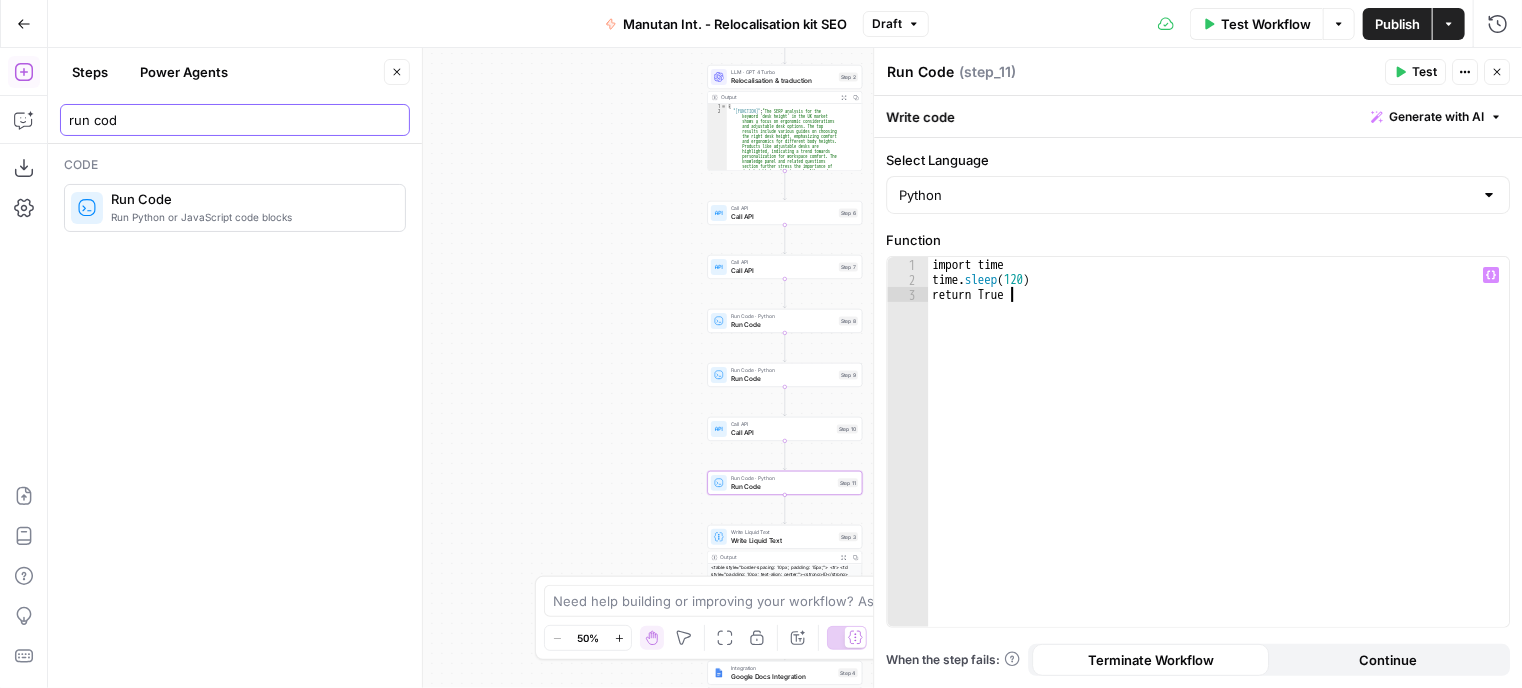 click on "run cod" at bounding box center (235, 120) 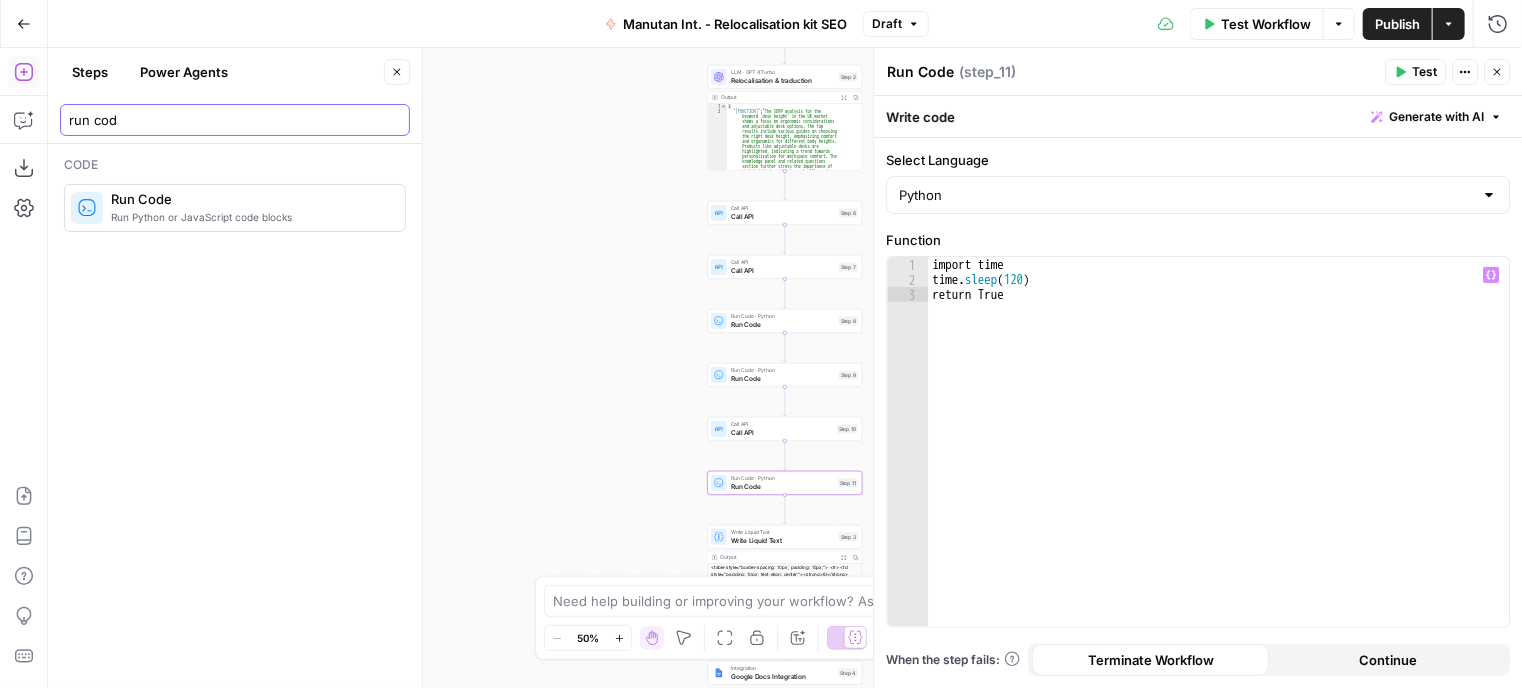 click on "run cod" at bounding box center [235, 120] 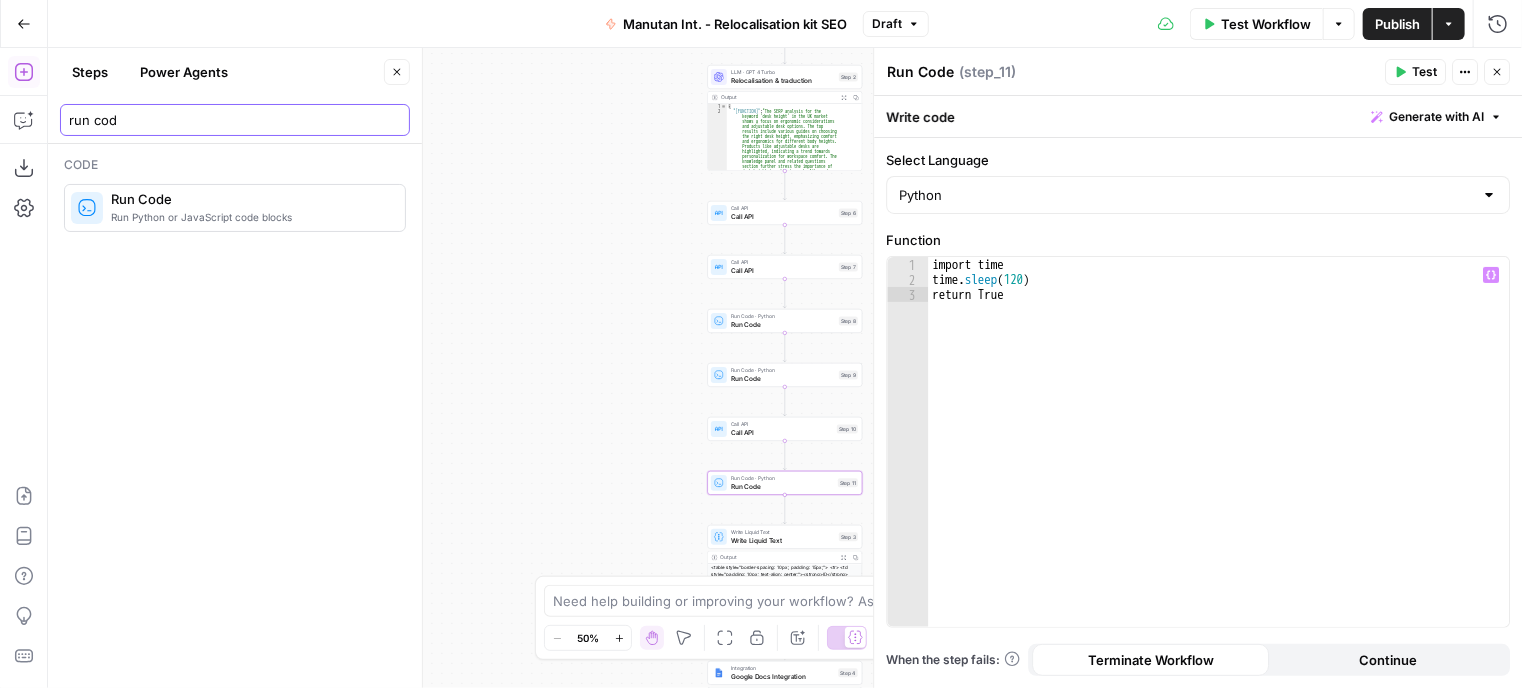 click on "run cod" at bounding box center (235, 120) 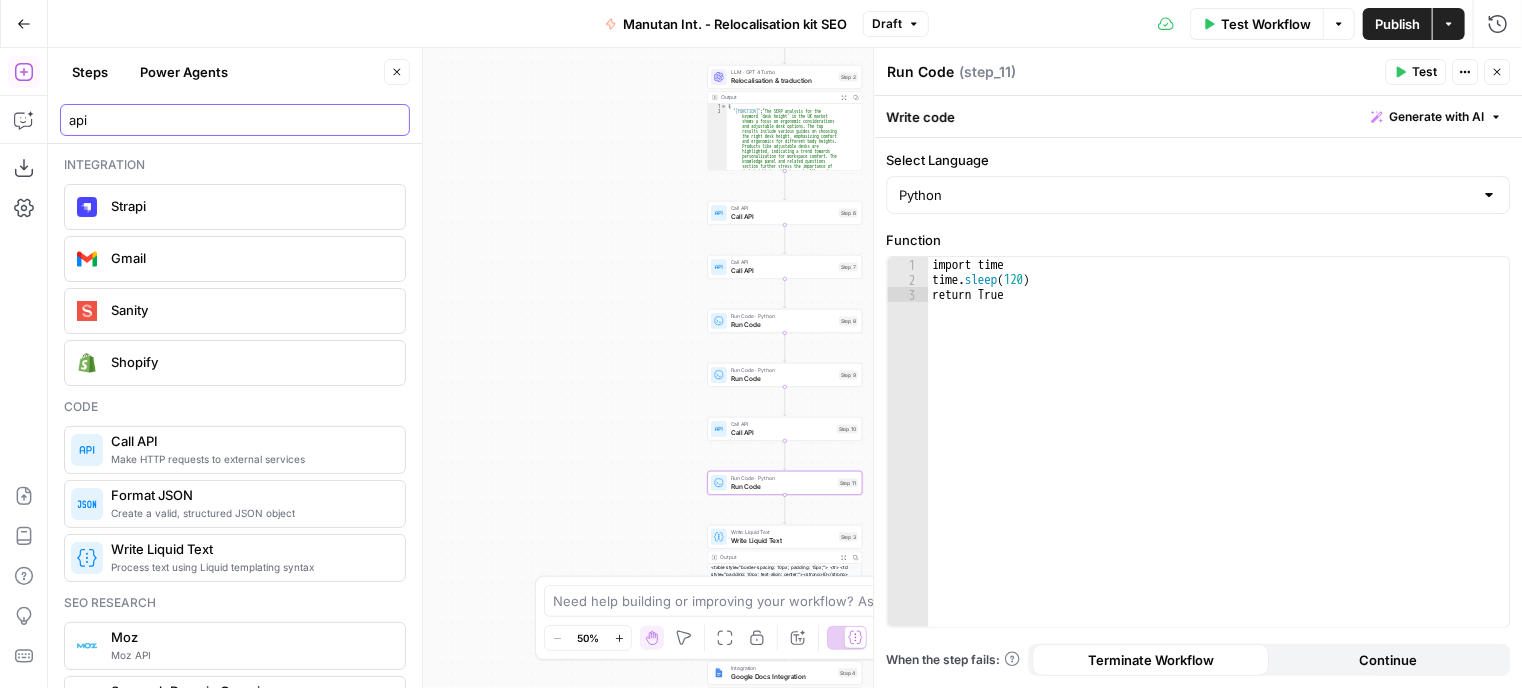 type on "api" 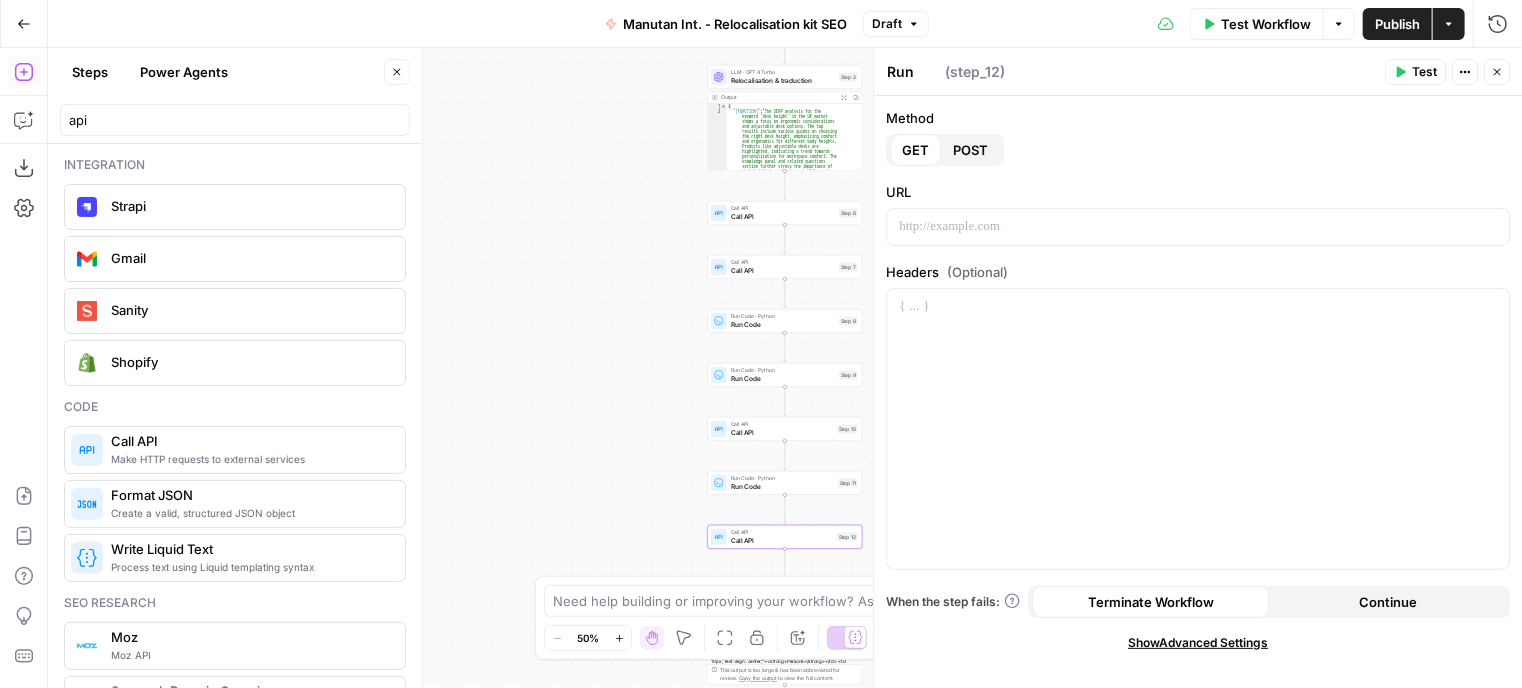 type on "Call API" 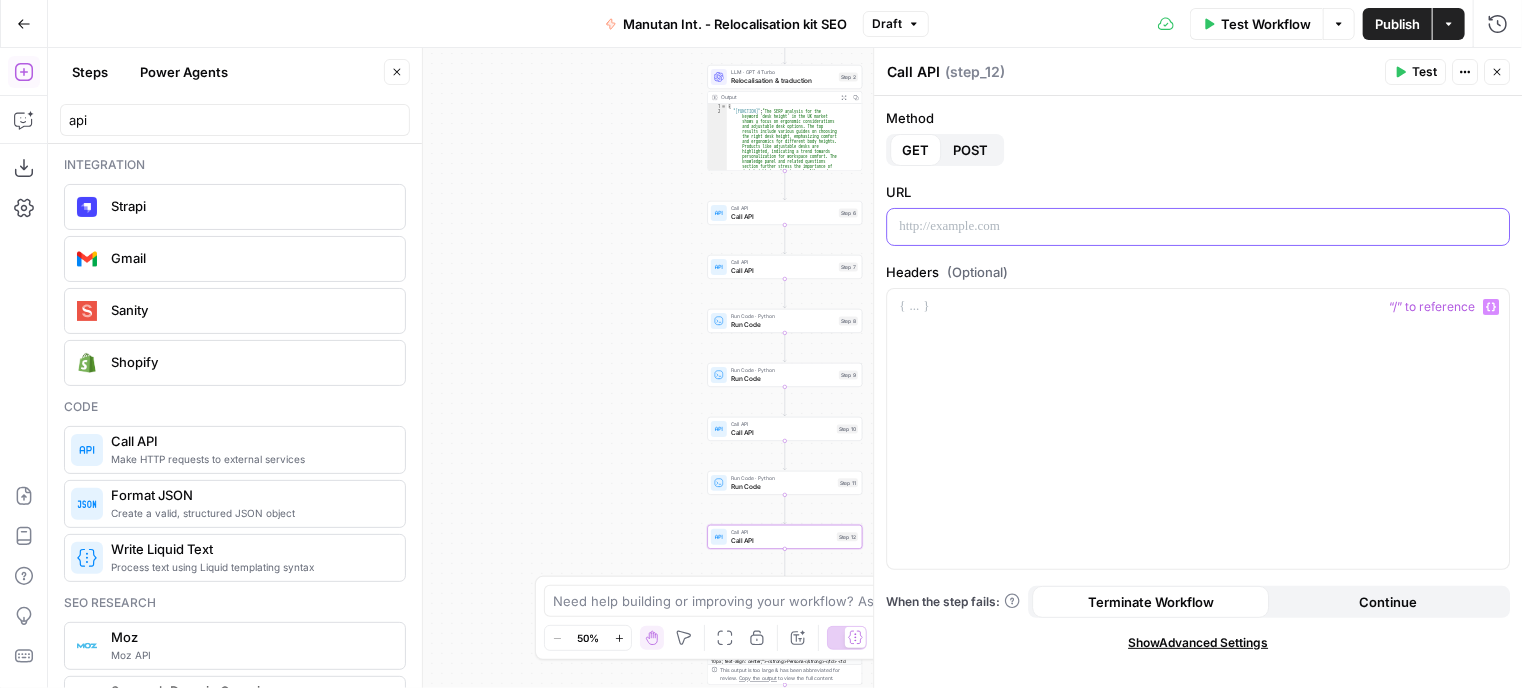 click at bounding box center (1198, 227) 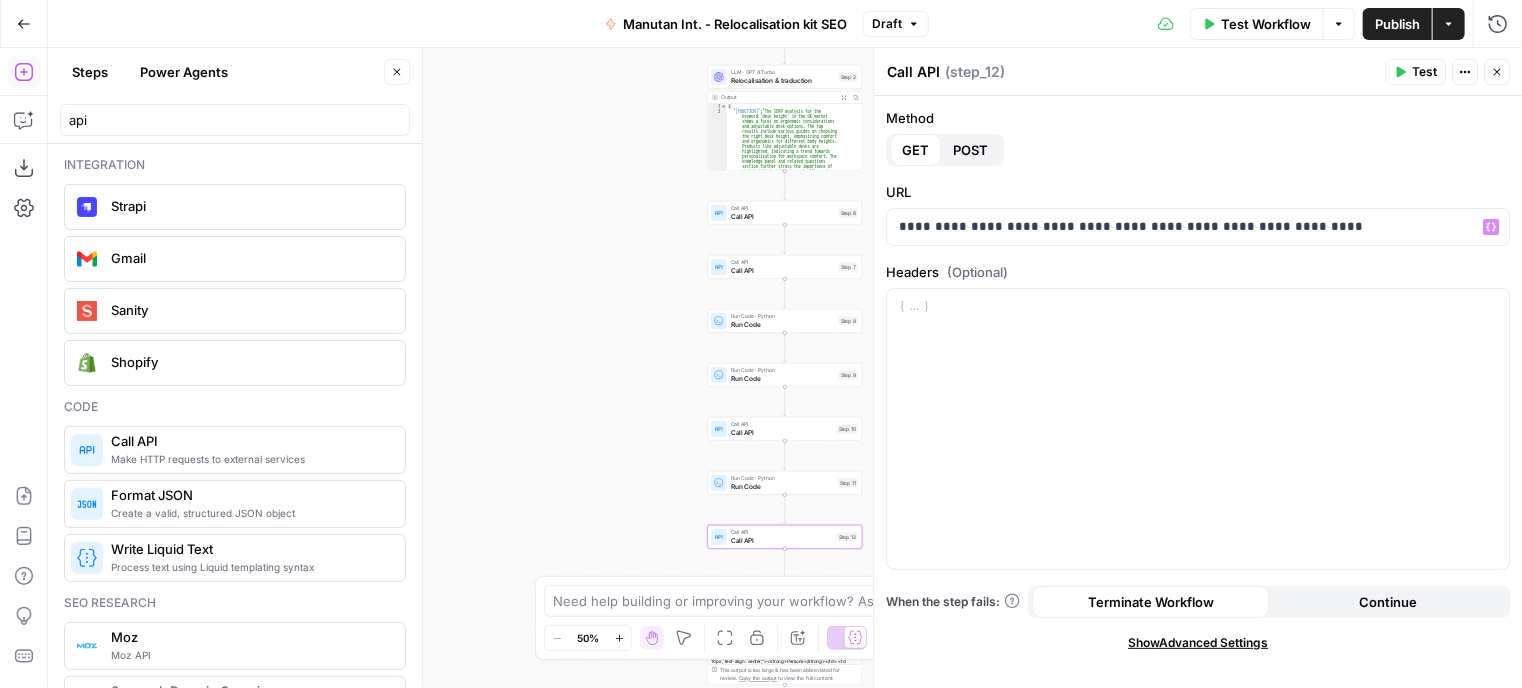 click on "POST" at bounding box center (970, 150) 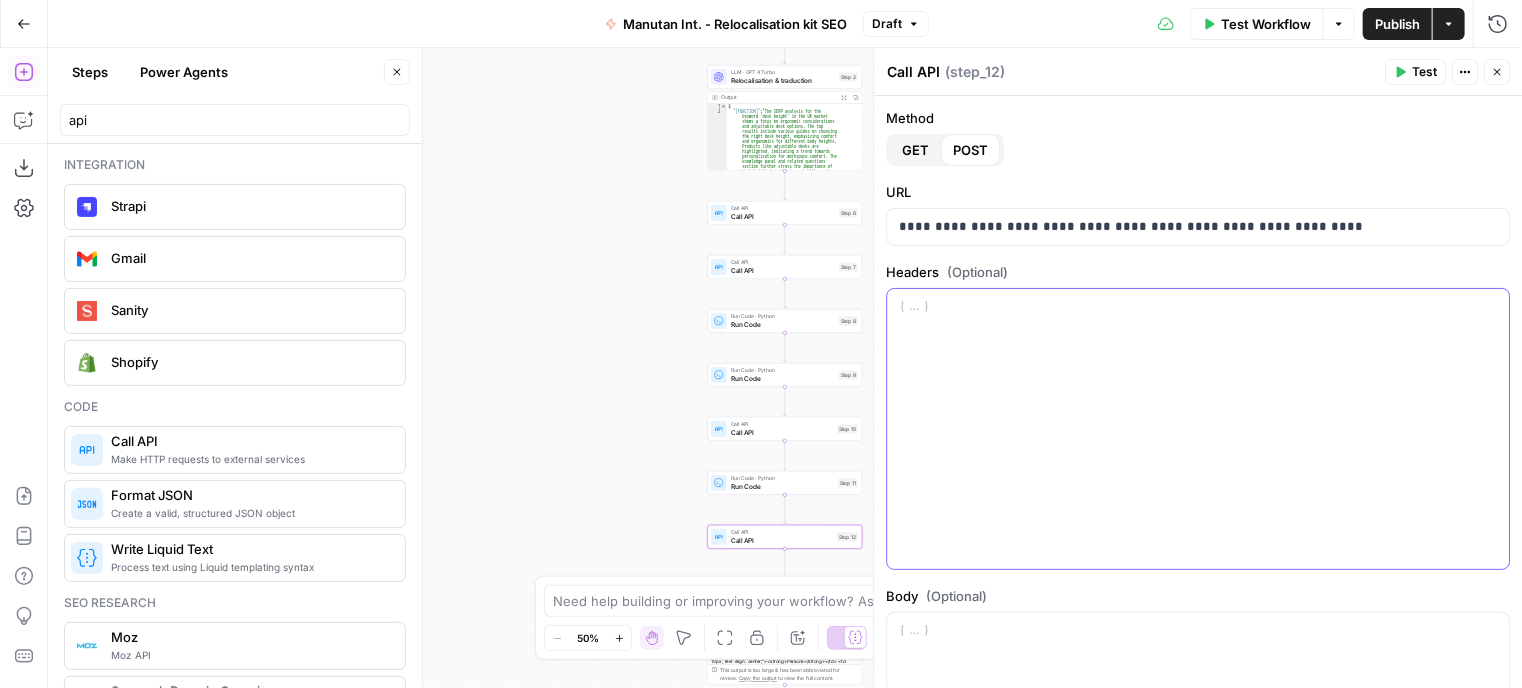 click at bounding box center [1198, 429] 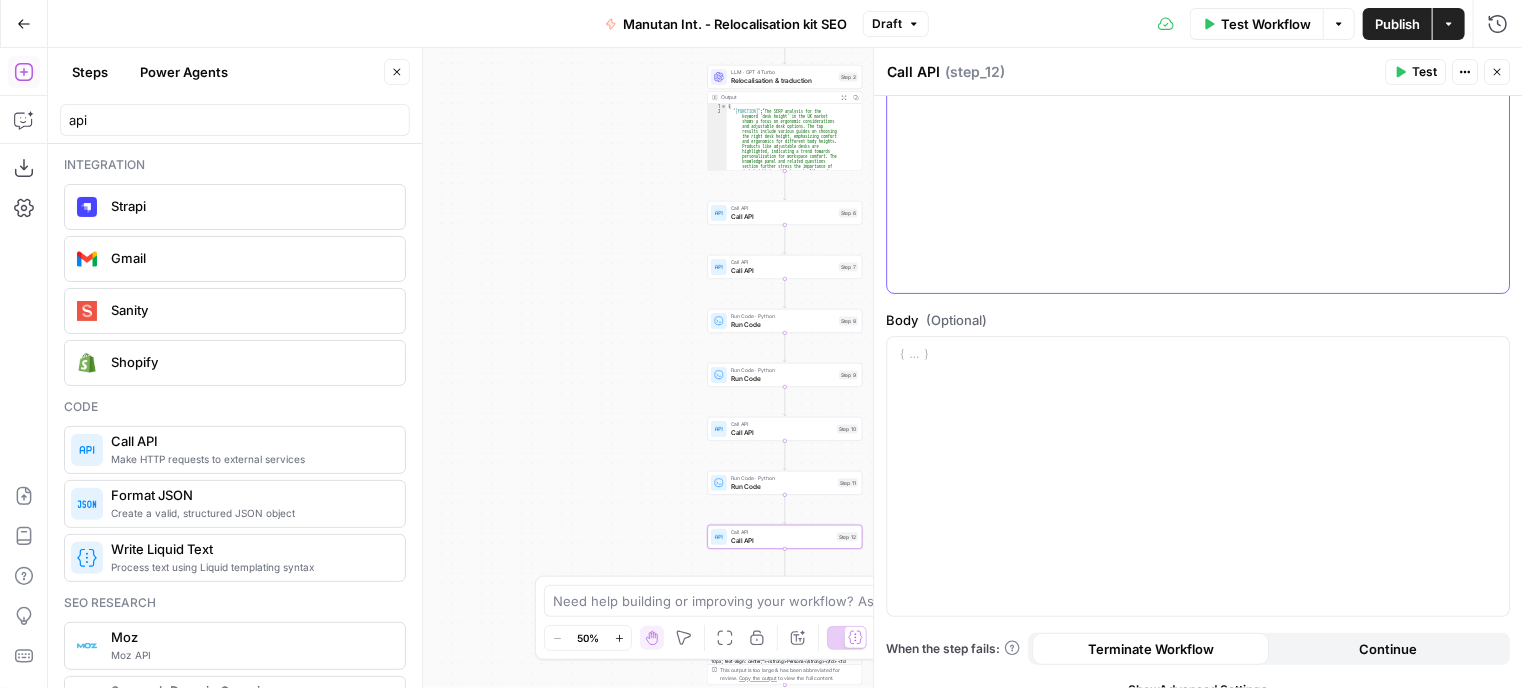 scroll, scrollTop: 297, scrollLeft: 0, axis: vertical 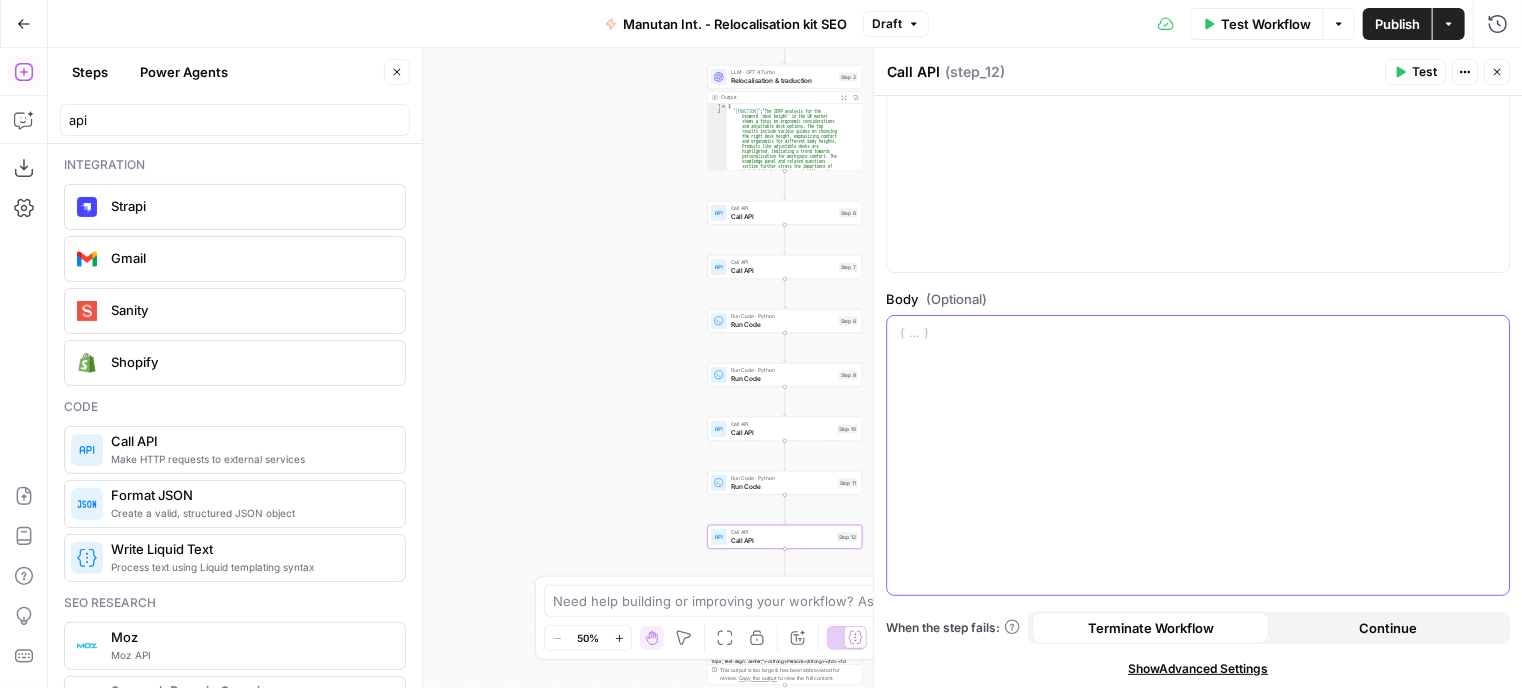 click at bounding box center [1198, 456] 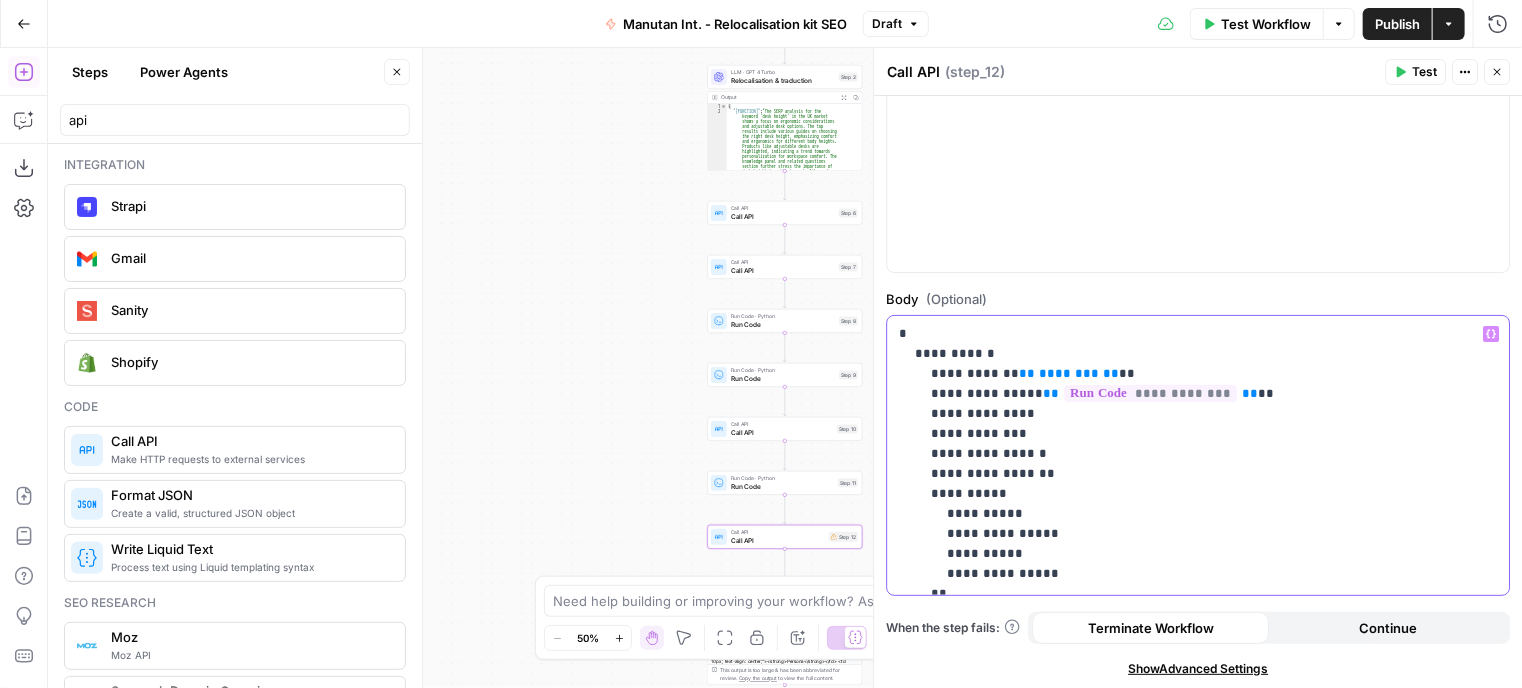 drag, startPoint x: 1070, startPoint y: 367, endPoint x: 993, endPoint y: 372, distance: 77.16217 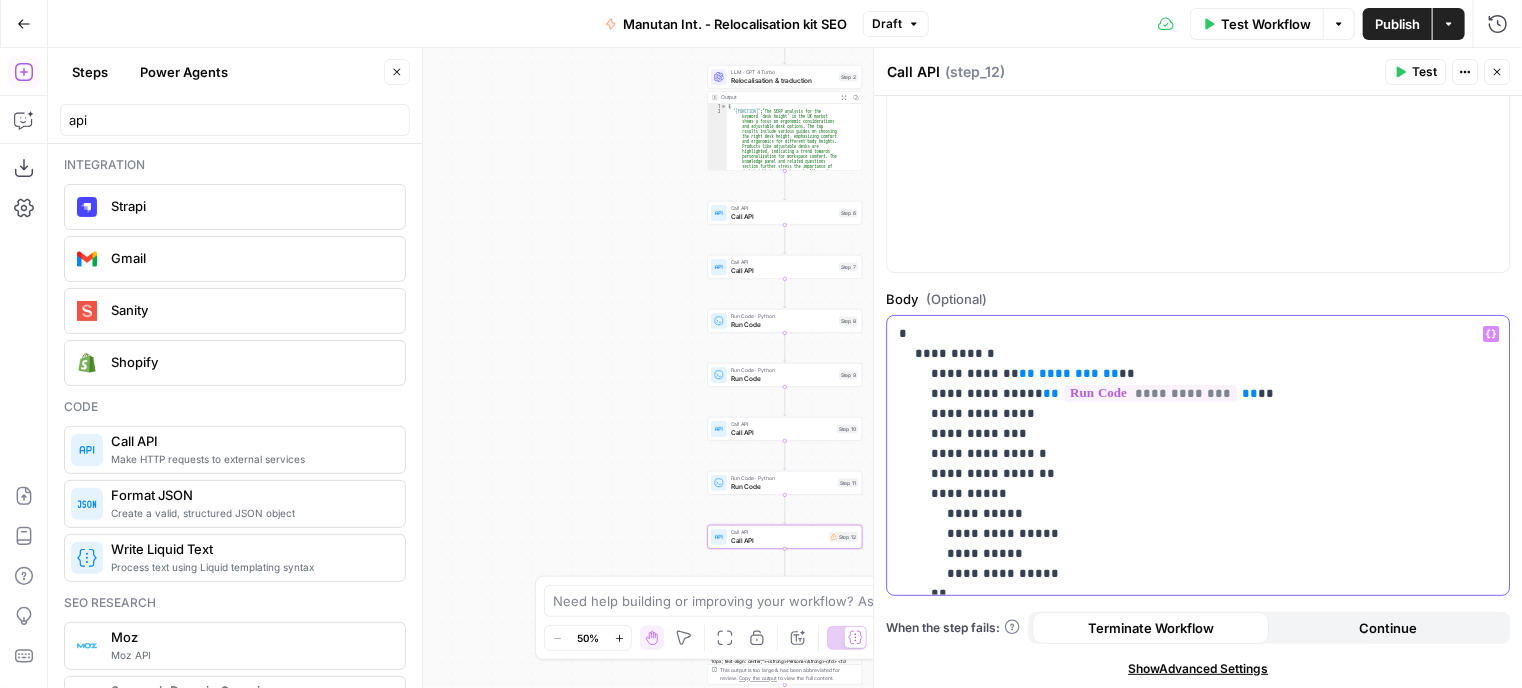 click on "**********" at bounding box center (1183, 554) 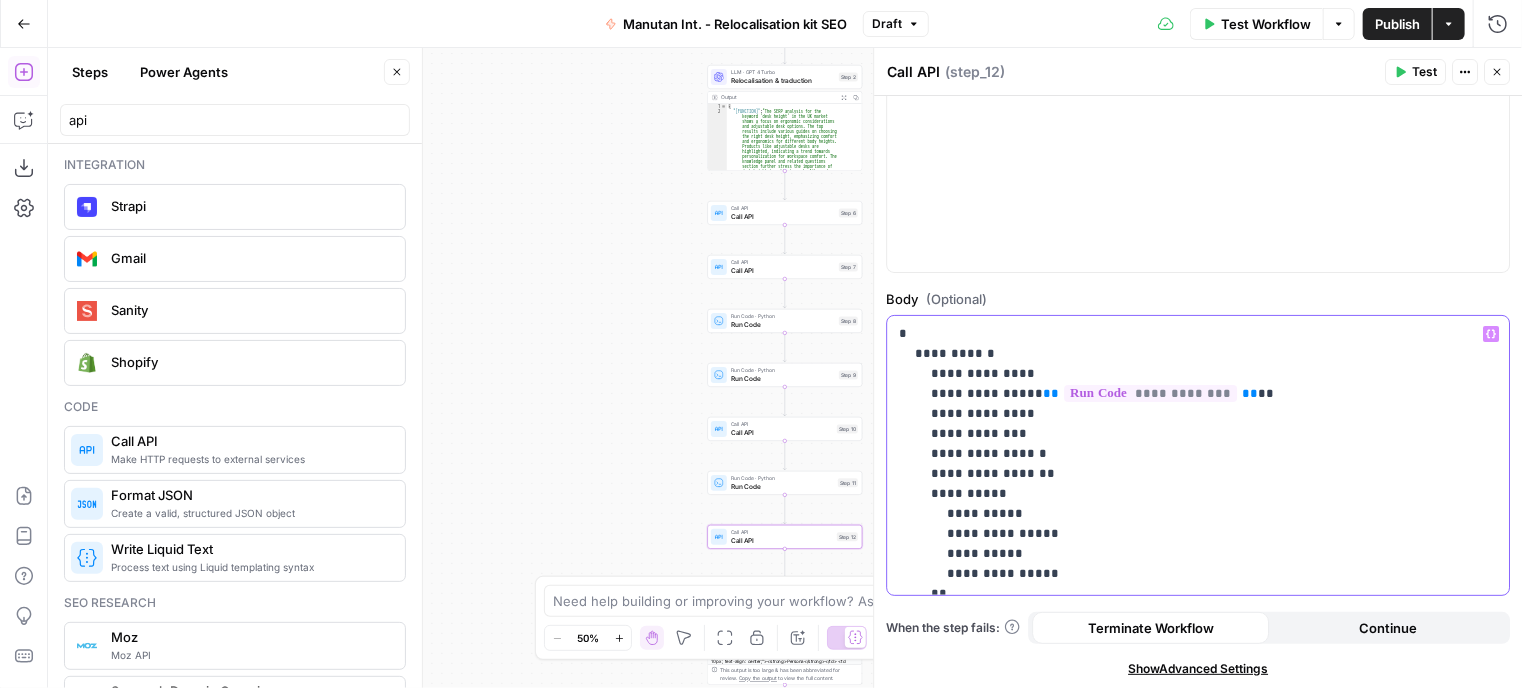 click 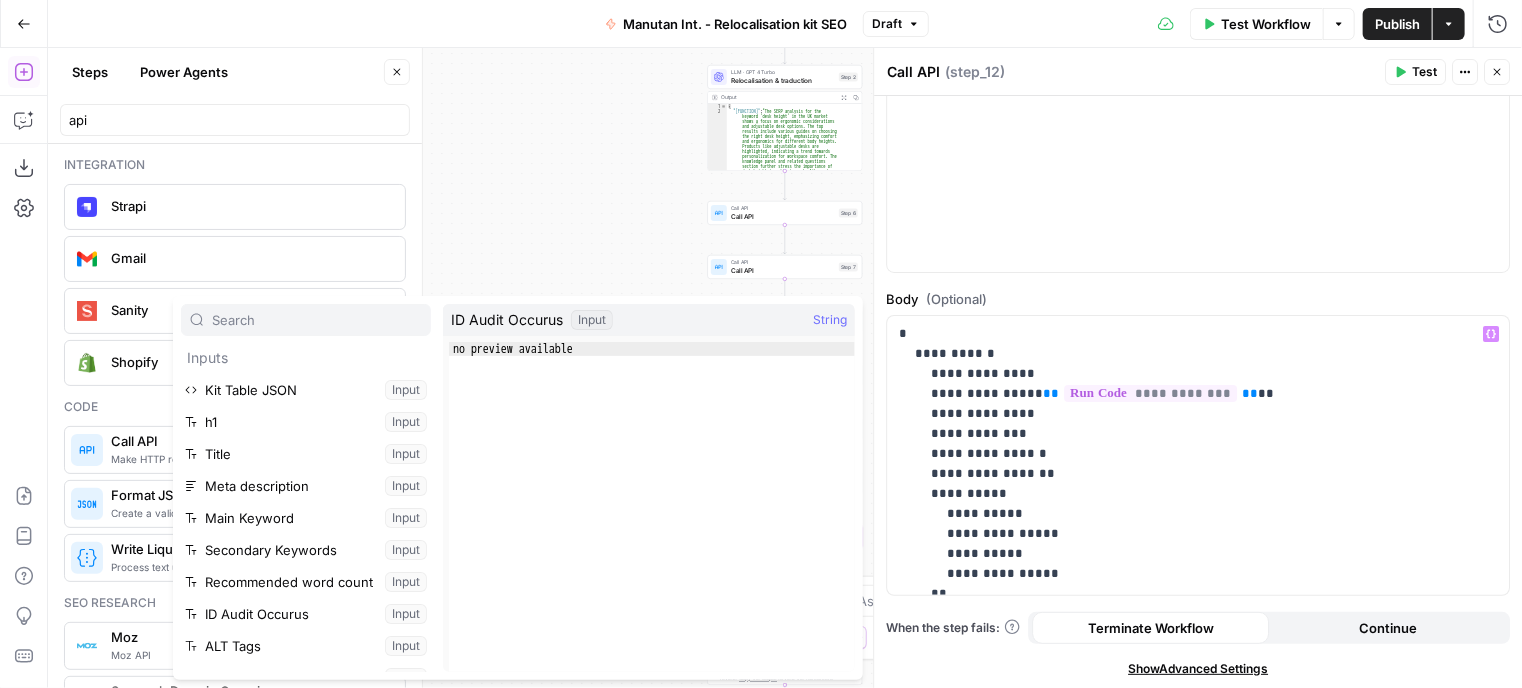 scroll, scrollTop: 100, scrollLeft: 0, axis: vertical 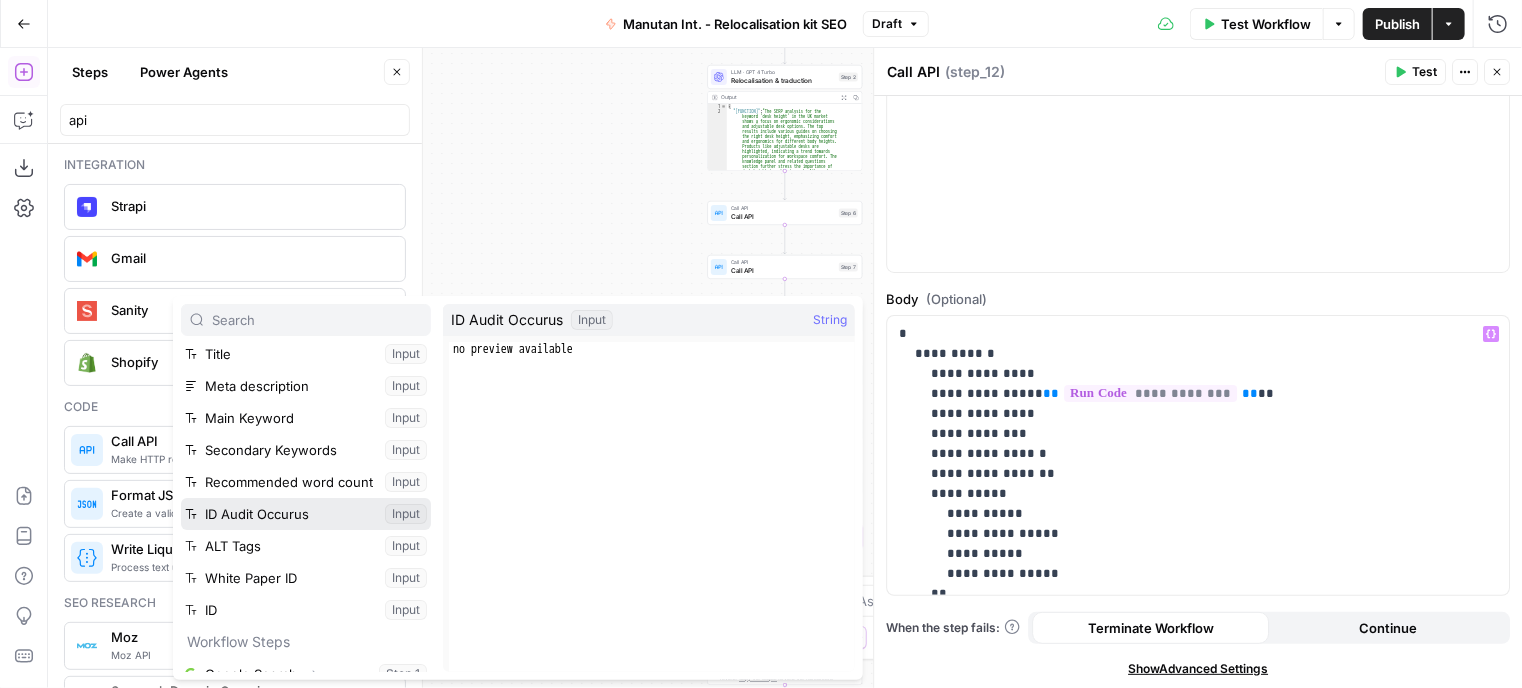 click at bounding box center [306, 514] 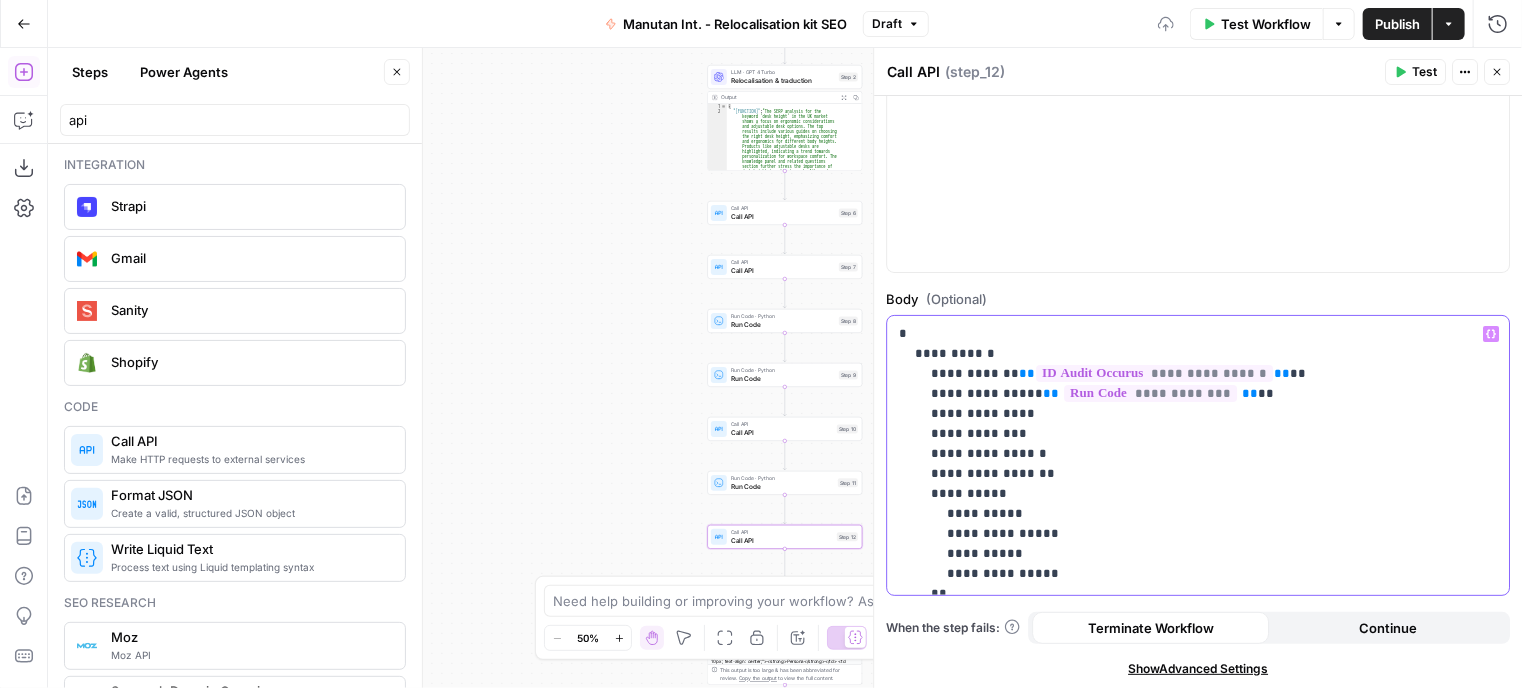 scroll, scrollTop: 196, scrollLeft: 0, axis: vertical 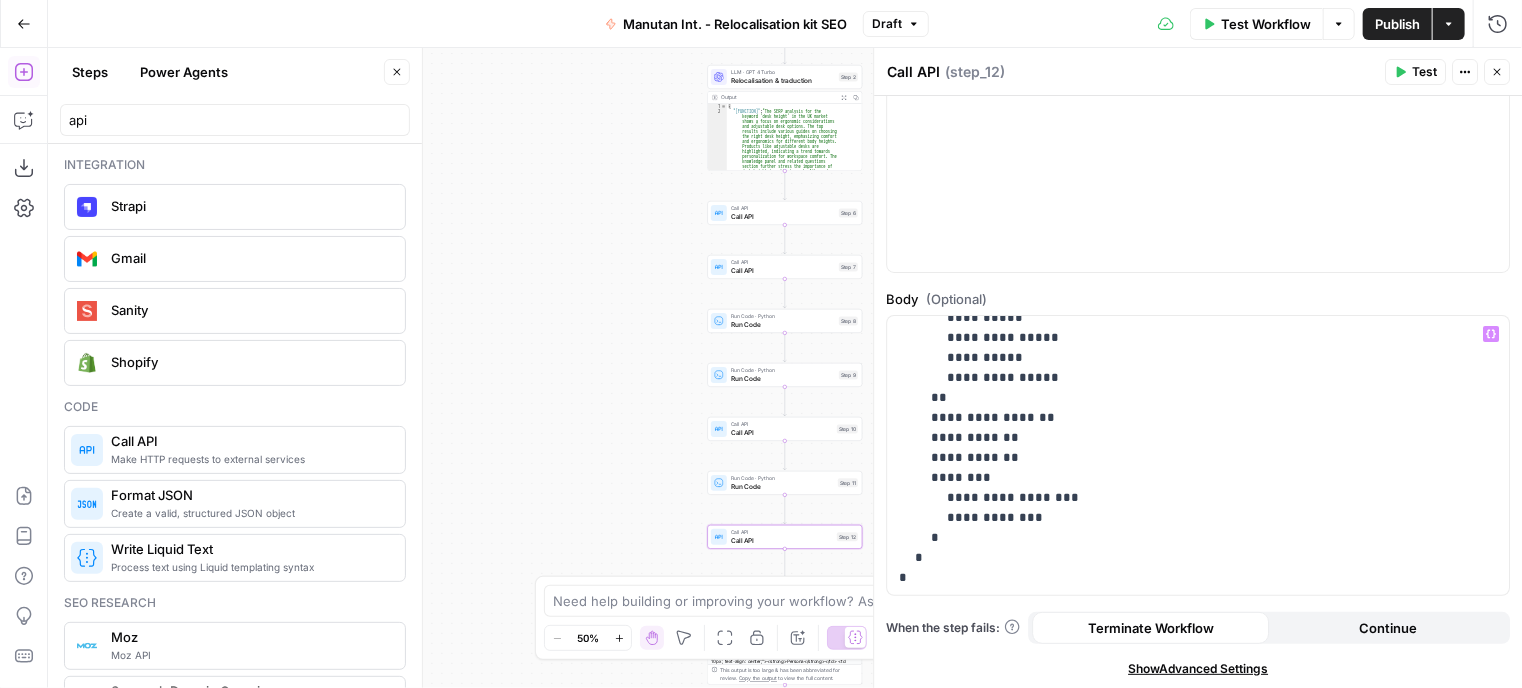 click on "Workflow Set Inputs Inputs Google Search Google Search Step 1 Output Expand Output Copy 18 19 20 21 22 23 24 25 26 27      "num" :  "10" ,      "device" :  "desktop"    } ,    "search_information" :  {      "query_displayed" :  "desk height" ,      "total_results" :  1260000000 ,      "time_taken_displayed" :  0.41 ,      "organic_results_state" :  "Results for exact           spelling"    } ,    "knowledge_graph" :  {     XXXXXXXXXXXXXXXXXXXXXXXXXXXXXXXXXXXXXXXXXXXXXXXXXXXXXXXXXXXXXXXXXXXXXXXXXXXXXXXXXXXXXXXXXXXXXXXXXXXXXXXXXXXXXXXXXXXXXXXXXXXXXXXXXXXXXXXXXXXXXXXXXXXXXXXXXXXXXXXXXXXXXXXXXXXXXXXXXXXXXXXXXXXXXXXXXXXXXXXXXXXXXXXXXXXXXXXXXXXXXXXXXXXXXXXXXXXXXXXXXXXXXXXXXXXXXXXXXXXXXXXXXXXXXXXXXXXXXXXXXXXXXXXXXXXXXXXXXXXXXXXXXXXXXXXXXXXXXXXXXXXXXXXXXXXXXXXXXXXXXXXXXXXXXXXXXXXXXXXXXXXXXXXXXXXXXXXXXXXXXXXXXXXXXXXXXXXXXXXXXXXXXXXXXXXXXXXXXXXXXXXXXXXXXXXXXXXXXXXXXXXXXXXXXXXXXXXXXXXXXXXXXXXXXXXXXXXXXXXXXXXXXXXXXXXXXXXXXXXXXXXXXXXXXXXX This output is too large & has been abbreviated for review.     Step 5 1 2" at bounding box center (785, 368) 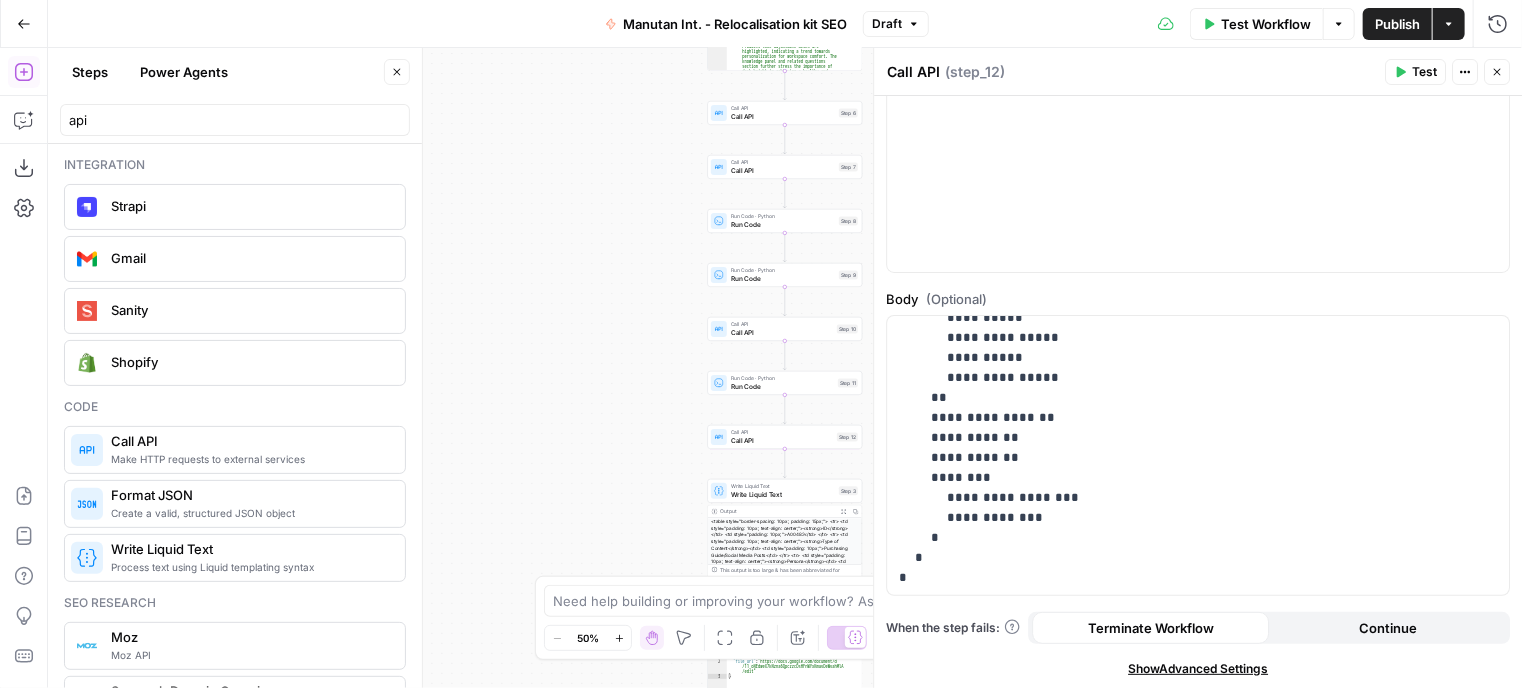 click on "Write Liquid Text" at bounding box center [783, 495] 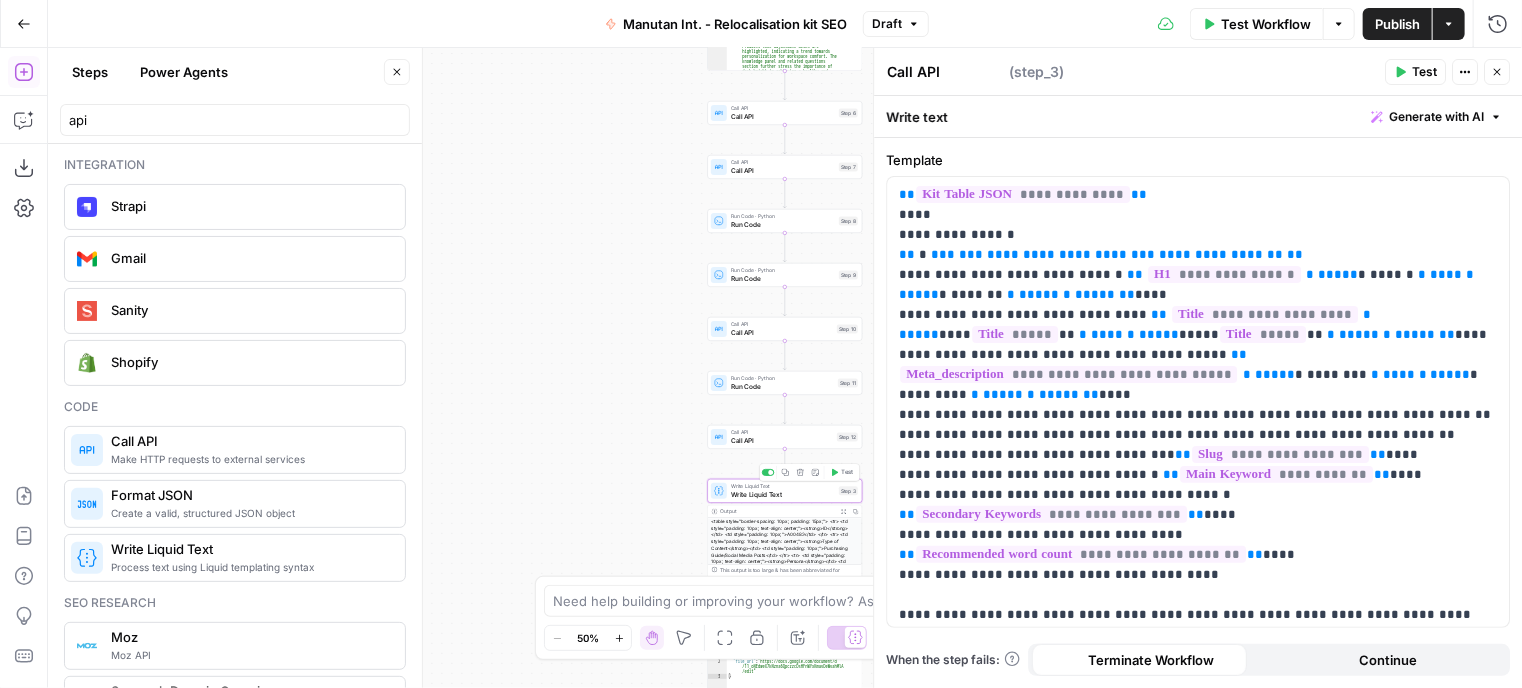type on "Write Liquid Text" 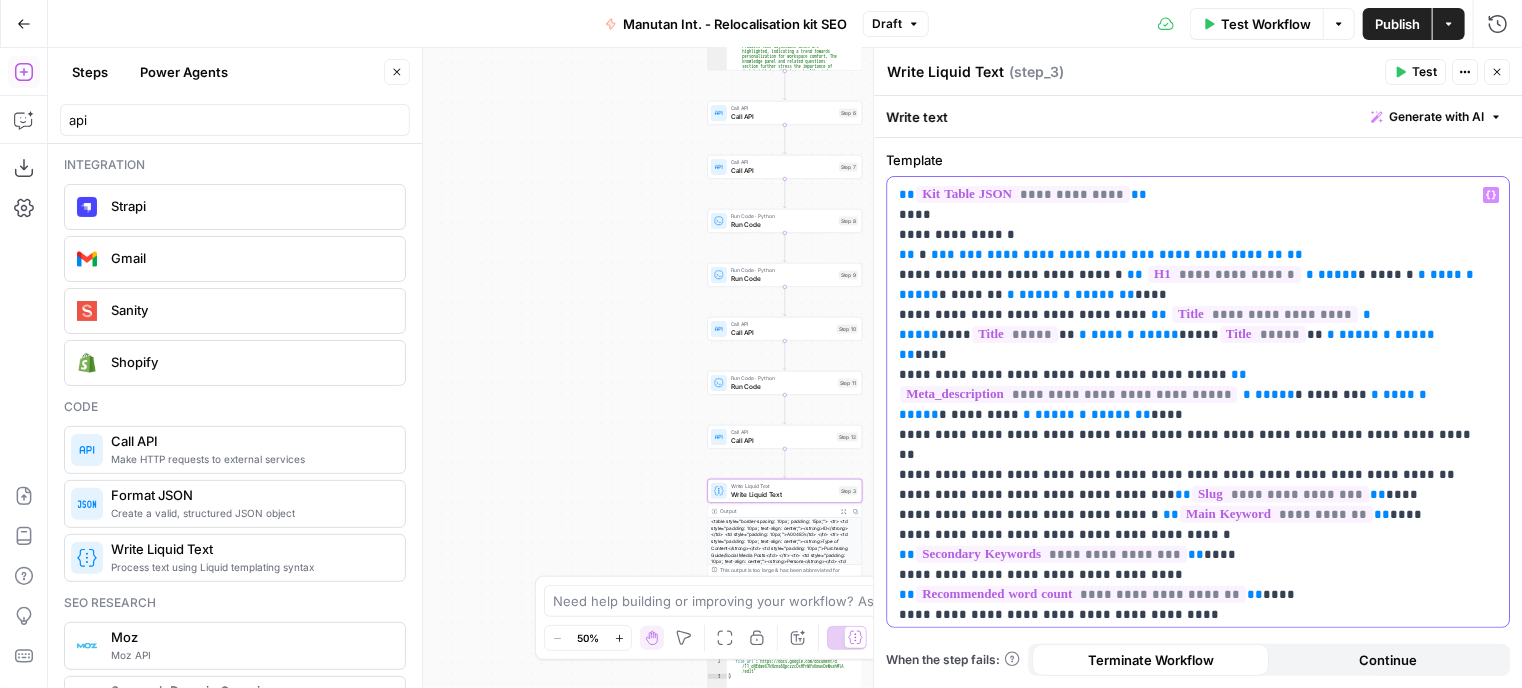 click on "**********" at bounding box center [1190, 605] 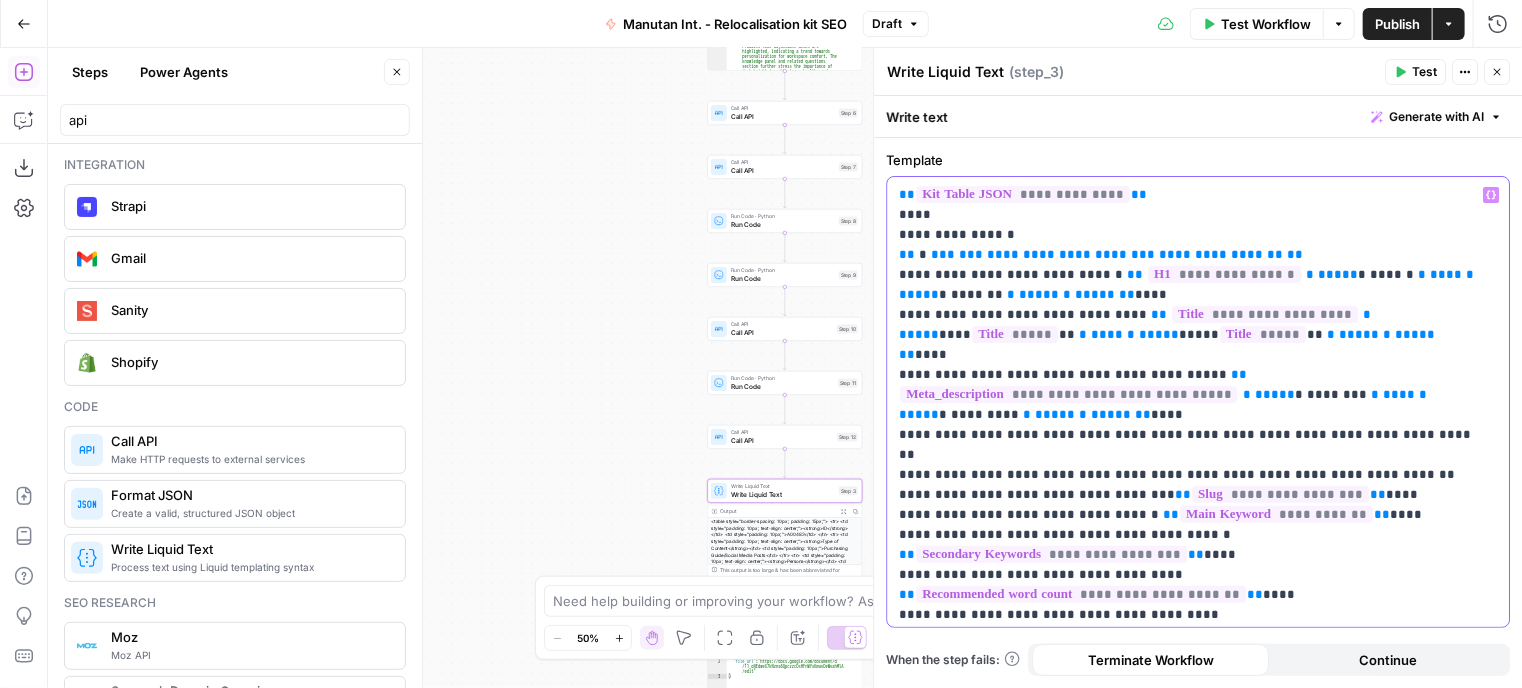 scroll, scrollTop: 100, scrollLeft: 0, axis: vertical 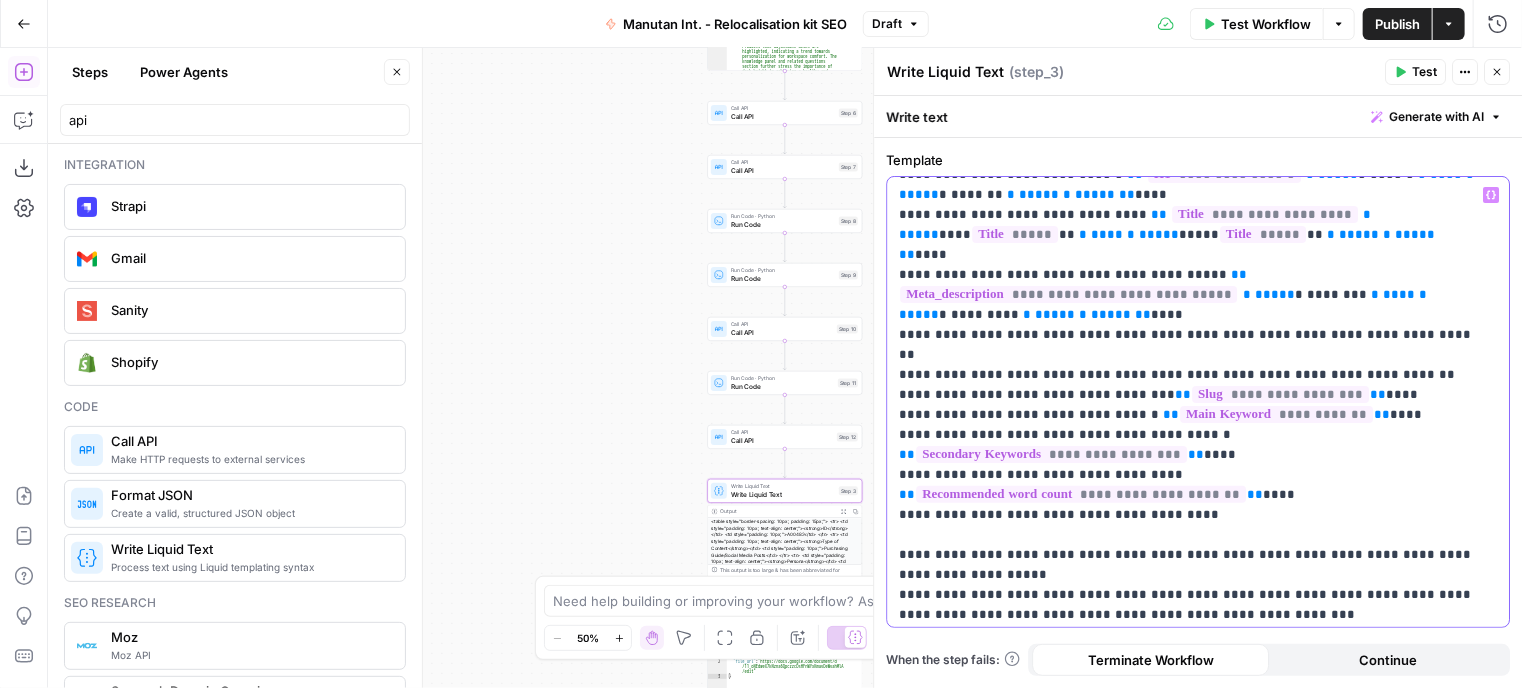 drag, startPoint x: 1220, startPoint y: 480, endPoint x: 892, endPoint y: 484, distance: 328.02438 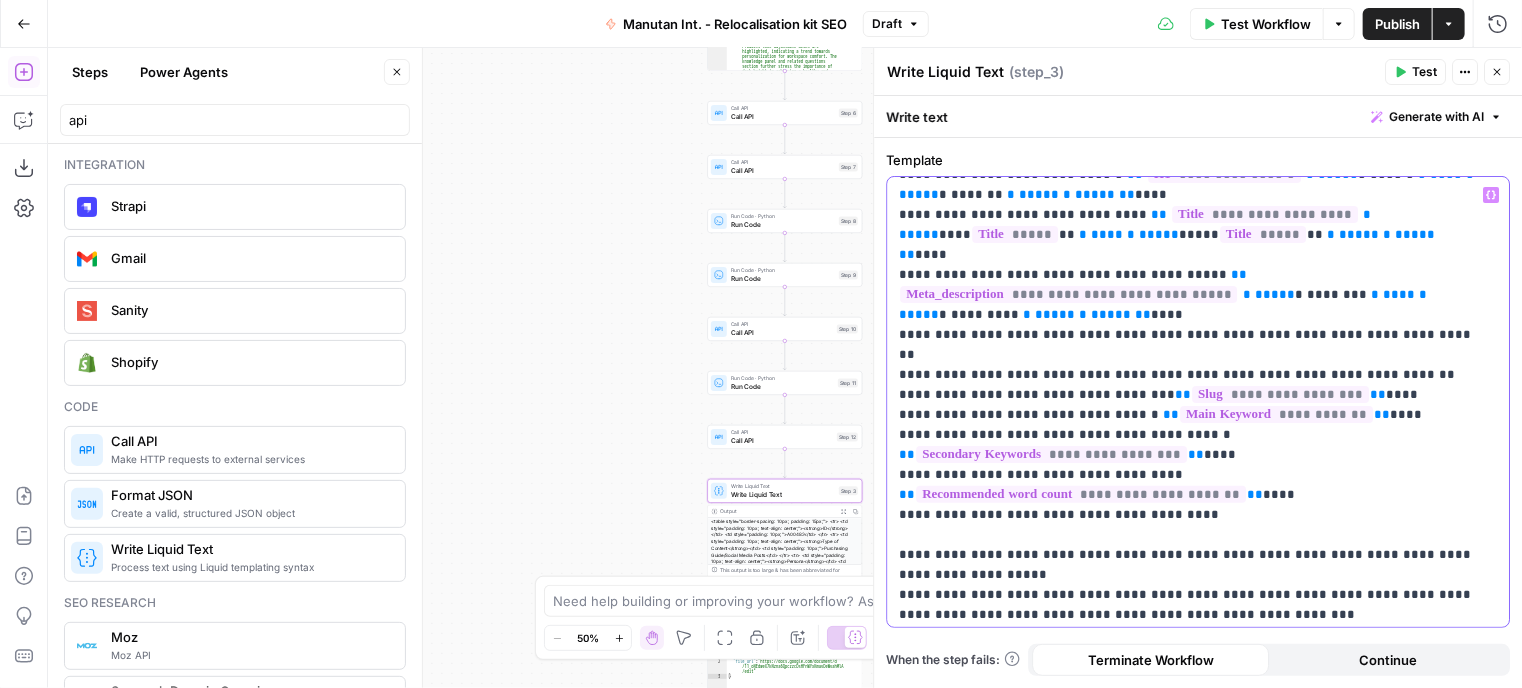 click on "**********" at bounding box center (1198, 402) 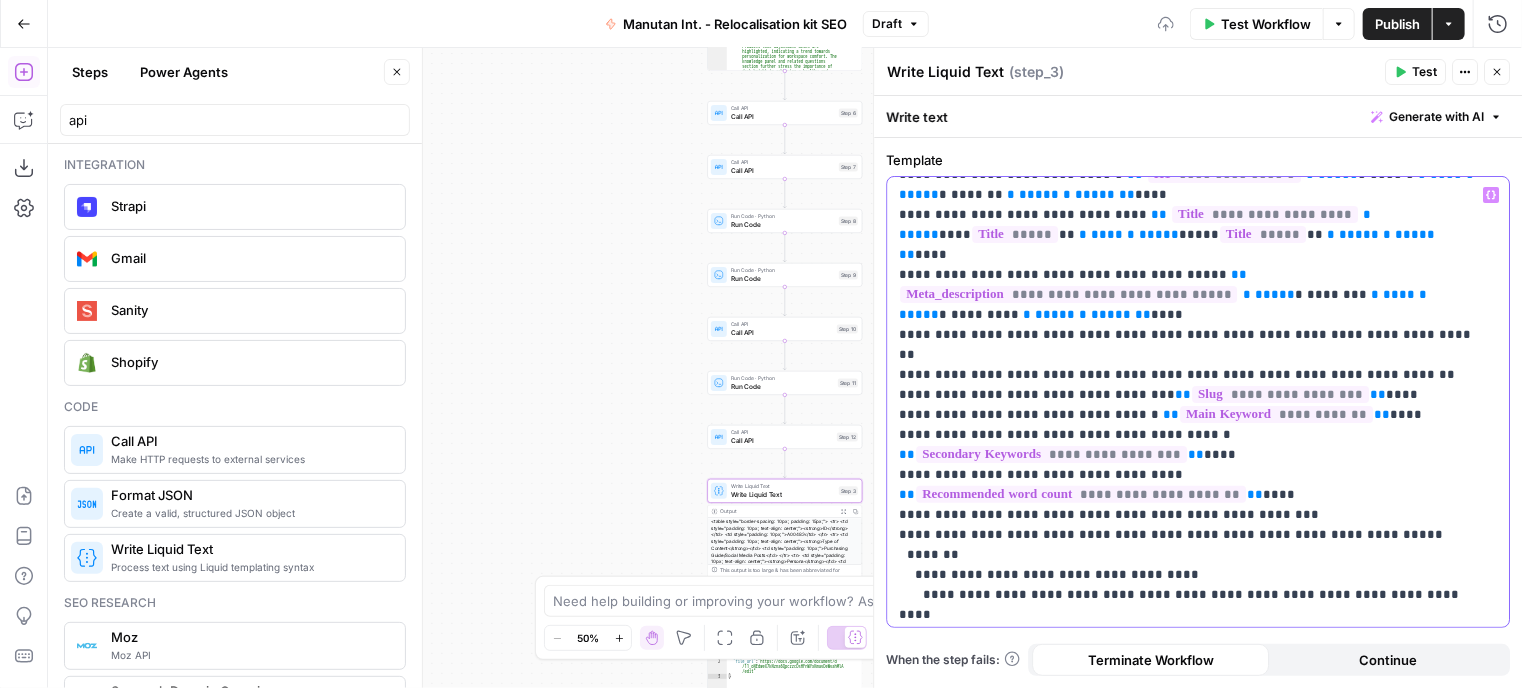 click on "**********" at bounding box center (1198, 402) 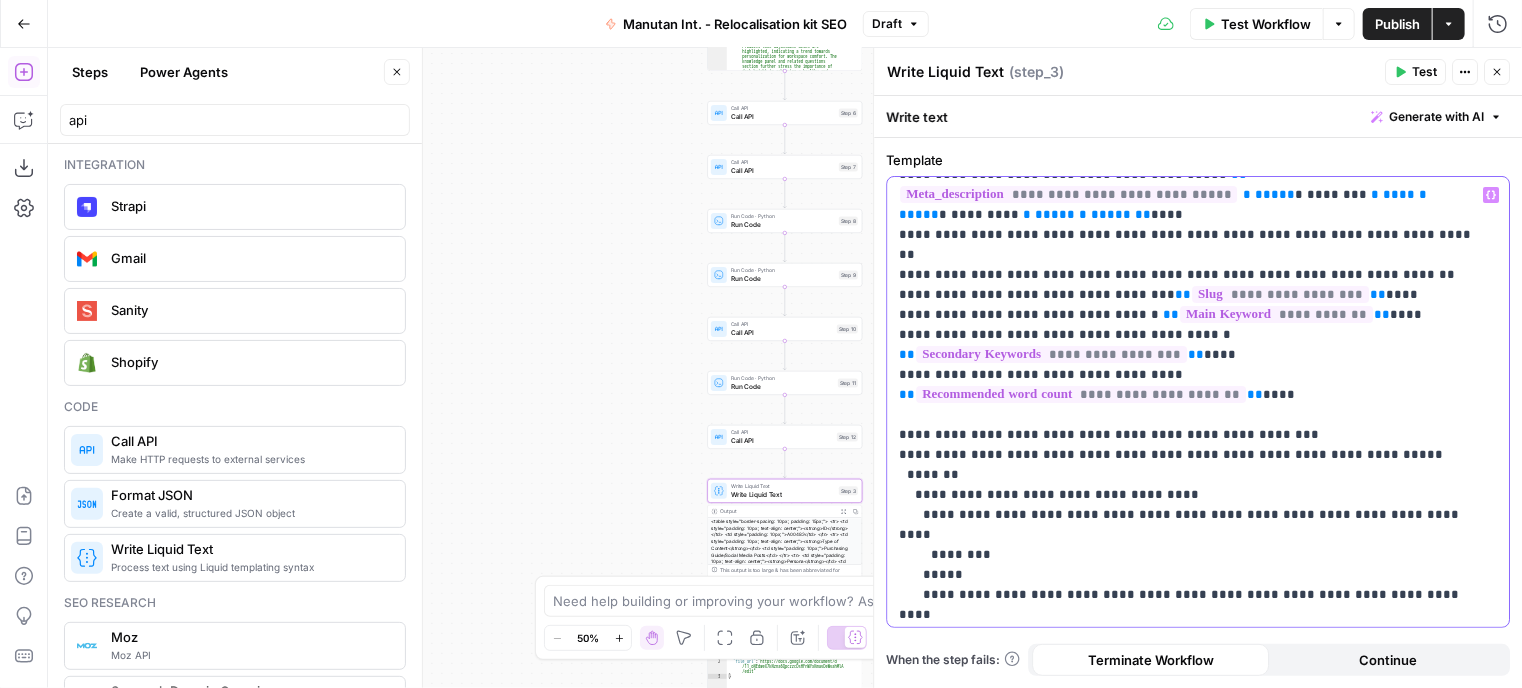 scroll, scrollTop: 300, scrollLeft: 0, axis: vertical 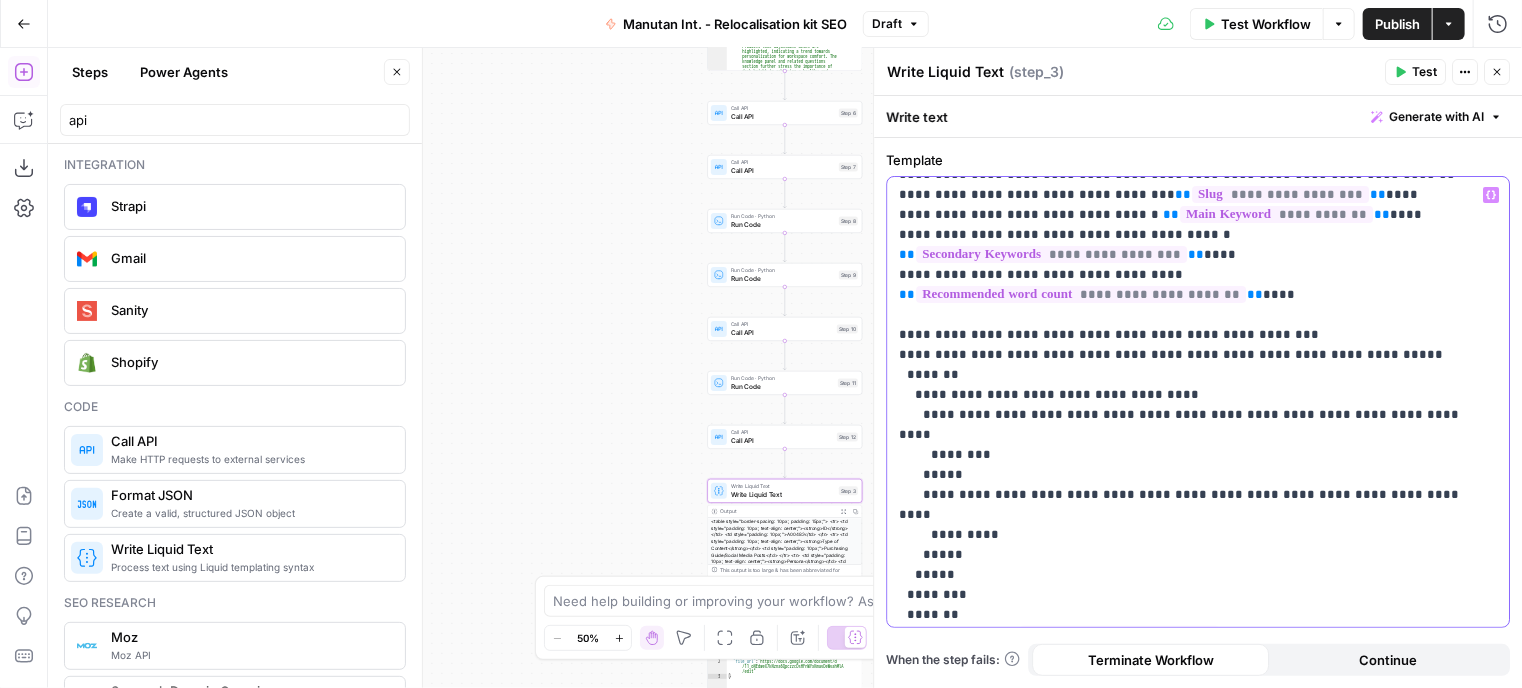 click on "**********" at bounding box center [1190, 575] 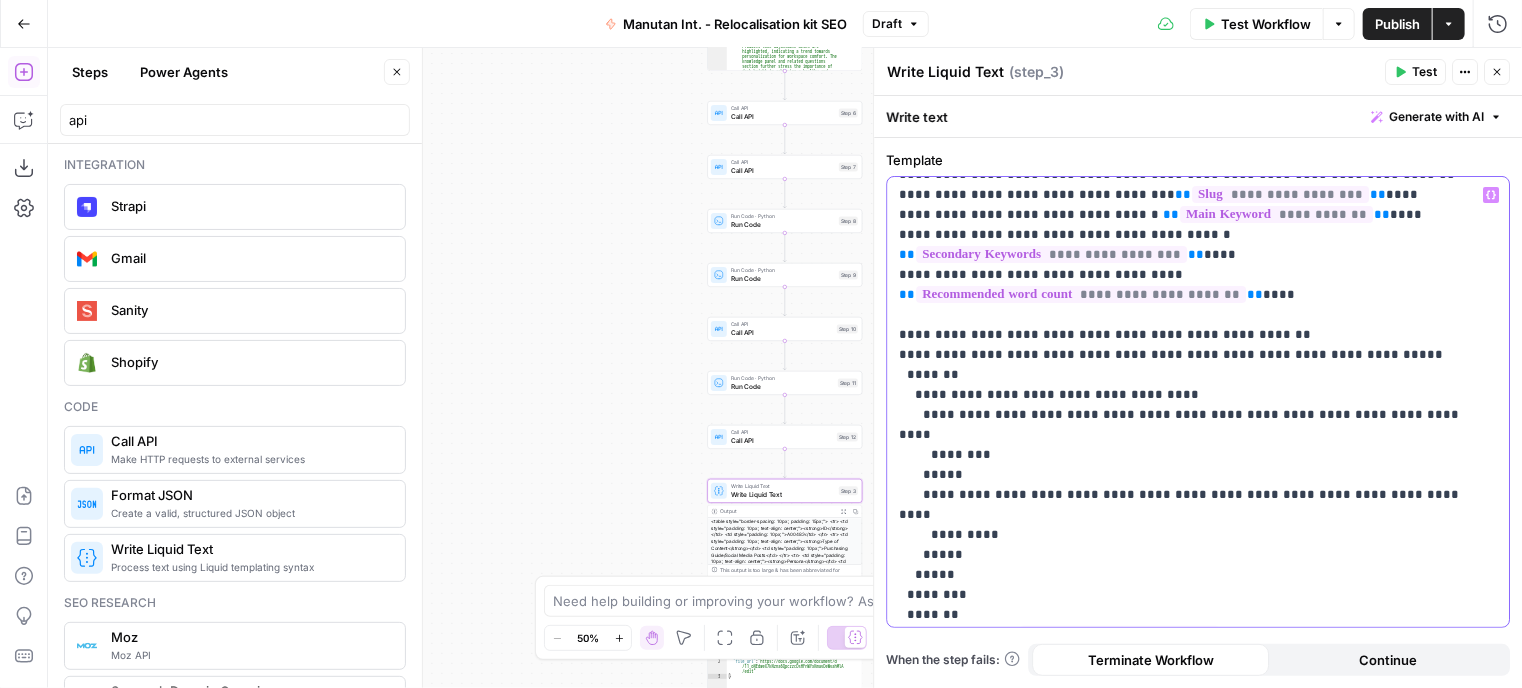 click on "**********" at bounding box center [1190, 575] 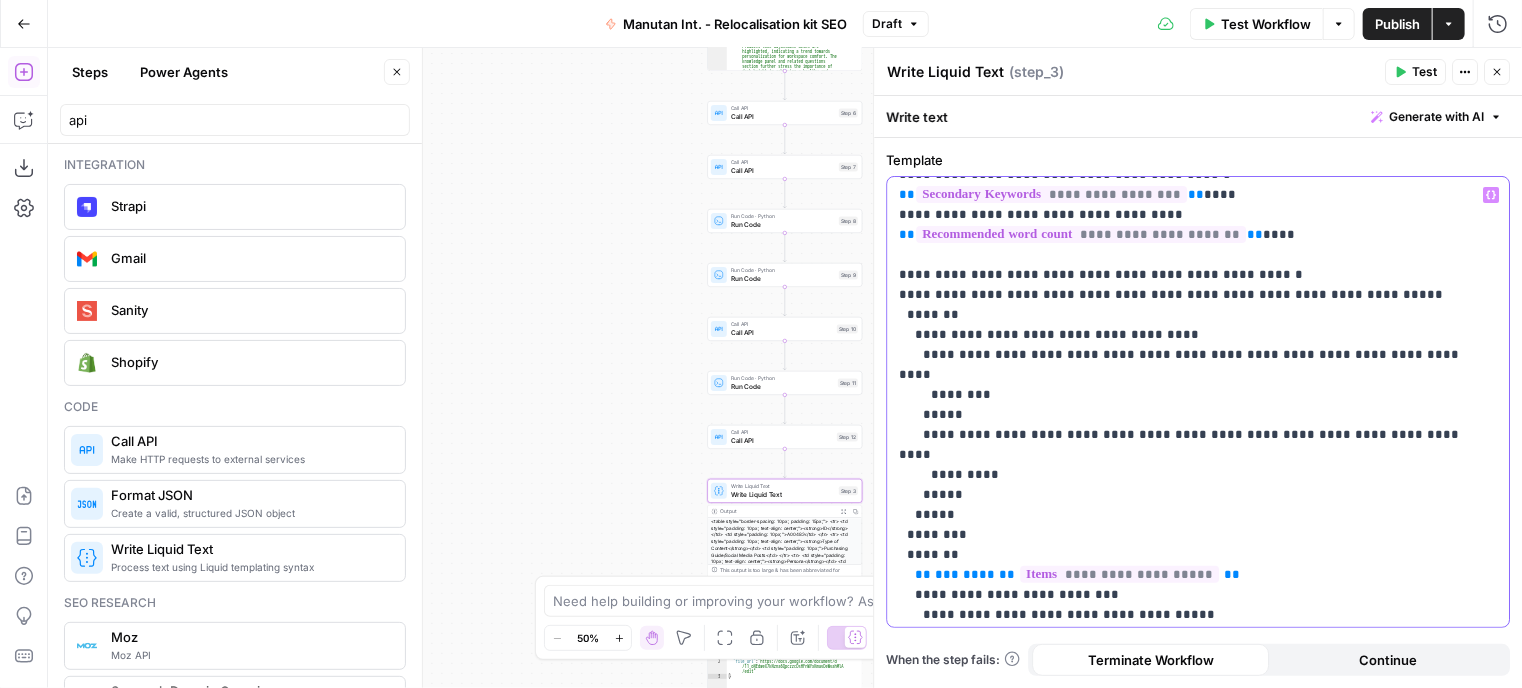 scroll, scrollTop: 400, scrollLeft: 0, axis: vertical 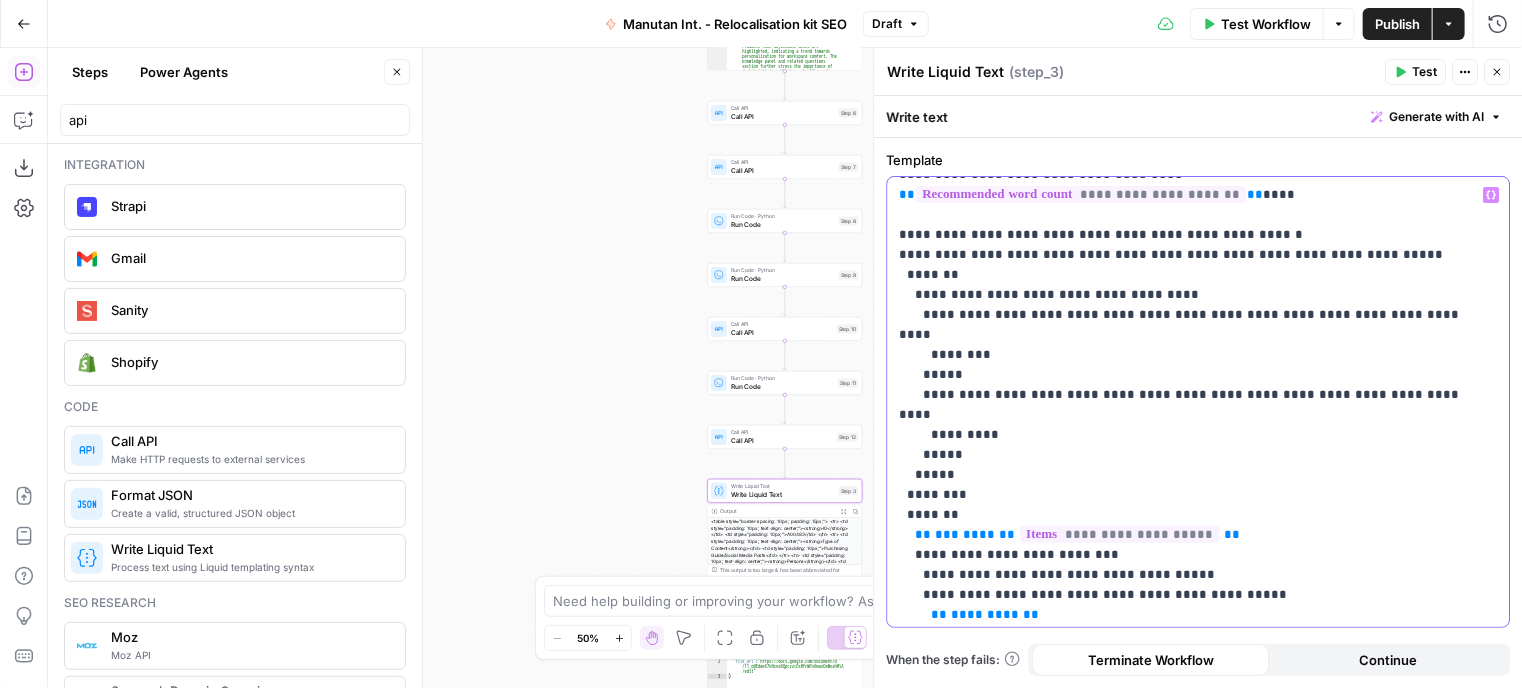 click on "**********" at bounding box center [1190, 475] 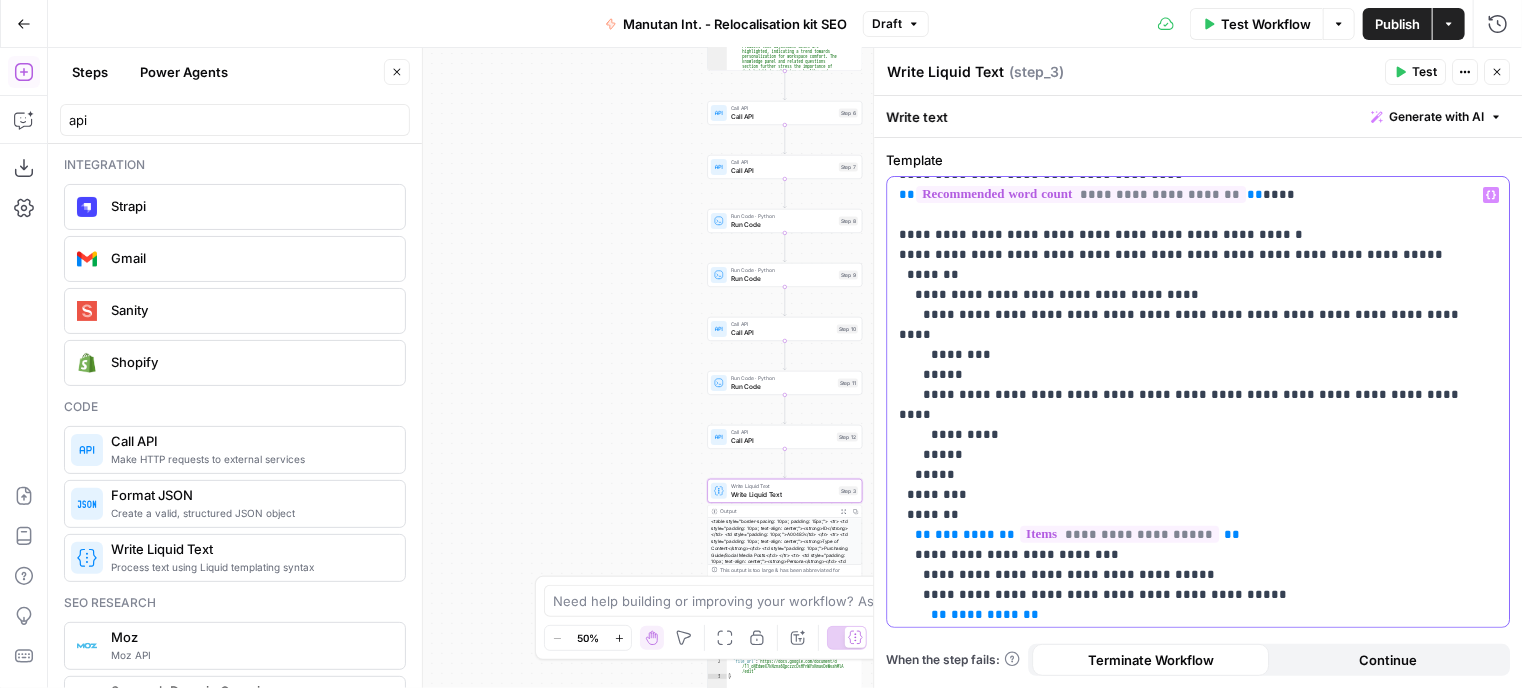 scroll, scrollTop: 500, scrollLeft: 0, axis: vertical 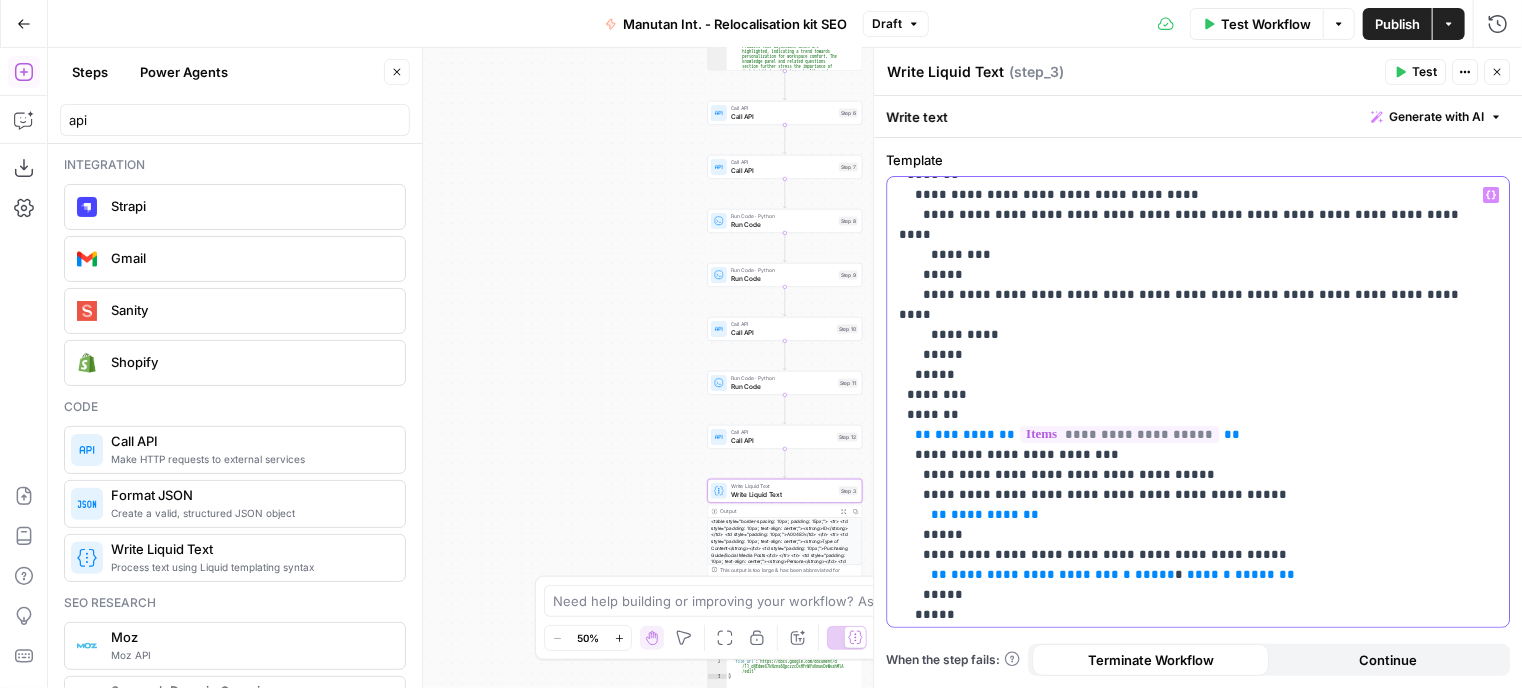 click on "**********" at bounding box center (1119, 434) 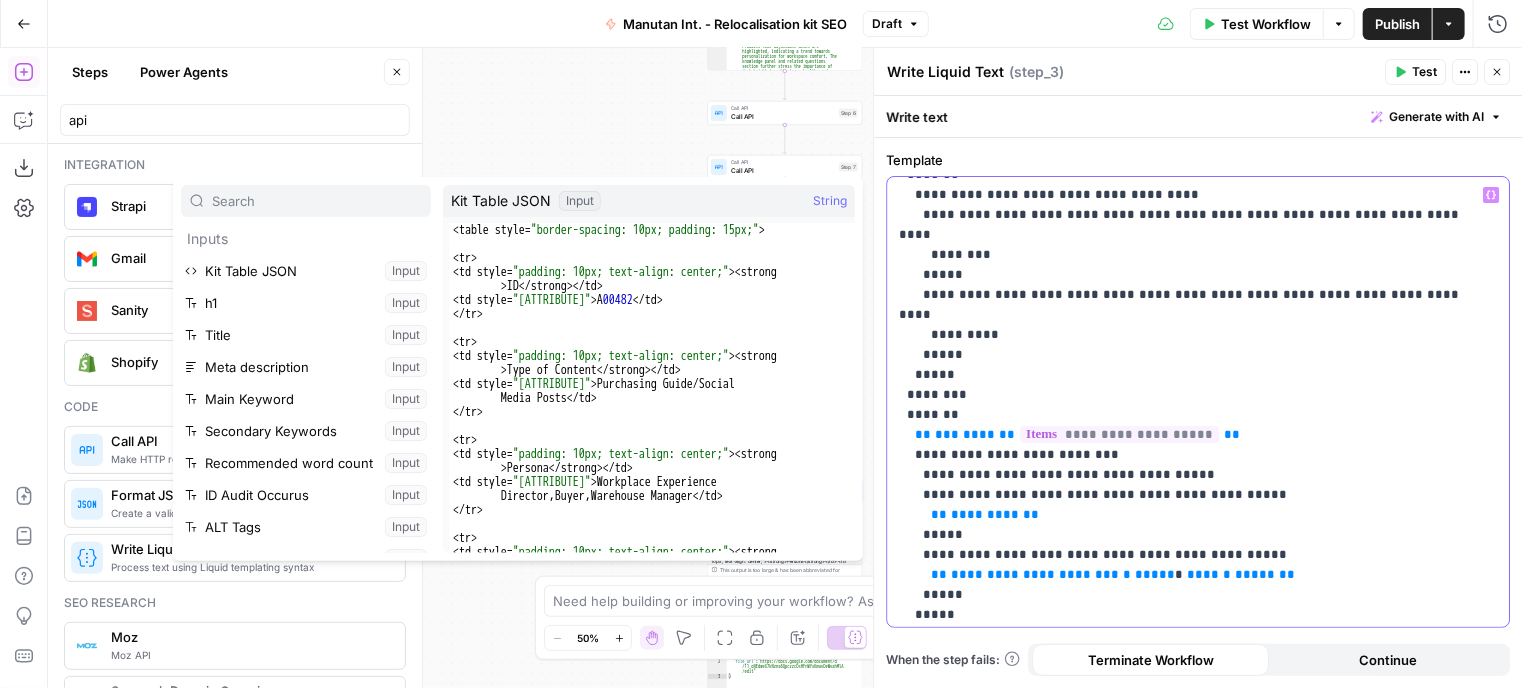 click on "**********" at bounding box center [1190, 375] 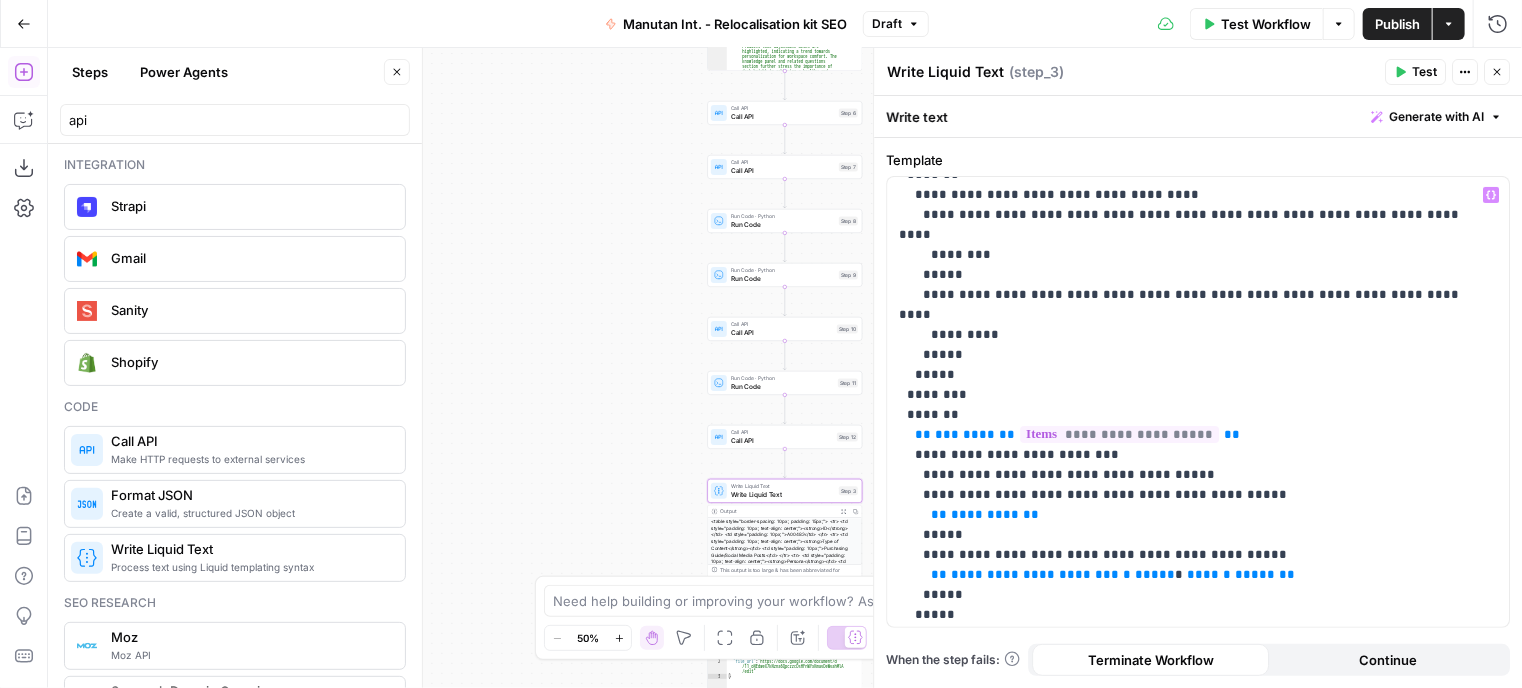 click on "Call API" at bounding box center [782, 441] 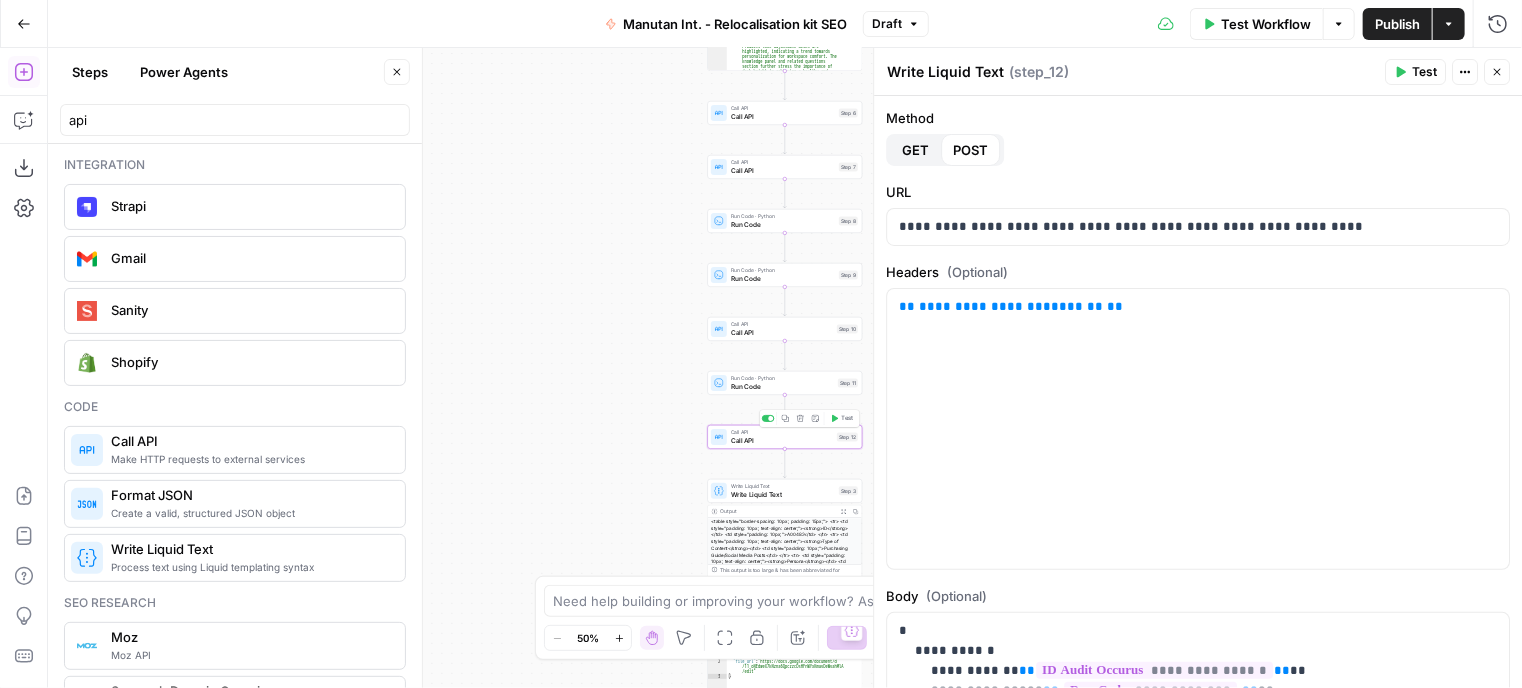 type on "Call API" 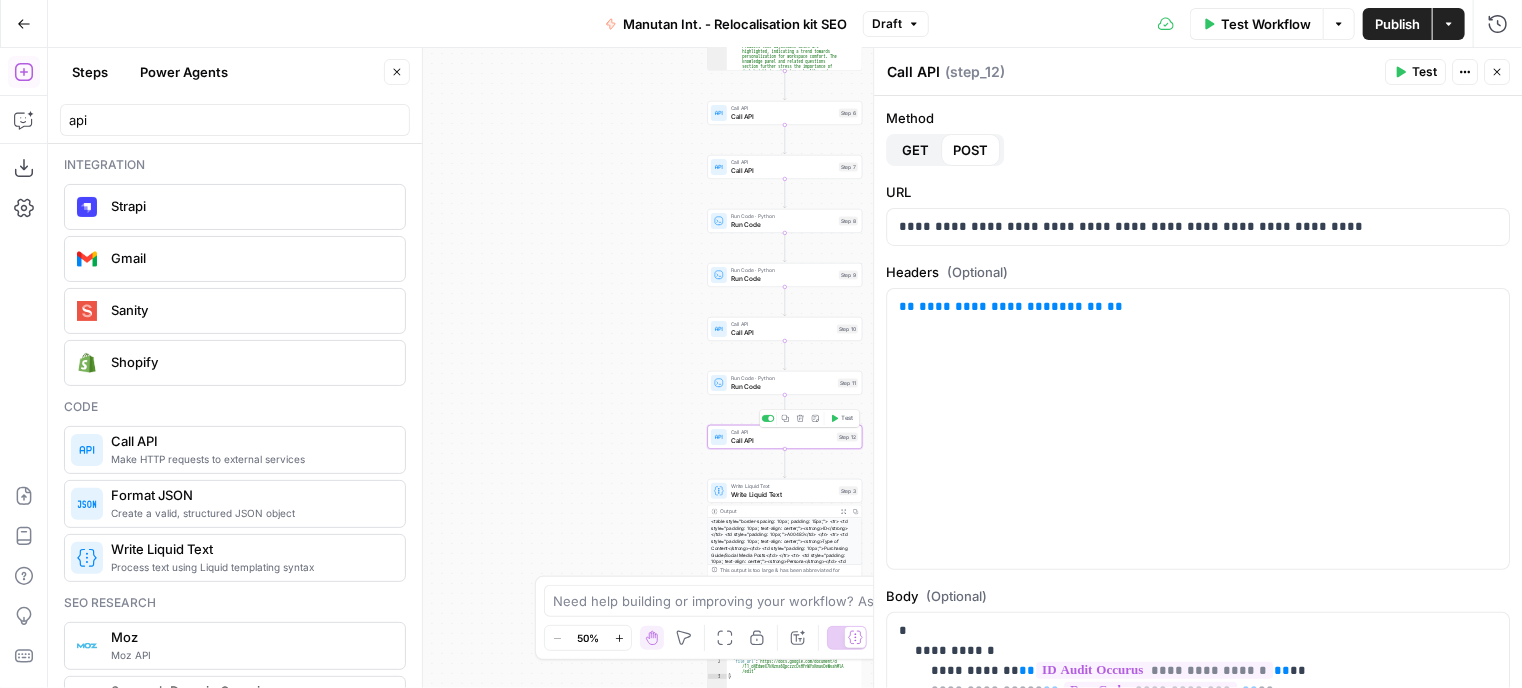 scroll, scrollTop: 297, scrollLeft: 0, axis: vertical 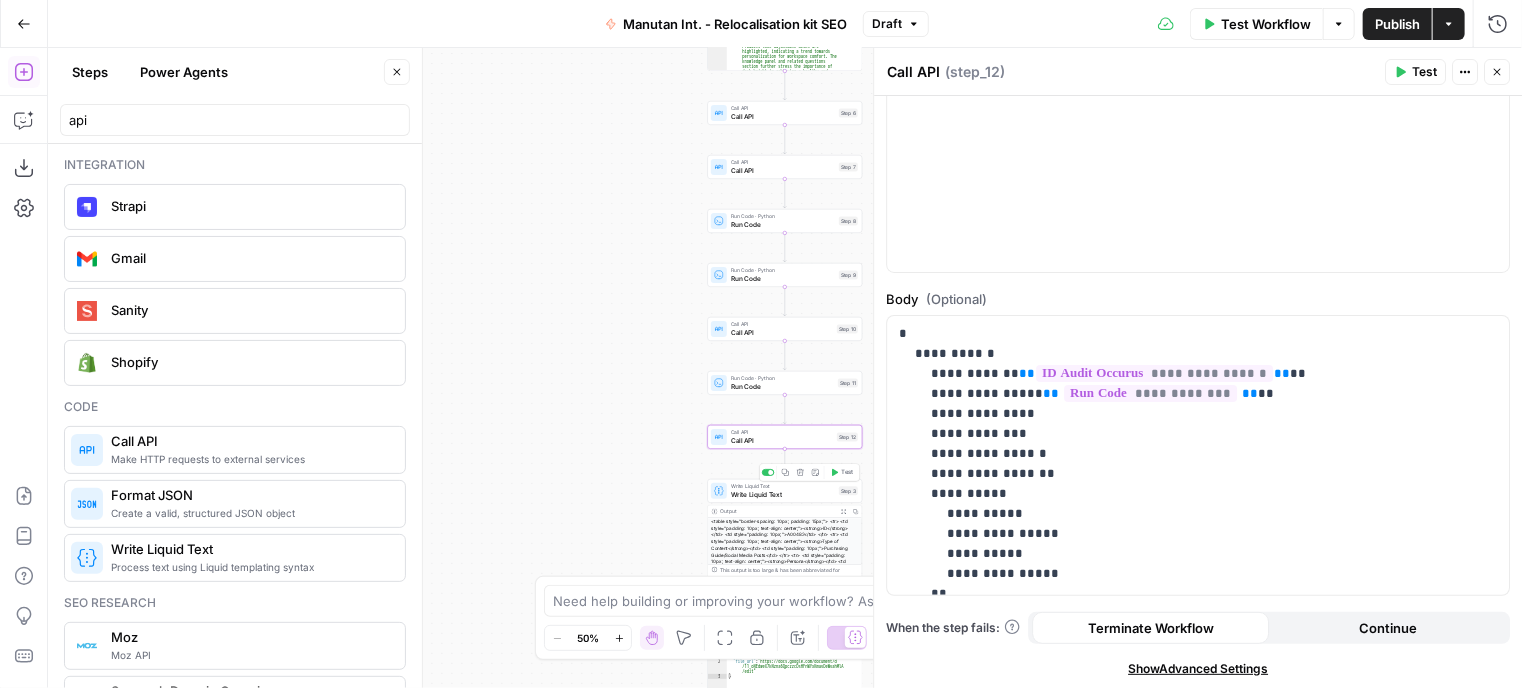 click on "Write Liquid Text" at bounding box center (783, 495) 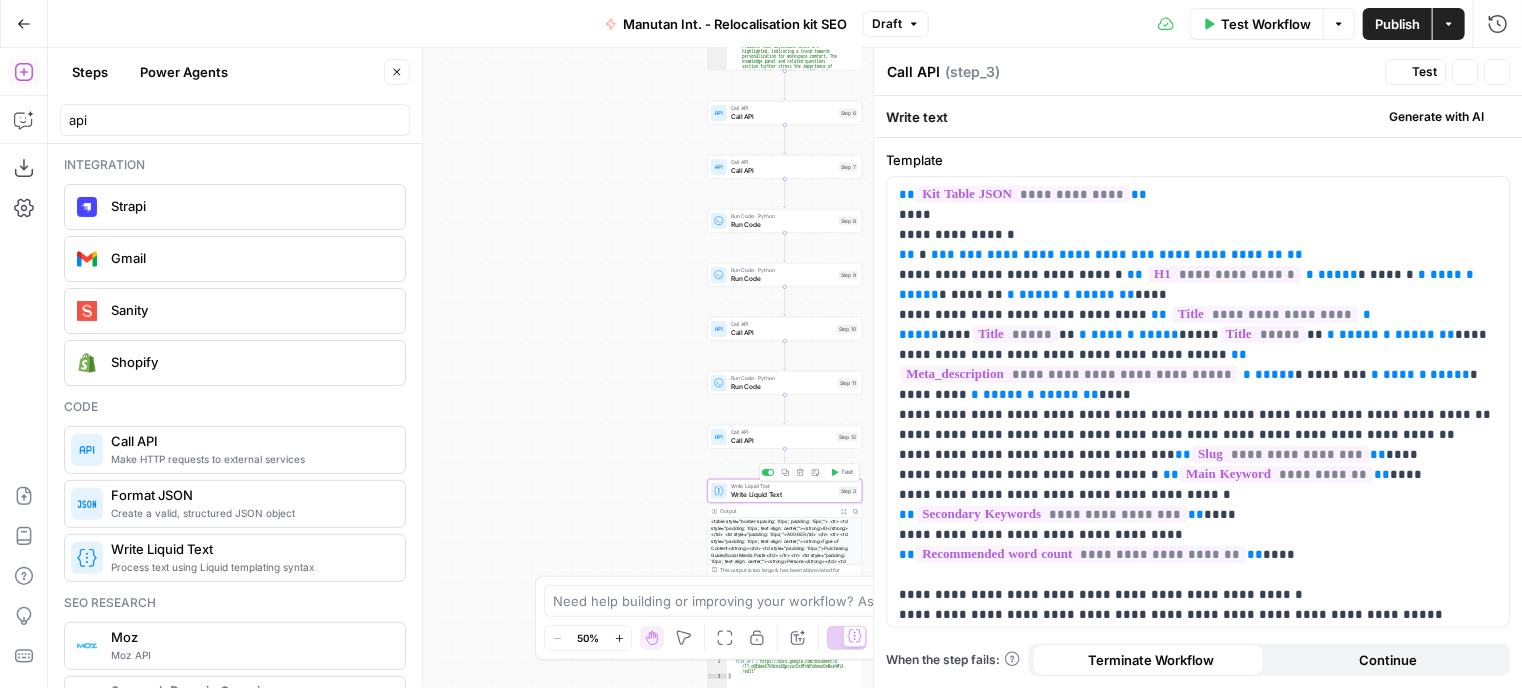 type on "Write Liquid Text" 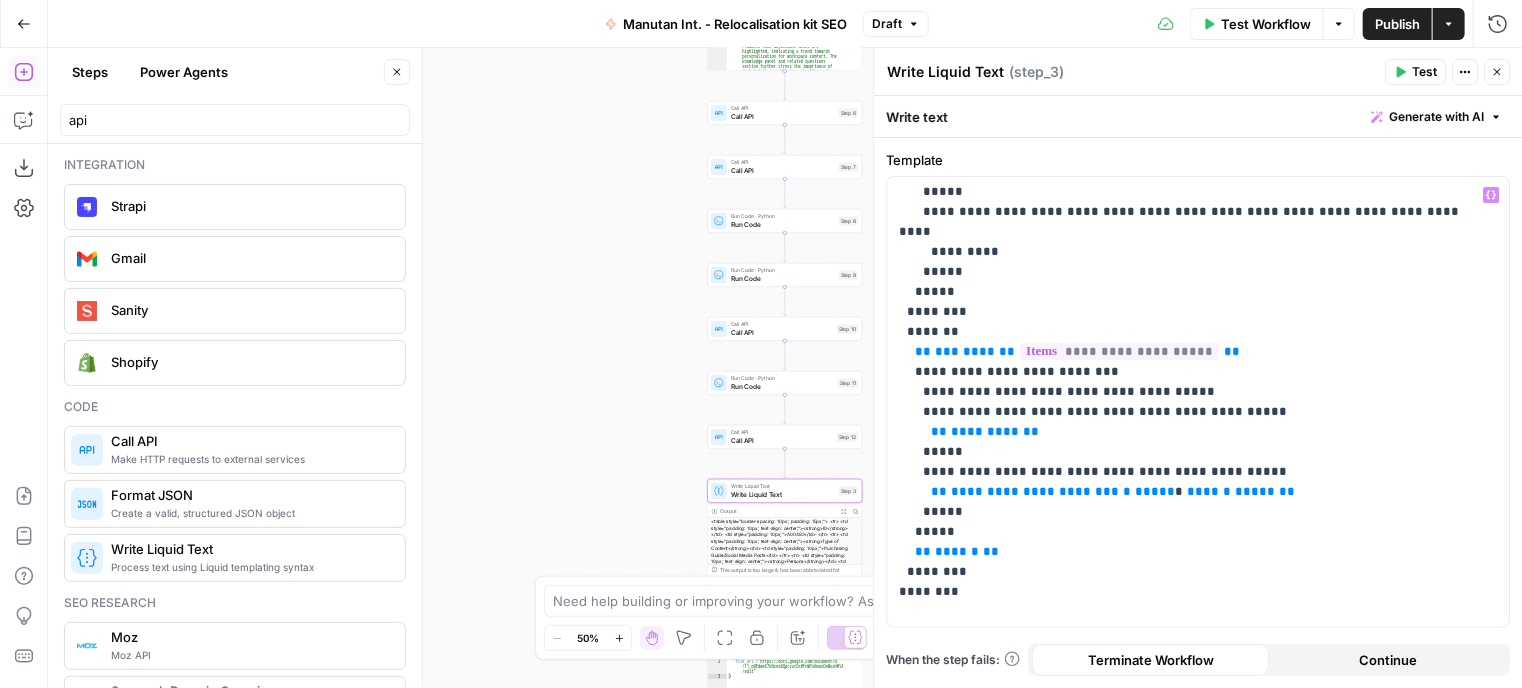 scroll, scrollTop: 545, scrollLeft: 0, axis: vertical 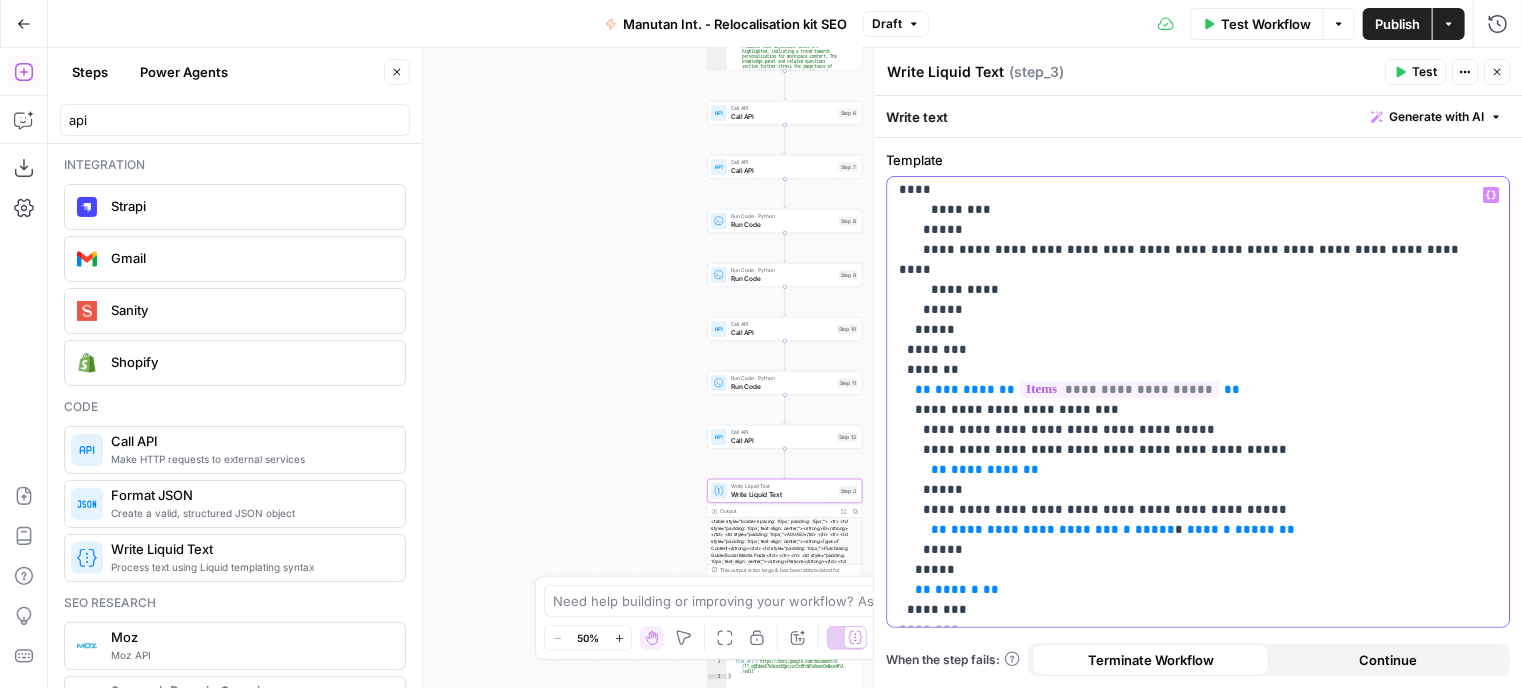 click on "**********" at bounding box center [1119, 389] 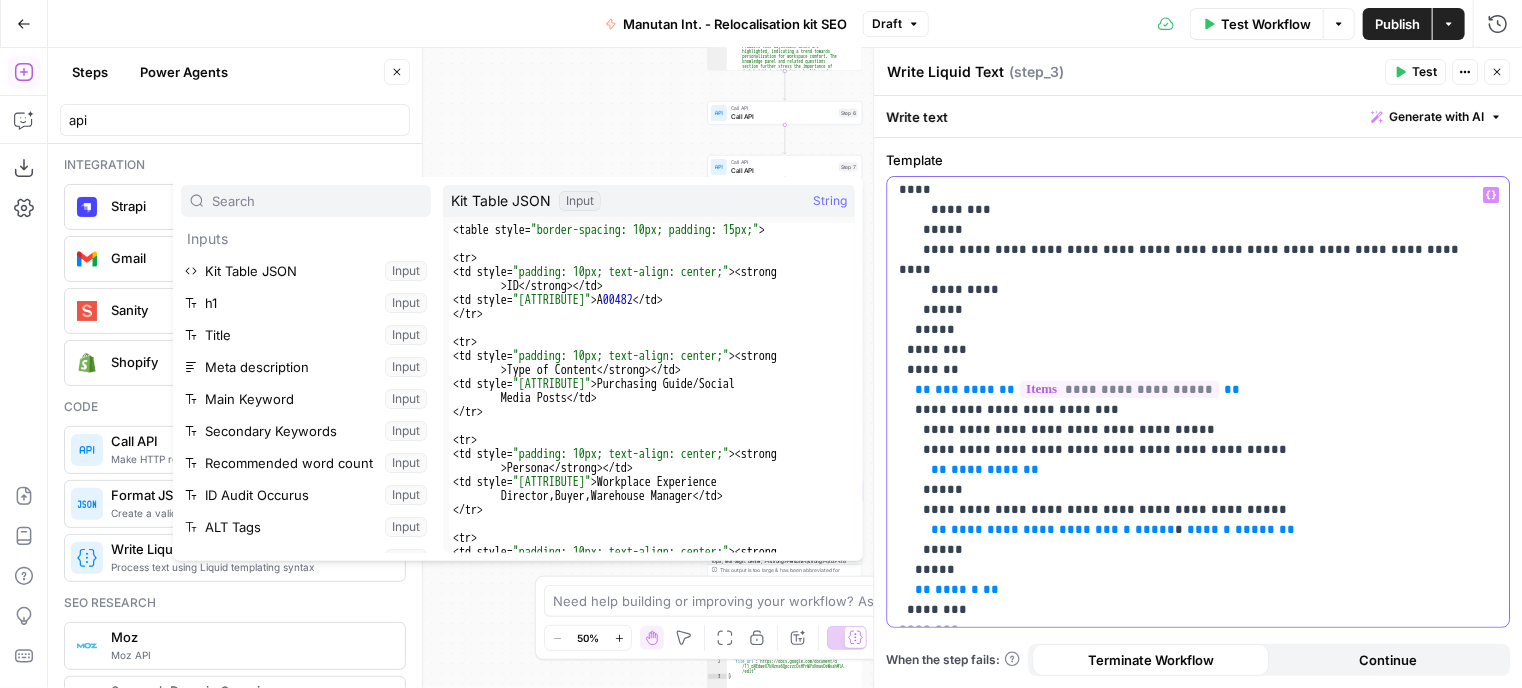 click on "**********" at bounding box center (1119, 389) 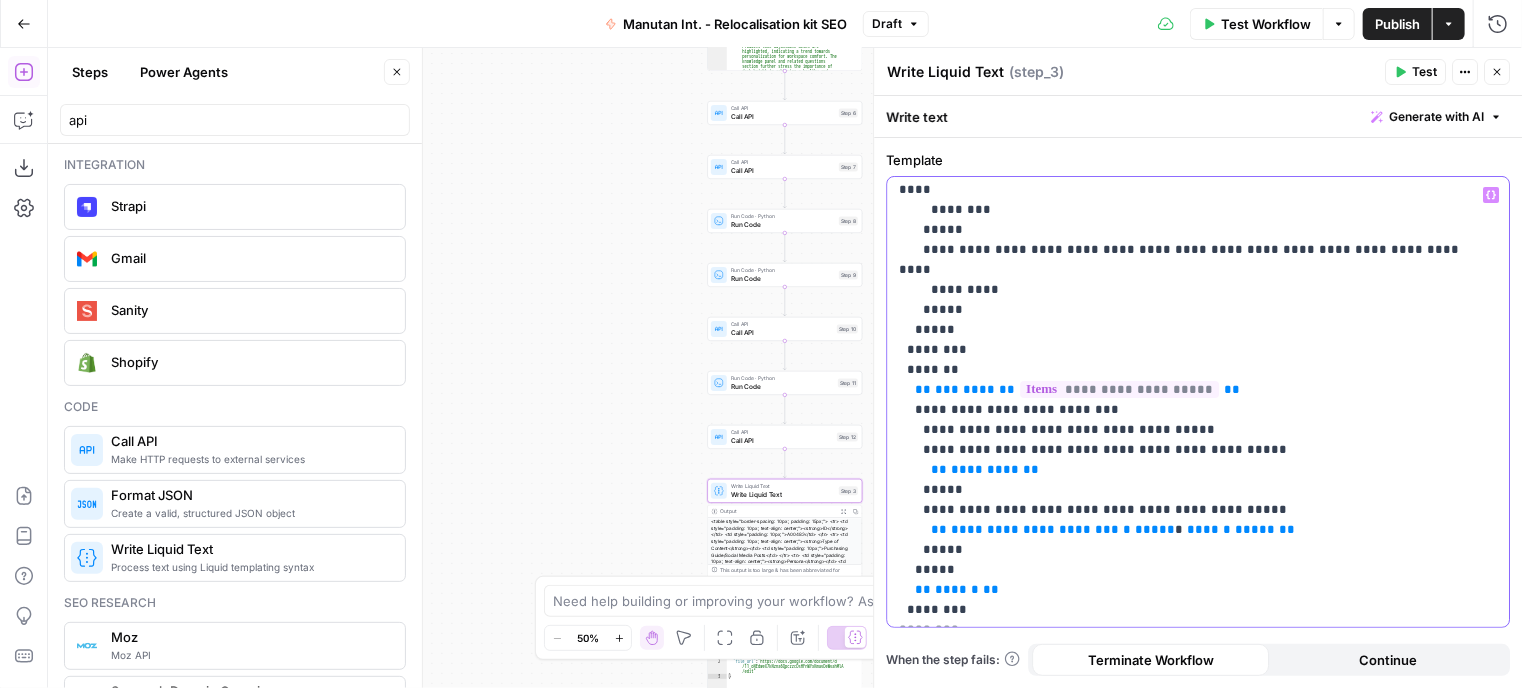drag, startPoint x: 1176, startPoint y: 305, endPoint x: 1010, endPoint y: 308, distance: 166.0271 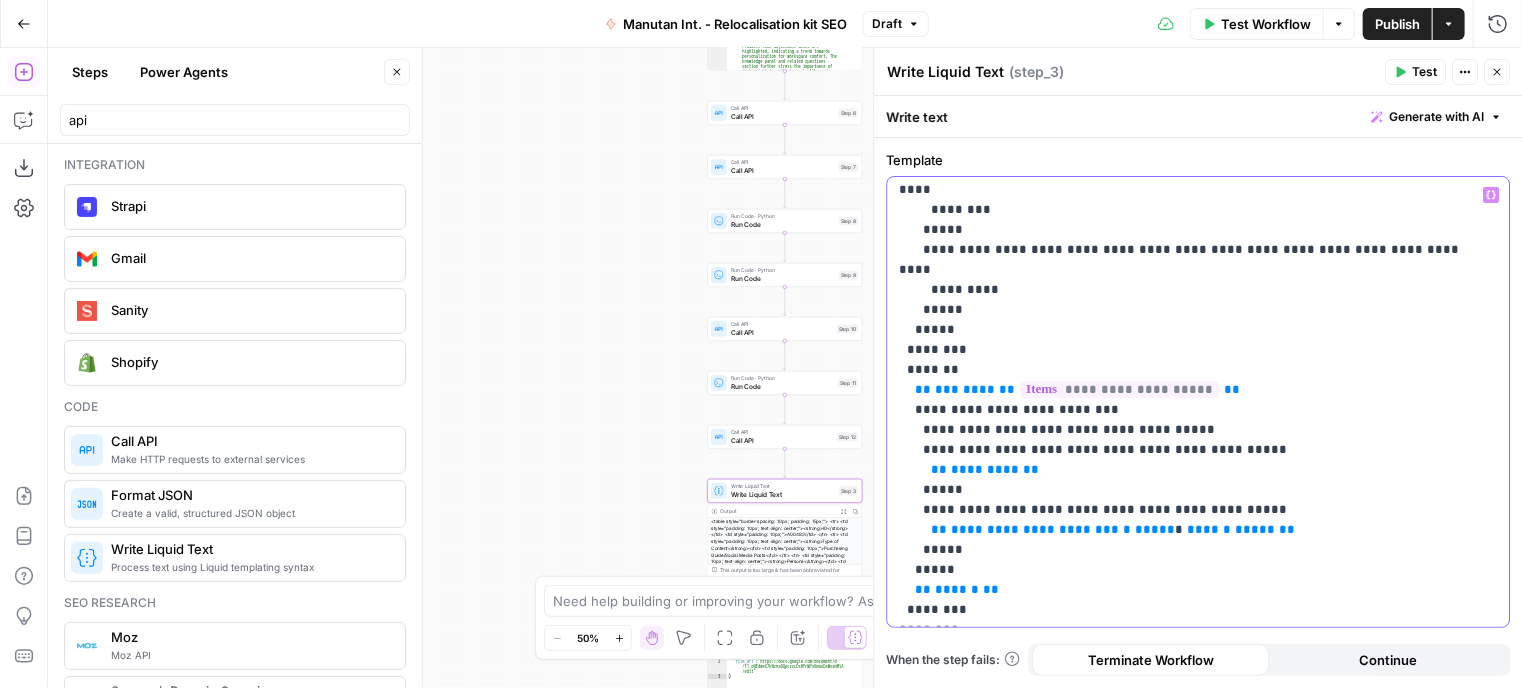 click on "**********" at bounding box center [1190, 330] 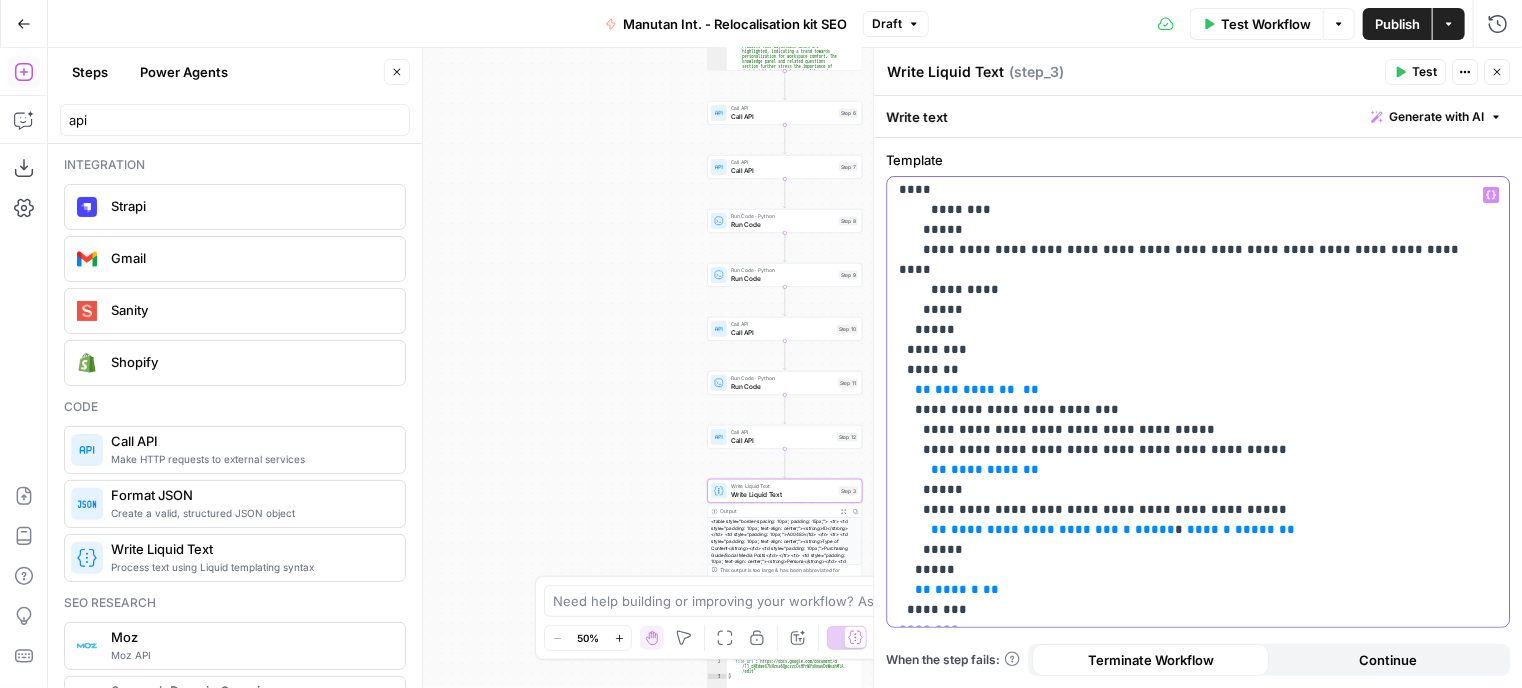 click 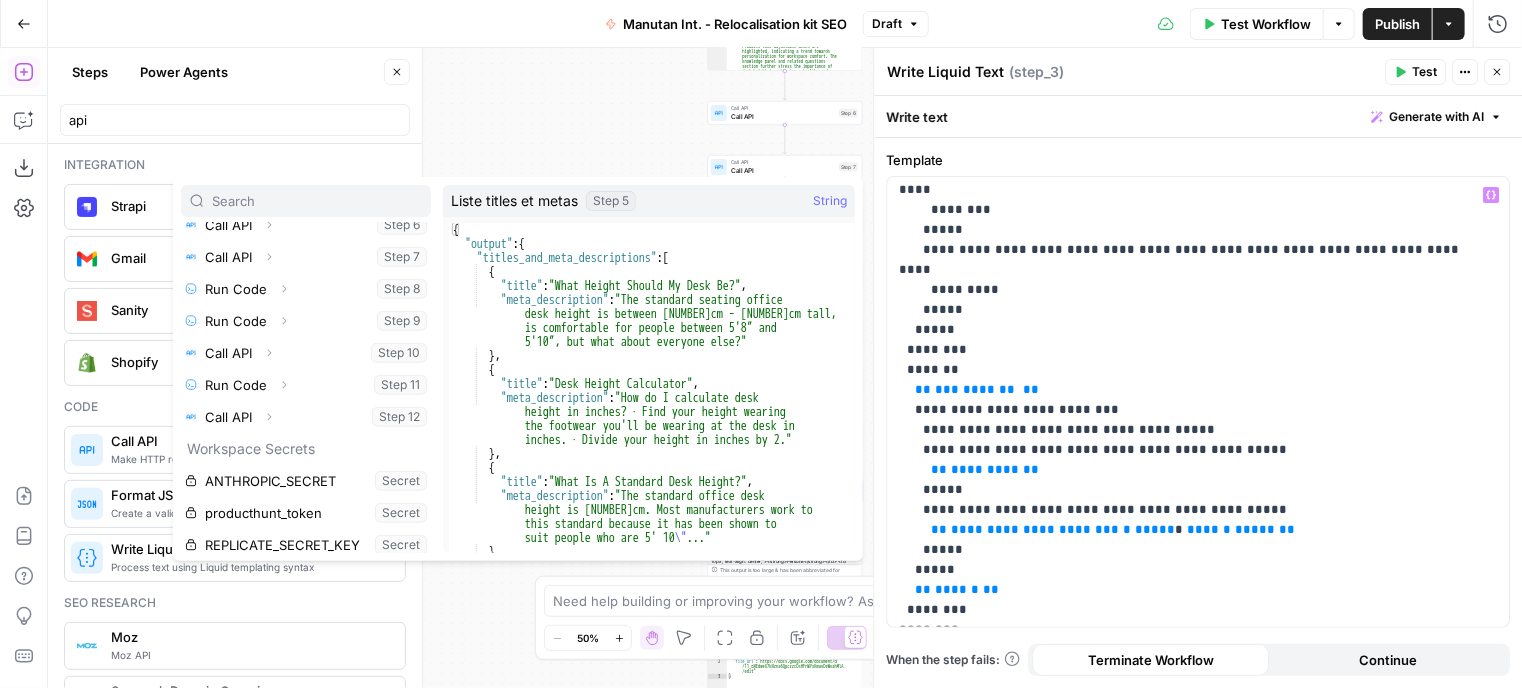 scroll, scrollTop: 533, scrollLeft: 0, axis: vertical 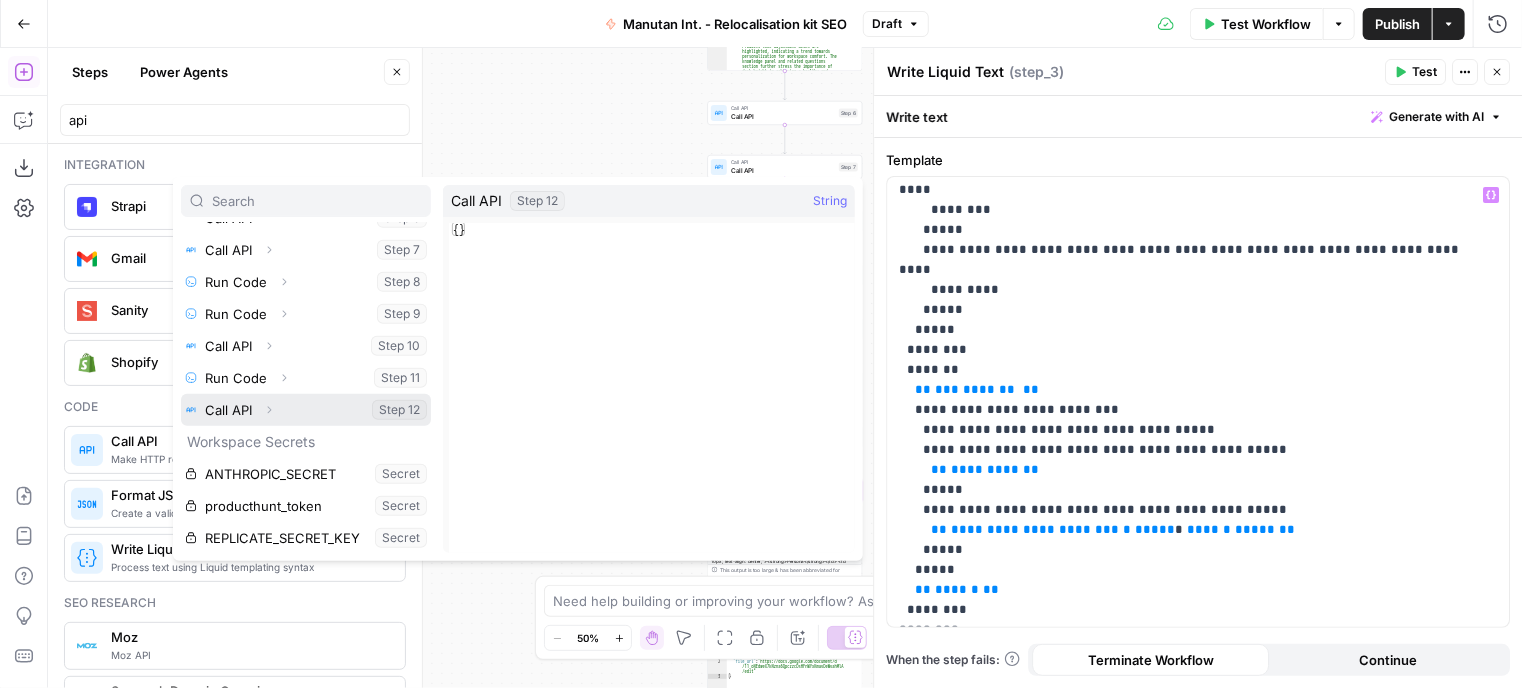 click 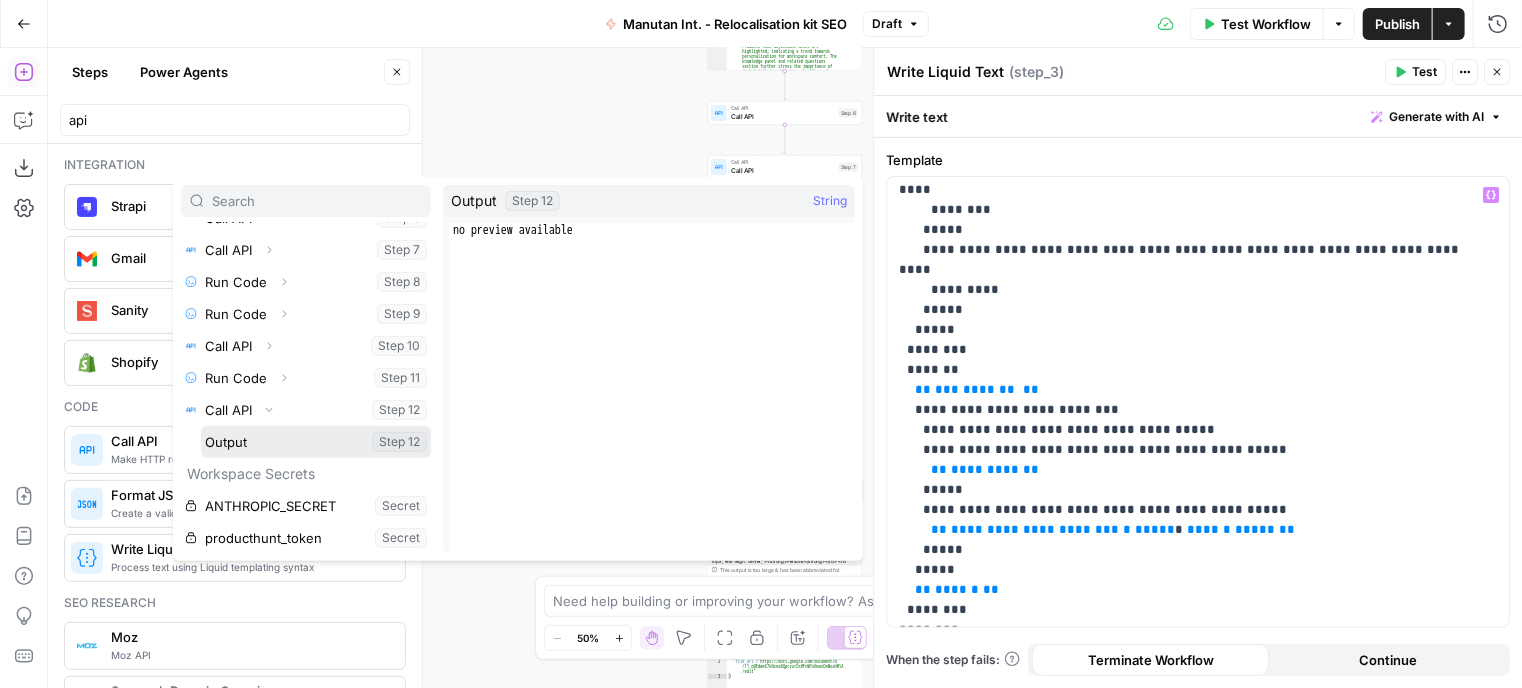 click at bounding box center (316, 442) 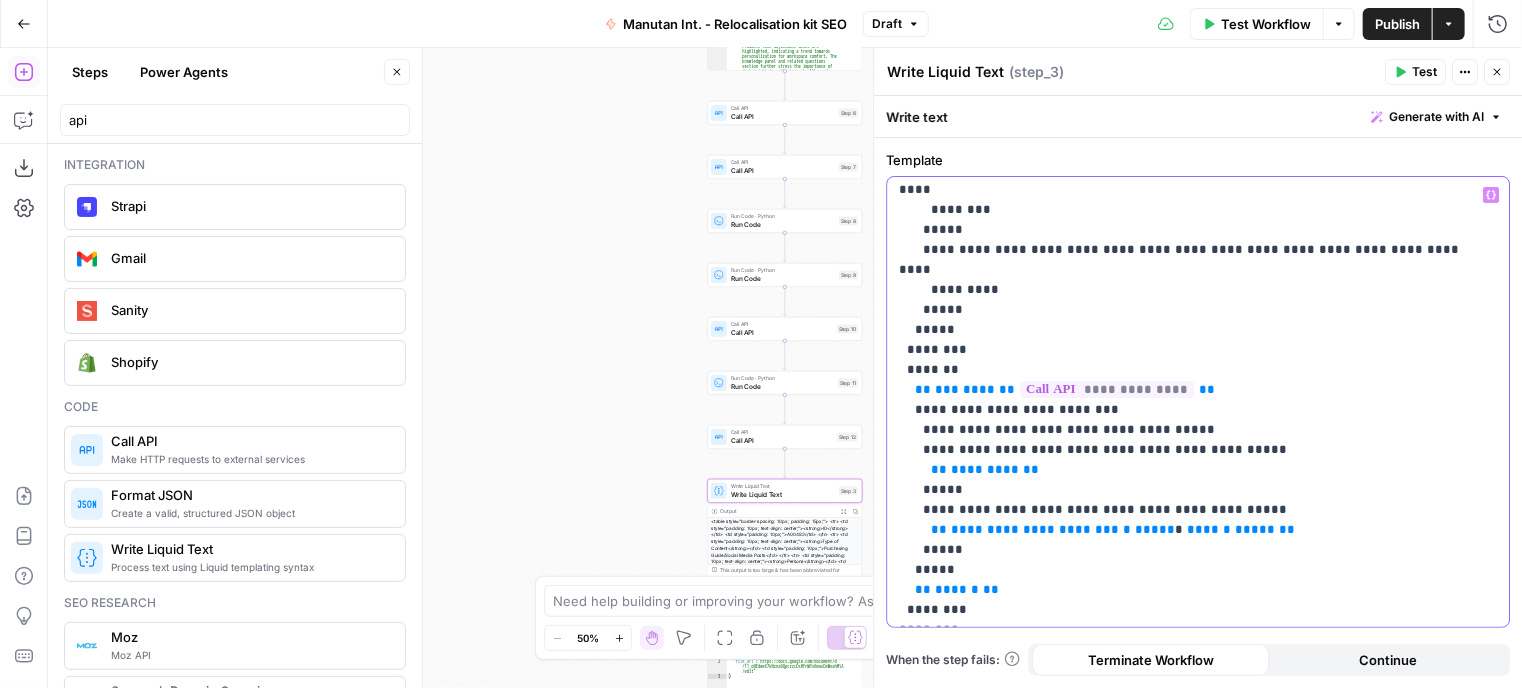 type 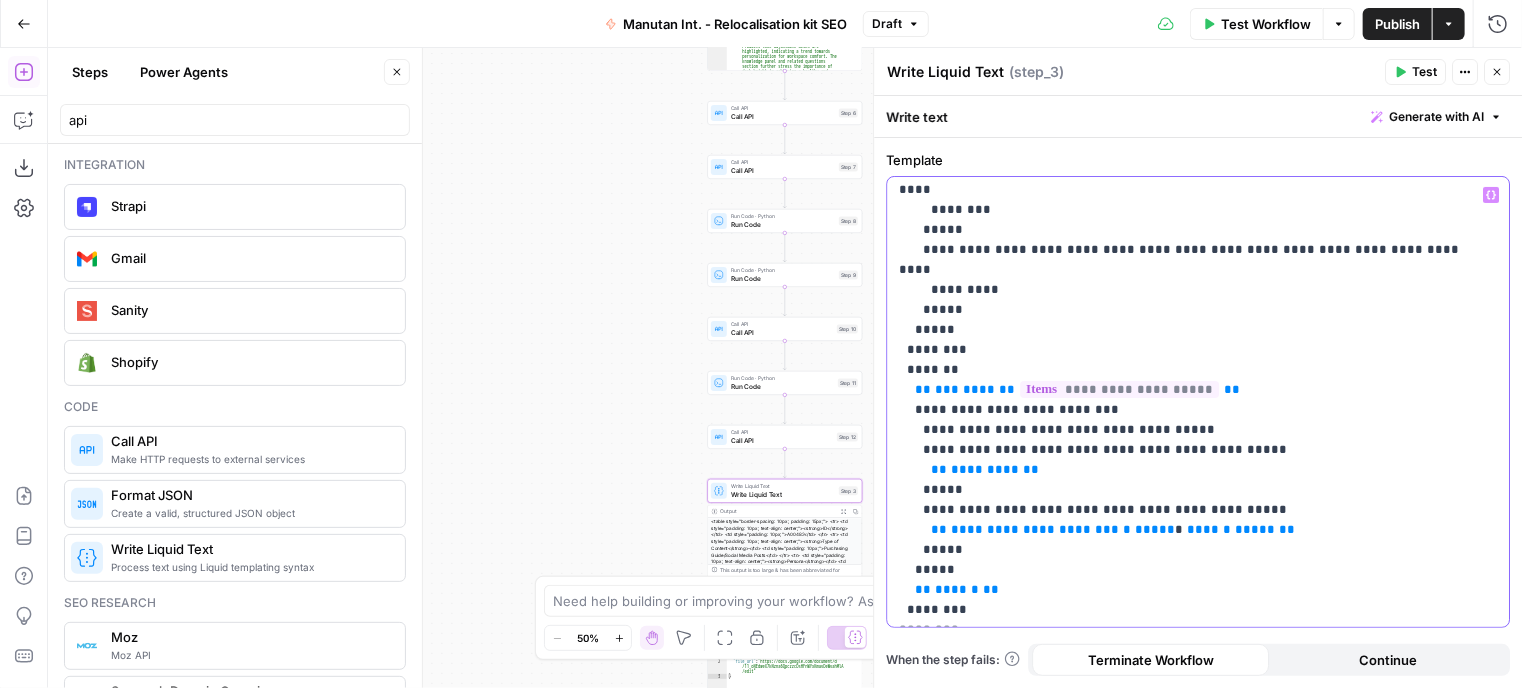 click on "**********" at bounding box center [1190, 330] 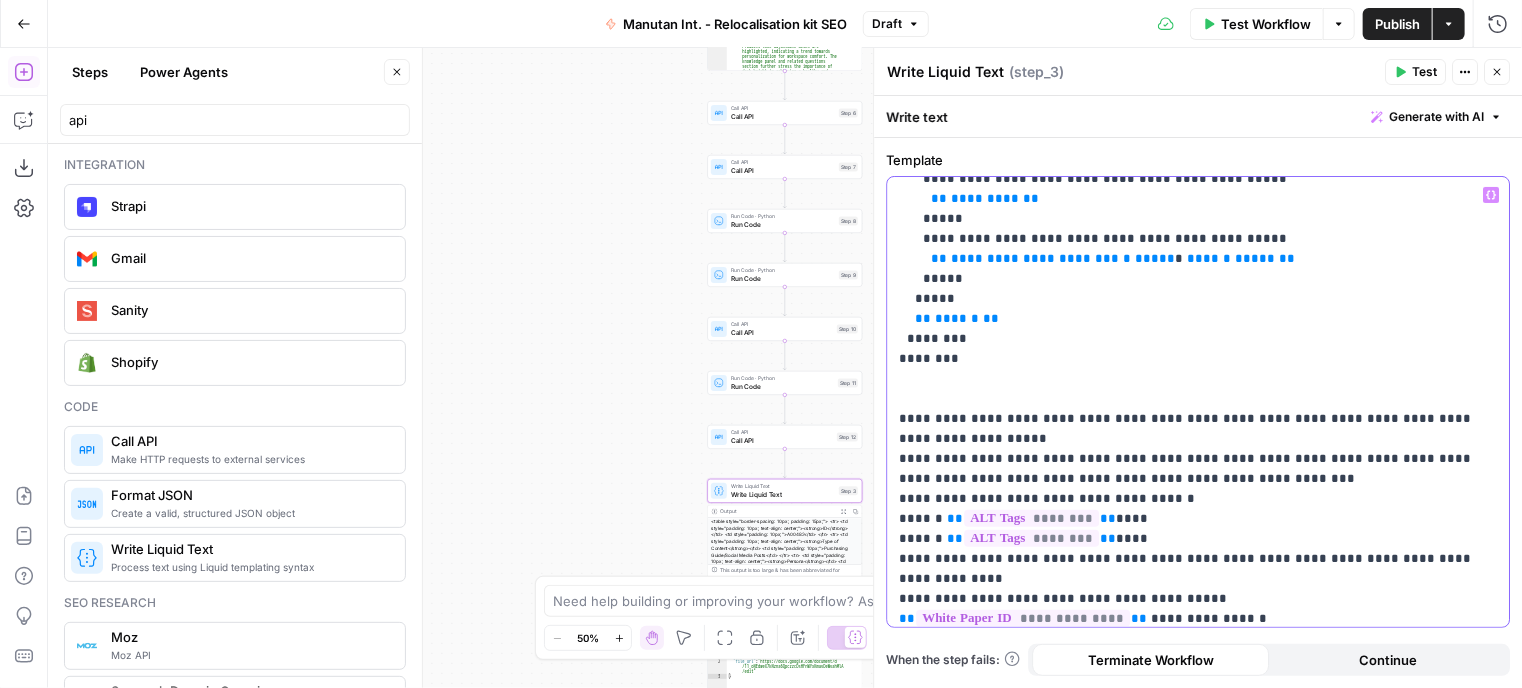 scroll, scrollTop: 745, scrollLeft: 0, axis: vertical 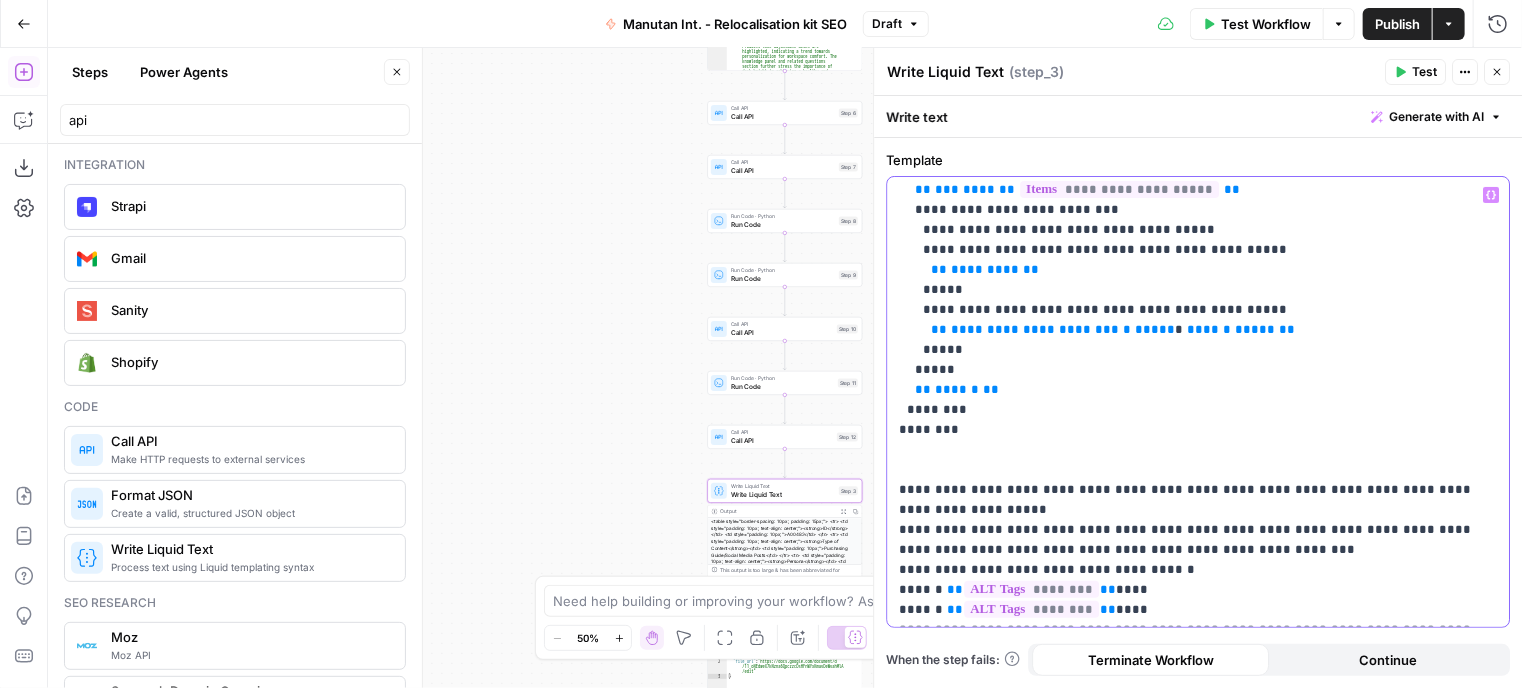 click on "**********" at bounding box center (1190, 130) 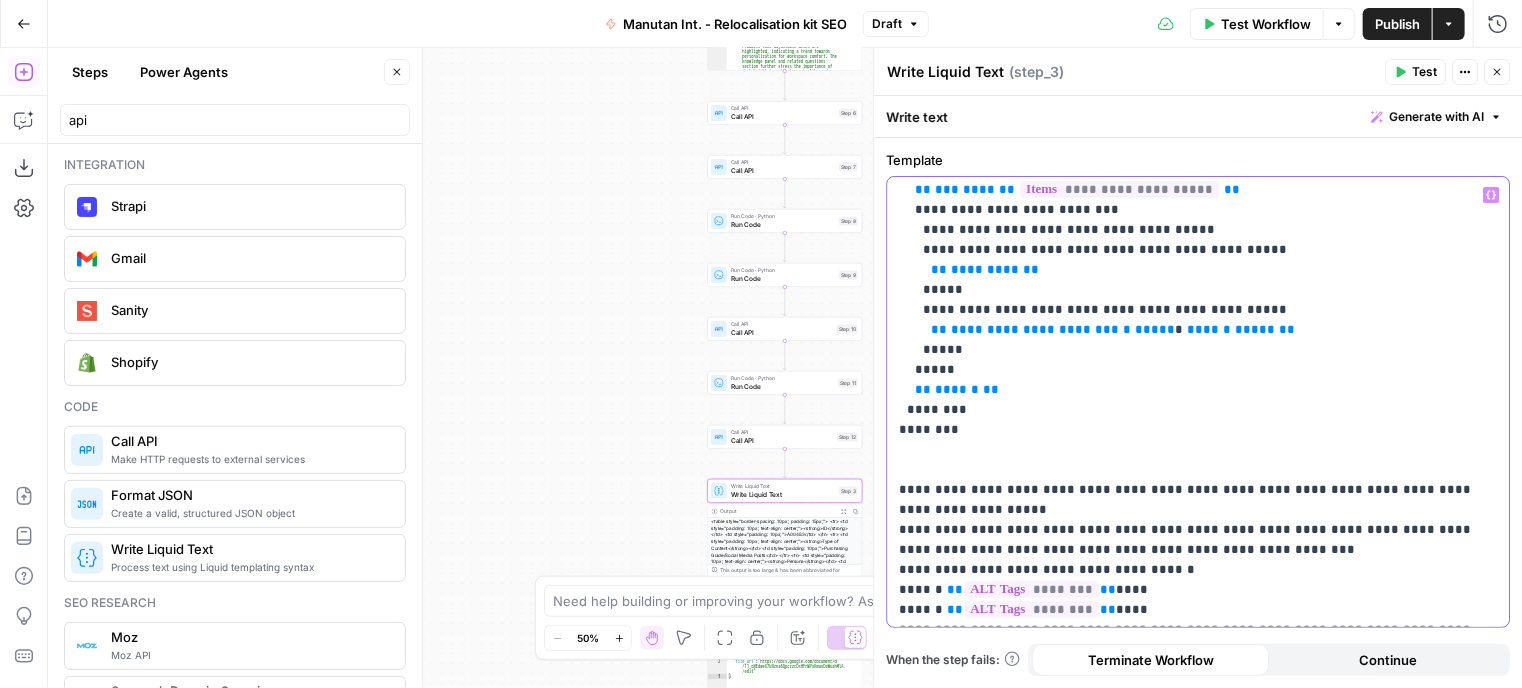 drag, startPoint x: 968, startPoint y: 431, endPoint x: 927, endPoint y: 407, distance: 47.507893 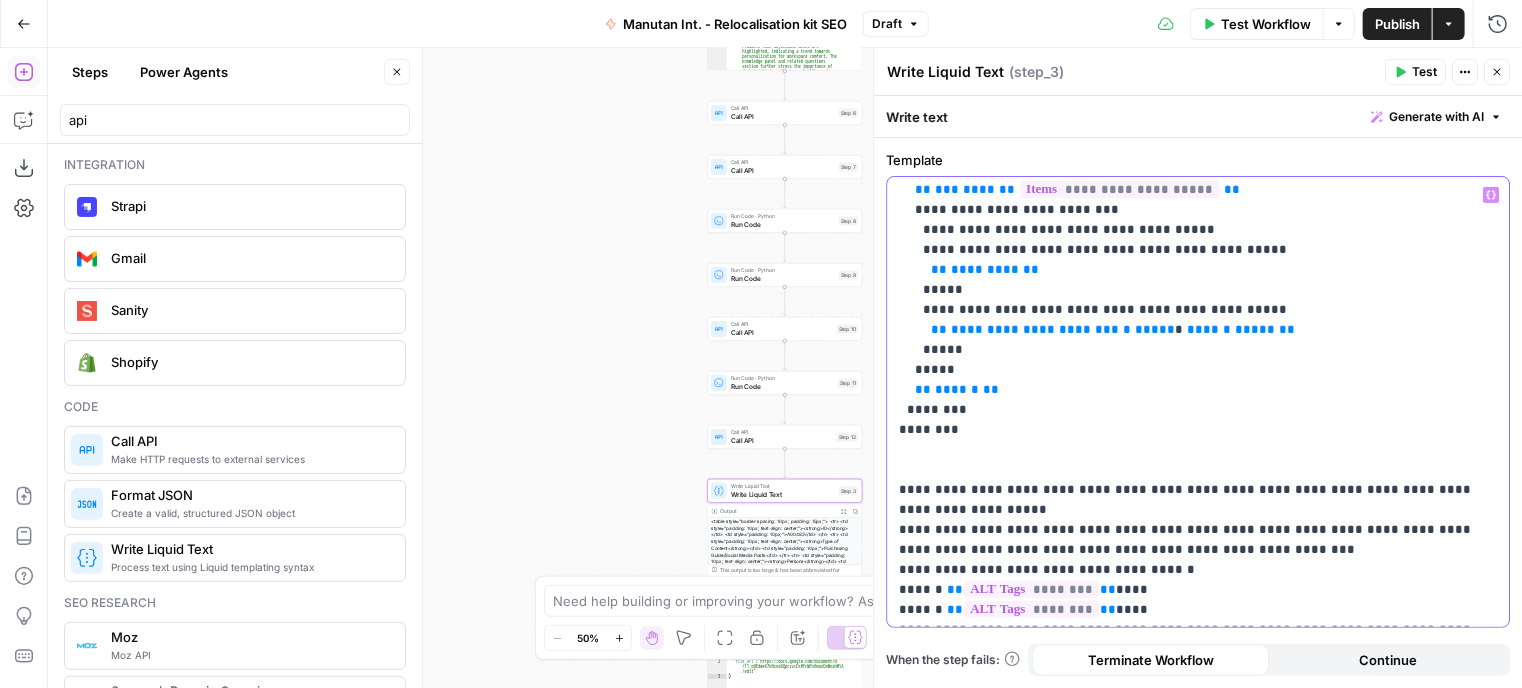 click on "**********" at bounding box center [1190, 130] 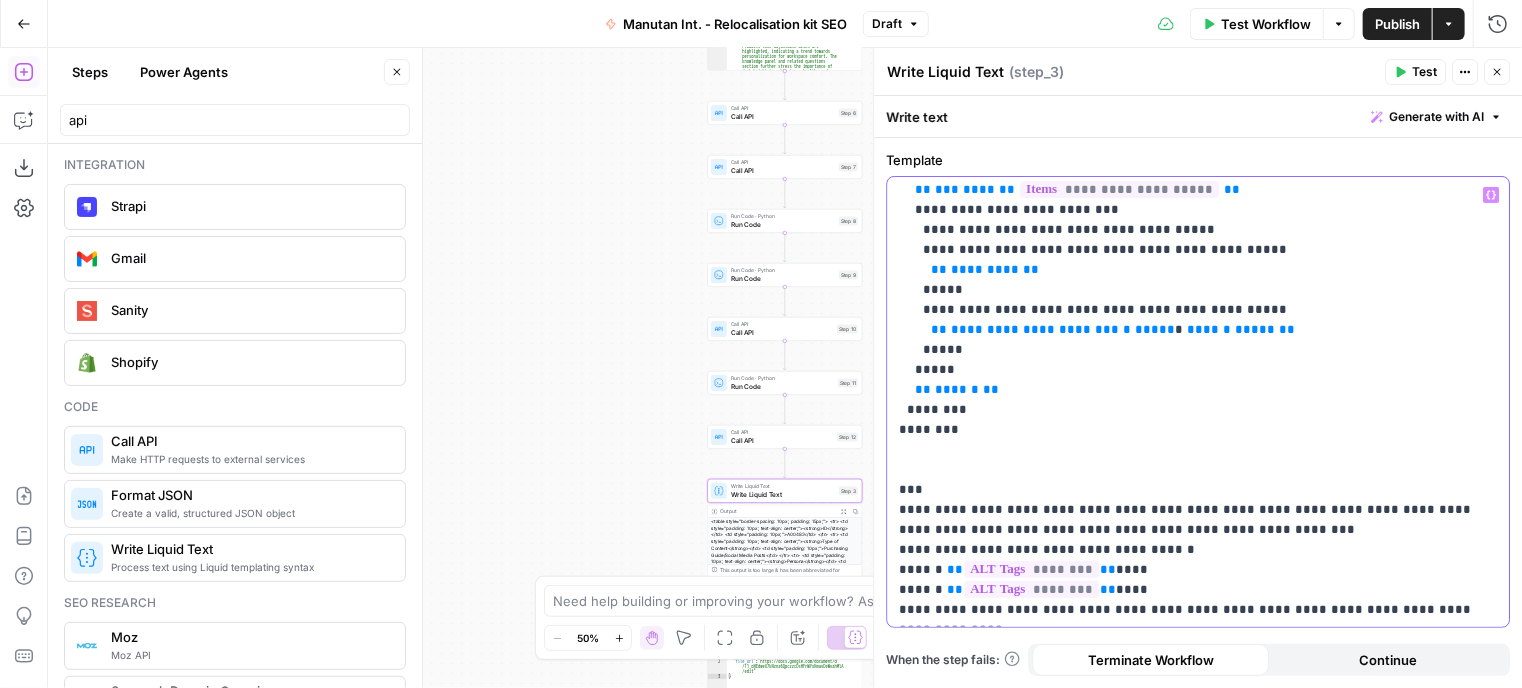 click on "**********" at bounding box center (1198, 402) 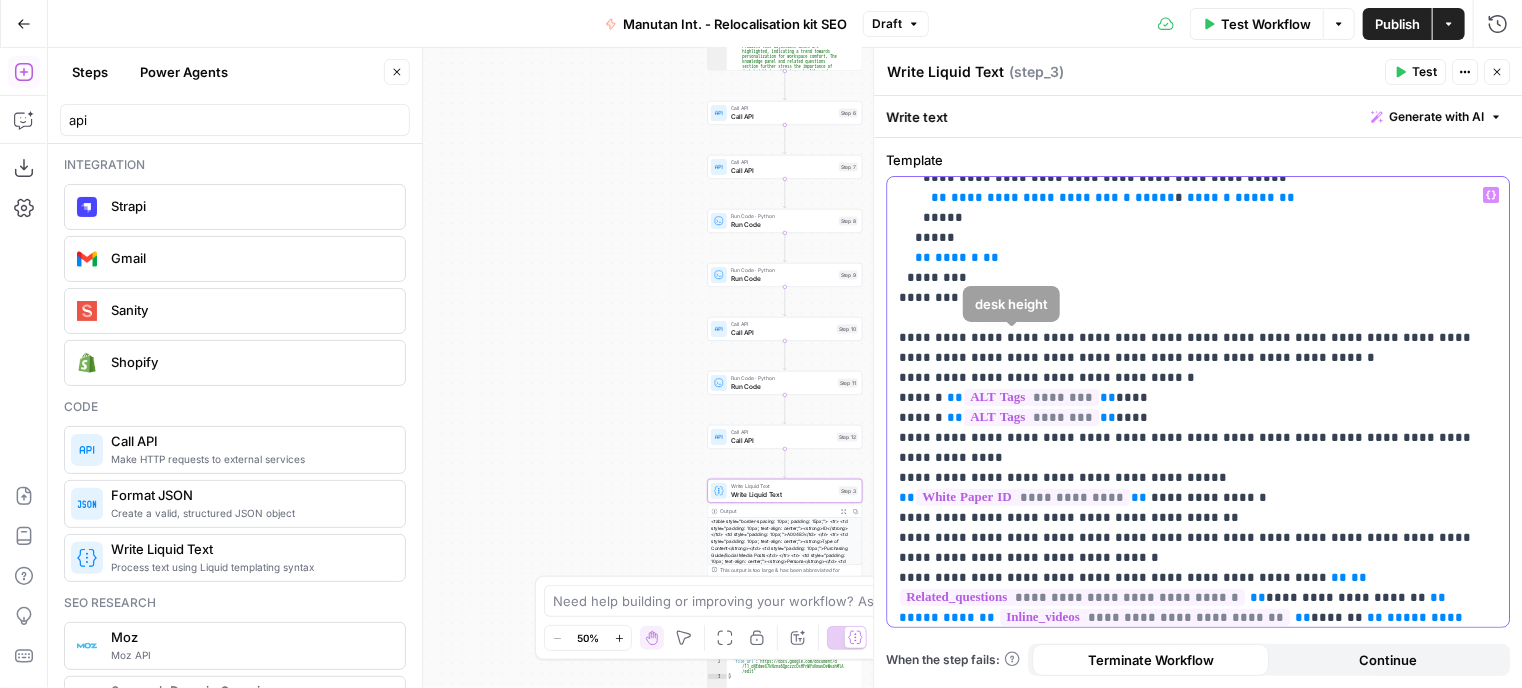 scroll, scrollTop: 885, scrollLeft: 0, axis: vertical 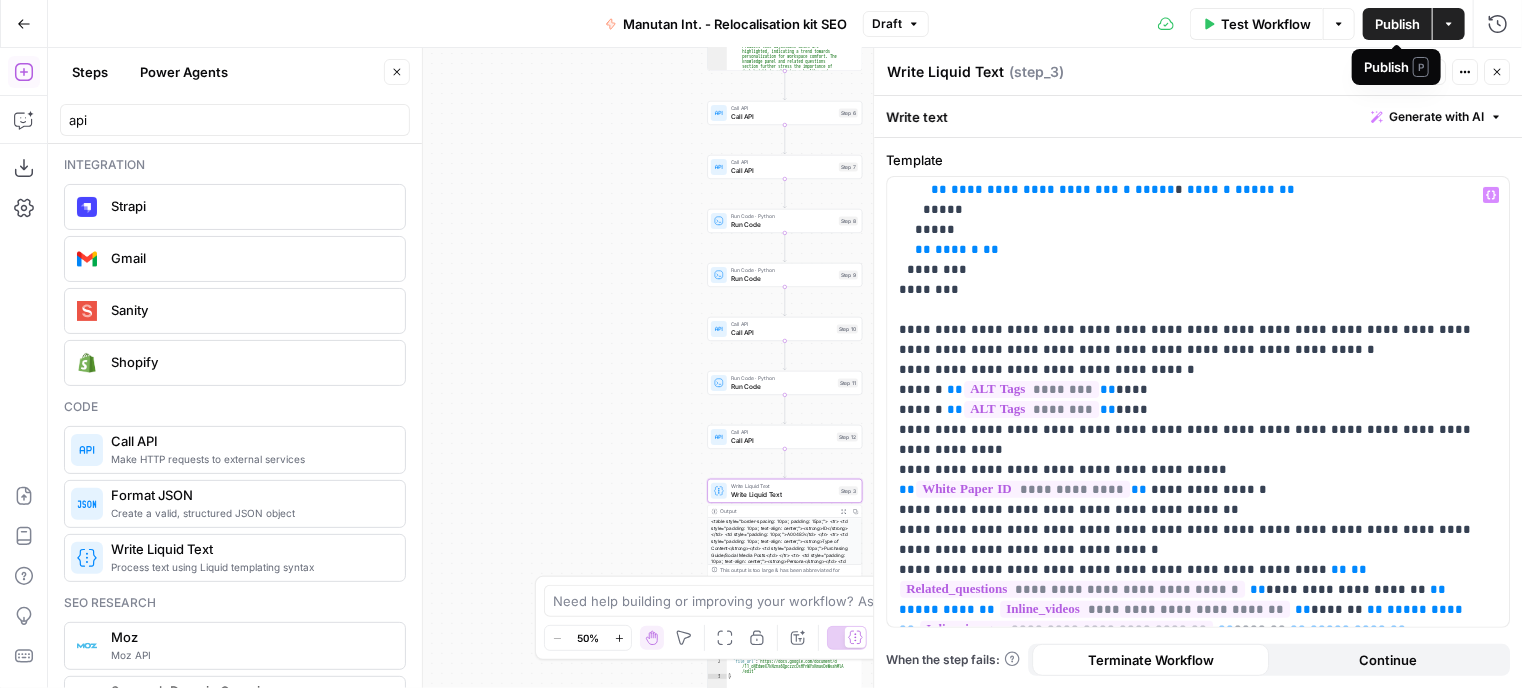 click on "Publish" at bounding box center [1397, 24] 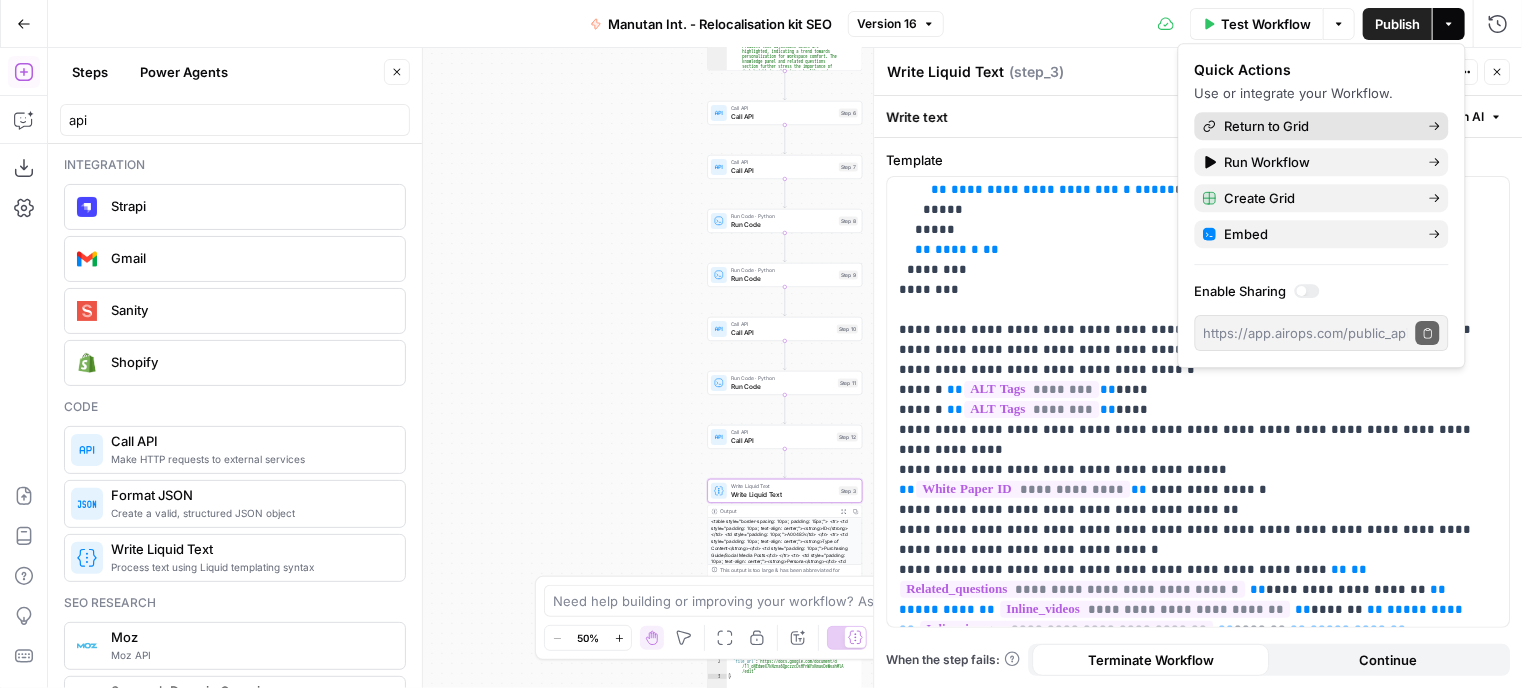 click on "Return to Grid" at bounding box center (1322, 126) 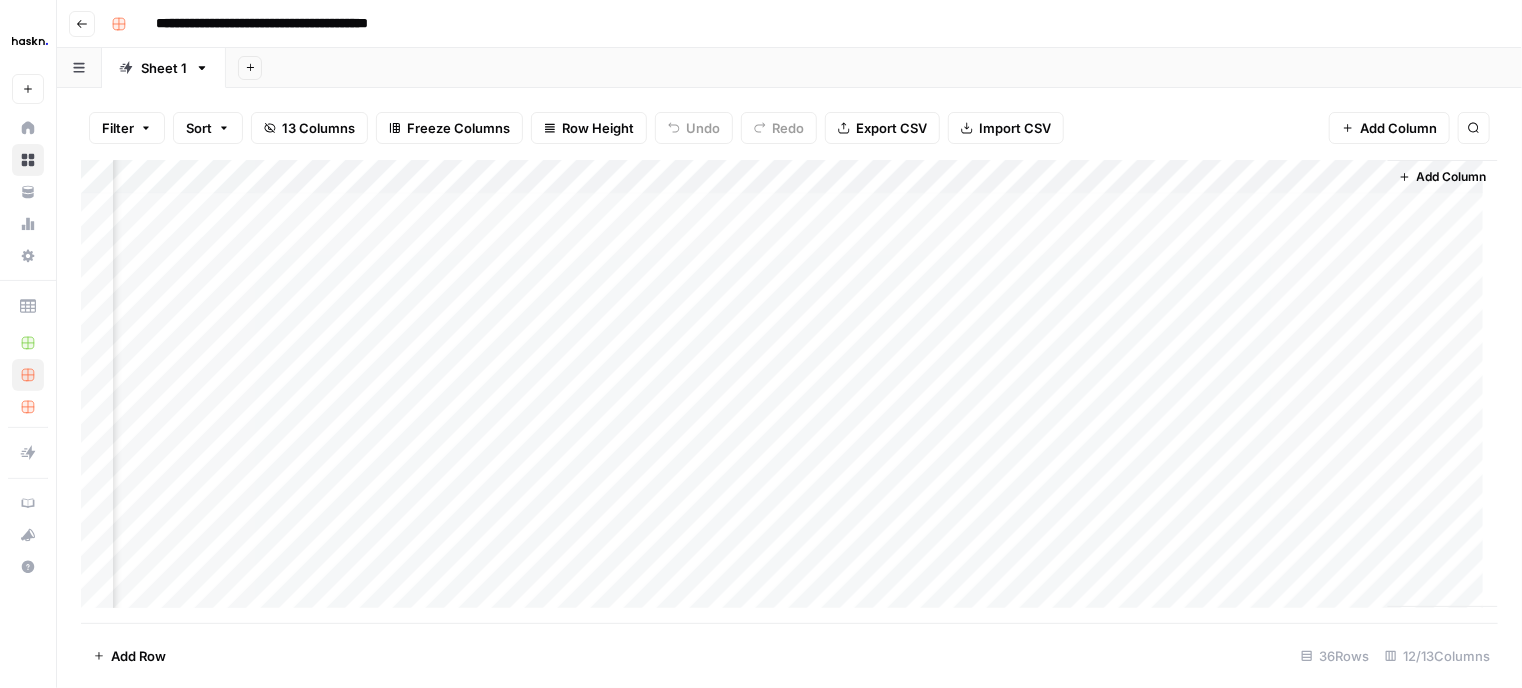 scroll, scrollTop: 6, scrollLeft: 901, axis: both 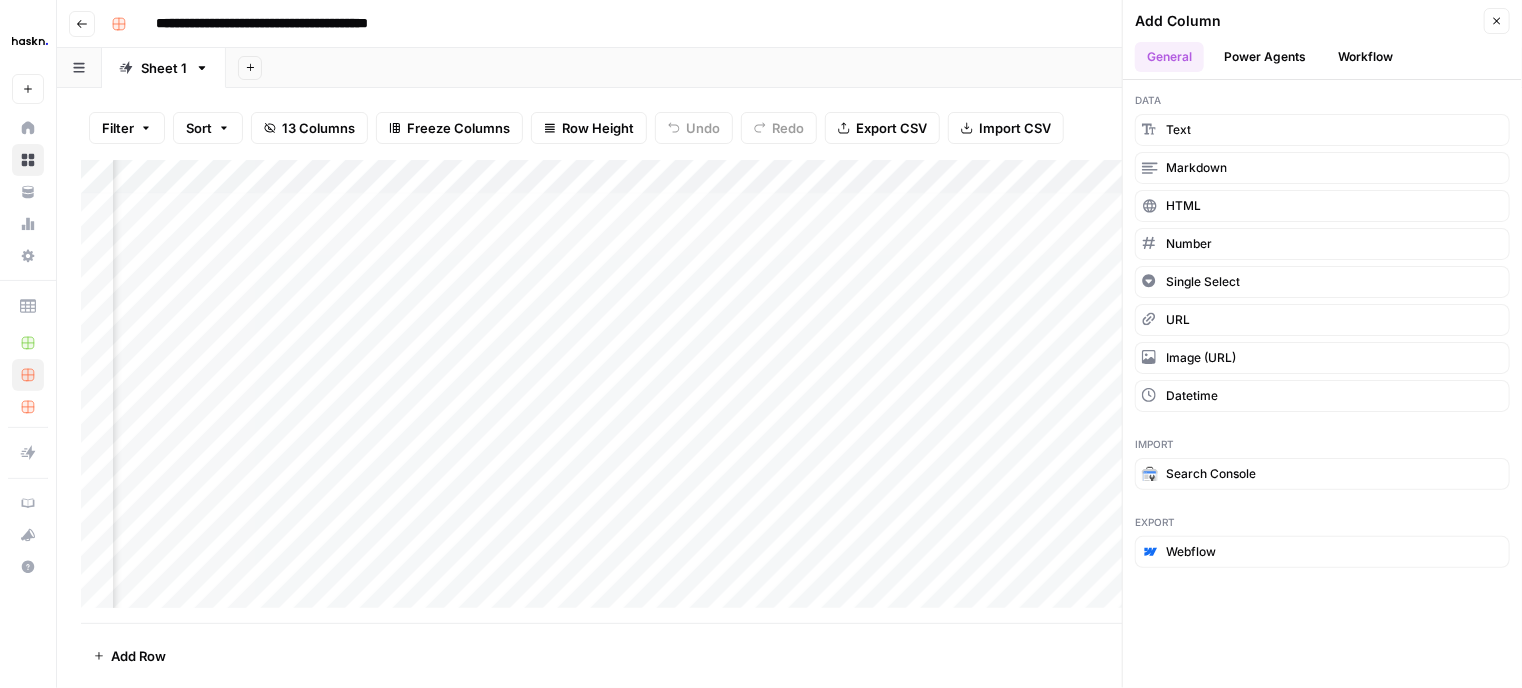 click on "Power Agents" at bounding box center [1265, 57] 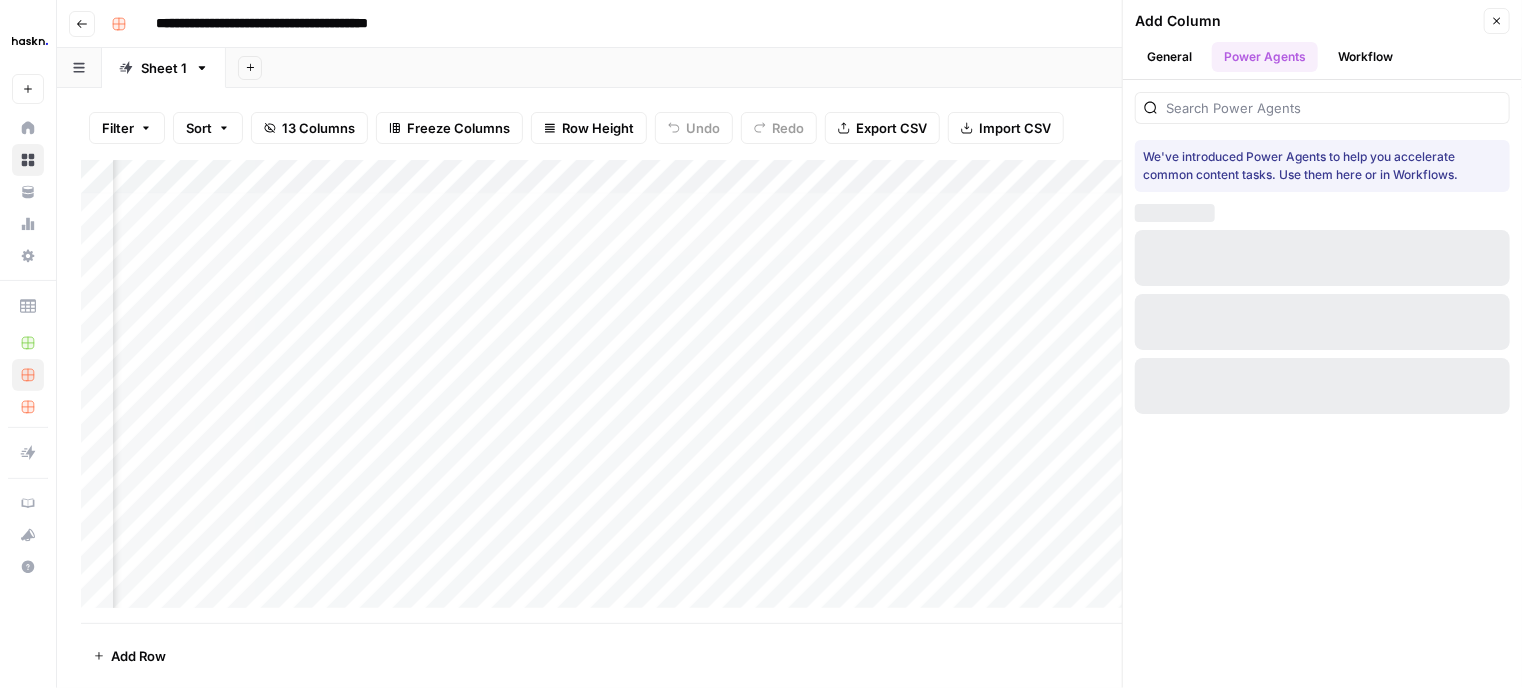 click on "Workflow" at bounding box center [1365, 57] 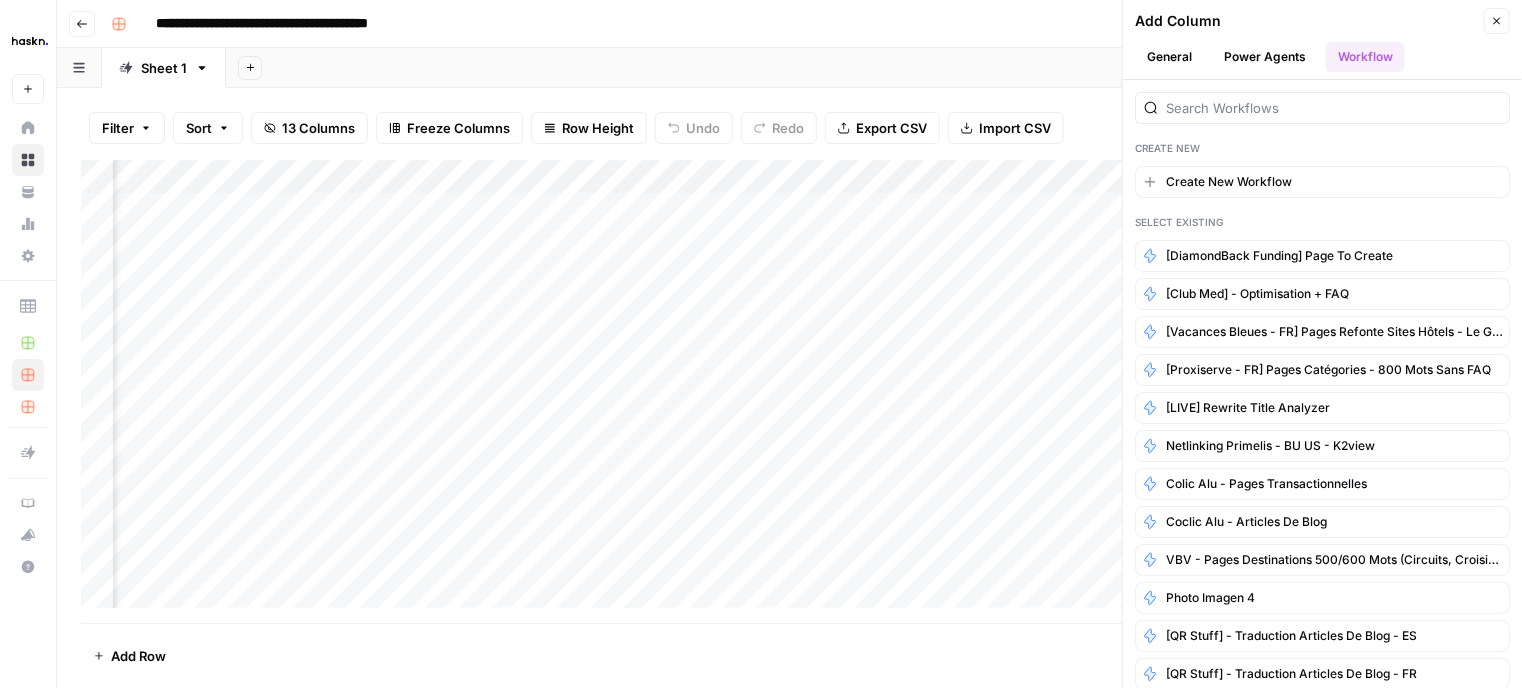 click on "General" at bounding box center [1169, 57] 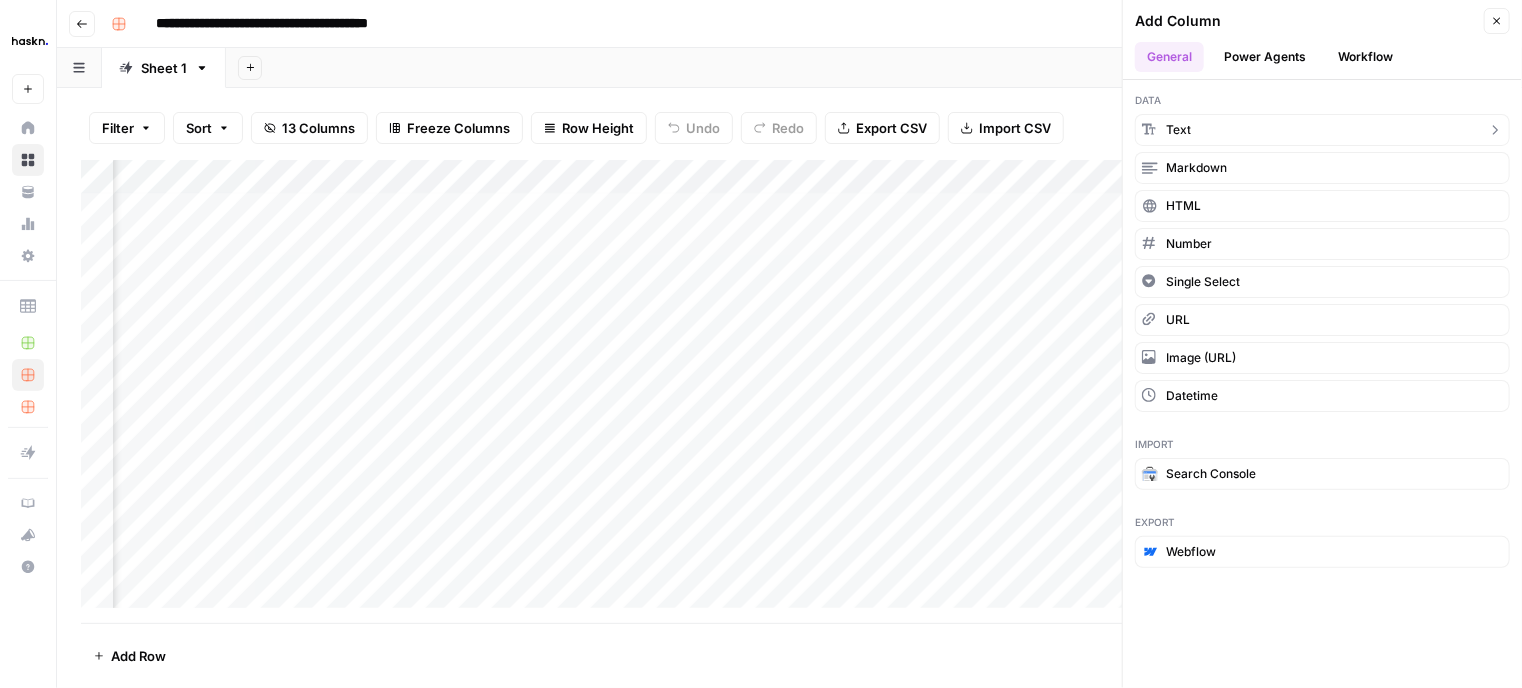 click on "Text" at bounding box center (1322, 130) 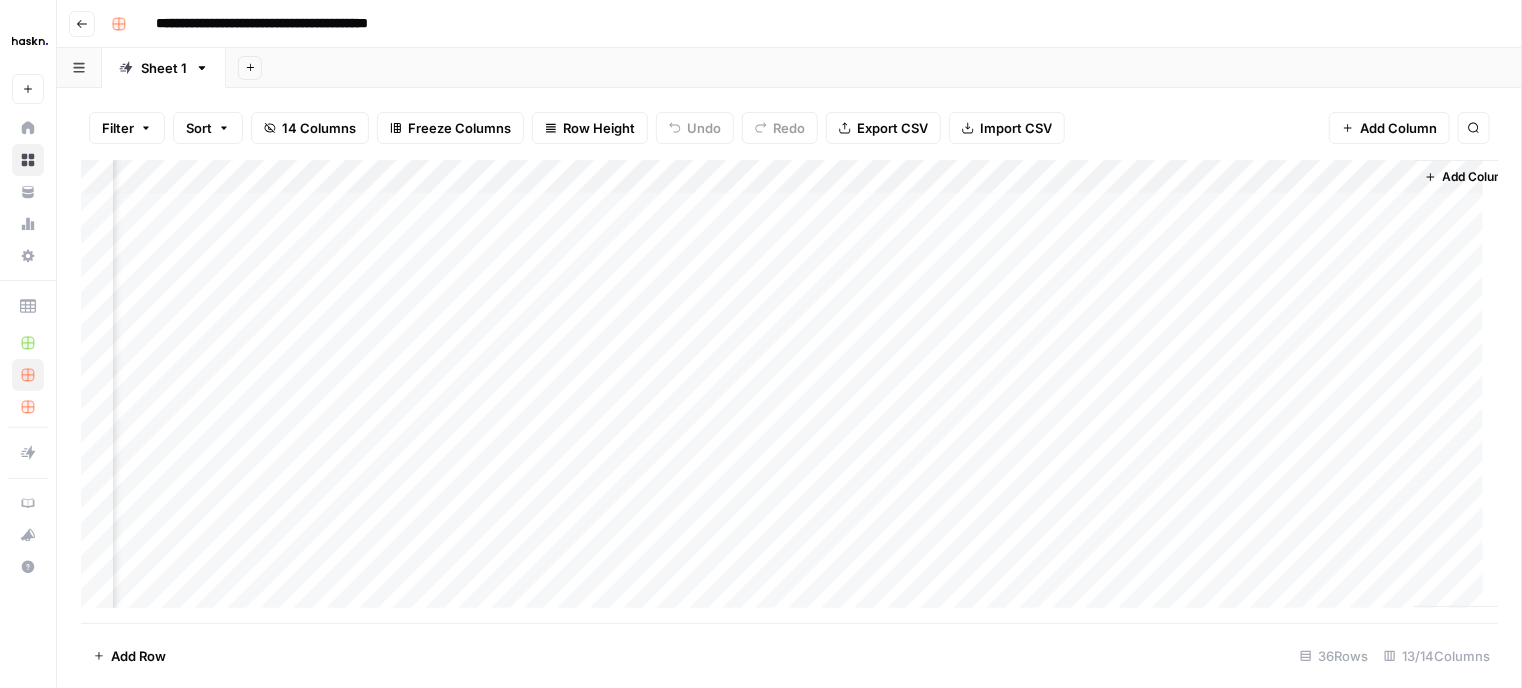scroll, scrollTop: 6, scrollLeft: 1081, axis: both 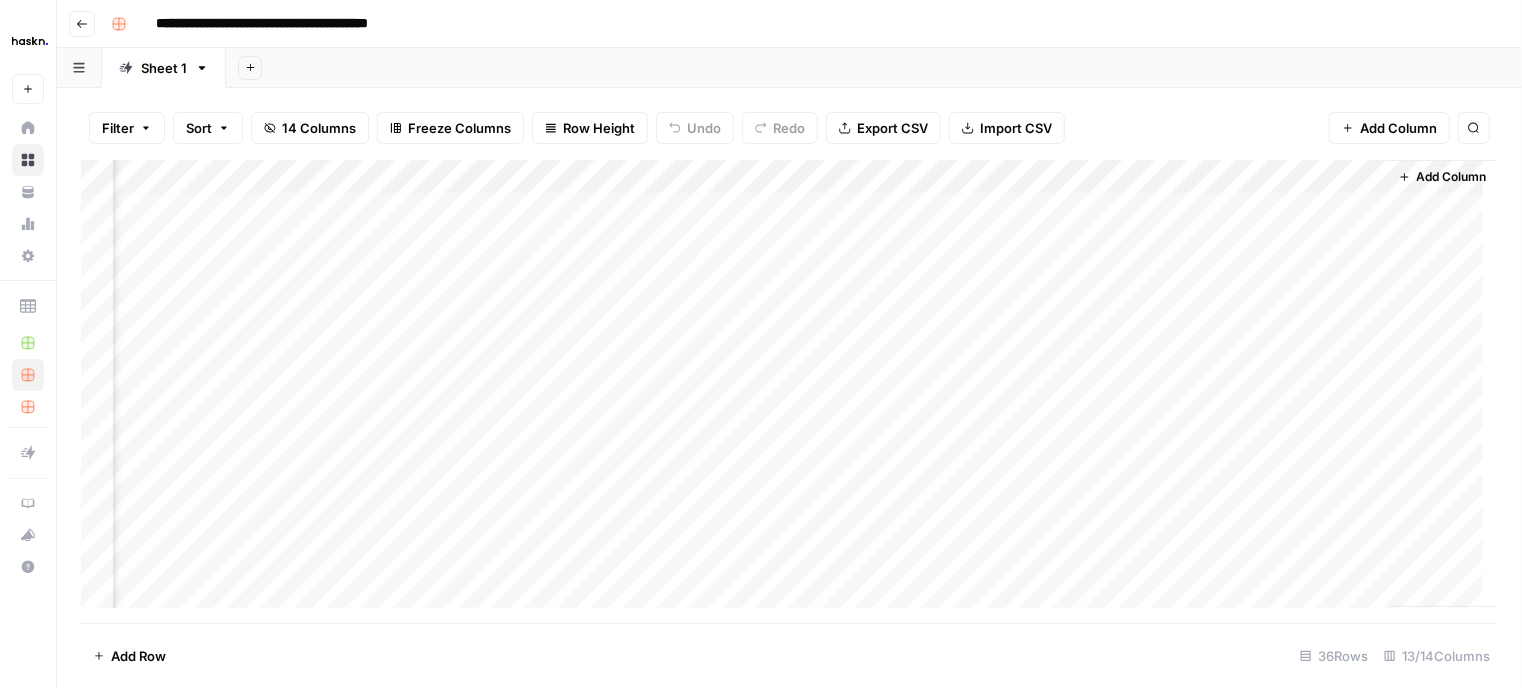 drag, startPoint x: 1293, startPoint y: 178, endPoint x: 900, endPoint y: 200, distance: 393.6153 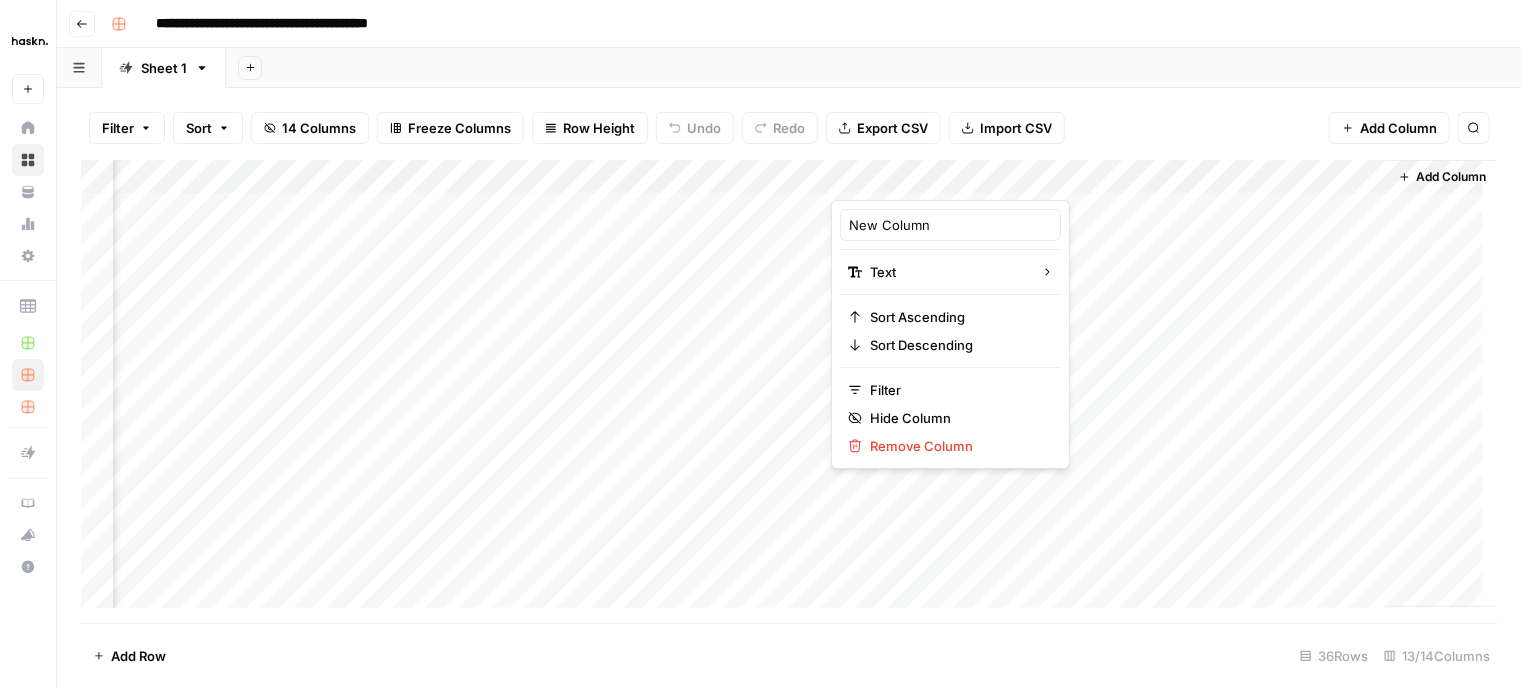 click at bounding box center [921, 180] 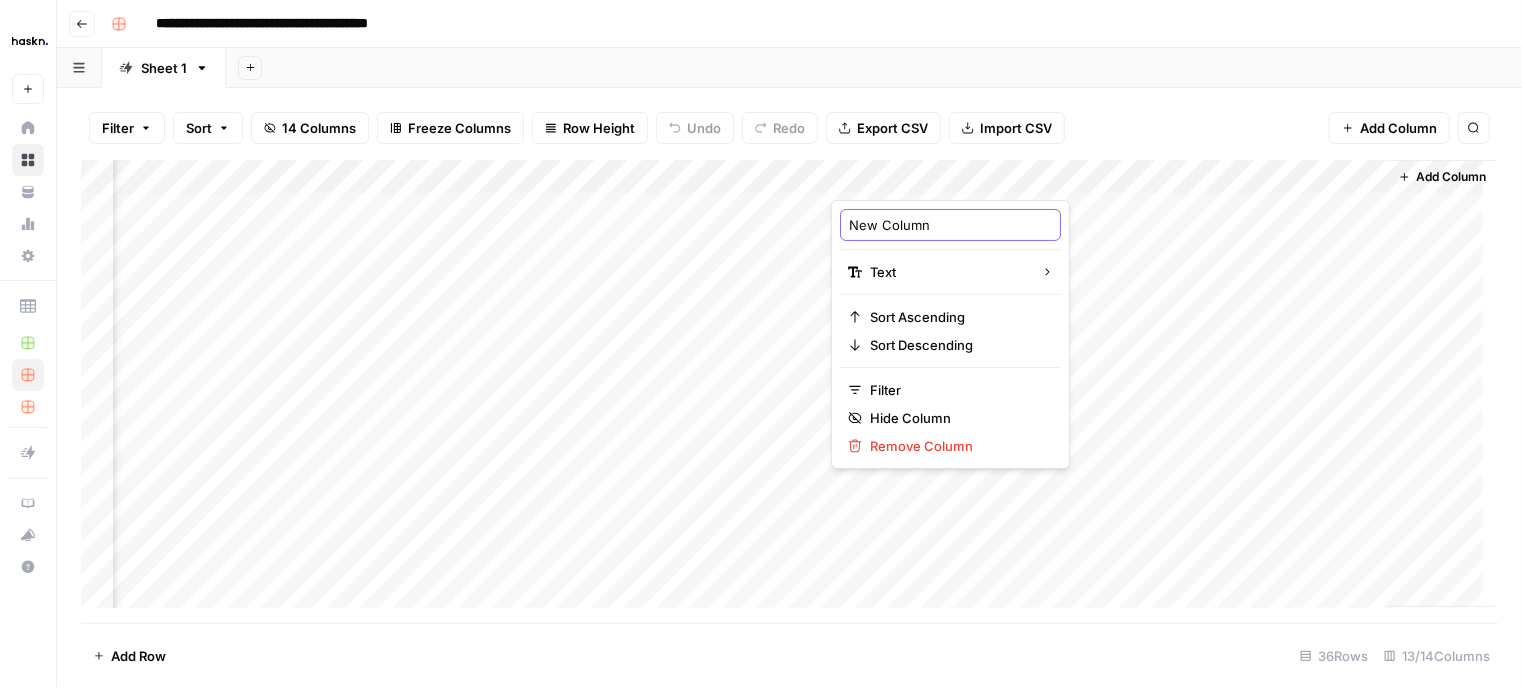 click on "New Column" at bounding box center (950, 225) 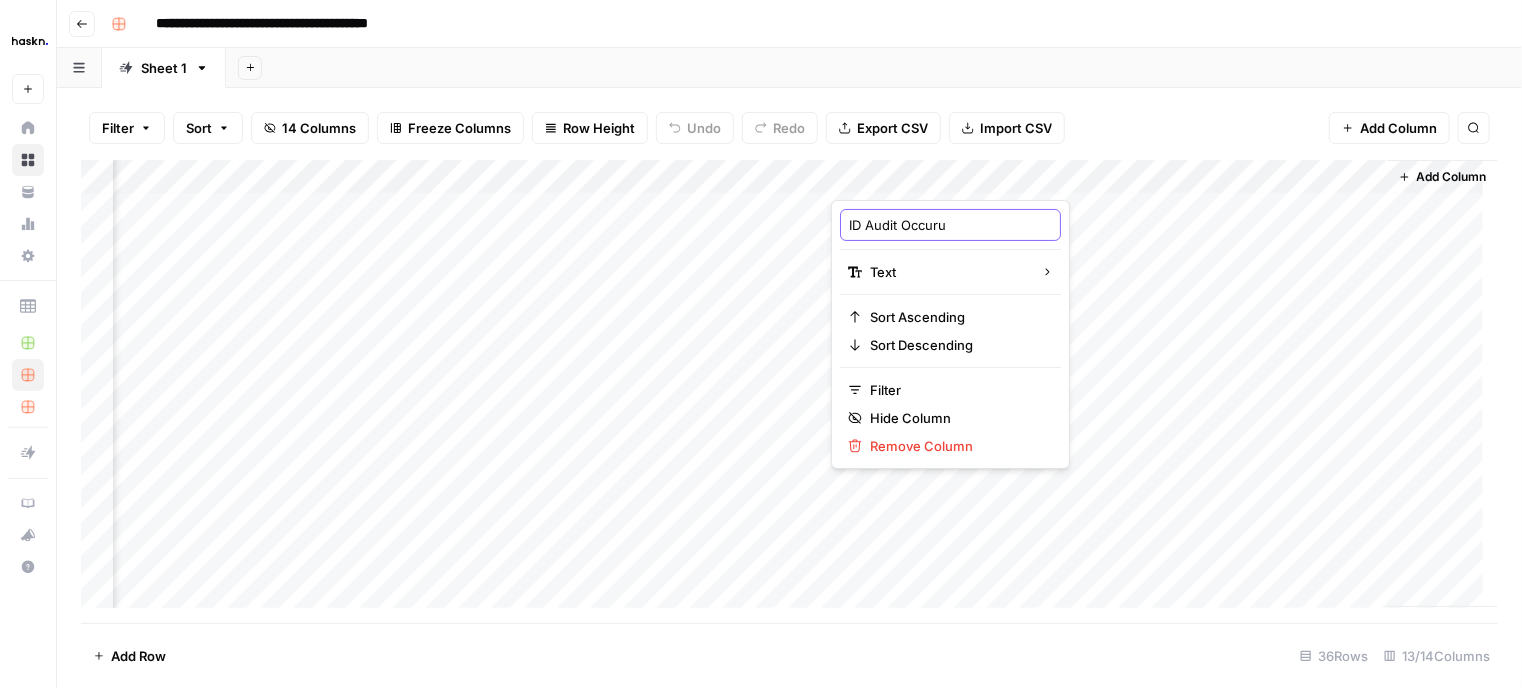 type on "ID Audit Occurus" 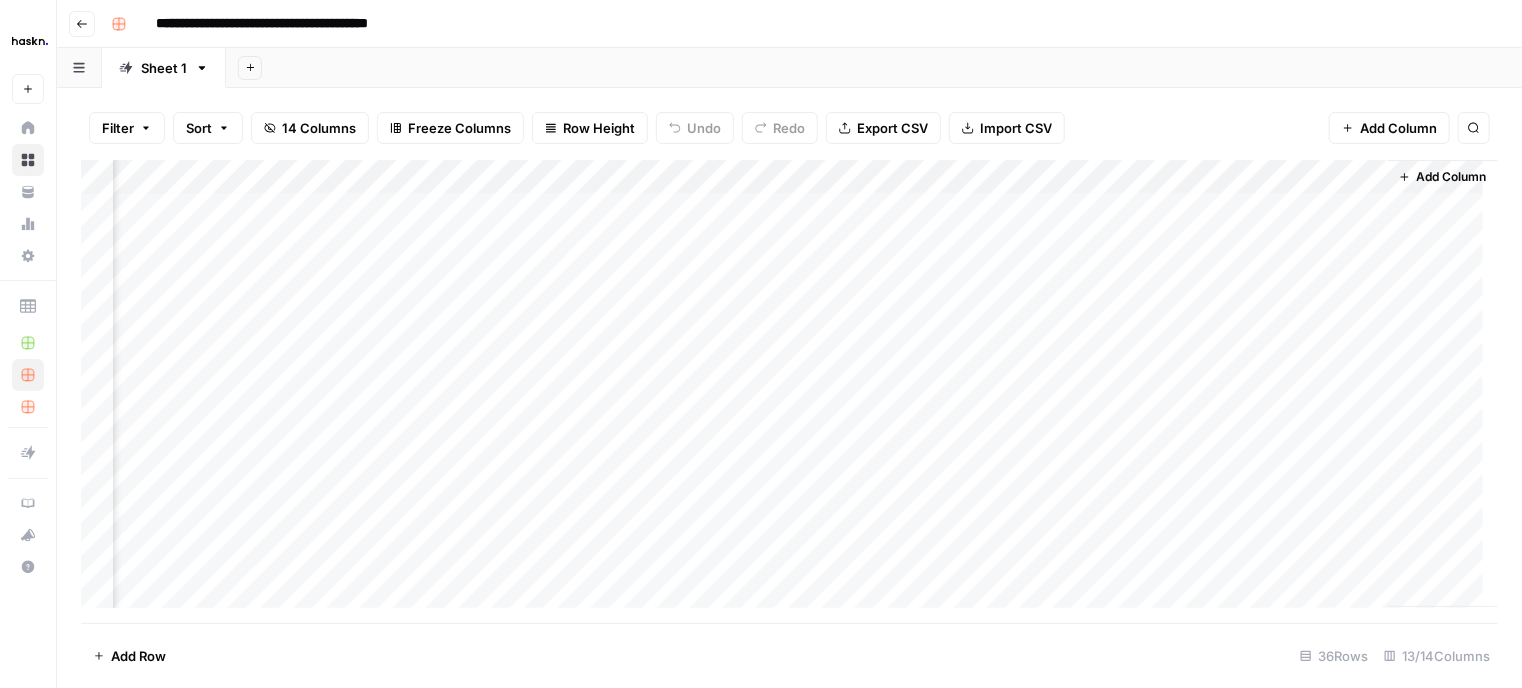 click on "Add Column" at bounding box center [789, 392] 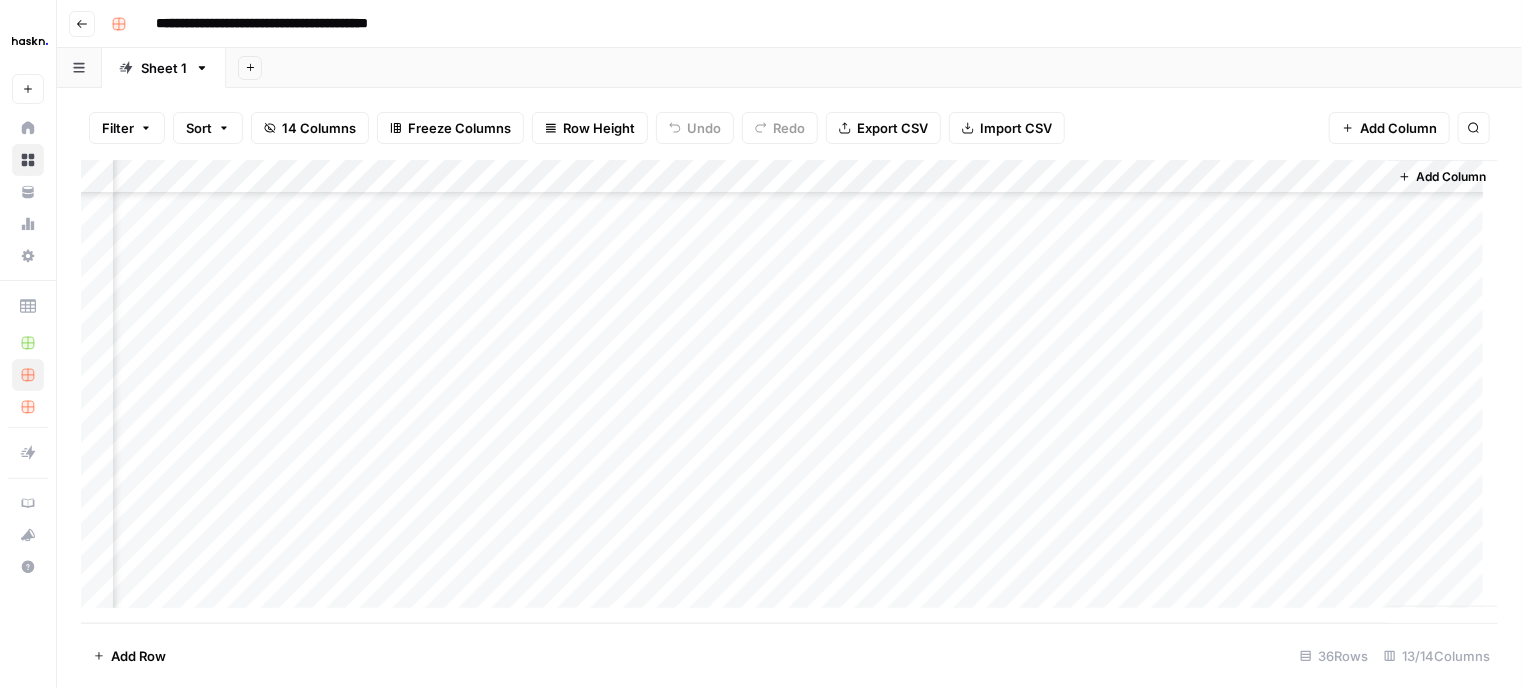 scroll, scrollTop: 841, scrollLeft: 1081, axis: both 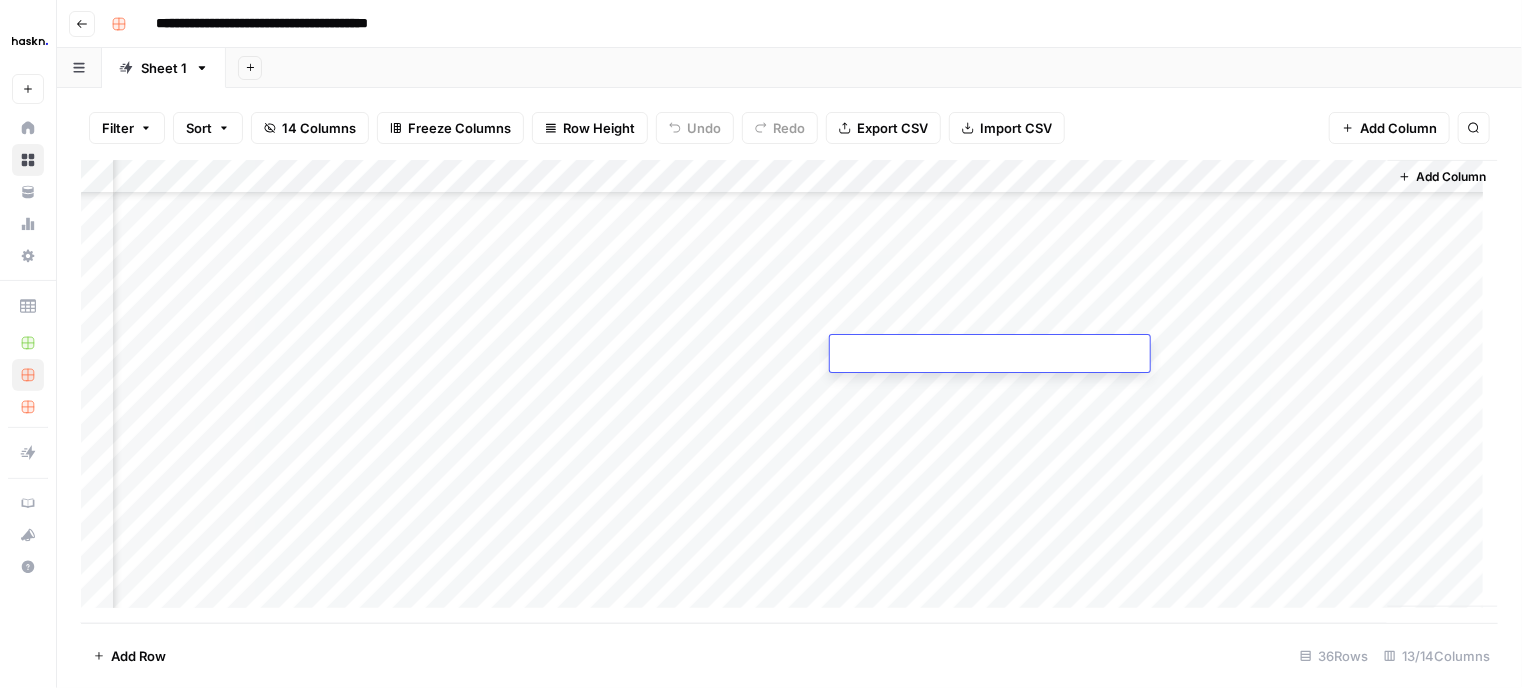 type on "**********" 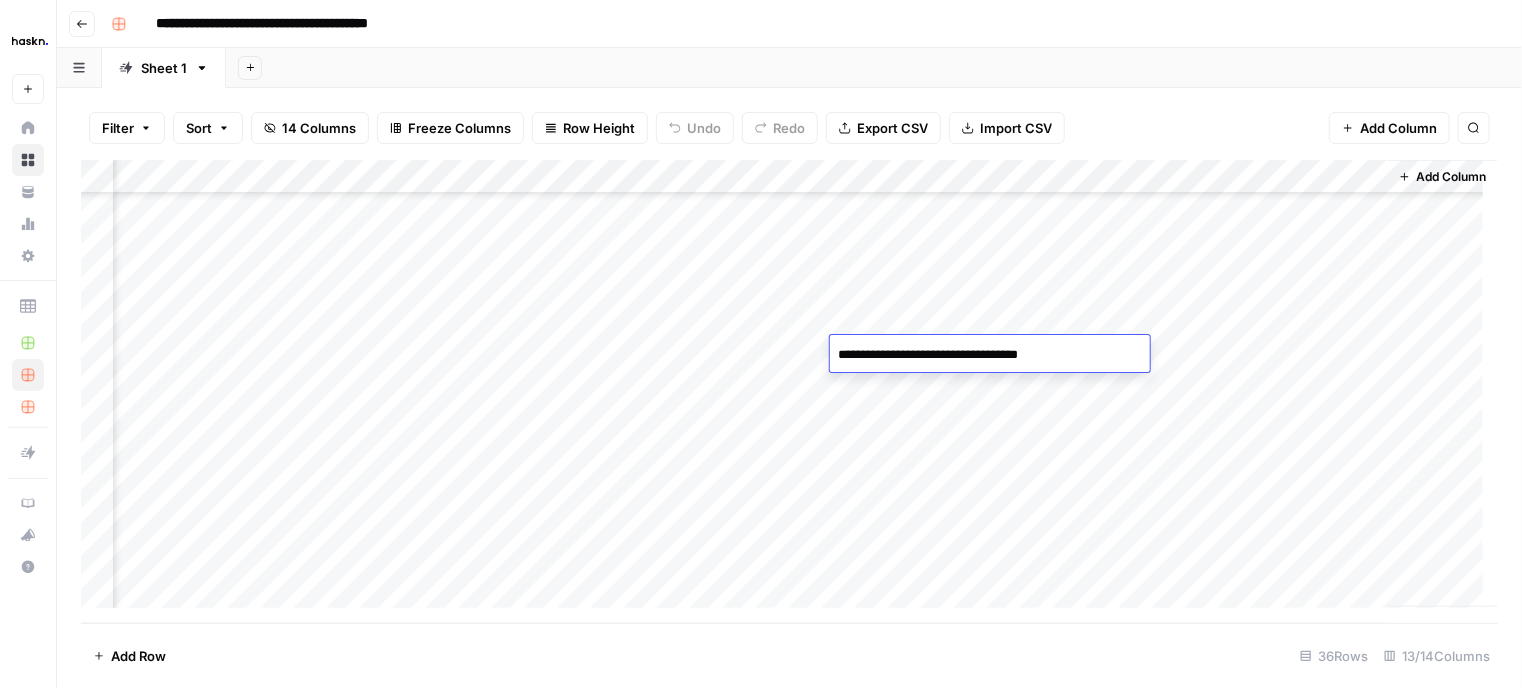 click on "Add Column" at bounding box center [789, 392] 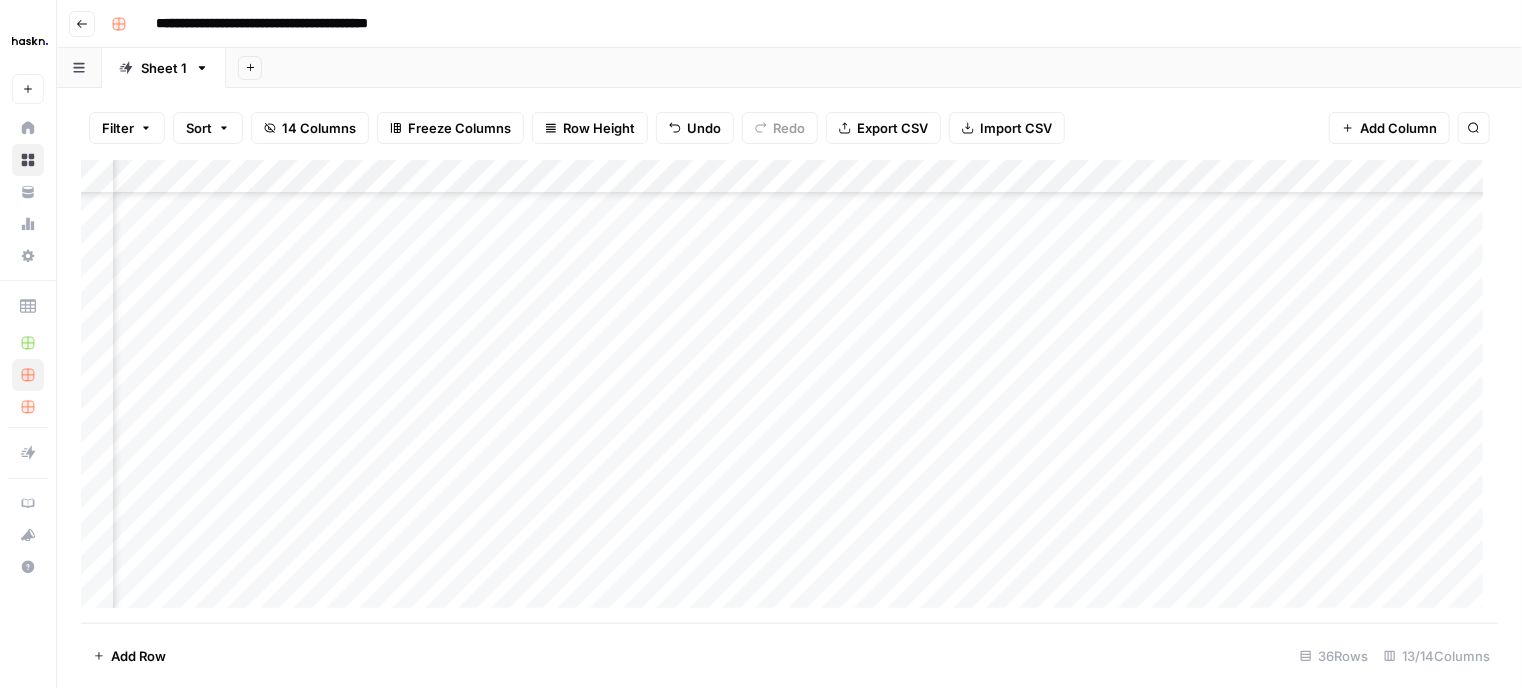 scroll, scrollTop: 737, scrollLeft: 0, axis: vertical 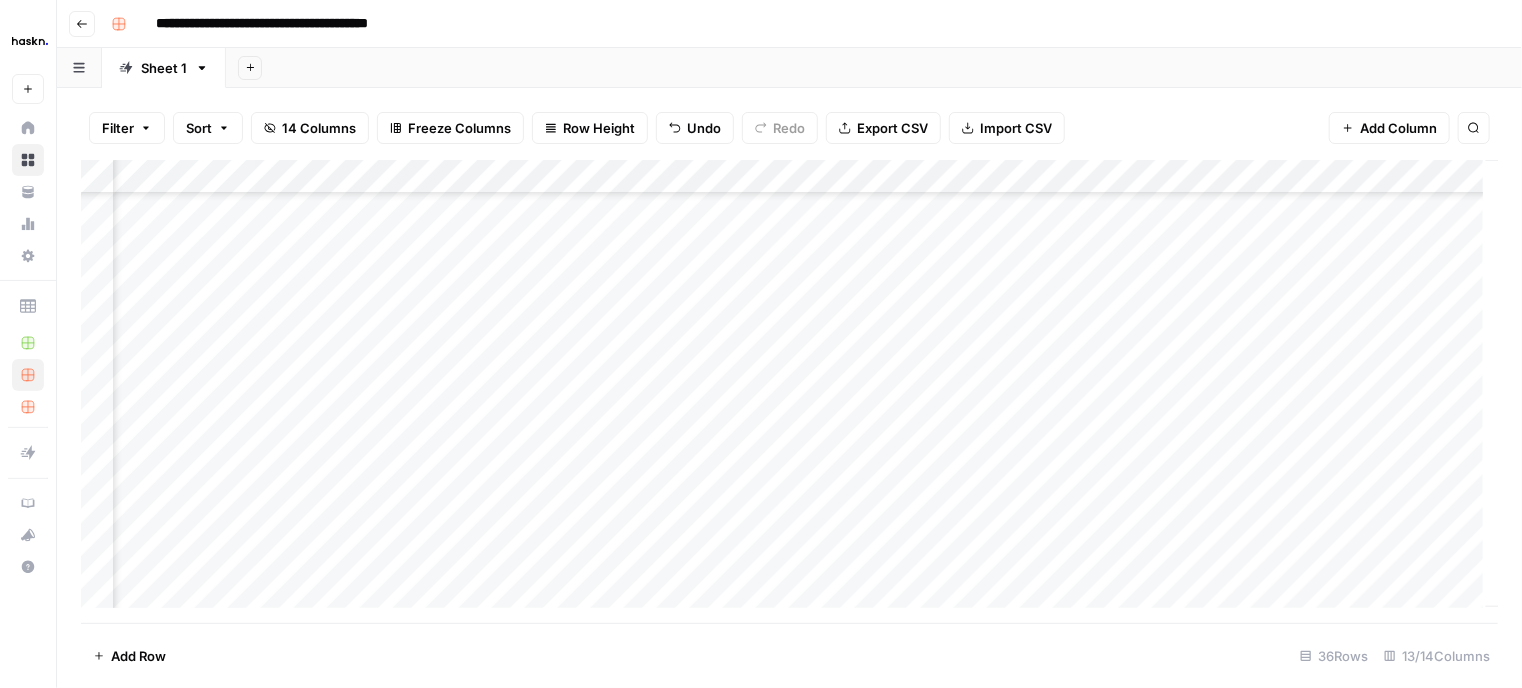 click on "Add Column" at bounding box center (789, 392) 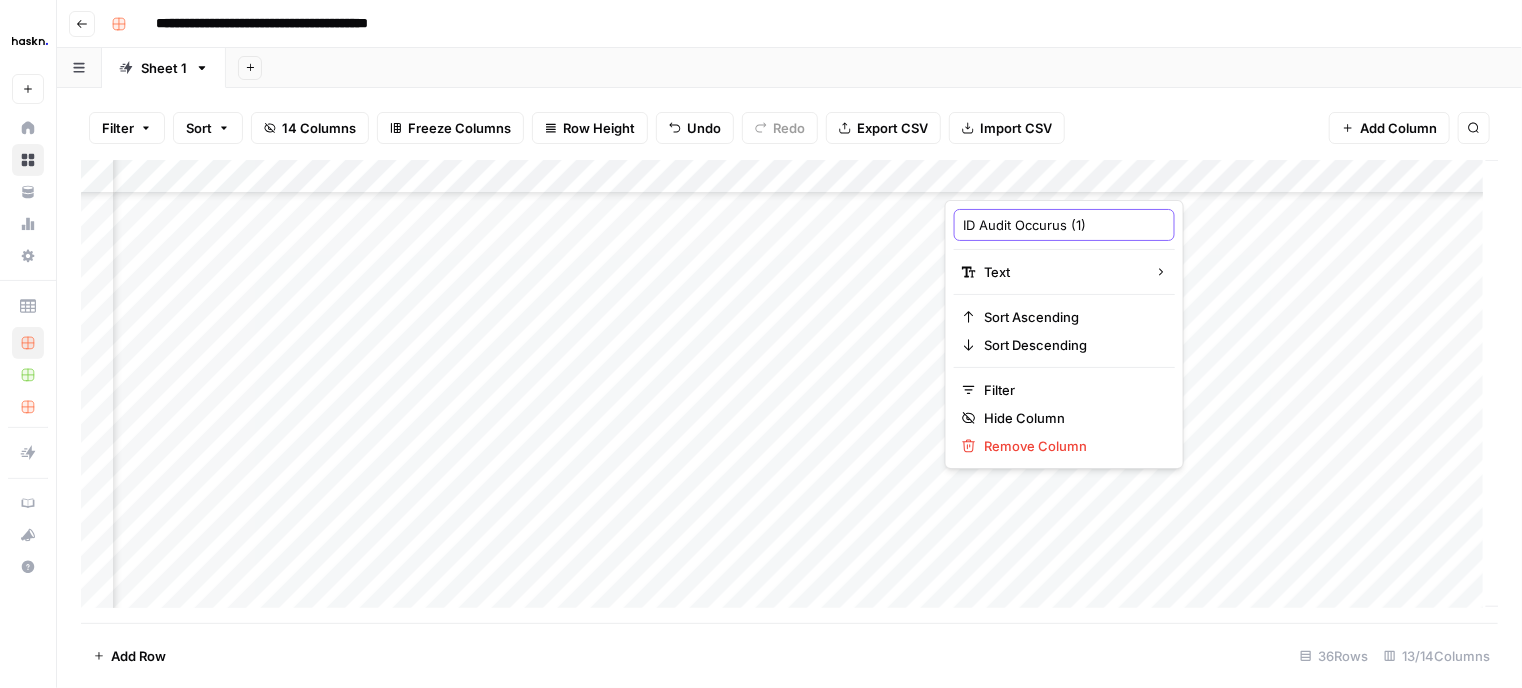 drag, startPoint x: 1070, startPoint y: 223, endPoint x: 1098, endPoint y: 223, distance: 28 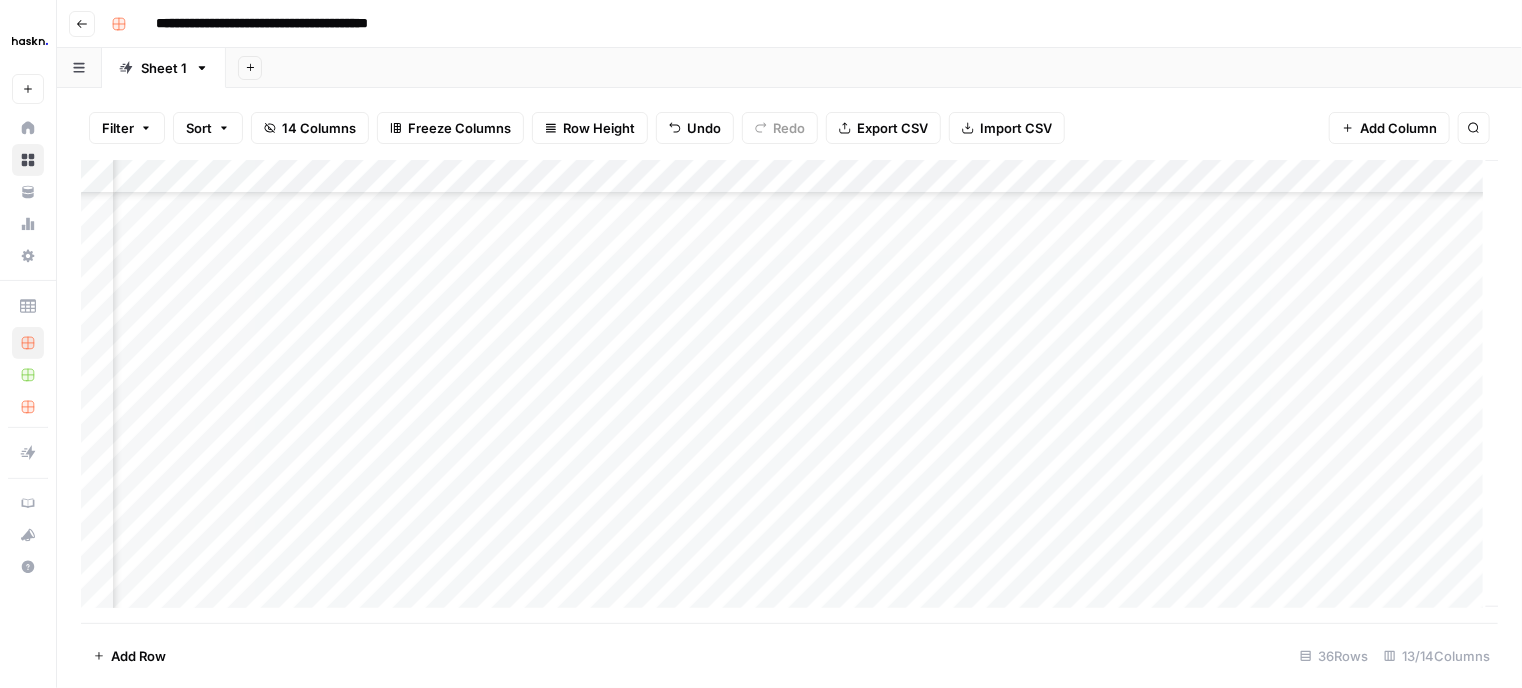 click on "Add Column" at bounding box center [789, 392] 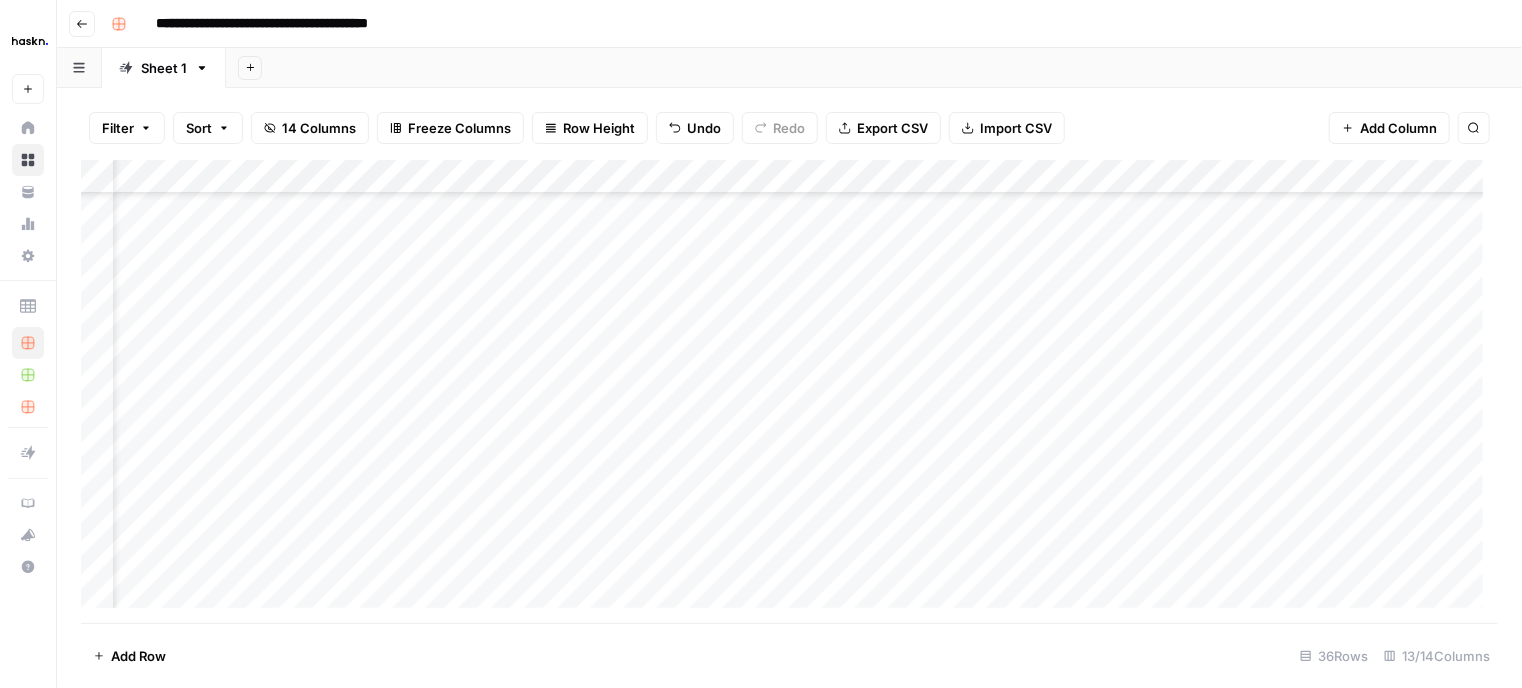 scroll, scrollTop: 737, scrollLeft: 80, axis: both 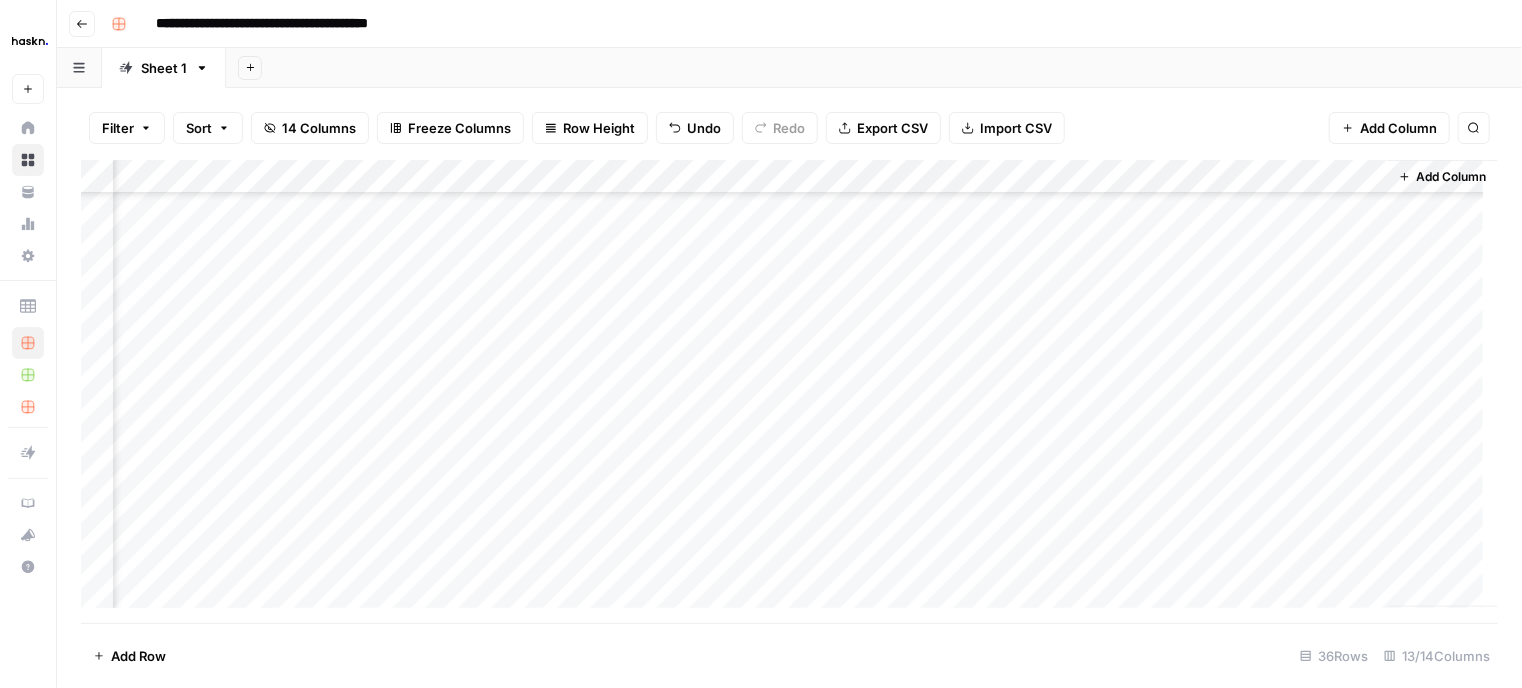 click on "Add Column" at bounding box center [789, 392] 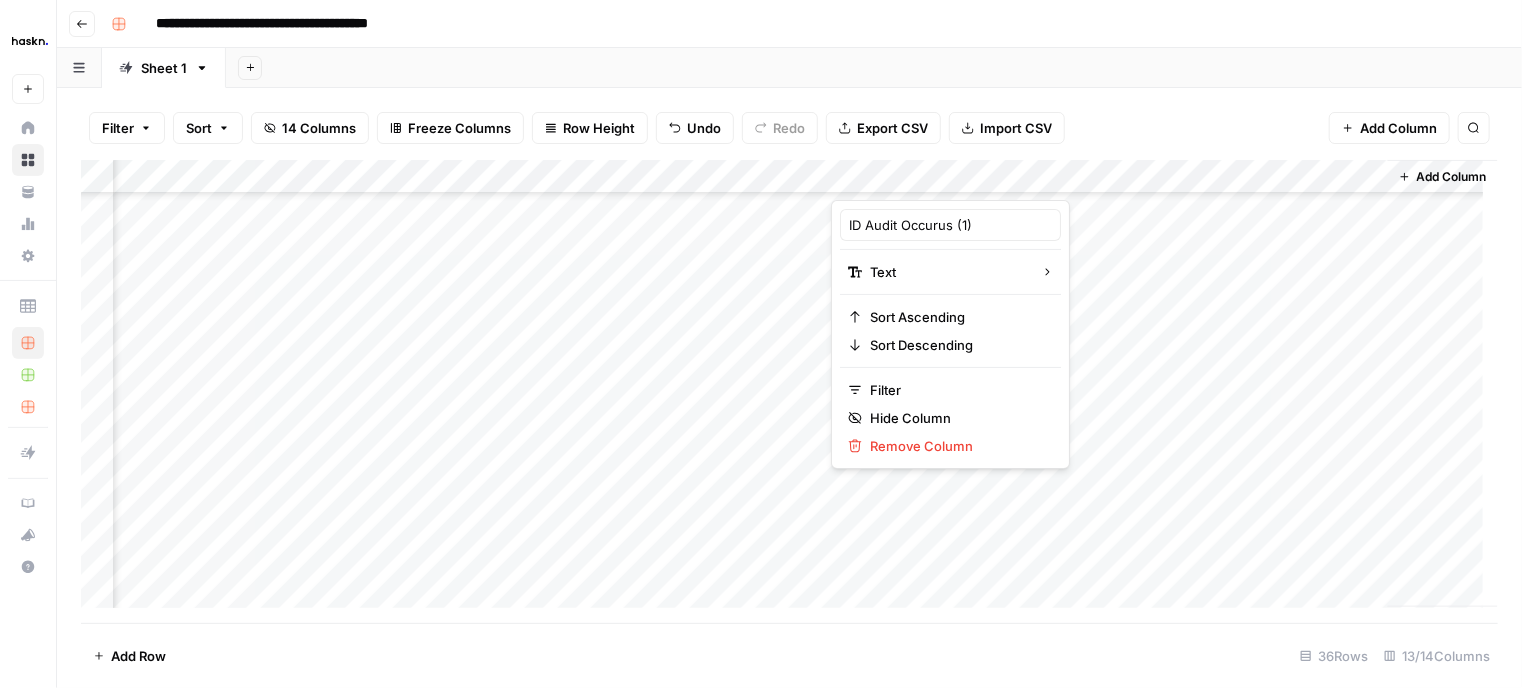 click on "Add Column" at bounding box center [789, 392] 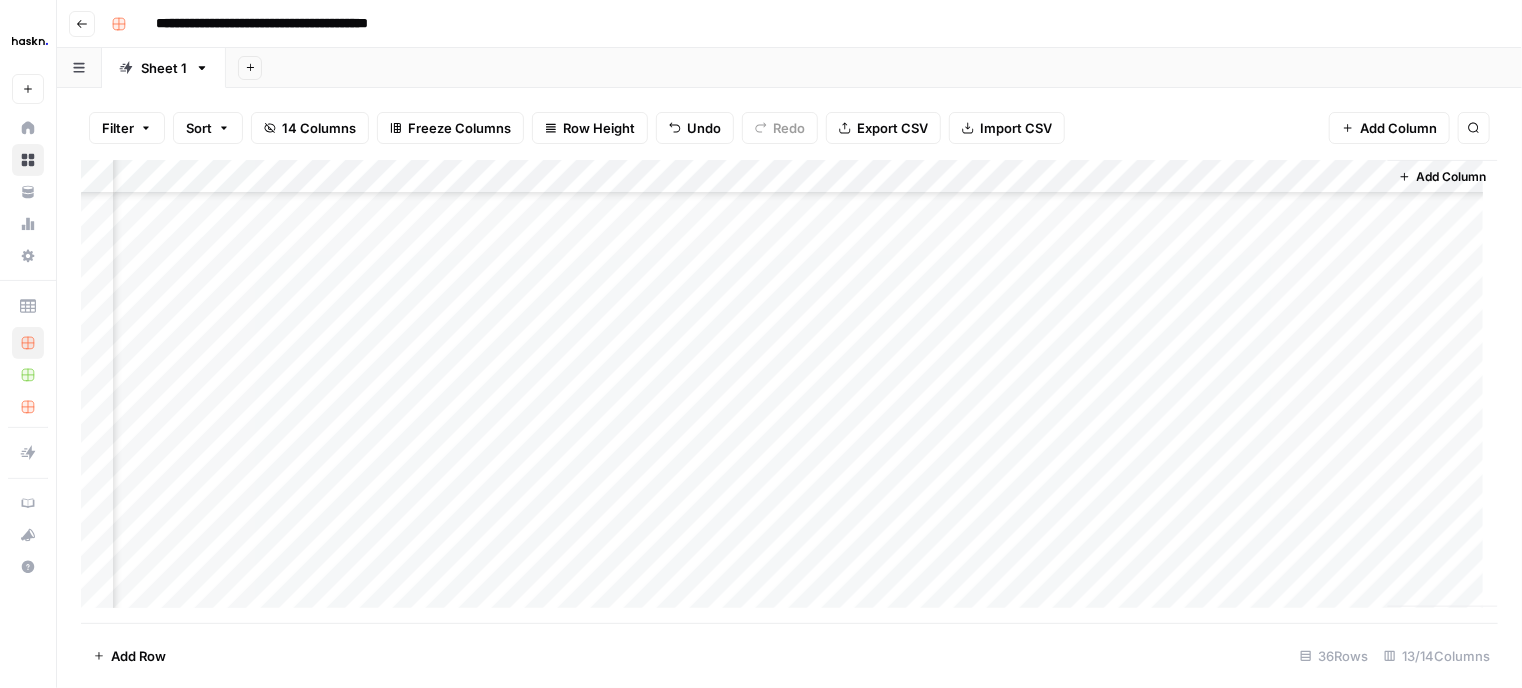 click on "14 Columns" at bounding box center (310, 128) 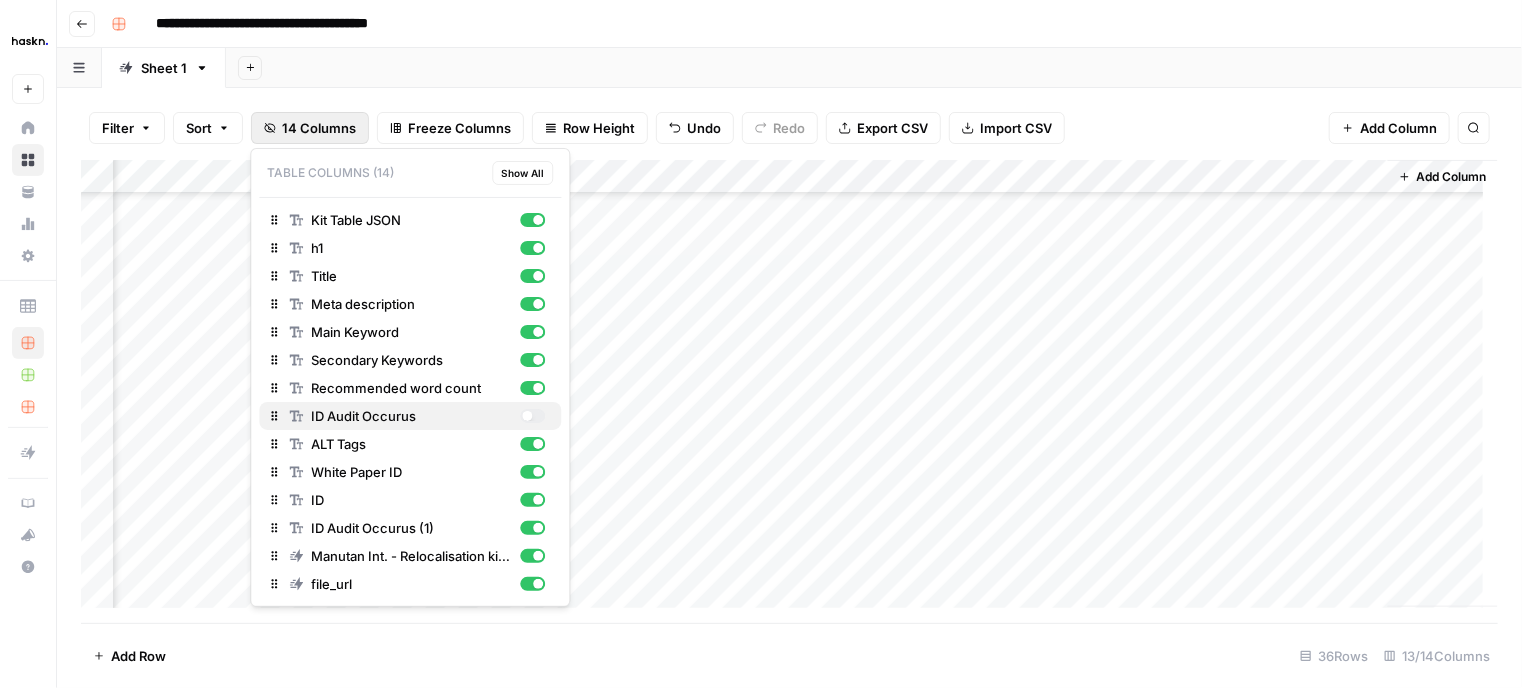 click at bounding box center (527, 416) 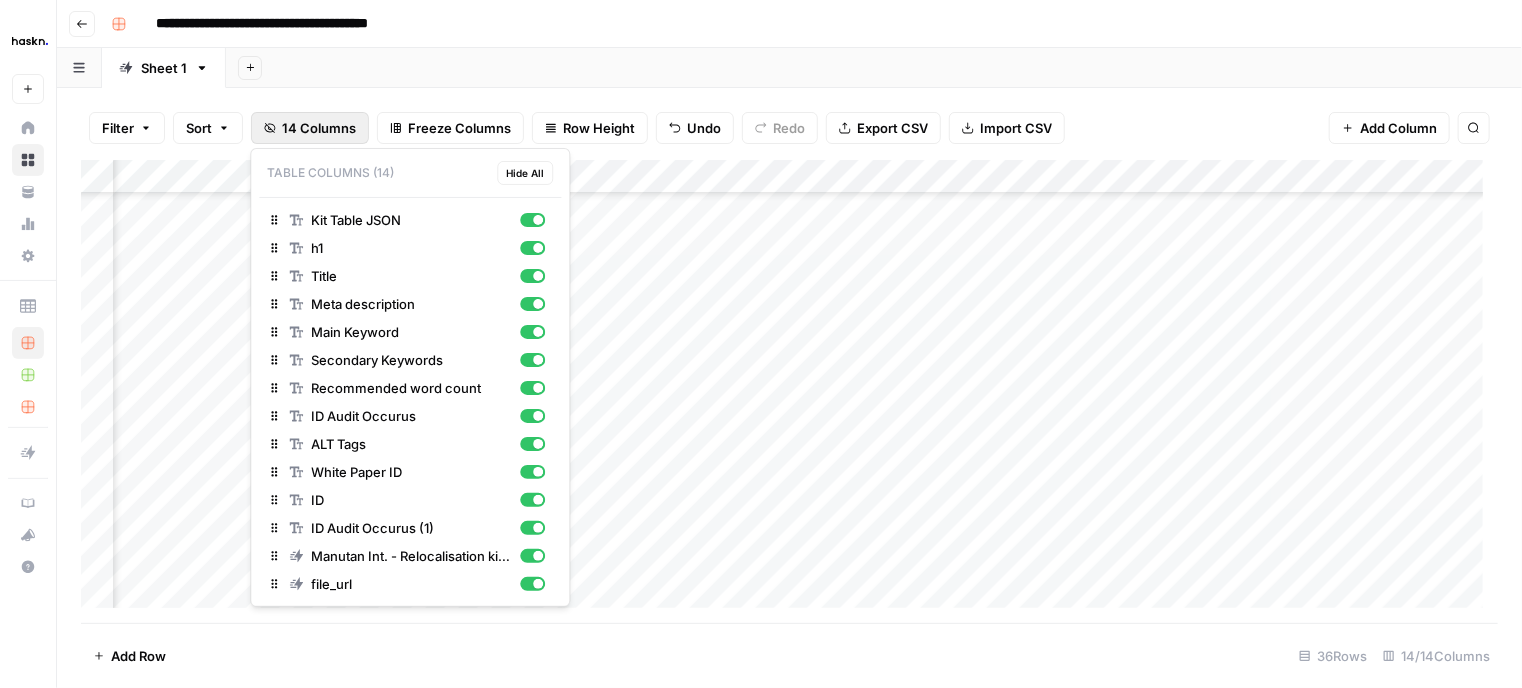 click on "Add Column" at bounding box center (789, 392) 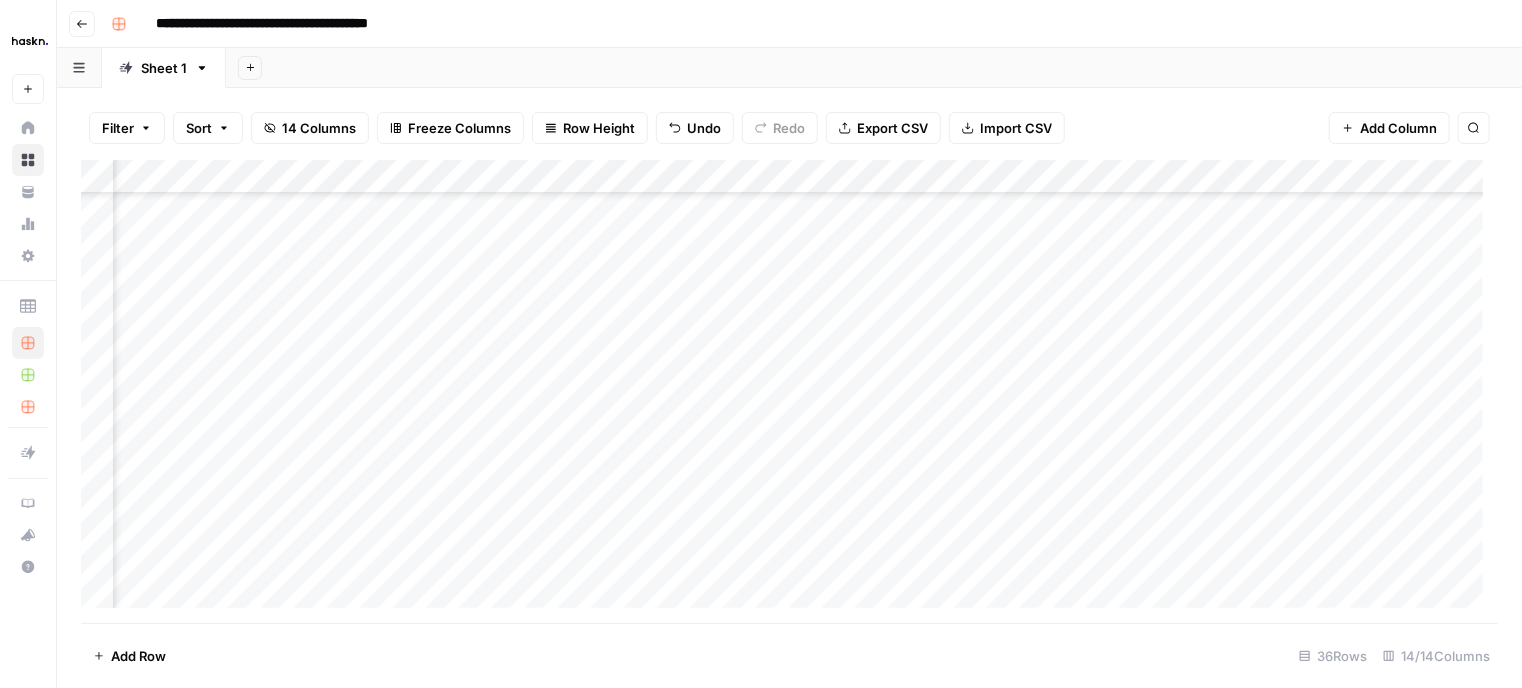 click on "Add Column" at bounding box center (789, 392) 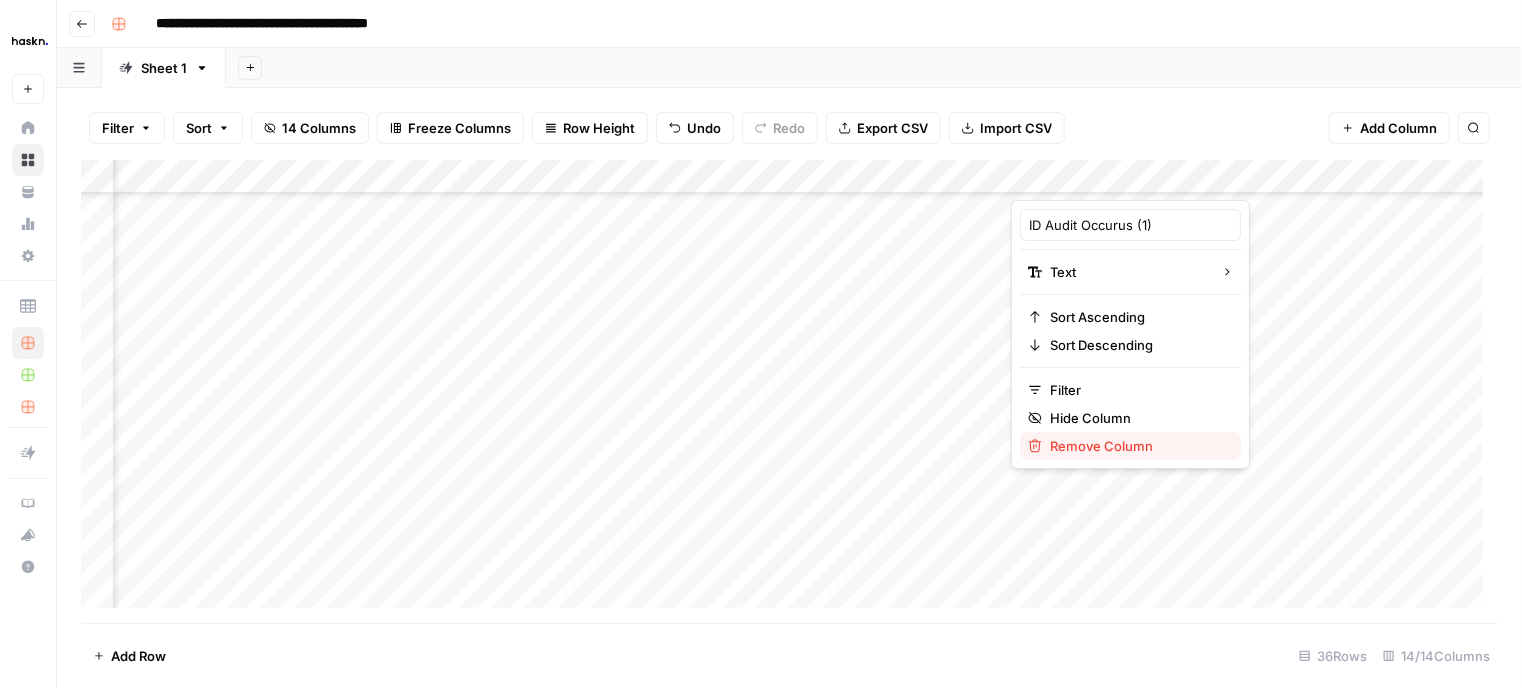 click on "Remove Column" at bounding box center (1137, 446) 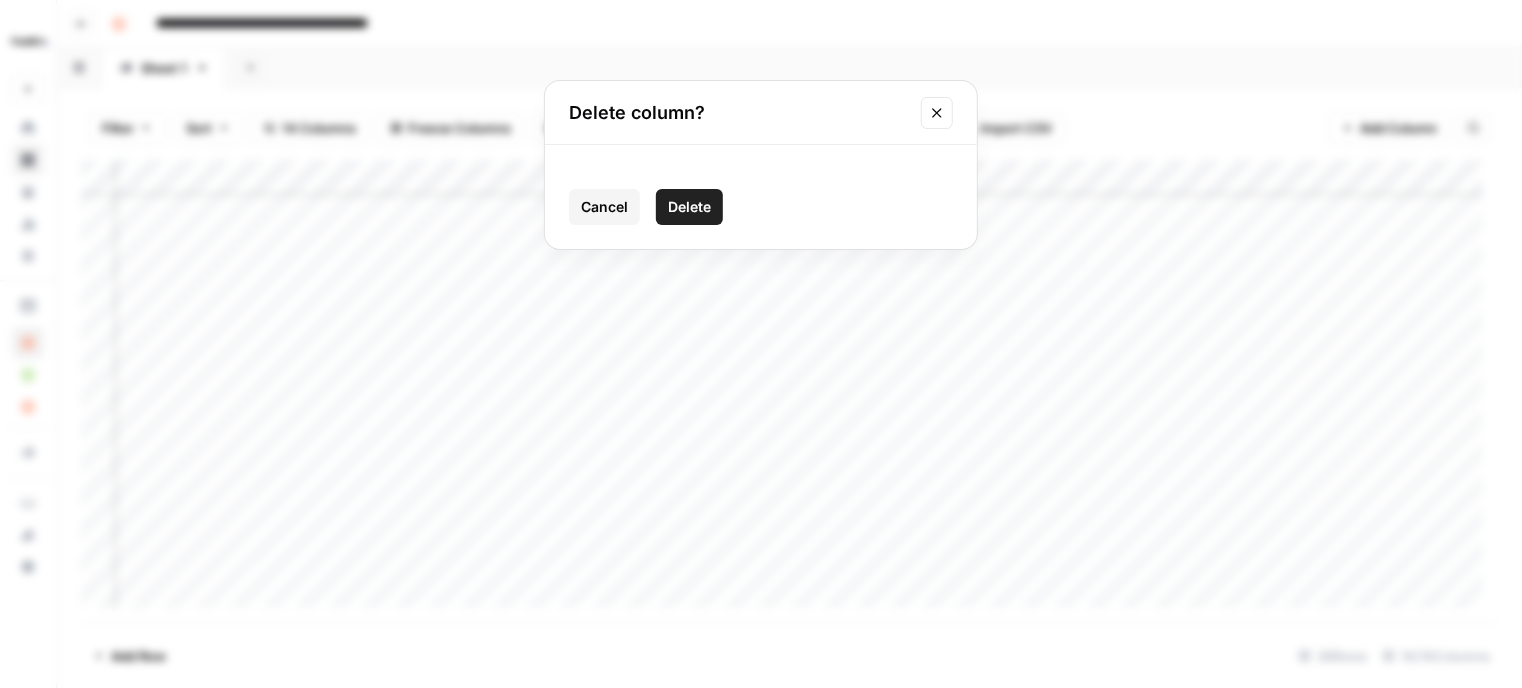 click on "Delete" at bounding box center [689, 207] 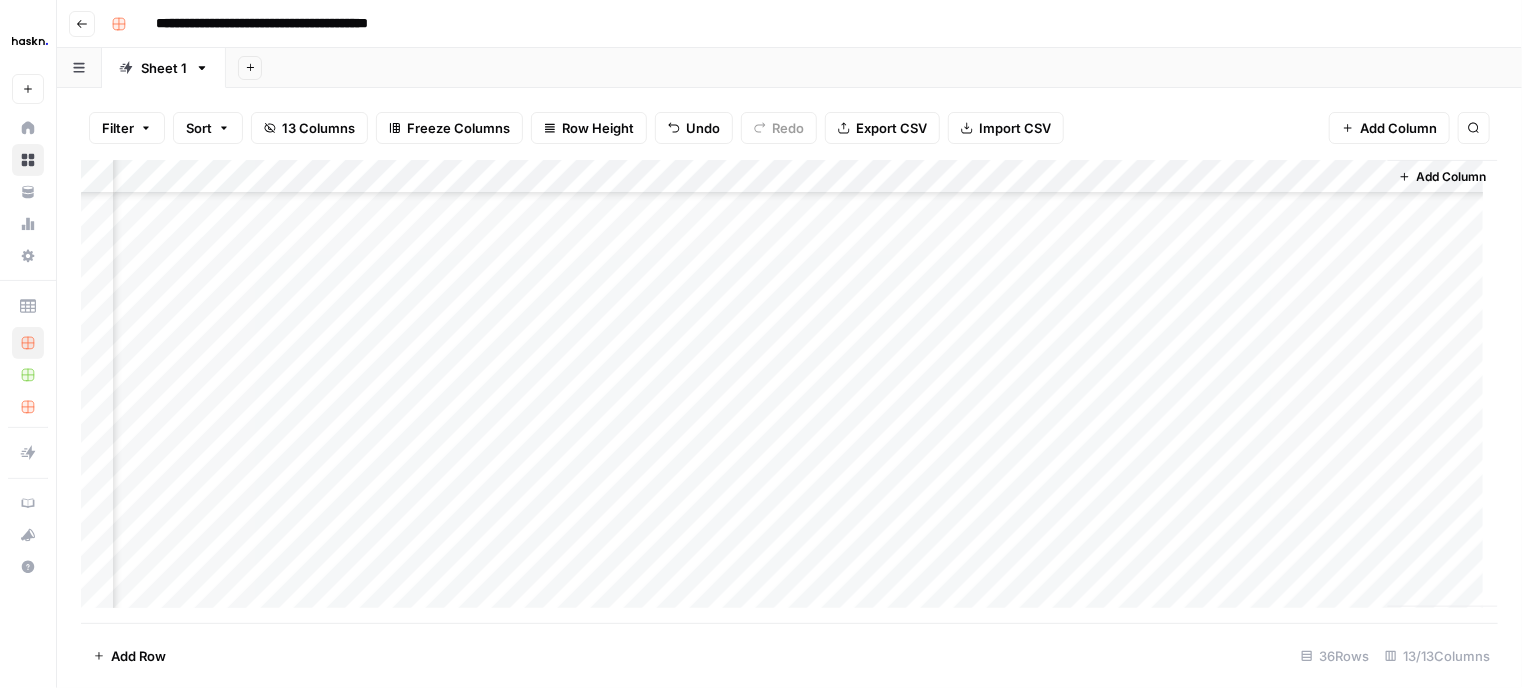 click on "Add Column" at bounding box center [789, 392] 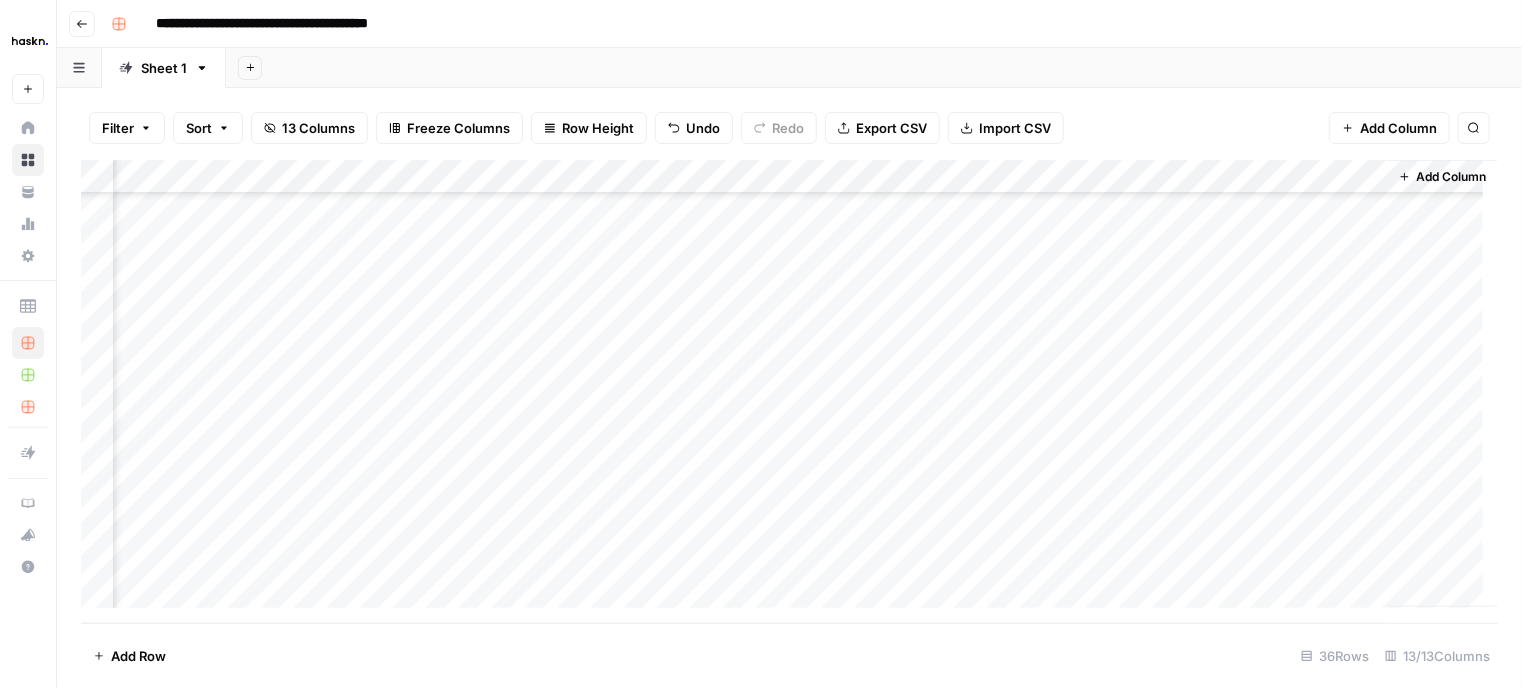 scroll, scrollTop: 841, scrollLeft: 1081, axis: both 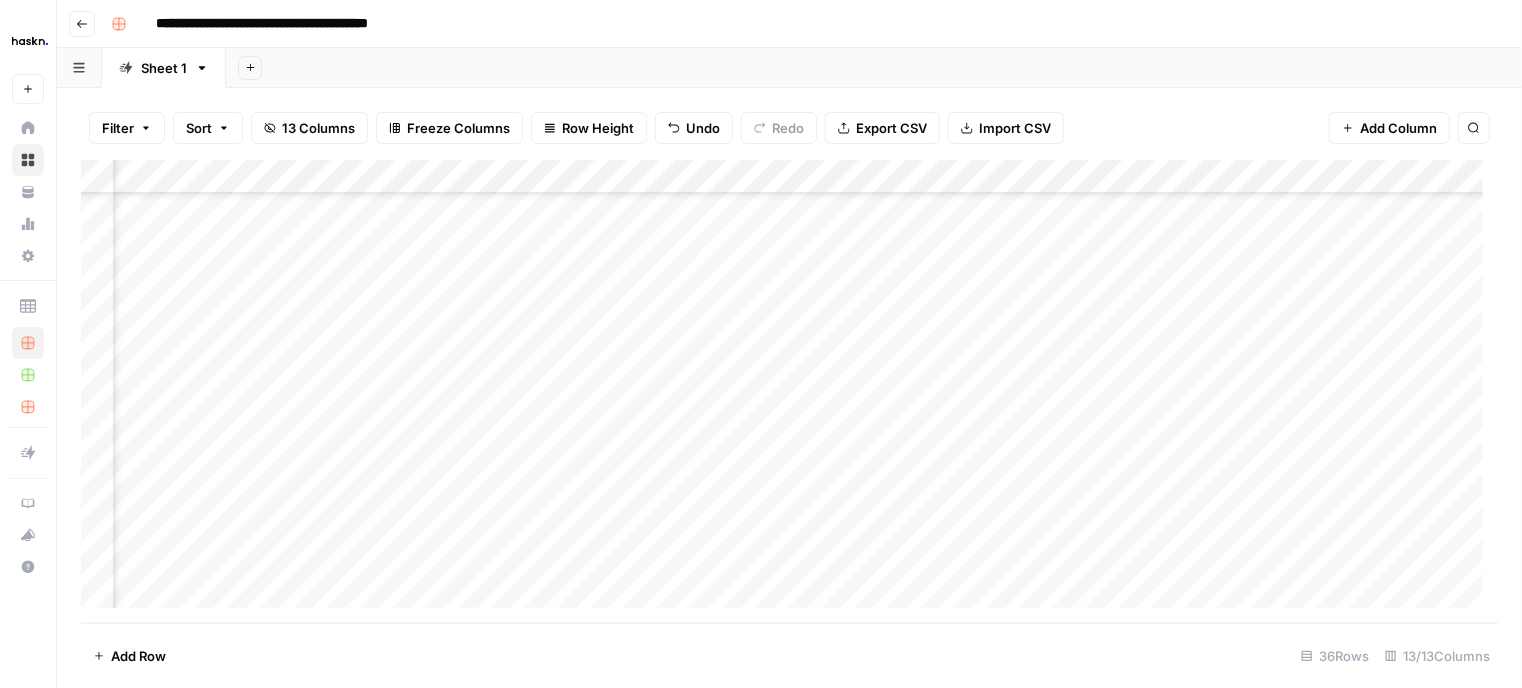 drag, startPoint x: 676, startPoint y: 175, endPoint x: 1156, endPoint y: 178, distance: 480.00937 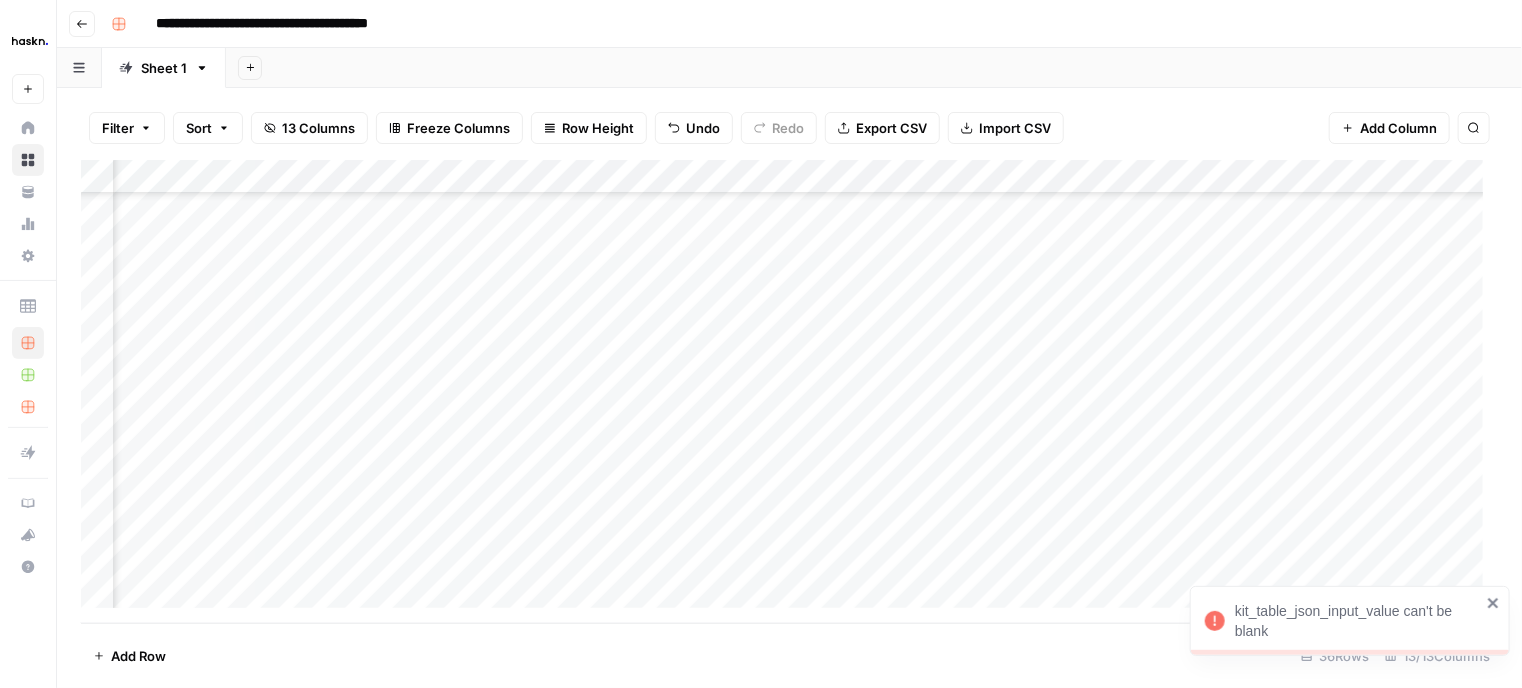 click 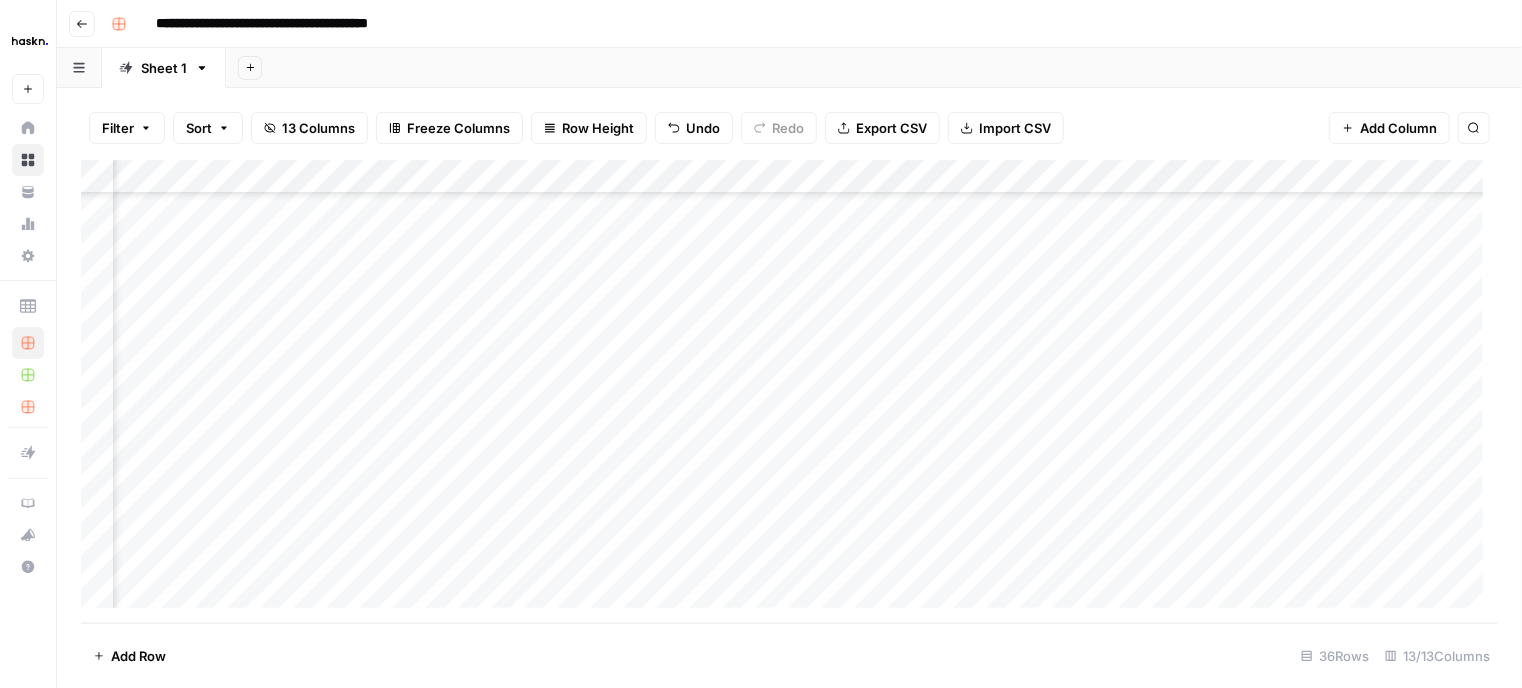 scroll, scrollTop: 833, scrollLeft: 0, axis: vertical 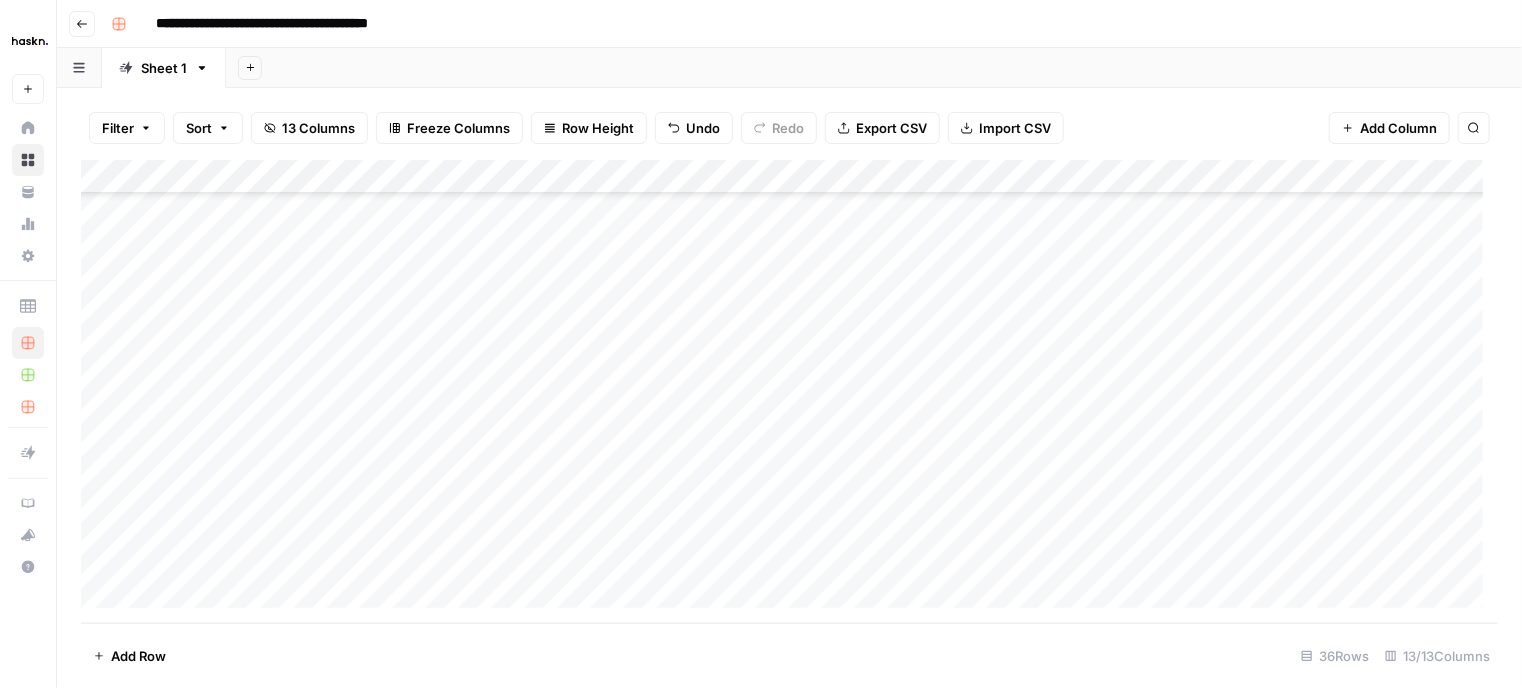 click on "Add Column" at bounding box center [789, 392] 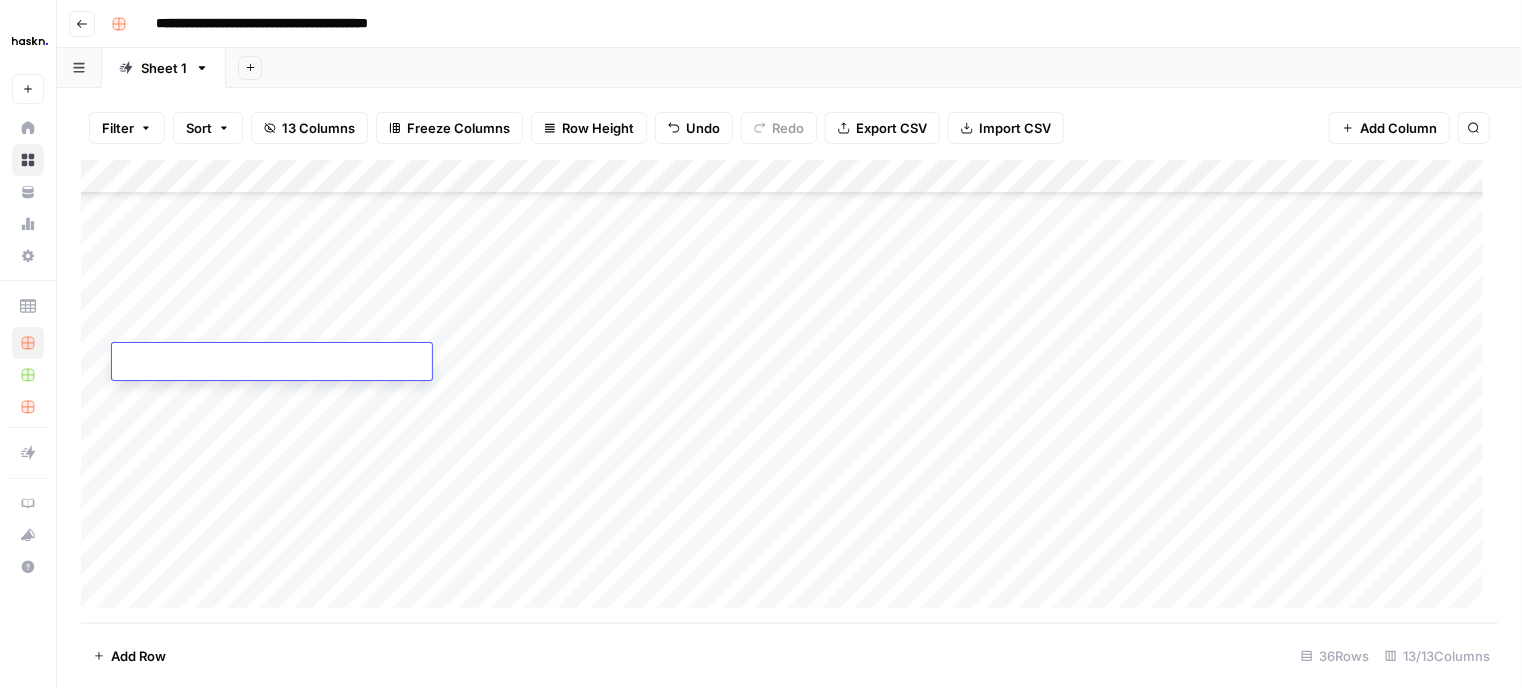 type on "**********" 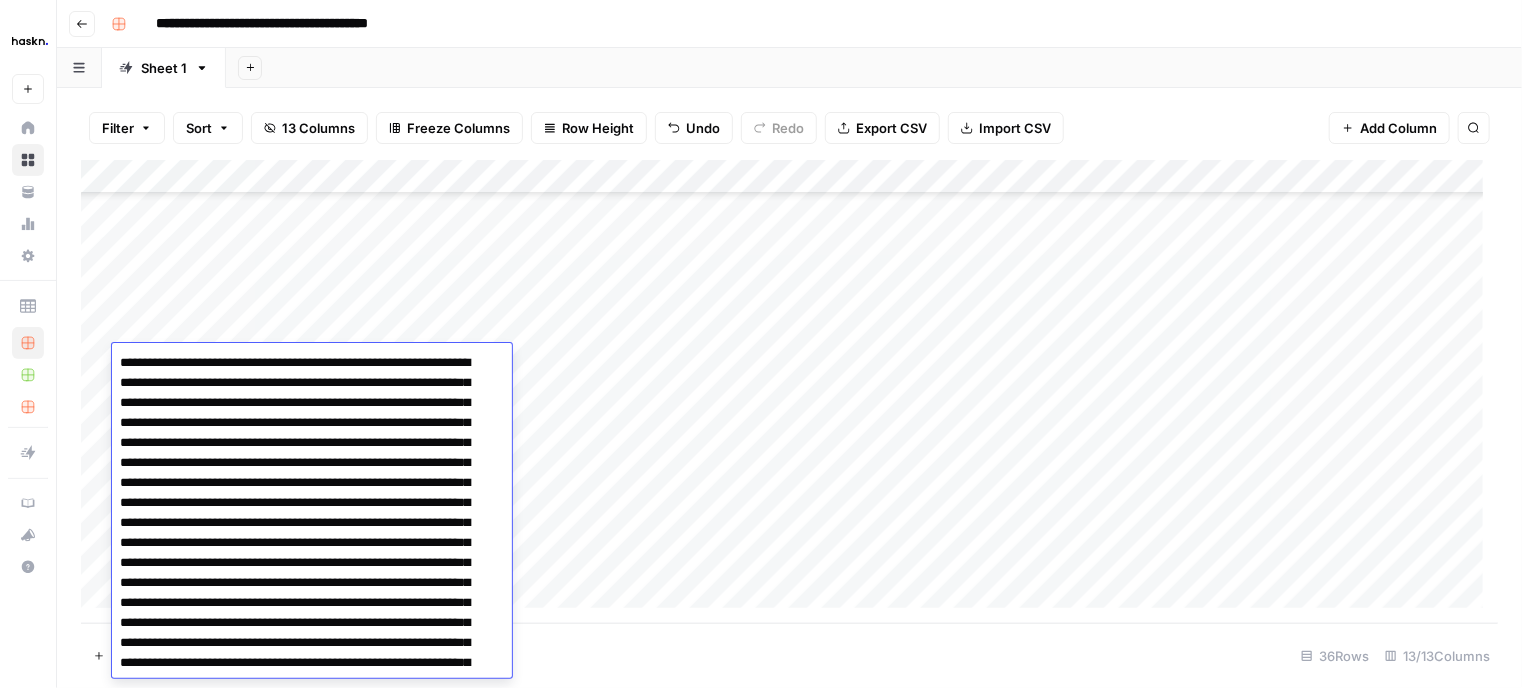 scroll, scrollTop: 273, scrollLeft: 0, axis: vertical 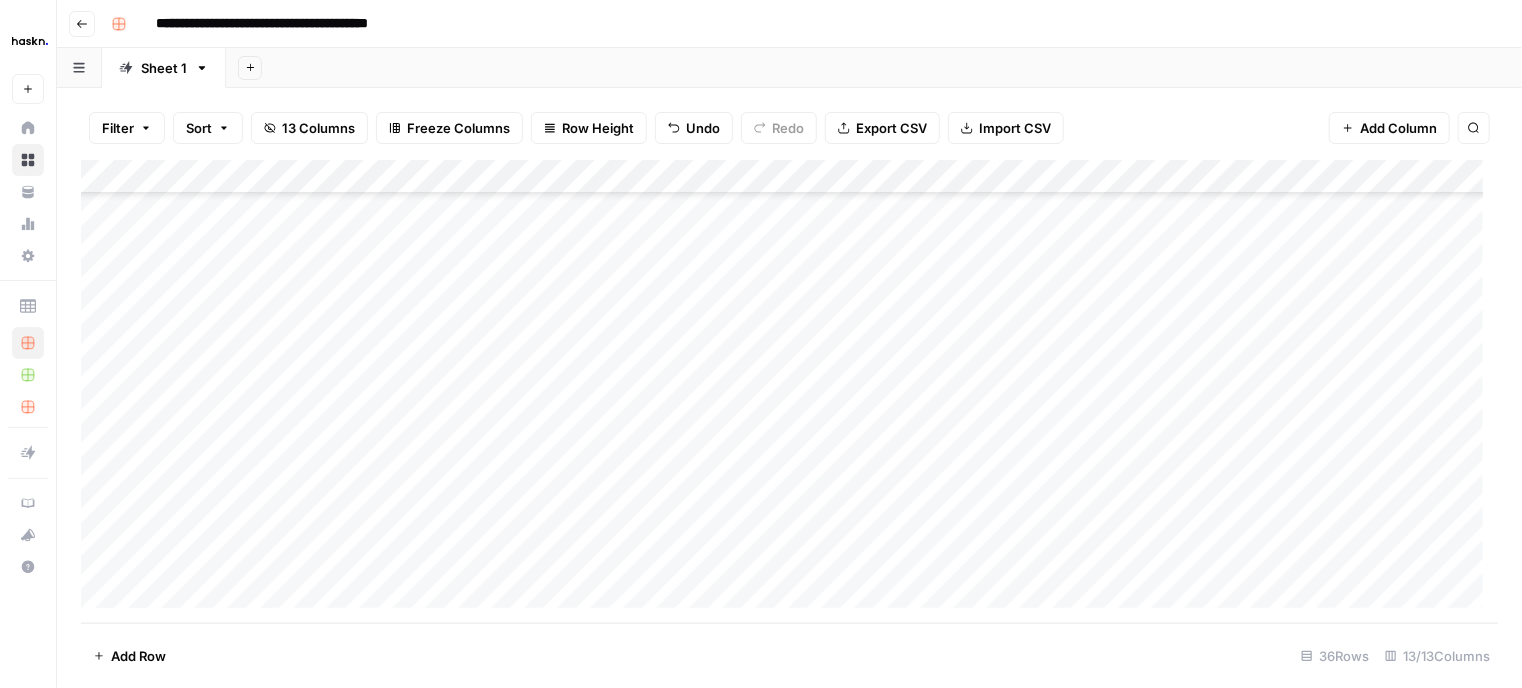 click on "Add Column" at bounding box center [789, 392] 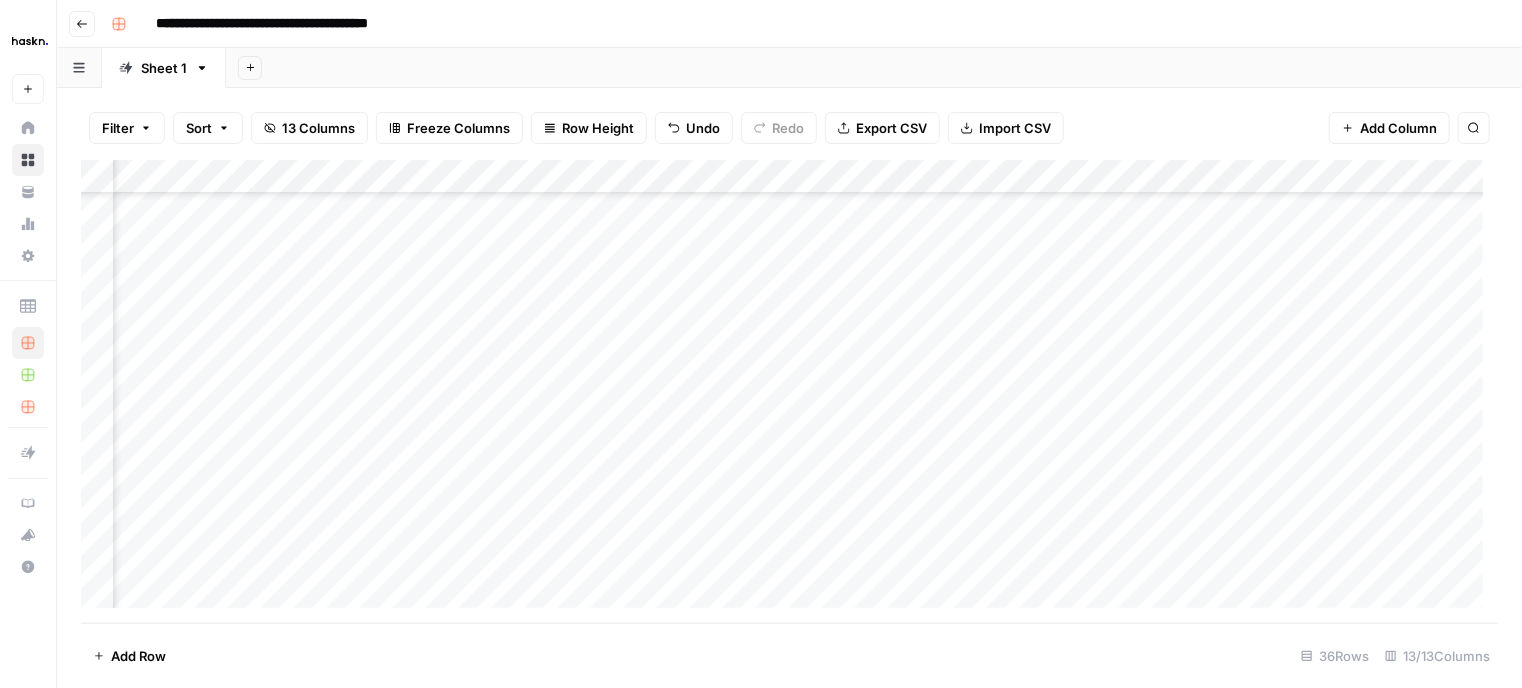 scroll, scrollTop: 833, scrollLeft: 799, axis: both 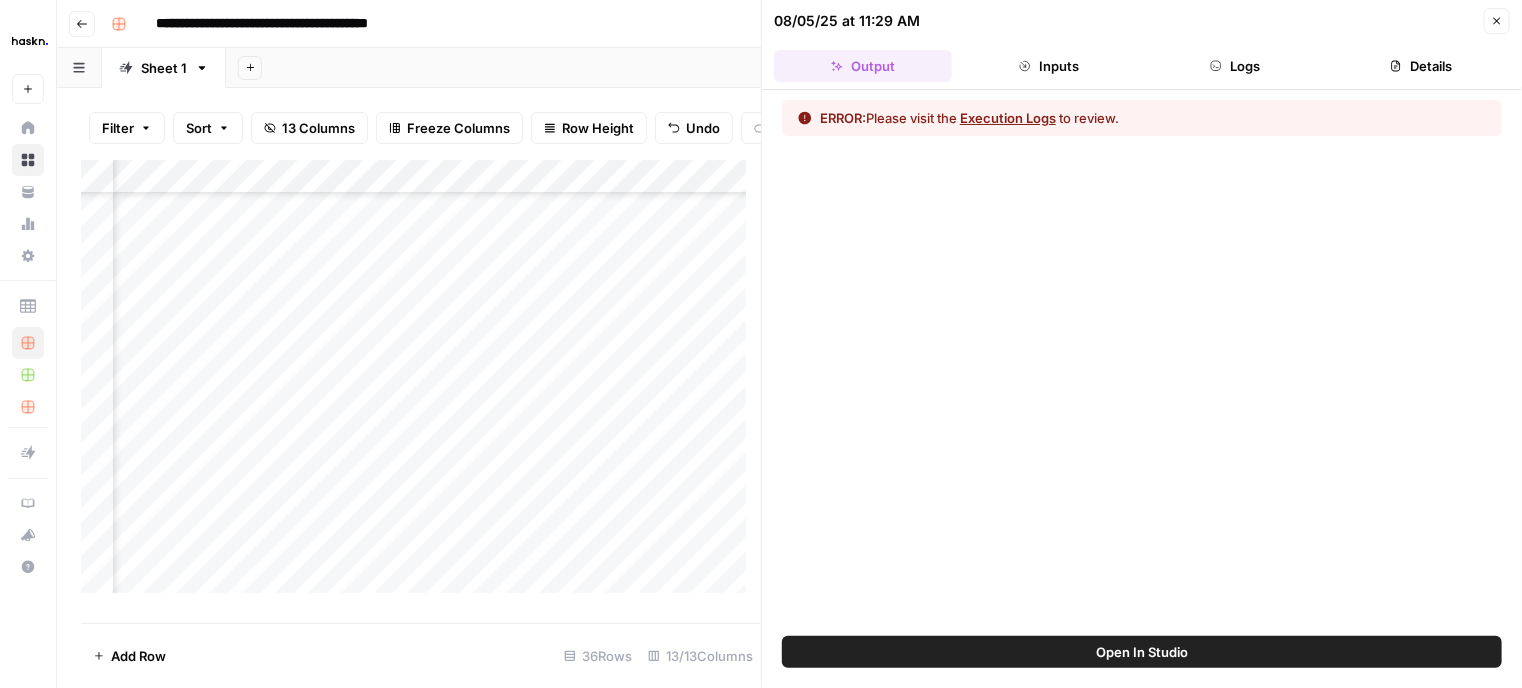 click on "Logs" at bounding box center [1235, 66] 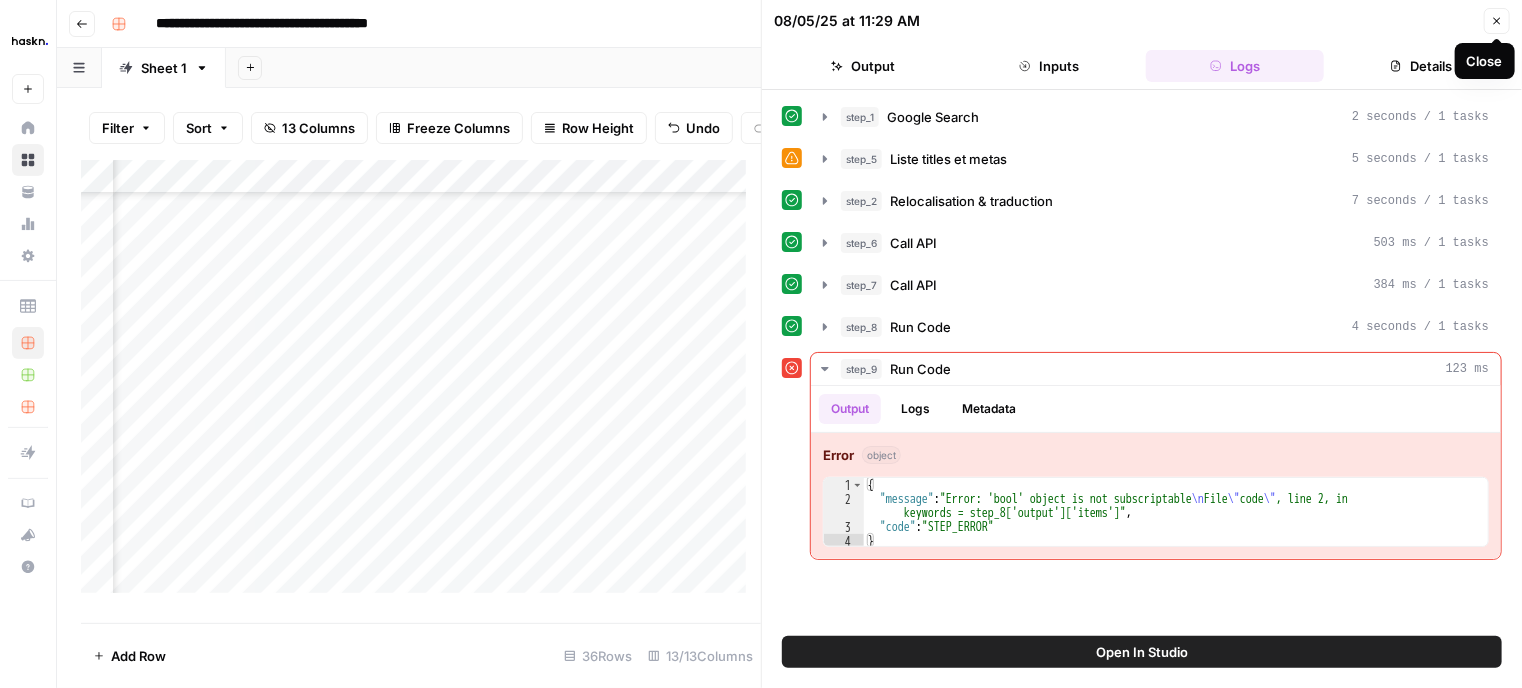 click on "Close" at bounding box center [1497, 21] 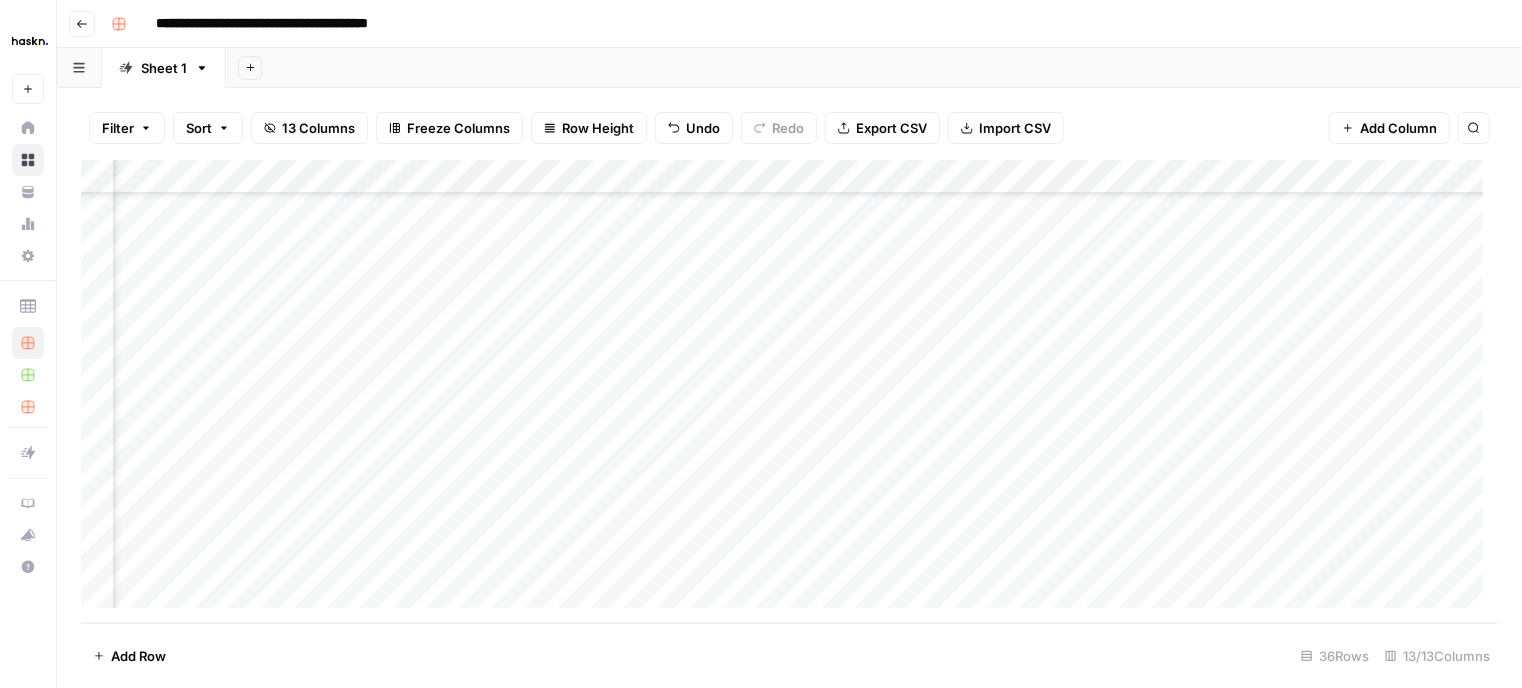 click on "Add Column" at bounding box center [789, 392] 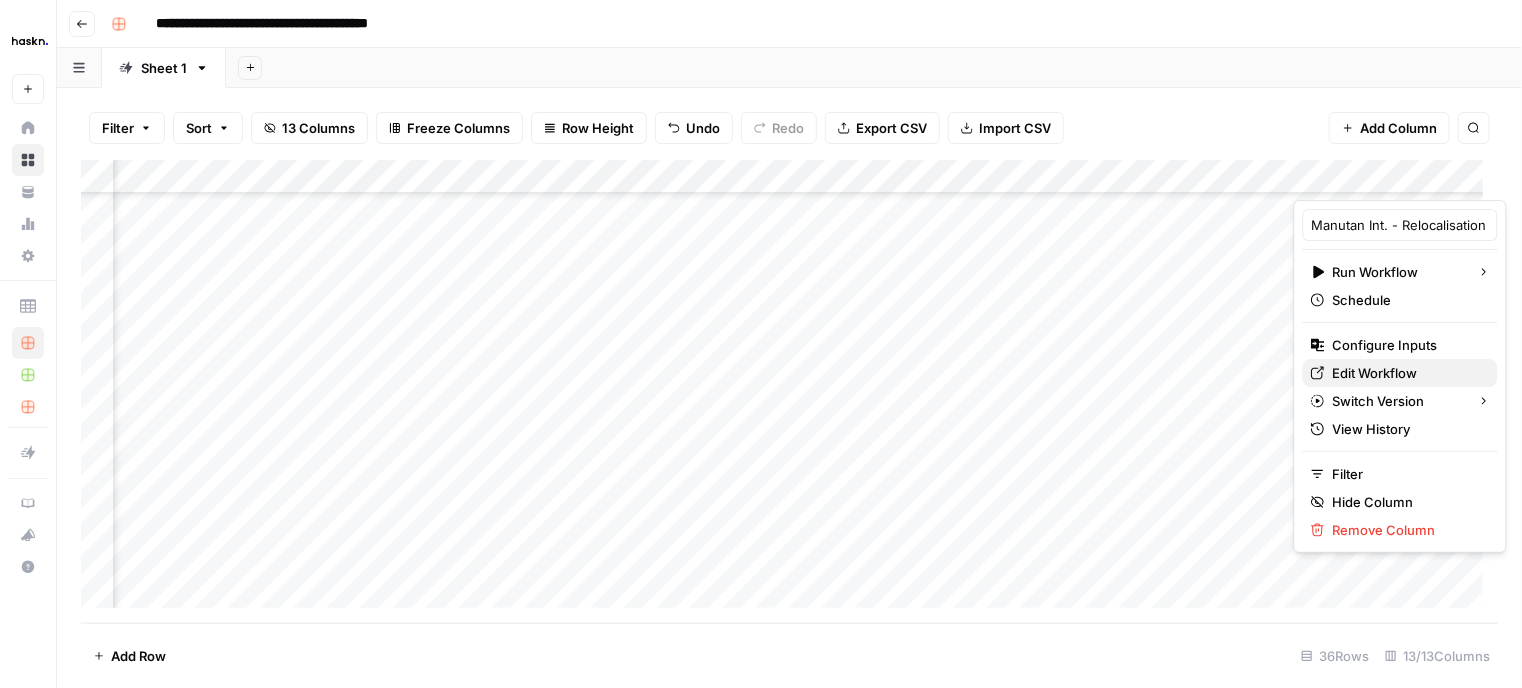 click on "Edit Workflow" at bounding box center (1407, 373) 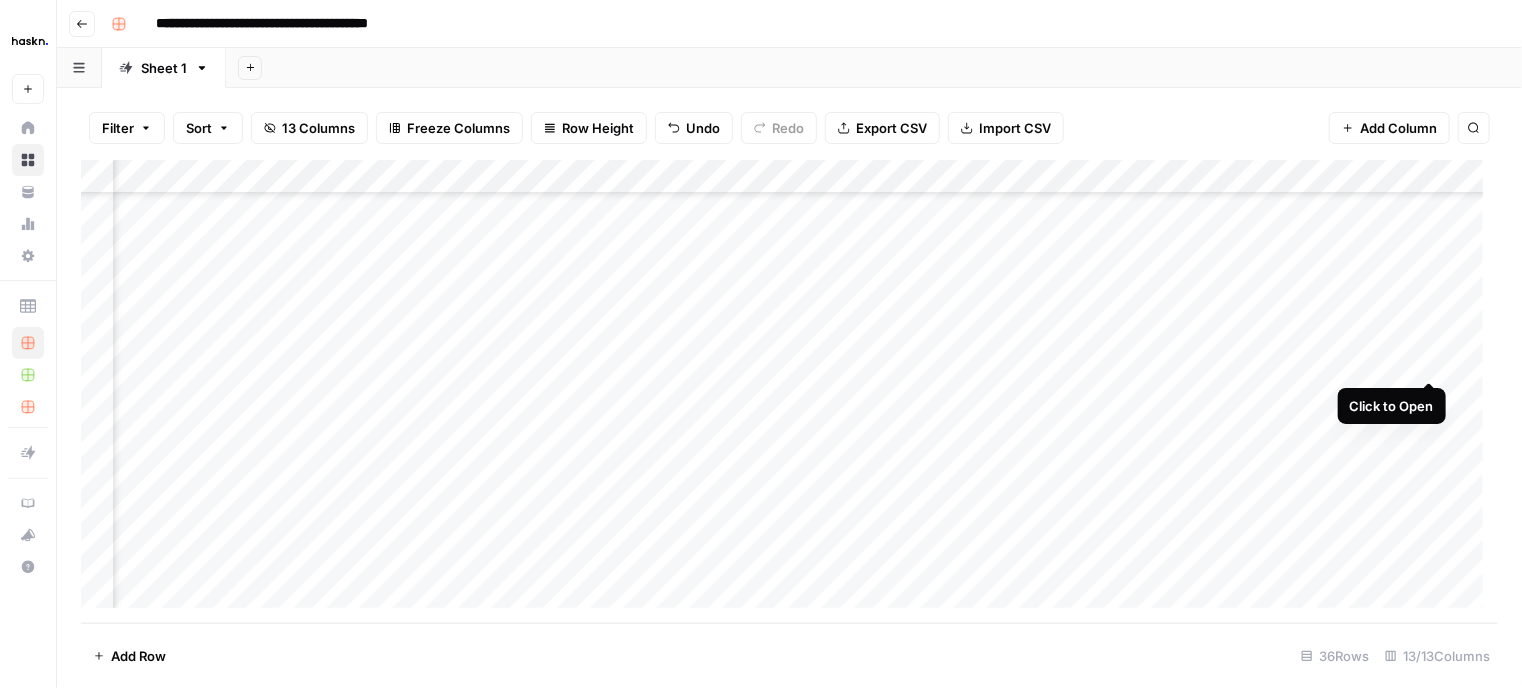 click on "Add Column" at bounding box center (789, 392) 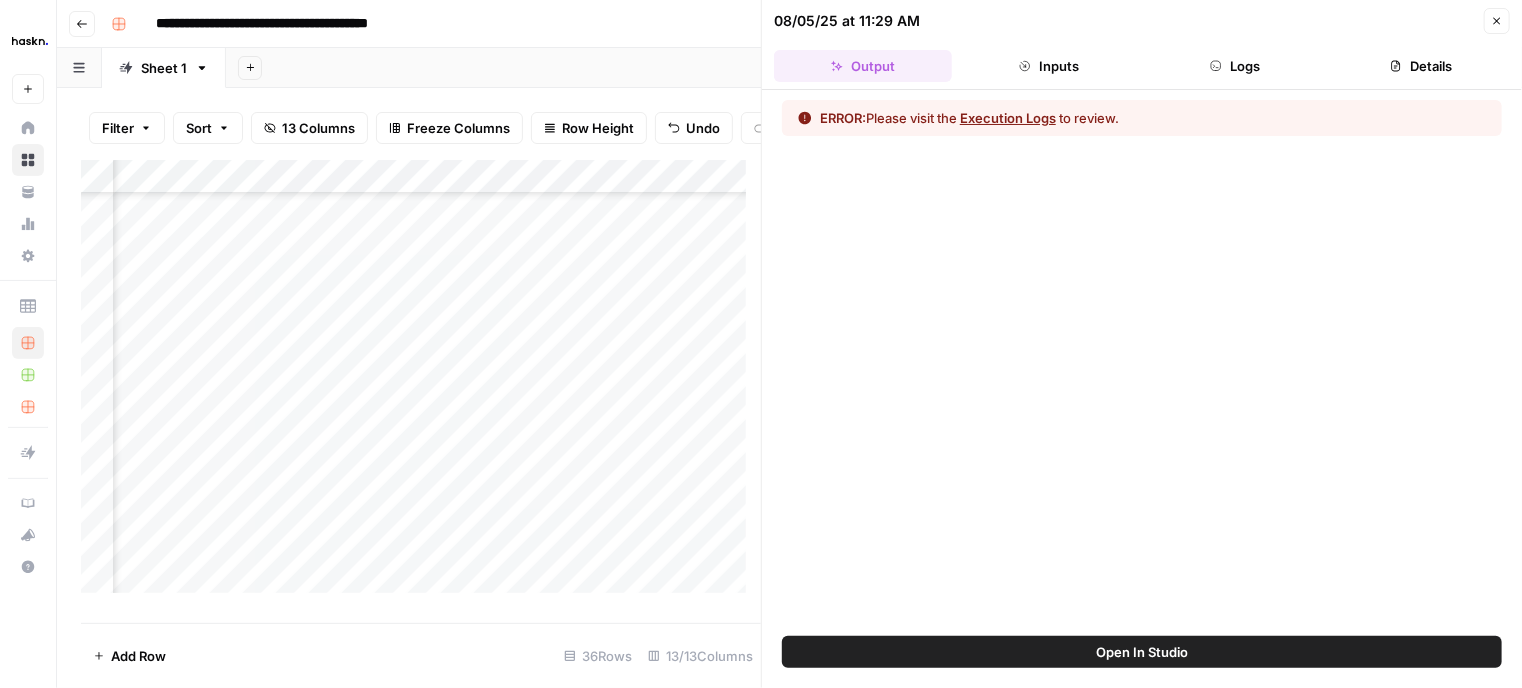 click on "Logs" at bounding box center (1235, 66) 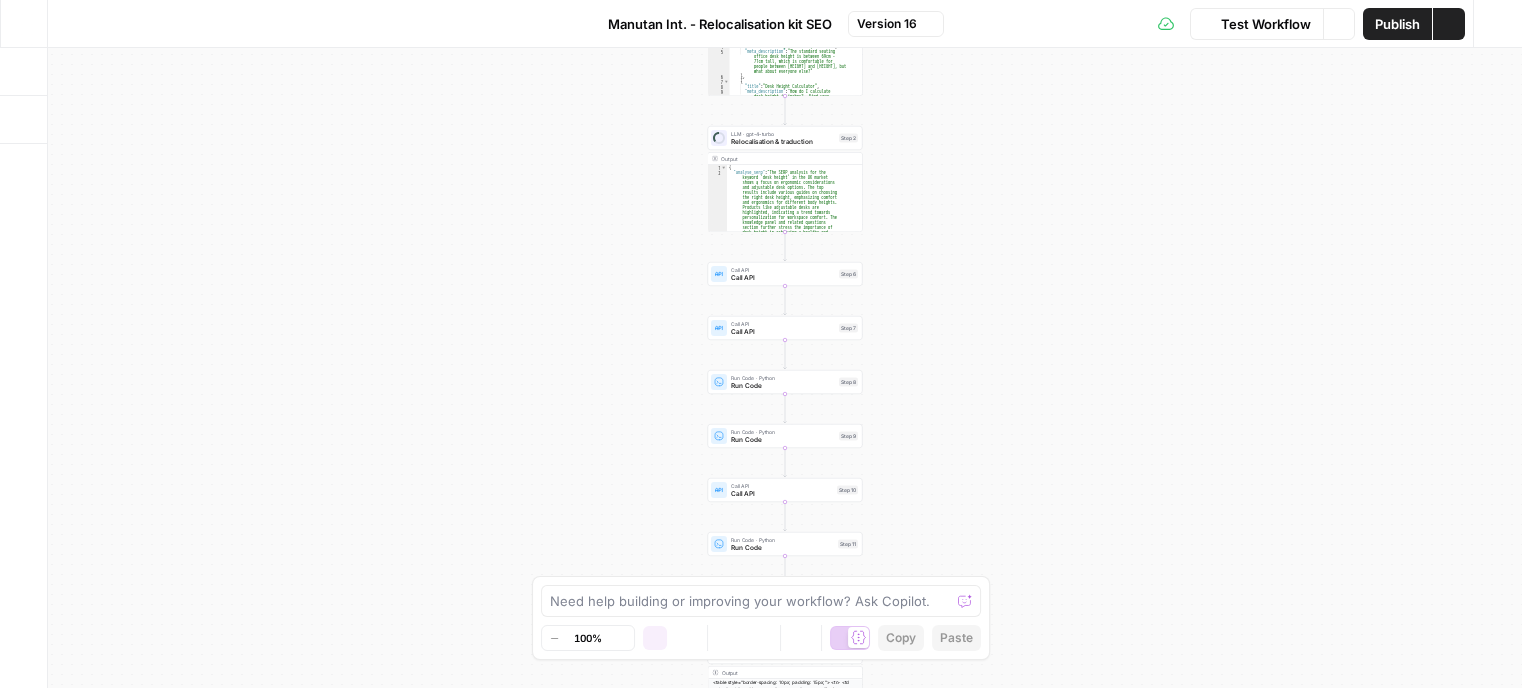 scroll, scrollTop: 0, scrollLeft: 0, axis: both 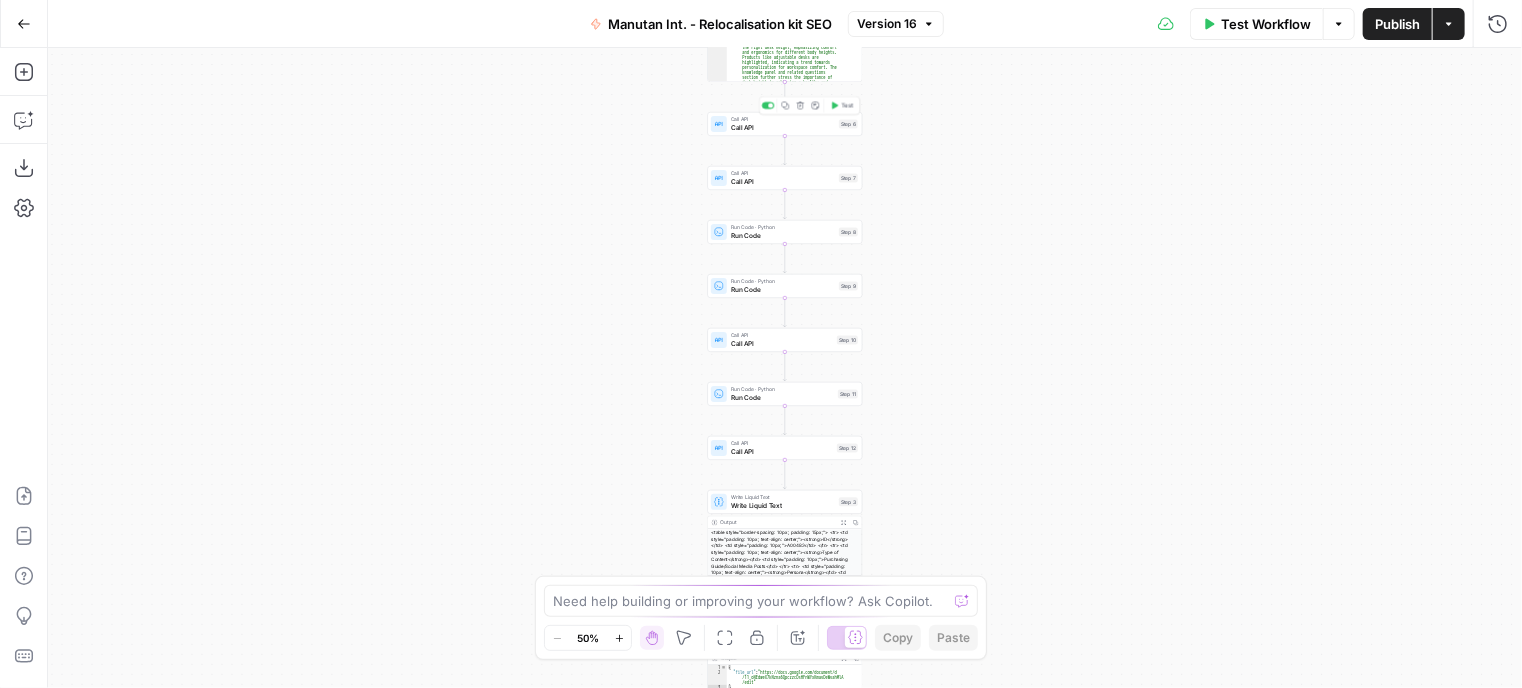 click on "Call API" at bounding box center (783, 128) 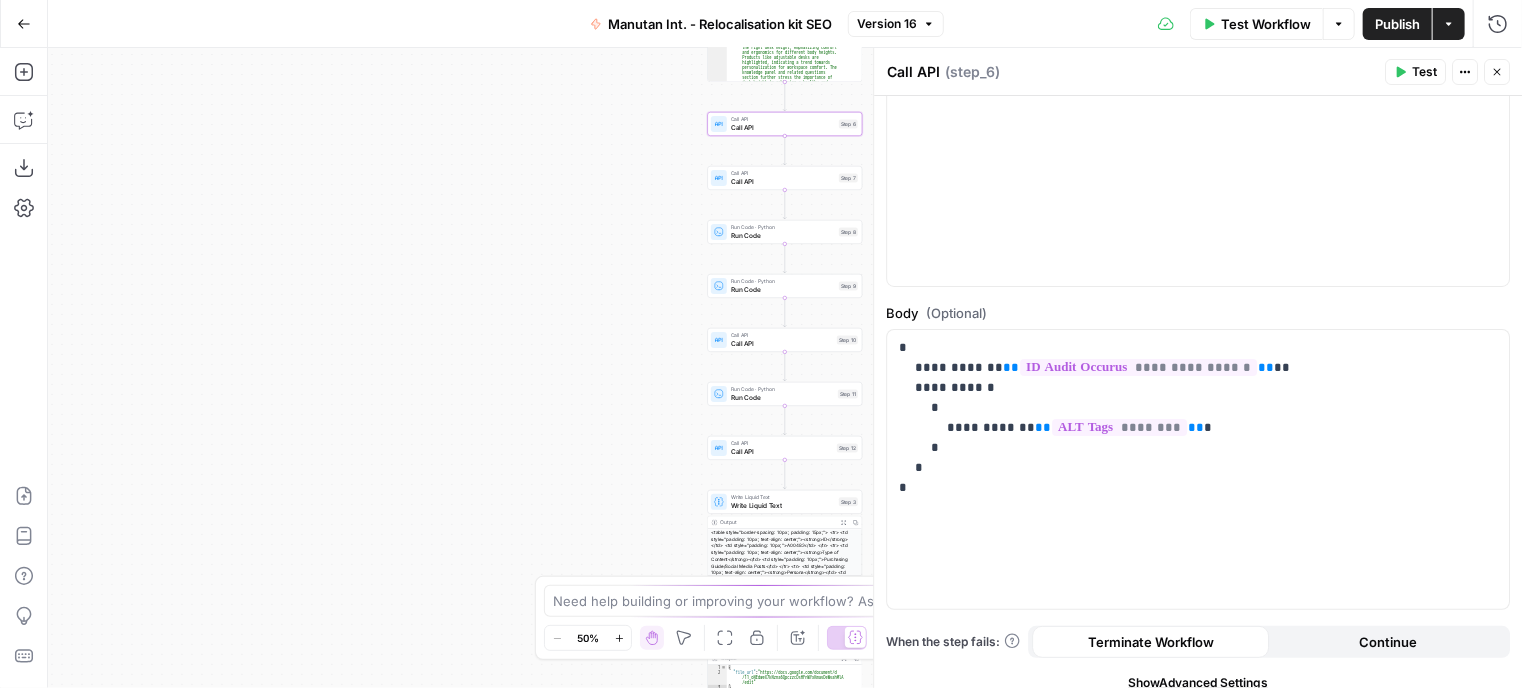scroll, scrollTop: 297, scrollLeft: 0, axis: vertical 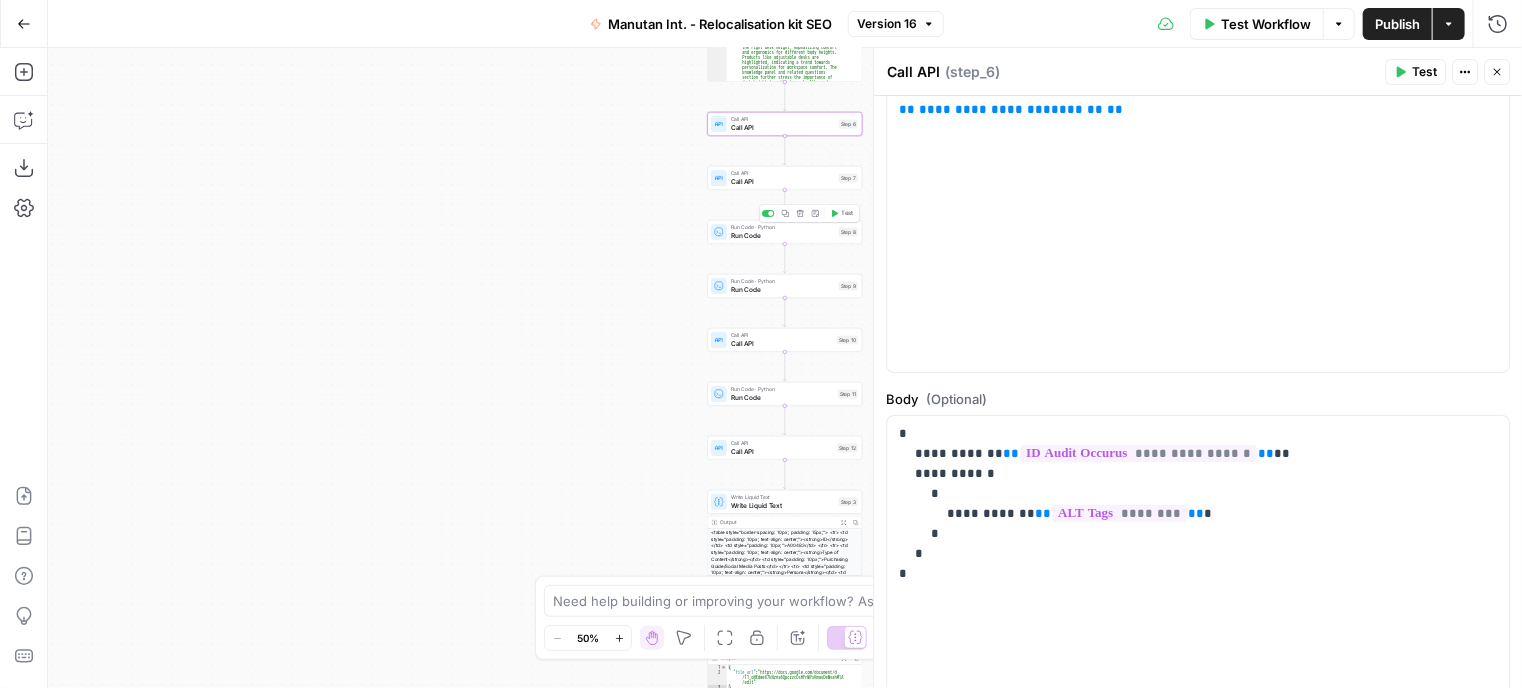 click on "Run Code" at bounding box center [783, 236] 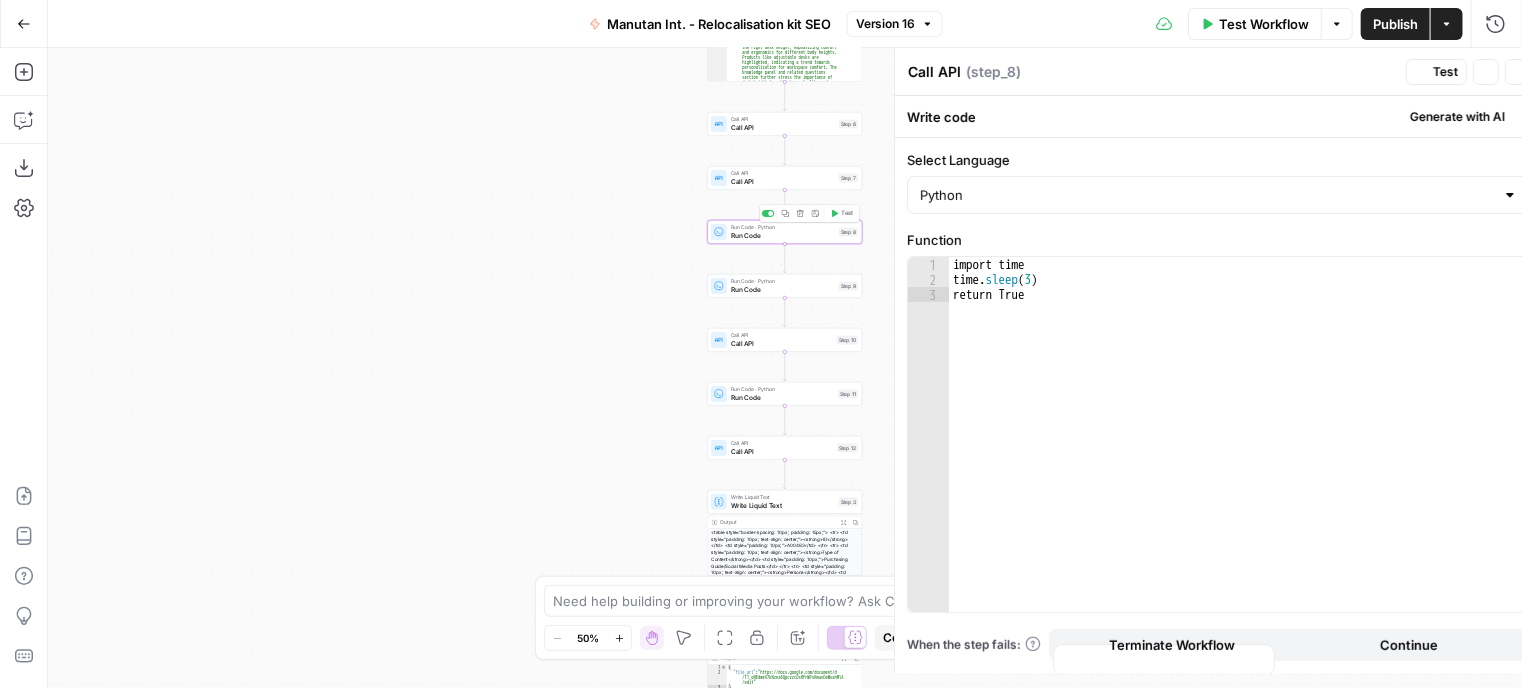 type on "Run Code" 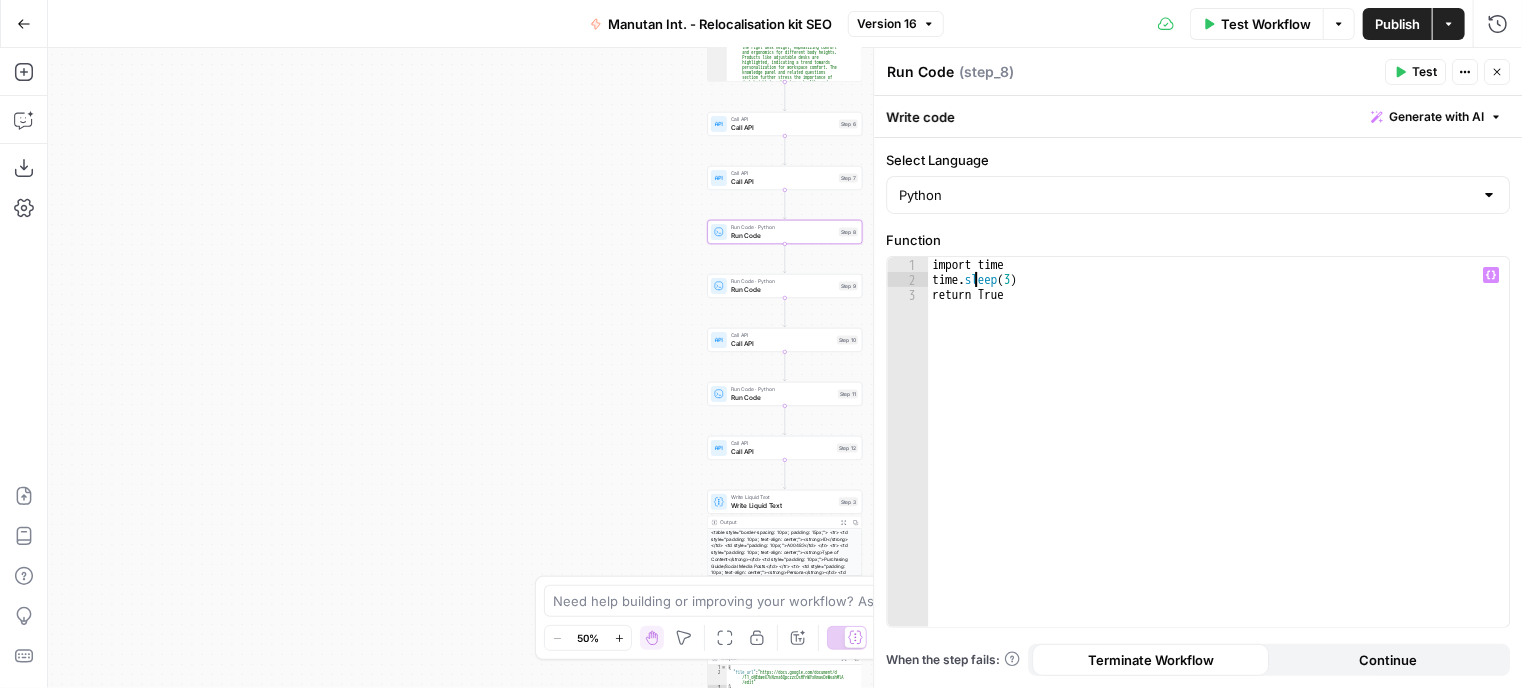 click on "import   time time . sleep ( 3 ) return   True" at bounding box center [1219, 457] 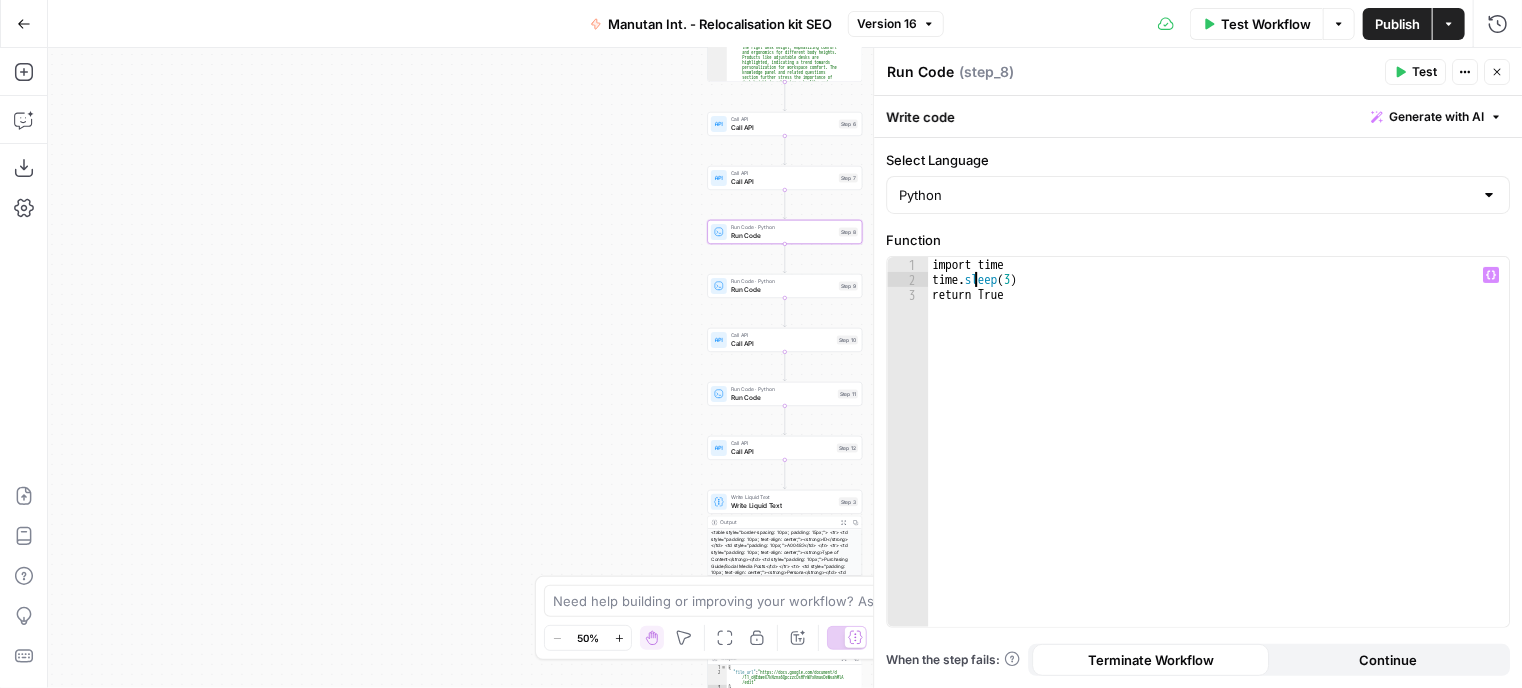 click on "import   time time . sleep ( 3 ) return   True" at bounding box center [1219, 457] 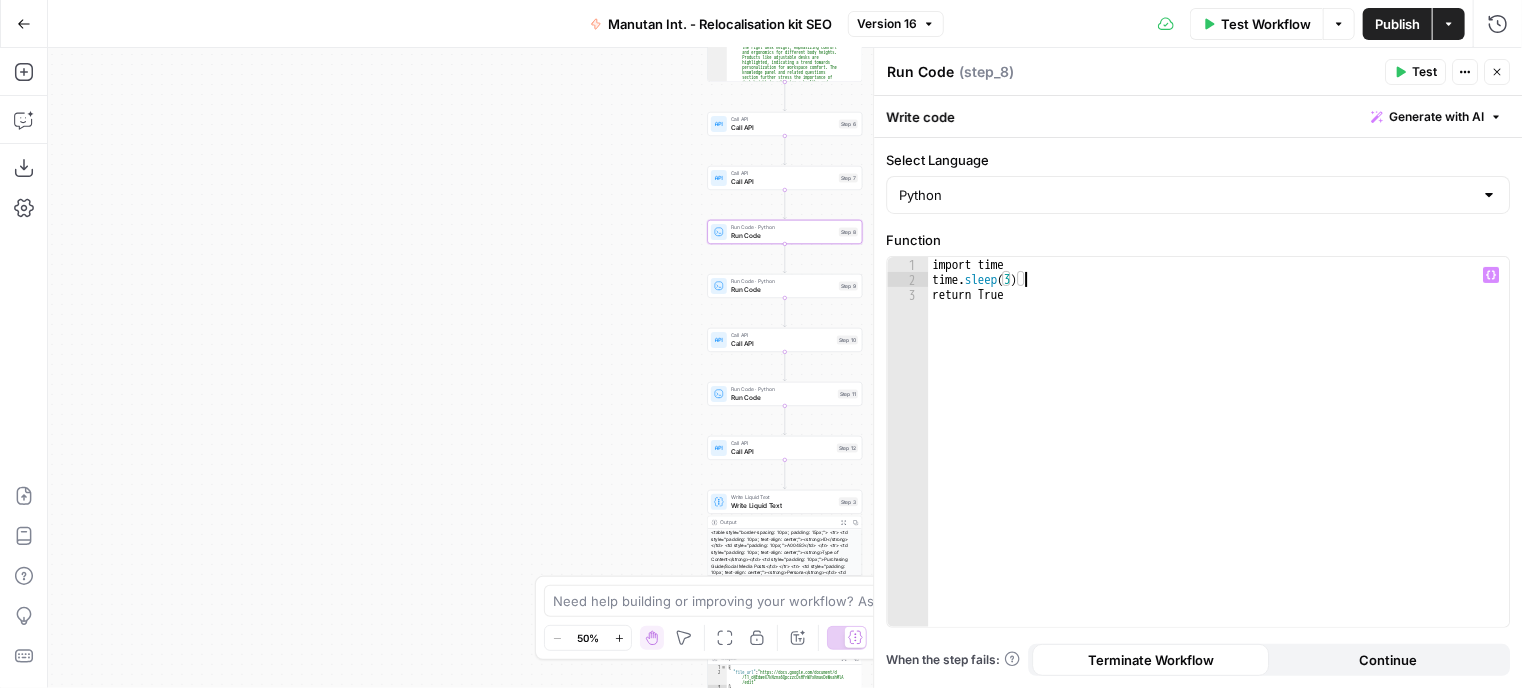 click on "import   time time . sleep ( 3 ) return   True" at bounding box center (1219, 457) 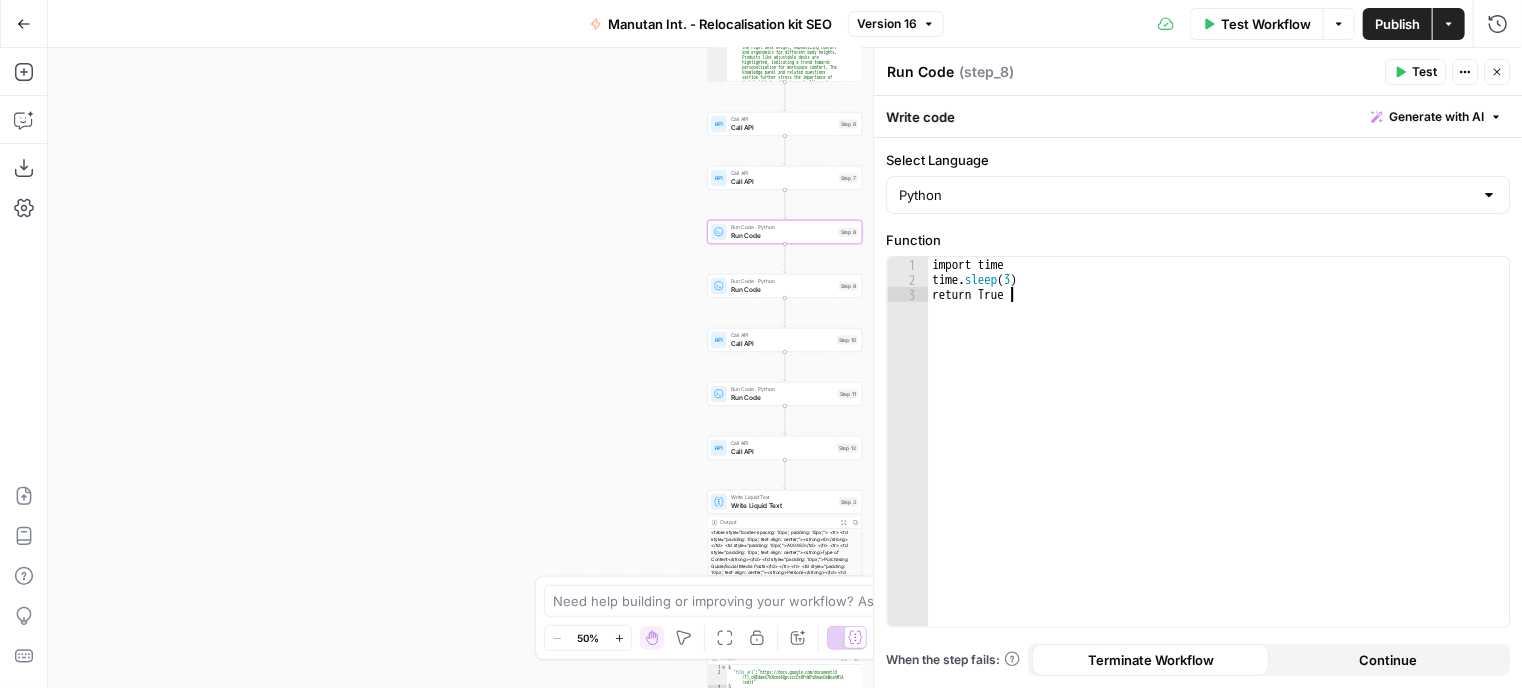 click on "**********" at bounding box center (1198, 429) 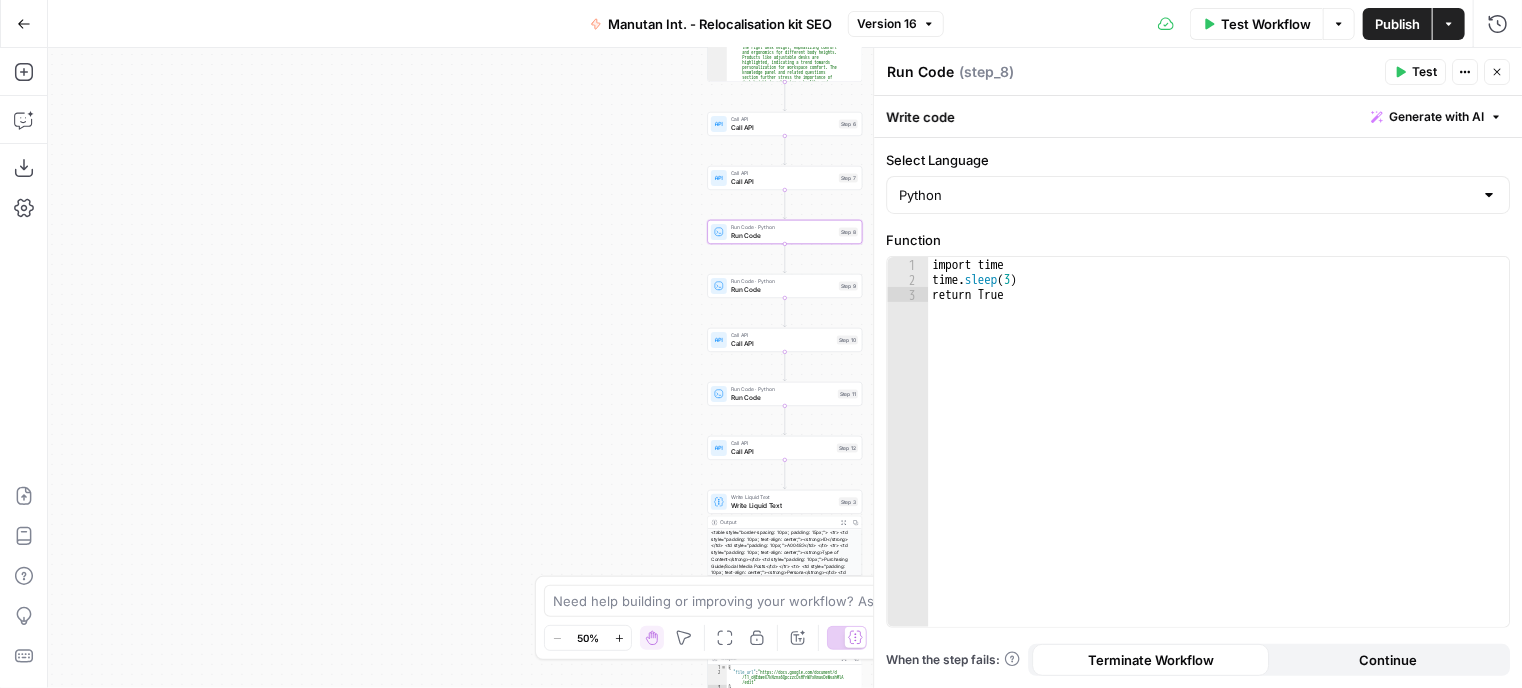 click on "Variables Menu" at bounding box center [1495, 275] 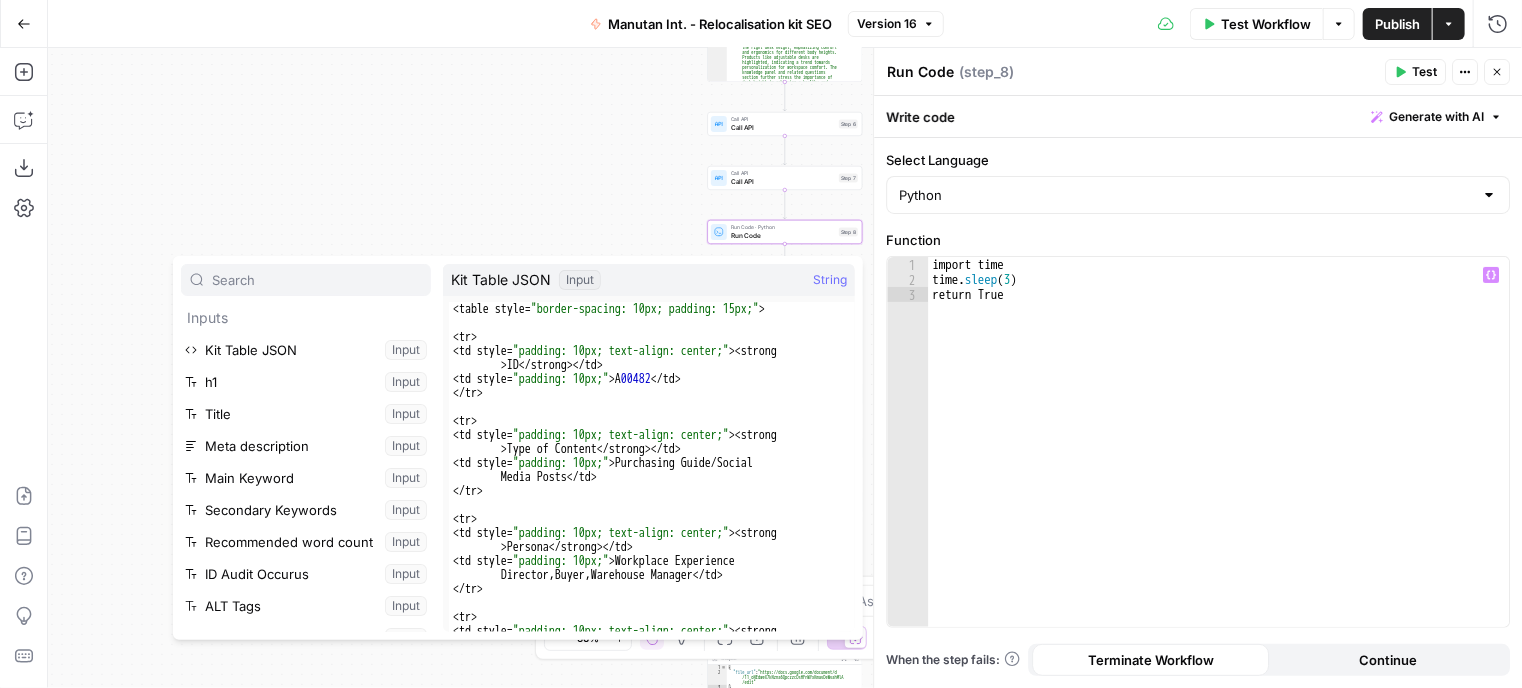 scroll, scrollTop: 0, scrollLeft: 0, axis: both 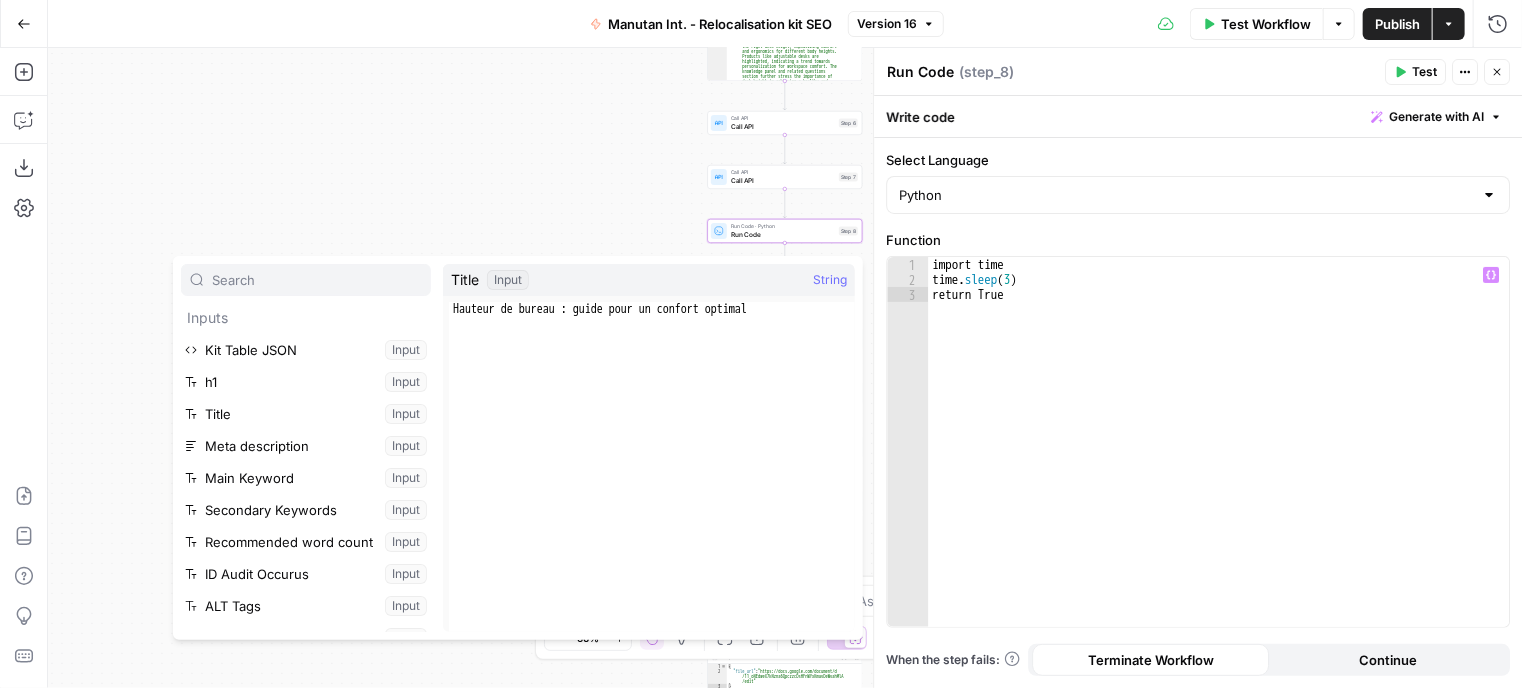 click on "Workflow Set Inputs Inputs Google Search Google Search Step 1 Output Expand Output Copy 1 2 3 4 5 6 7 8 {    "search_metadata" :  {      "id" :  "680f9895fd1b0db3195d3389" ,      "status" :  "Success" ,      "json_endpoint" :  "https://serpapi.com          /searches/be41e9150b618548          /680f9895fd1b0db3195d3389.json" ,      "created_at" :  "2025-04-28 15:02:45 UTC" ,      "processed_at" :  "2025-04-28 15:02:45 UTC" ,      "google_url" :  "https://www.google.com          /search?q=desk+height&oq=desk+height&hl          =en&gl=uk&num=10&sourceid=chrome&ie=UTF          -8" ,     This output is too large & has been abbreviated for review.   Copy the output   to view the full content. LLM · GPT-4o Liste titles et metas Step 5 Output Expand Output Copy 1 2 3 4 5 6 7 8 9 {    "titles_and_meta_descriptions" :  [      {         "title" :  "What Height Should My Desk Be?" ,         "meta_description" :  "The standard seating                        } ," at bounding box center (785, 368) 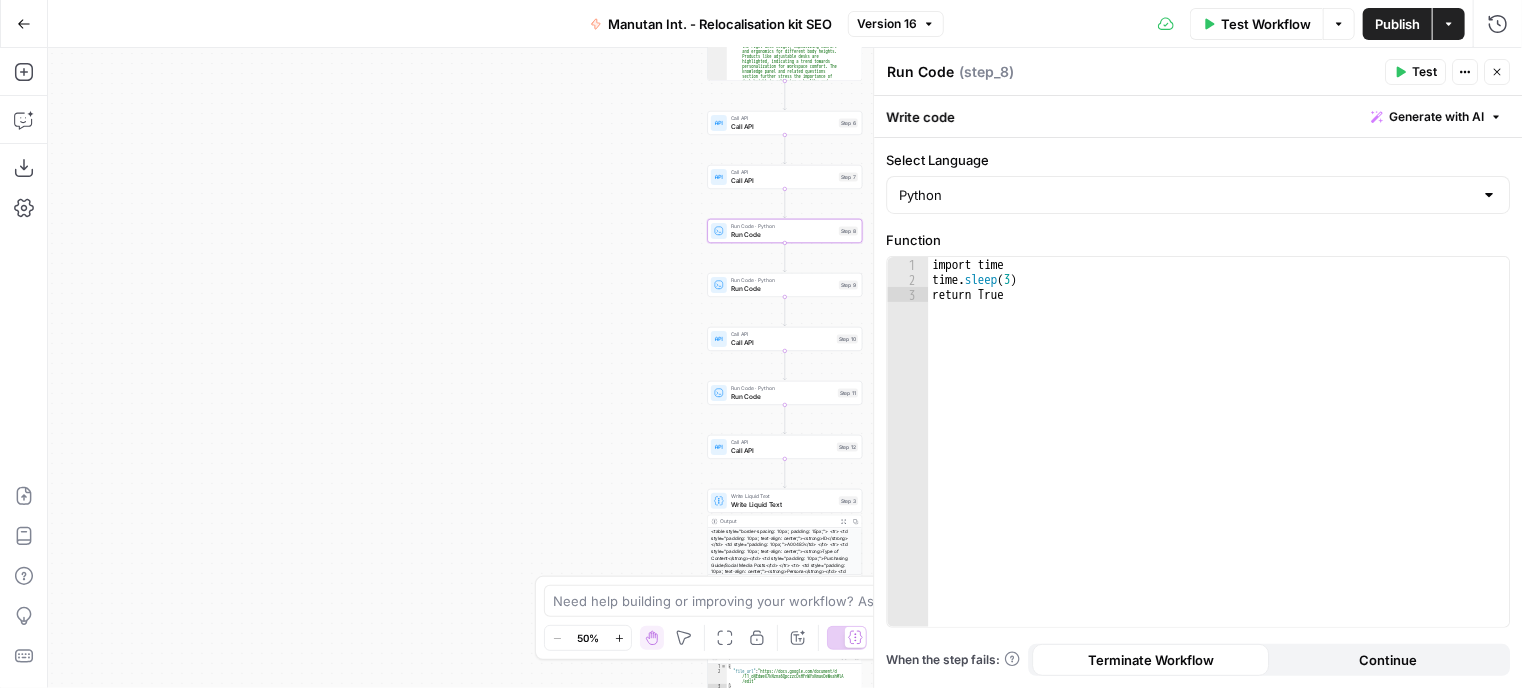 click on "Close" at bounding box center (1497, 72) 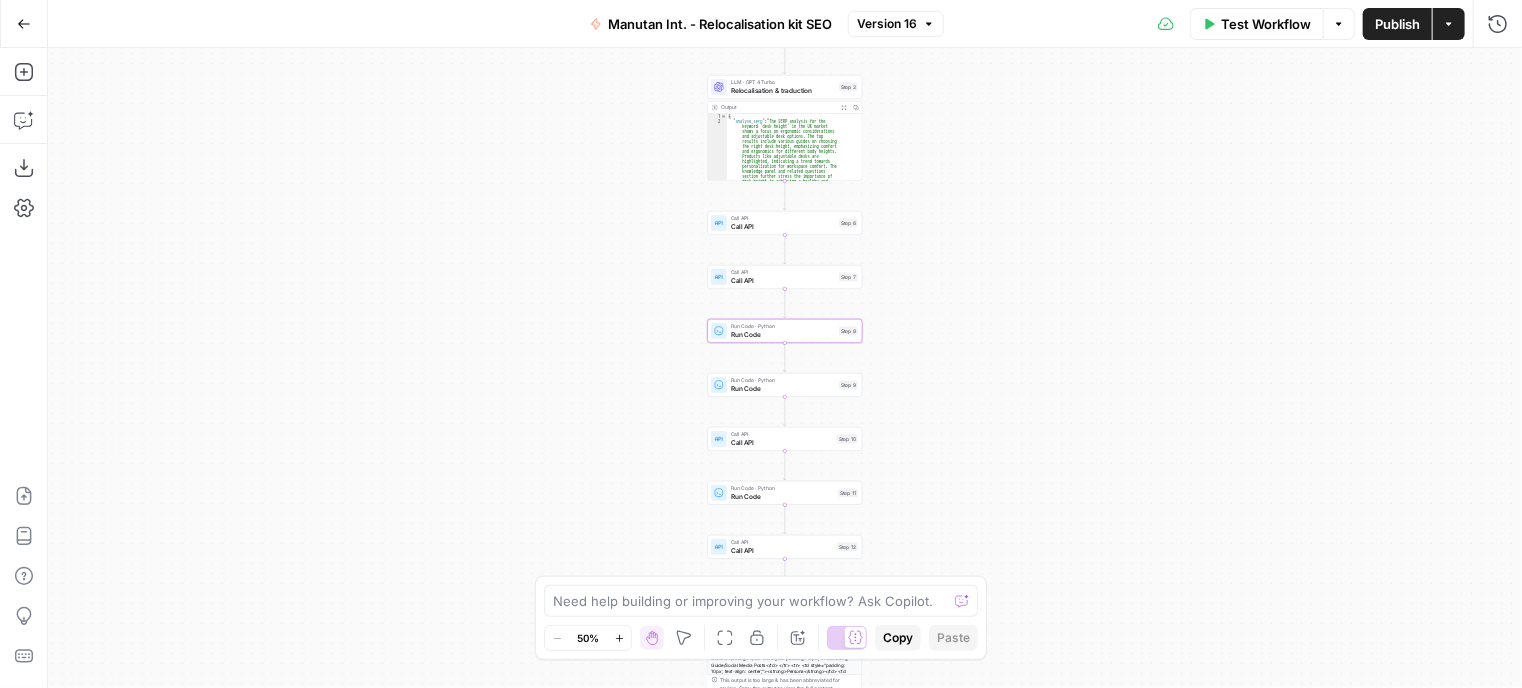 click 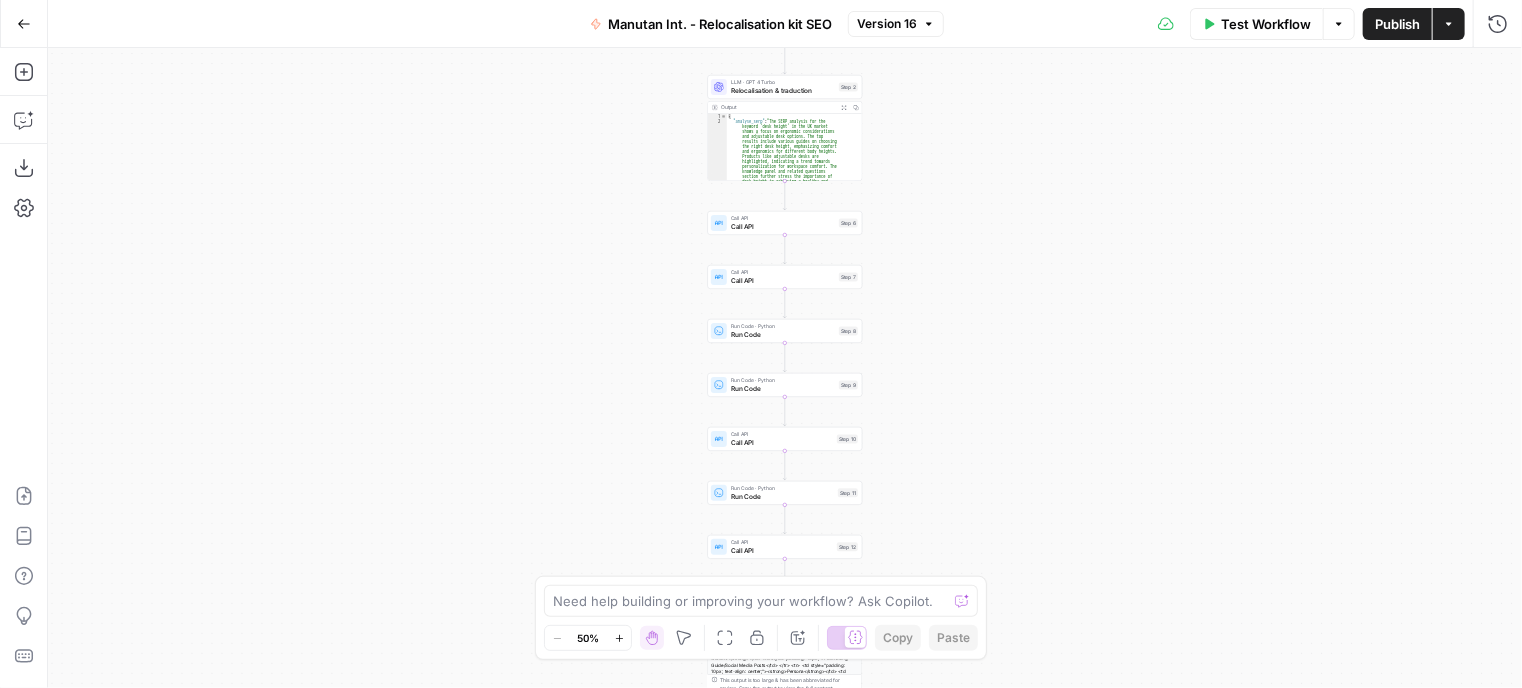 click 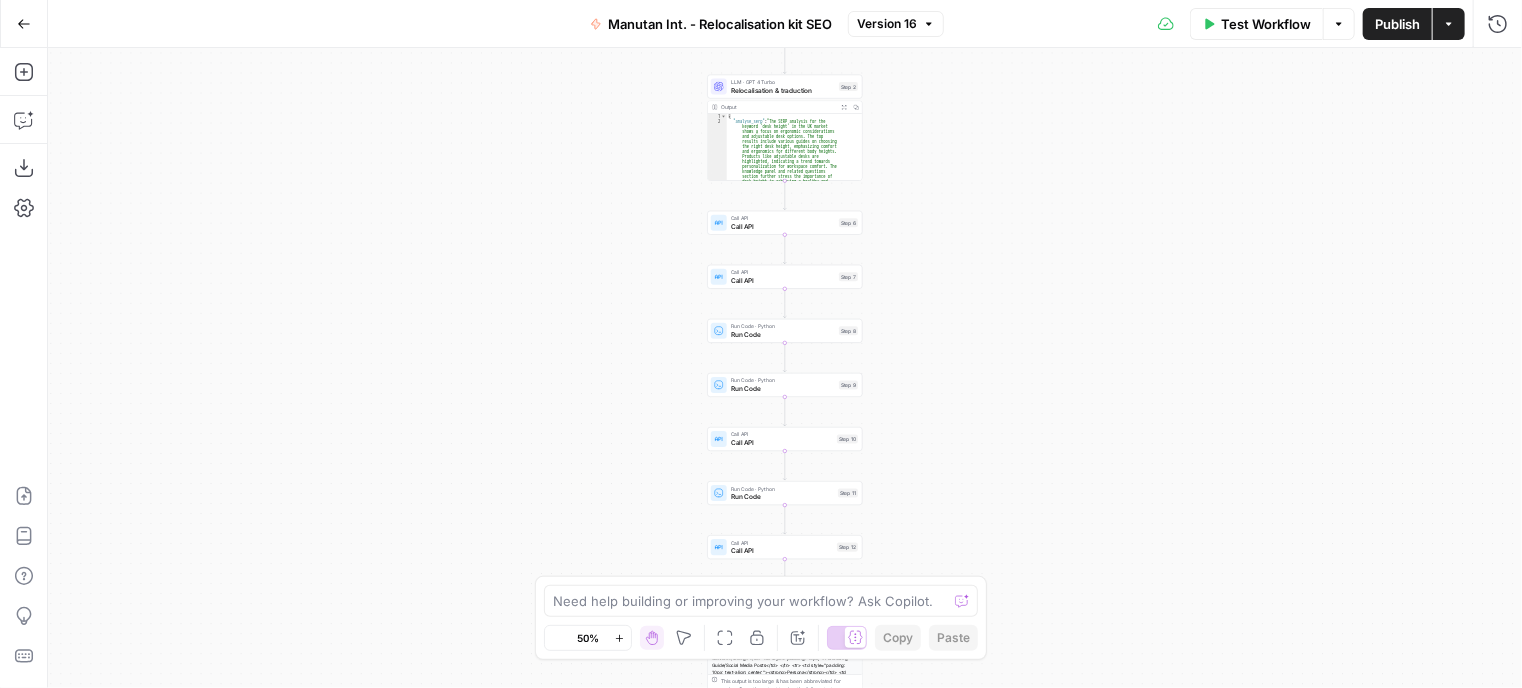 click 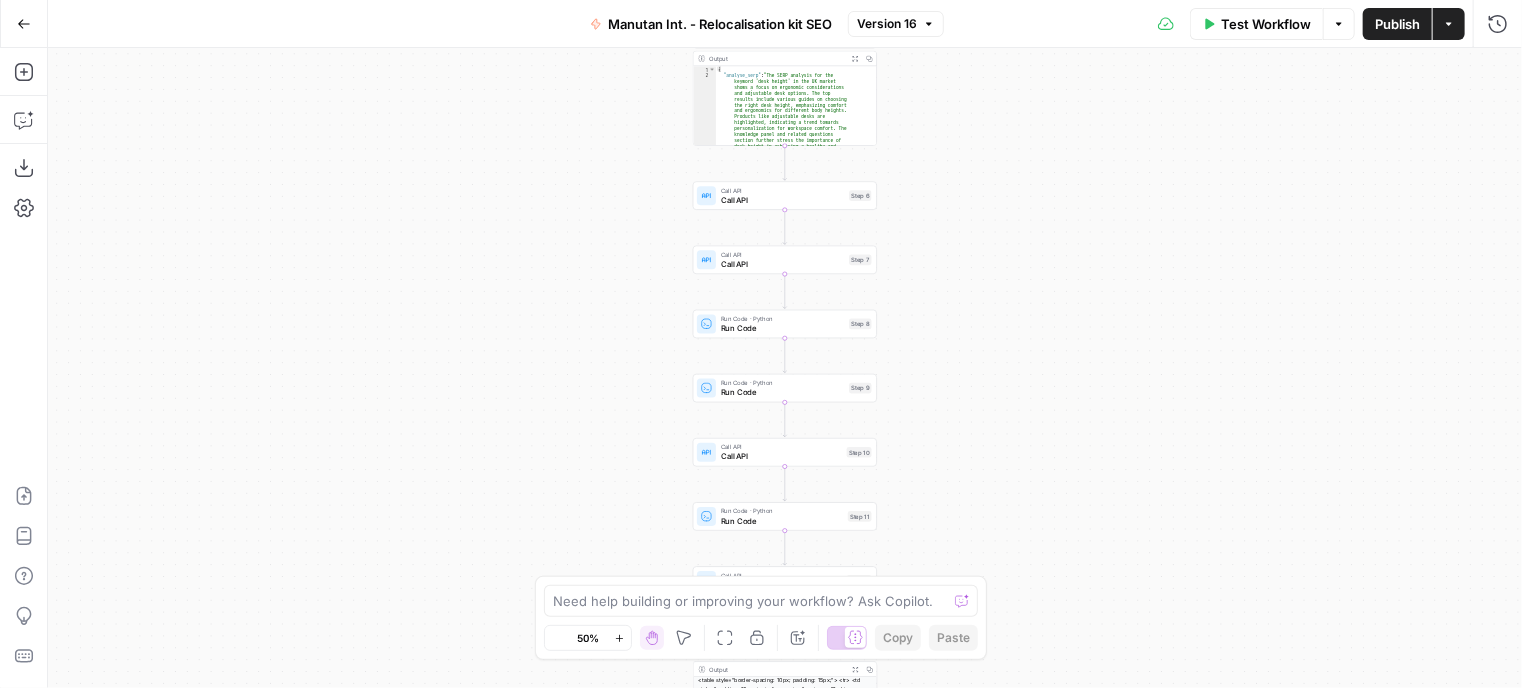 click 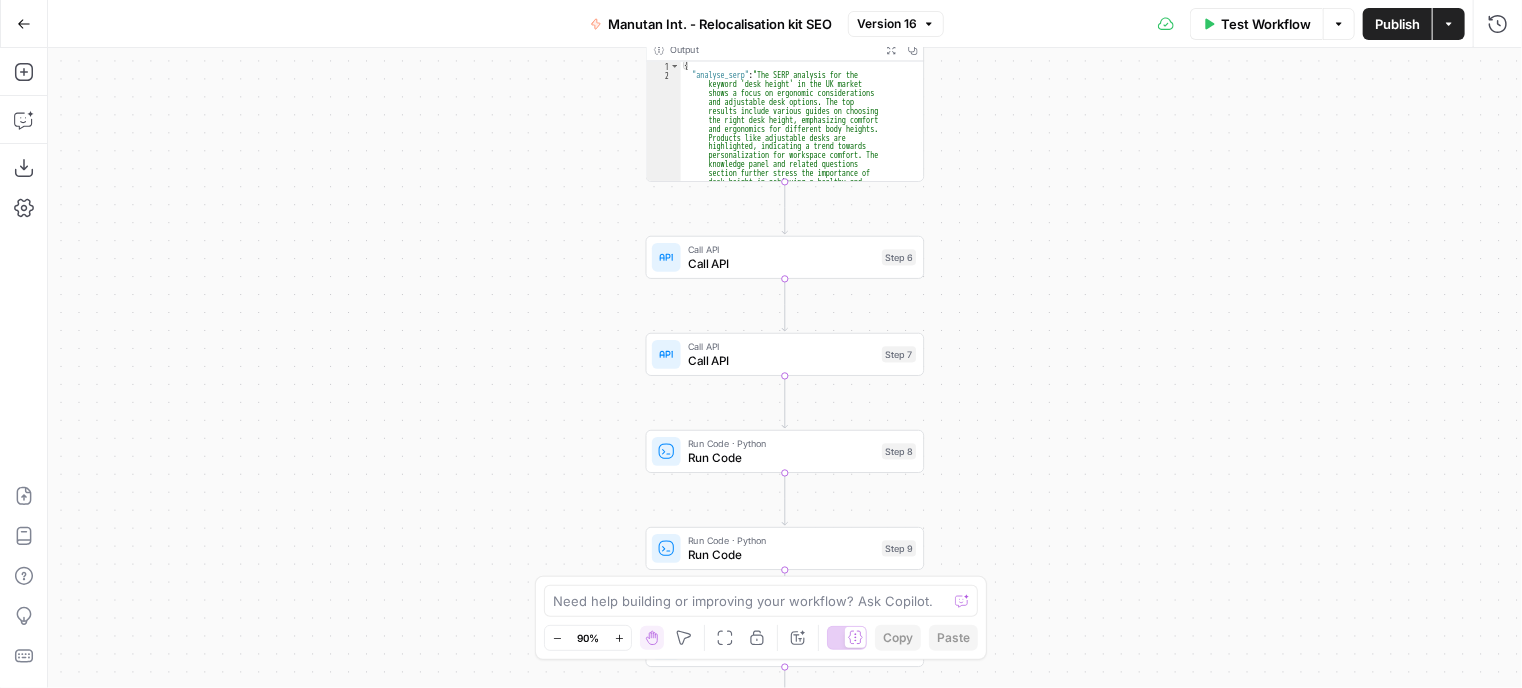 type 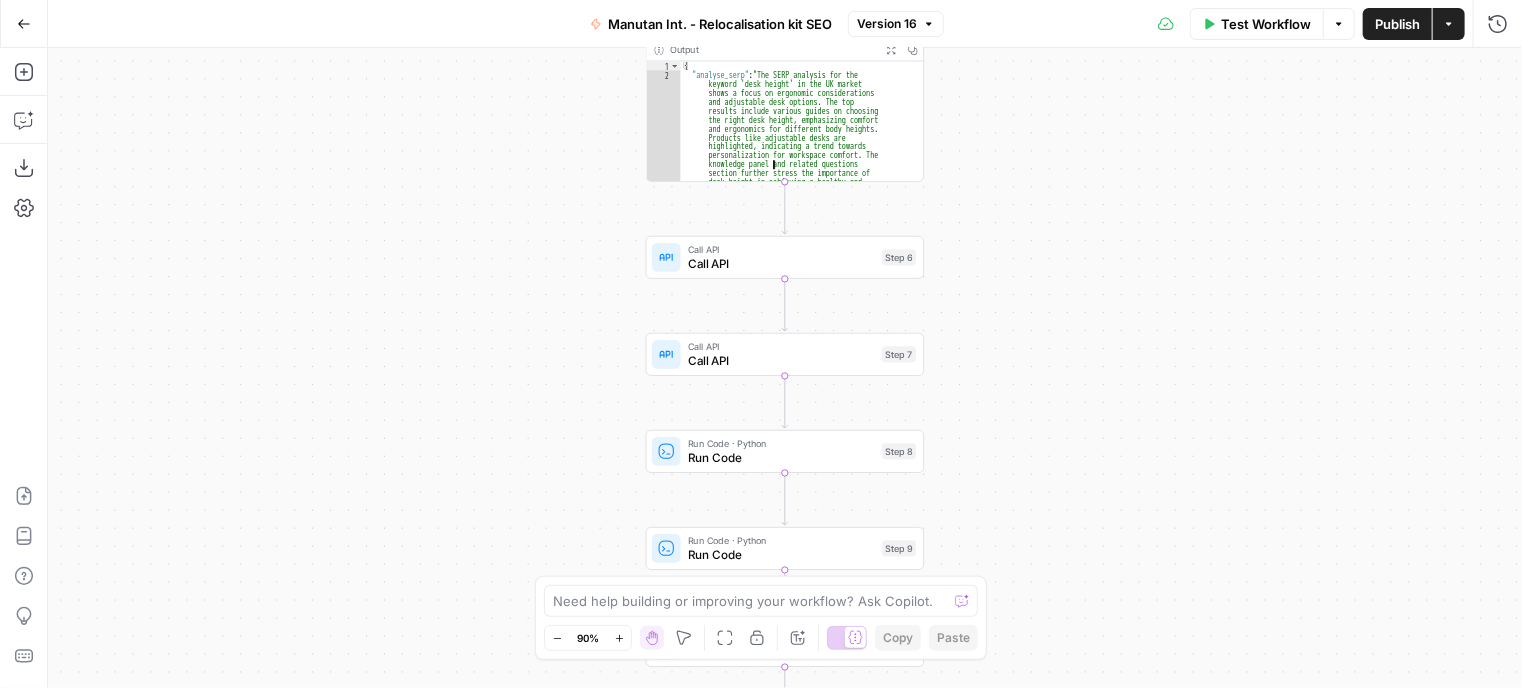 click on "{    "analyse_serp" :  "The SERP analysis for the         keyword 'desk height' in the UK market         shows a focus on ergonomic considerations         and adjustable desk options. The top         results include various guides on choosing         the right desk height, emphasizing comfort         and ergonomics for different body heights.         Products like adjustable desks are         highlighted, indicating a trend towards         personalization for workspace comfort. The         knowledge panel and related questions         section further stress the importance of         desk height in achieving a healthy and         productive work environment. This insight         can guide content creation to align with         user concerns about health and workplace         efficiency." ," at bounding box center [795, 202] 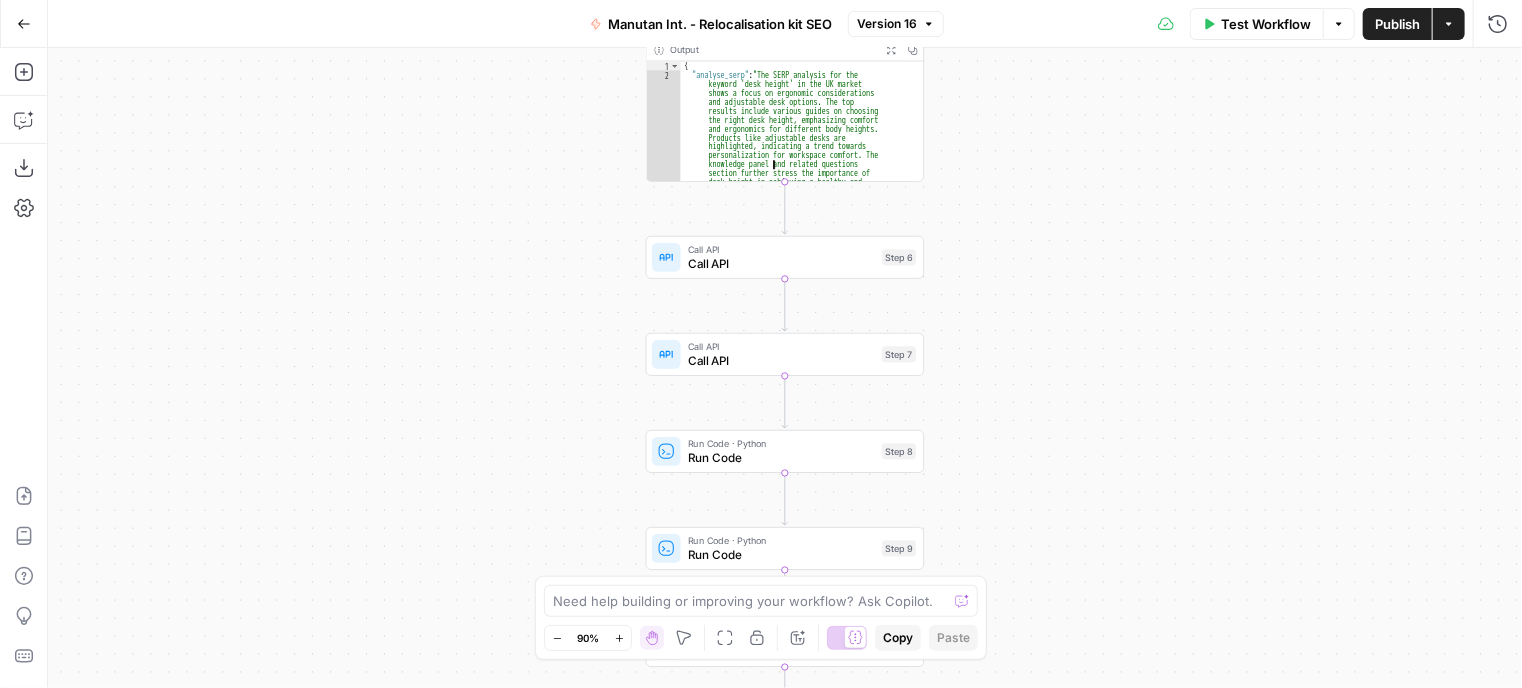 drag, startPoint x: 784, startPoint y: 220, endPoint x: 785, endPoint y: 230, distance: 10.049875 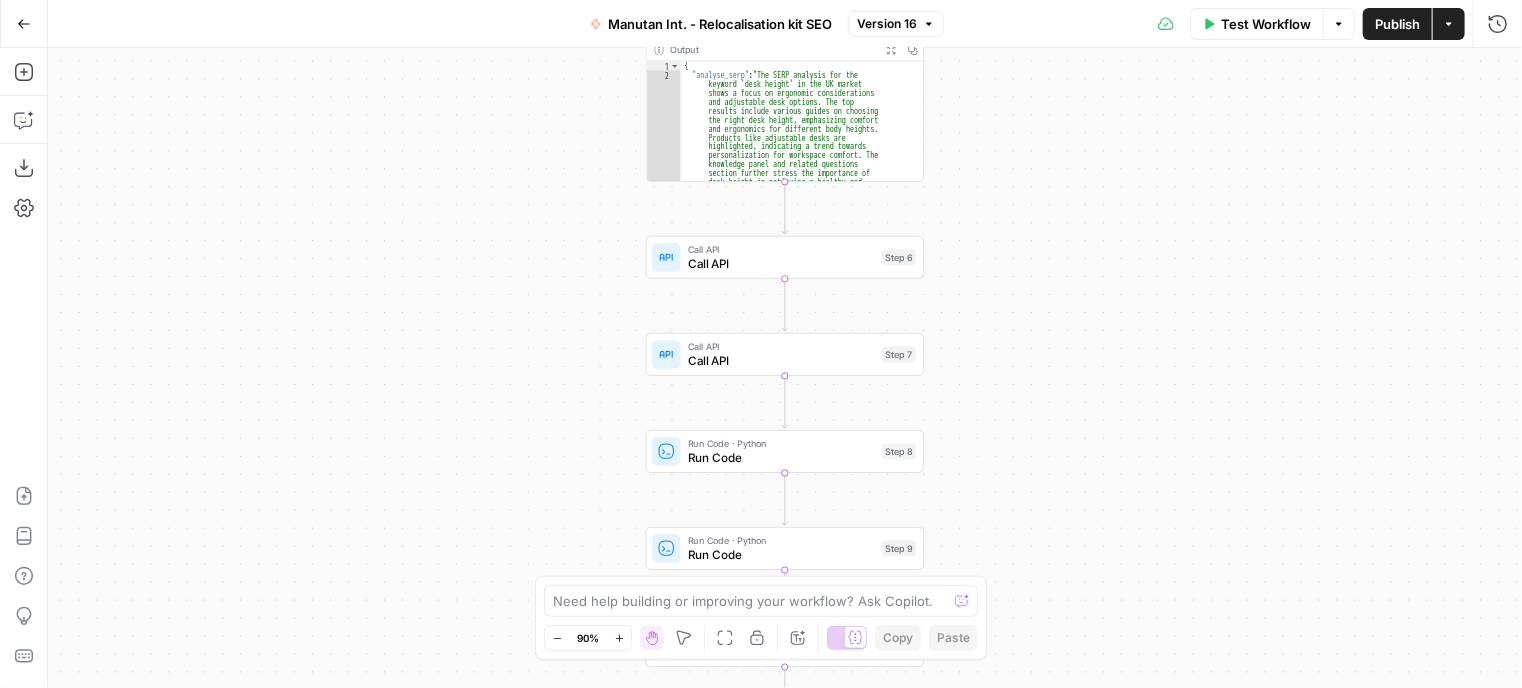 click 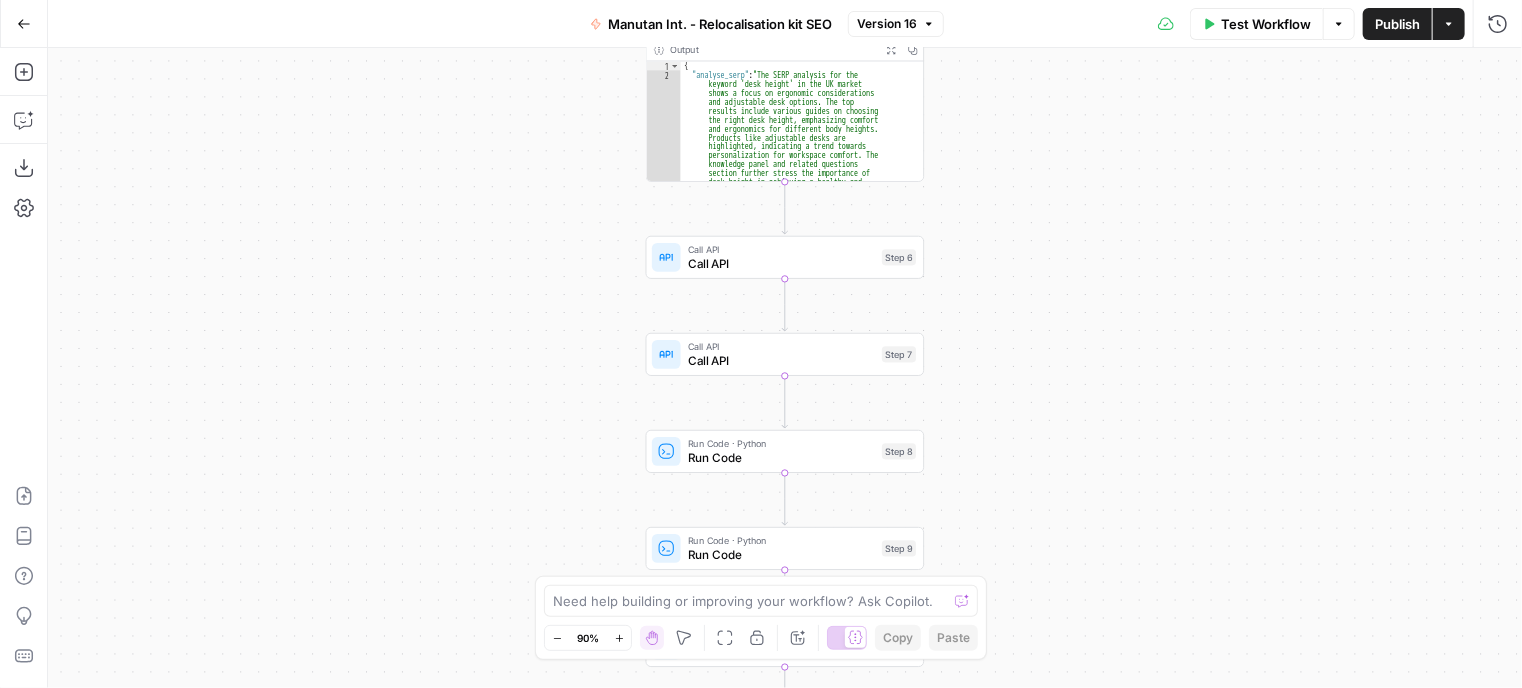 click 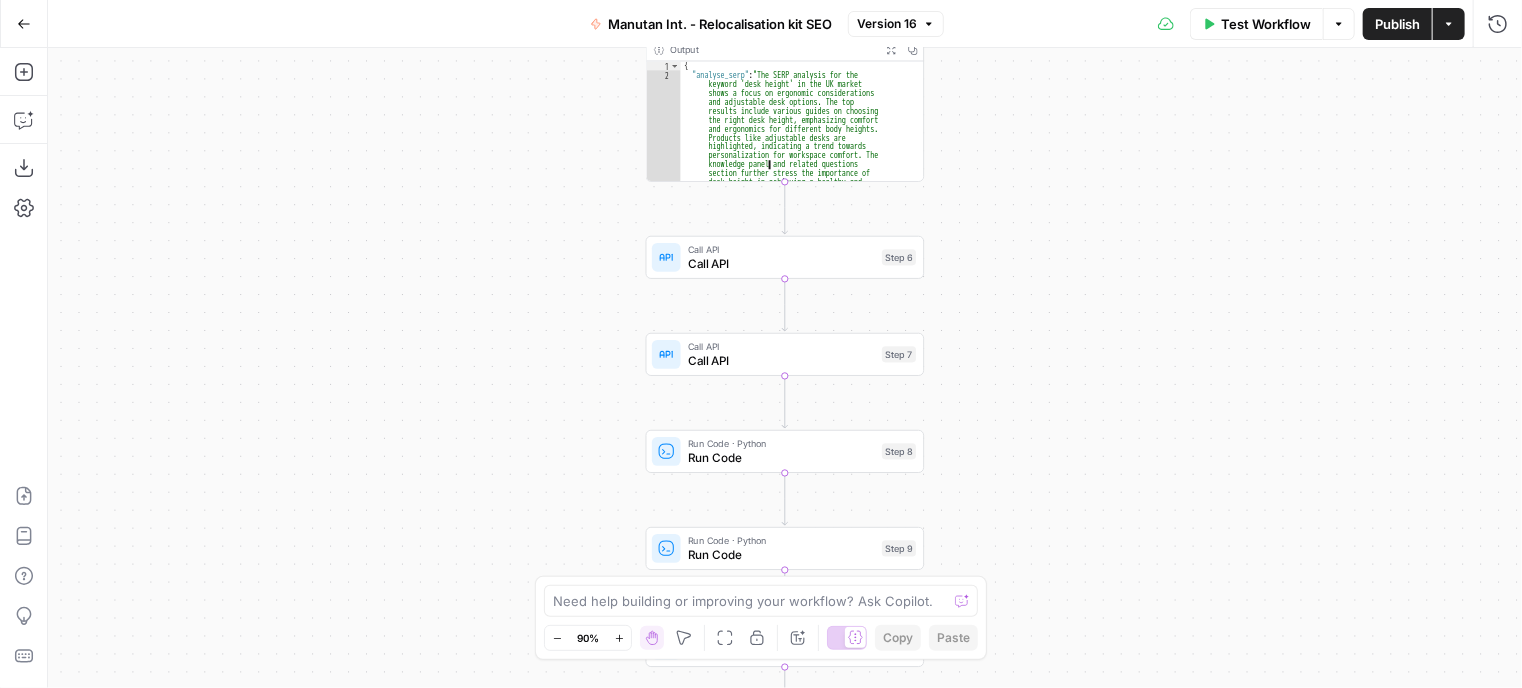 click on "{    "analyse_serp" :  "The SERP analysis for the         keyword 'desk height' in the UK market         shows a focus on ergonomic considerations         and adjustable desk options. The top         results include various guides on choosing         the right desk height, emphasizing comfort         and ergonomics for different body heights.         Products like adjustable desks are         highlighted, indicating a trend towards         personalization for workspace comfort. The         knowledge panel and related questions         section further stress the importance of         desk height in achieving a healthy and         productive work environment. This insight         can guide content creation to align with         user concerns about health and workplace         efficiency." ," at bounding box center [795, 202] 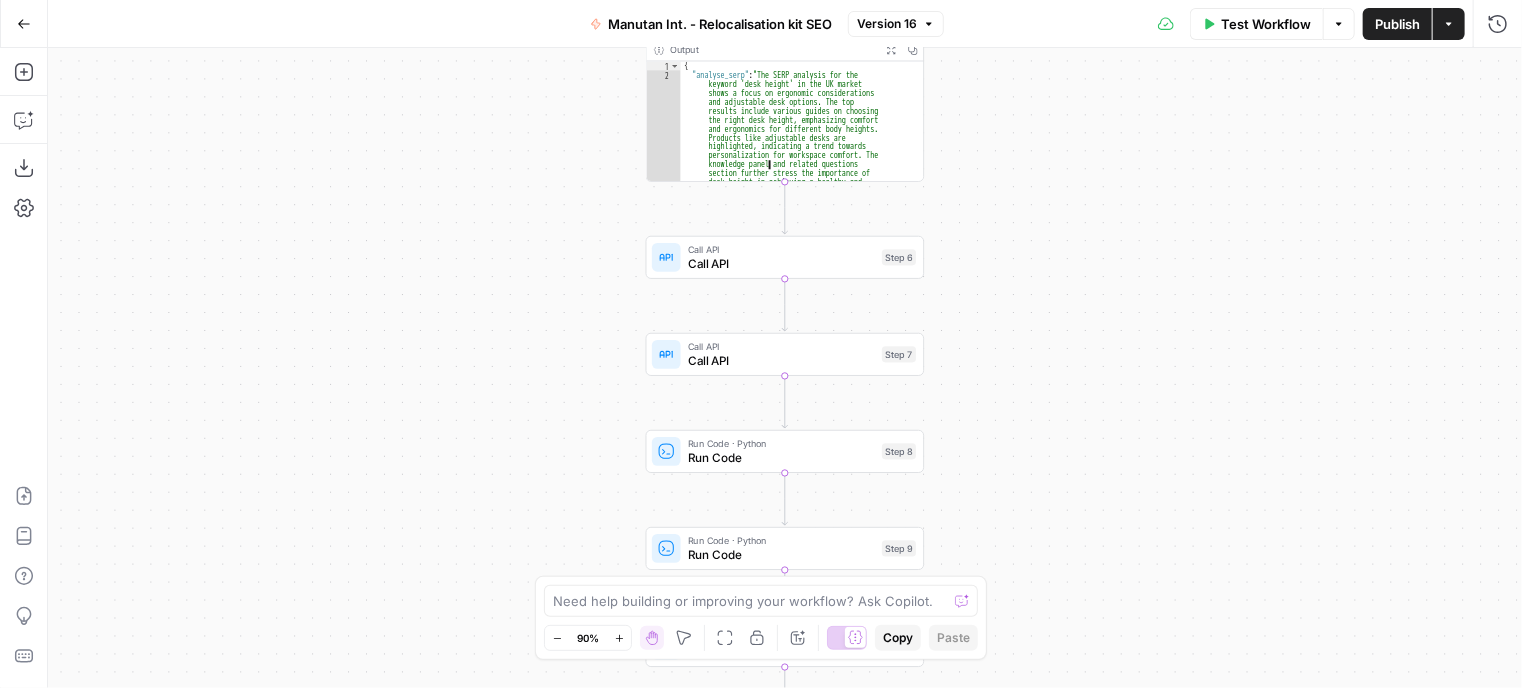 click on "{    "analyse_serp" :  "The SERP analysis for the         keyword 'desk height' in the UK market         shows a focus on ergonomic considerations         and adjustable desk options. The top         results include various guides on choosing         the right desk height, emphasizing comfort         and ergonomics for different body heights.         Products like adjustable desks are         highlighted, indicating a trend towards         personalization for workspace comfort. The         knowledge panel and related questions         section further stress the importance of         desk height in achieving a healthy and         productive work environment. This insight         can guide content creation to align with         user concerns about health and workplace         efficiency." ," at bounding box center [795, 202] 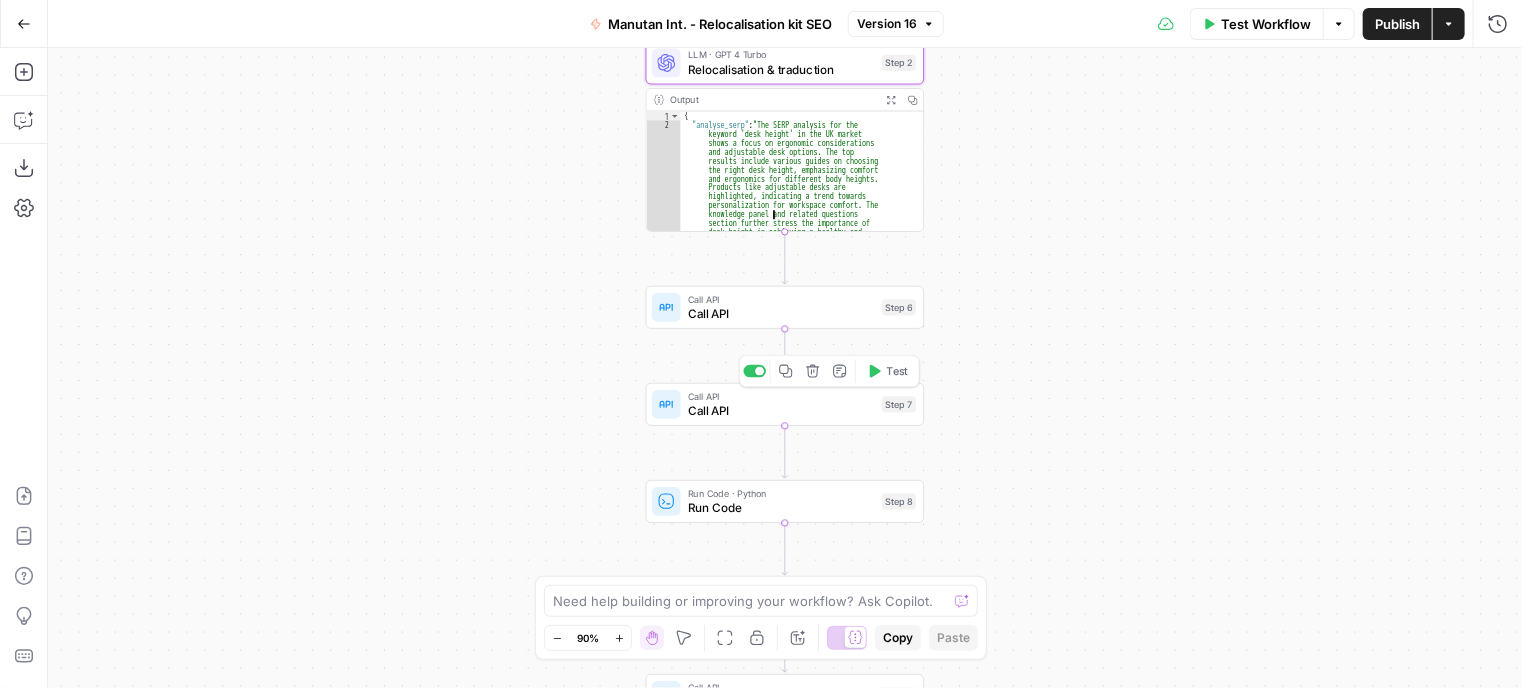 click on "Call API" at bounding box center (781, 314) 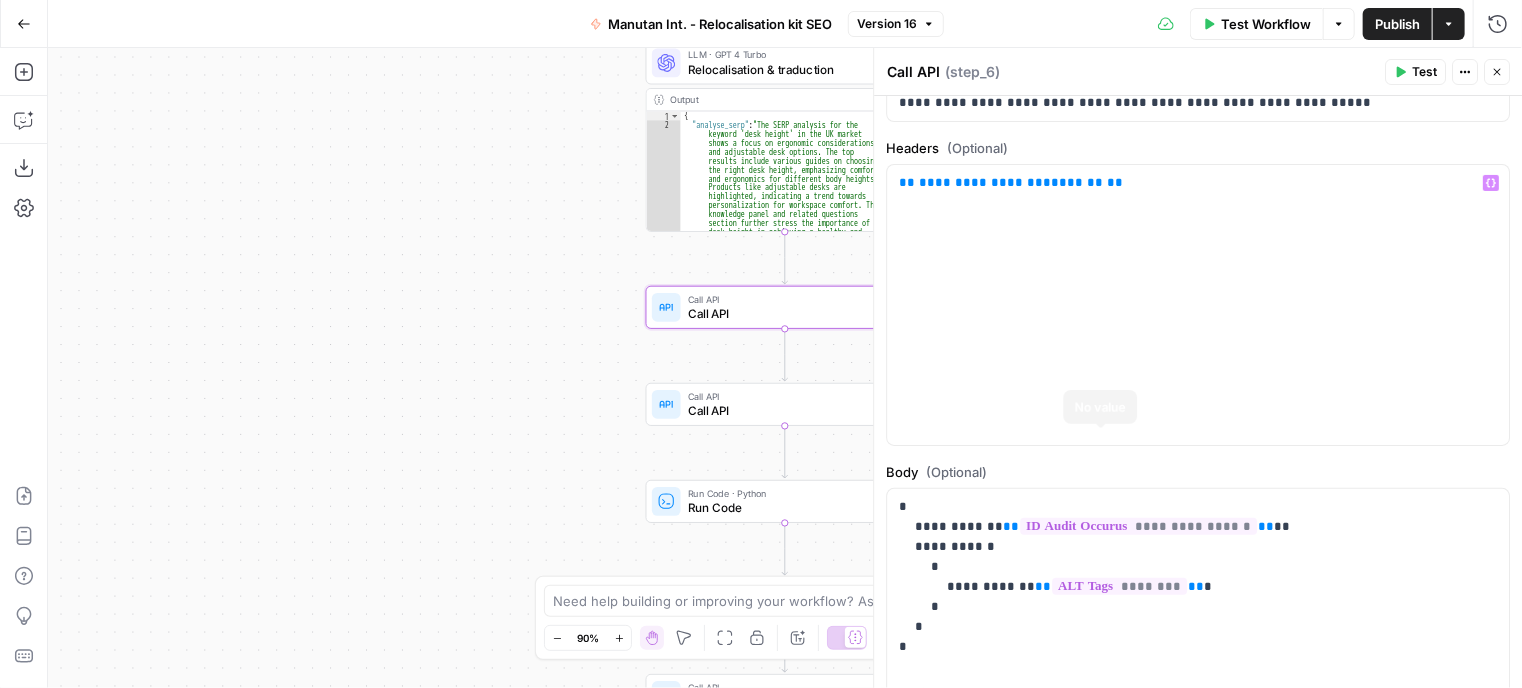 scroll, scrollTop: 297, scrollLeft: 0, axis: vertical 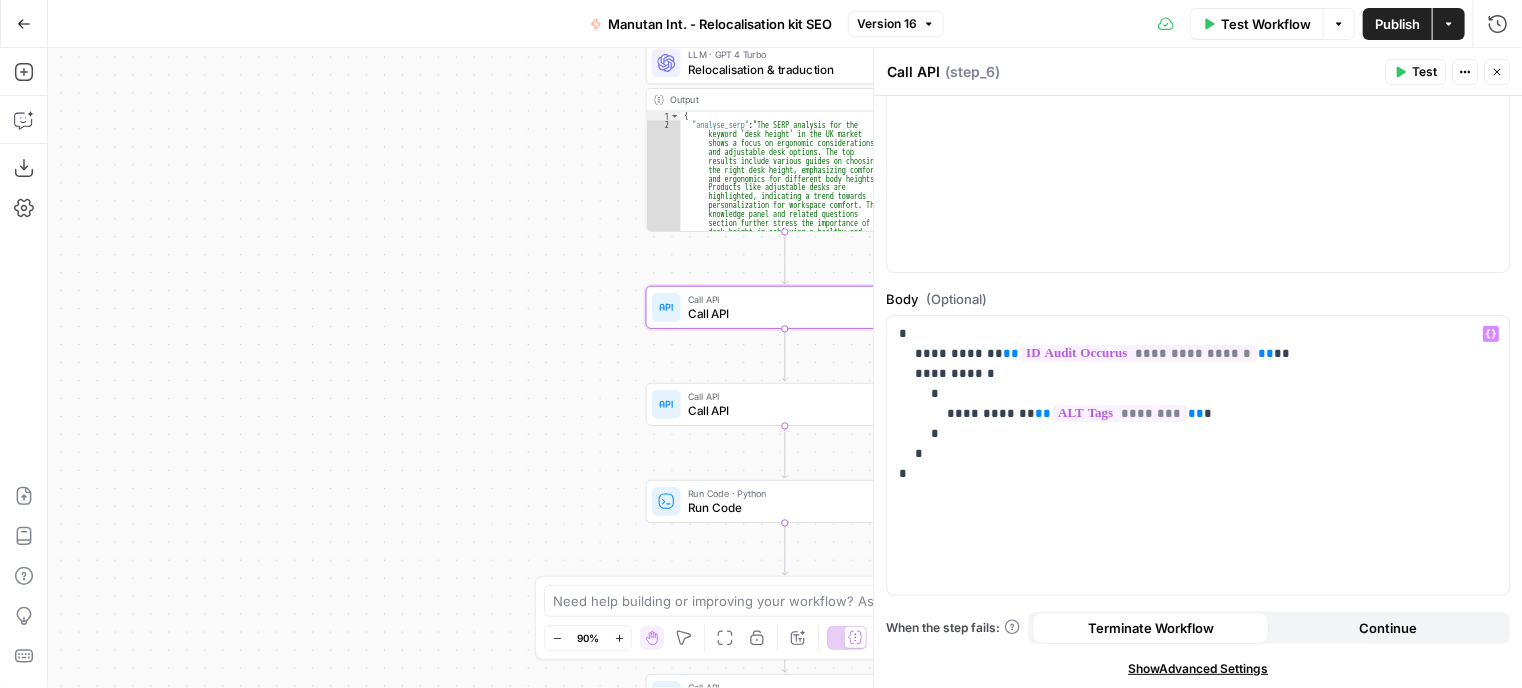 click on "Continue" at bounding box center [1388, 628] 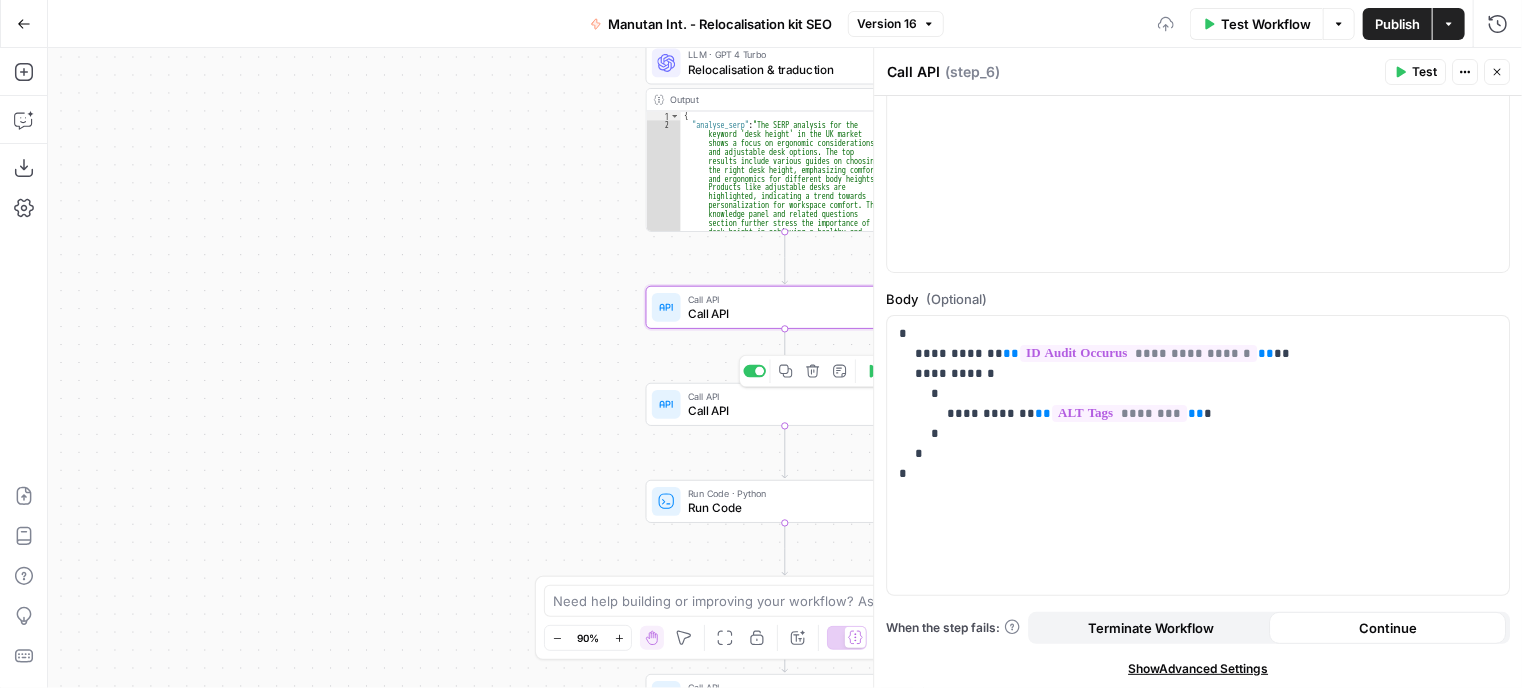 click on "Call API" at bounding box center (781, 411) 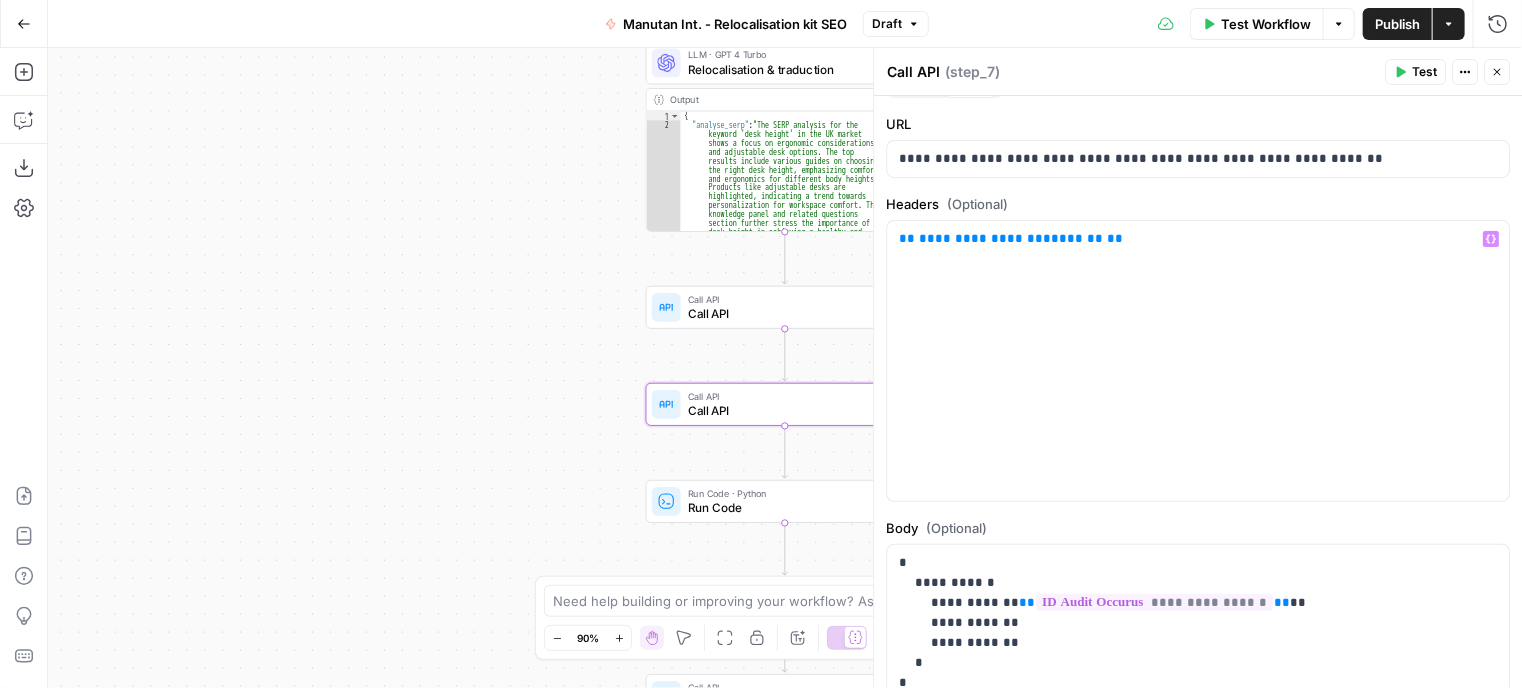 scroll, scrollTop: 297, scrollLeft: 0, axis: vertical 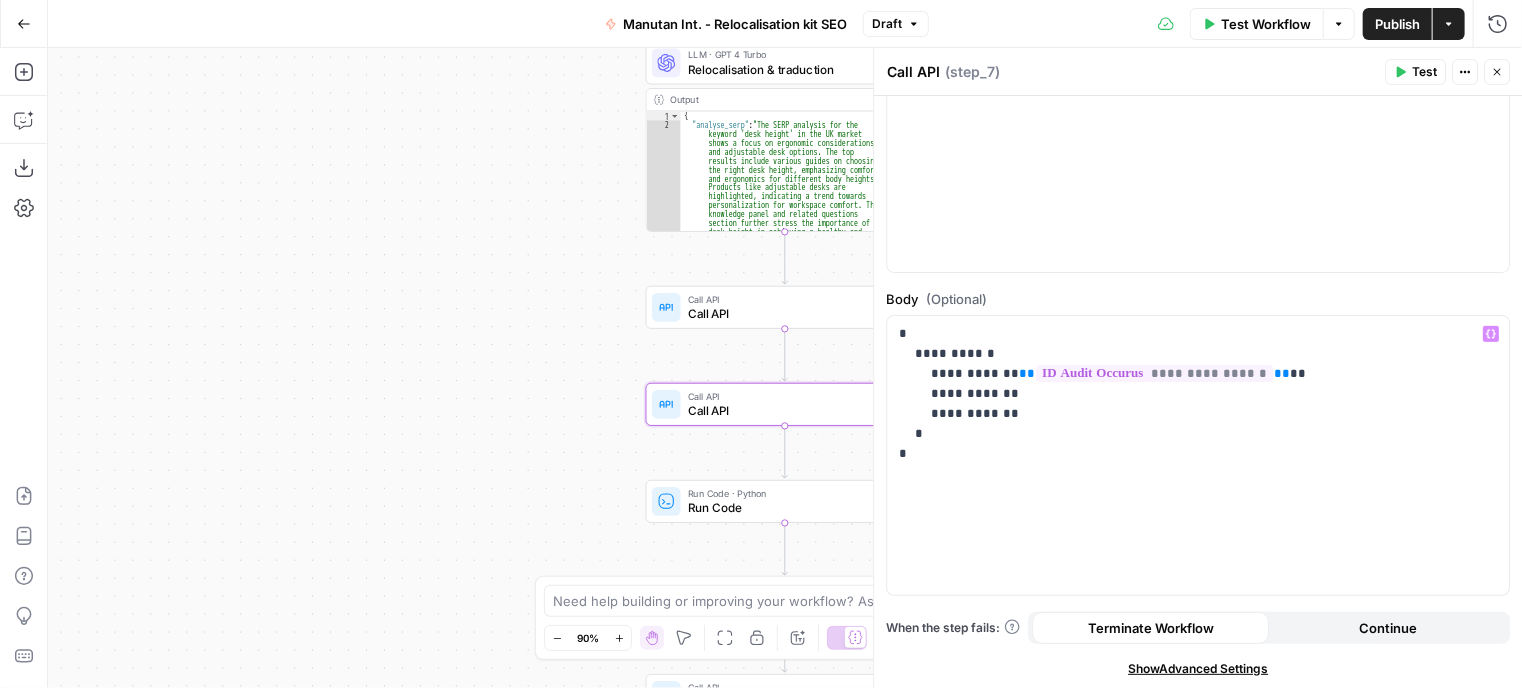 drag, startPoint x: 1340, startPoint y: 620, endPoint x: 1298, endPoint y: 609, distance: 43.416588 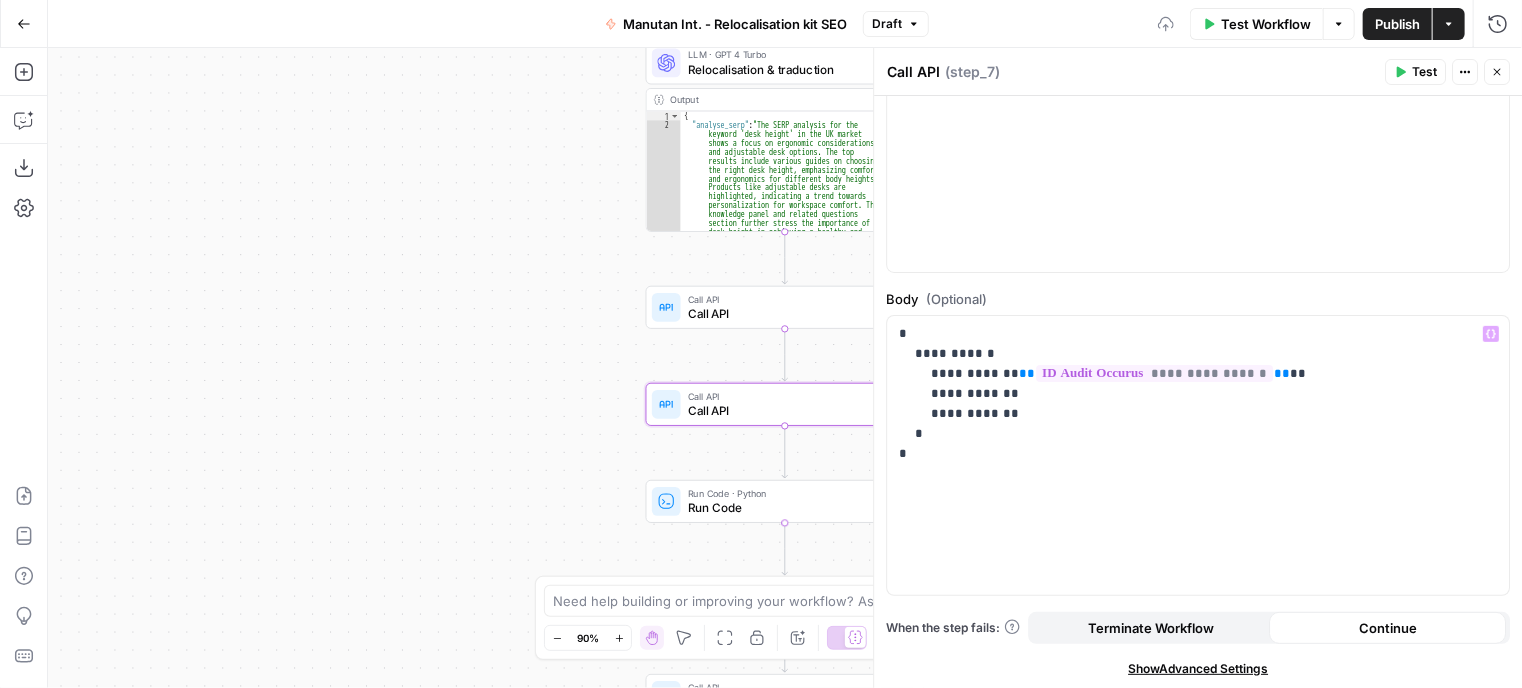 click on "Run Code" at bounding box center [781, 508] 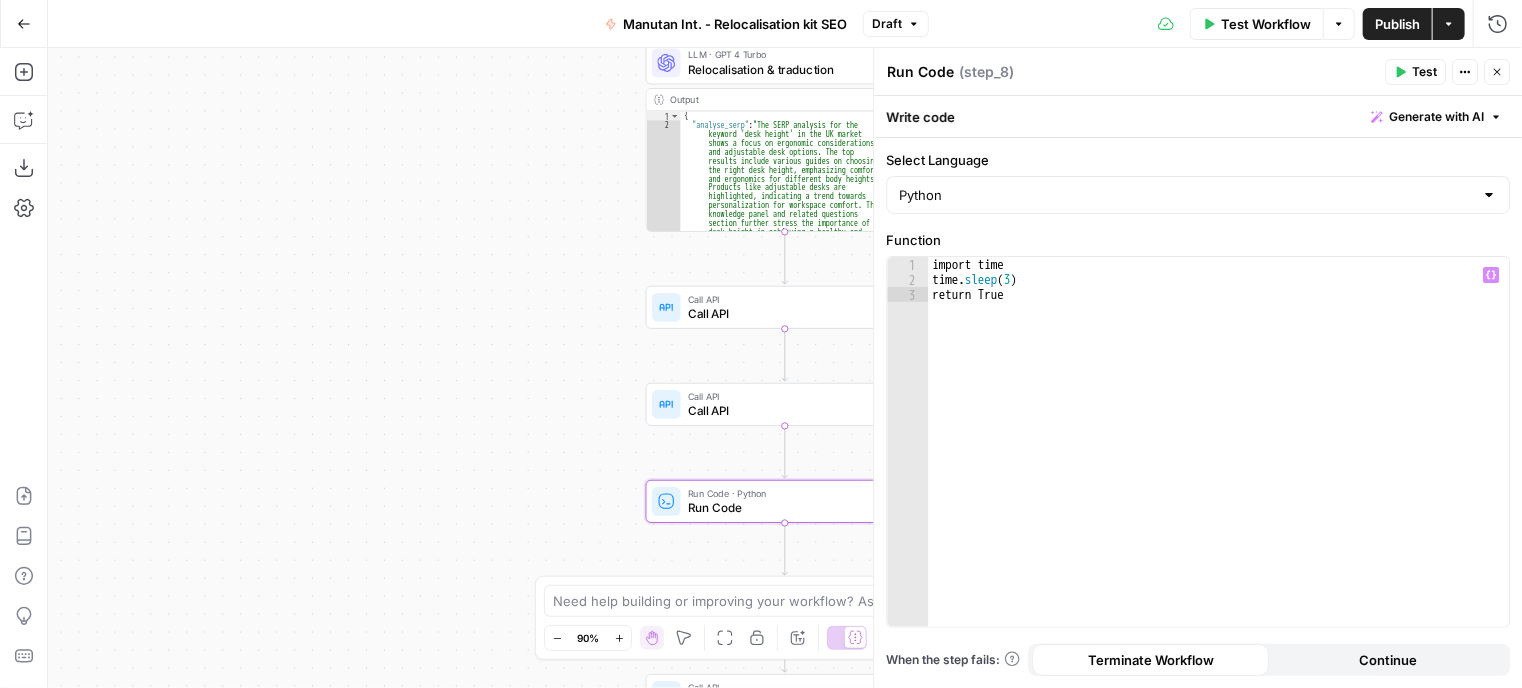 scroll, scrollTop: 0, scrollLeft: 0, axis: both 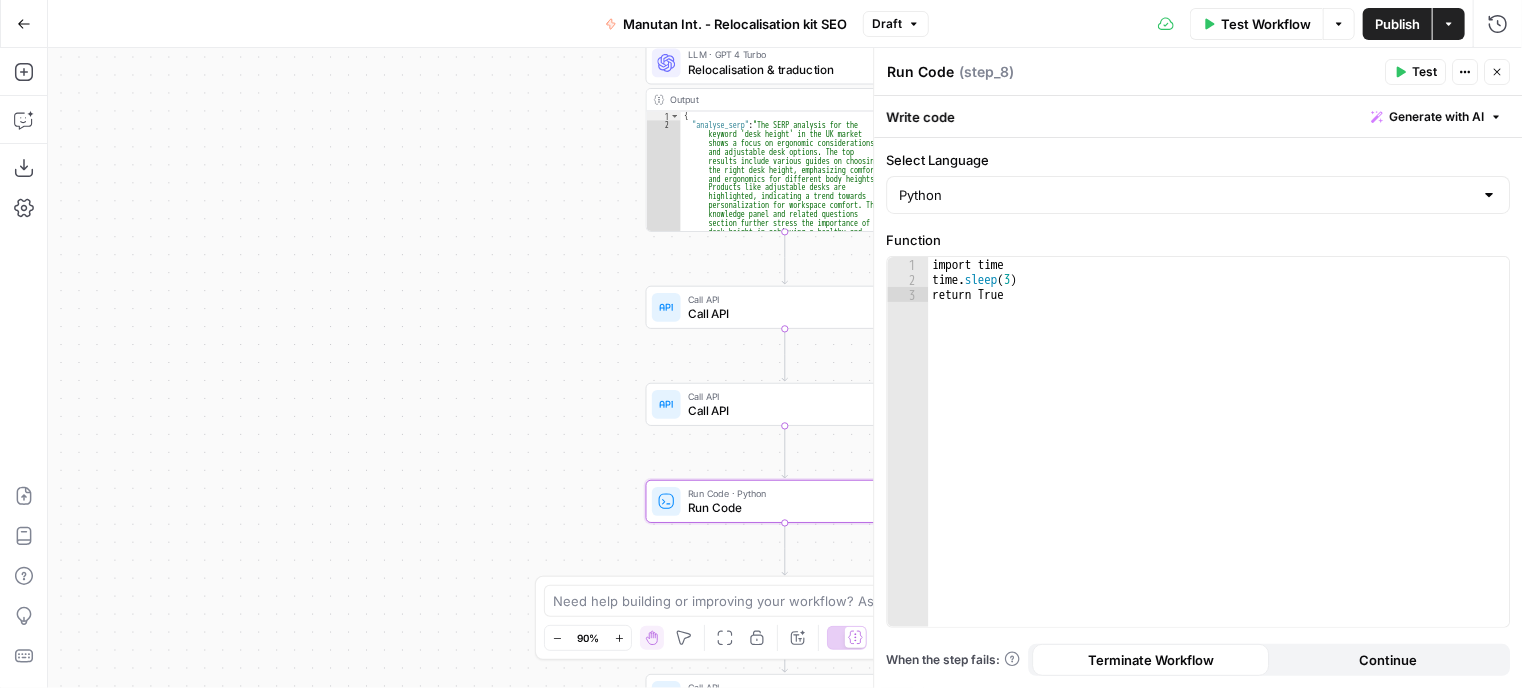 click on "Continue" at bounding box center [1387, 660] 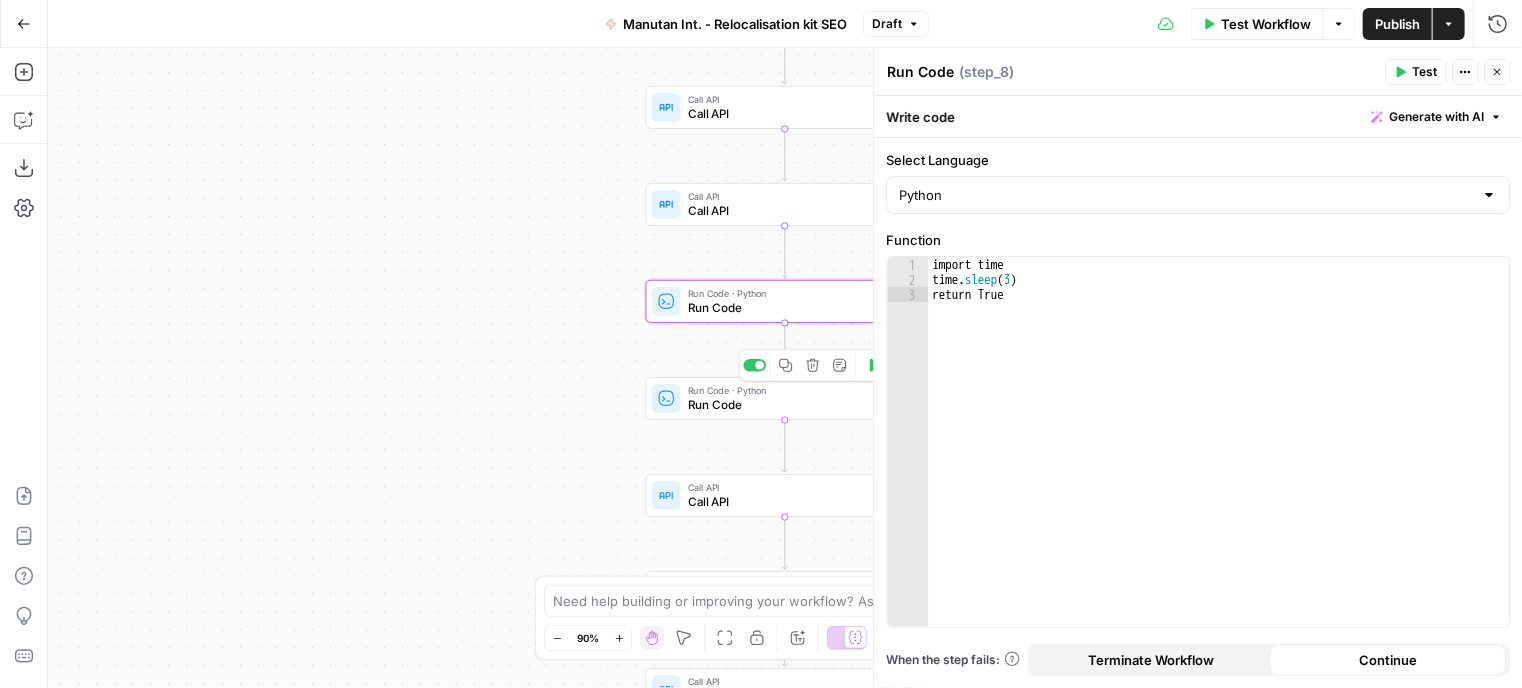 click on "Run Code" at bounding box center [781, 405] 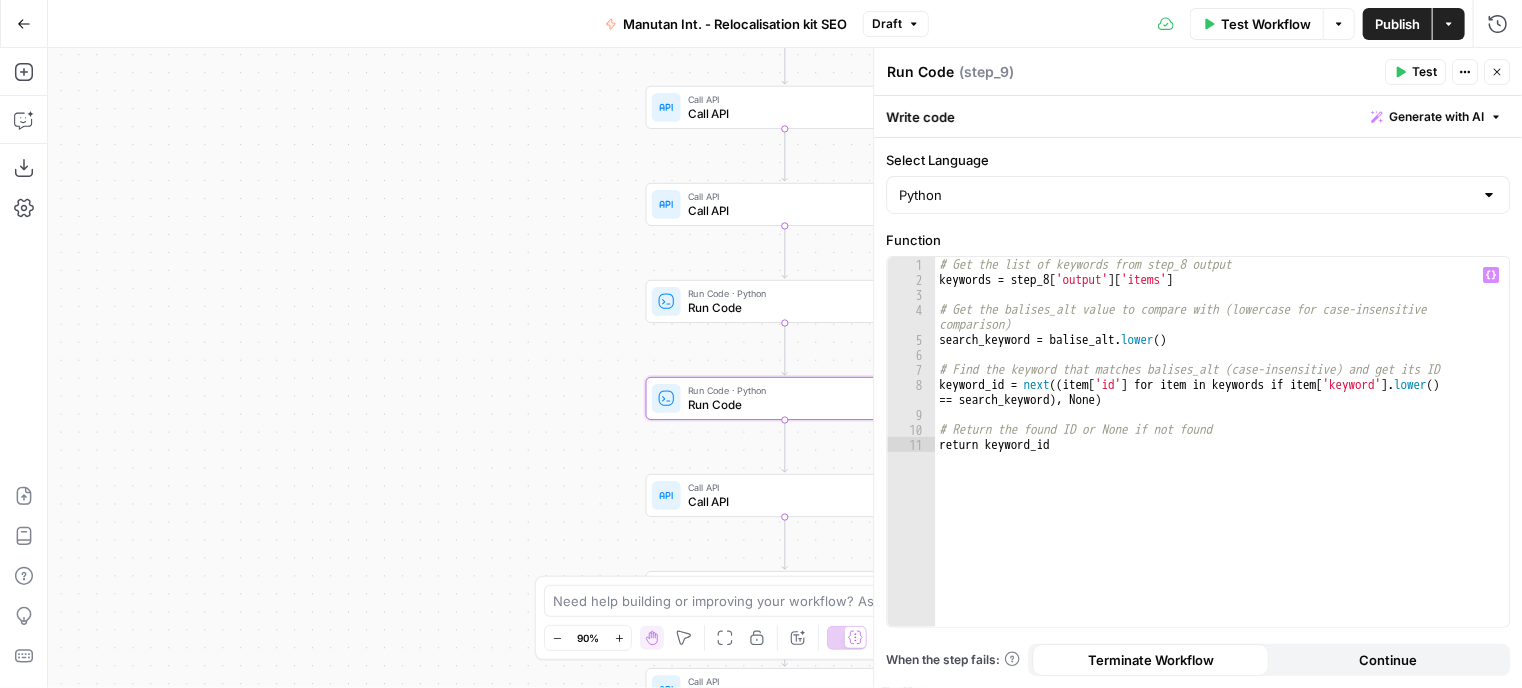 scroll, scrollTop: 0, scrollLeft: 0, axis: both 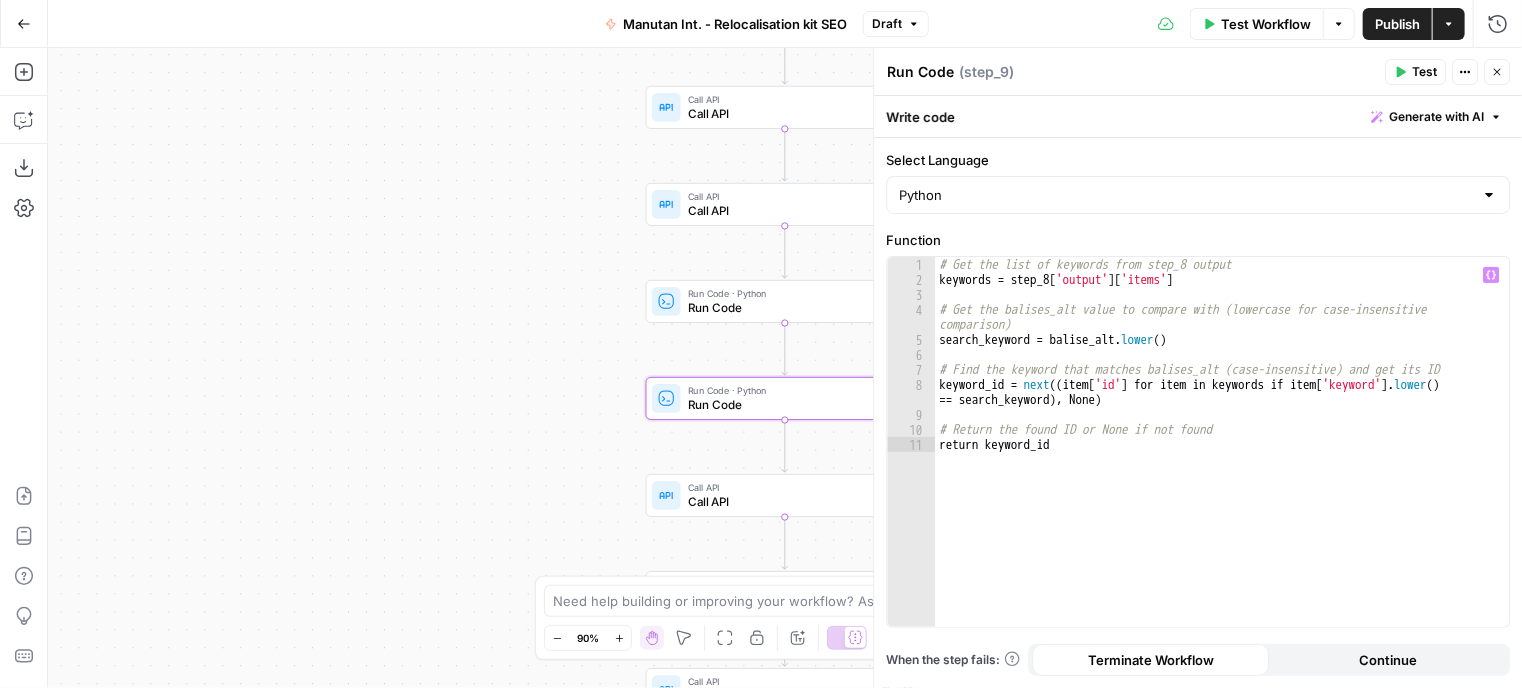 click on "Continue" at bounding box center (1388, 660) 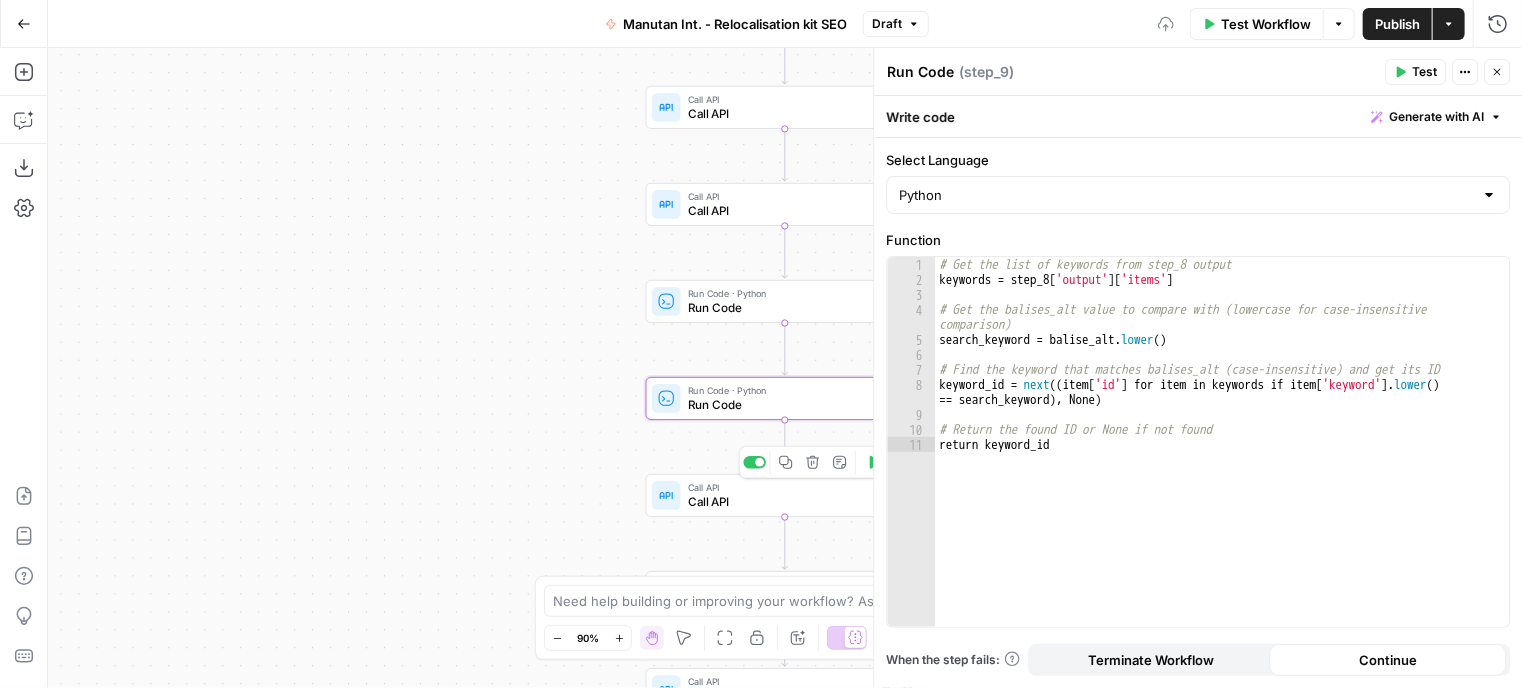 click on "Call API" at bounding box center [779, 502] 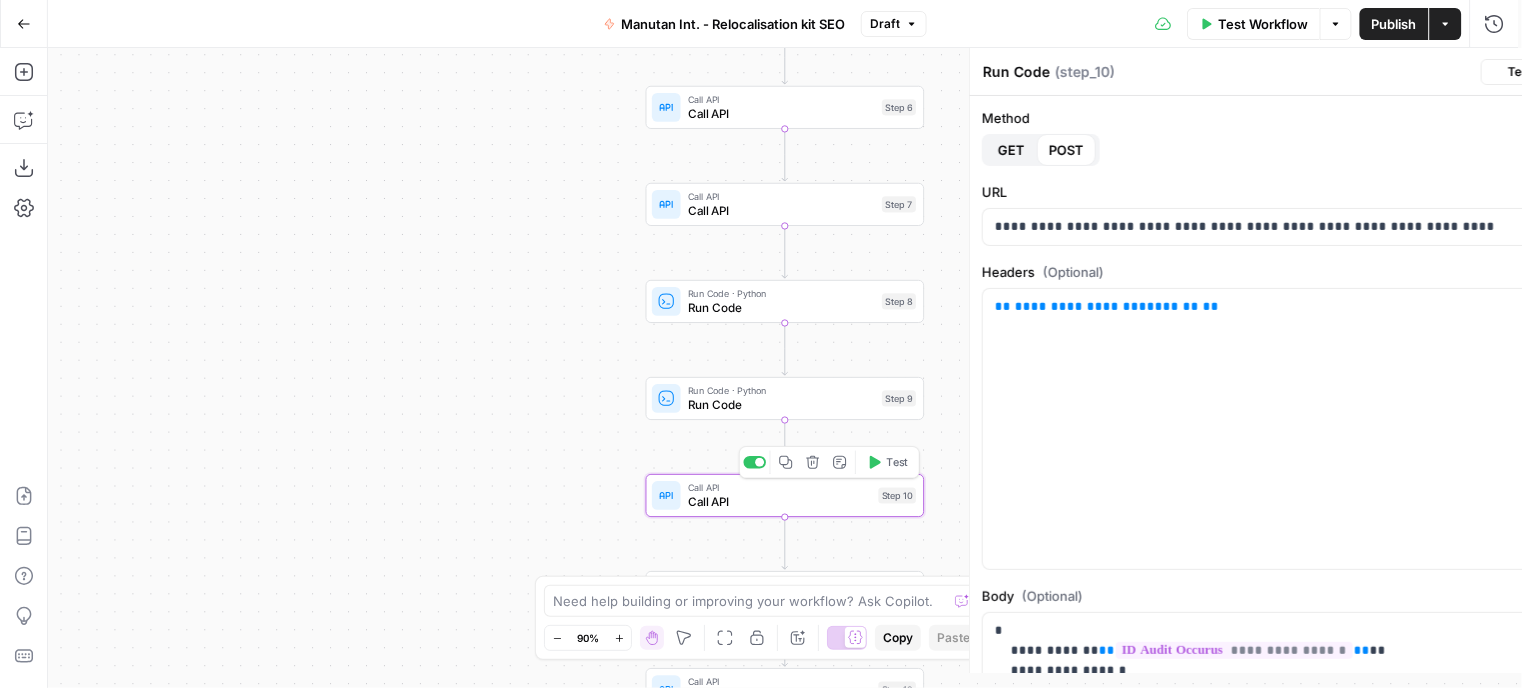 type on "Call API" 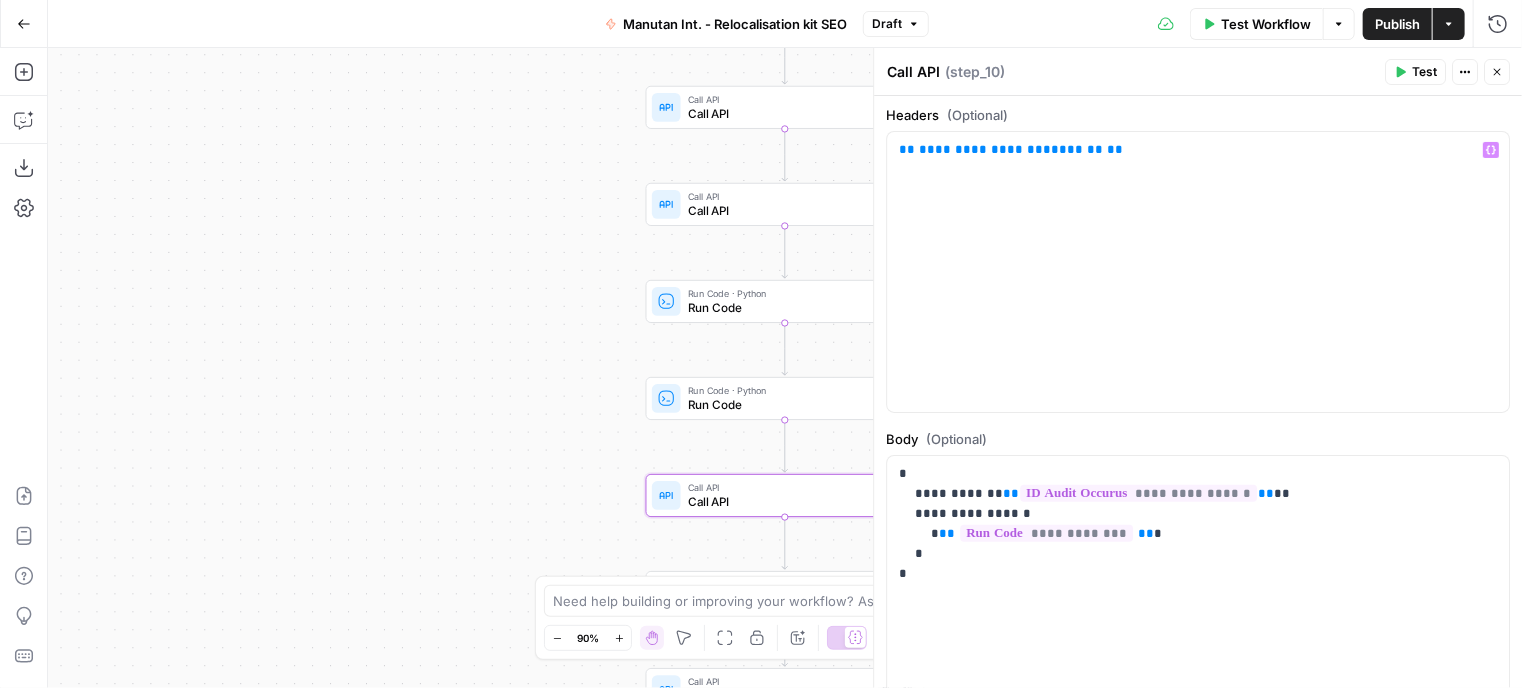 scroll, scrollTop: 297, scrollLeft: 0, axis: vertical 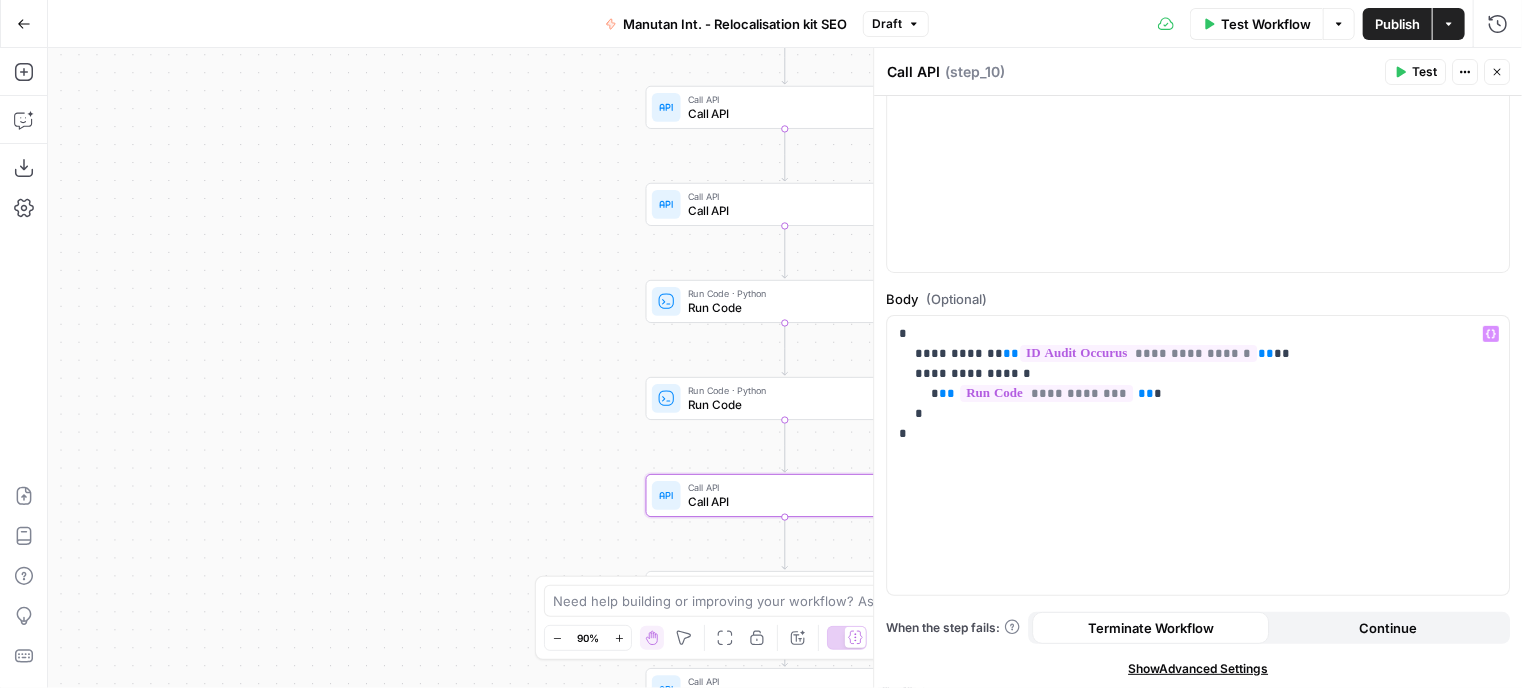 click on "Continue" at bounding box center [1388, 628] 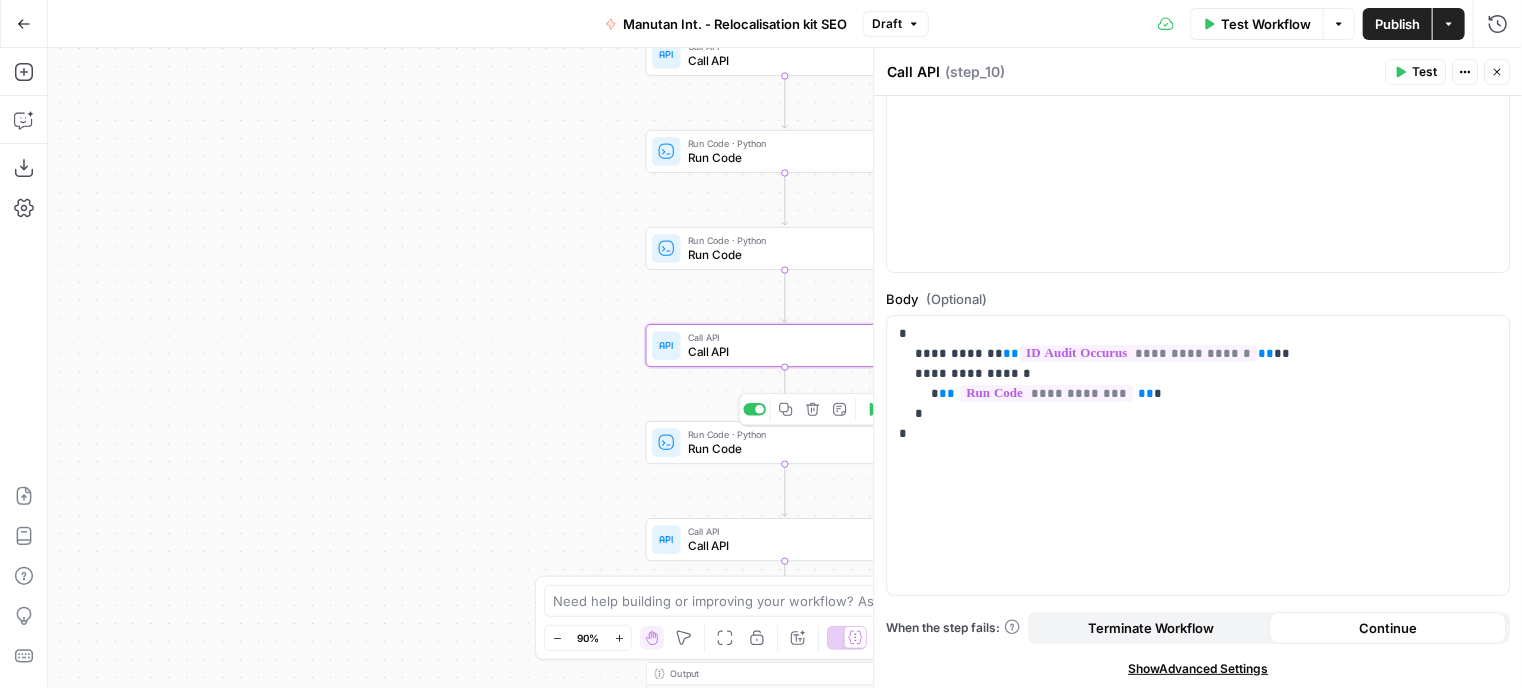 click on "Run Code" at bounding box center (780, 449) 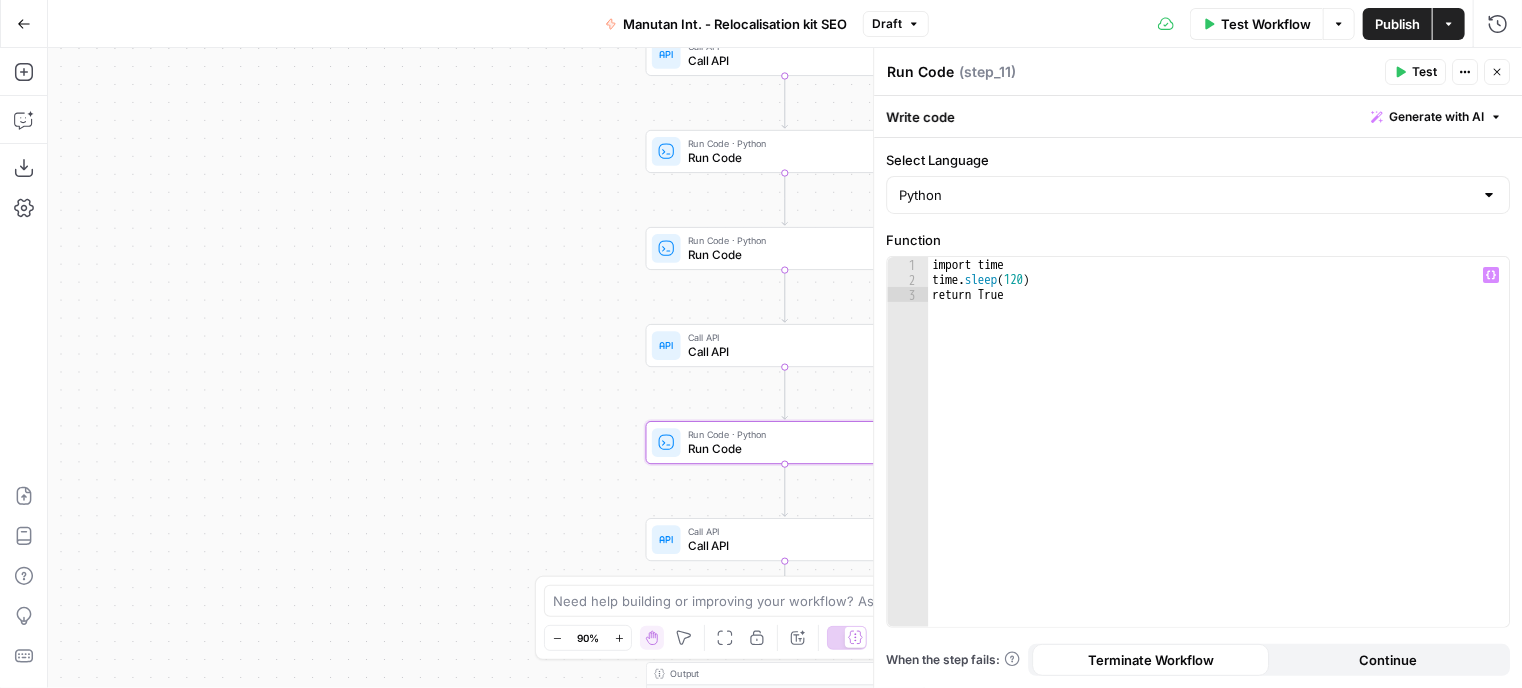 scroll, scrollTop: 0, scrollLeft: 0, axis: both 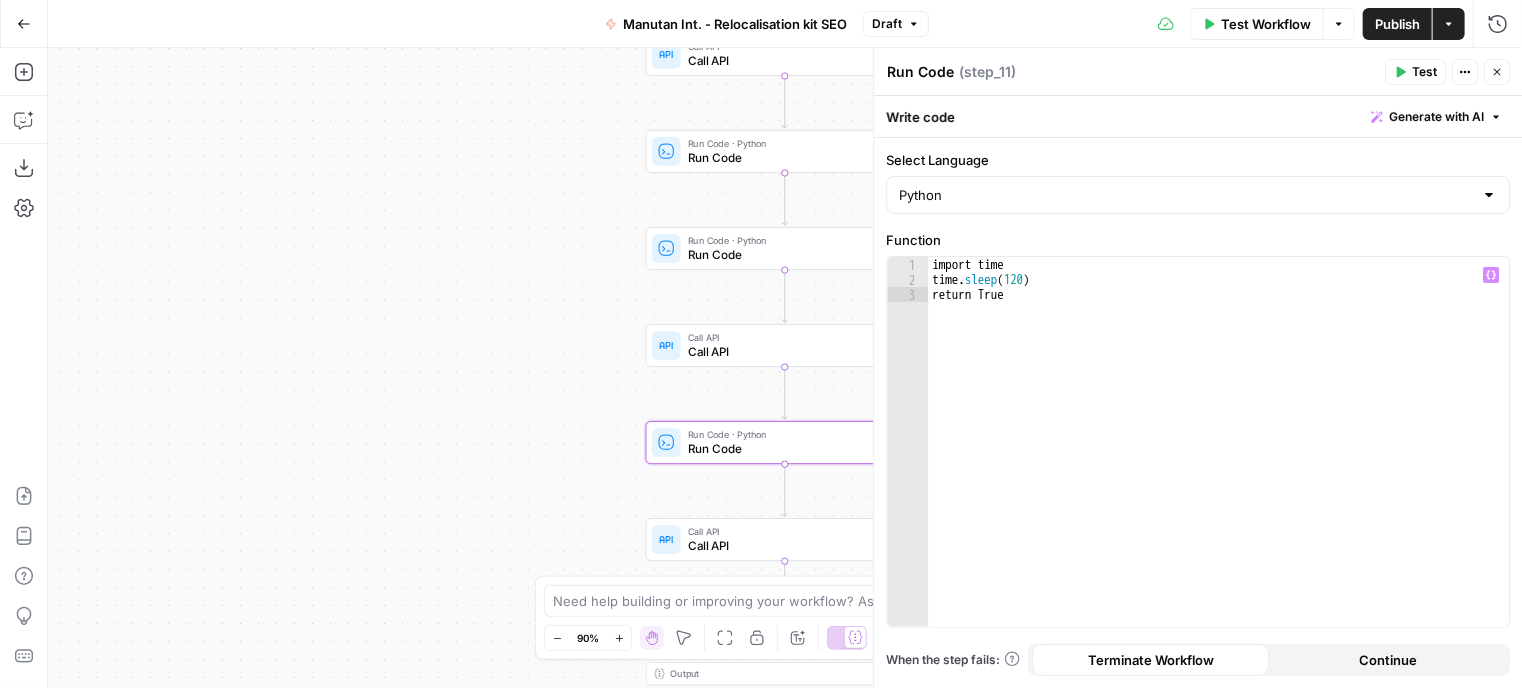 click on "Continue" at bounding box center (1387, 660) 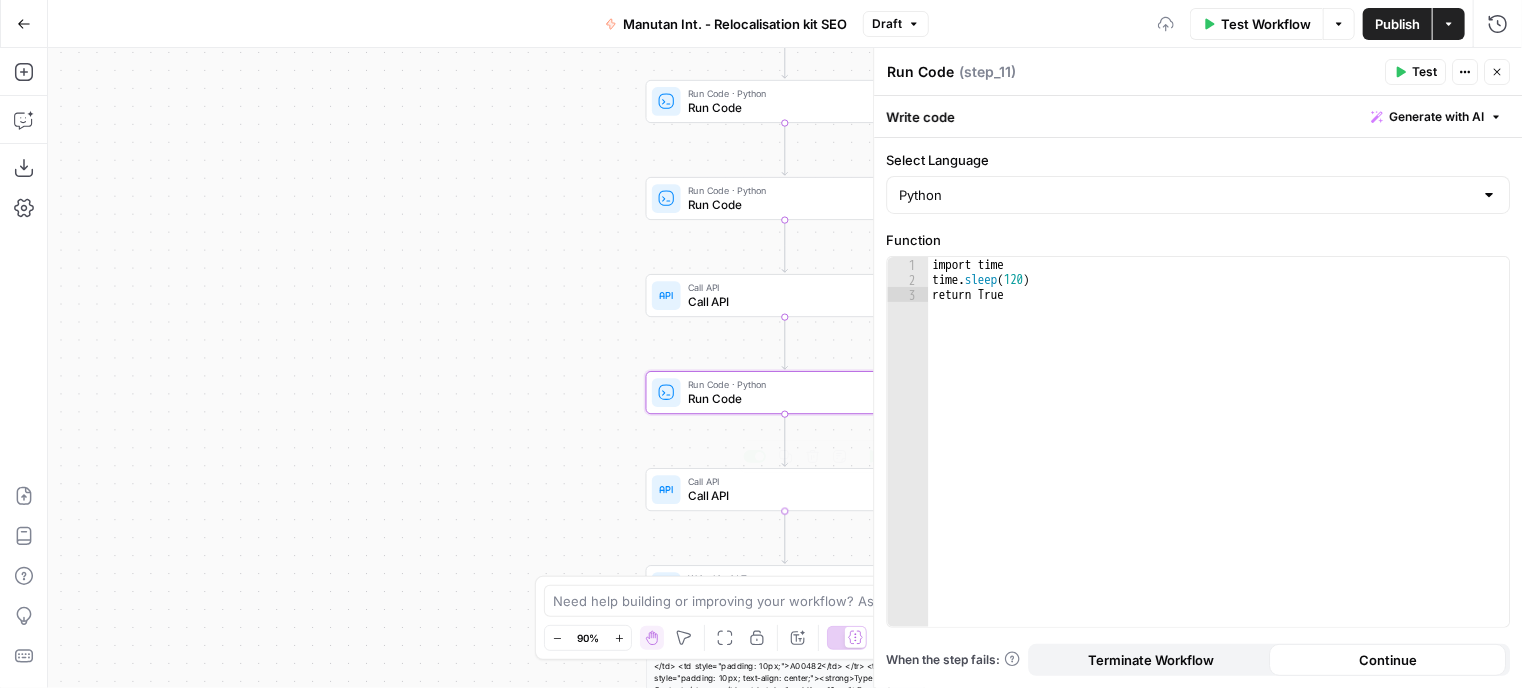 click 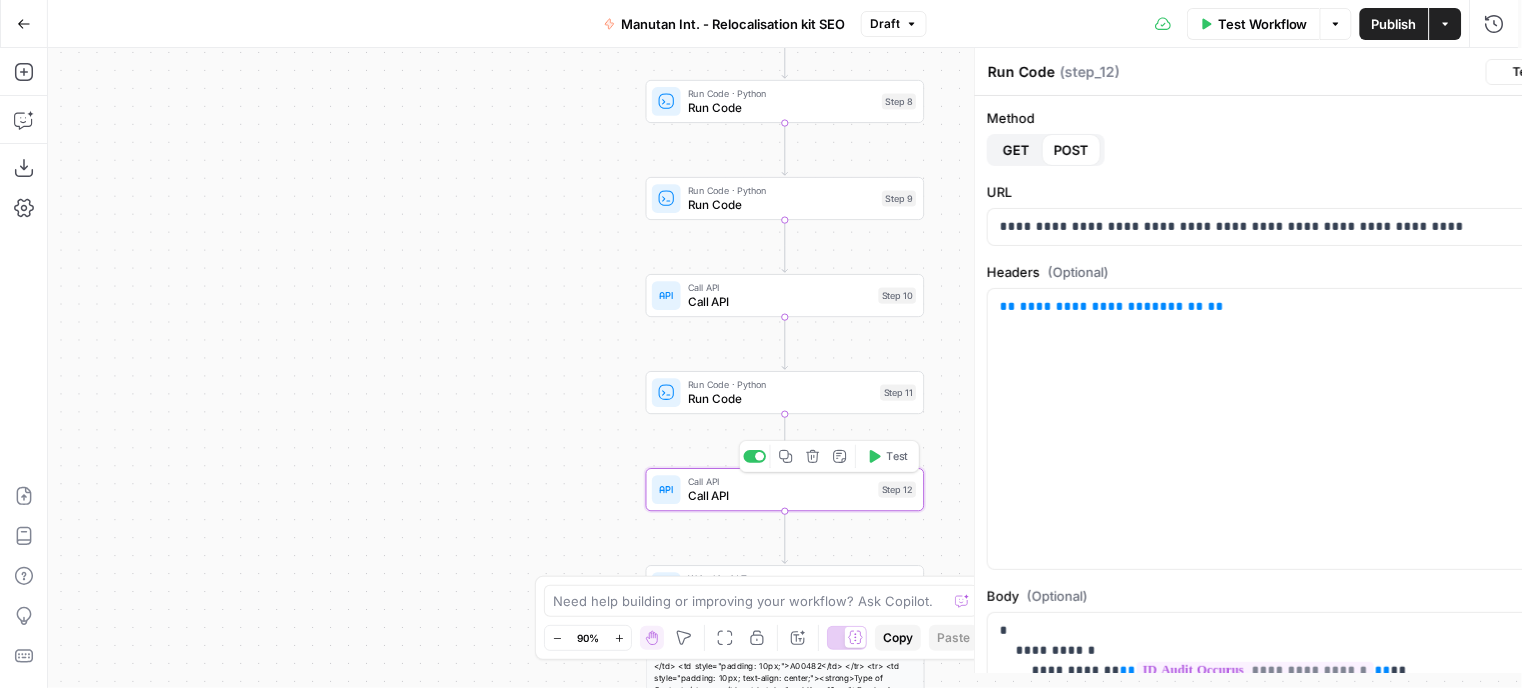 type on "Call API" 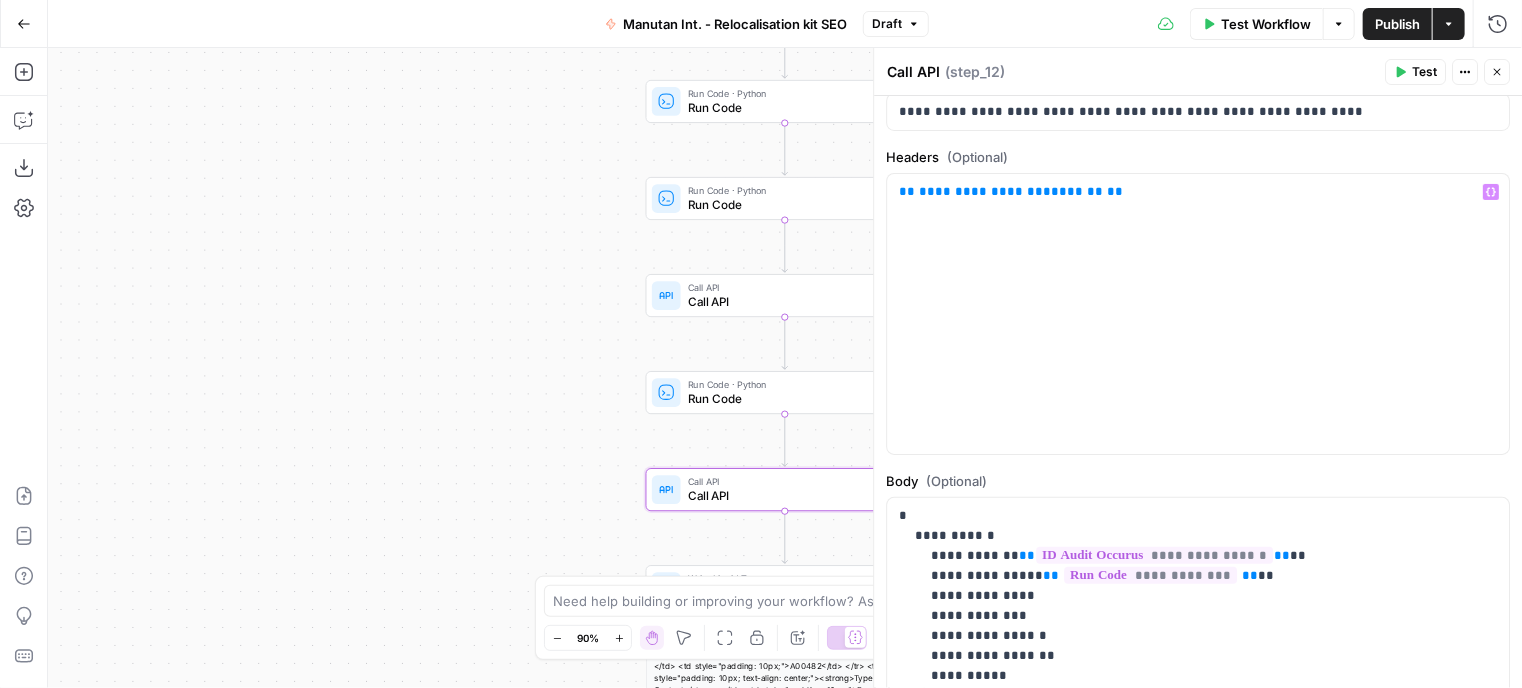 scroll, scrollTop: 297, scrollLeft: 0, axis: vertical 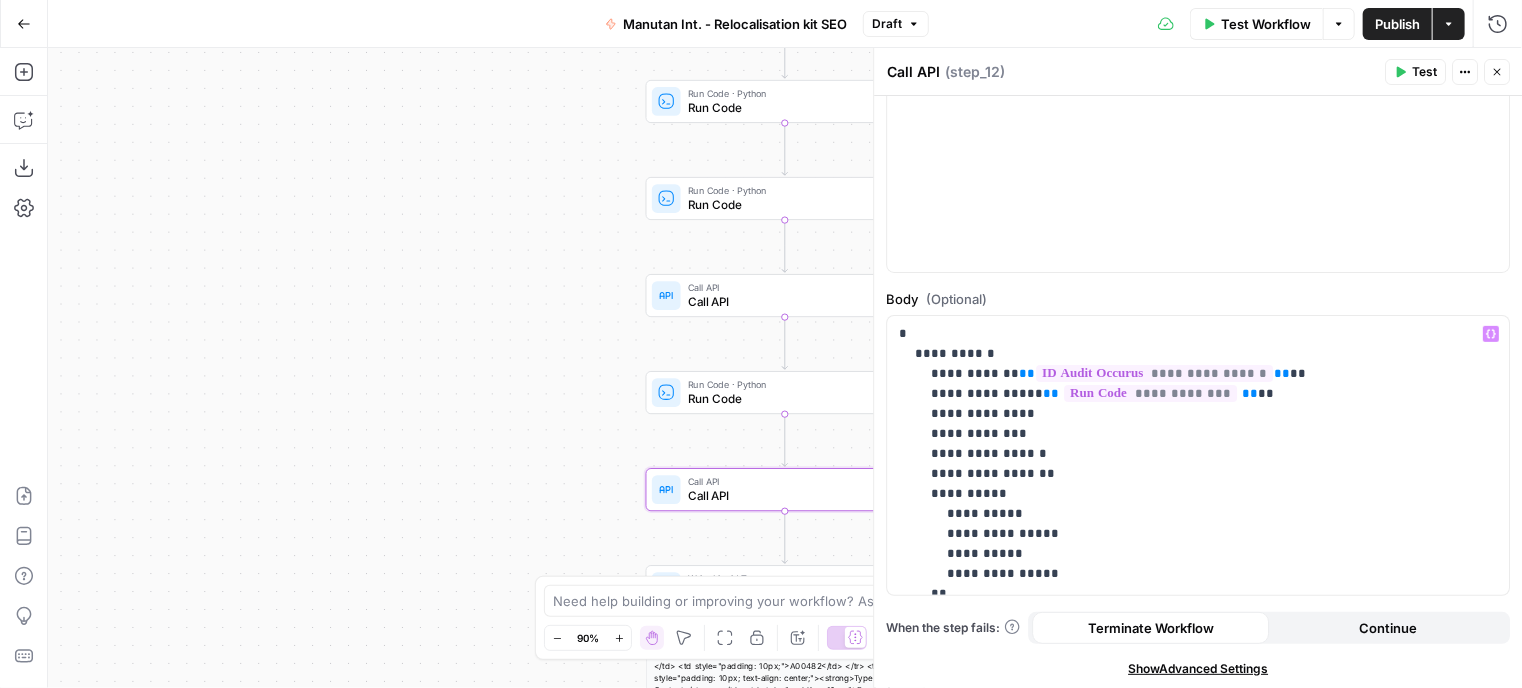 click on "Continue" at bounding box center [1387, 628] 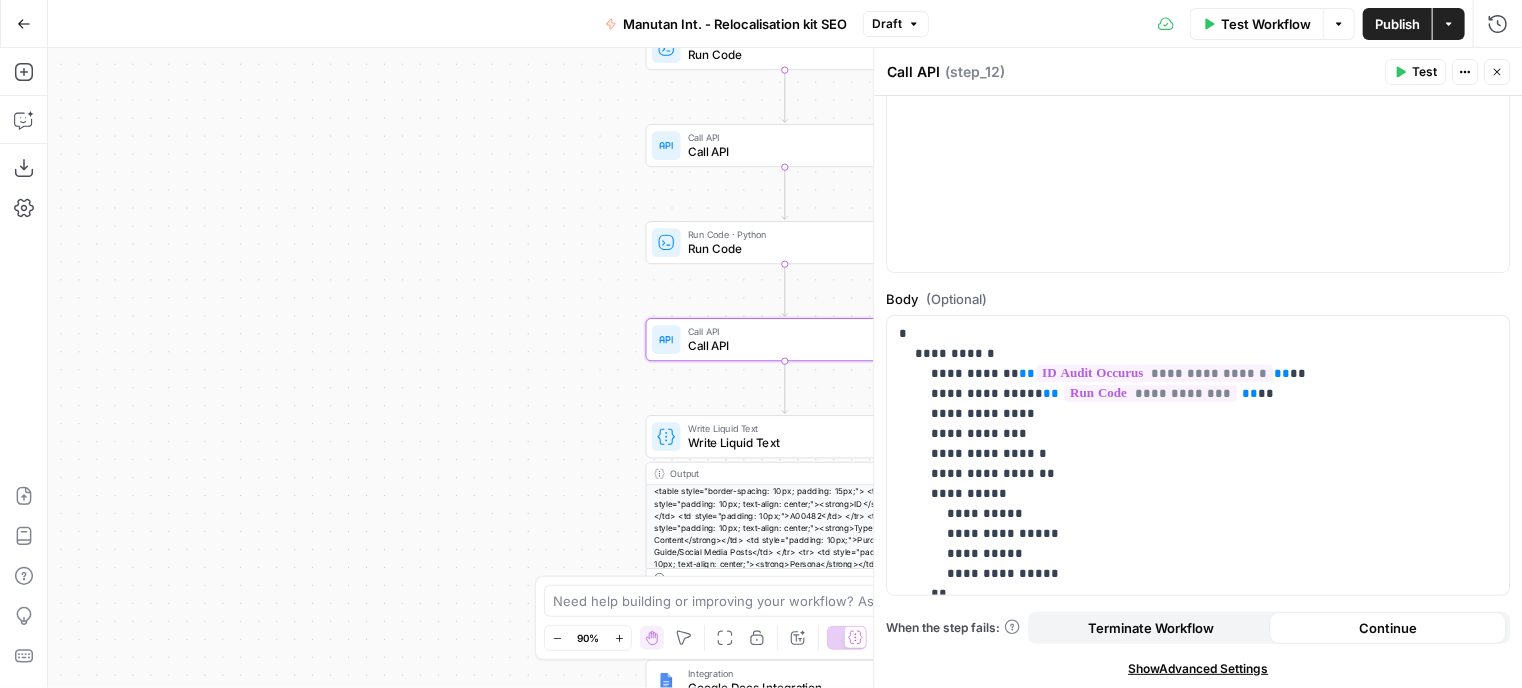 click 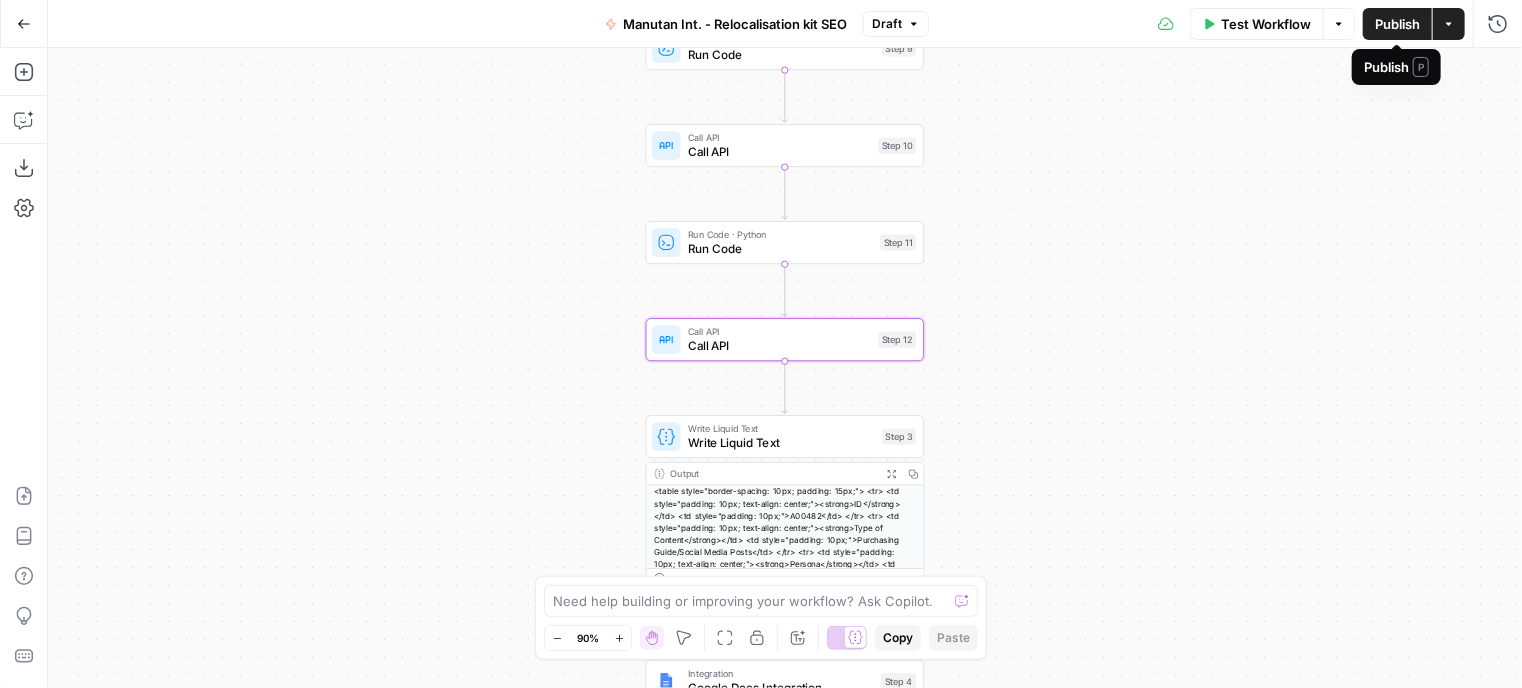 click on "Publish" at bounding box center (1397, 24) 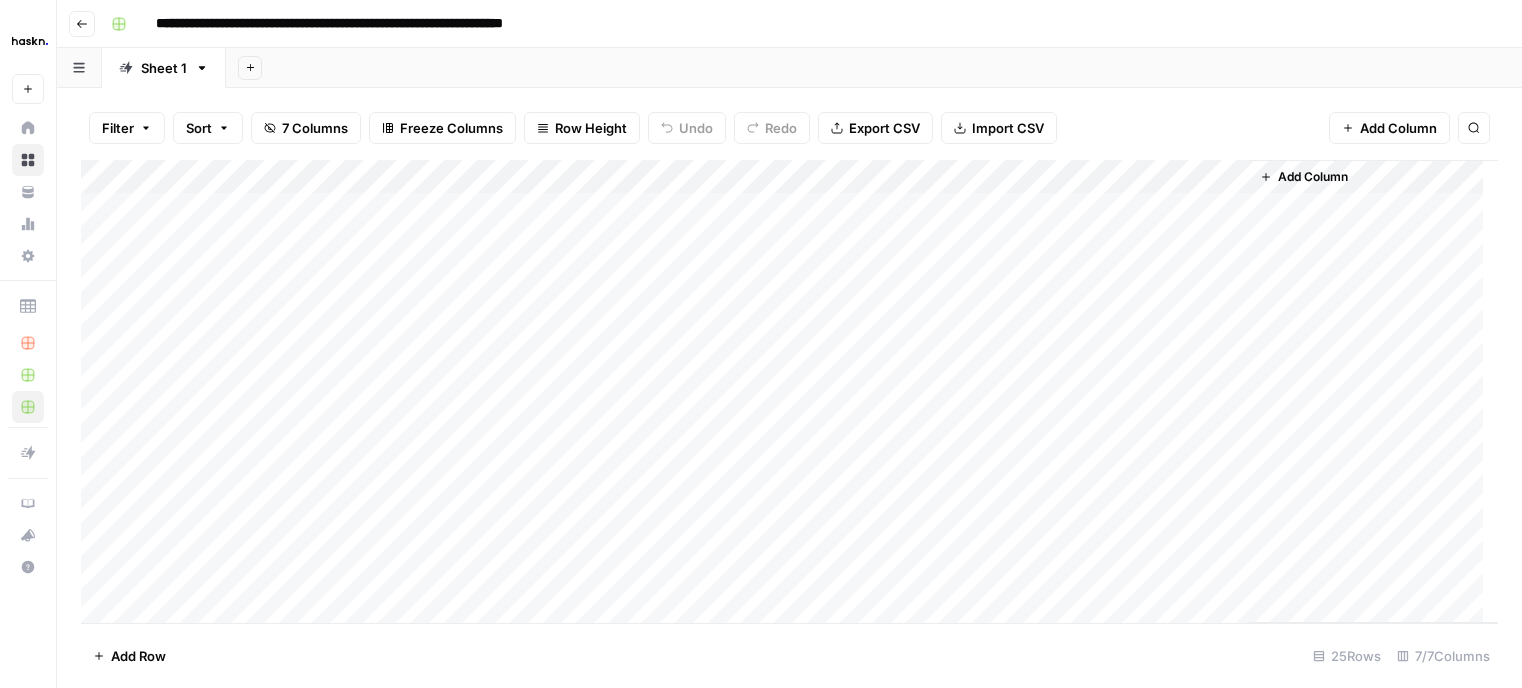 scroll, scrollTop: 0, scrollLeft: 0, axis: both 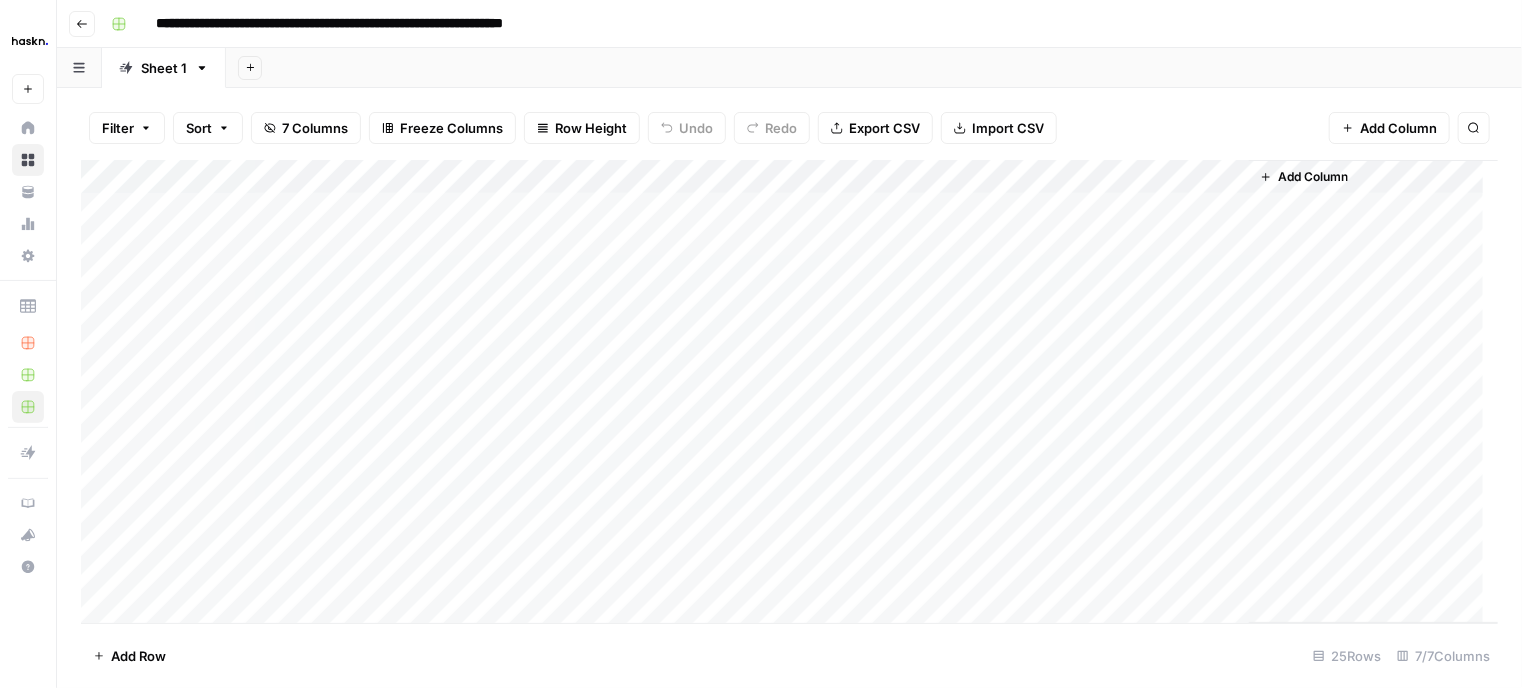 click 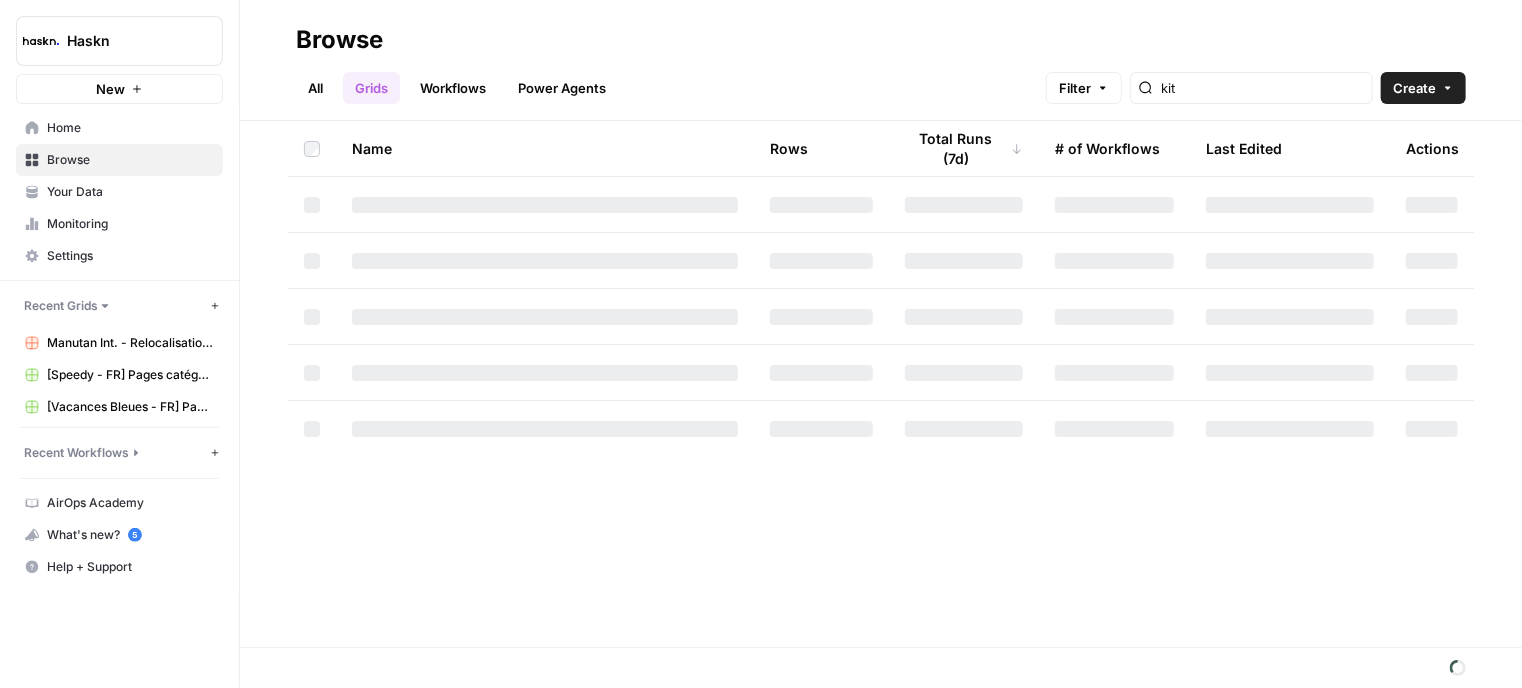 click on "All" at bounding box center [315, 88] 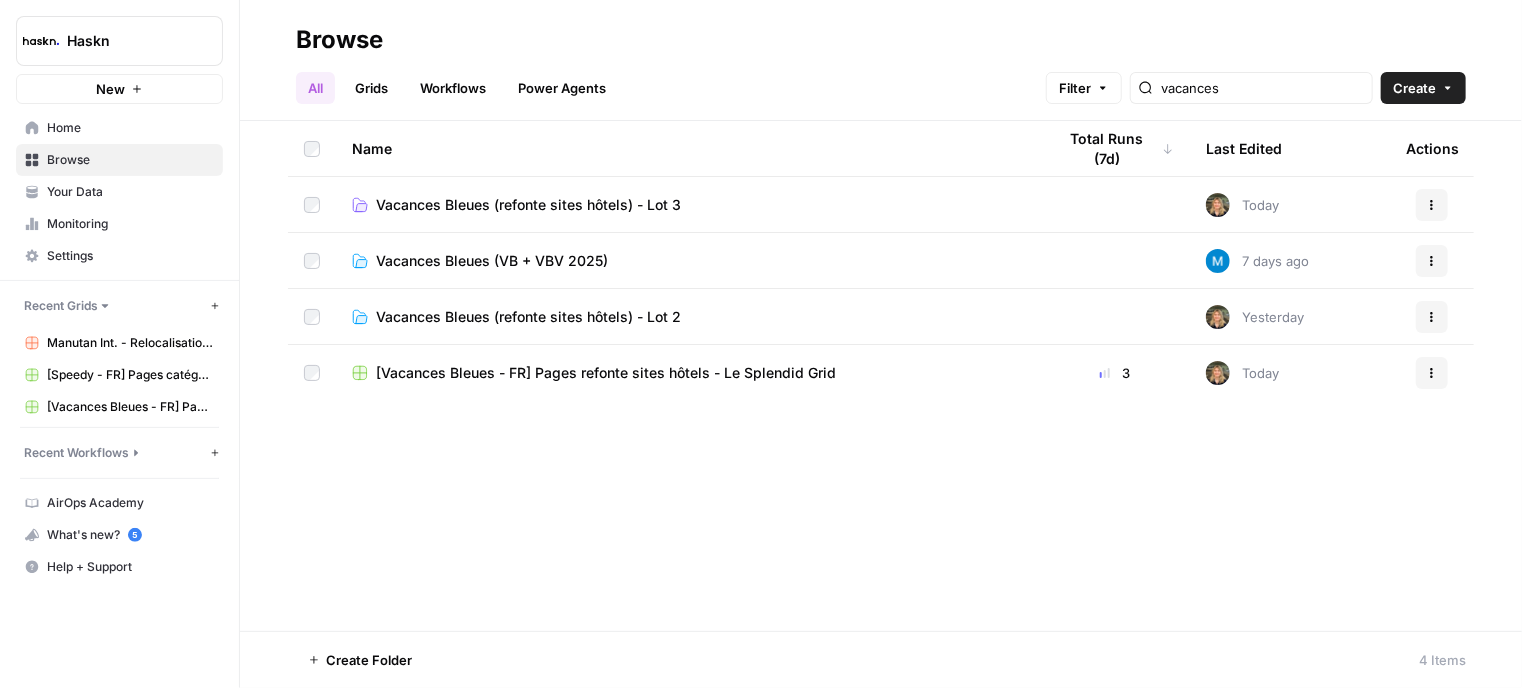 click on "Vacances Bleues (refonte sites hôtels) - Lot 3" at bounding box center [528, 205] 